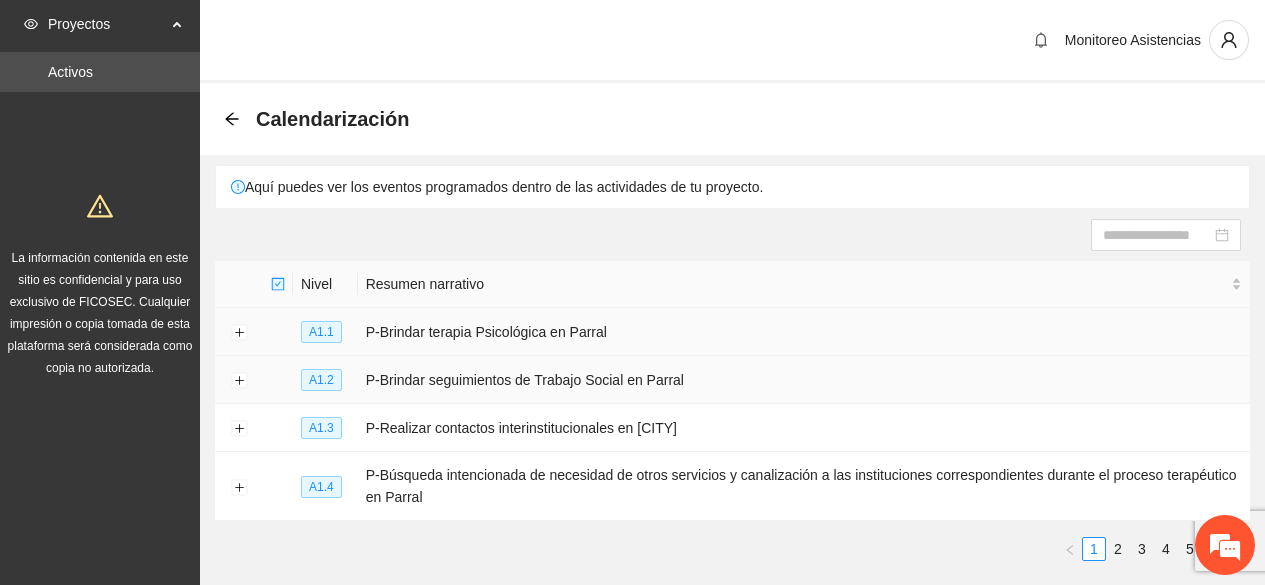 scroll, scrollTop: 0, scrollLeft: 0, axis: both 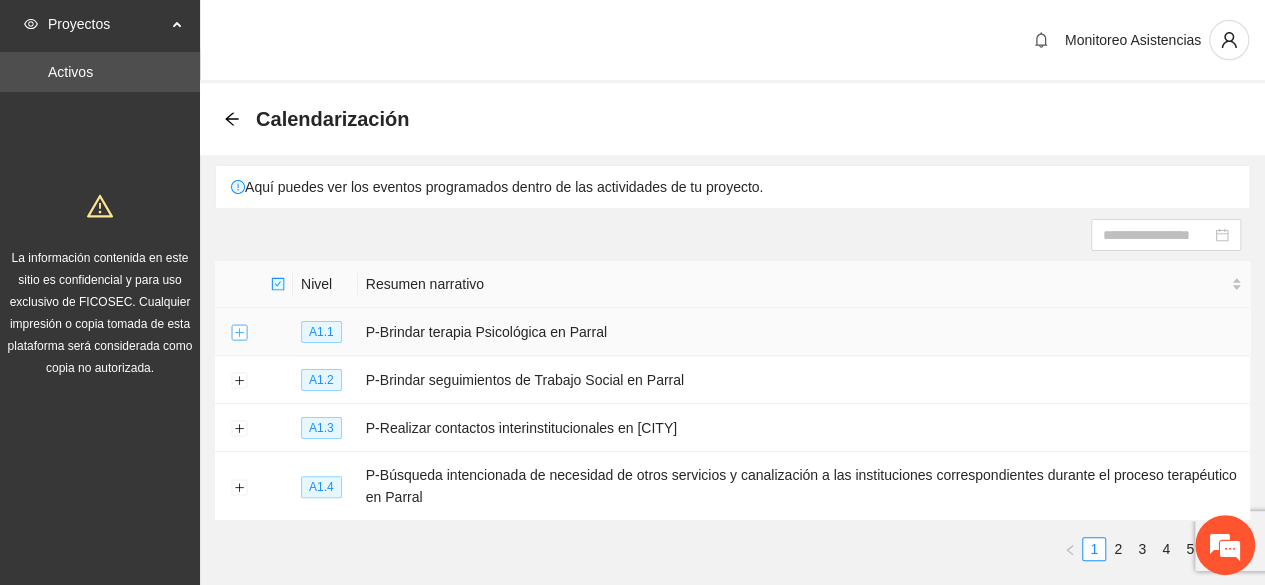 click at bounding box center (239, 333) 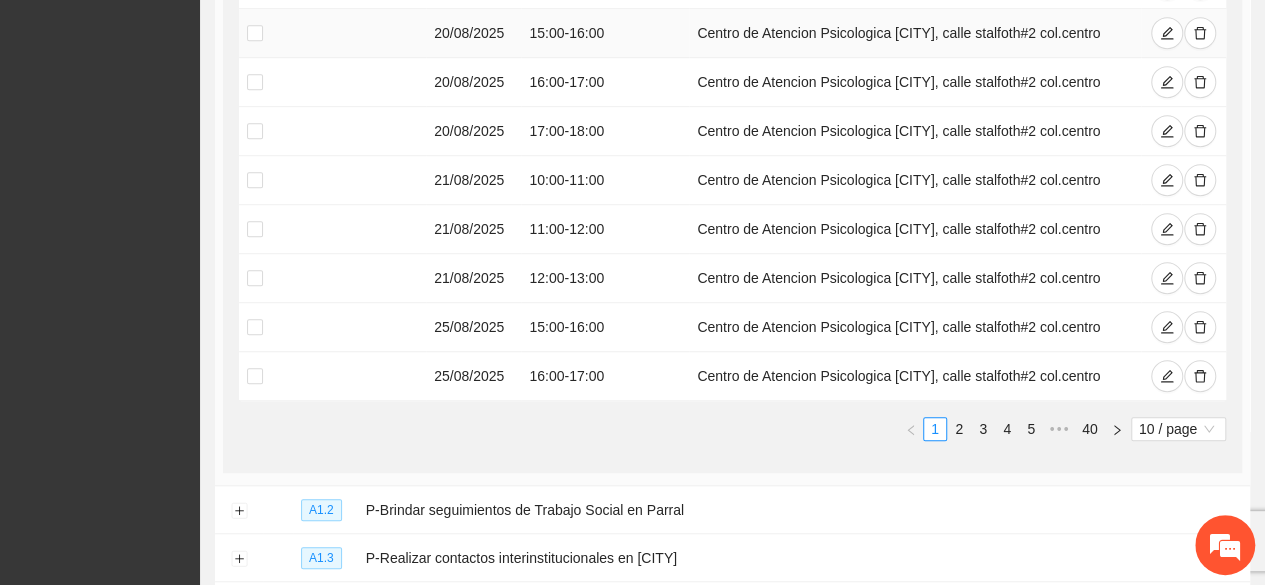 scroll, scrollTop: 595, scrollLeft: 0, axis: vertical 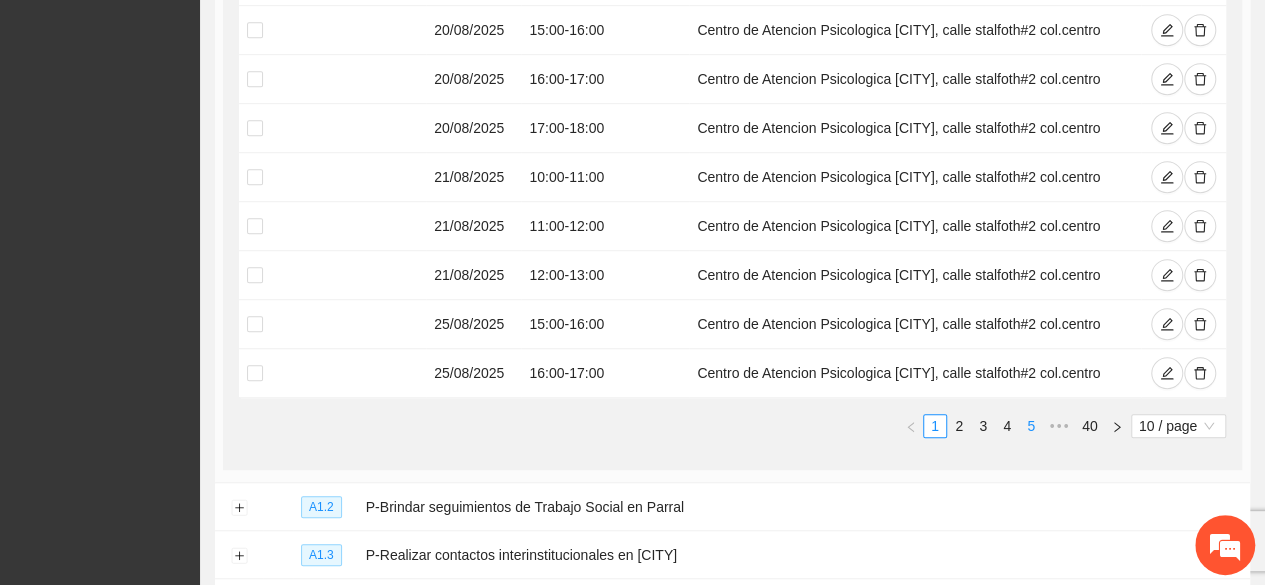 click on "5" at bounding box center [1031, 426] 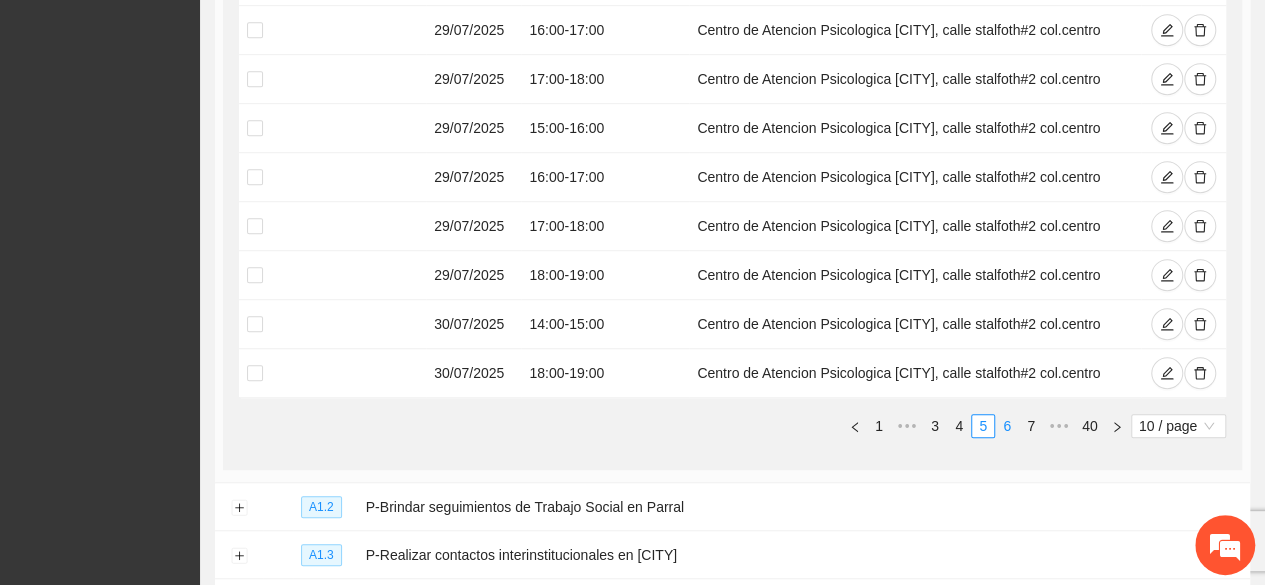 click on "6" at bounding box center (1007, 426) 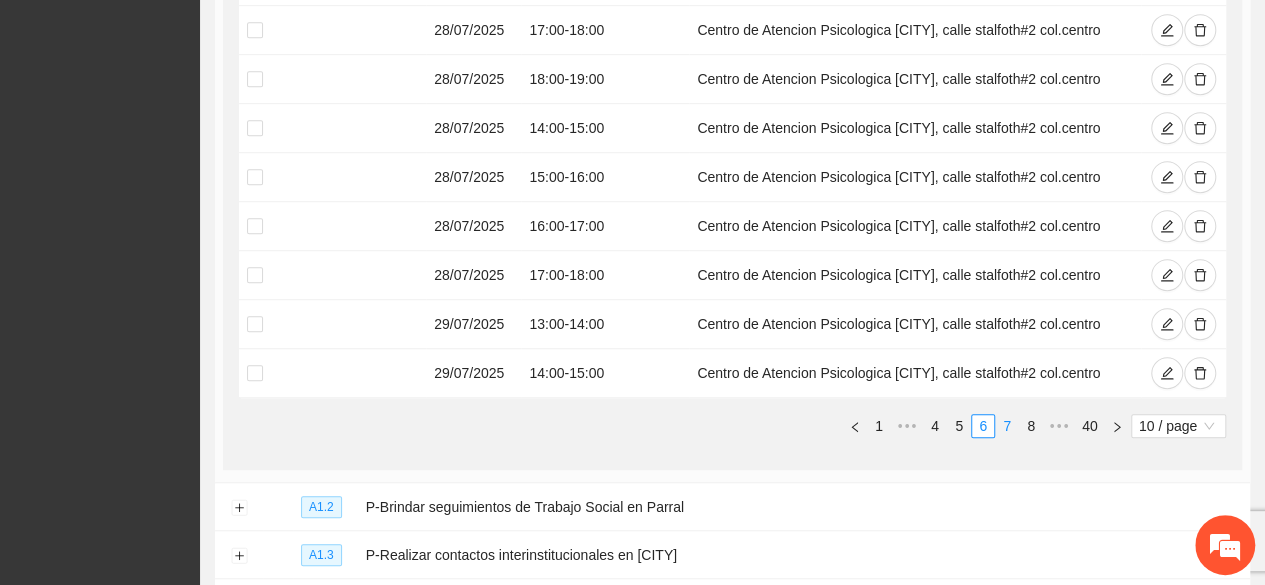 click on "7" at bounding box center (1007, 426) 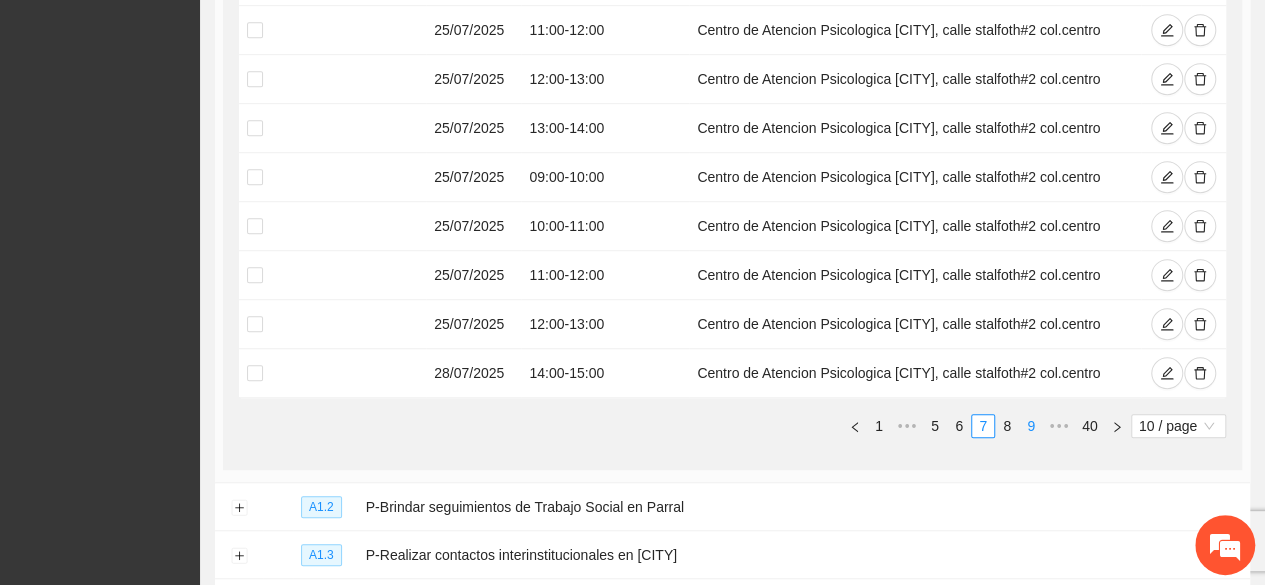 click on "9" at bounding box center [1031, 426] 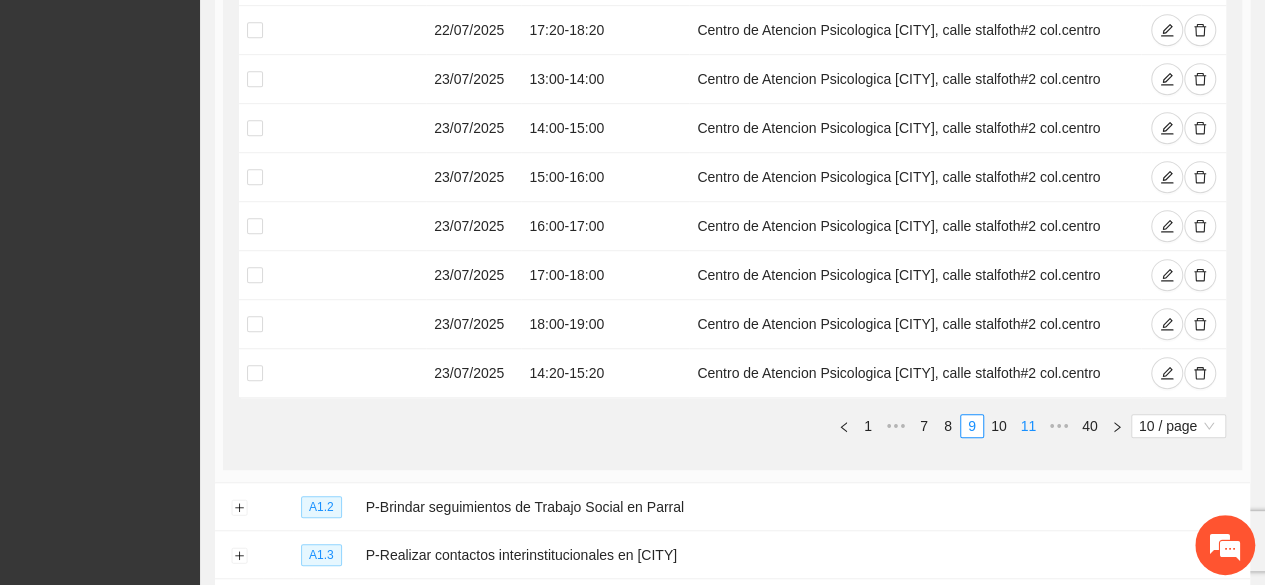 click on "11" at bounding box center (1028, 426) 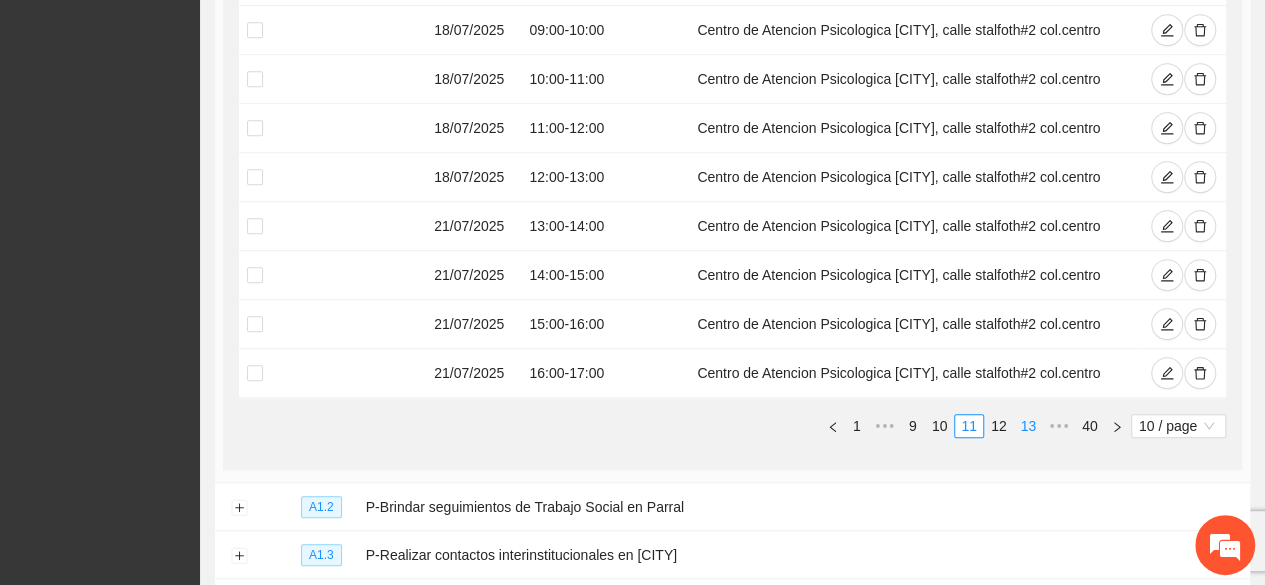click on "13" at bounding box center (1028, 426) 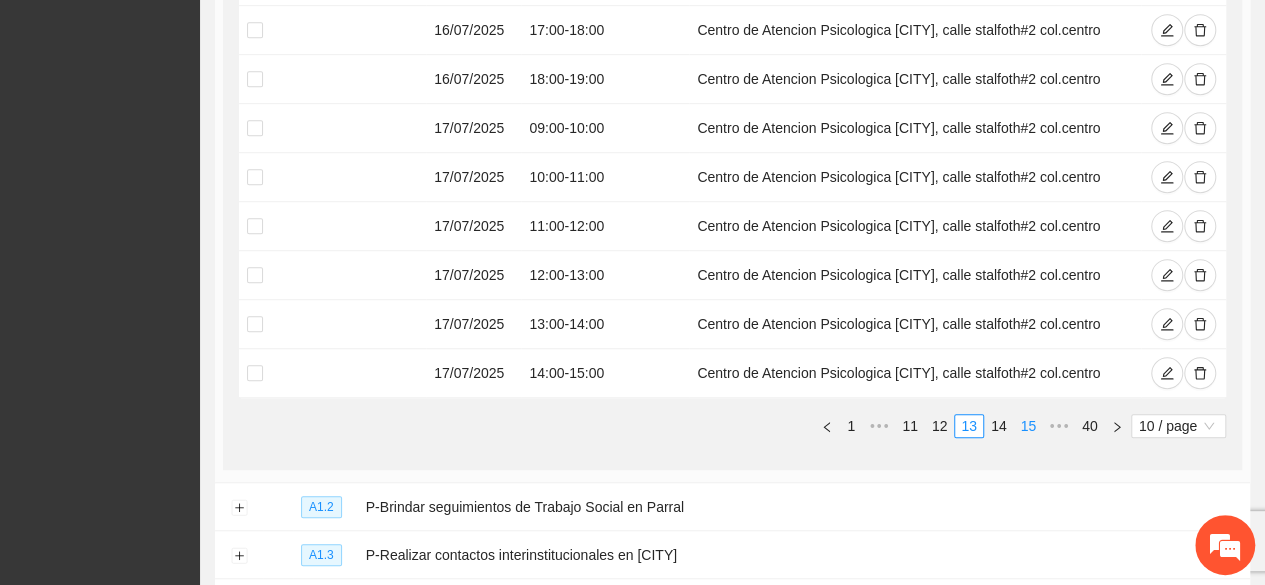 click on "15" at bounding box center [1028, 426] 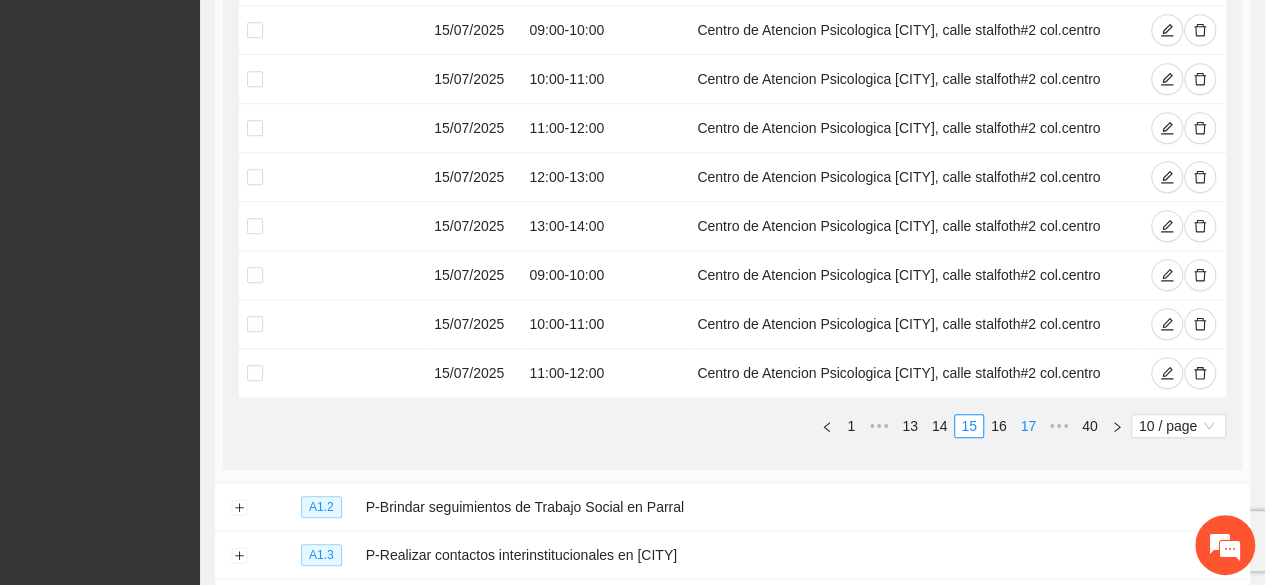 click on "17" at bounding box center [1028, 426] 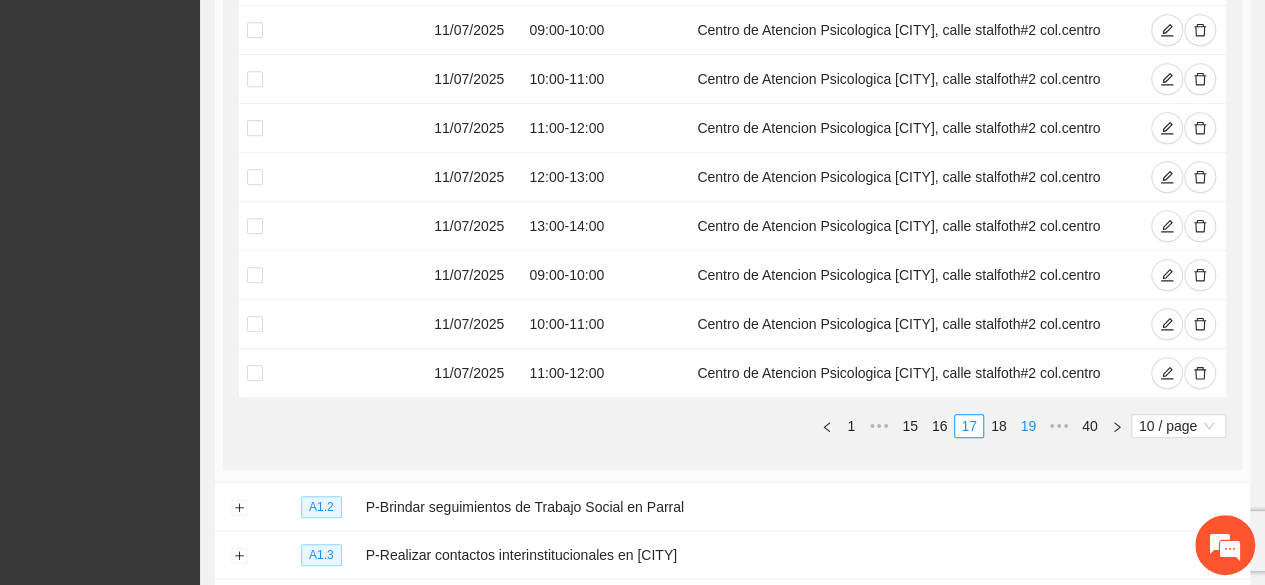 click on "19" at bounding box center (1028, 426) 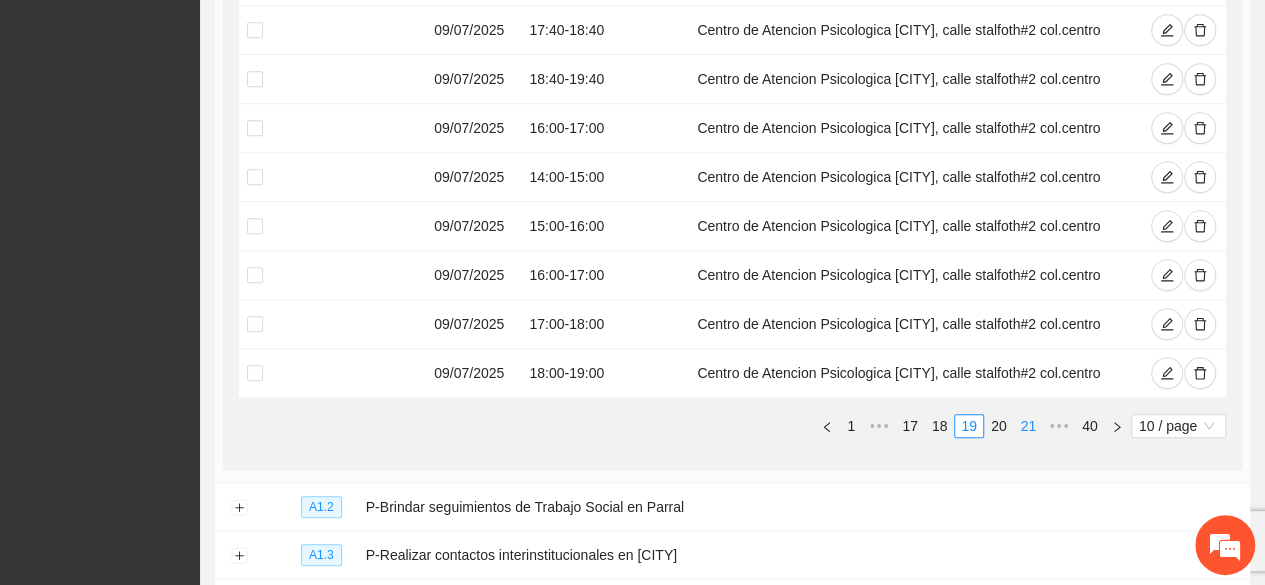 click on "21" at bounding box center [1028, 426] 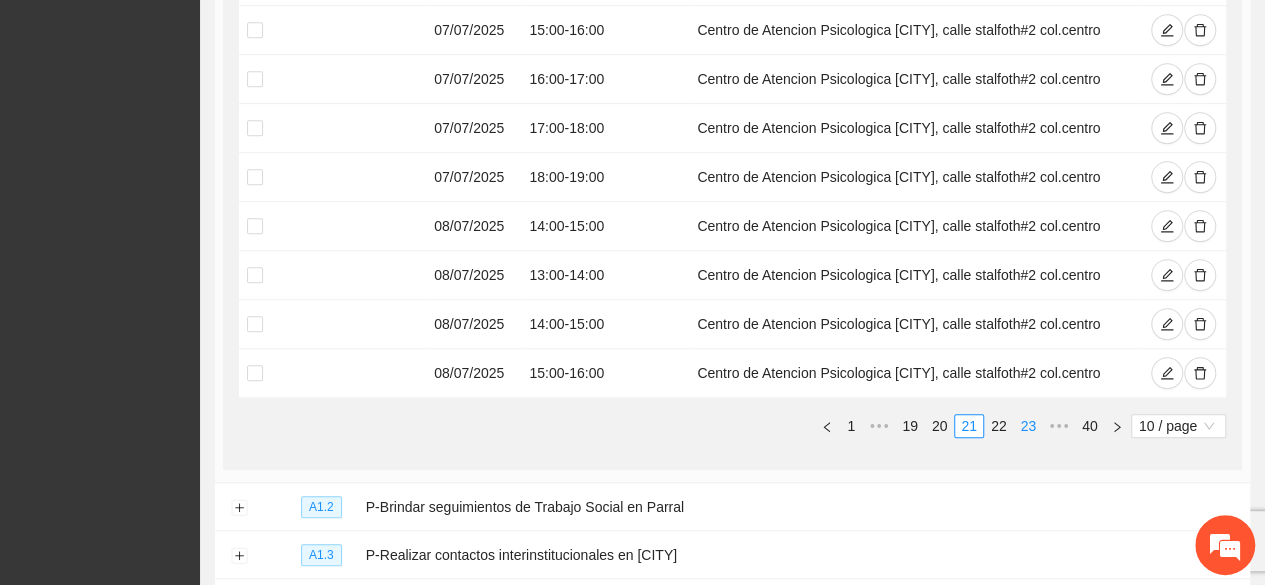 click on "23" at bounding box center [1028, 426] 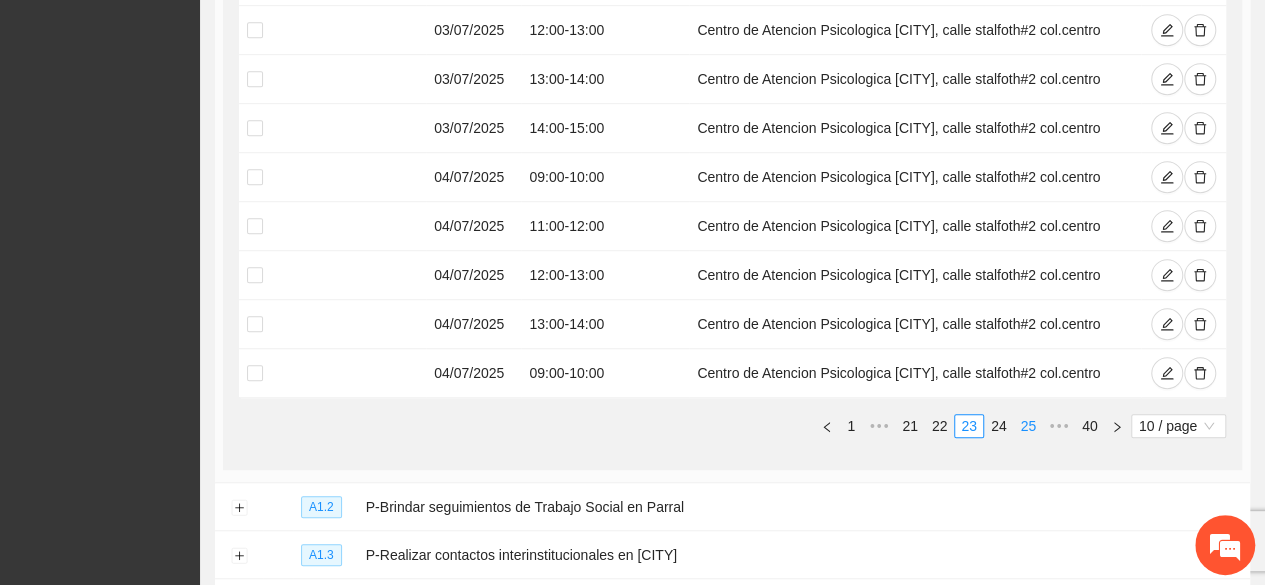 click on "25" at bounding box center (1028, 426) 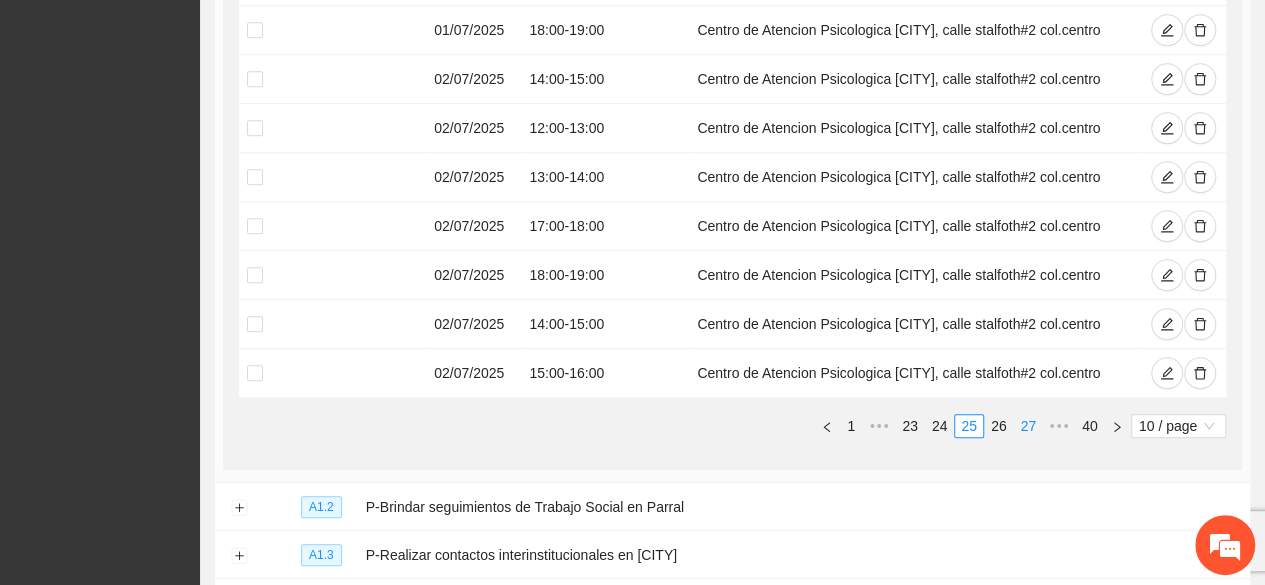 click on "27" at bounding box center (1028, 426) 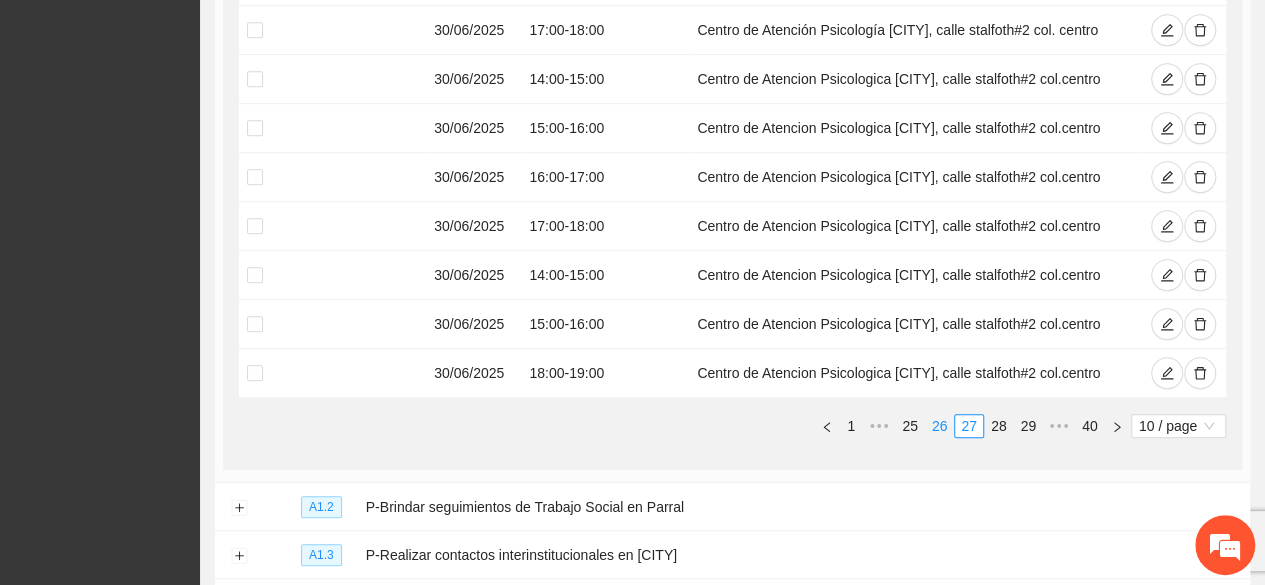 click on "26" at bounding box center [940, 426] 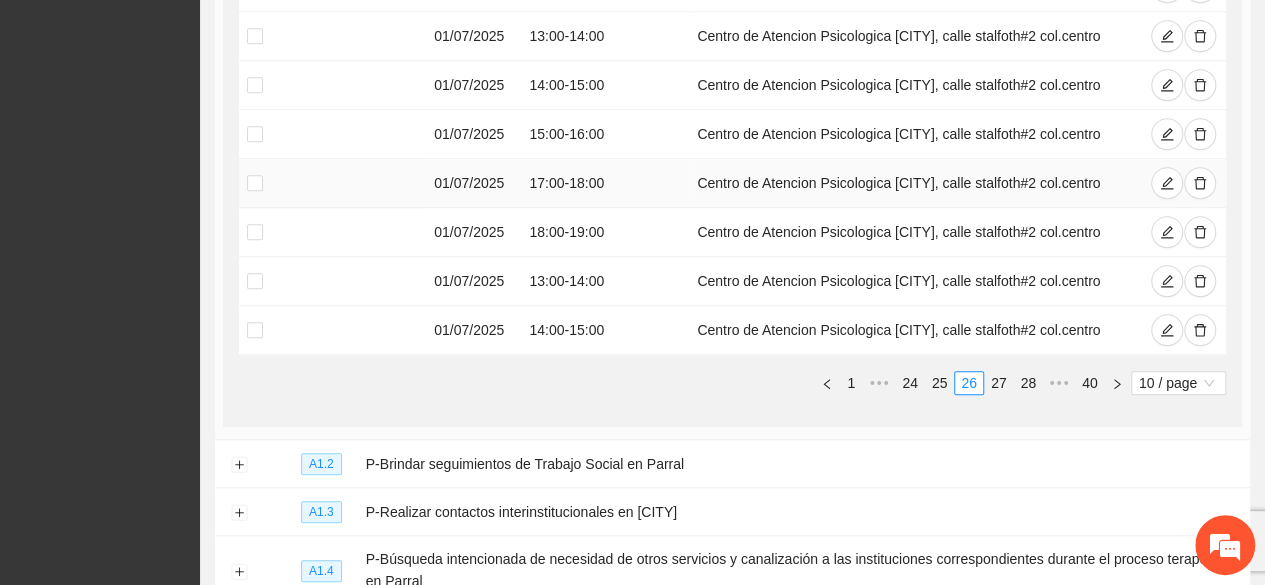 scroll, scrollTop: 639, scrollLeft: 0, axis: vertical 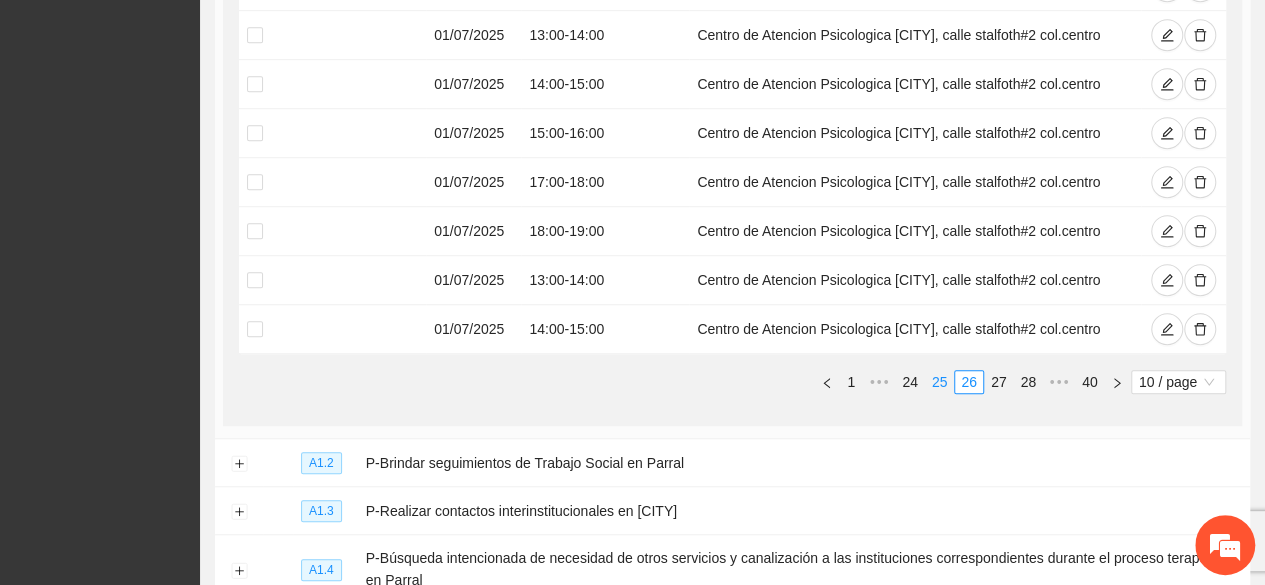 click on "25" at bounding box center (940, 382) 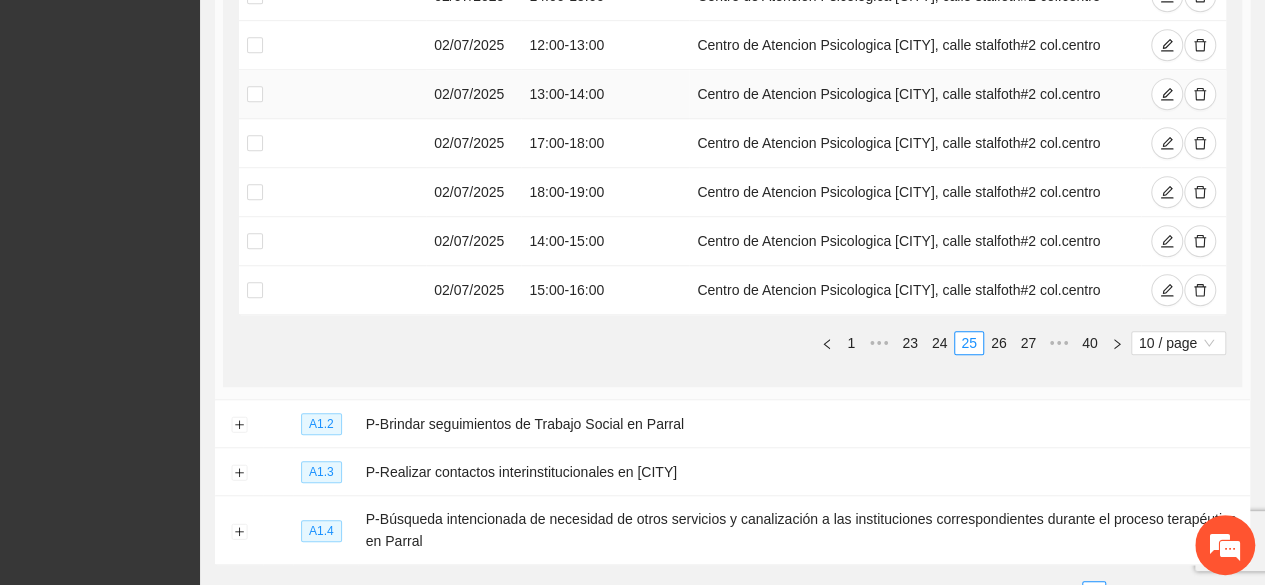 scroll, scrollTop: 681, scrollLeft: 0, axis: vertical 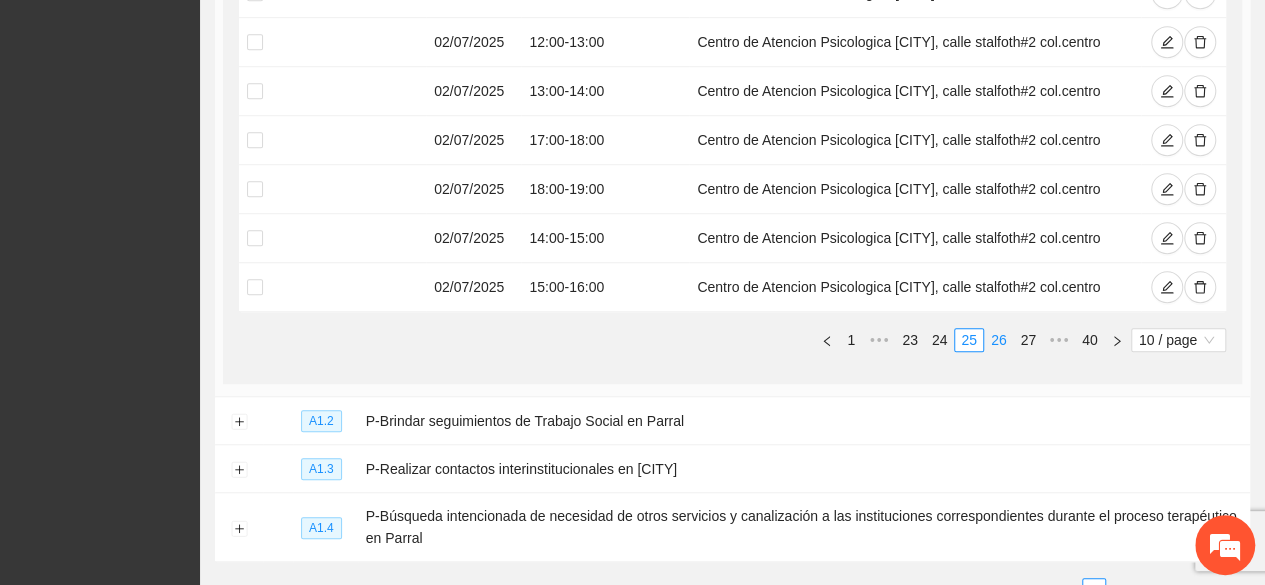 click on "26" at bounding box center [999, 340] 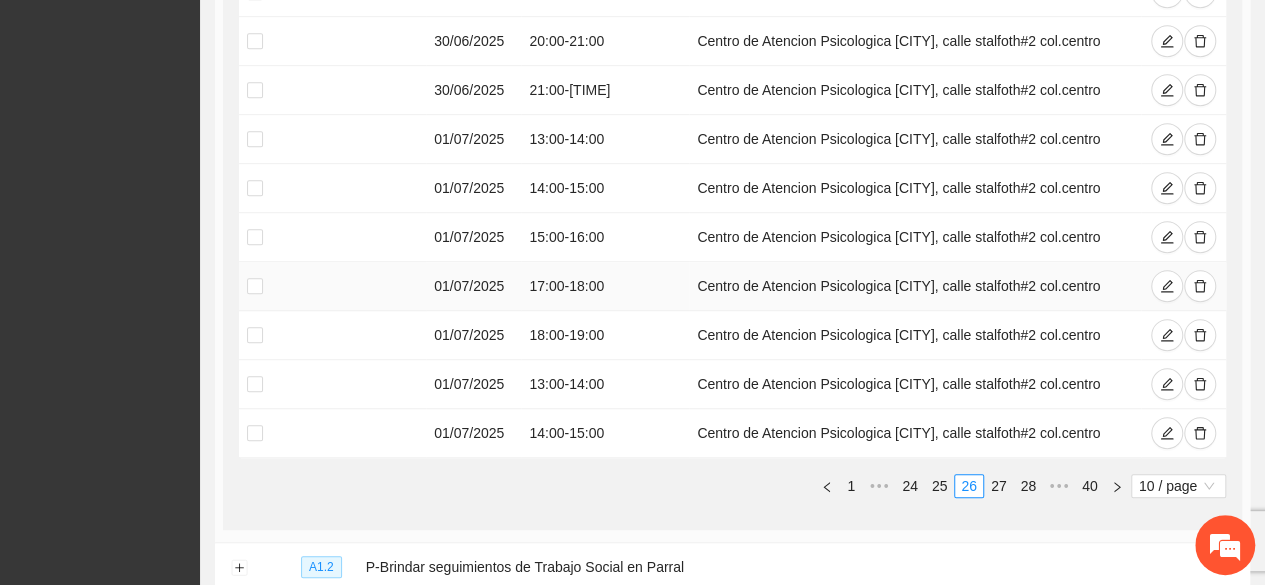 scroll, scrollTop: 534, scrollLeft: 0, axis: vertical 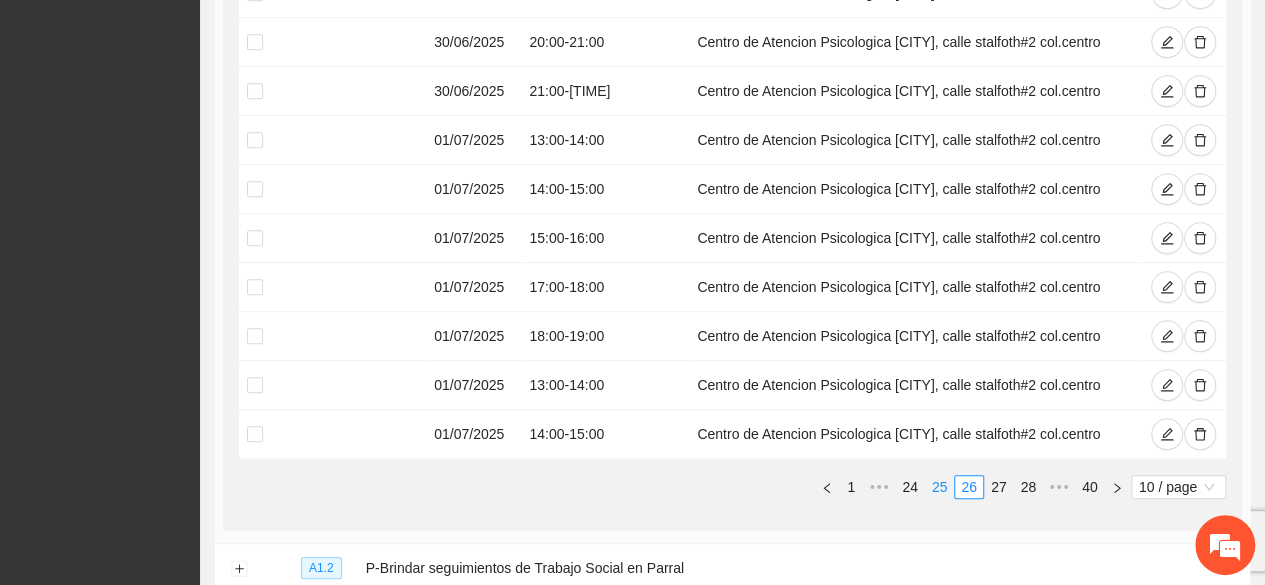click on "25" at bounding box center [940, 487] 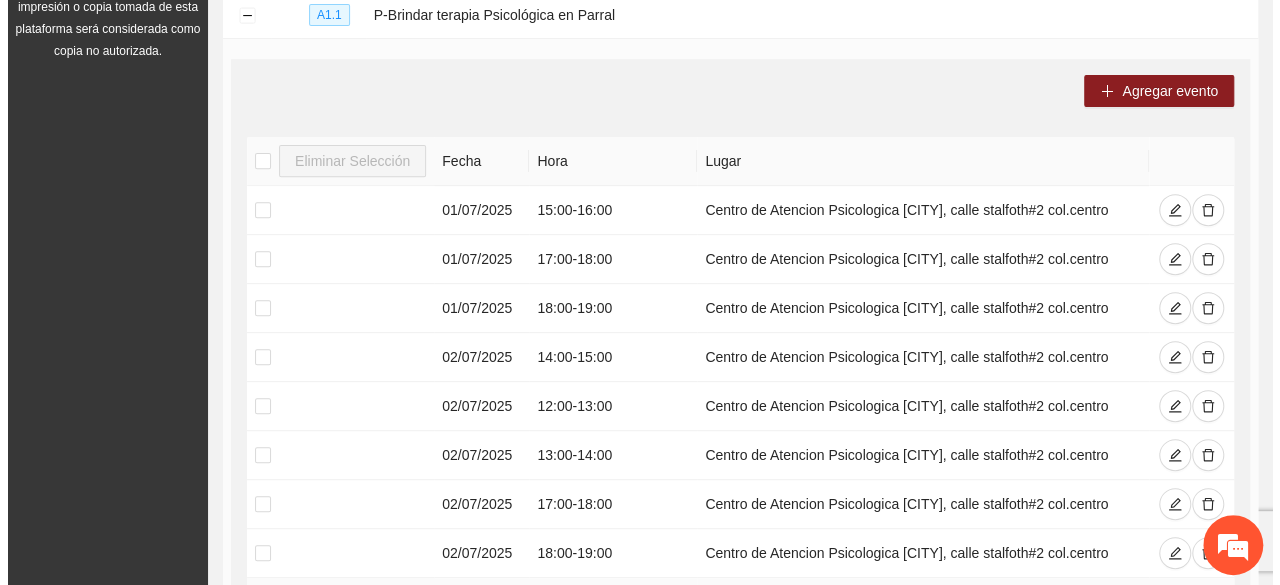 scroll, scrollTop: 309, scrollLeft: 0, axis: vertical 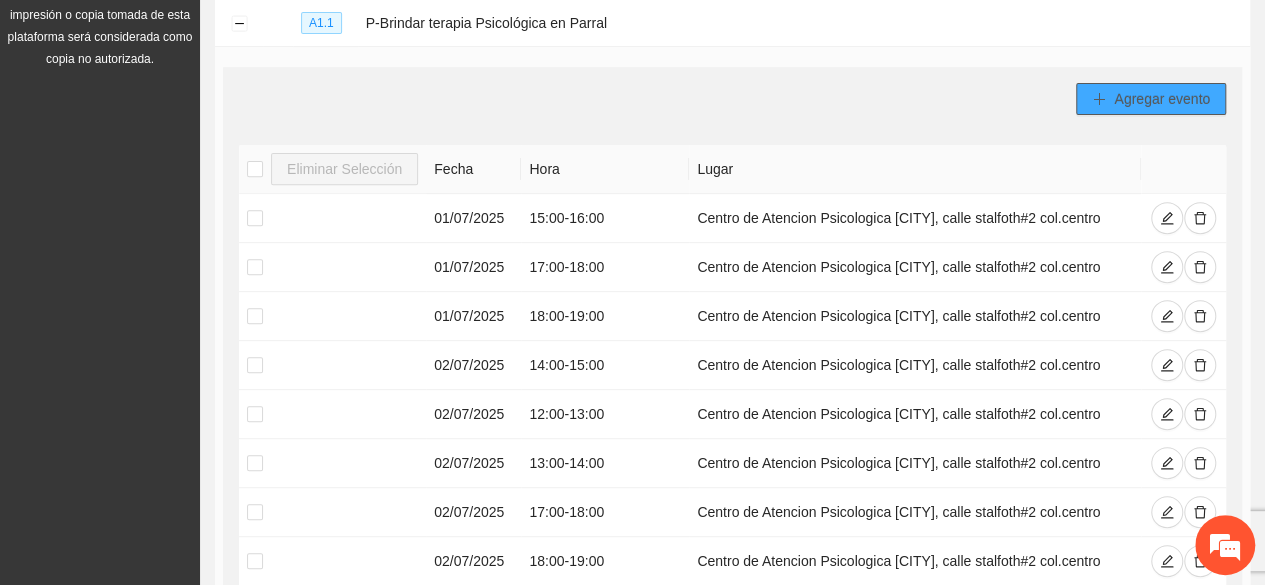 click on "Agregar evento" at bounding box center [1151, 99] 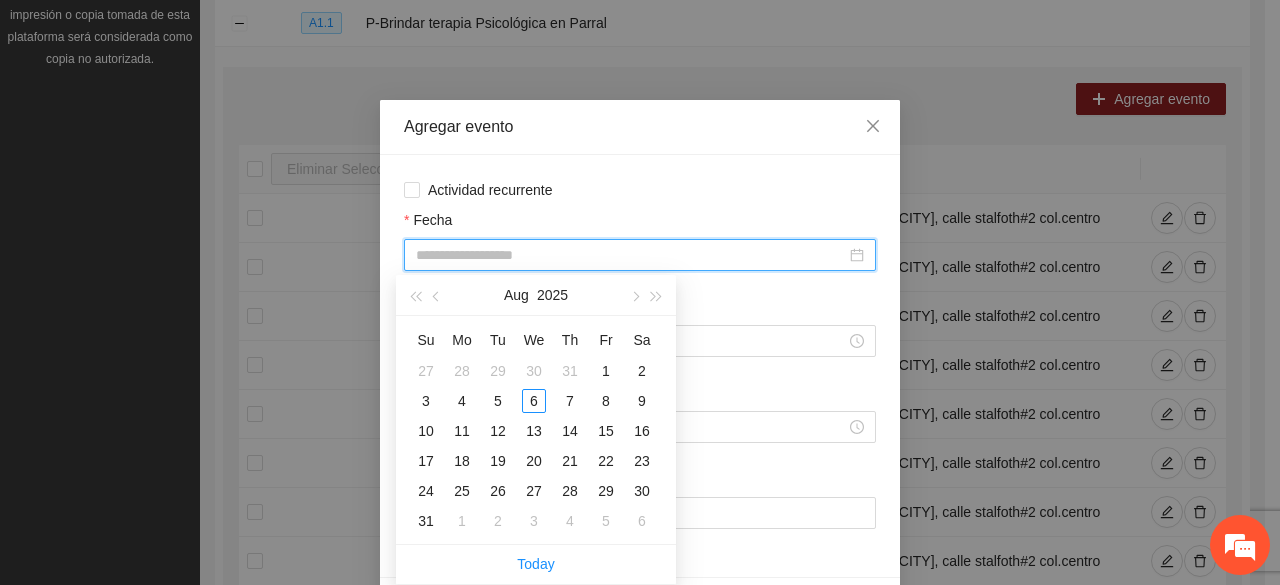 click on "Fecha" at bounding box center (631, 255) 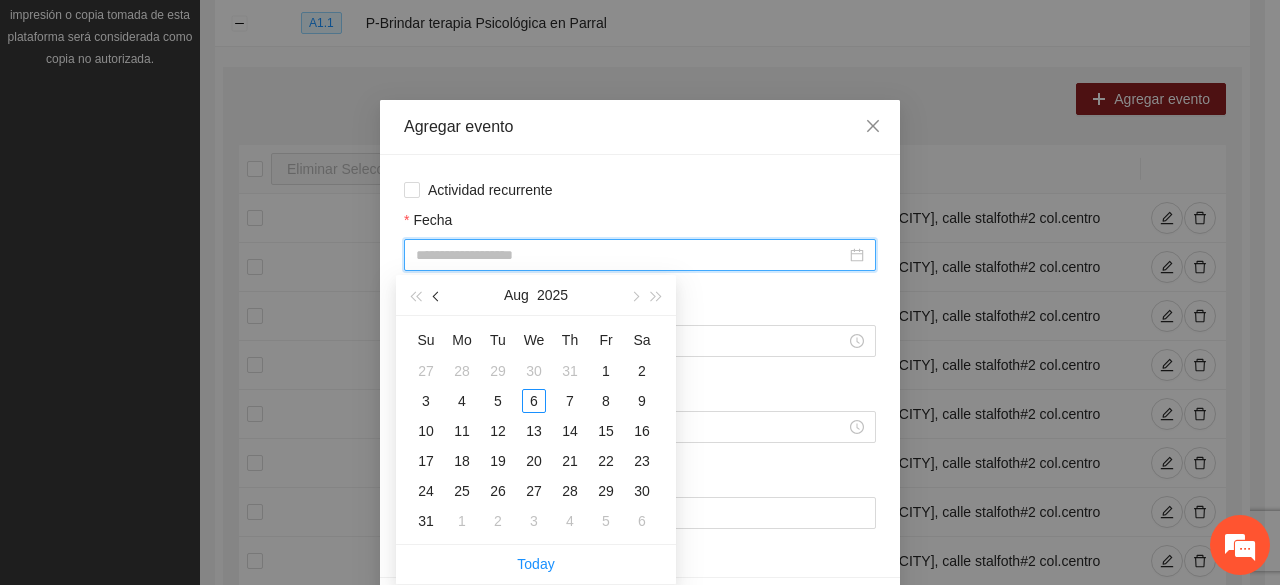 click at bounding box center (437, 295) 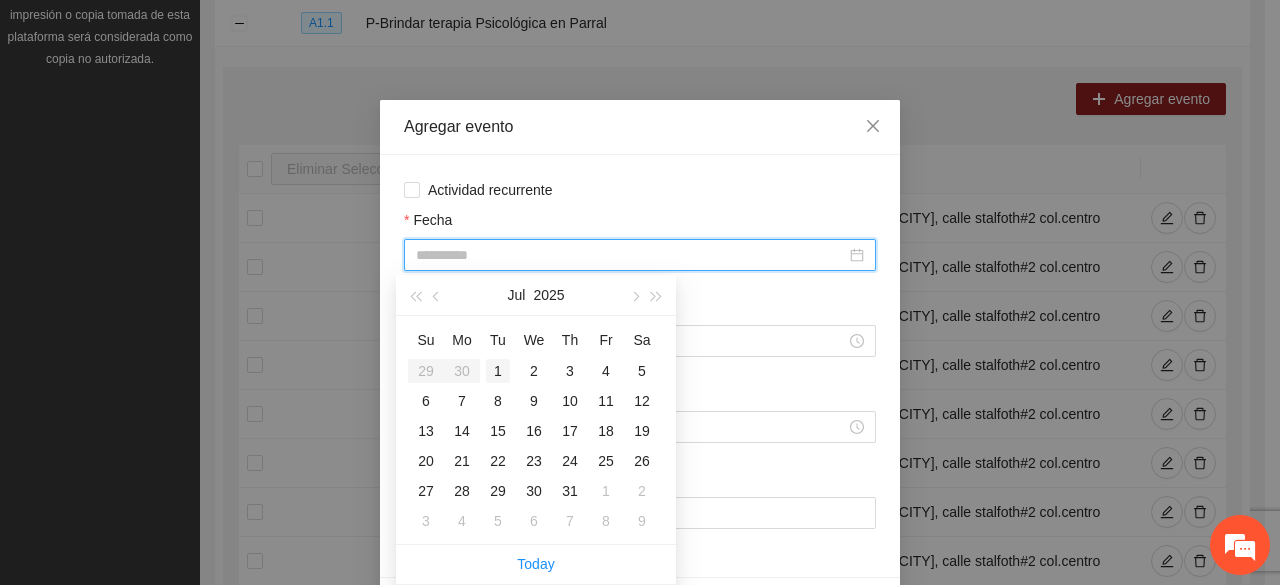 type on "**********" 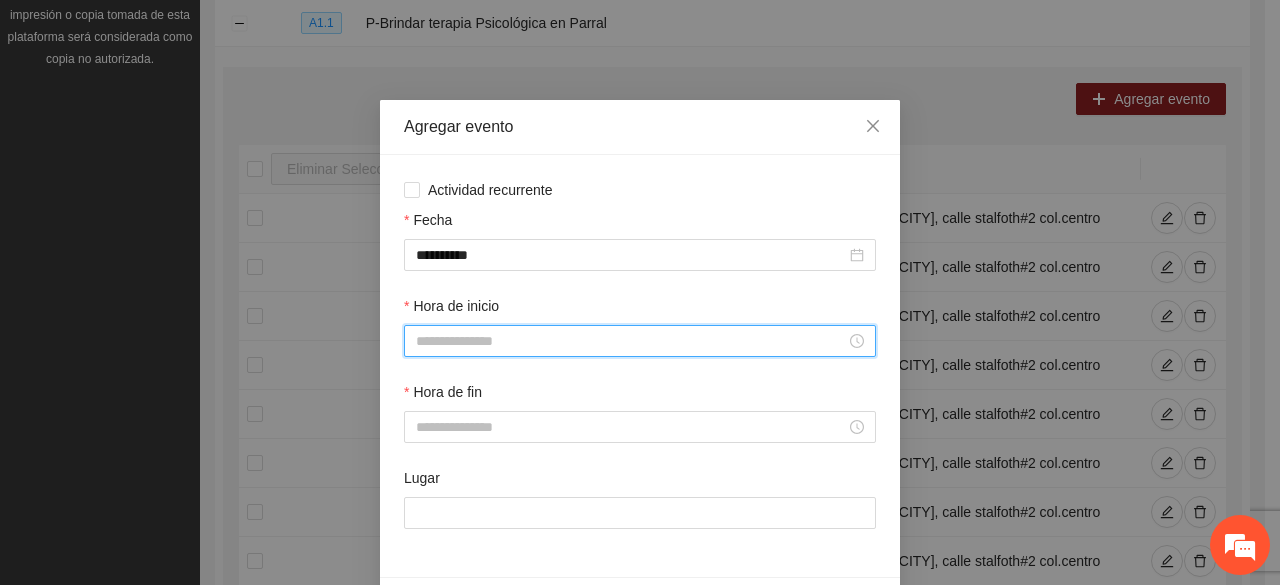 click on "Hora de inicio" at bounding box center [631, 341] 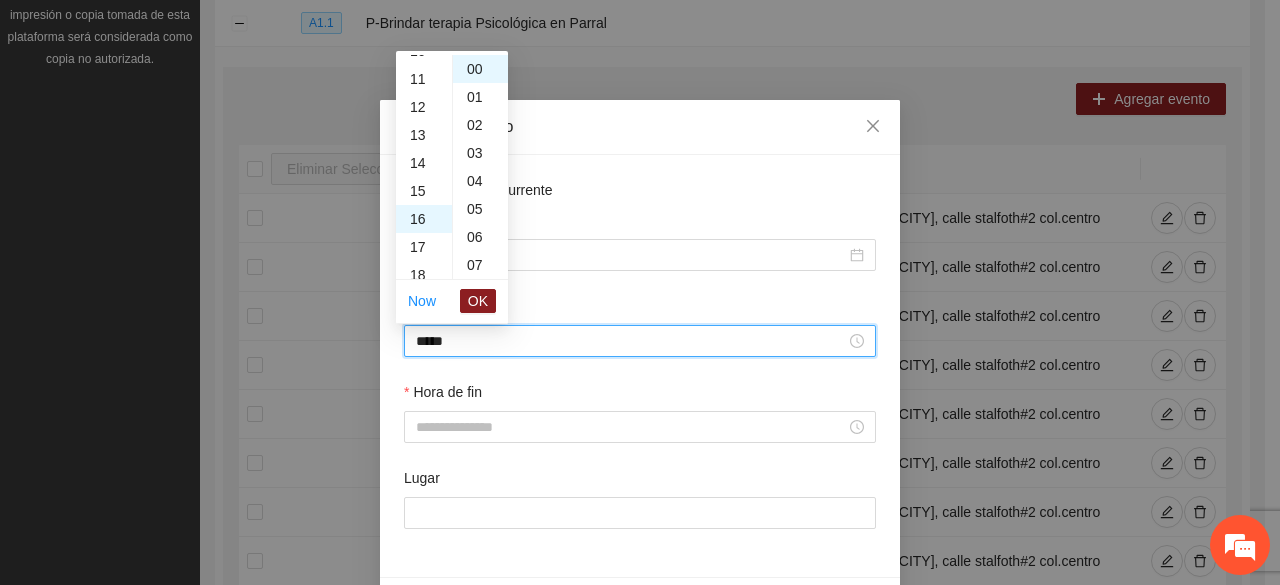 scroll, scrollTop: 448, scrollLeft: 0, axis: vertical 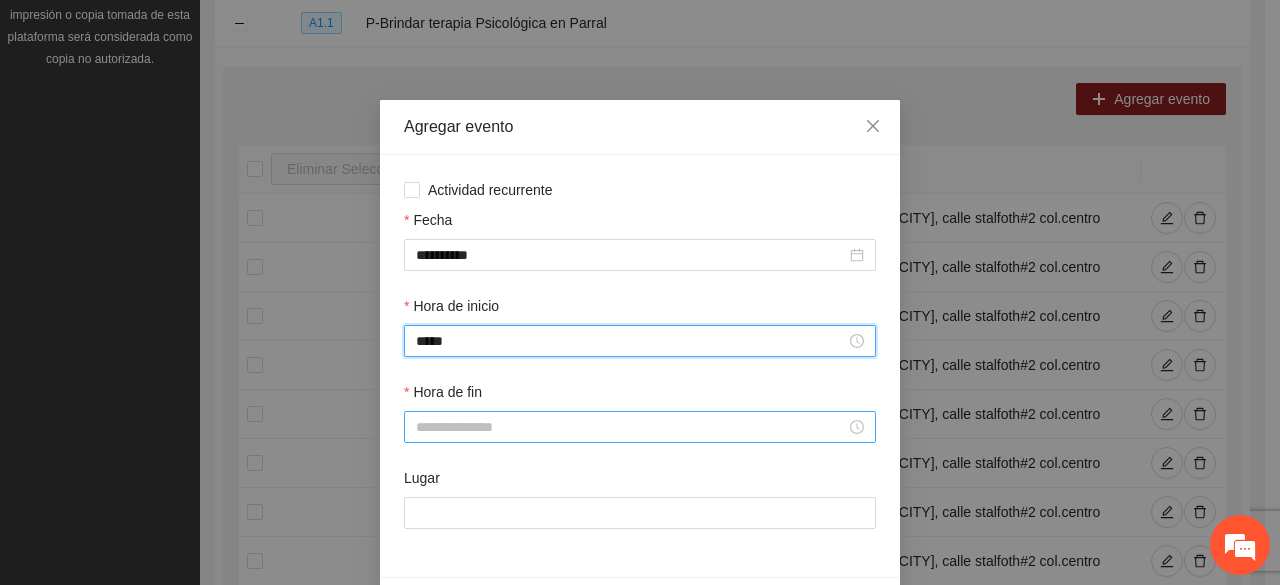 type on "*****" 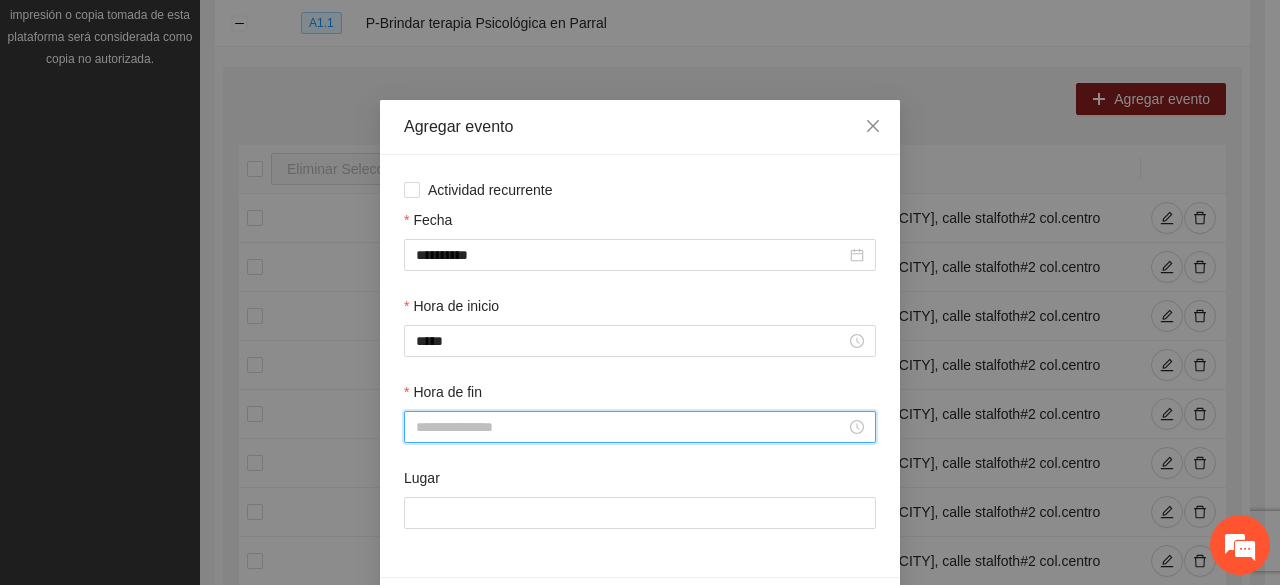click on "Hora de fin" at bounding box center [631, 427] 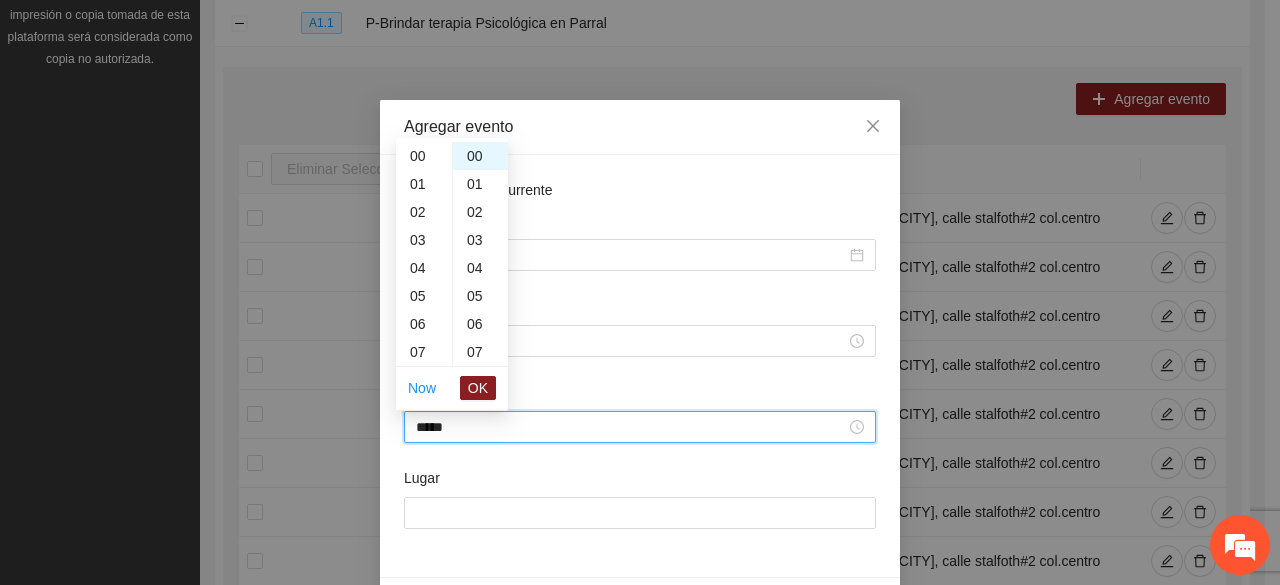 scroll, scrollTop: 476, scrollLeft: 0, axis: vertical 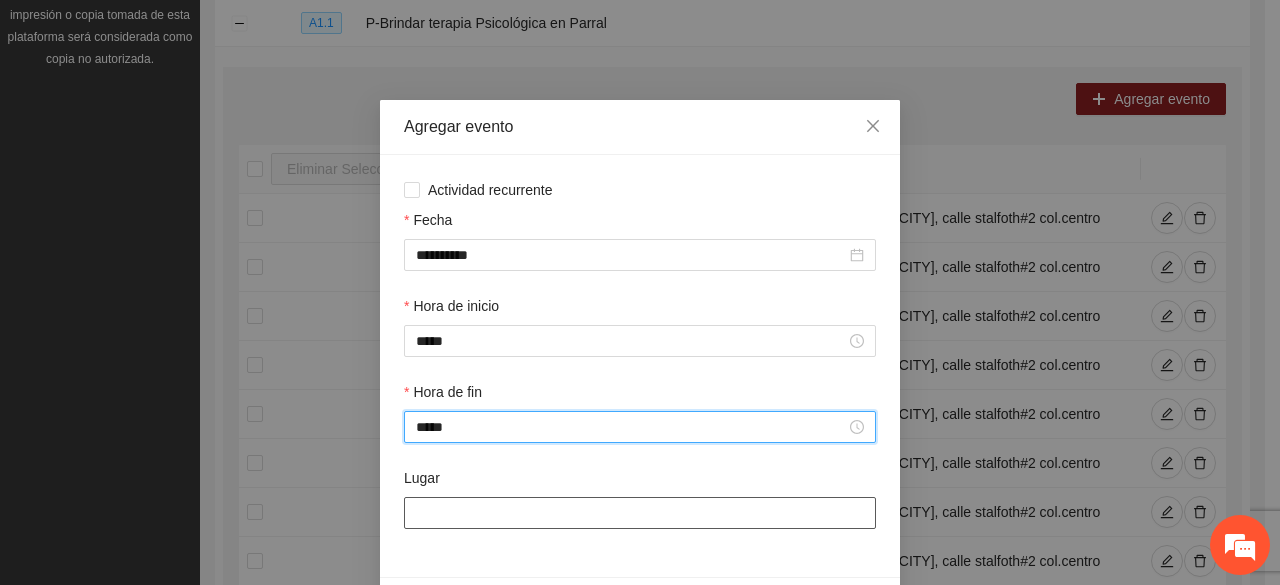 type on "*****" 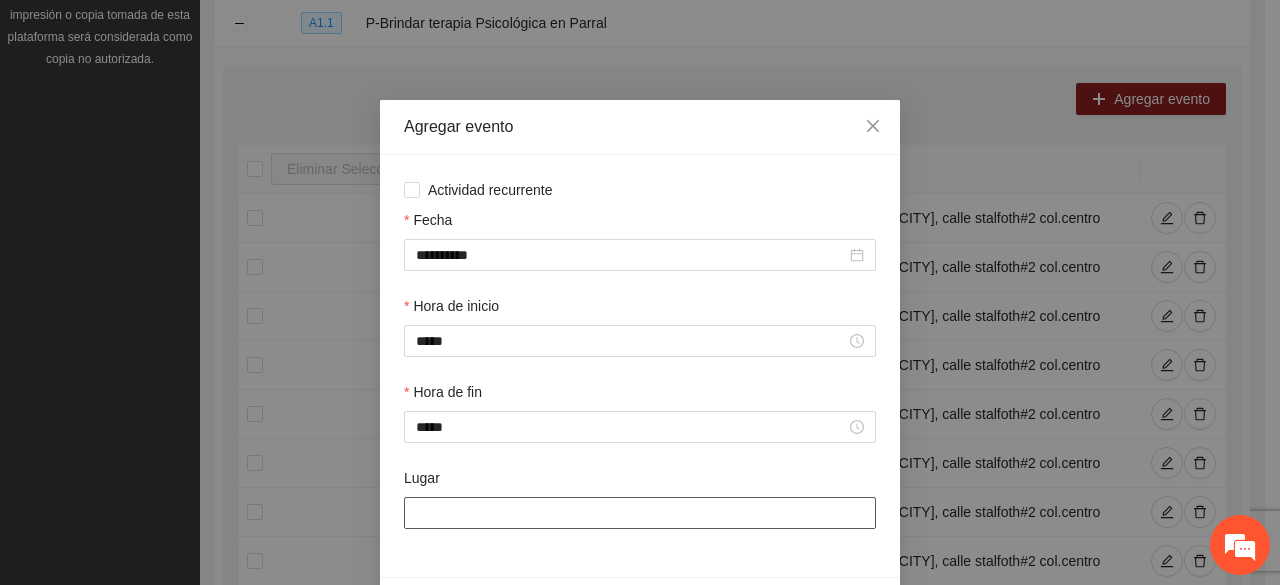 click on "Lugar" at bounding box center [640, 513] 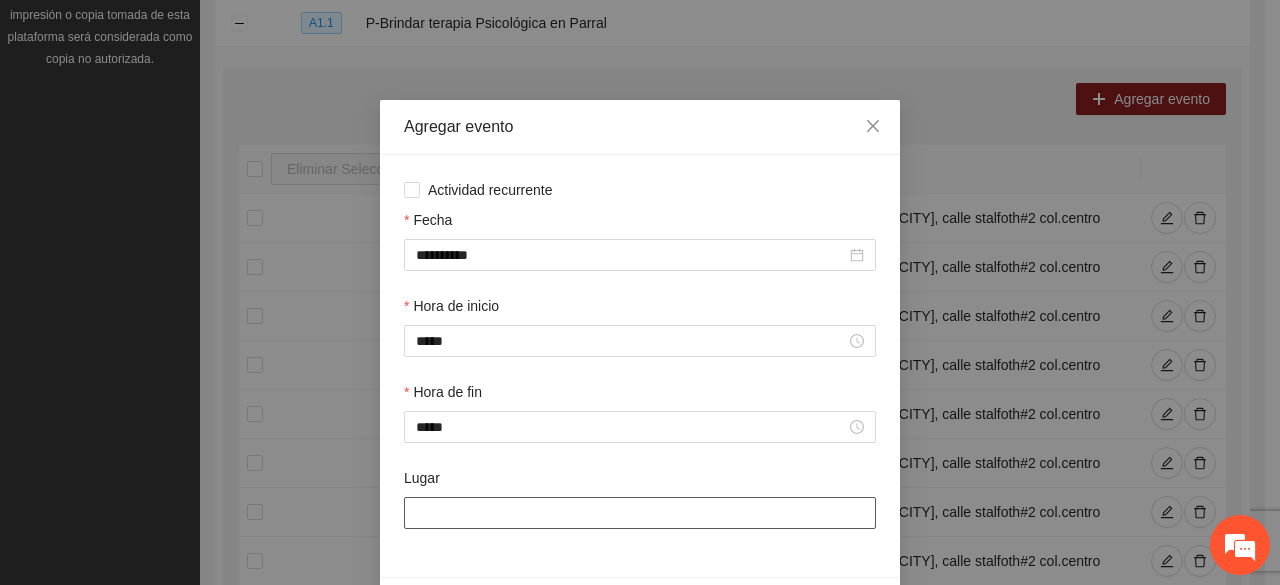type on "**********" 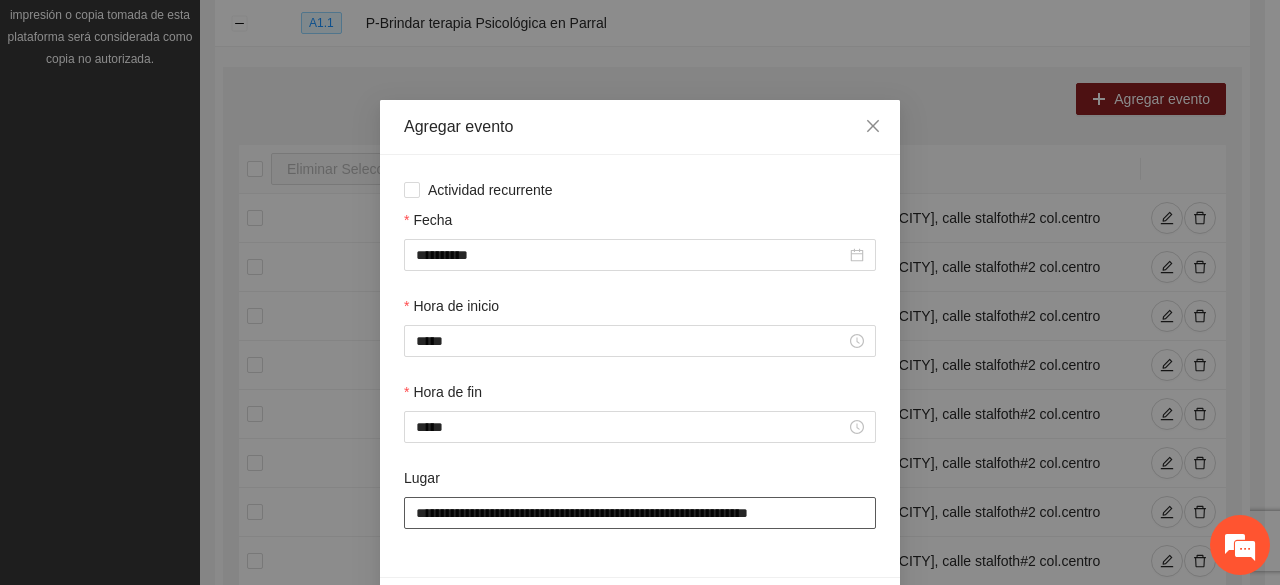 drag, startPoint x: 411, startPoint y: 509, endPoint x: 828, endPoint y: 509, distance: 417 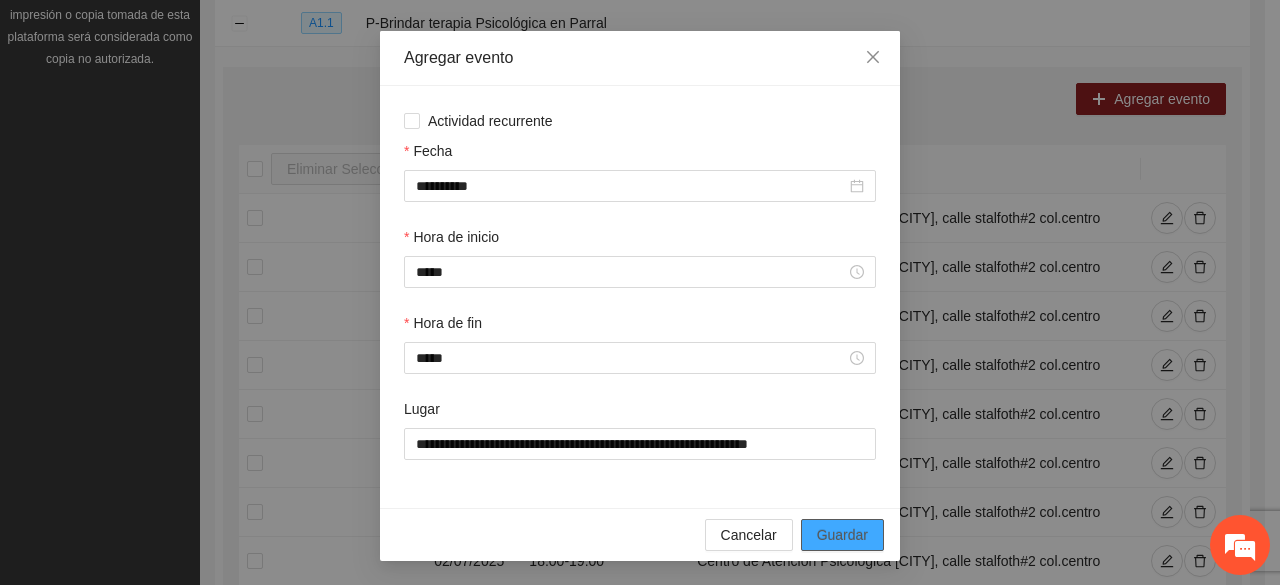 click on "Guardar" at bounding box center [842, 535] 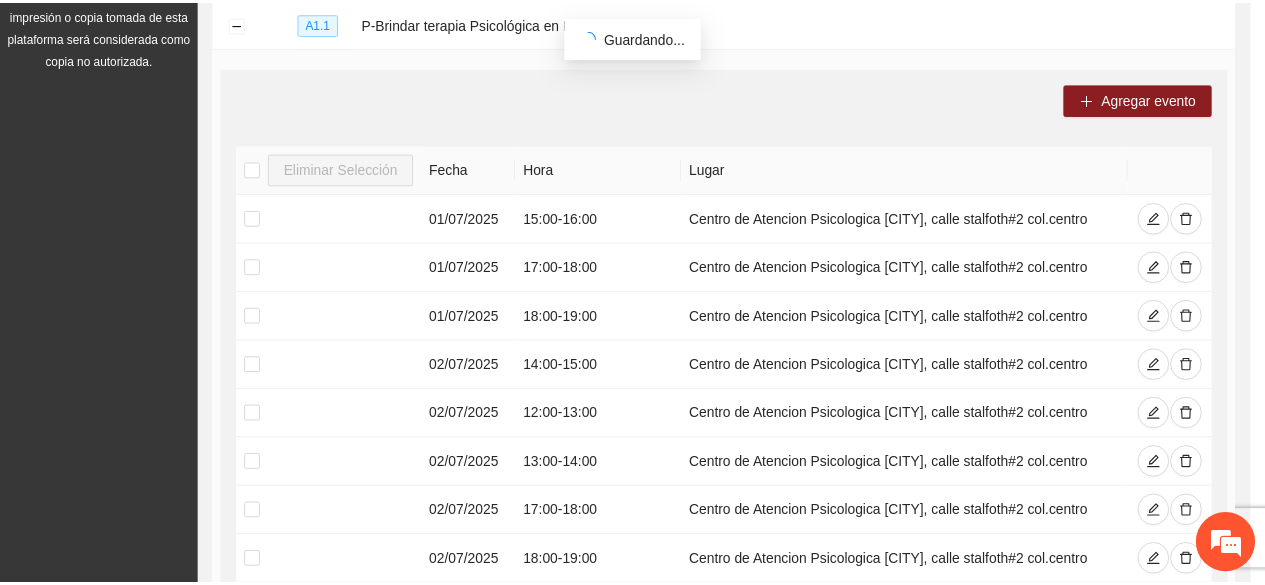 scroll, scrollTop: 0, scrollLeft: 0, axis: both 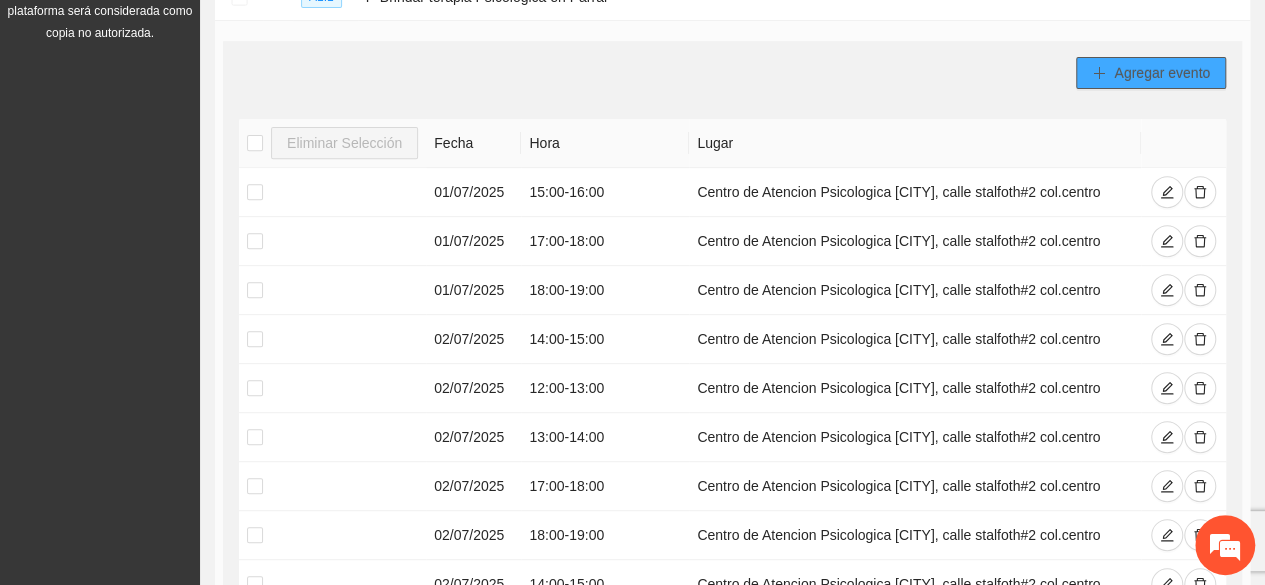 click on "Agregar evento" at bounding box center (1162, 73) 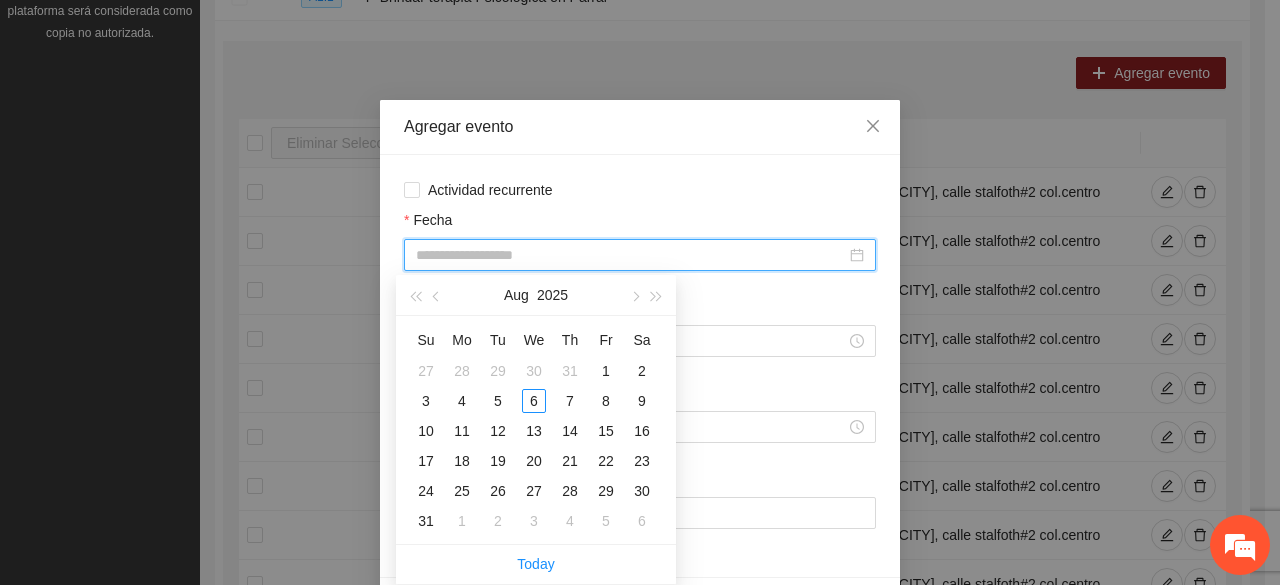 click on "Fecha" at bounding box center [631, 255] 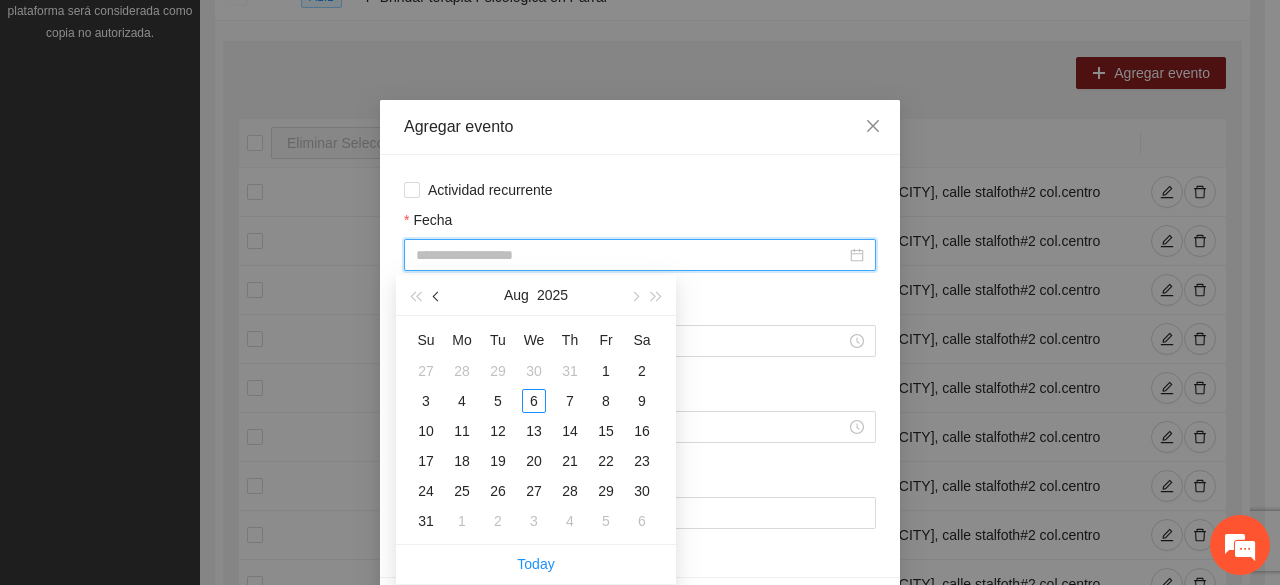 click at bounding box center [437, 295] 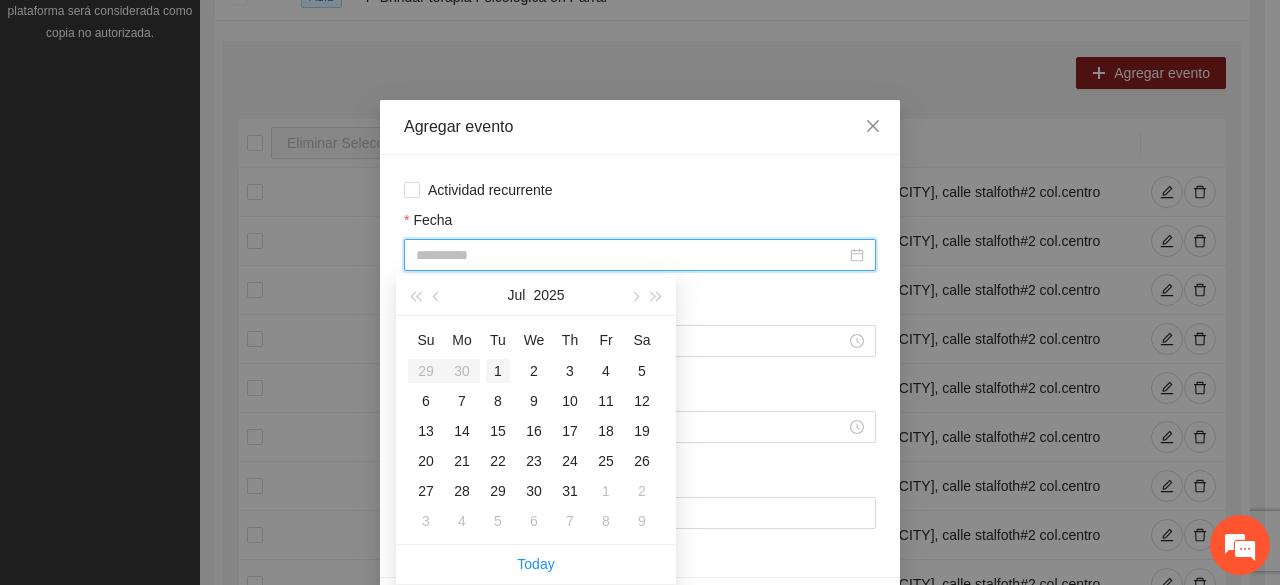 type on "**********" 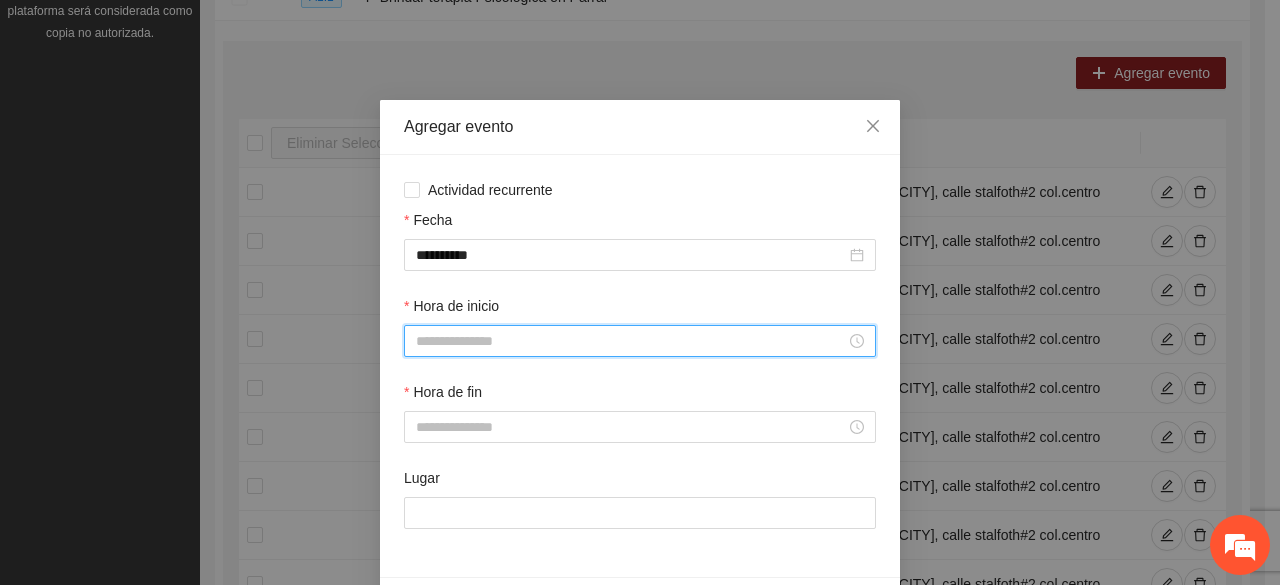 click on "Hora de inicio" at bounding box center [631, 341] 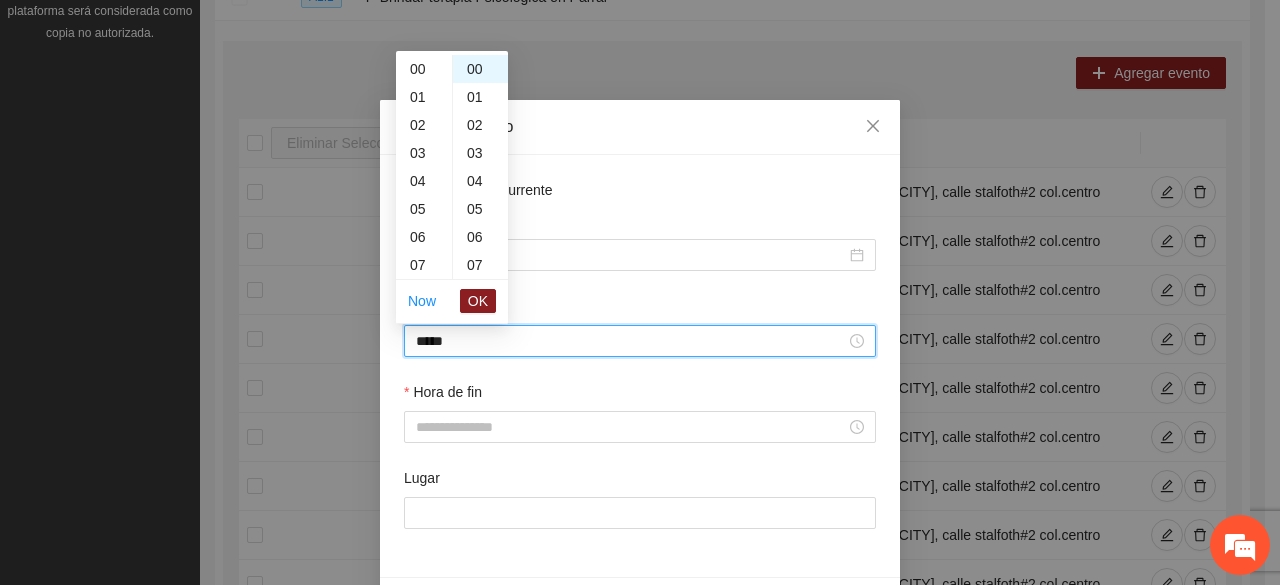 scroll, scrollTop: 448, scrollLeft: 0, axis: vertical 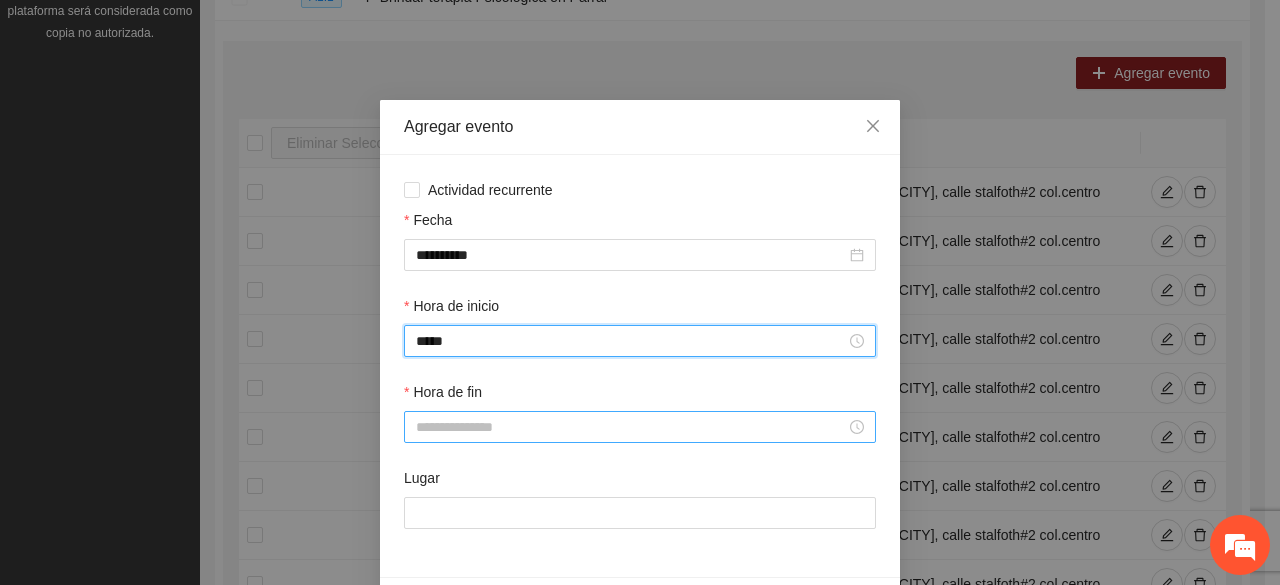 type on "*****" 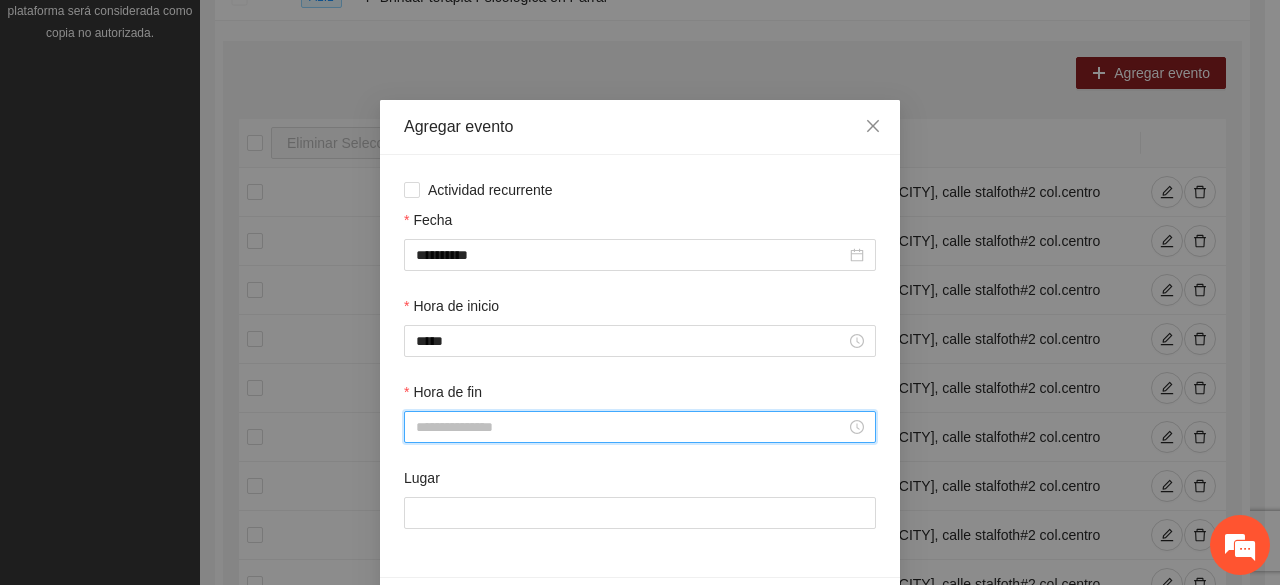 click on "Hora de fin" at bounding box center [631, 427] 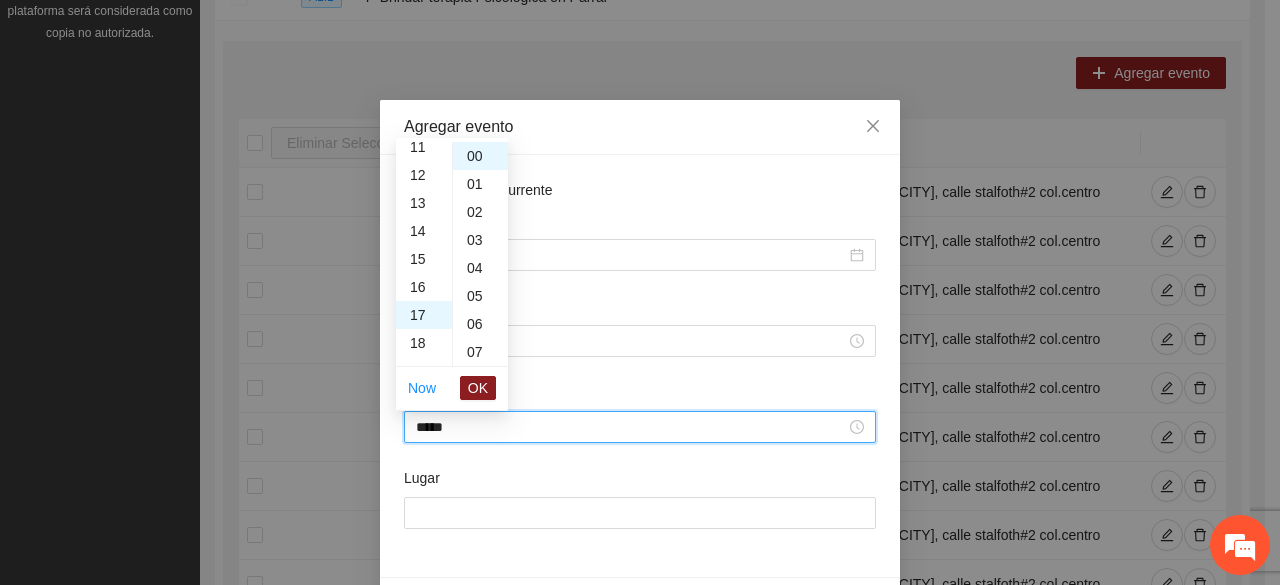 scroll, scrollTop: 476, scrollLeft: 0, axis: vertical 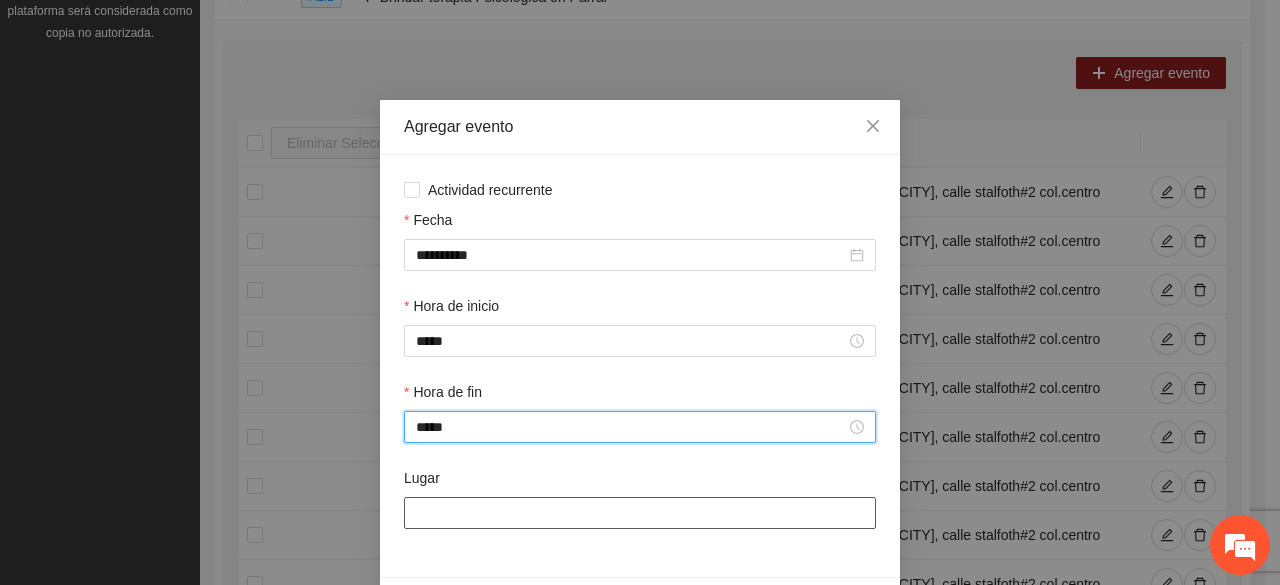 type on "*****" 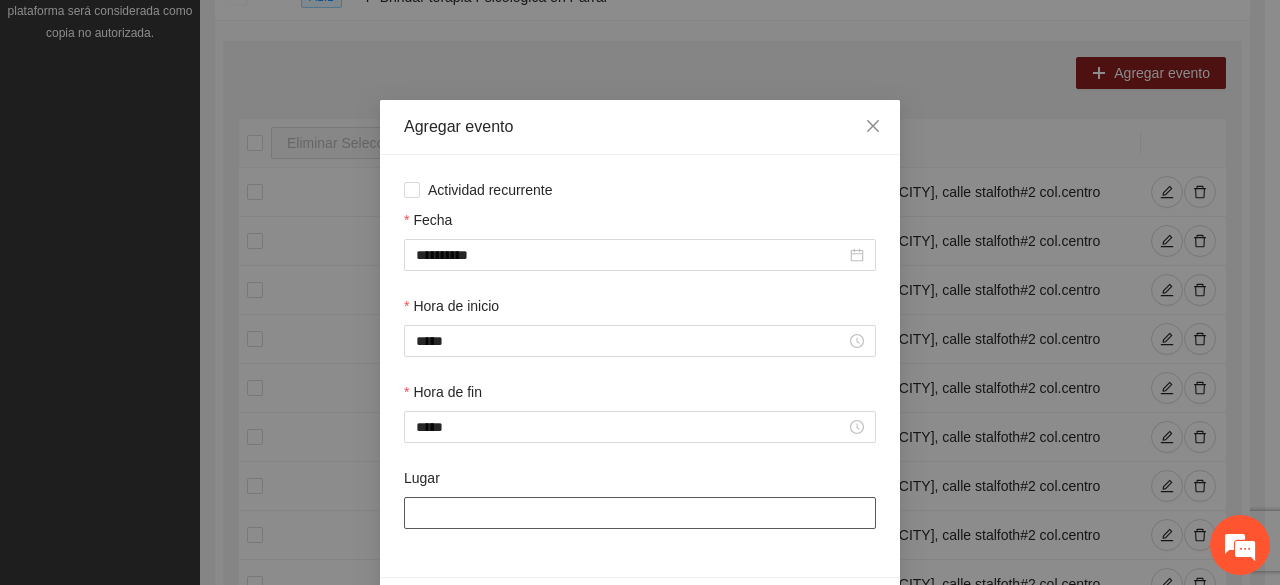paste on "**********" 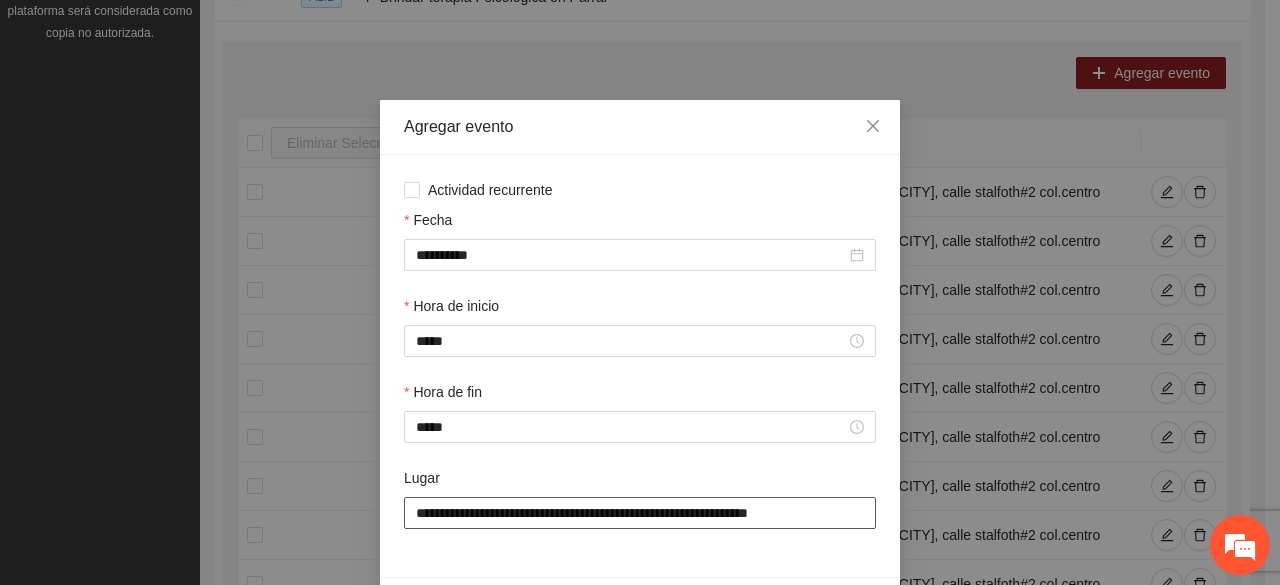 scroll, scrollTop: 70, scrollLeft: 0, axis: vertical 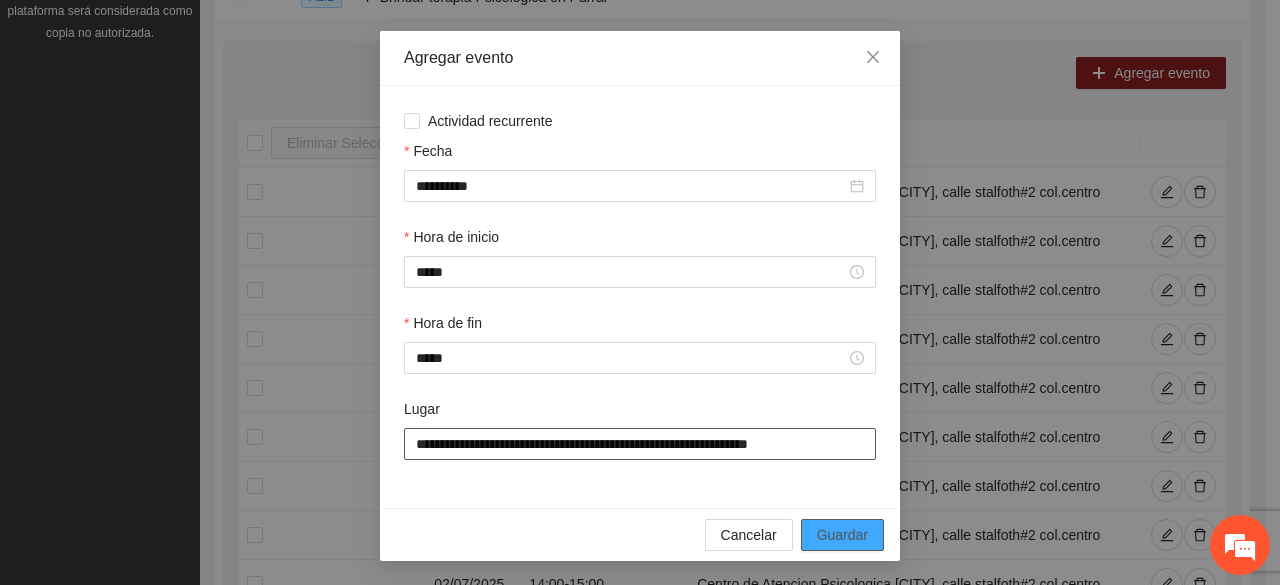 type on "**********" 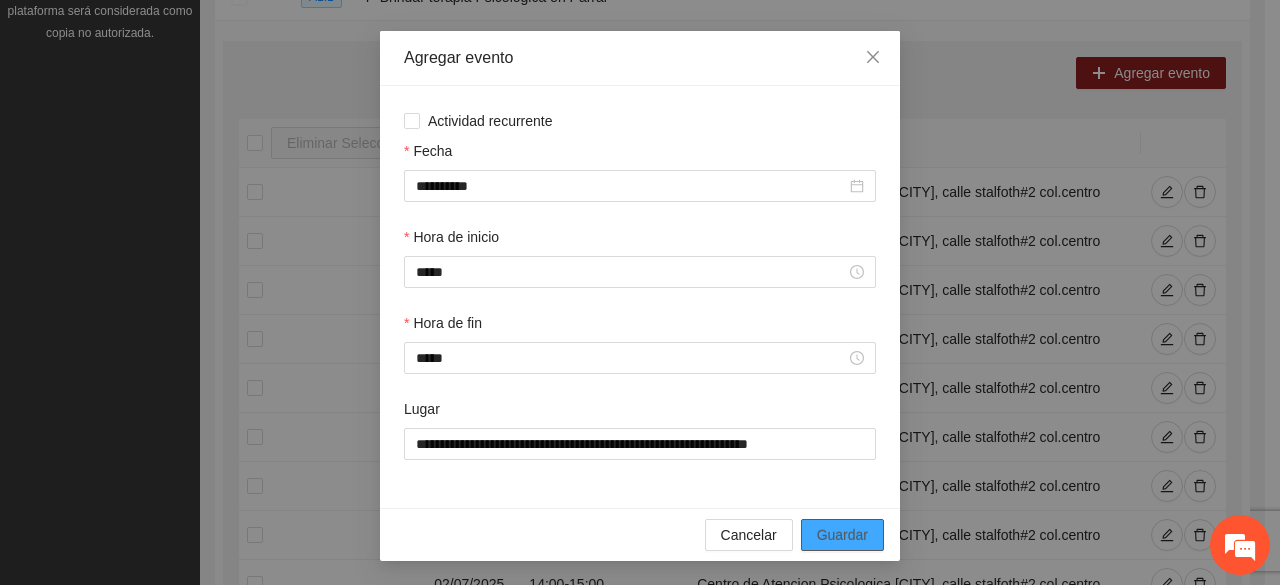 click on "Guardar" at bounding box center [842, 535] 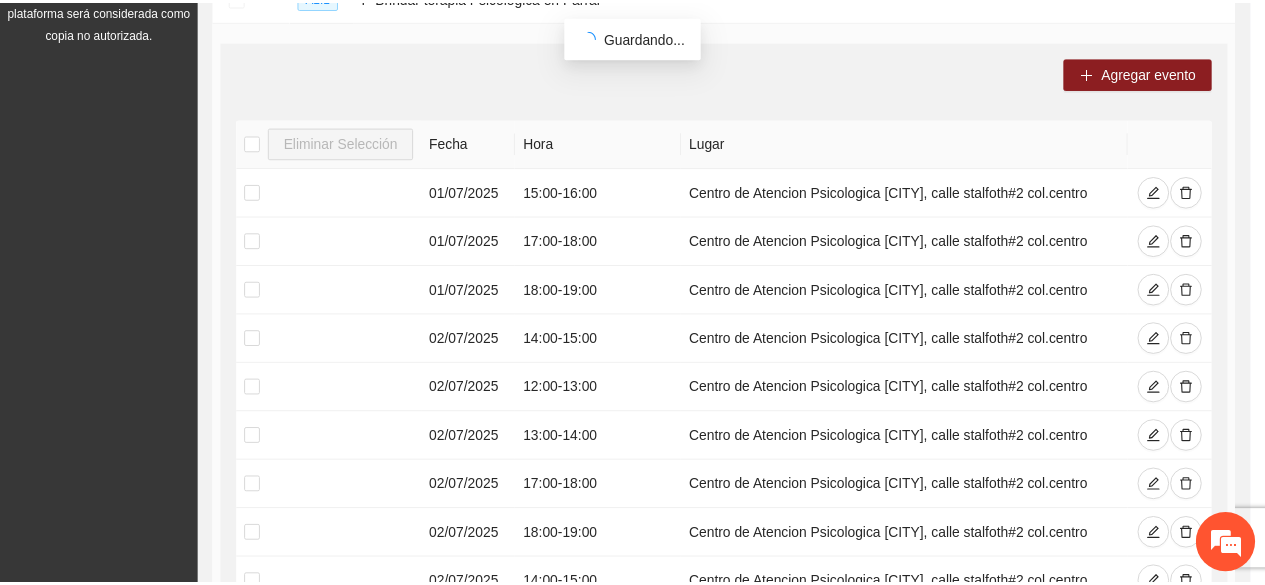 scroll, scrollTop: 0, scrollLeft: 0, axis: both 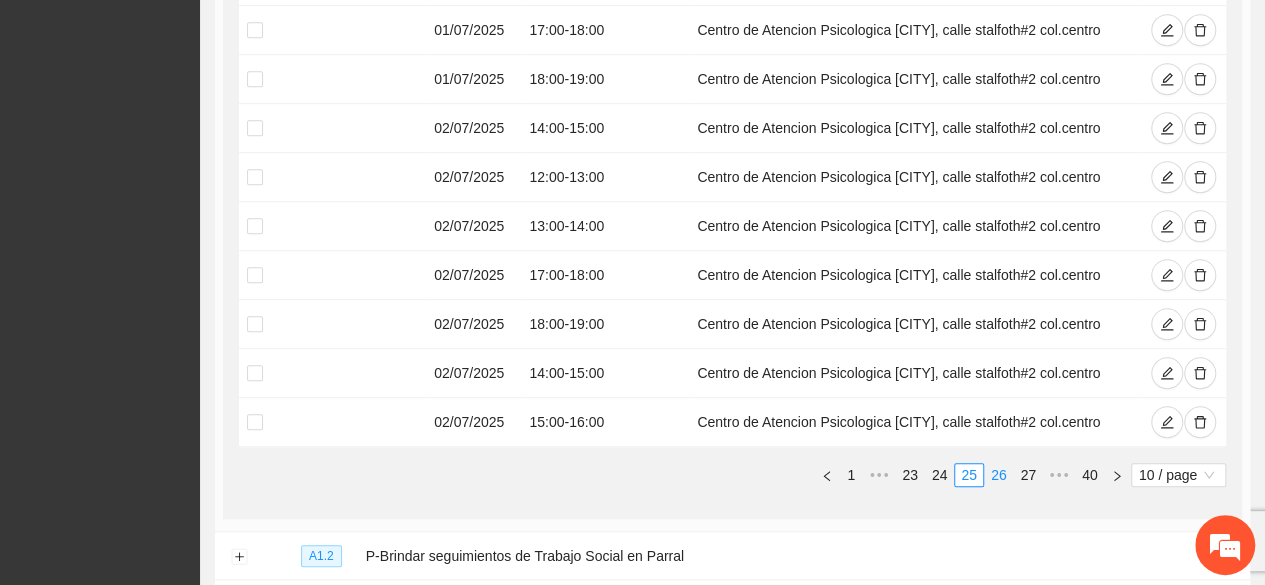 click on "26" at bounding box center [999, 475] 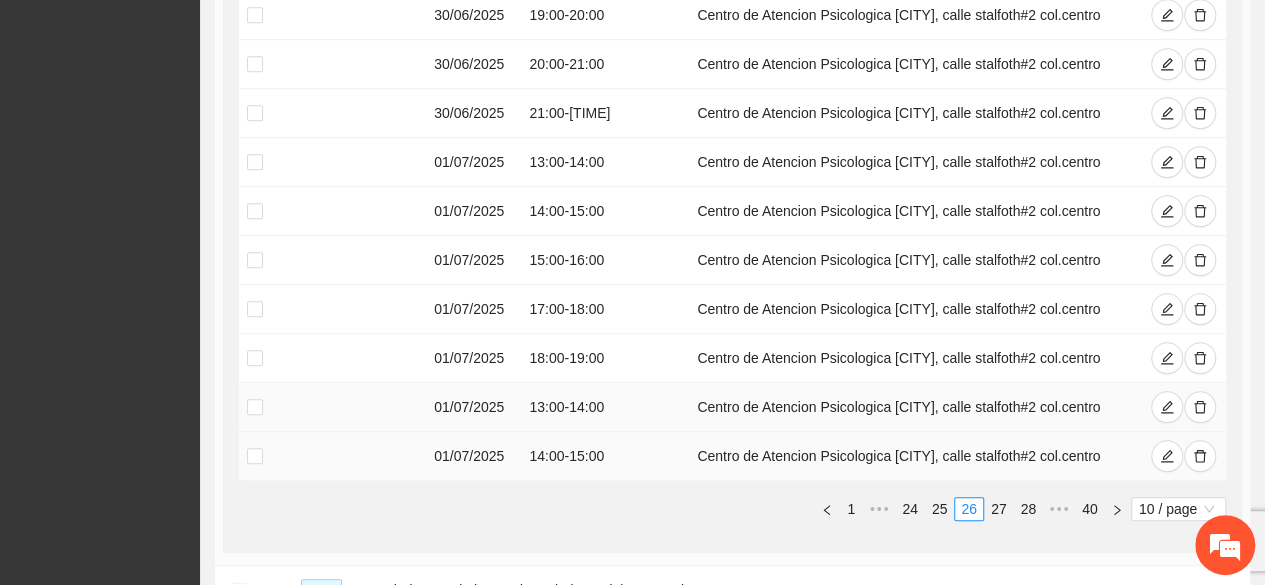 scroll, scrollTop: 573, scrollLeft: 0, axis: vertical 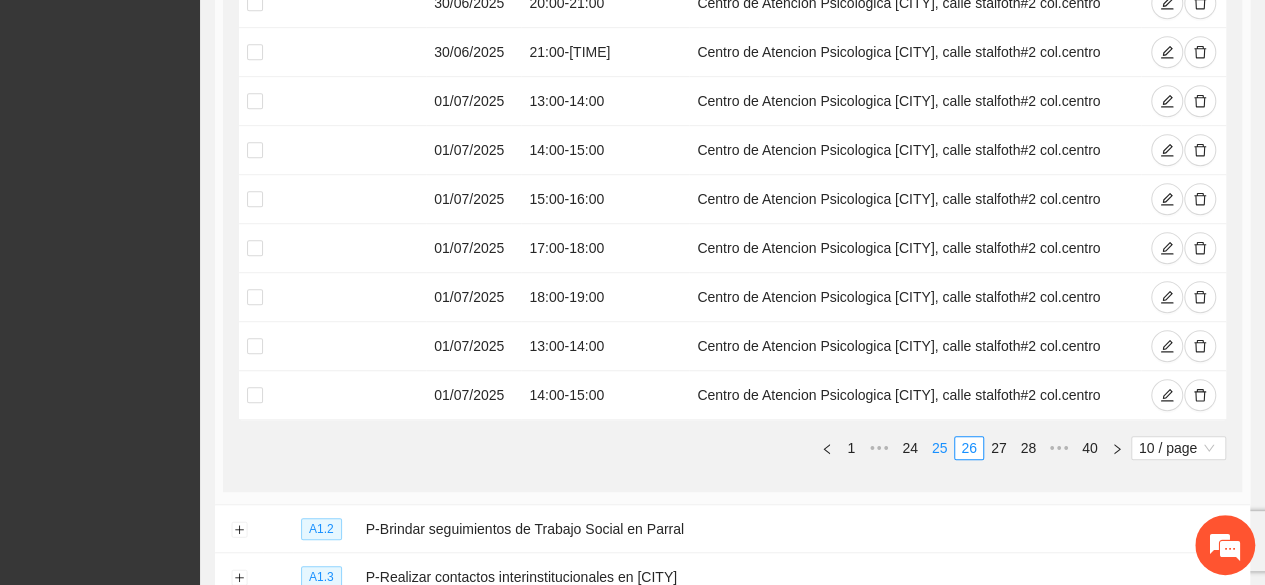 click on "25" at bounding box center (940, 448) 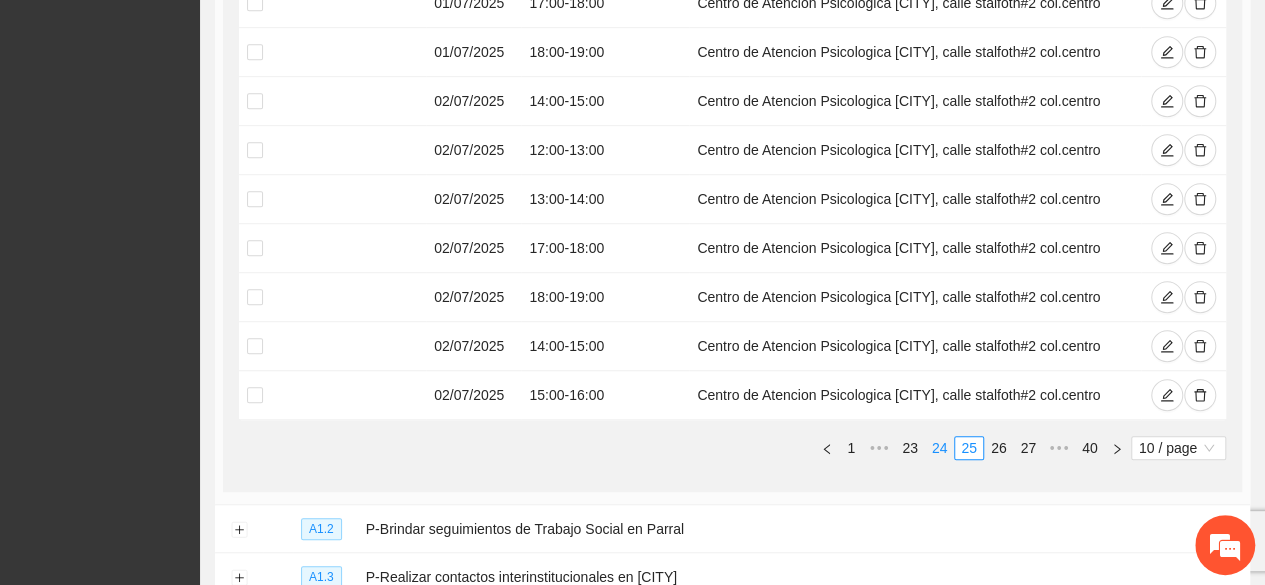 click on "24" at bounding box center [940, 448] 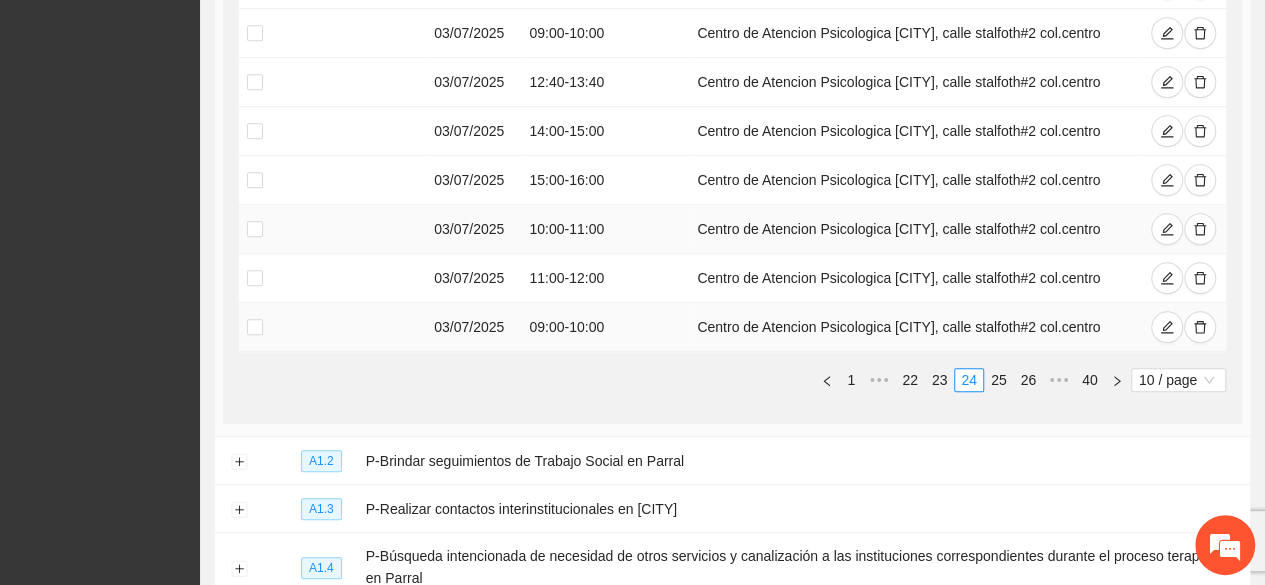 scroll, scrollTop: 642, scrollLeft: 0, axis: vertical 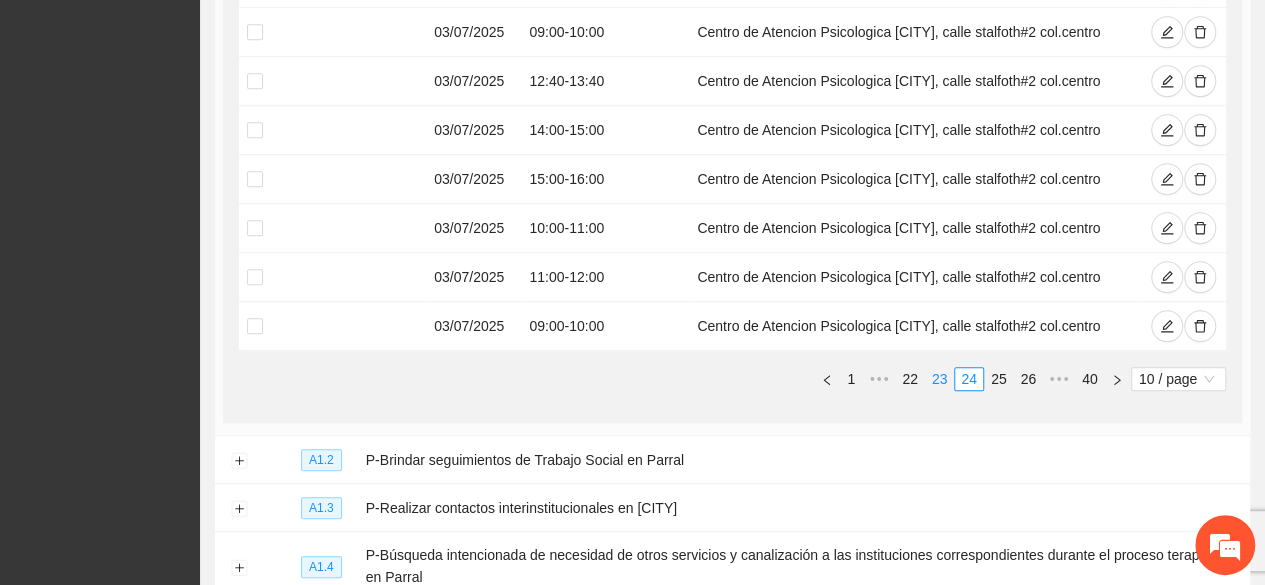click on "23" at bounding box center (940, 379) 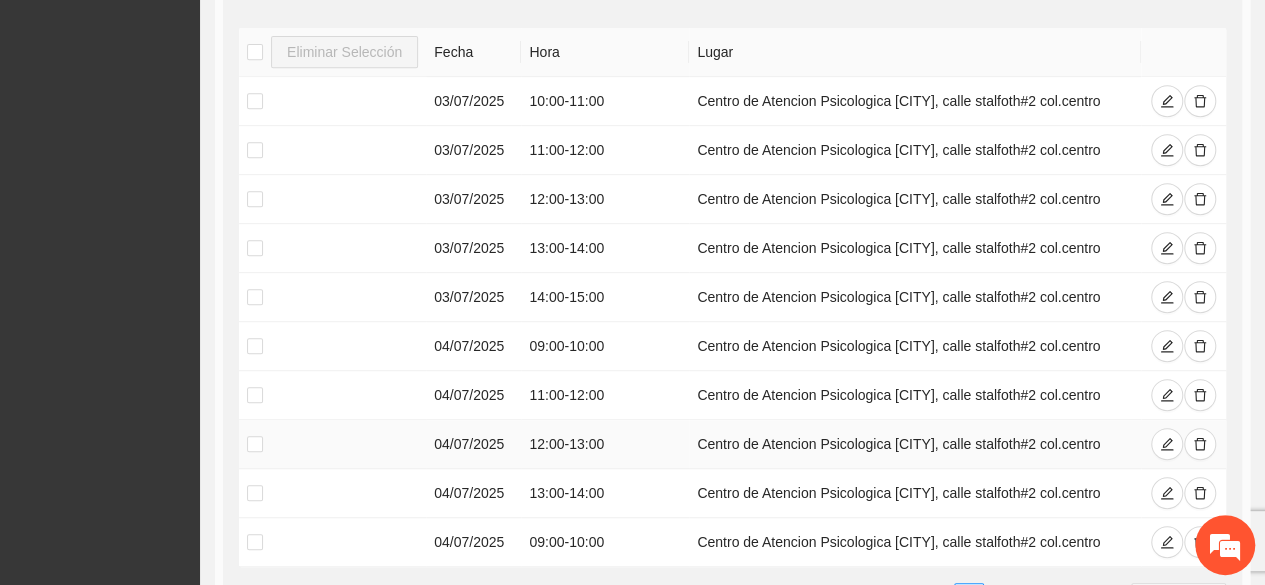 scroll, scrollTop: 408, scrollLeft: 0, axis: vertical 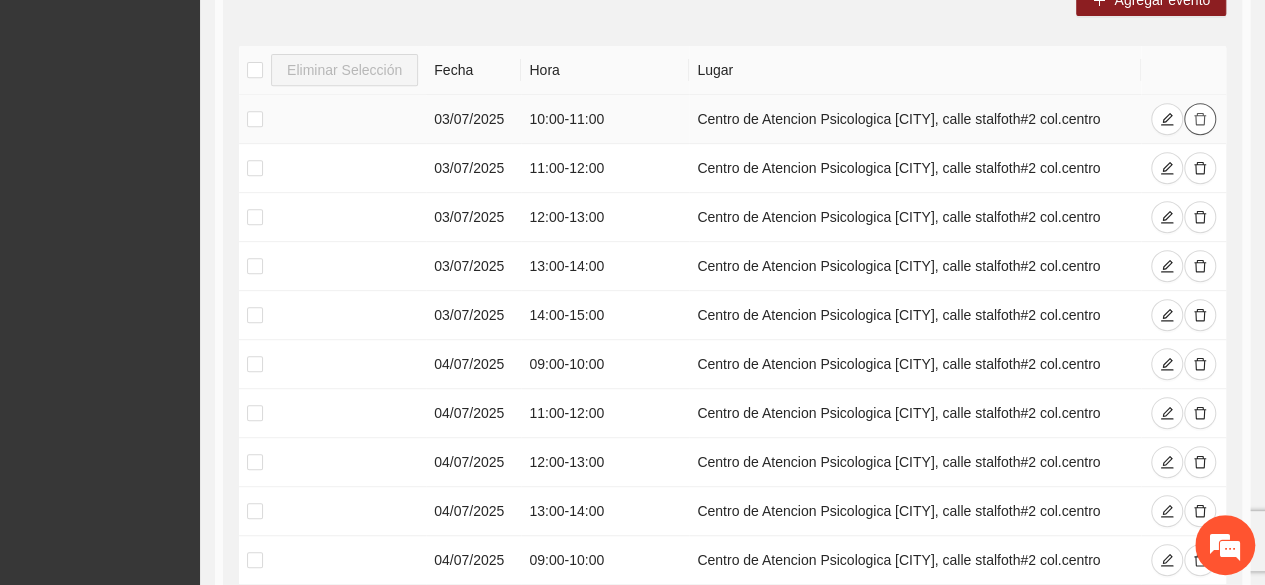 click 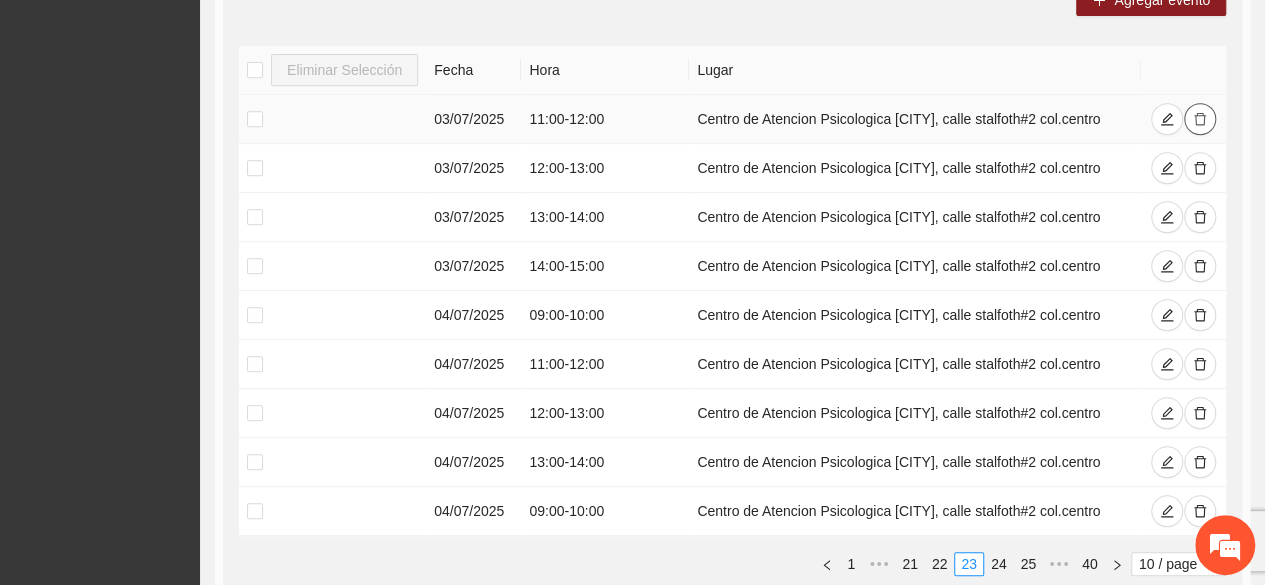 click 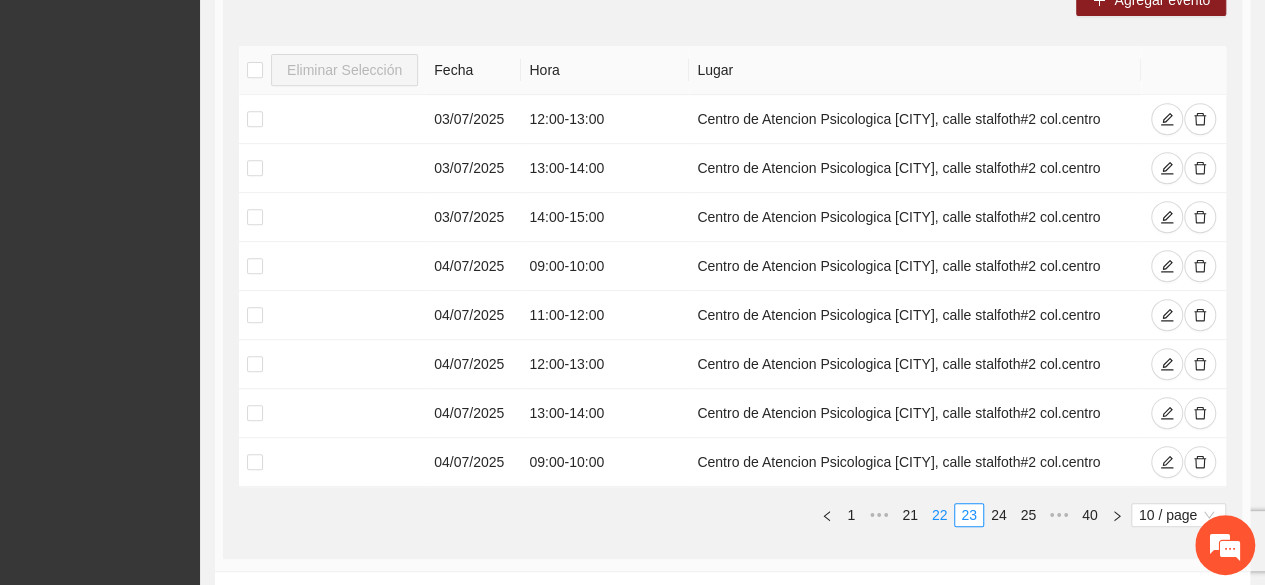 click on "22" at bounding box center (940, 515) 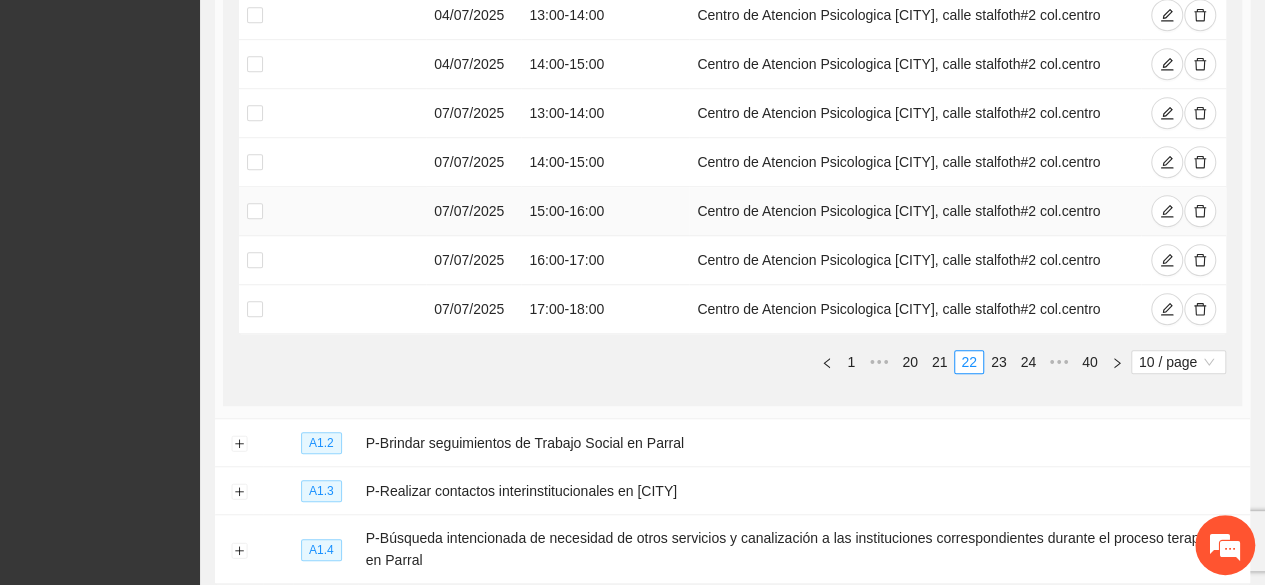 scroll, scrollTop: 665, scrollLeft: 0, axis: vertical 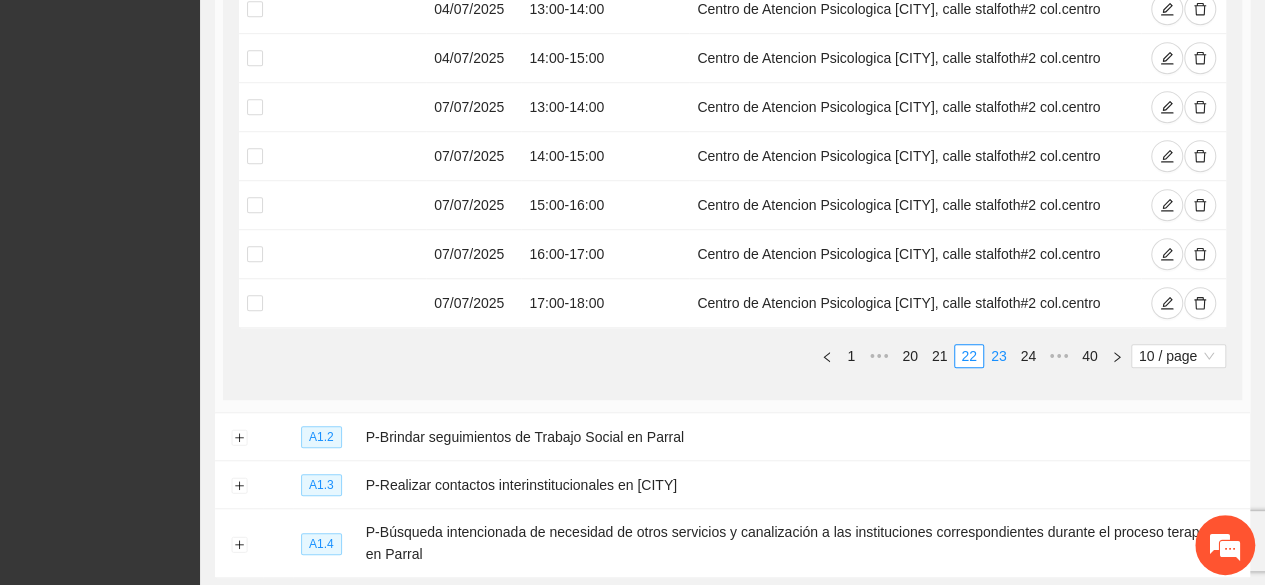 click on "23" at bounding box center (999, 356) 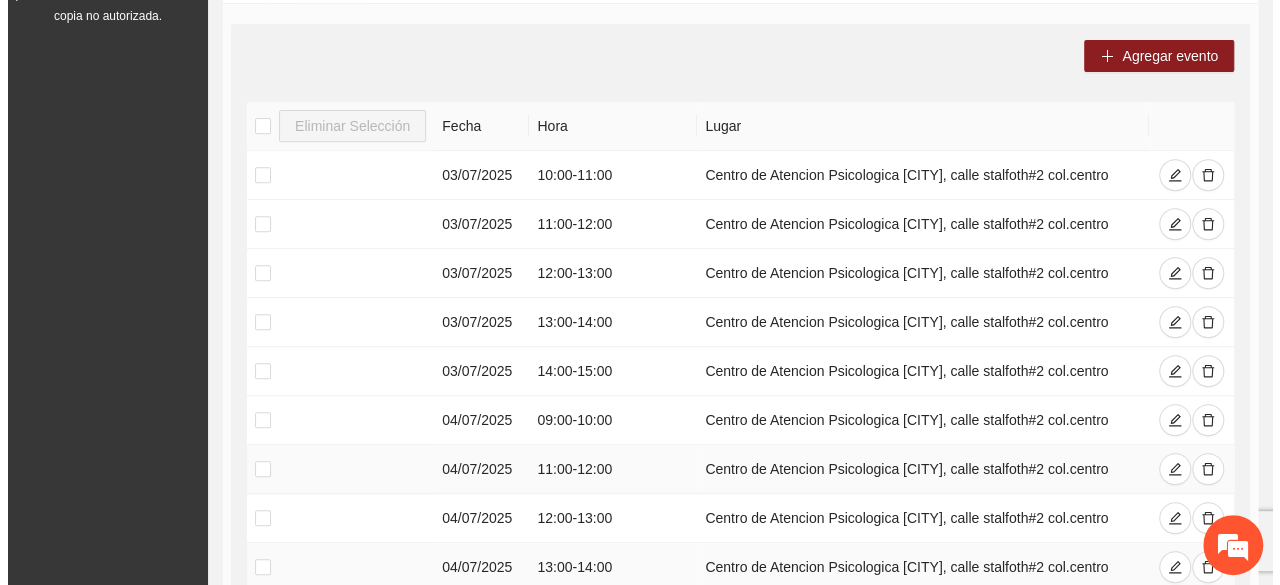 scroll, scrollTop: 349, scrollLeft: 0, axis: vertical 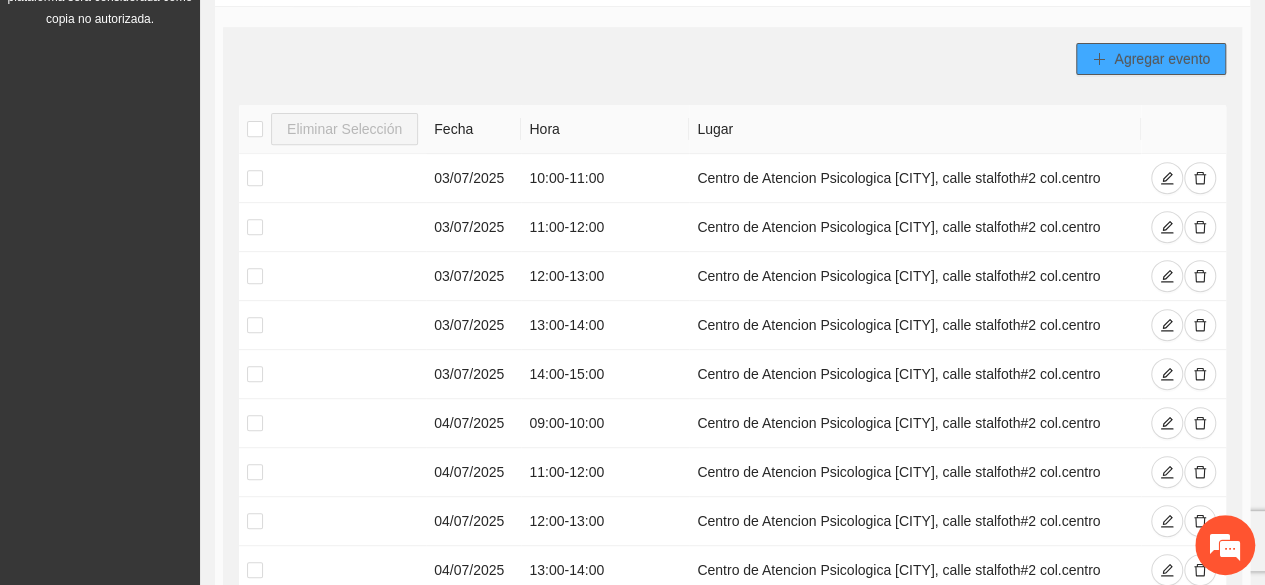 click on "Agregar evento" at bounding box center [1162, 59] 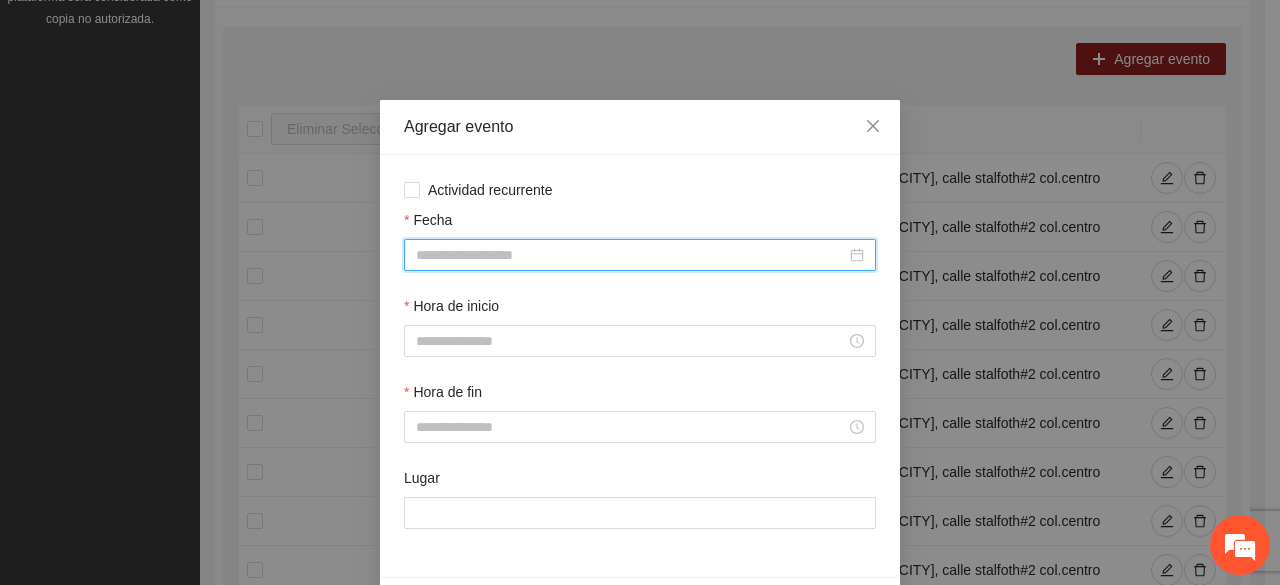 click on "Fecha" at bounding box center (631, 255) 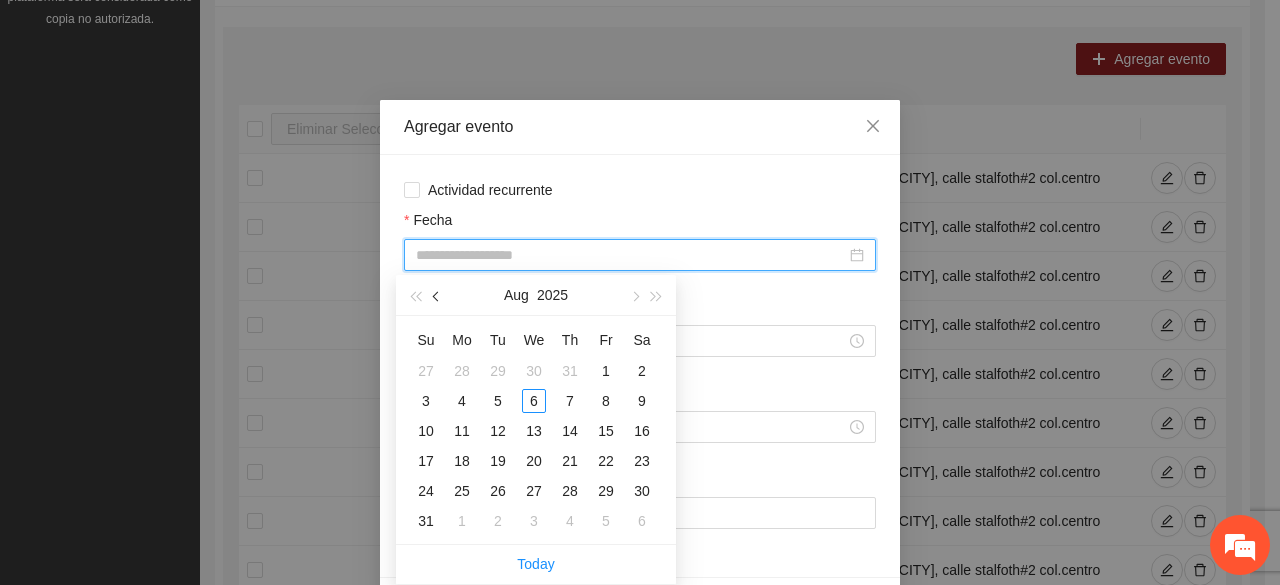 click at bounding box center (438, 296) 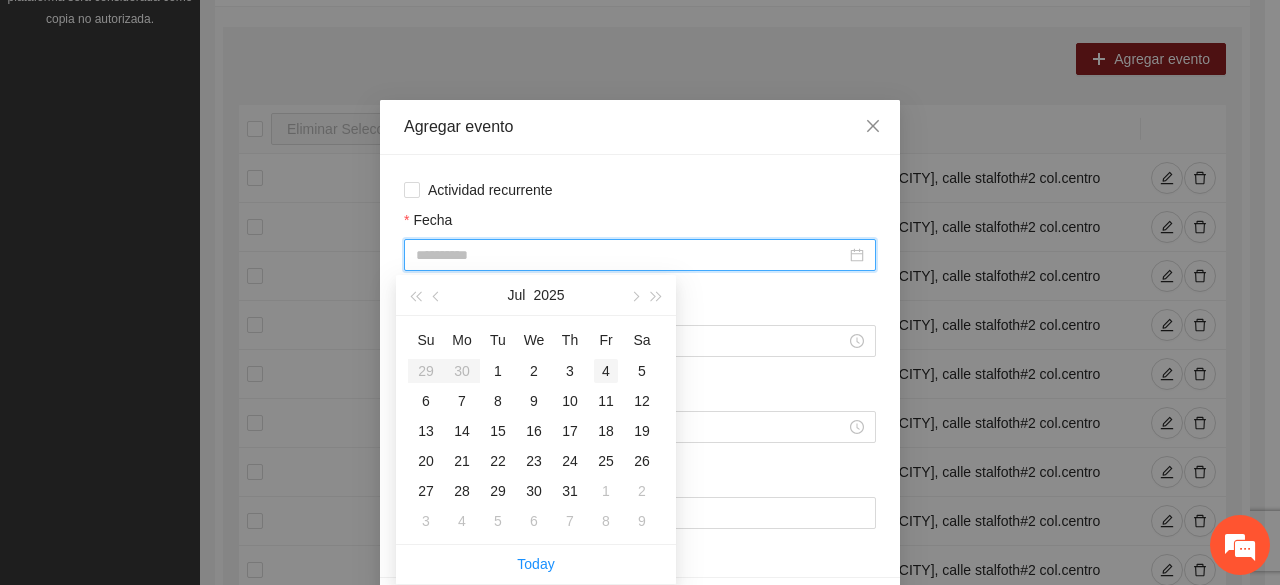 type on "**********" 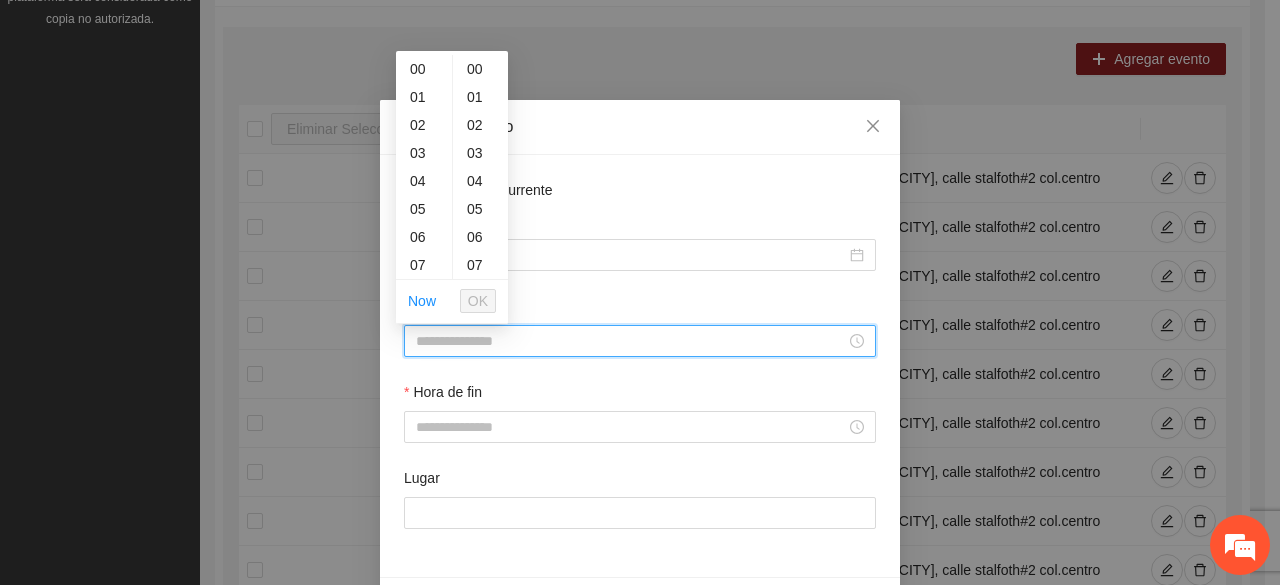 click on "Hora de inicio" at bounding box center (631, 341) 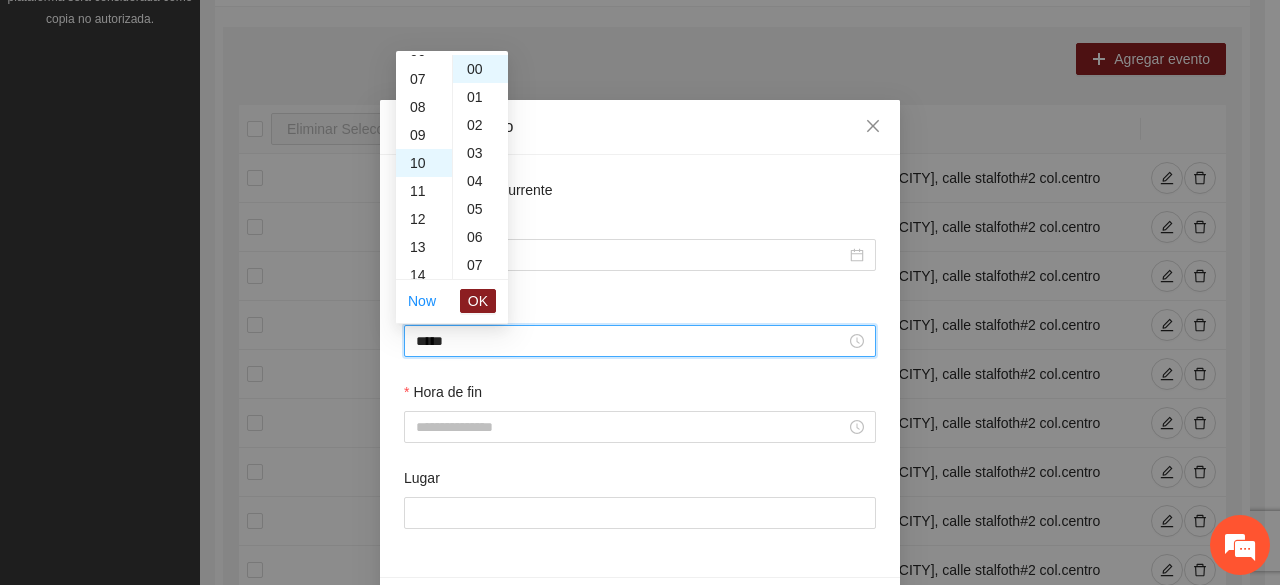 scroll, scrollTop: 280, scrollLeft: 0, axis: vertical 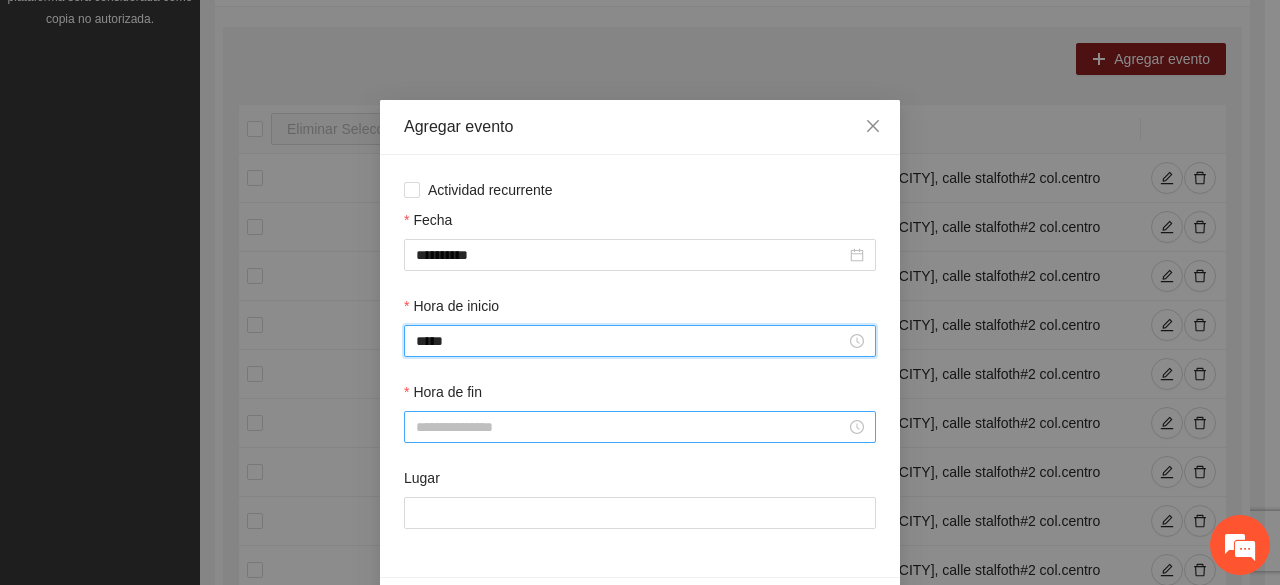 type on "*****" 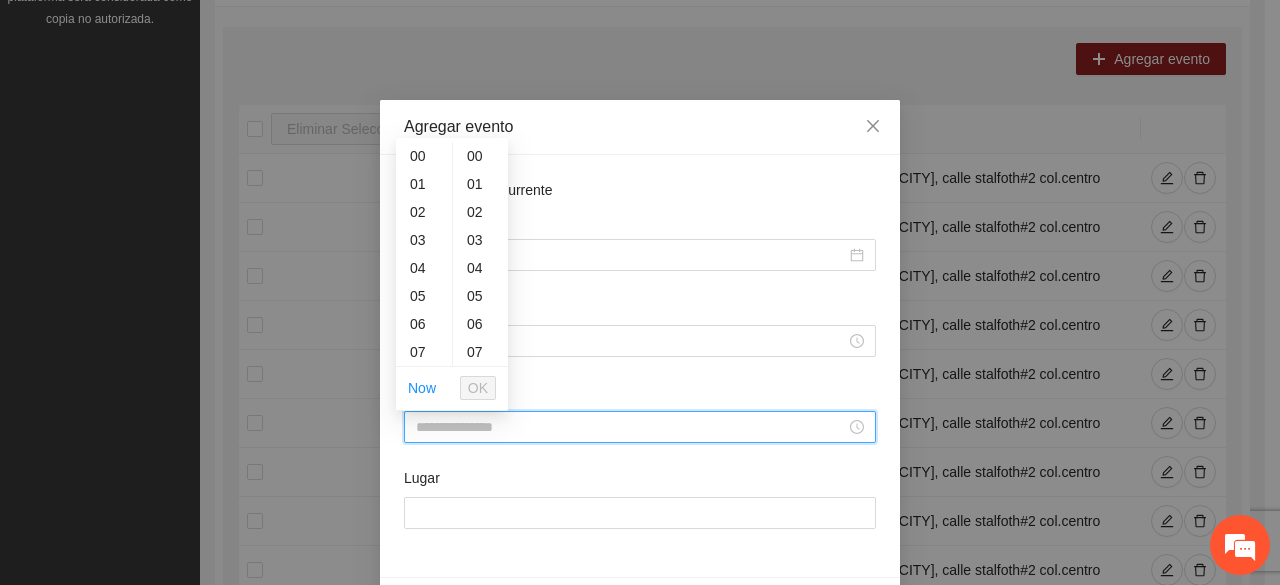 click on "Hora de fin" at bounding box center (631, 427) 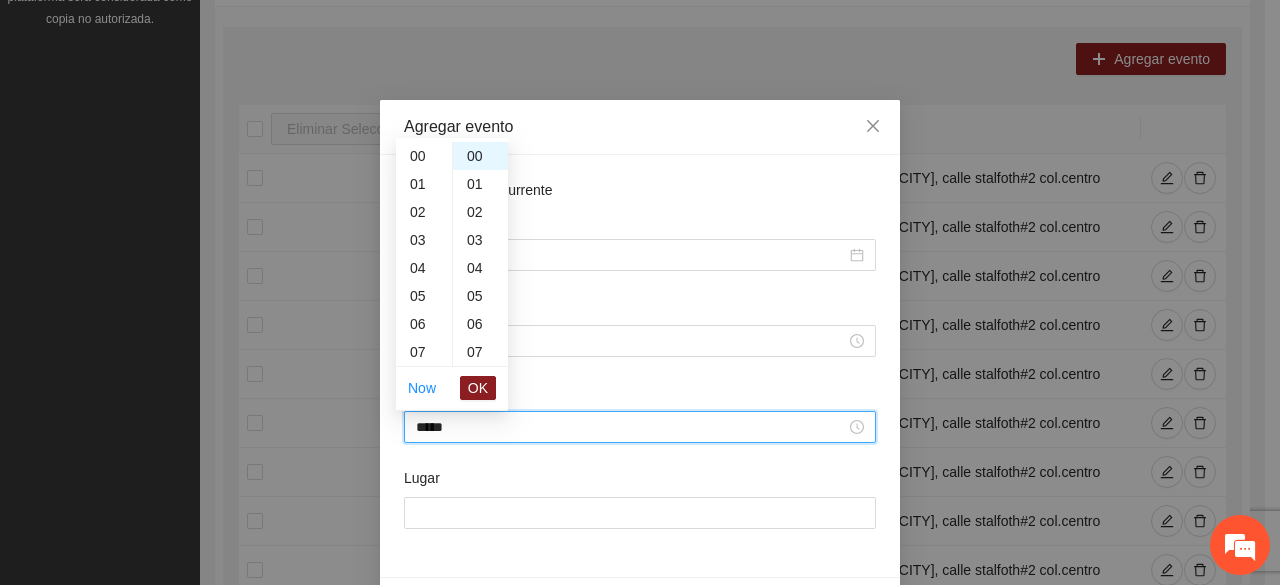 scroll, scrollTop: 308, scrollLeft: 0, axis: vertical 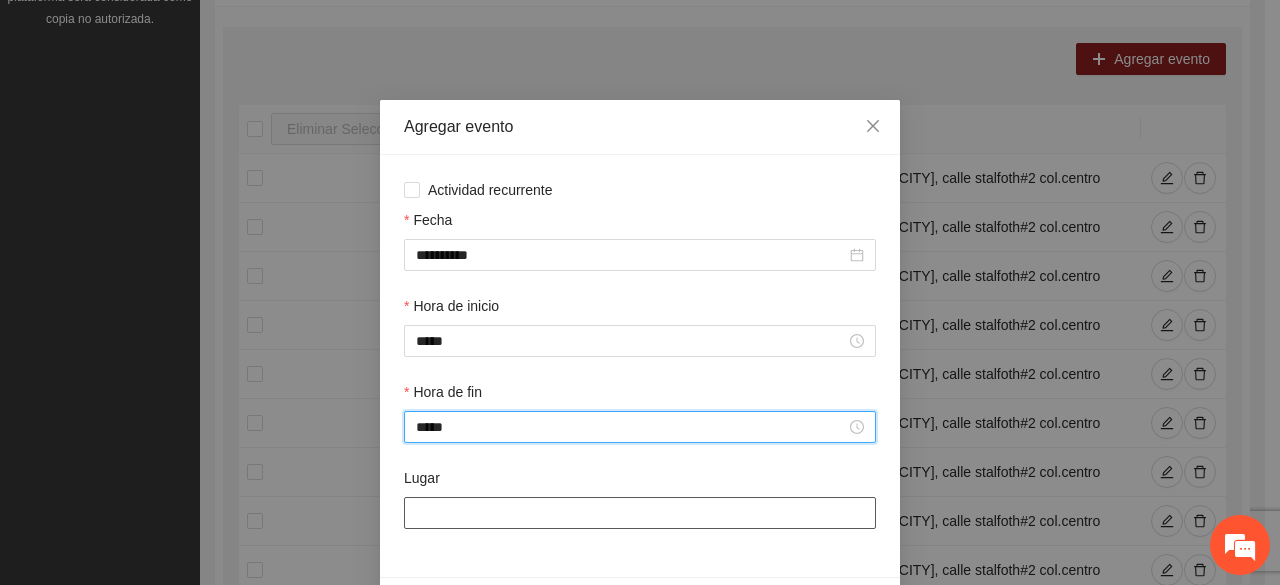 type on "*****" 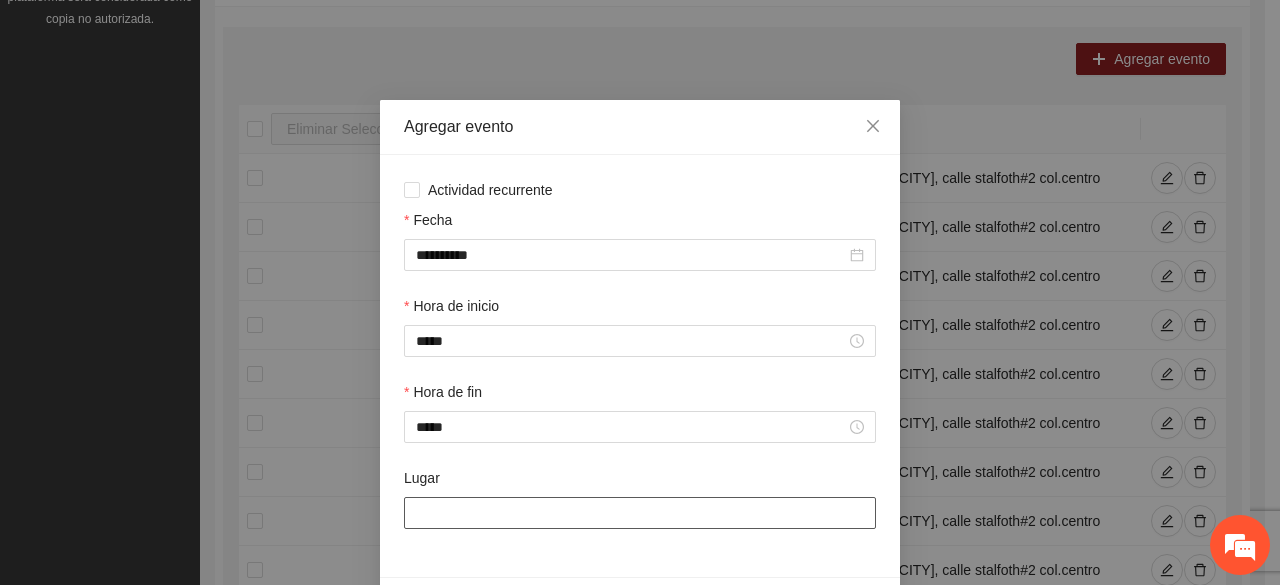 click on "Lugar" at bounding box center (640, 513) 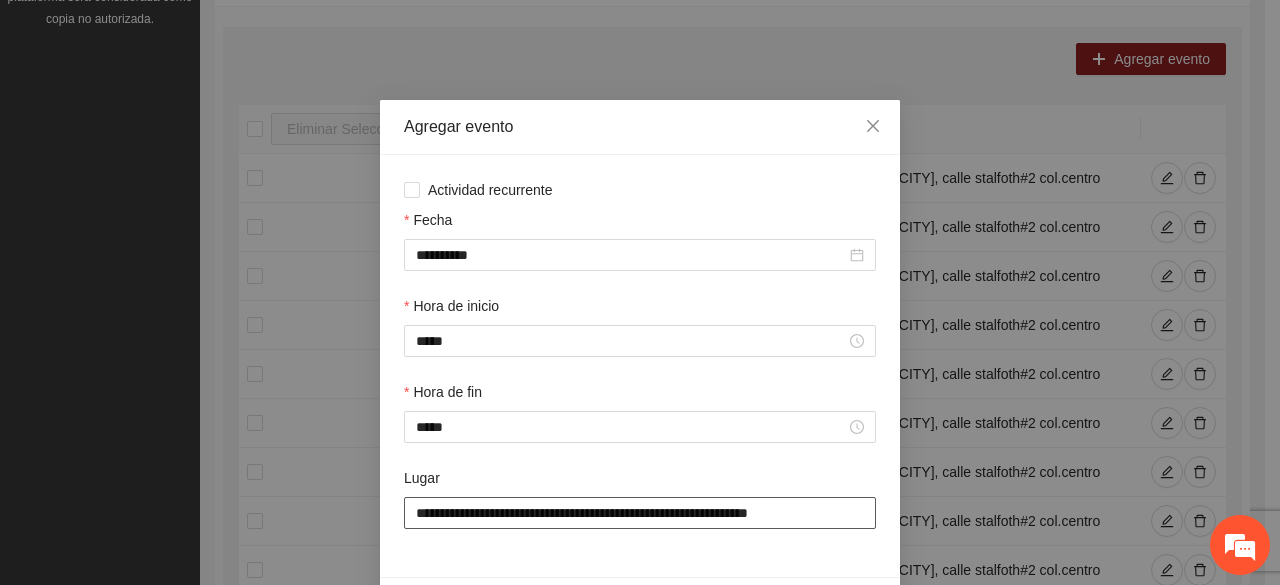 scroll, scrollTop: 70, scrollLeft: 0, axis: vertical 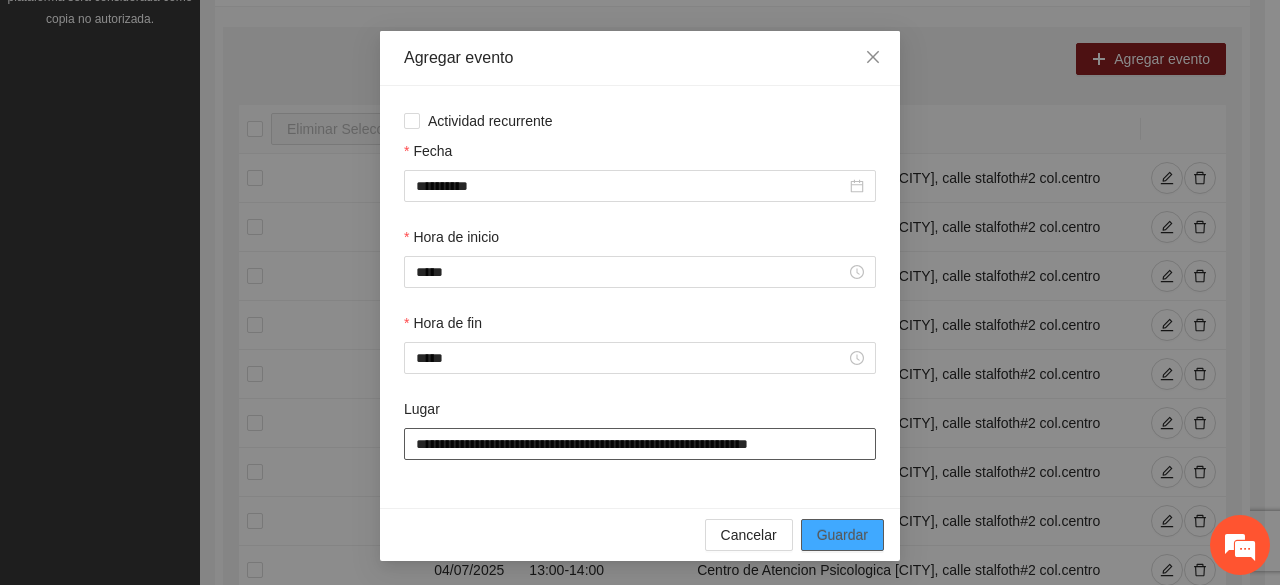 type on "**********" 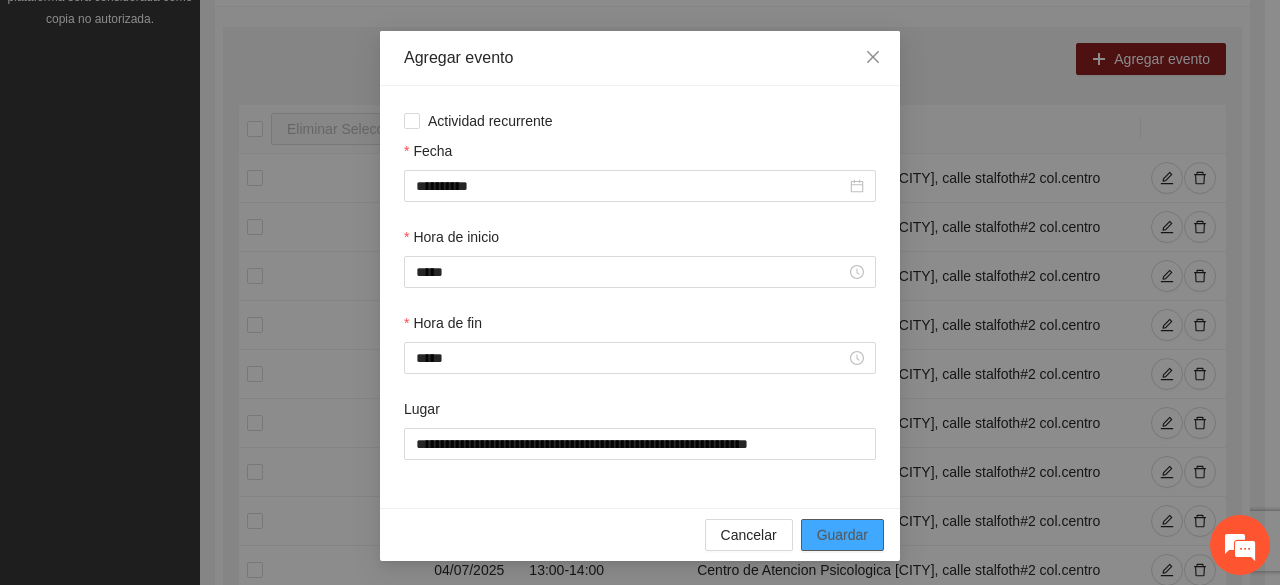click on "Guardar" at bounding box center (842, 535) 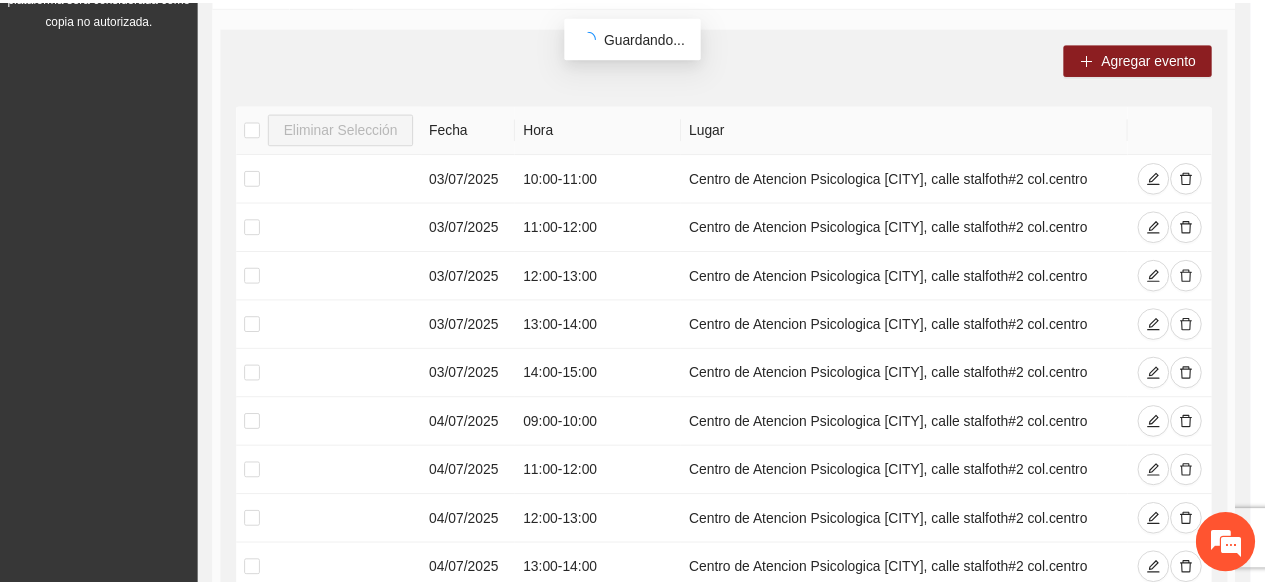 scroll, scrollTop: 0, scrollLeft: 0, axis: both 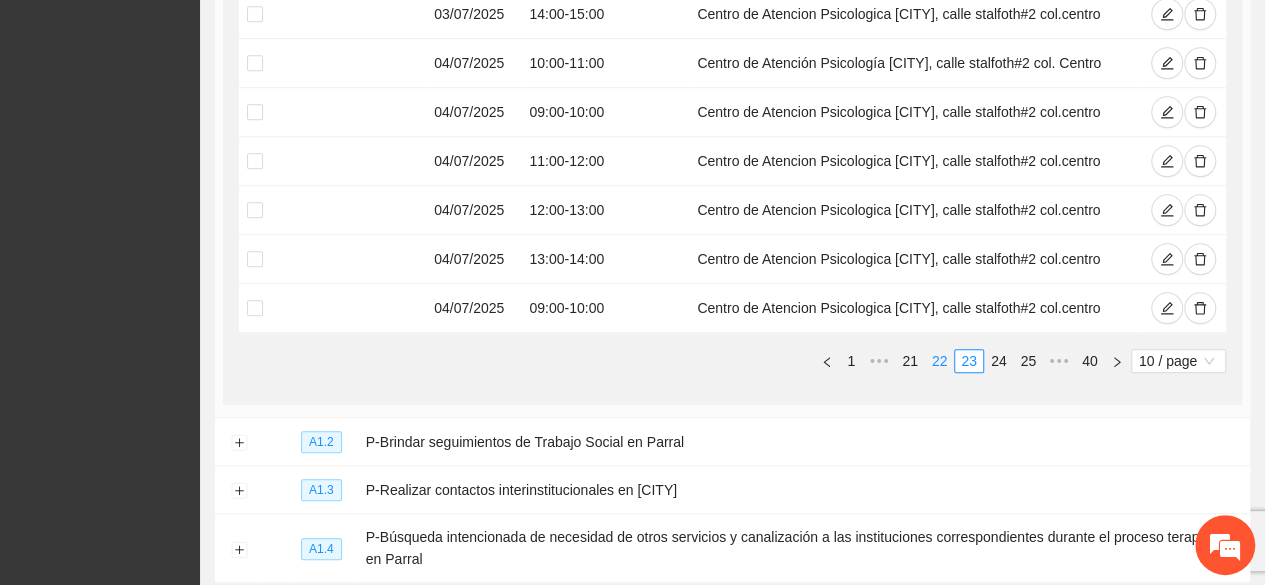 click on "22" at bounding box center [940, 361] 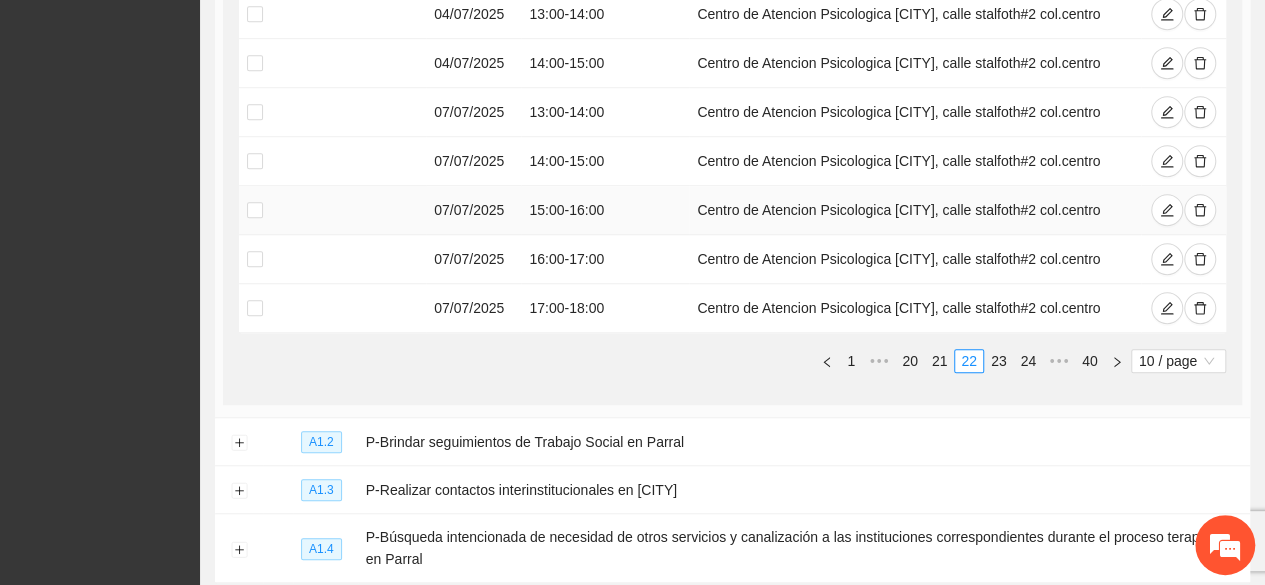 click on "Centro de Atencion Psicologica [CITY], calle stalfoth#2 col.centro" at bounding box center (915, 210) 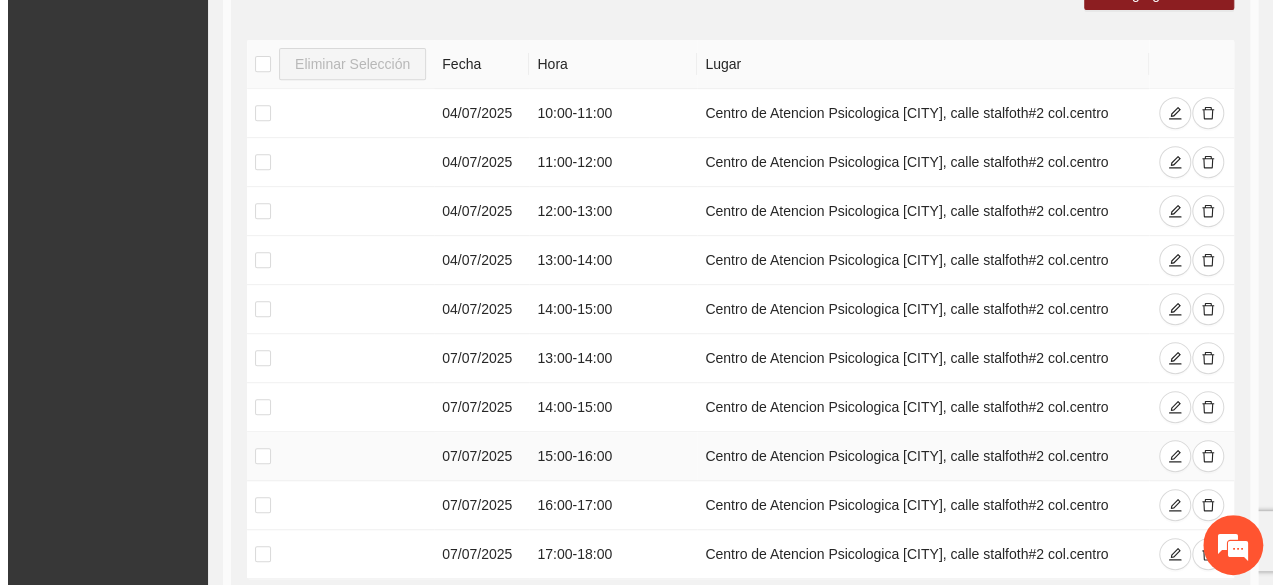scroll, scrollTop: 412, scrollLeft: 0, axis: vertical 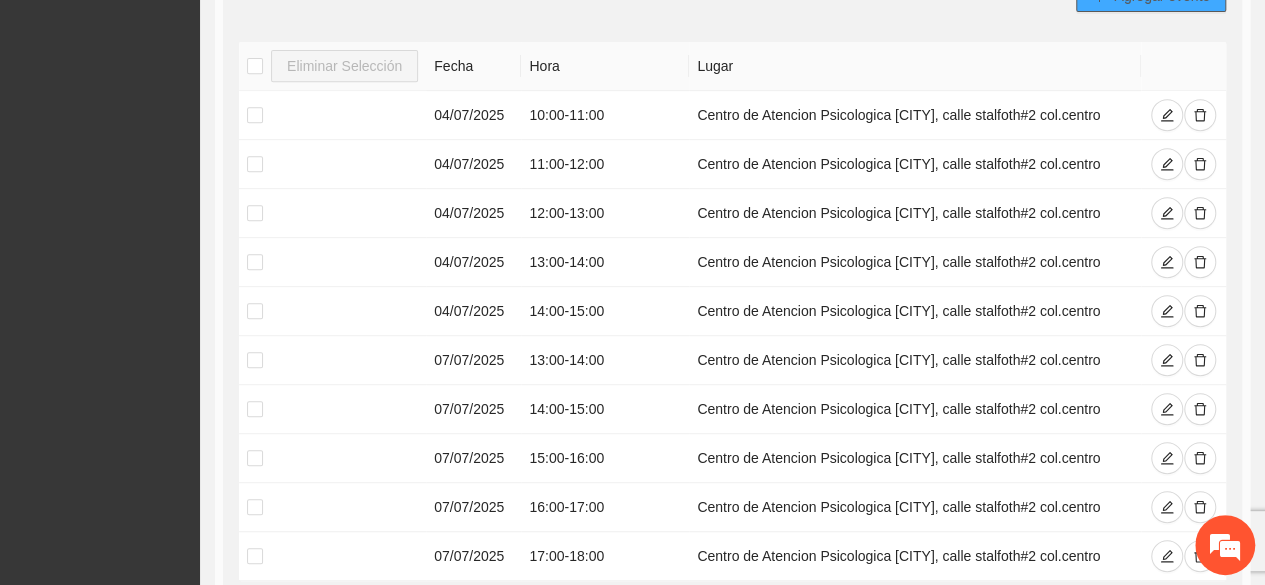 click on "Agregar evento" at bounding box center (1162, -4) 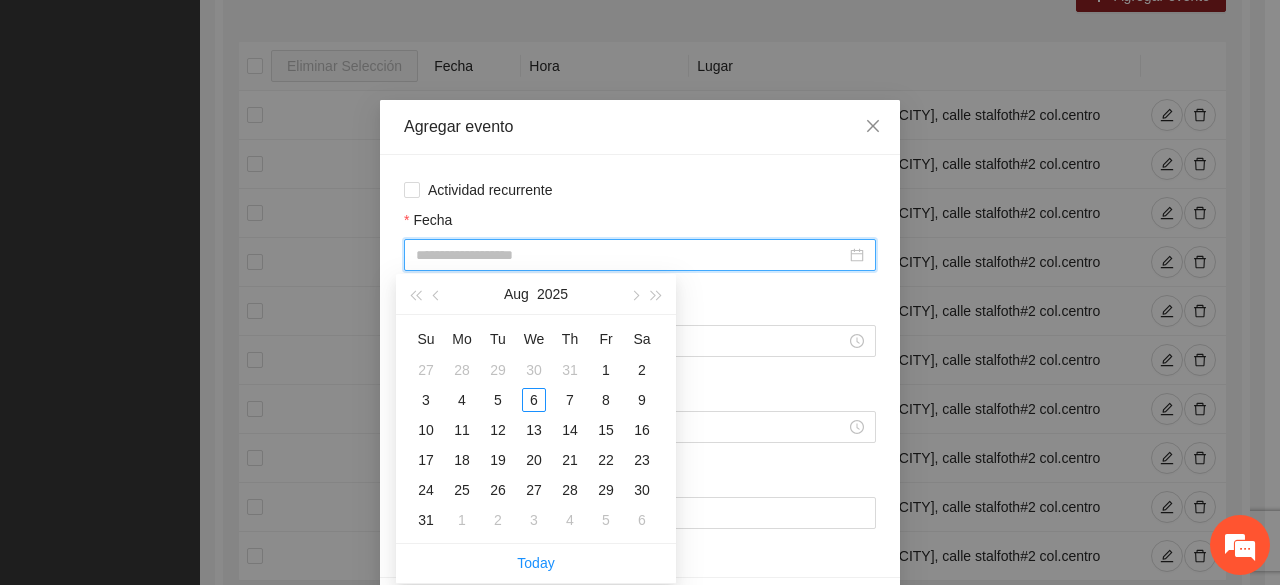 click on "Fecha" at bounding box center (631, 255) 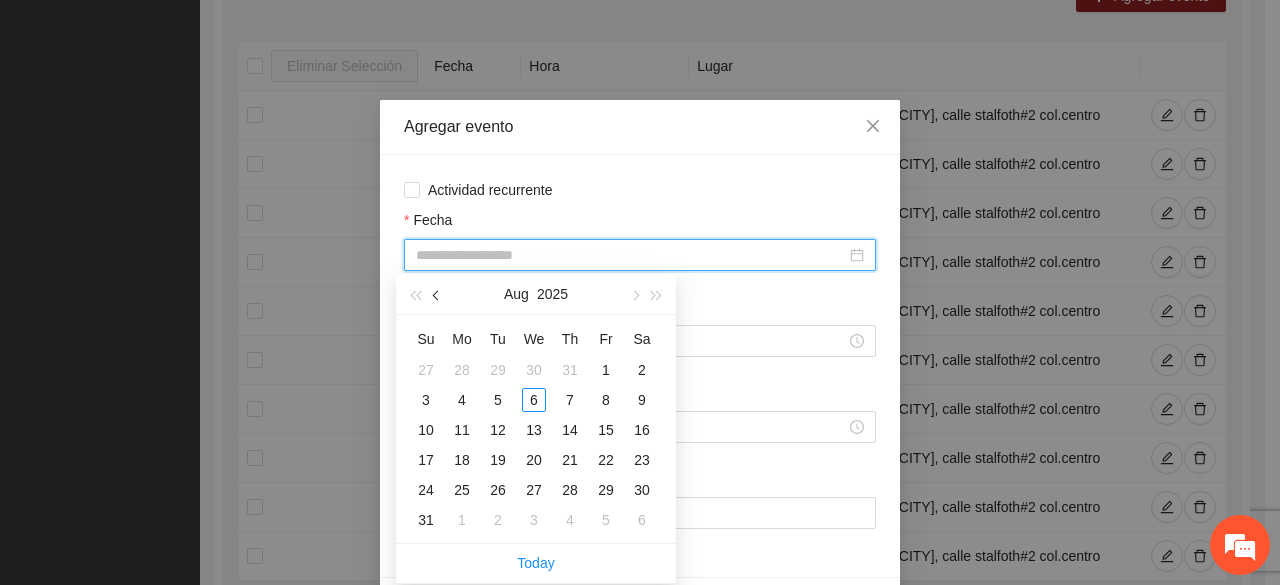 click at bounding box center (437, 294) 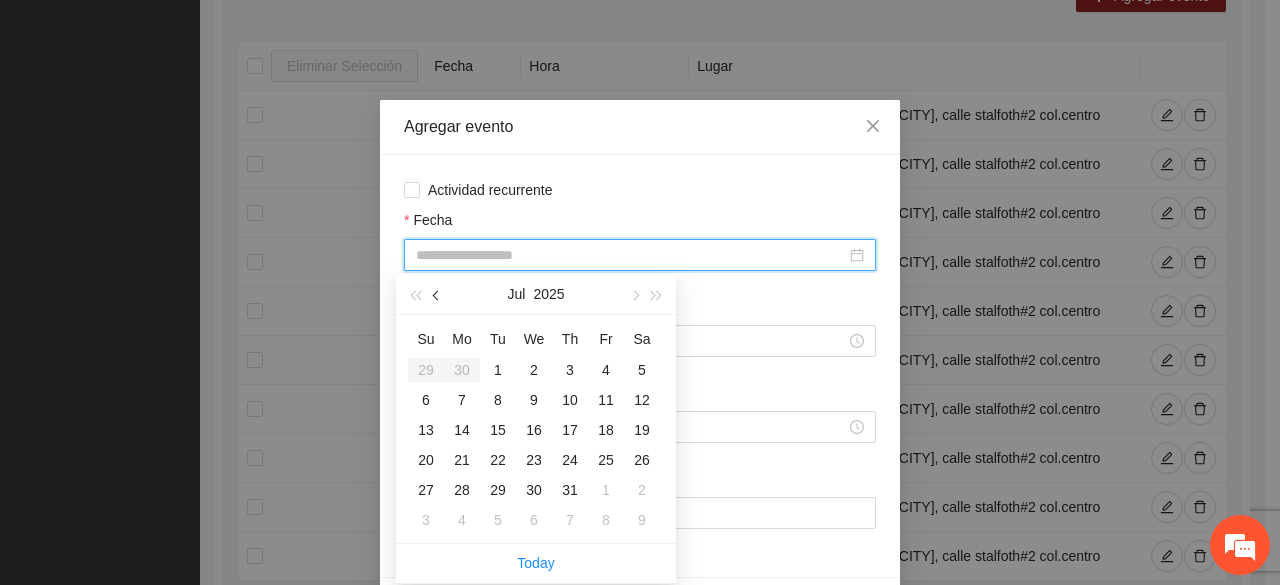 click at bounding box center (438, 296) 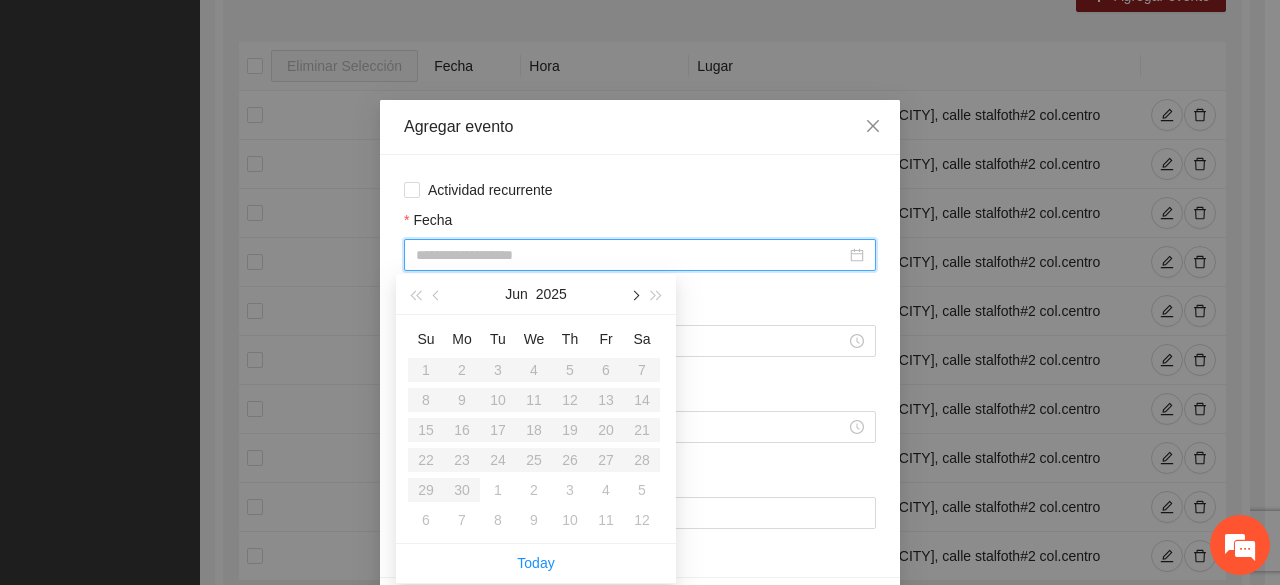 click at bounding box center (634, 294) 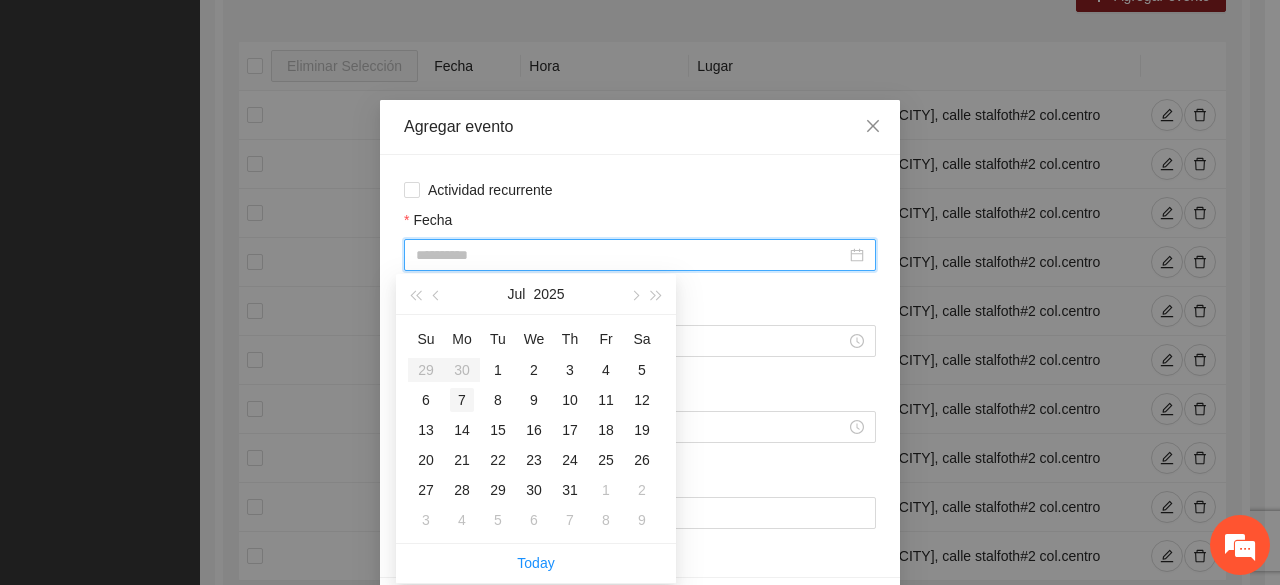 type on "**********" 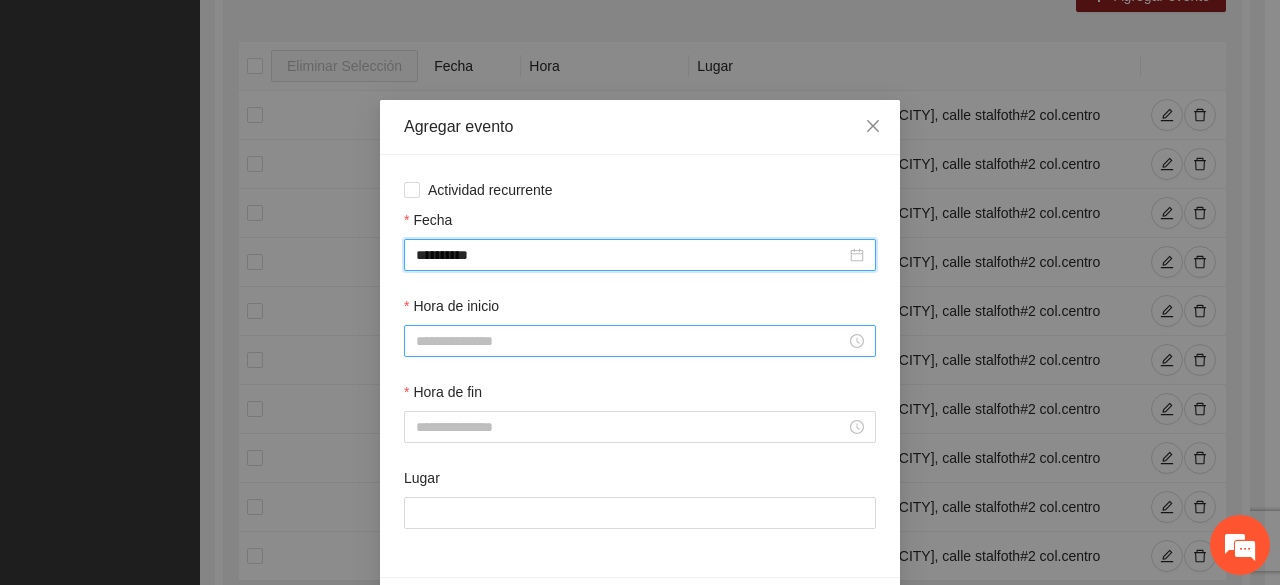 click on "Hora de inicio" at bounding box center [631, 341] 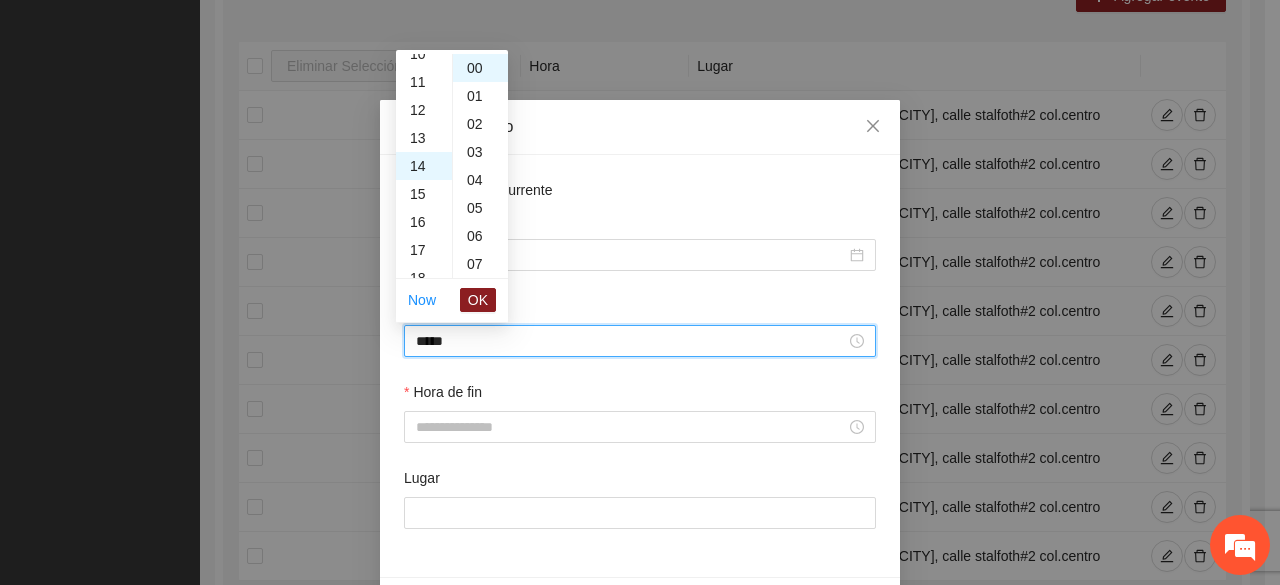 scroll, scrollTop: 392, scrollLeft: 0, axis: vertical 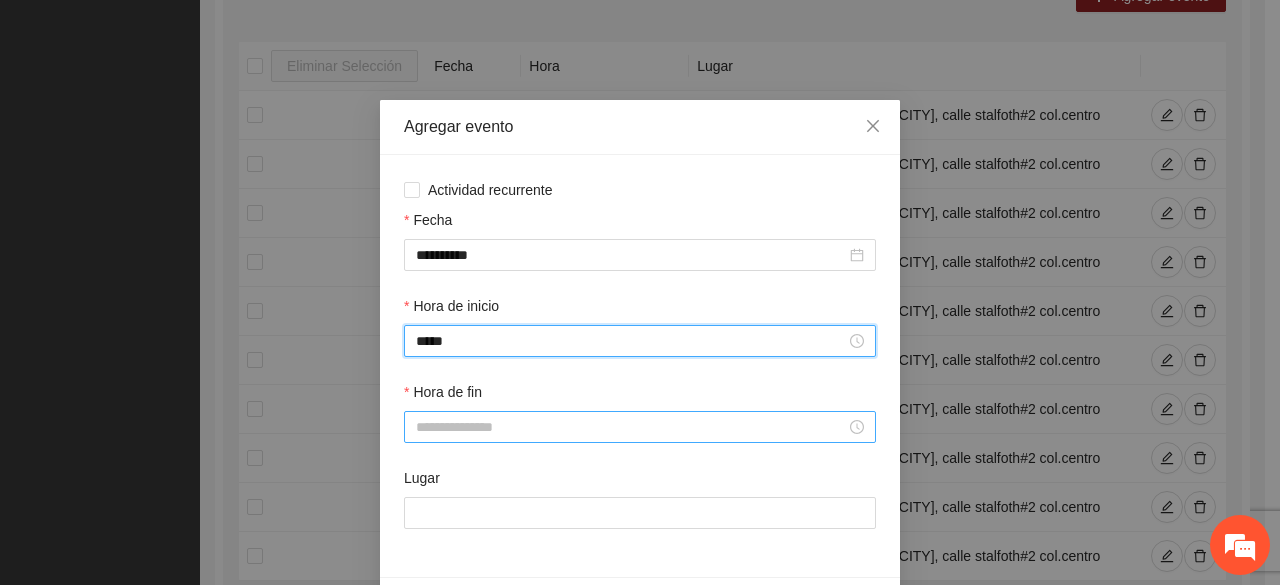 type on "*****" 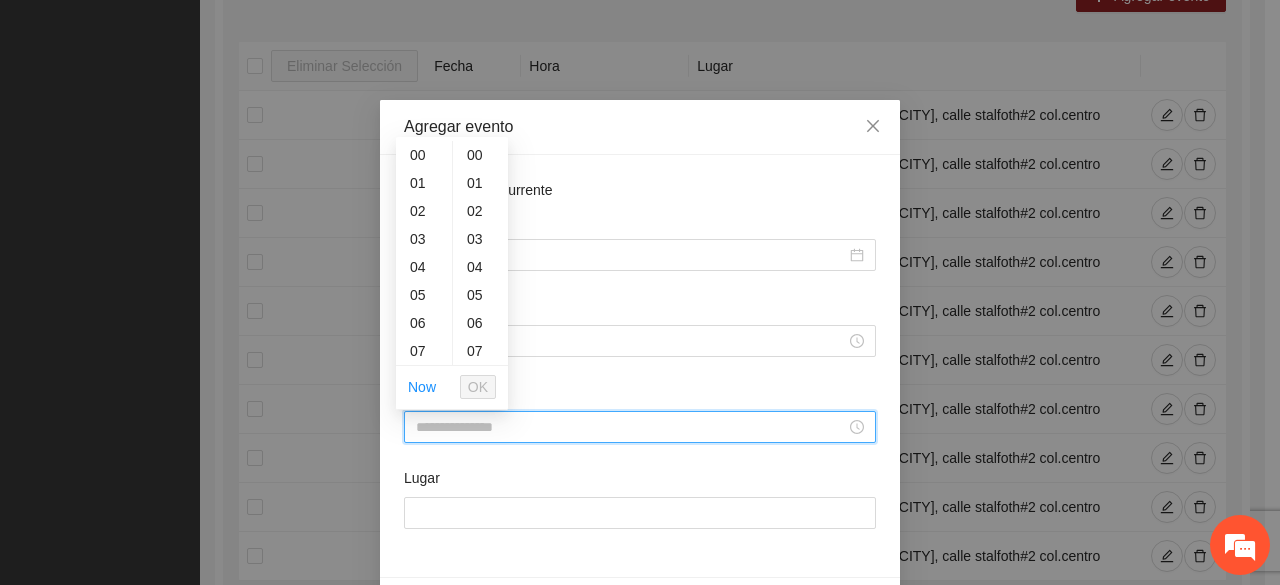 click on "Hora de fin" at bounding box center [631, 427] 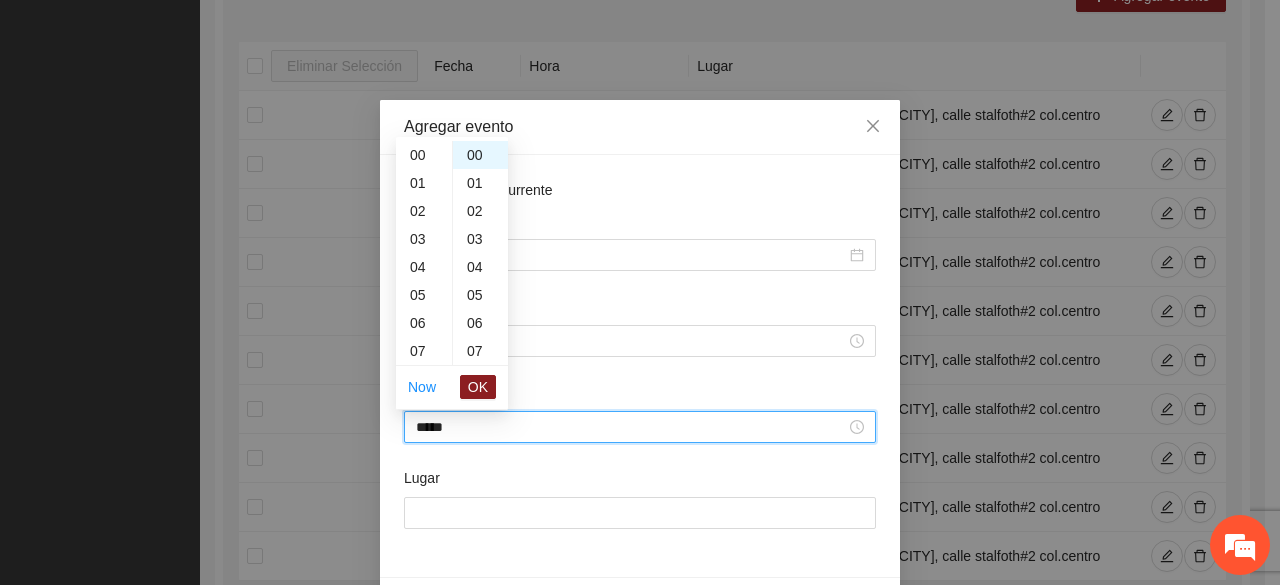 scroll, scrollTop: 420, scrollLeft: 0, axis: vertical 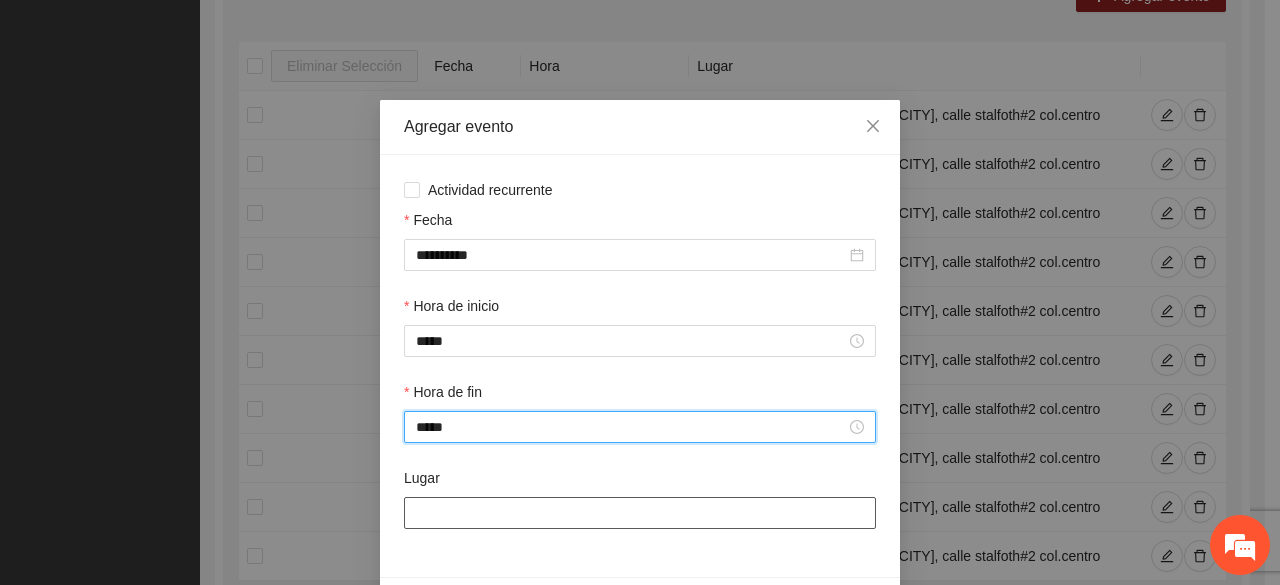type on "*****" 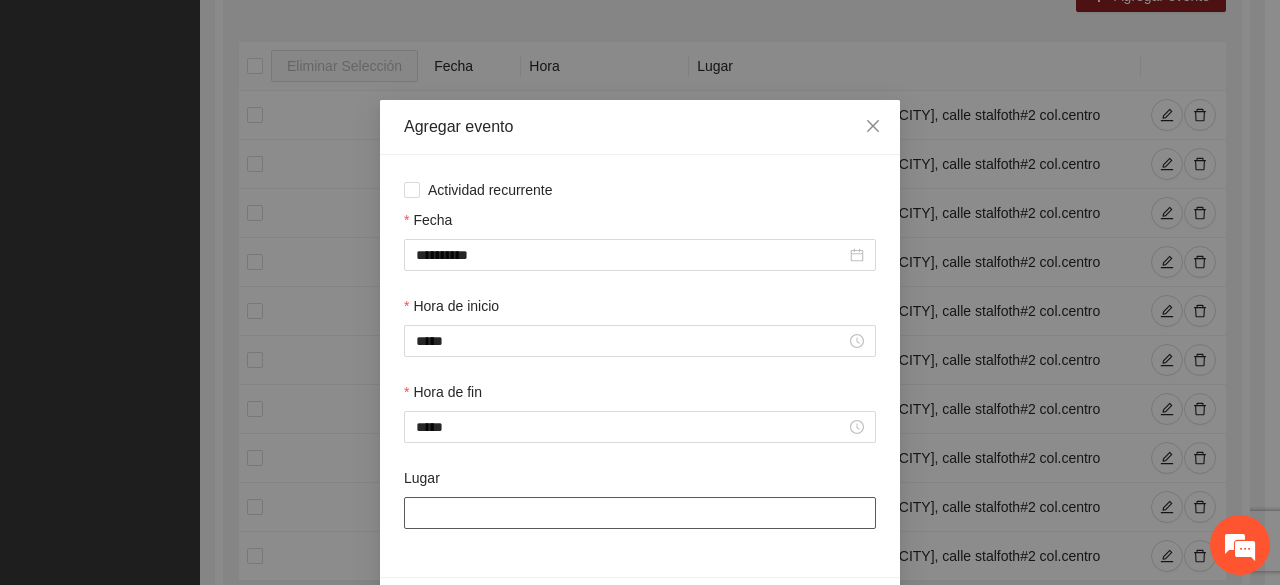 click on "Lugar" at bounding box center [640, 513] 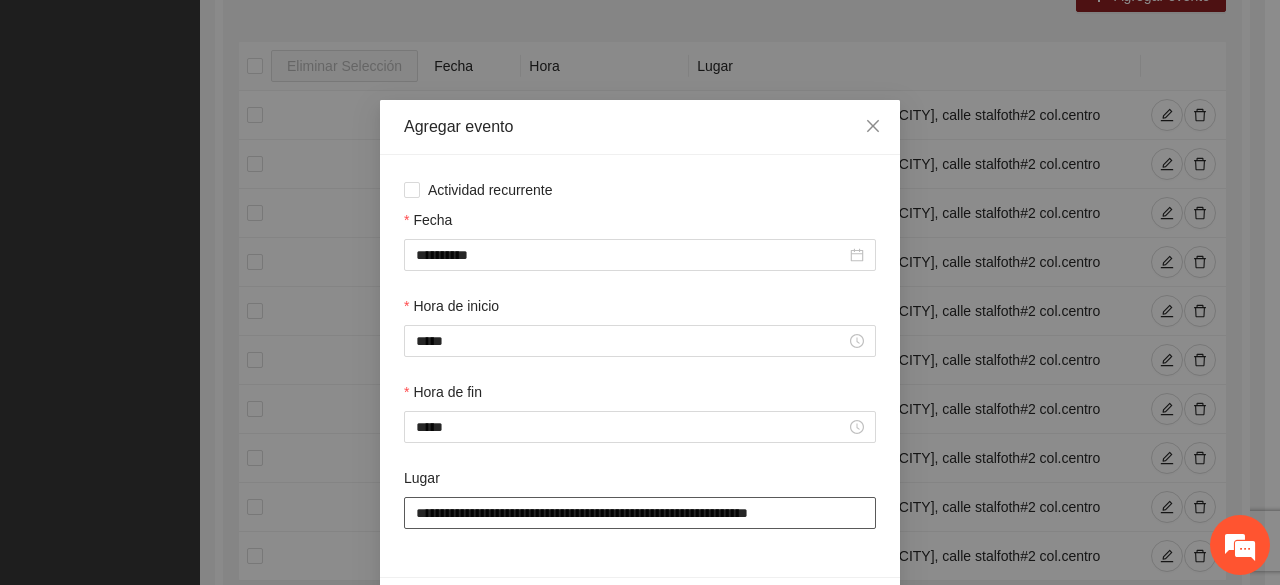 scroll, scrollTop: 70, scrollLeft: 0, axis: vertical 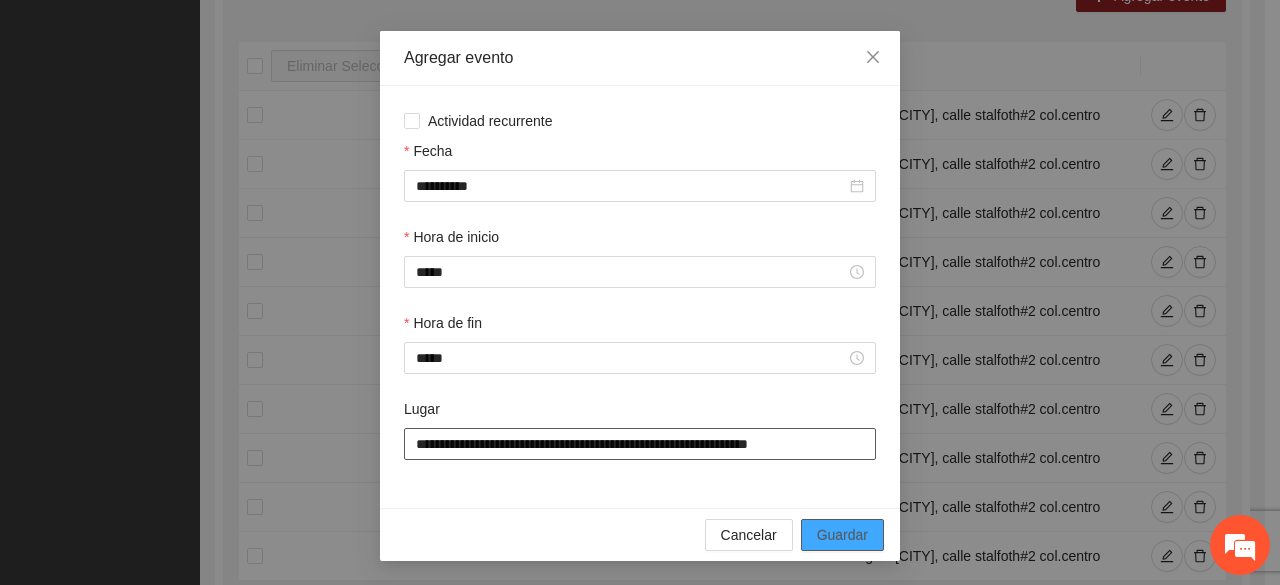 type on "**********" 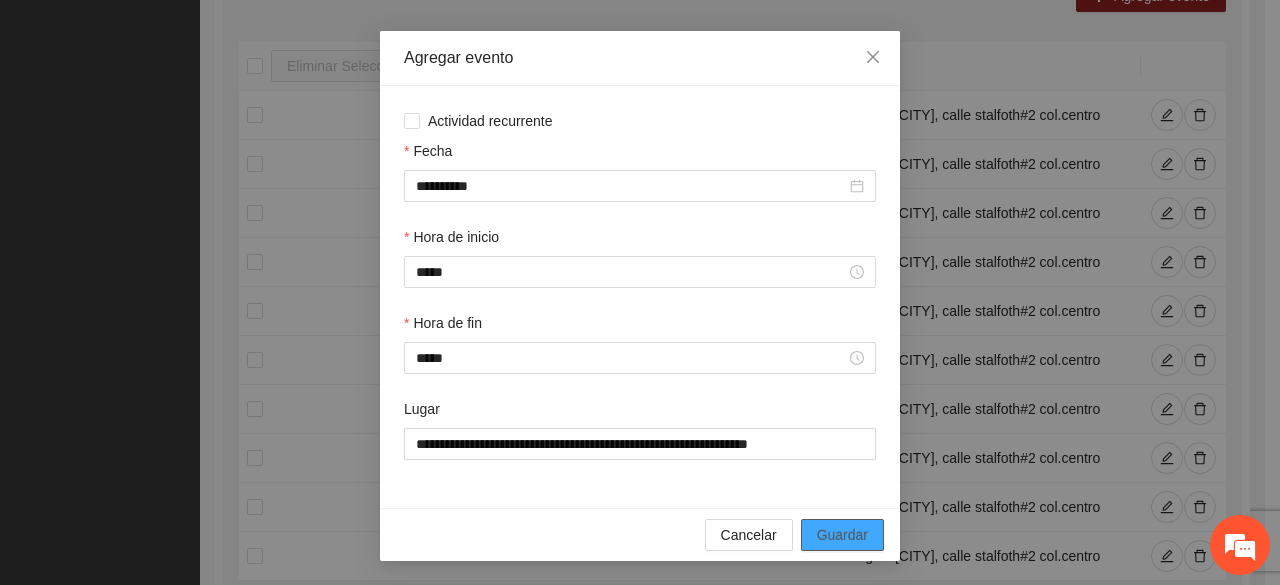 click on "Guardar" at bounding box center (842, 535) 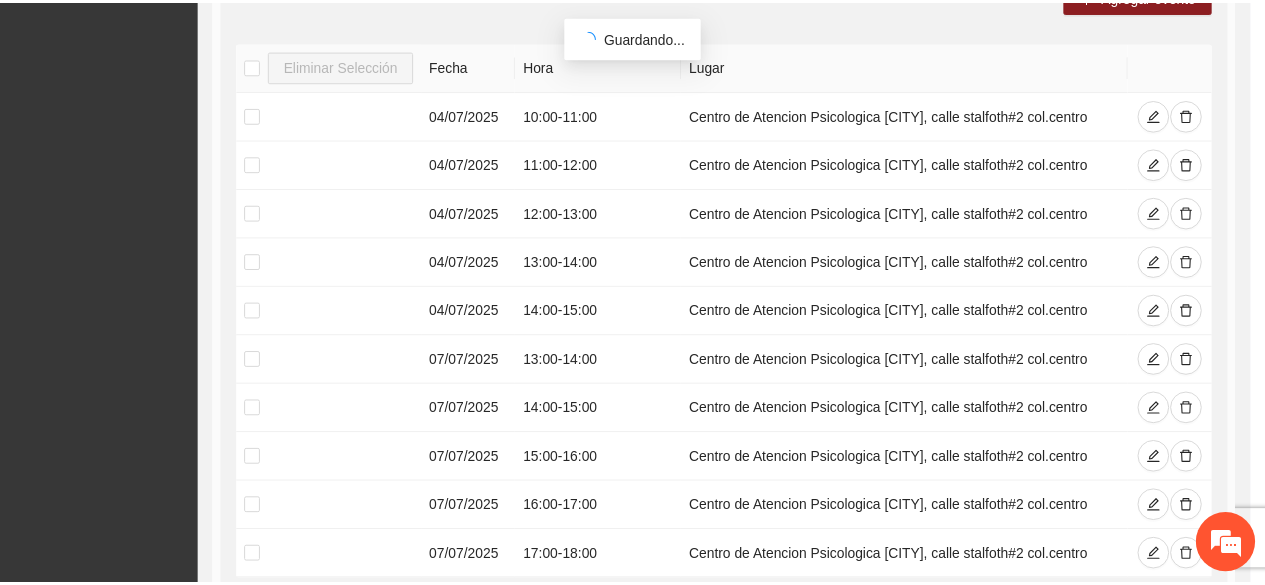 scroll, scrollTop: 0, scrollLeft: 0, axis: both 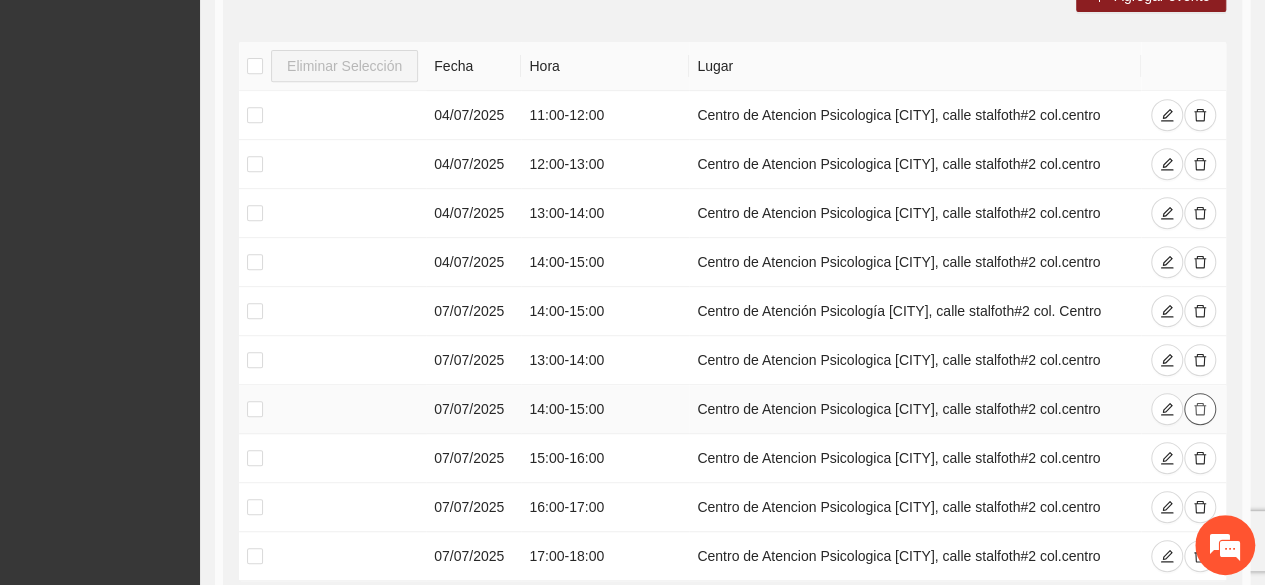 click 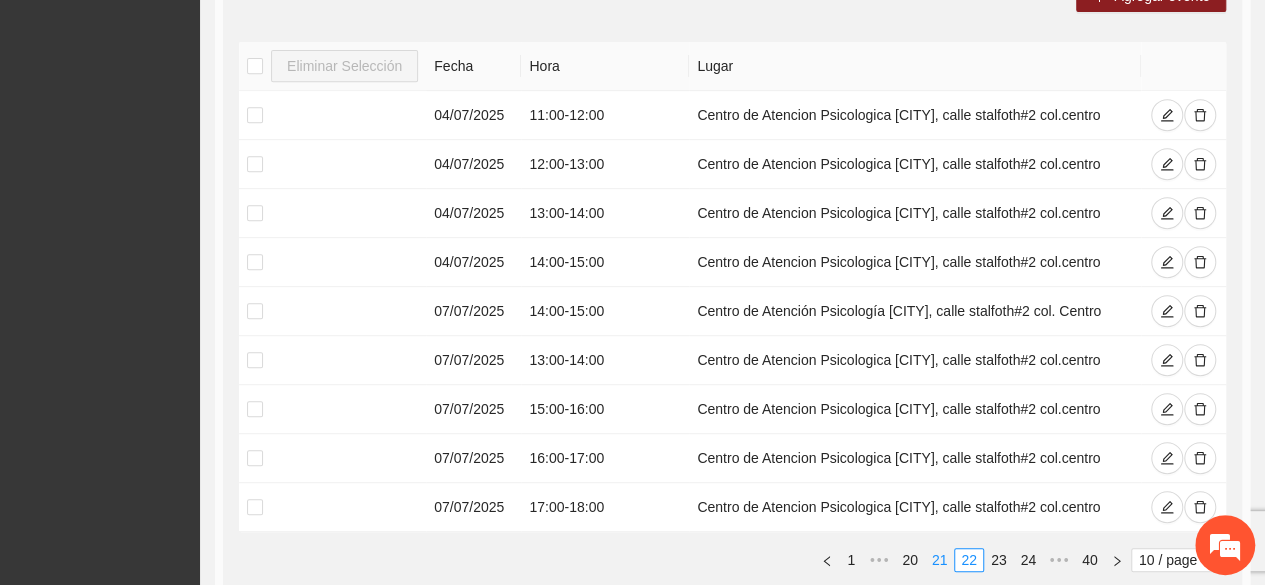 click on "21" at bounding box center (940, 560) 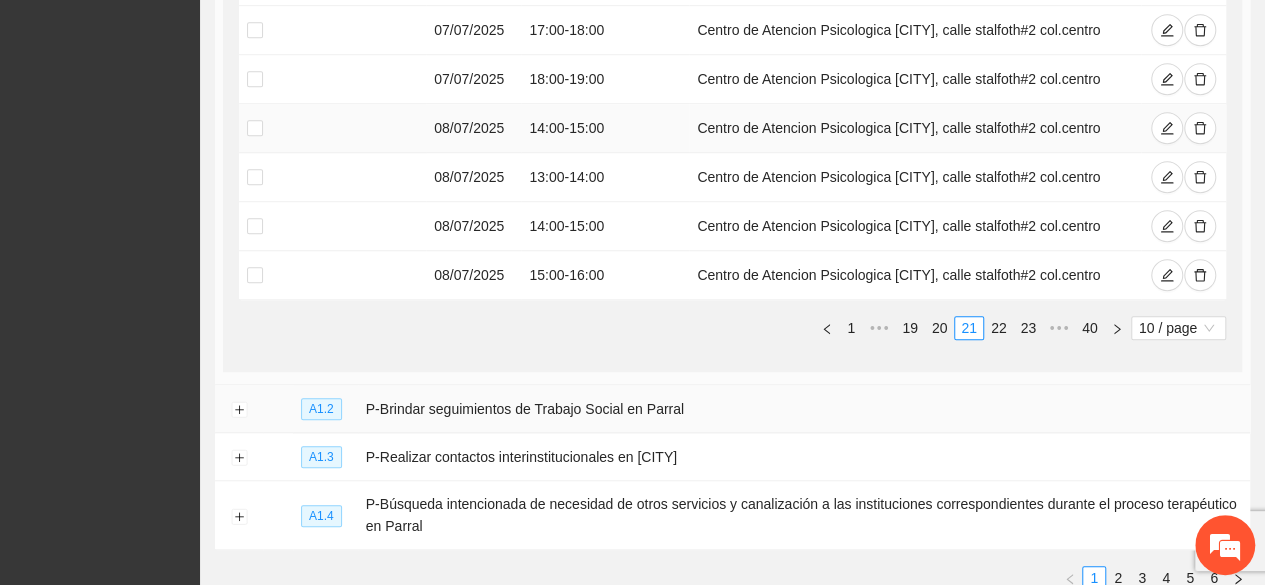 scroll, scrollTop: 694, scrollLeft: 0, axis: vertical 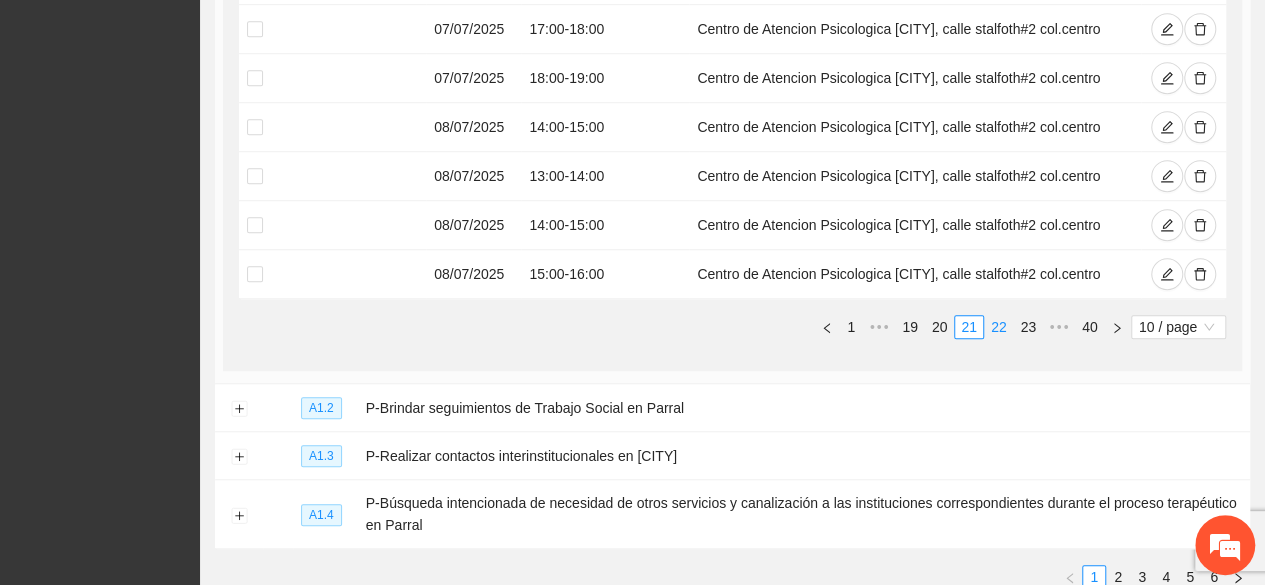 click on "22" at bounding box center [999, 327] 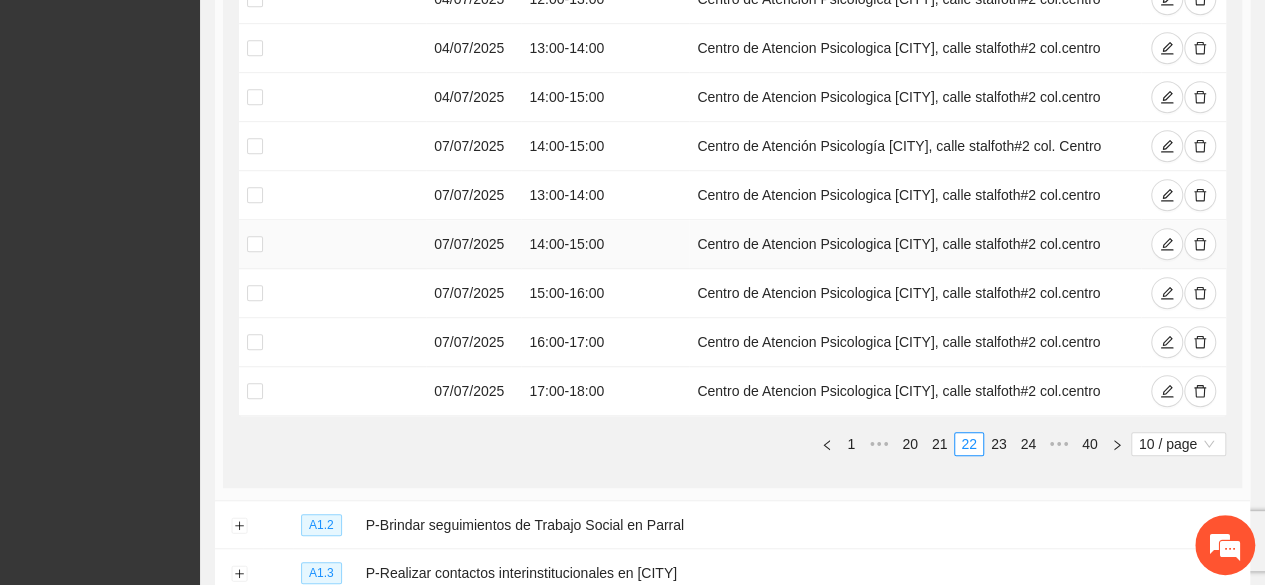 scroll, scrollTop: 576, scrollLeft: 0, axis: vertical 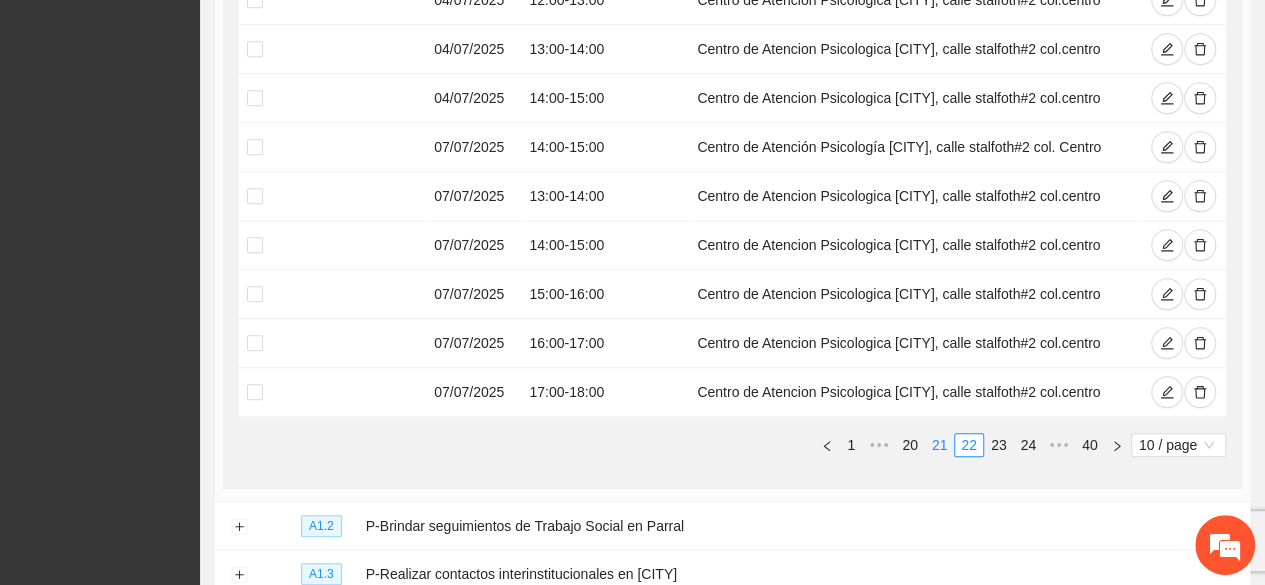 click on "21" at bounding box center (940, 445) 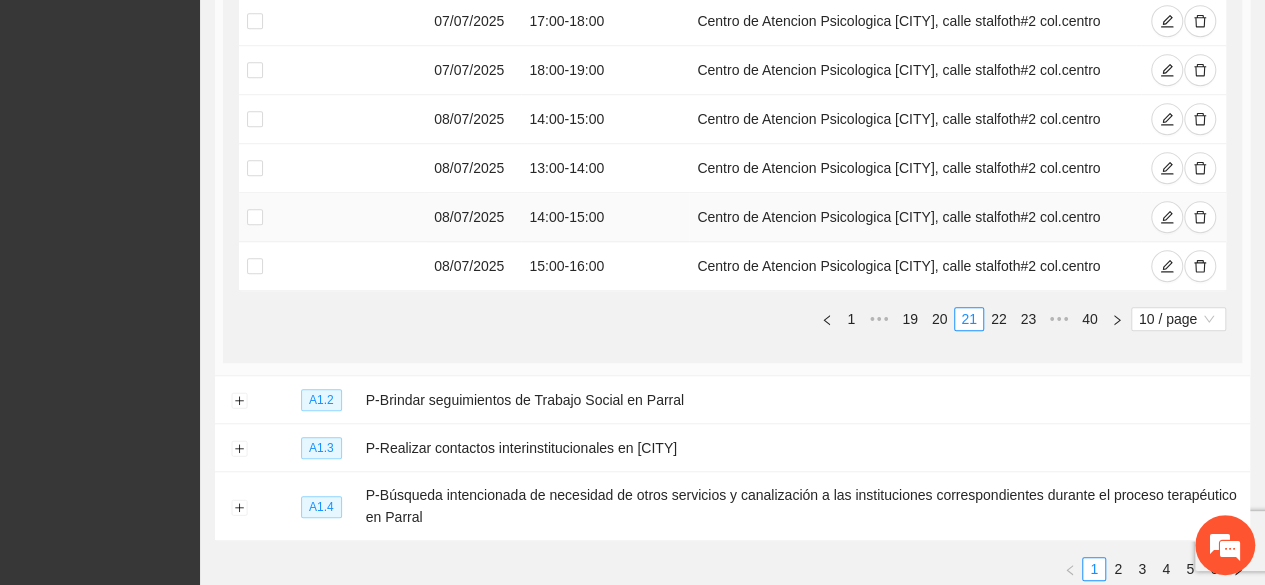 scroll, scrollTop: 797, scrollLeft: 0, axis: vertical 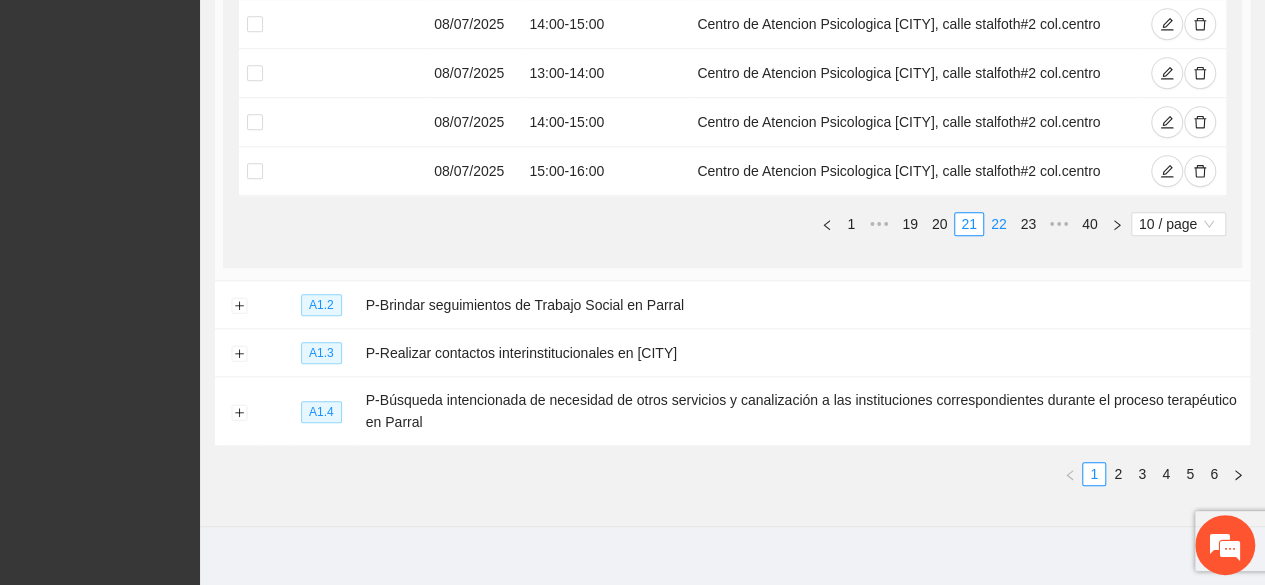 click on "22" at bounding box center [999, 224] 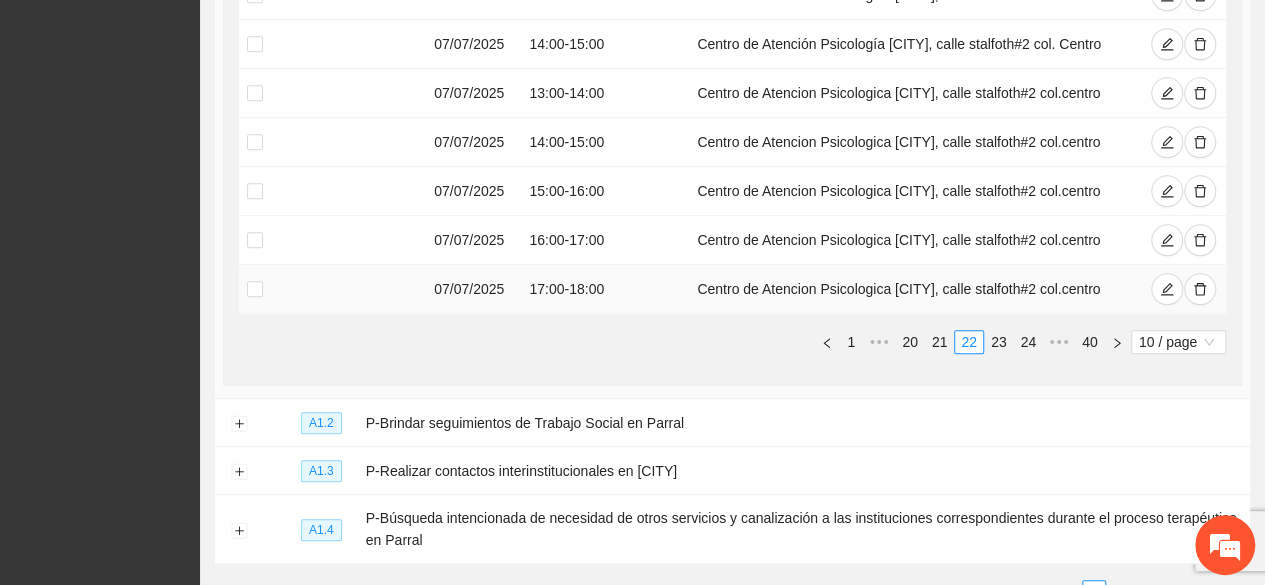 scroll, scrollTop: 680, scrollLeft: 0, axis: vertical 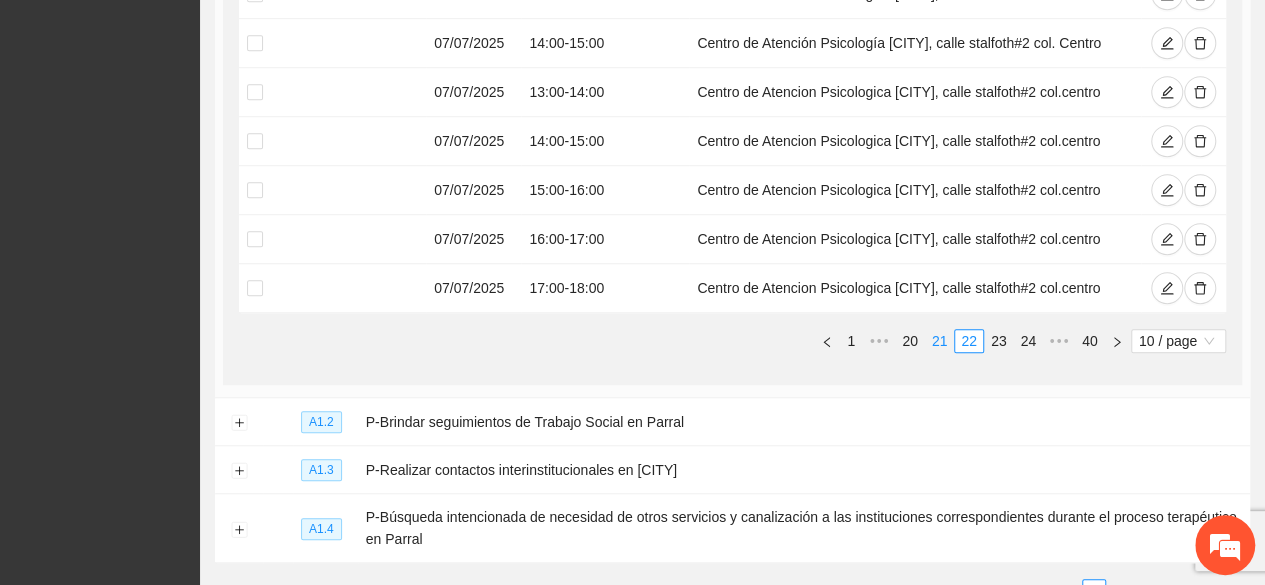 click on "21" at bounding box center (940, 341) 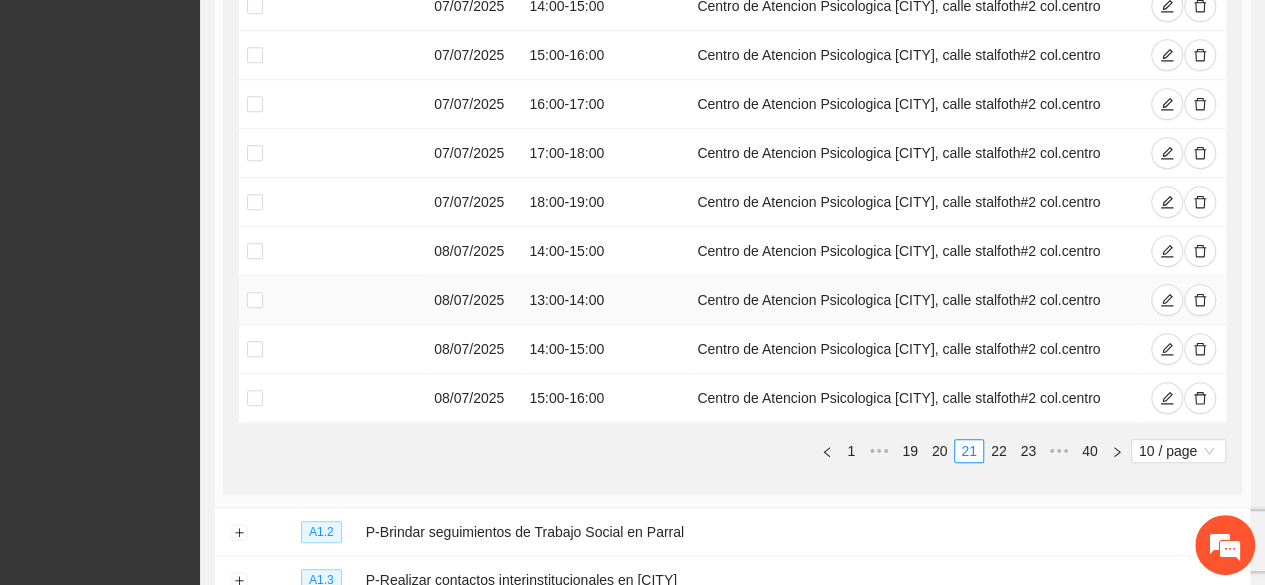 scroll, scrollTop: 604, scrollLeft: 0, axis: vertical 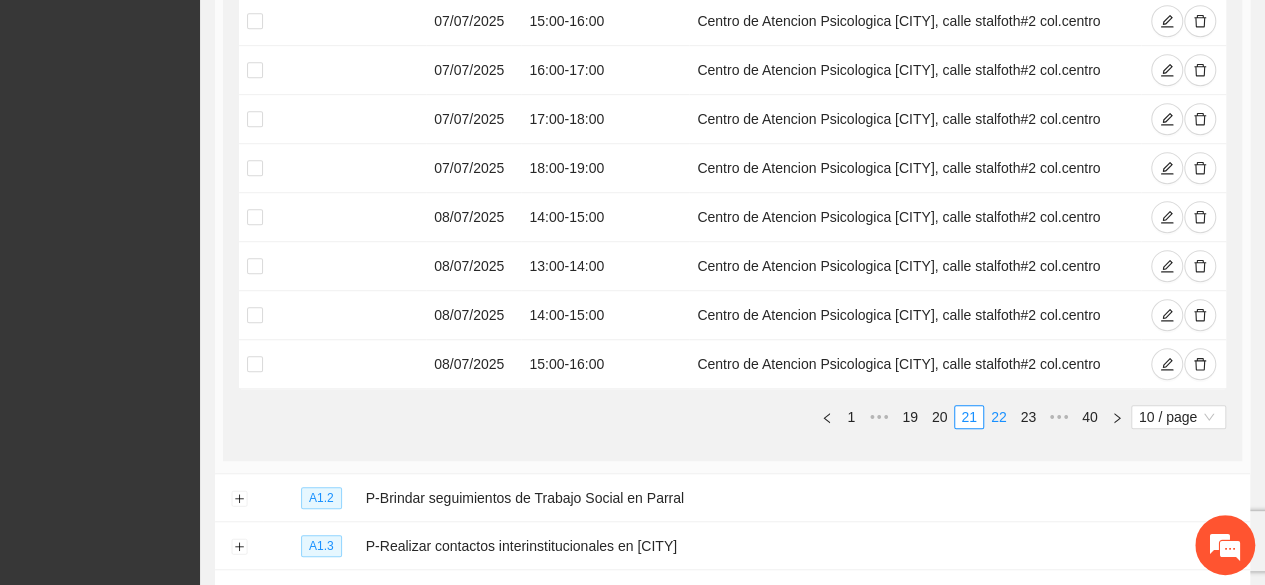 click on "22" at bounding box center [999, 417] 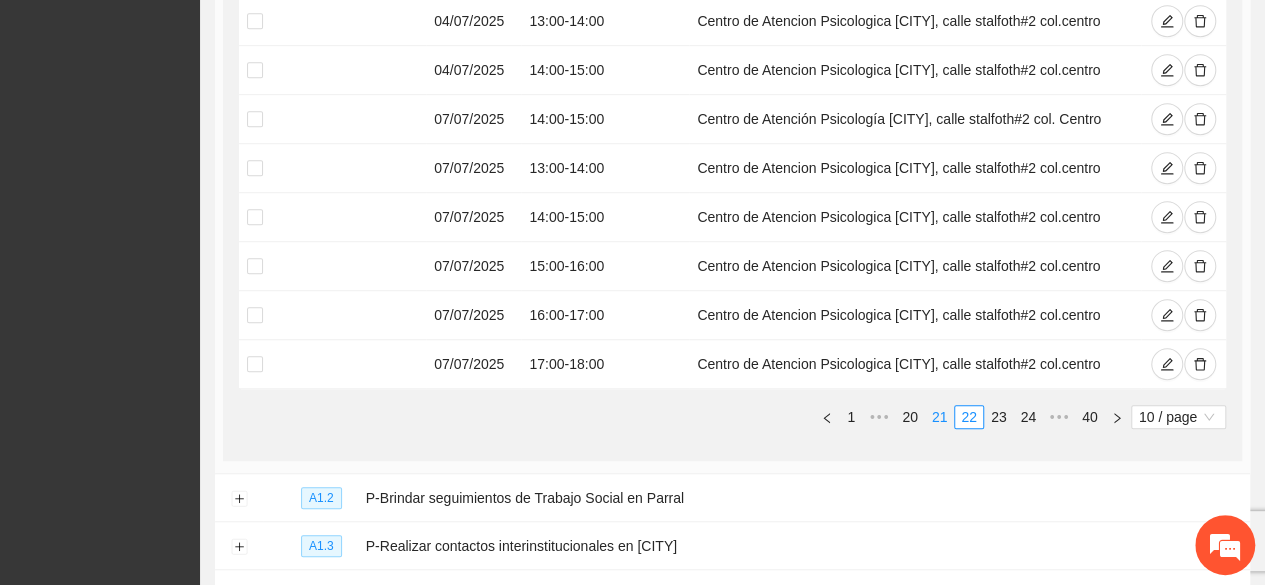 click on "21" at bounding box center [940, 417] 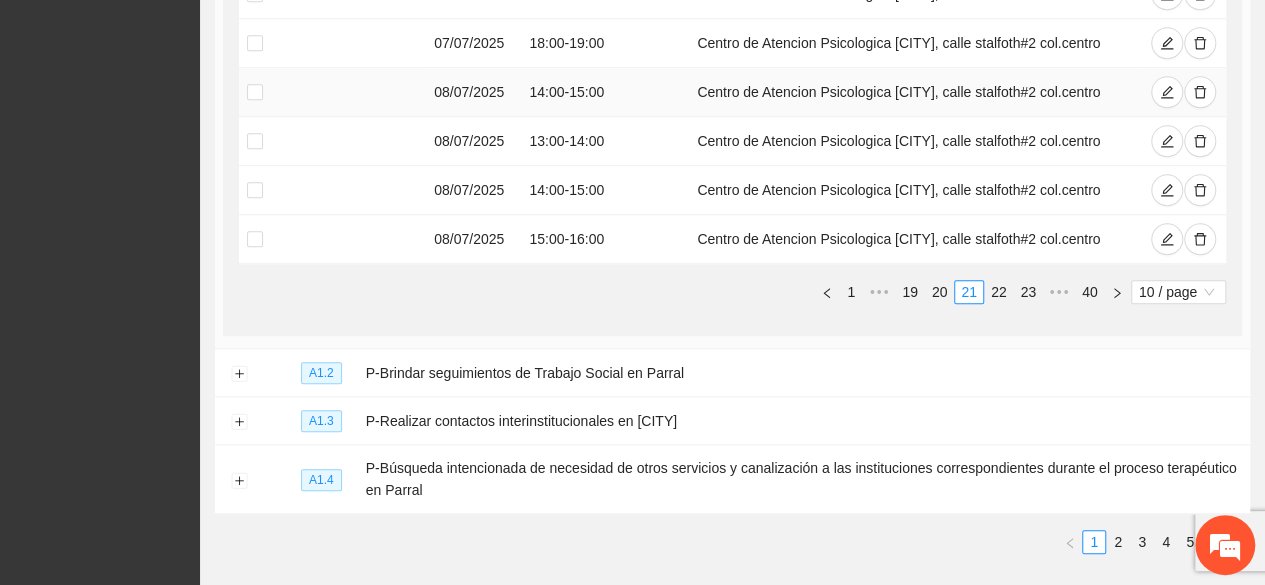 scroll, scrollTop: 740, scrollLeft: 0, axis: vertical 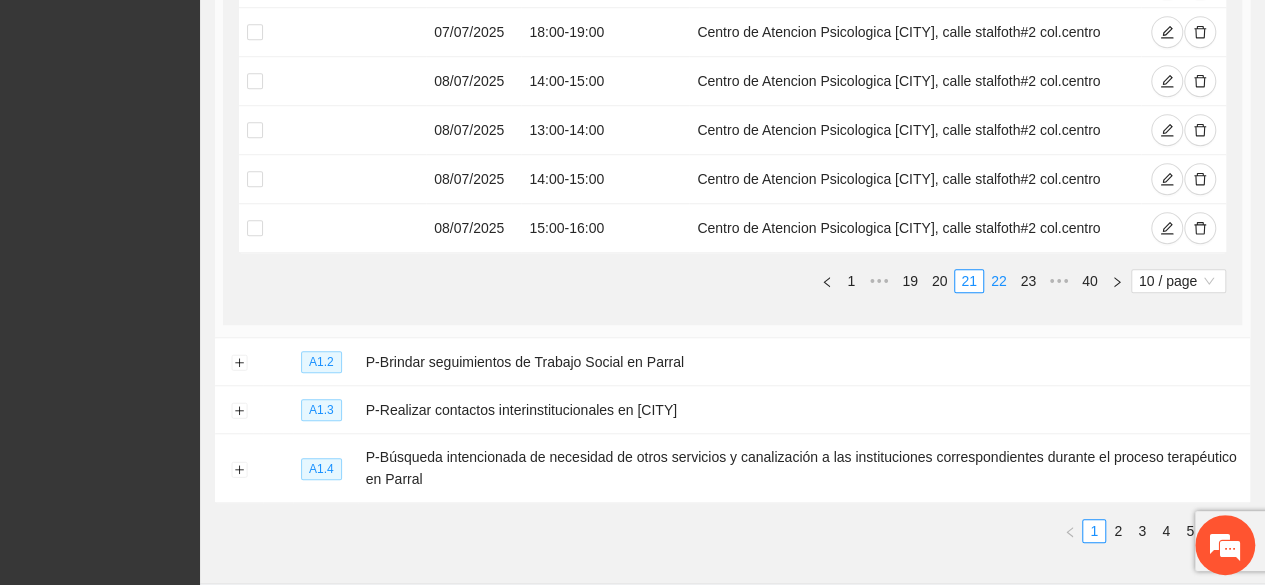 click on "22" at bounding box center [999, 281] 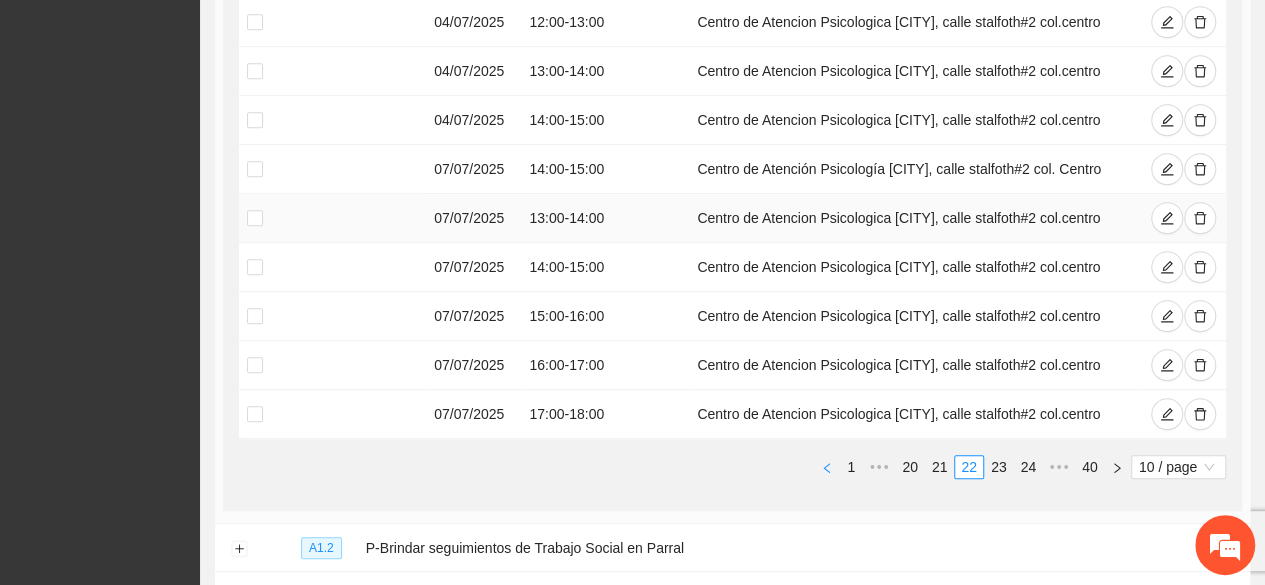 scroll, scrollTop: 563, scrollLeft: 0, axis: vertical 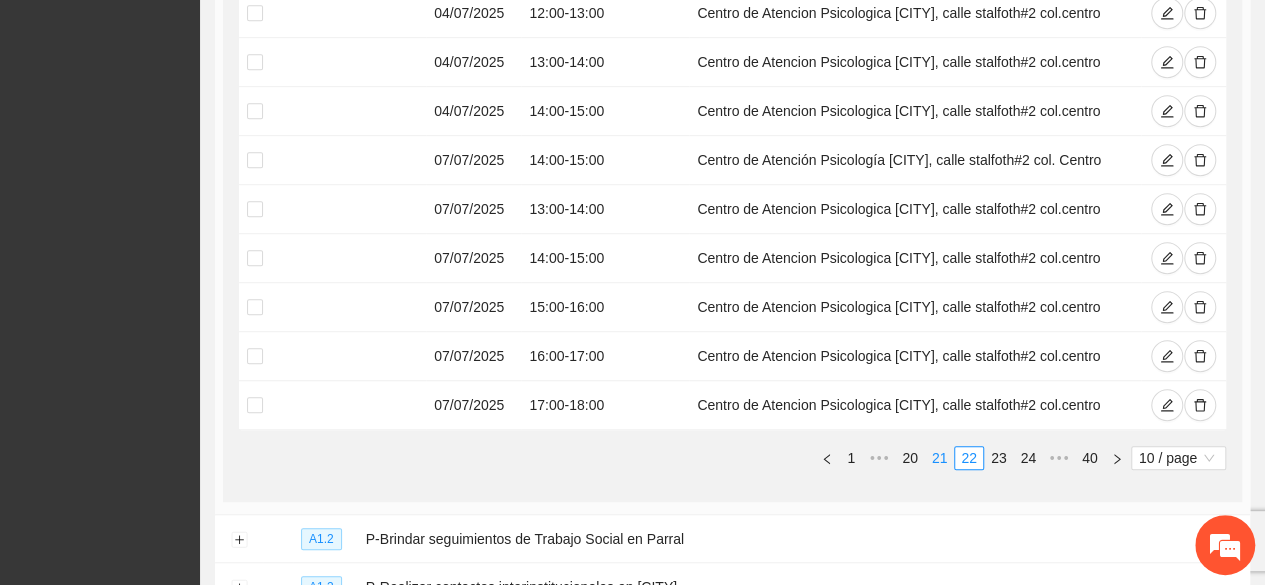 click on "21" at bounding box center (940, 458) 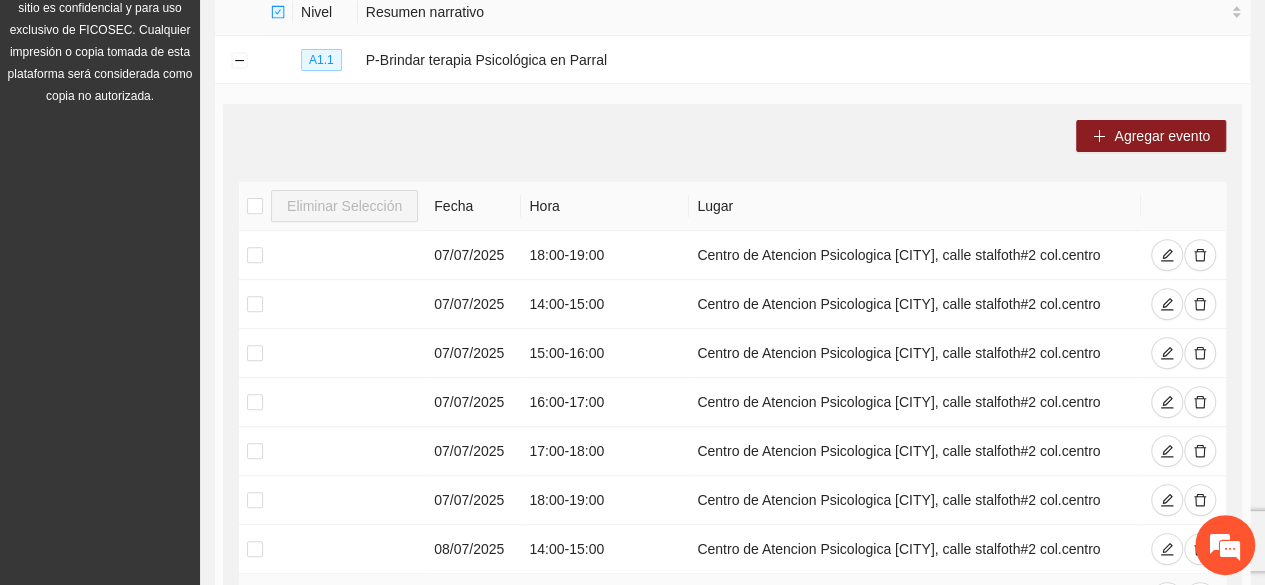 scroll, scrollTop: 299, scrollLeft: 0, axis: vertical 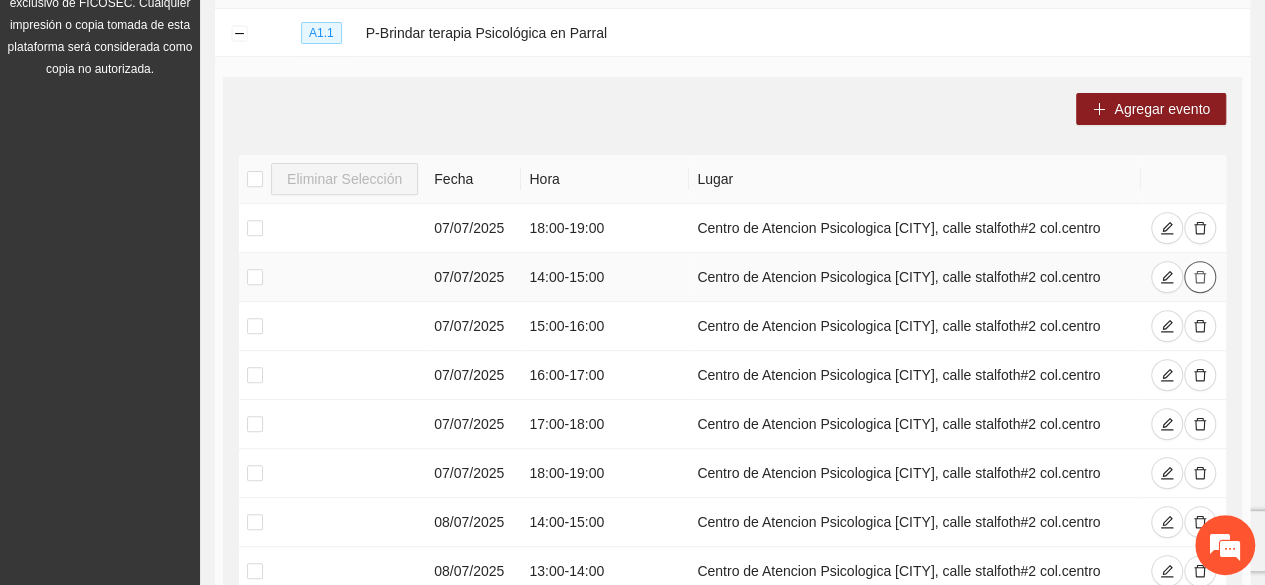 click 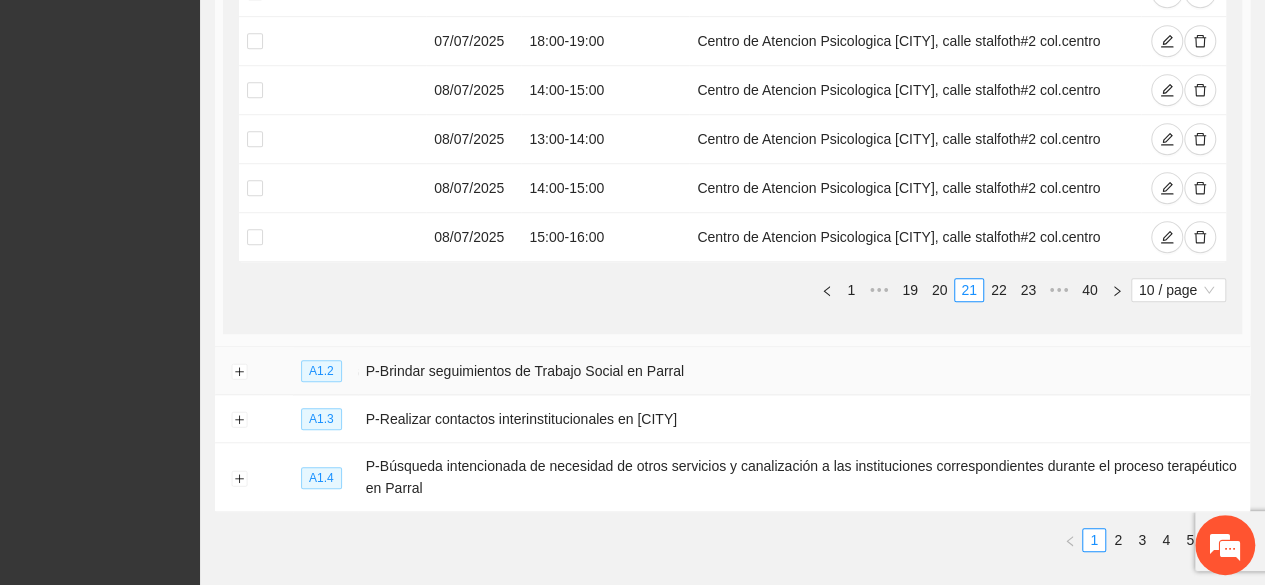 scroll, scrollTop: 680, scrollLeft: 0, axis: vertical 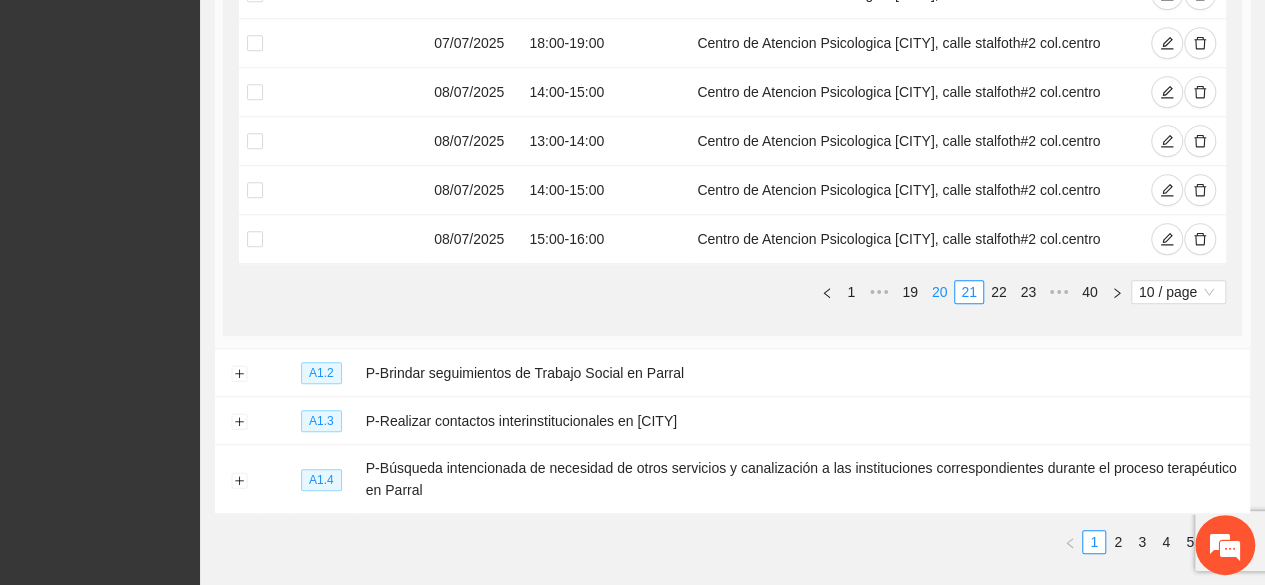 click on "20" at bounding box center [940, 292] 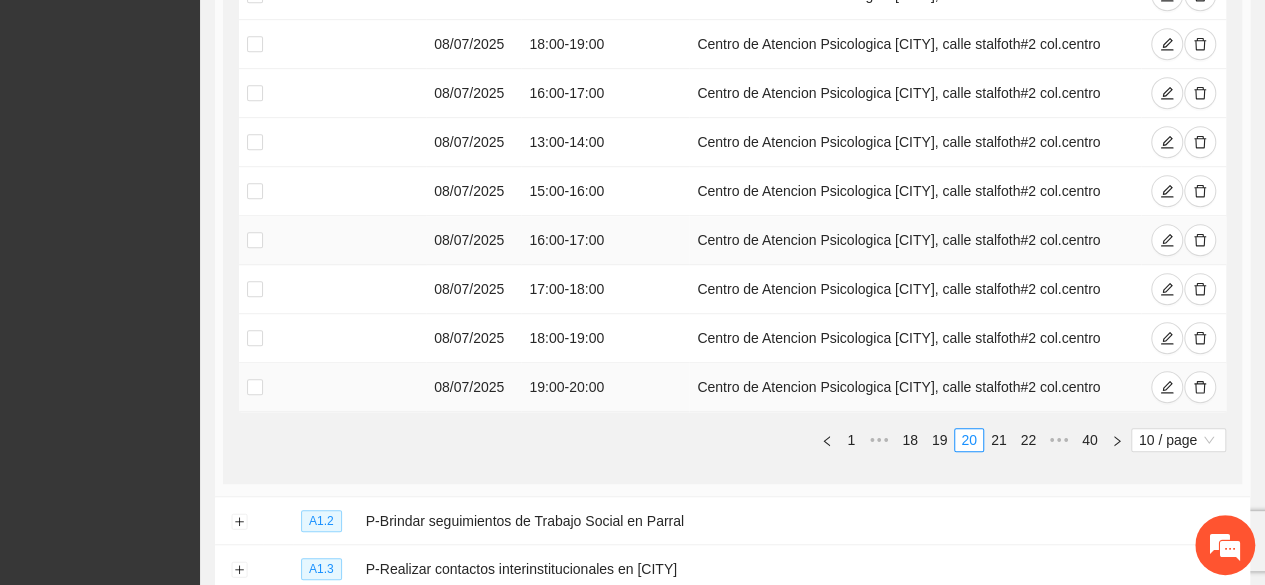 scroll, scrollTop: 587, scrollLeft: 0, axis: vertical 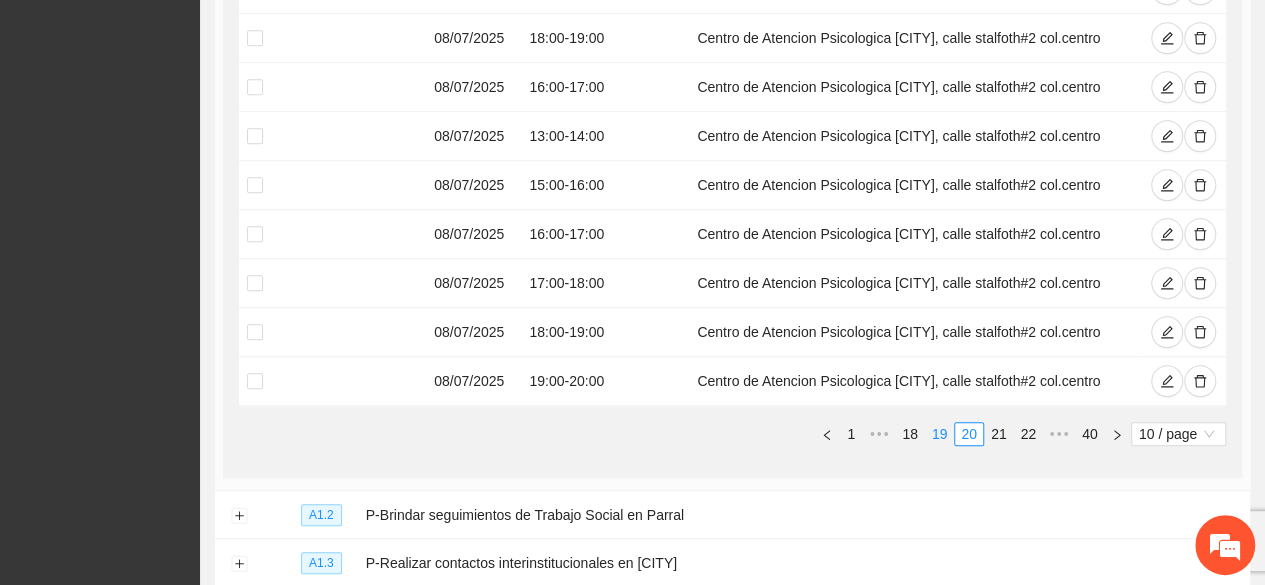 click on "19" at bounding box center [940, 434] 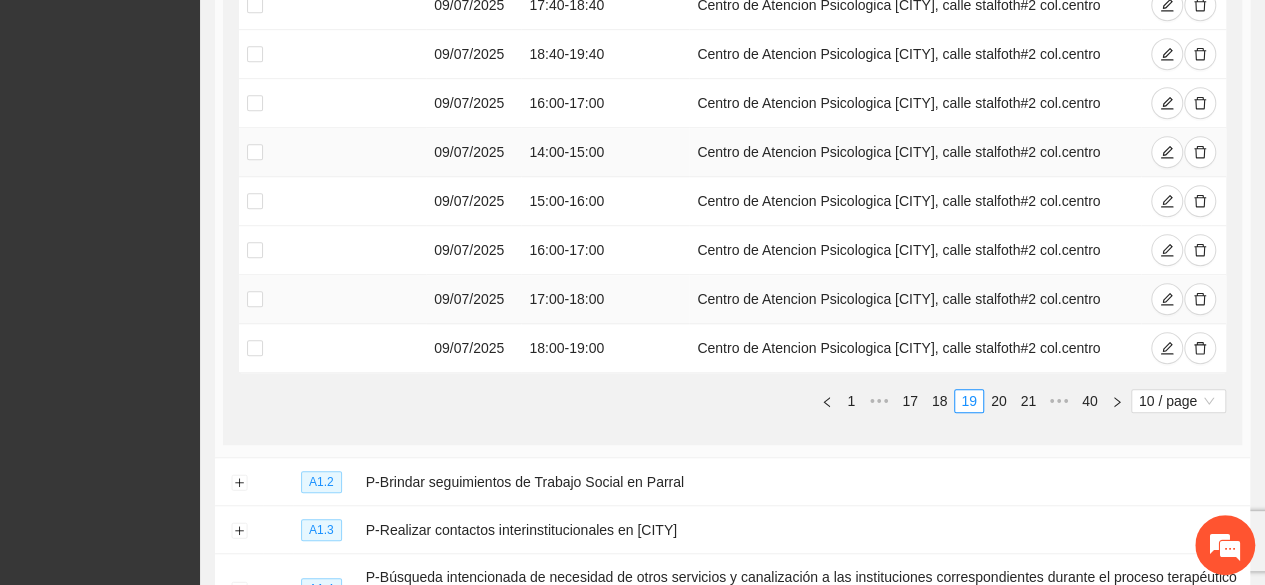 scroll, scrollTop: 622, scrollLeft: 0, axis: vertical 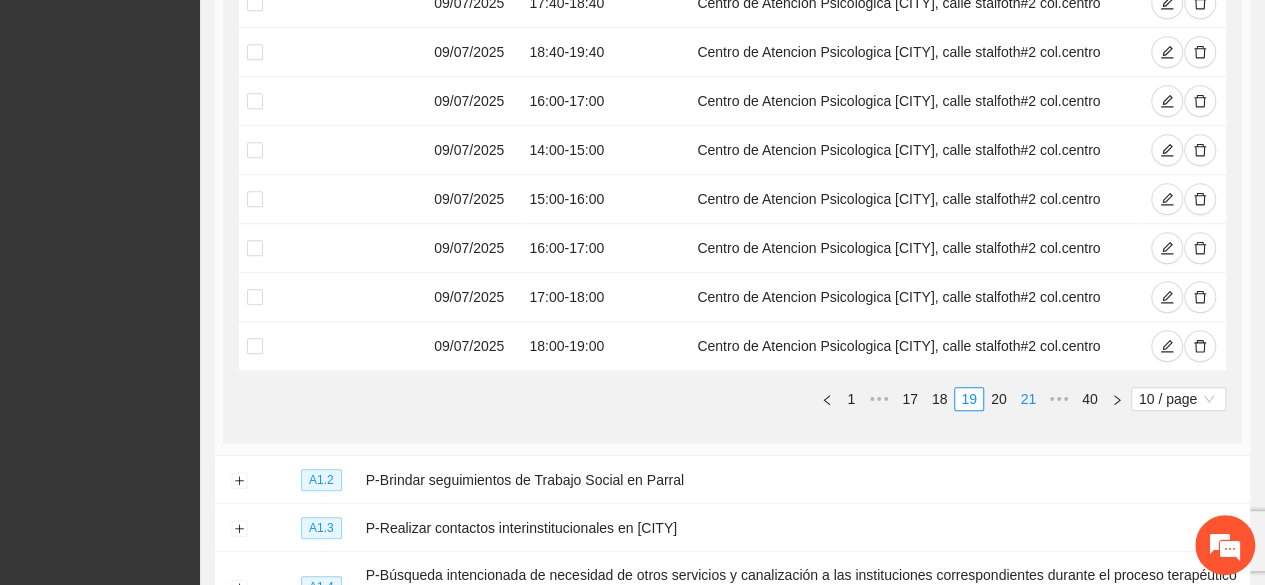 click on "21" at bounding box center [1028, 399] 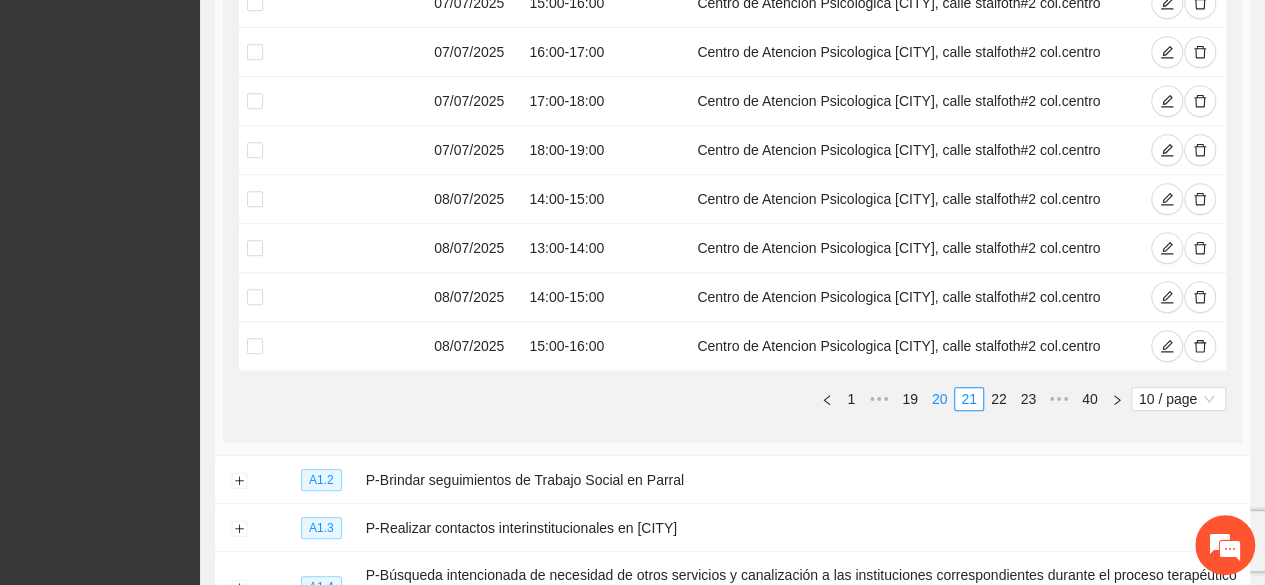 click on "20" at bounding box center [940, 399] 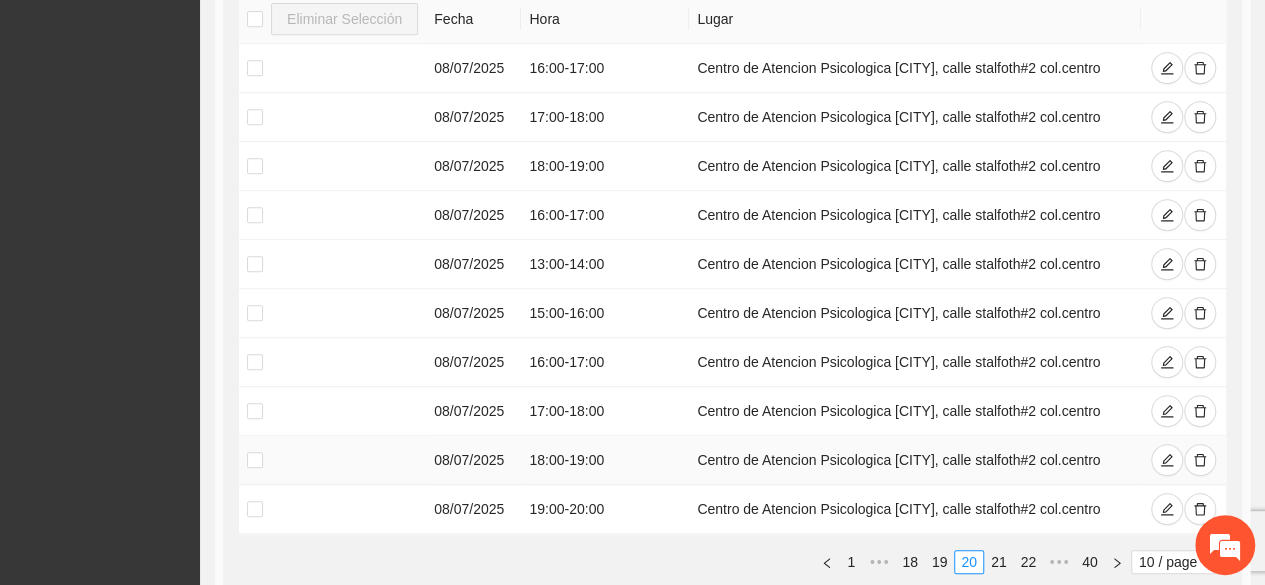 scroll, scrollTop: 460, scrollLeft: 0, axis: vertical 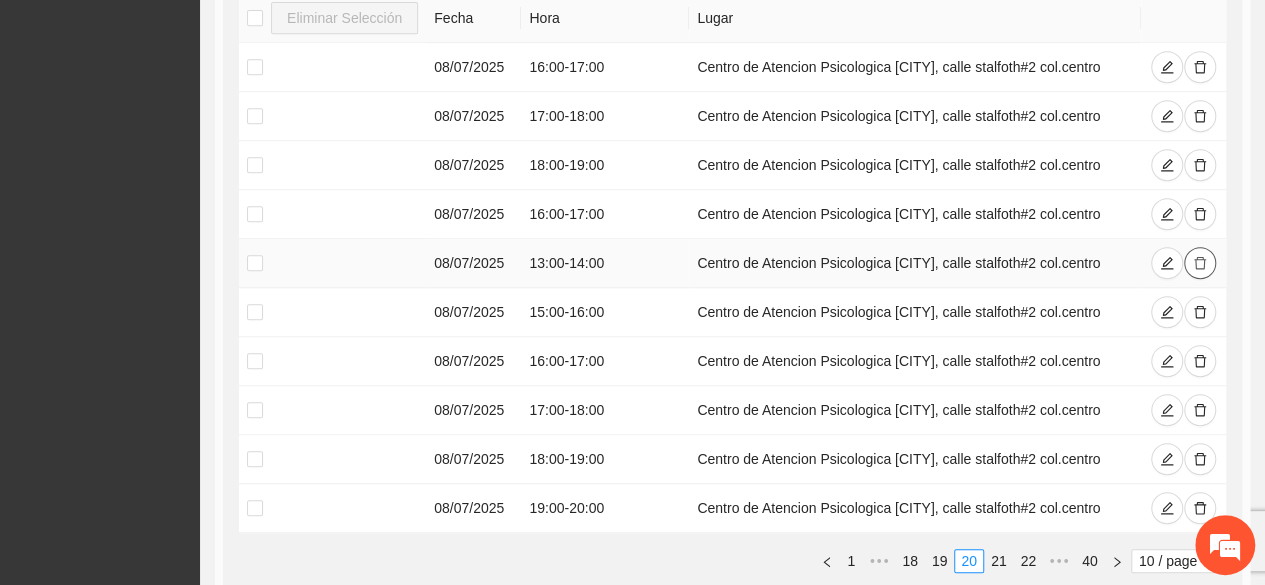 click 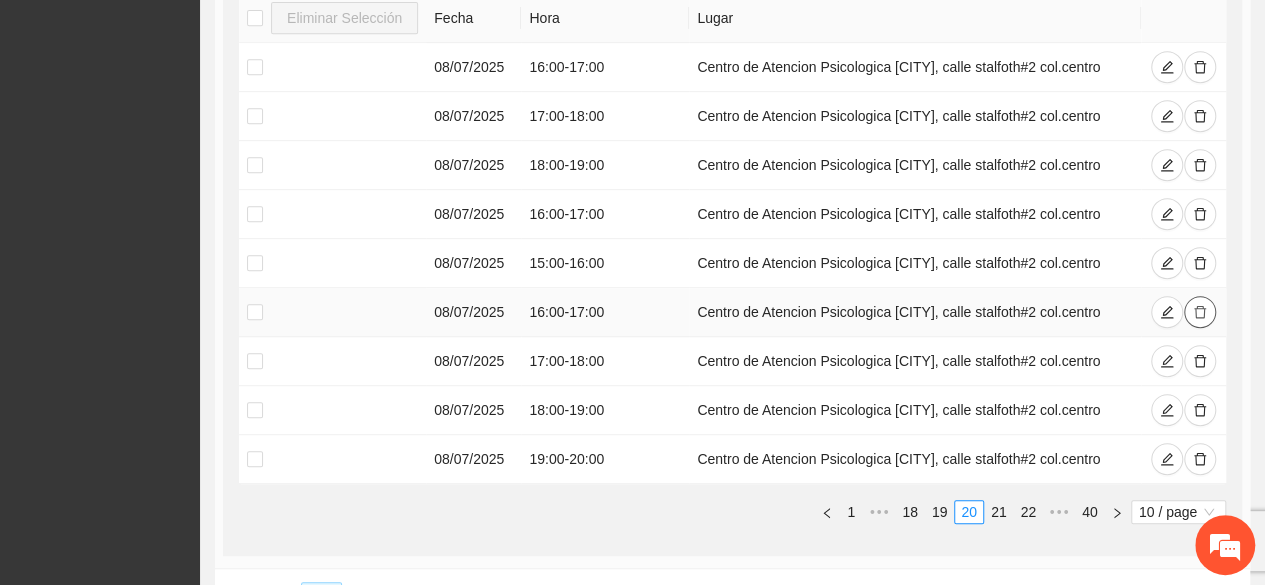 click 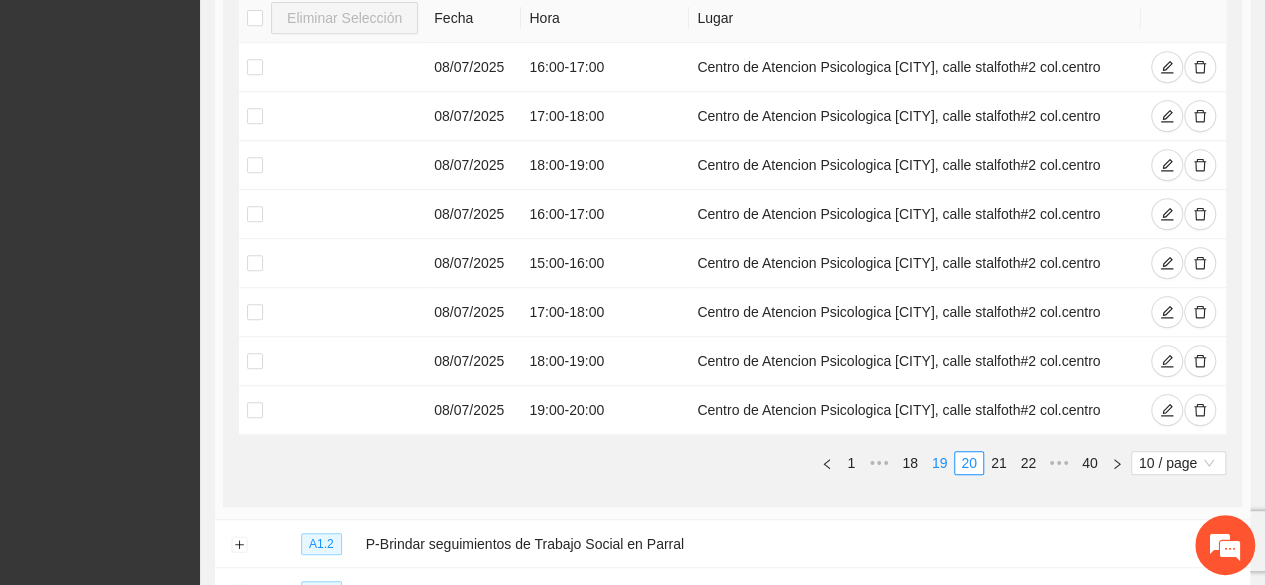 click on "19" at bounding box center [940, 463] 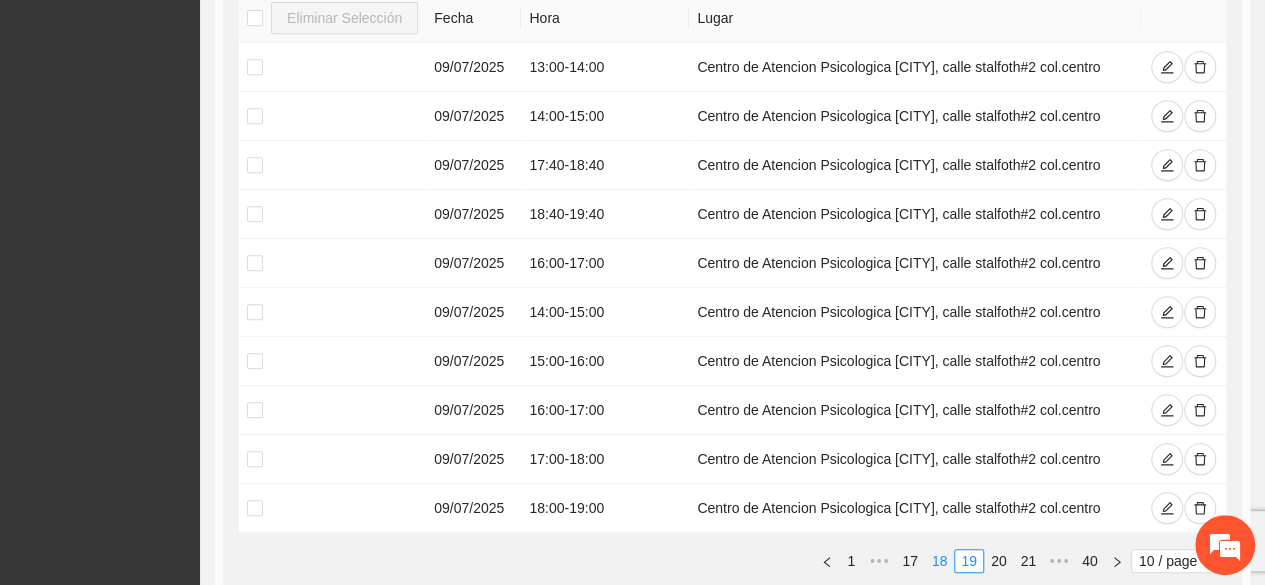 click on "18" at bounding box center (940, 561) 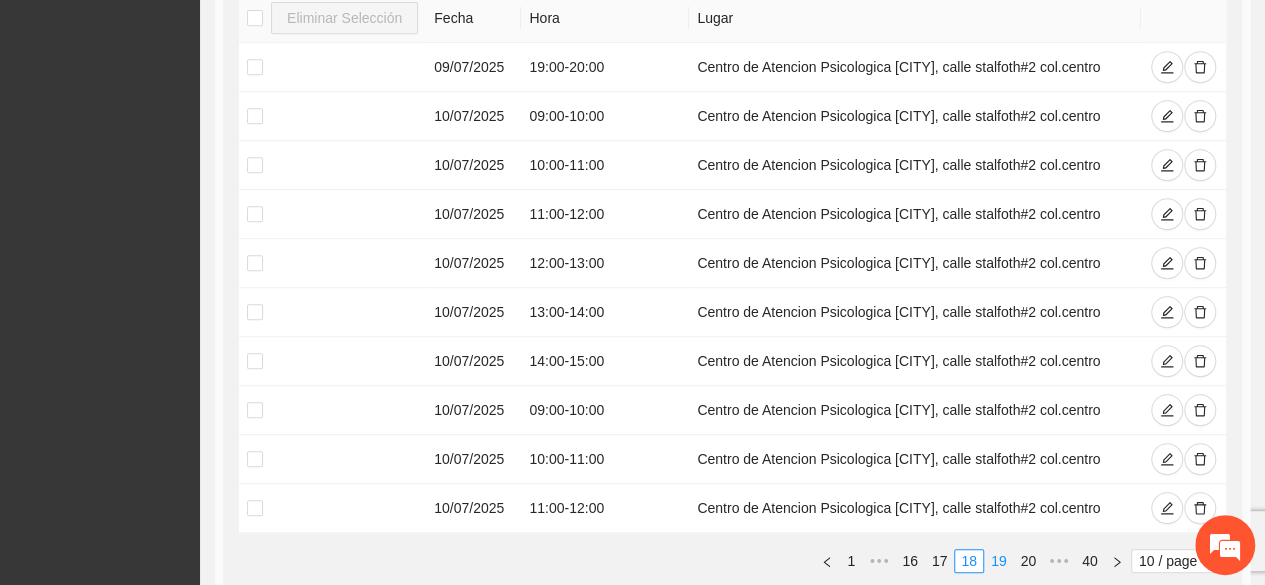 click on "19" at bounding box center (999, 561) 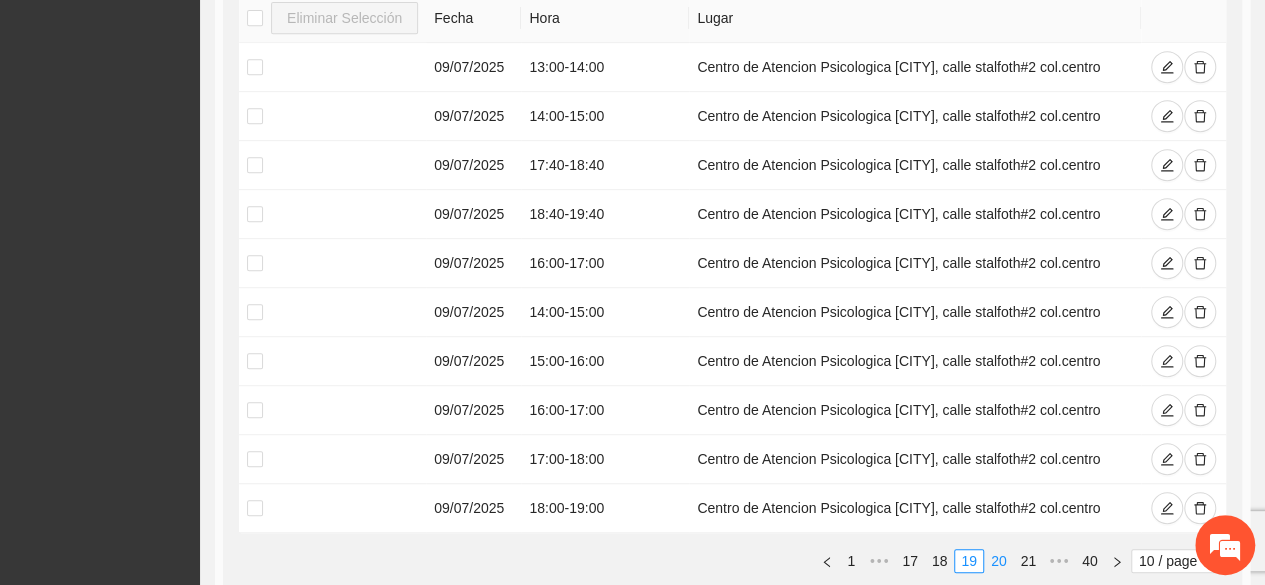 click on "20" at bounding box center [999, 561] 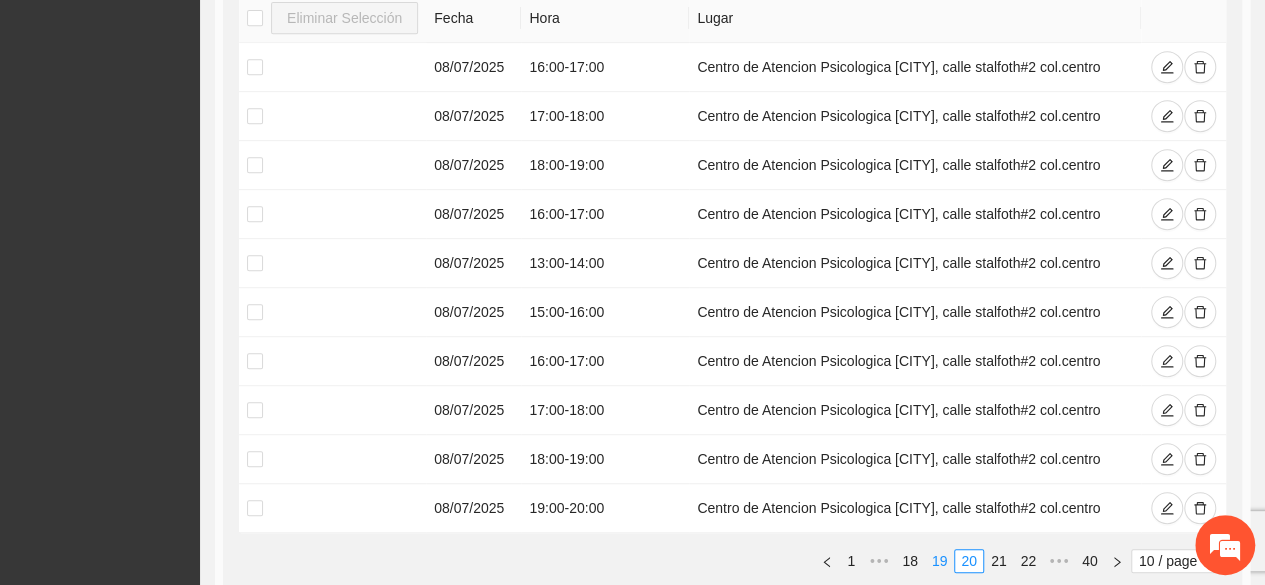 click on "19" at bounding box center [940, 561] 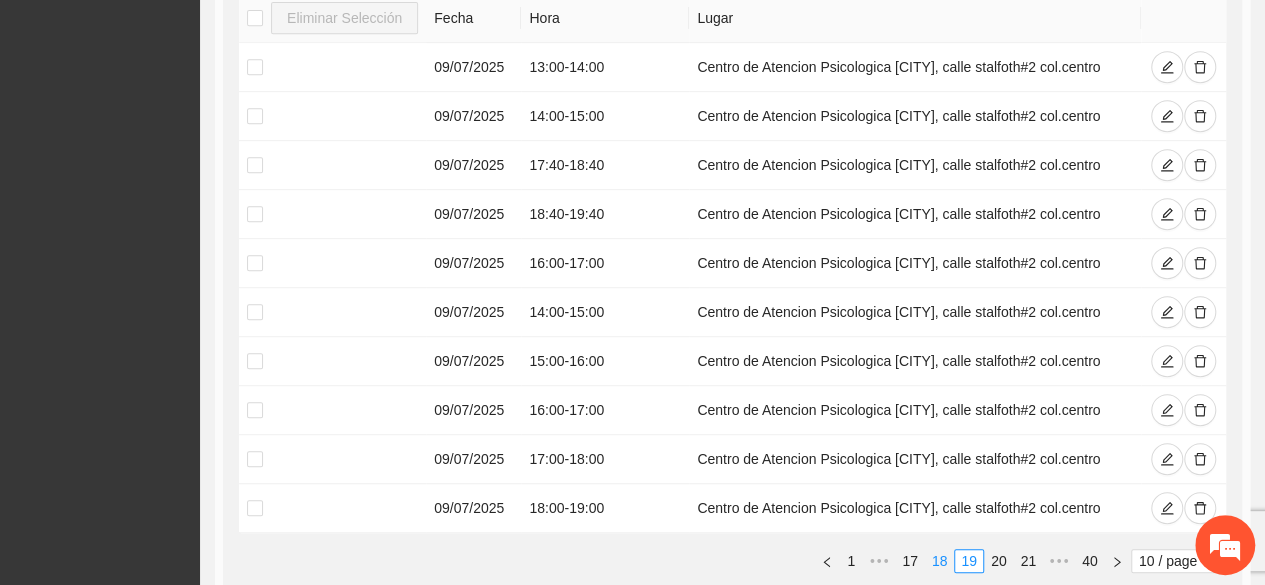 click on "18" at bounding box center (940, 561) 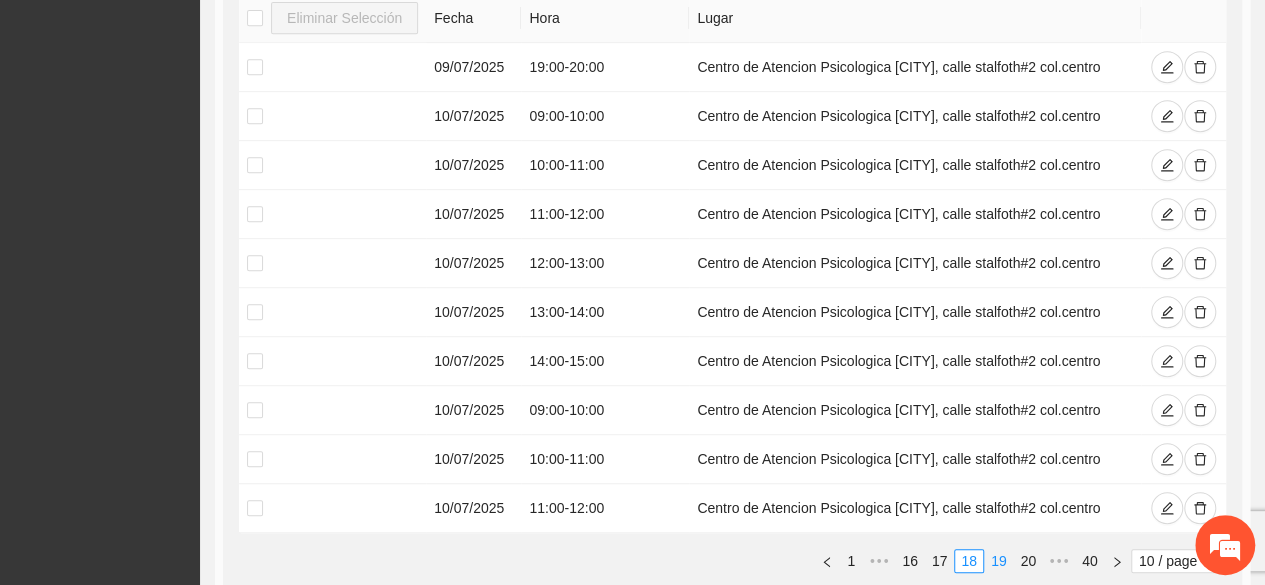 click on "19" at bounding box center [999, 561] 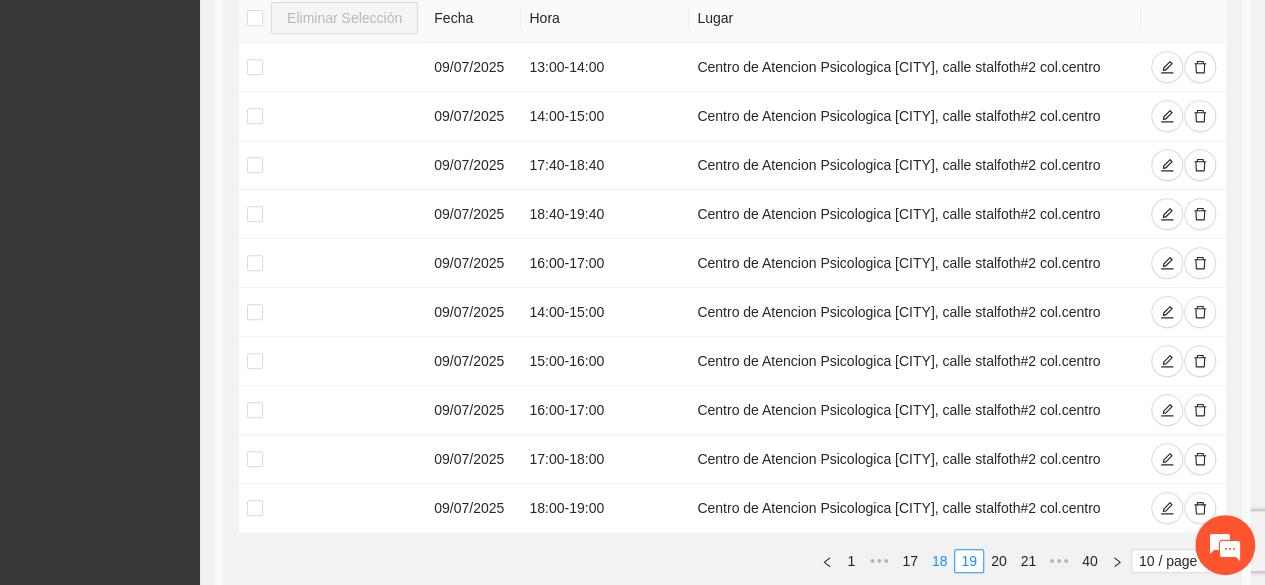 click on "18" at bounding box center [940, 561] 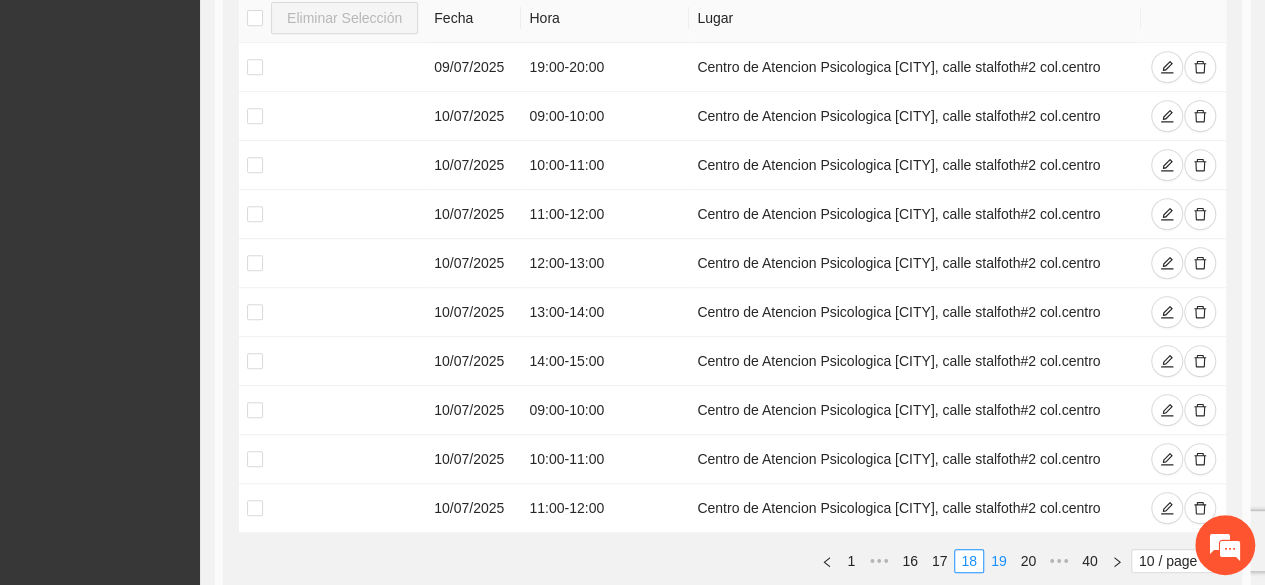 click on "19" at bounding box center (999, 561) 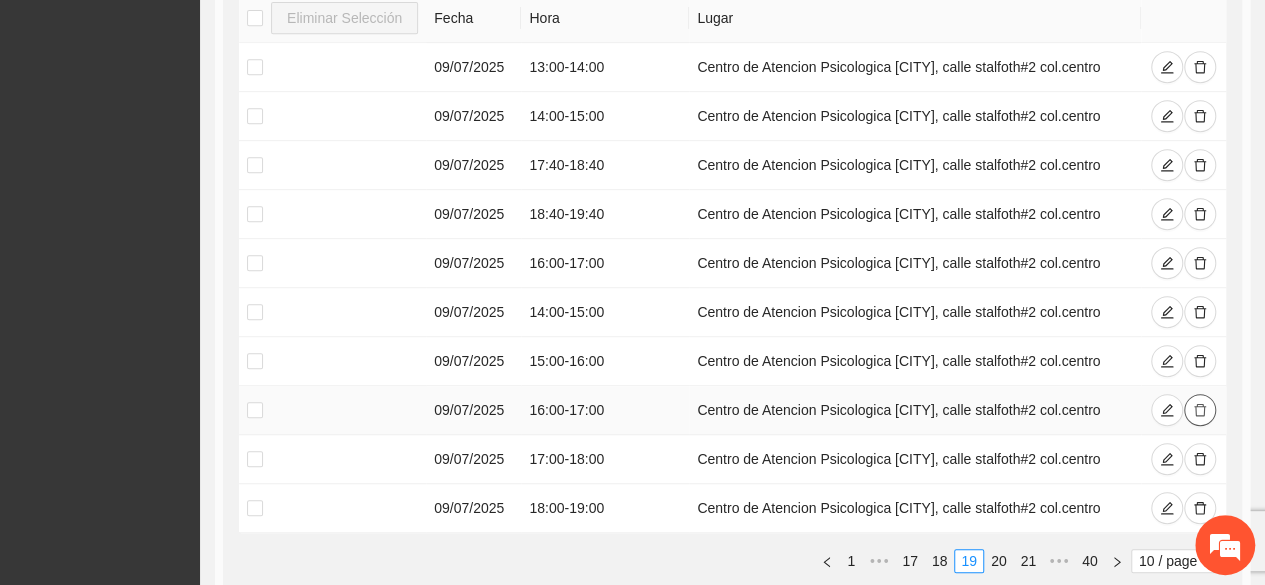 click 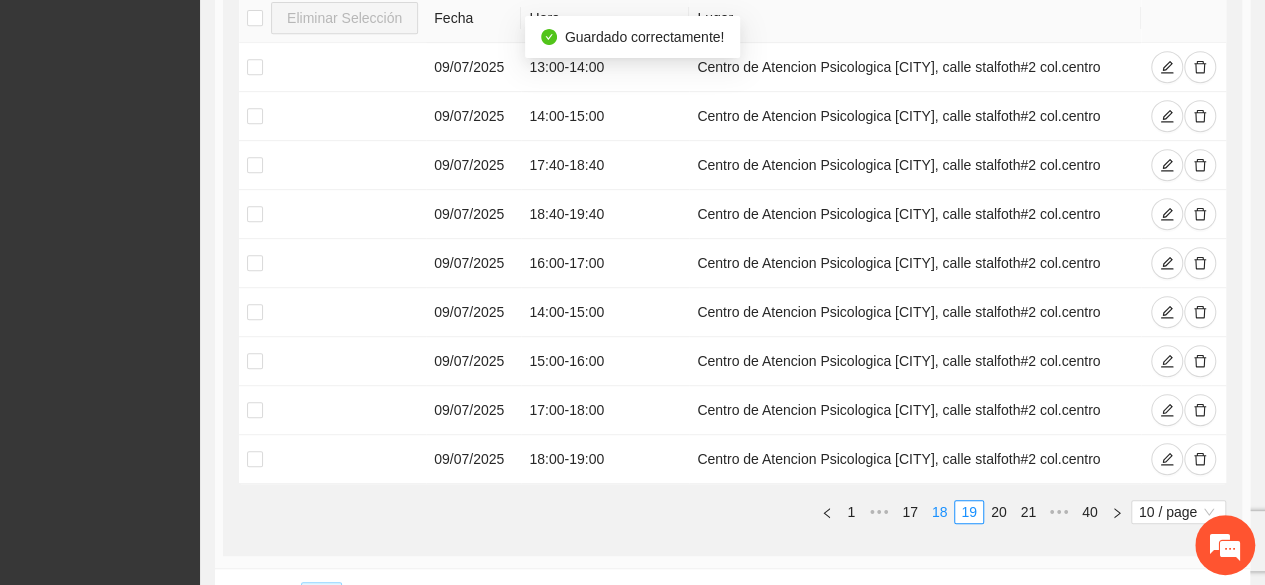 click on "18" at bounding box center (940, 512) 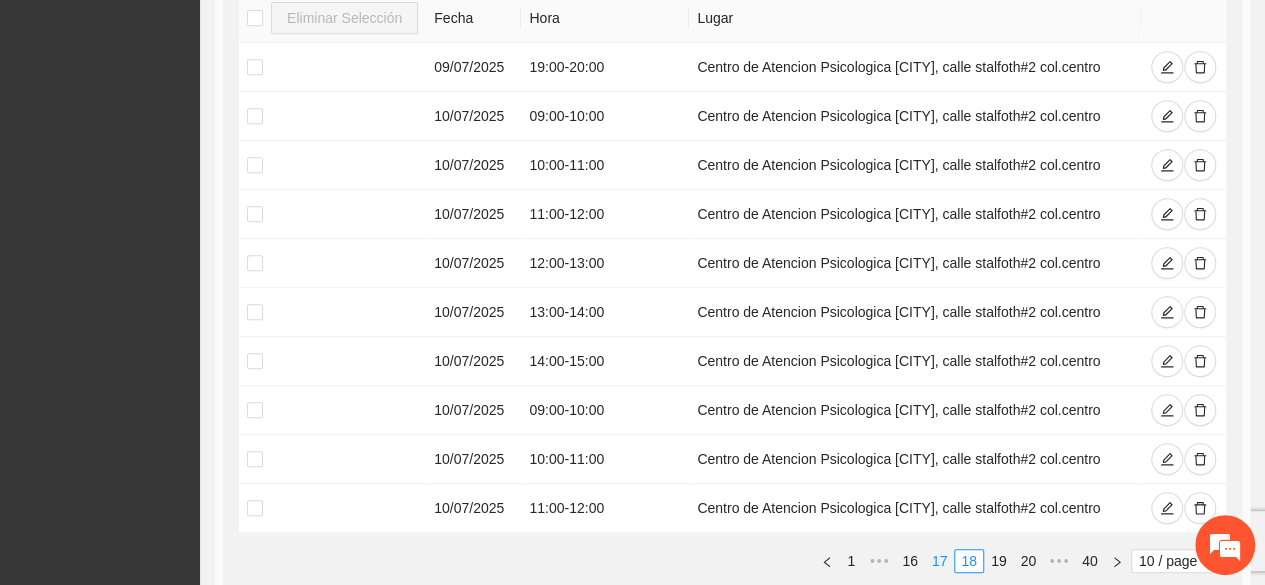 click on "17" at bounding box center [940, 561] 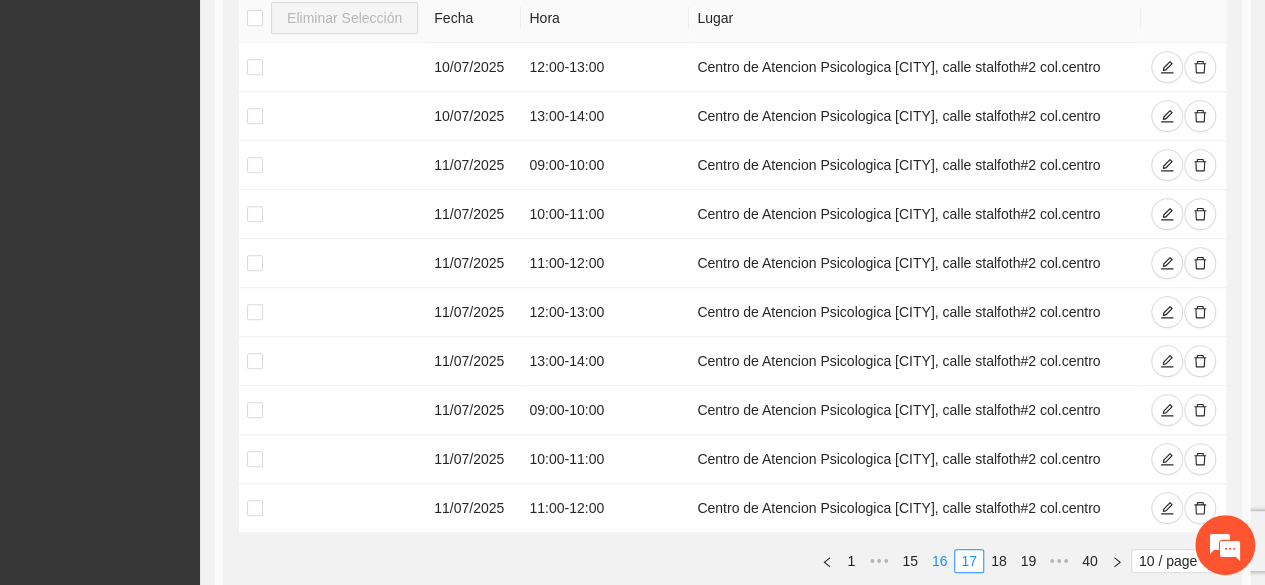 click on "16" at bounding box center (940, 561) 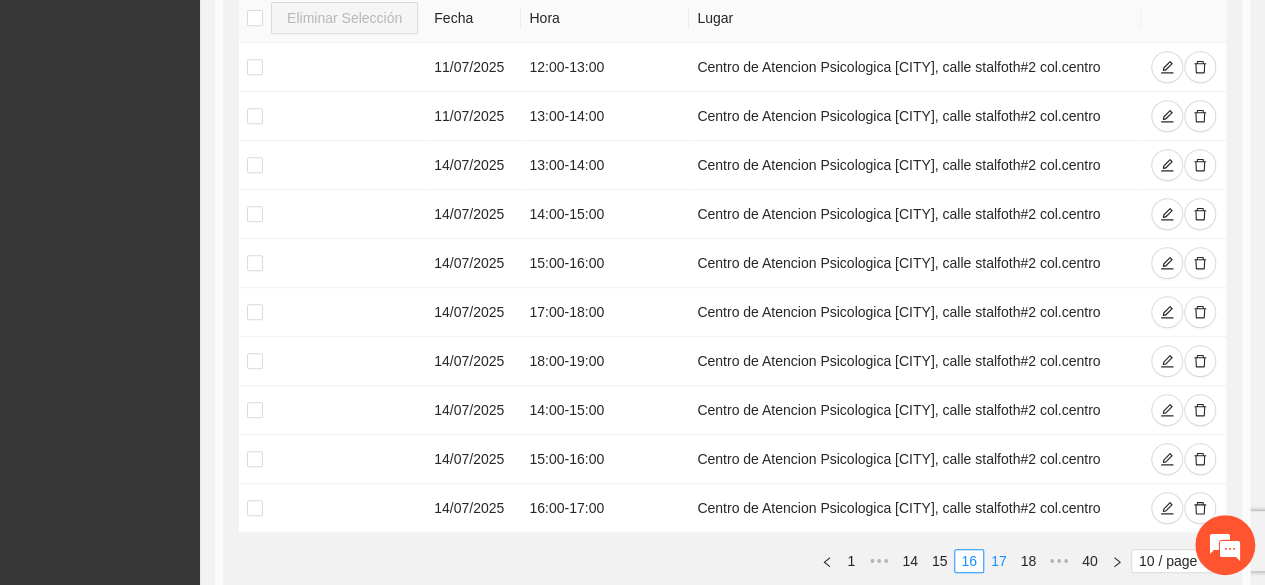 click on "17" at bounding box center [999, 561] 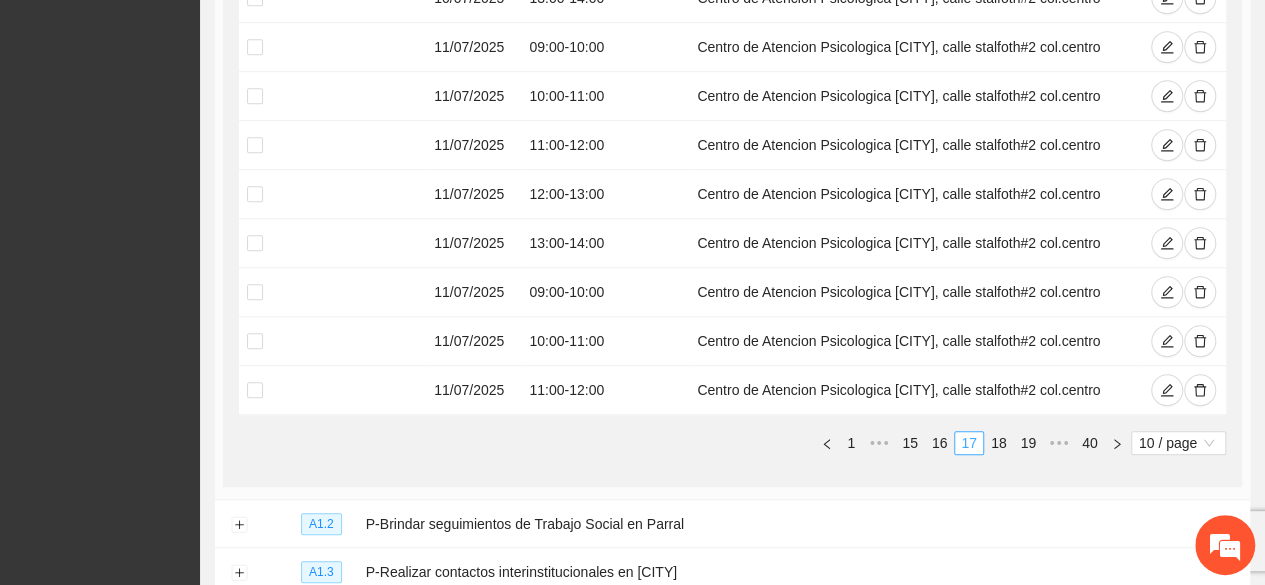 scroll, scrollTop: 579, scrollLeft: 0, axis: vertical 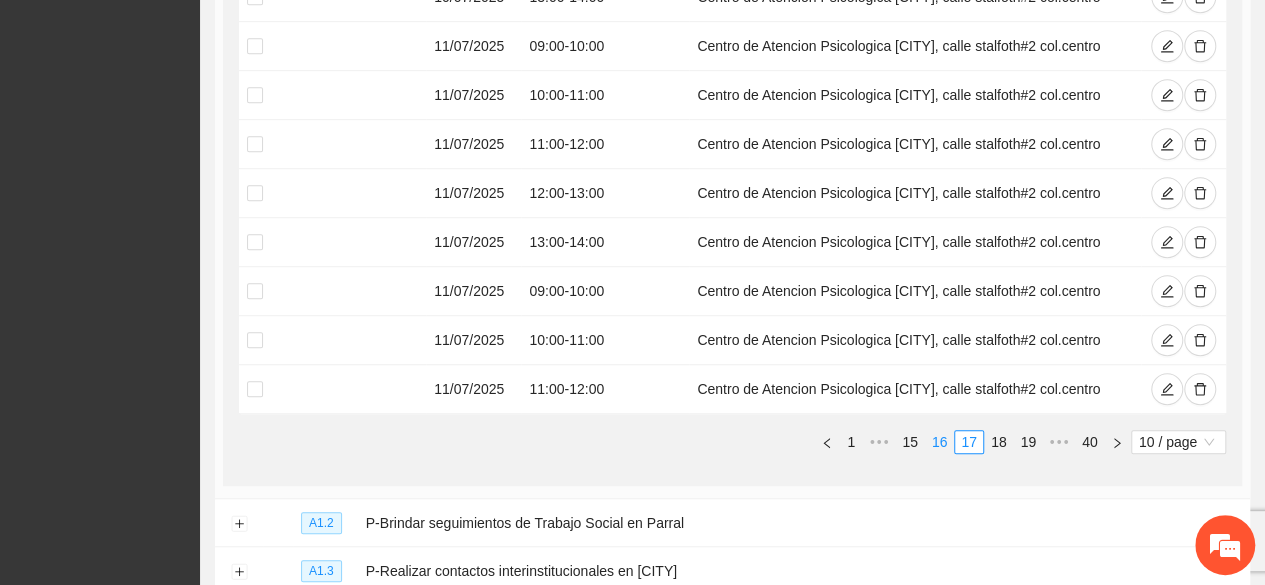 click on "16" at bounding box center [940, 442] 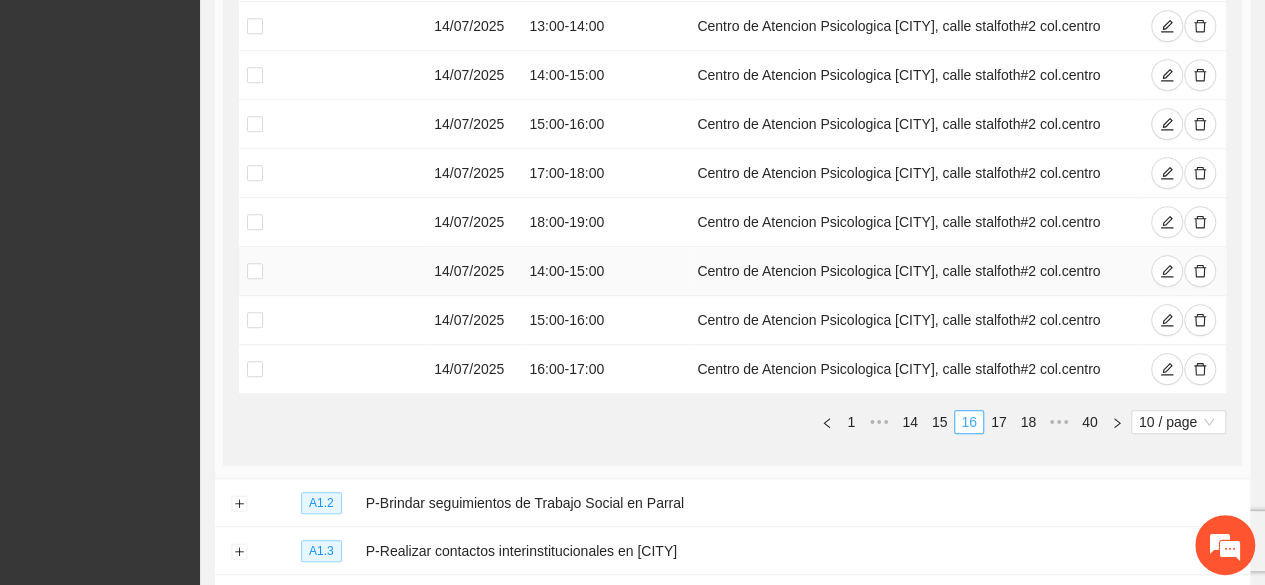 scroll, scrollTop: 598, scrollLeft: 0, axis: vertical 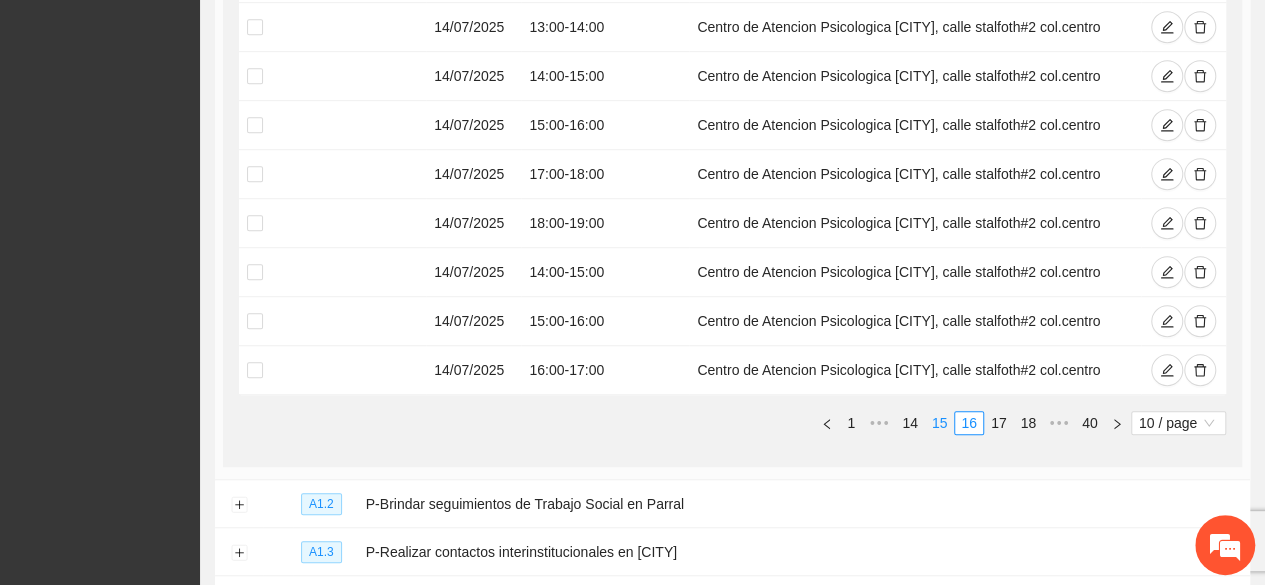 click on "15" at bounding box center (940, 423) 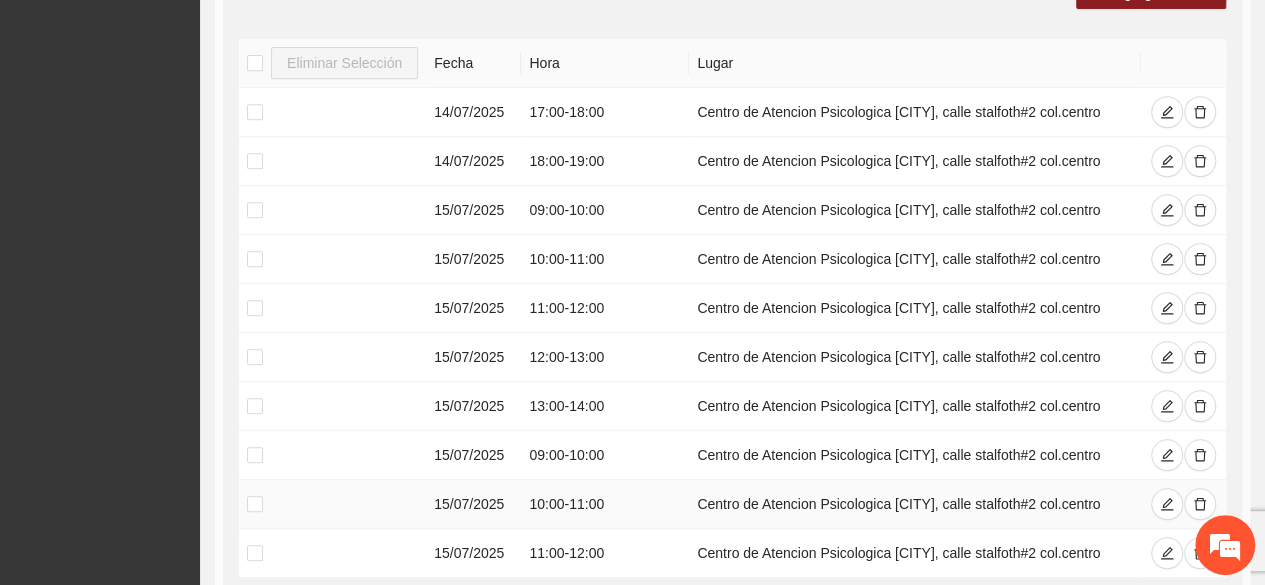 scroll, scrollTop: 663, scrollLeft: 0, axis: vertical 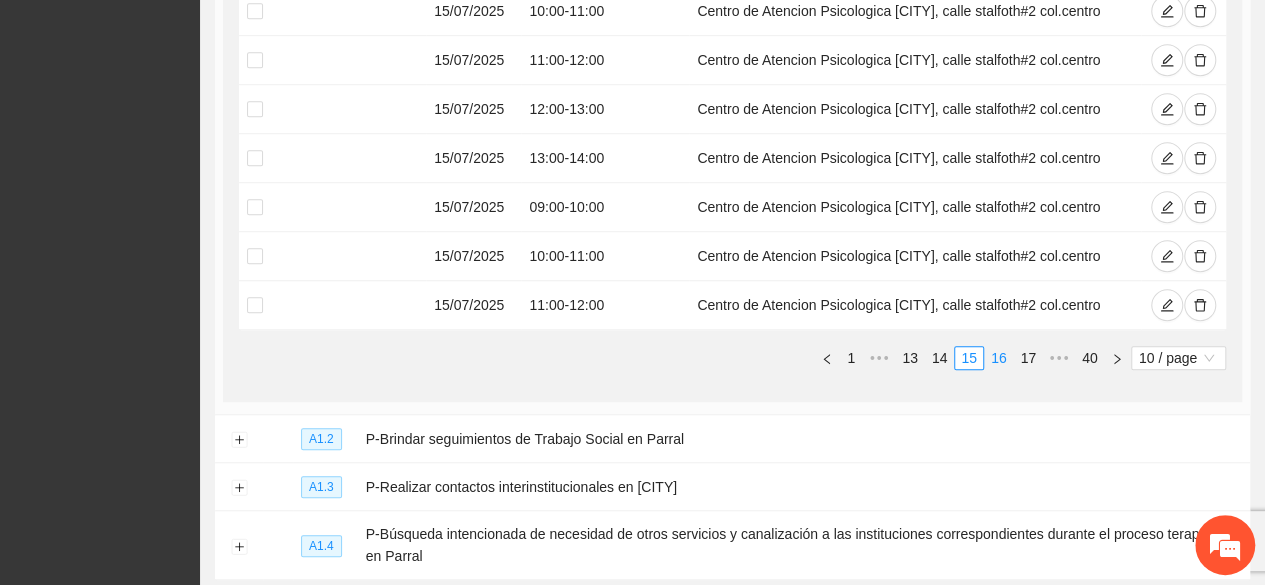 click on "16" at bounding box center [999, 358] 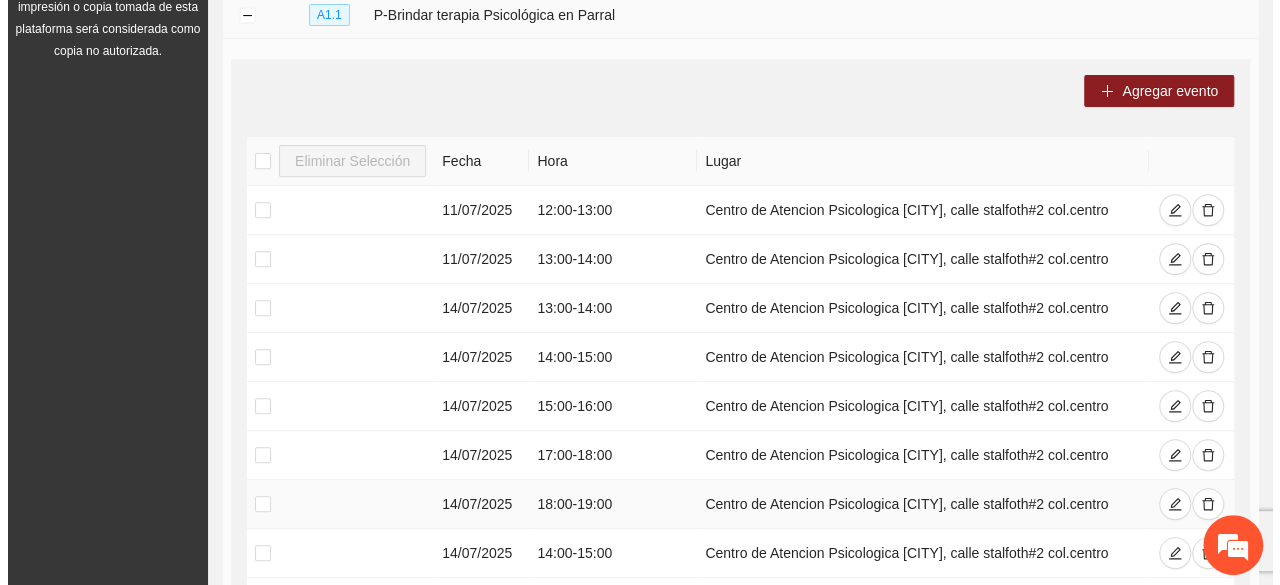 scroll, scrollTop: 316, scrollLeft: 0, axis: vertical 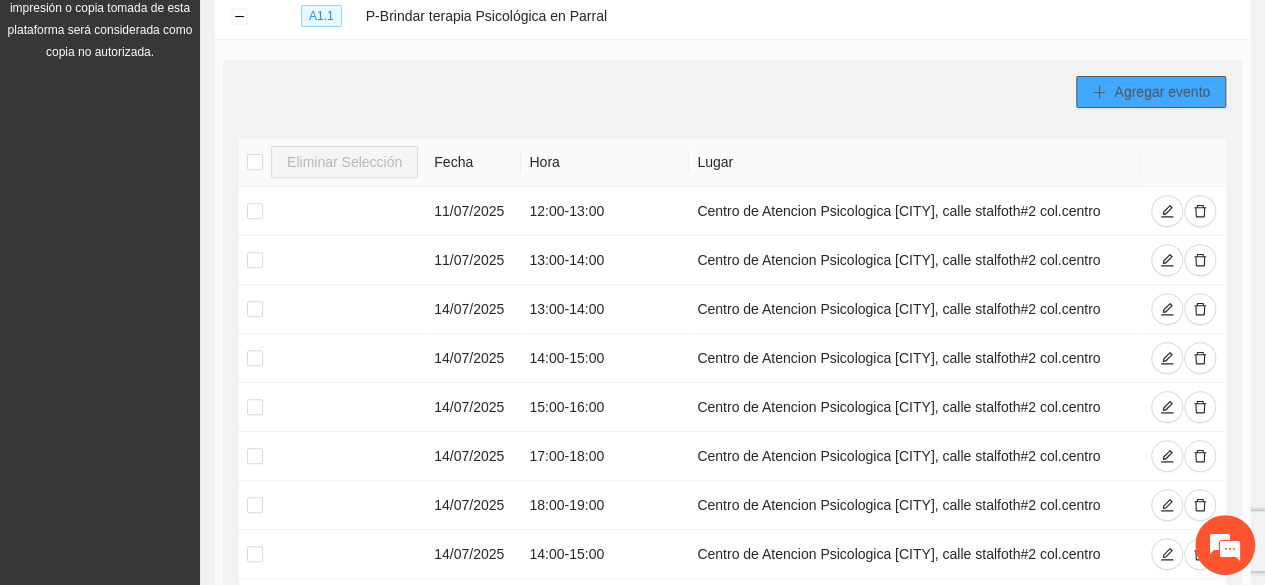 click on "Agregar evento" at bounding box center (1151, 92) 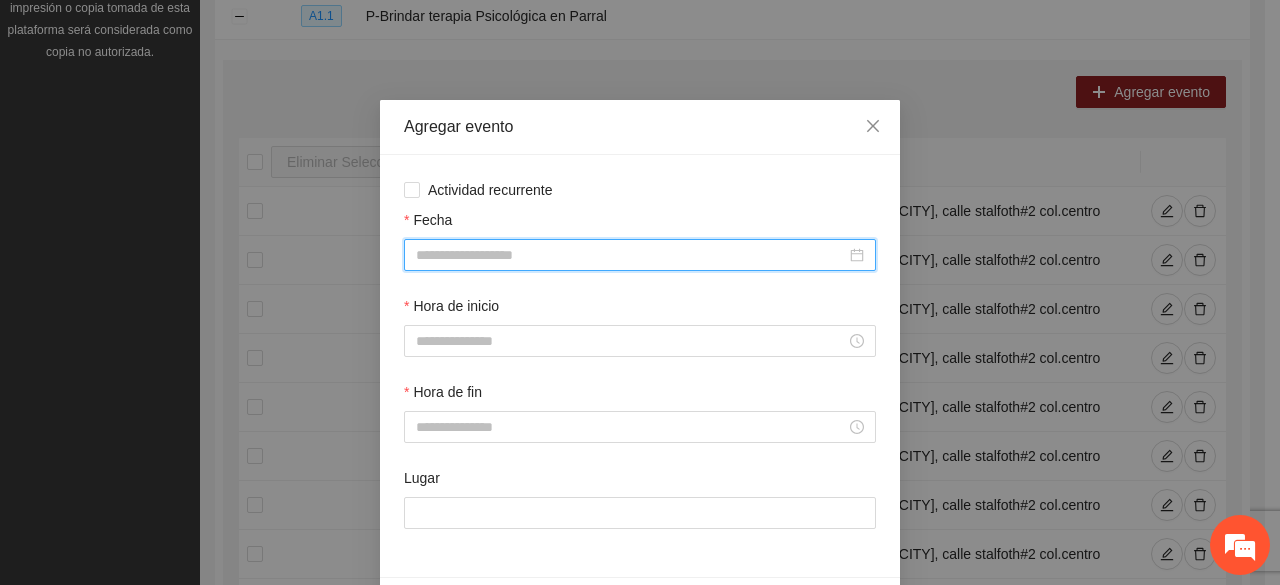 click on "Fecha" at bounding box center (631, 255) 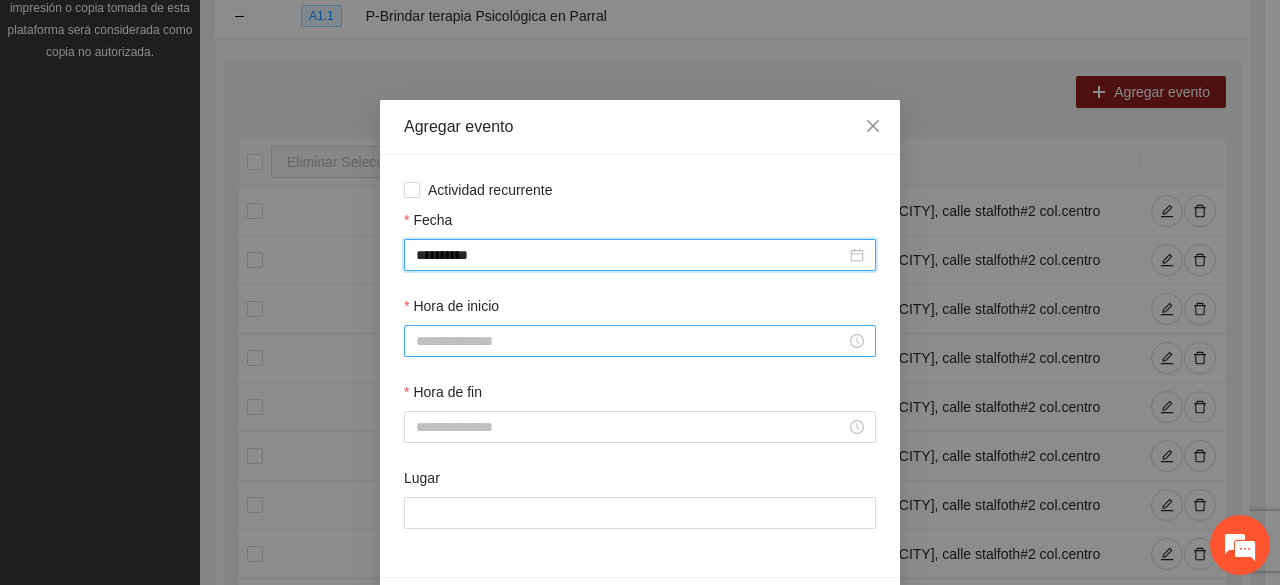type on "**********" 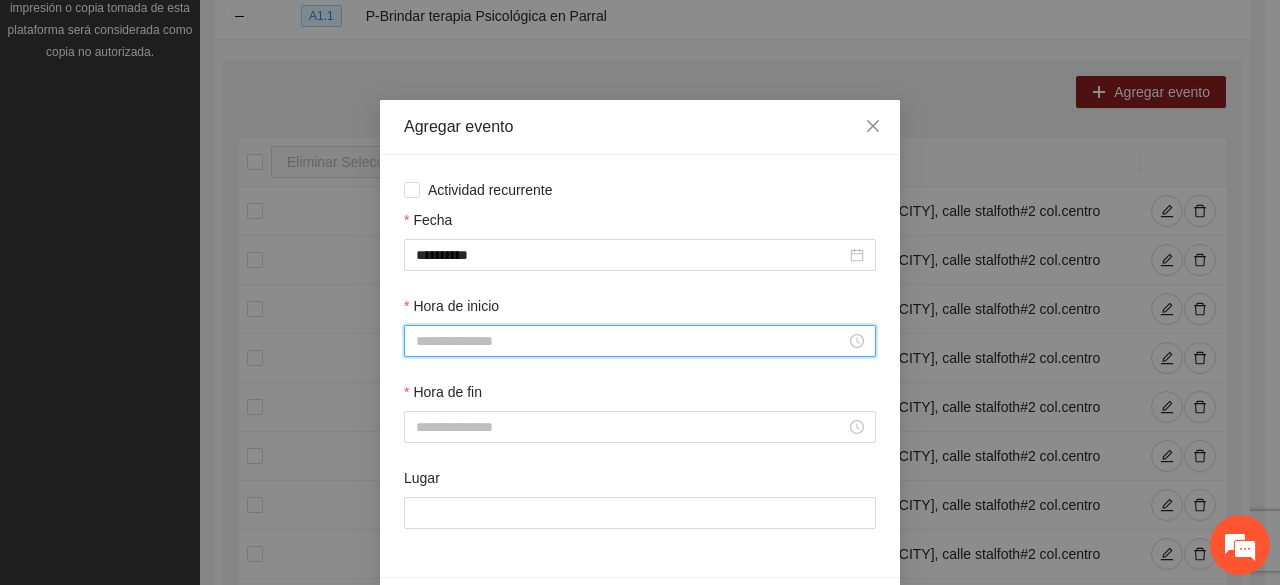 click on "Hora de inicio" at bounding box center (631, 341) 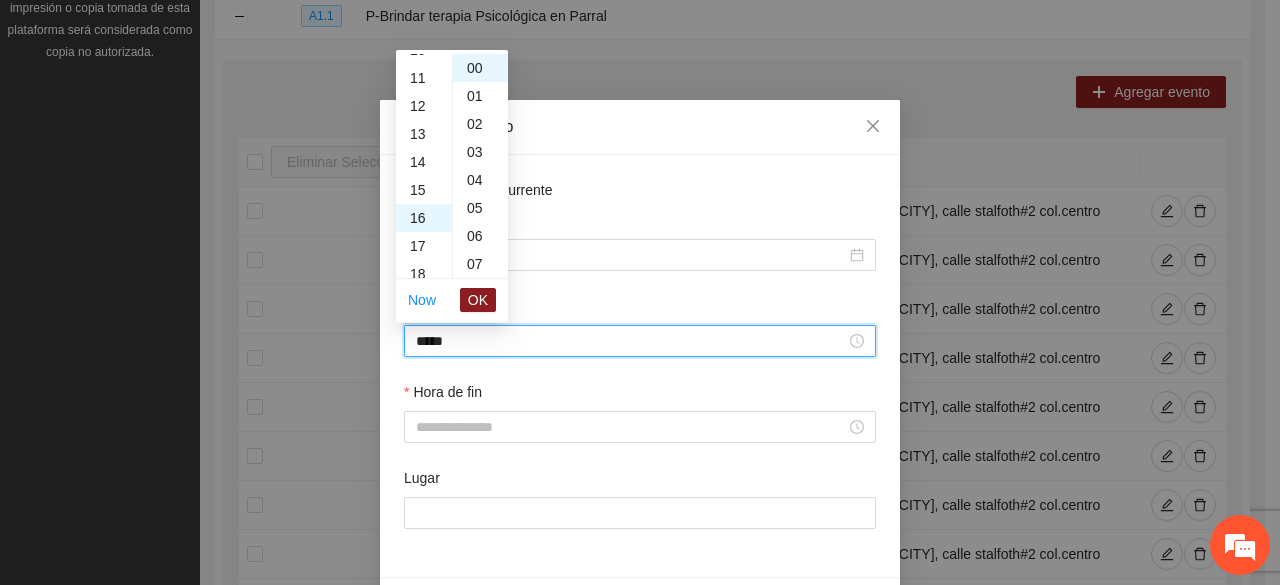 scroll, scrollTop: 448, scrollLeft: 0, axis: vertical 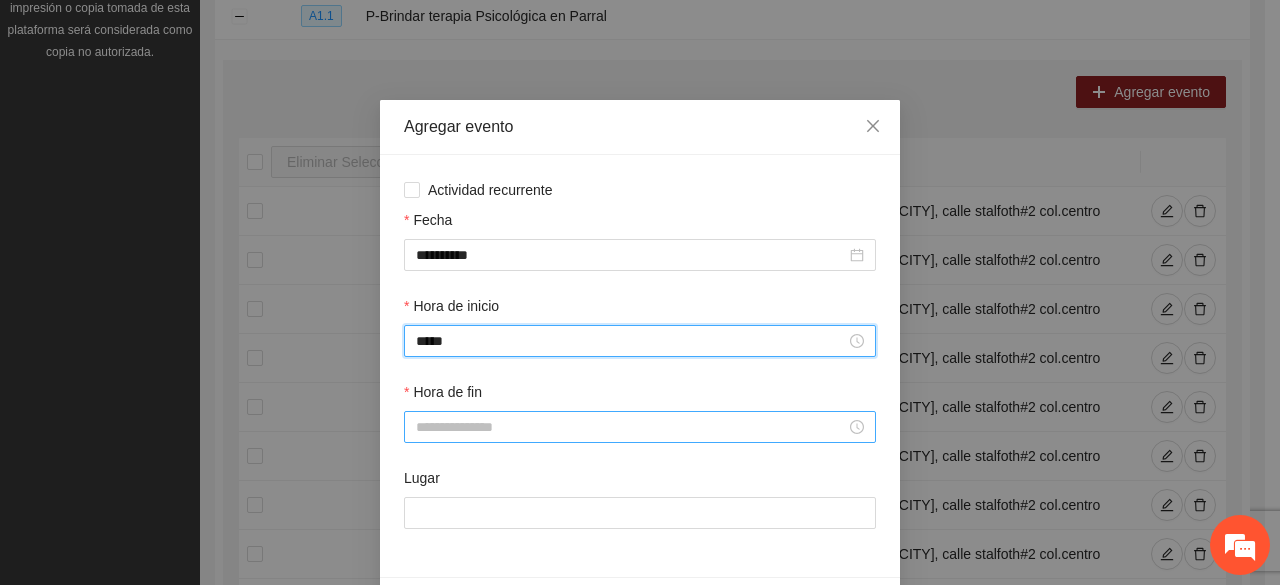 type on "*****" 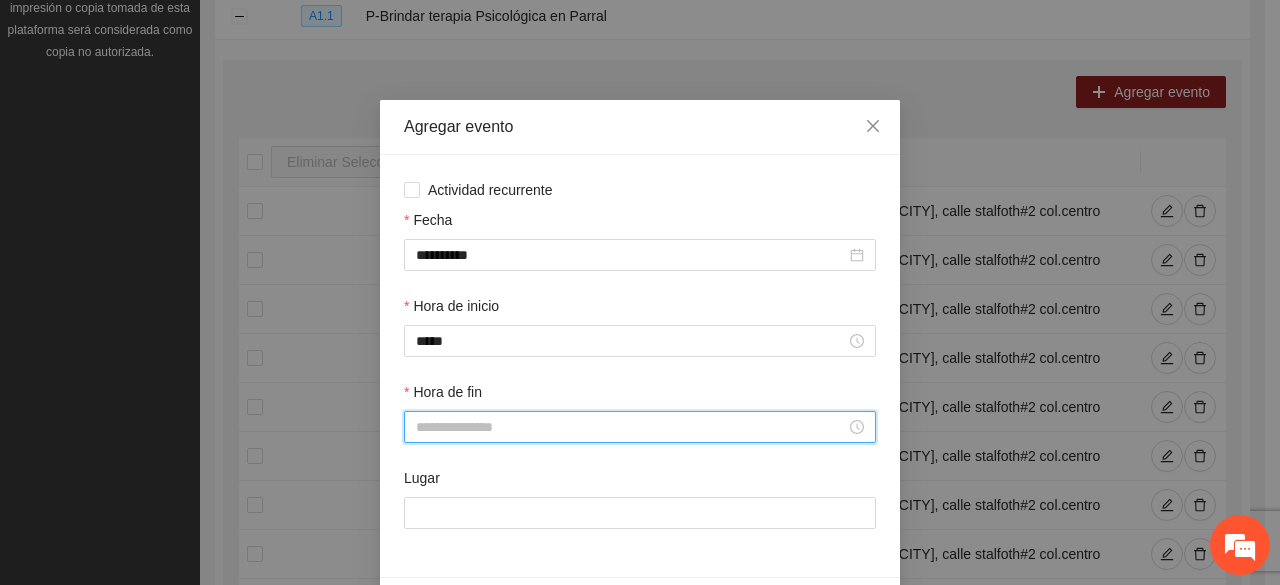 click on "Hora de fin" at bounding box center (631, 427) 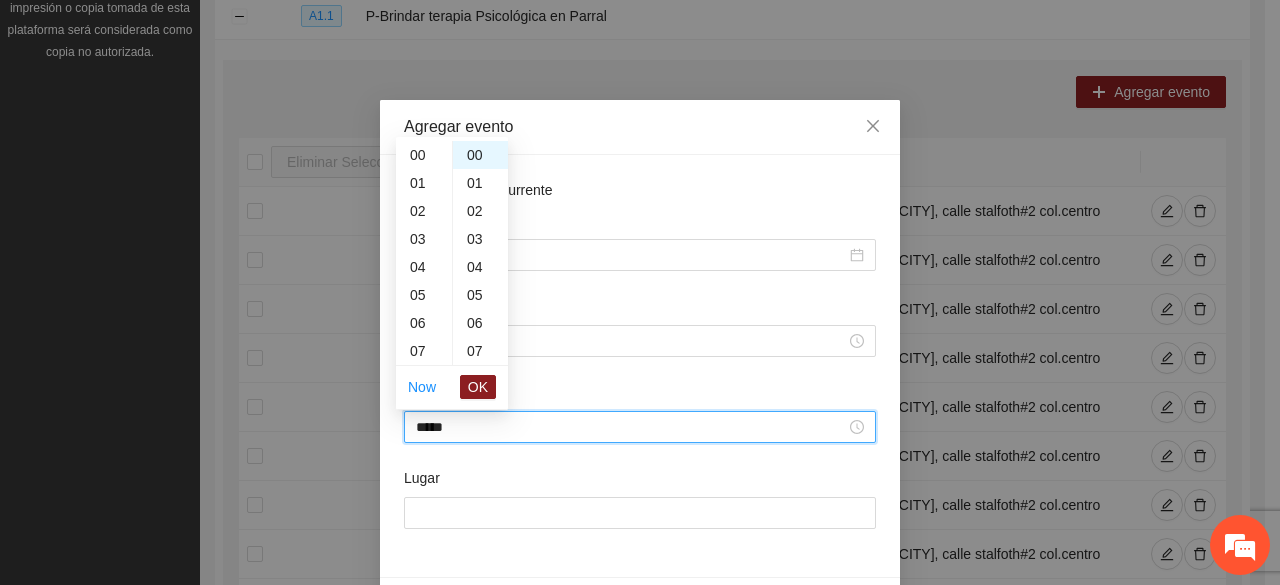 scroll, scrollTop: 476, scrollLeft: 0, axis: vertical 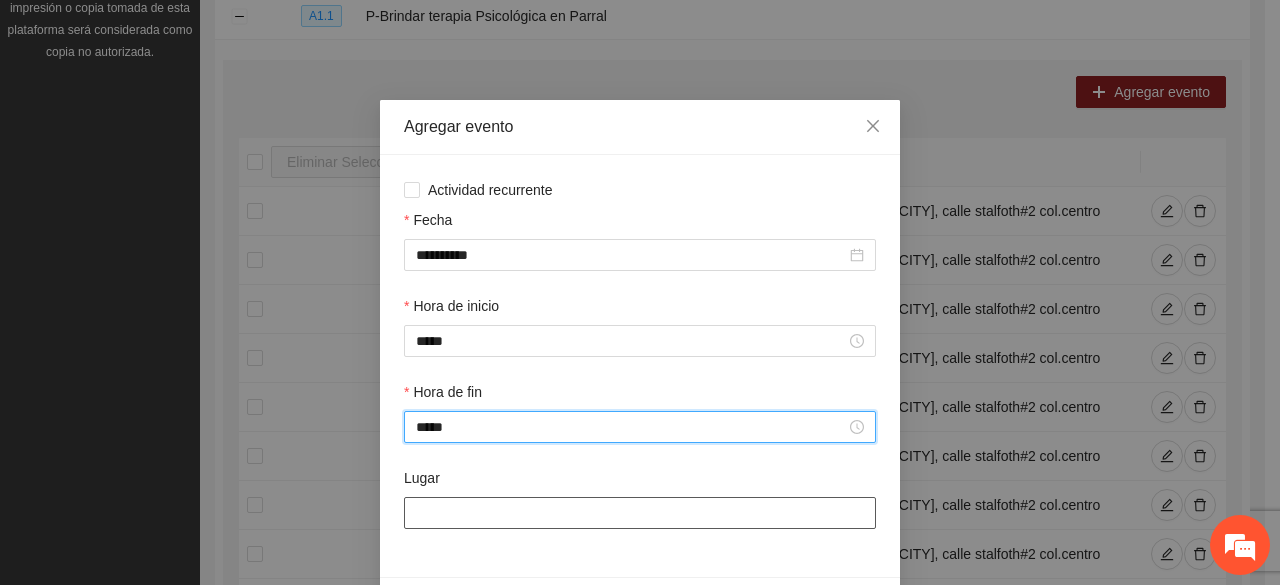 type on "*****" 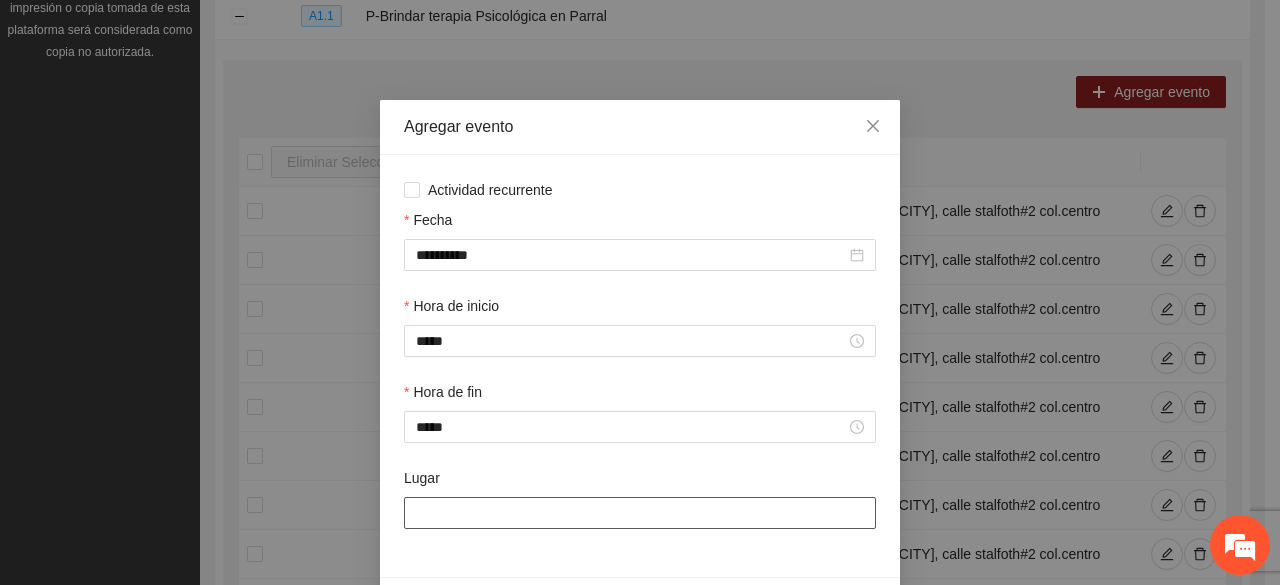 click on "Lugar" at bounding box center (640, 513) 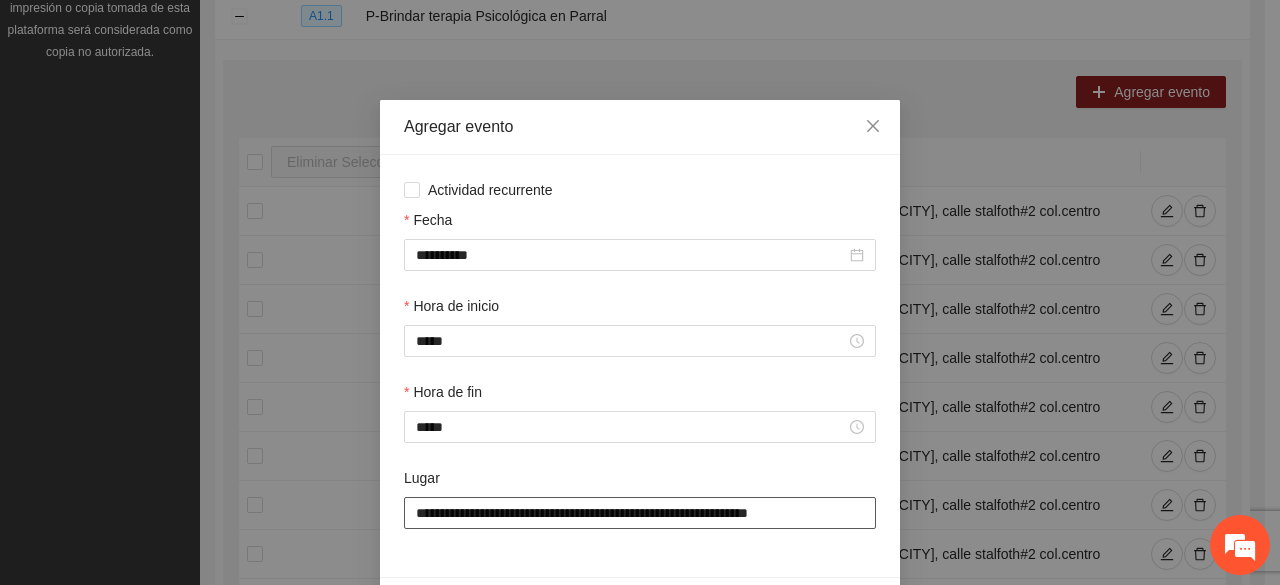 type on "**********" 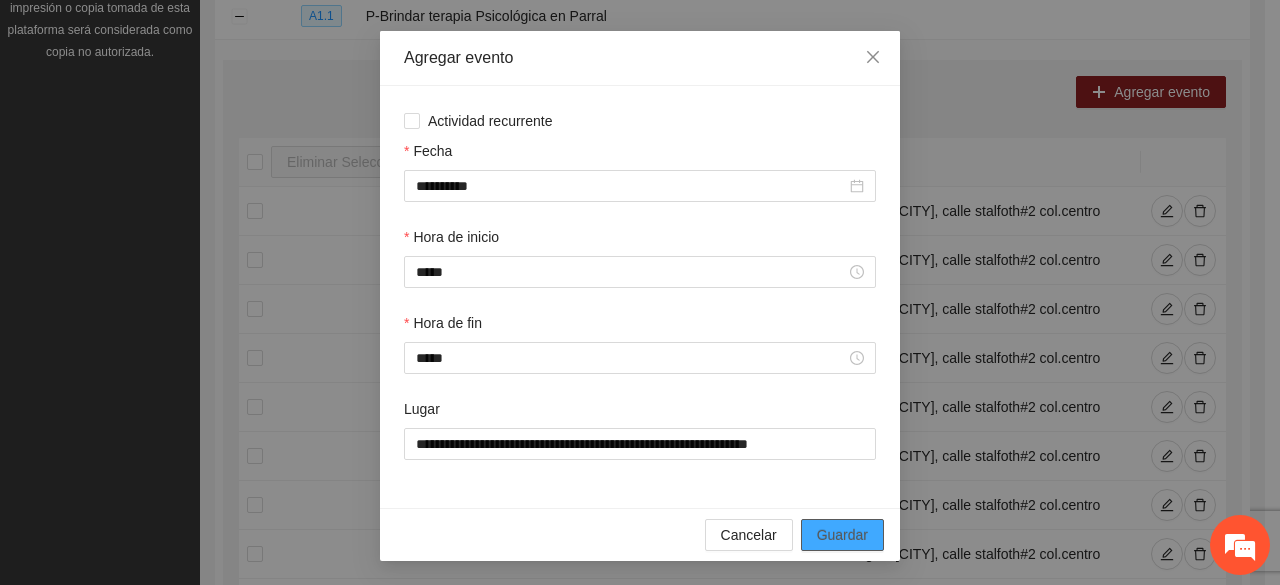 click on "Guardar" at bounding box center (842, 535) 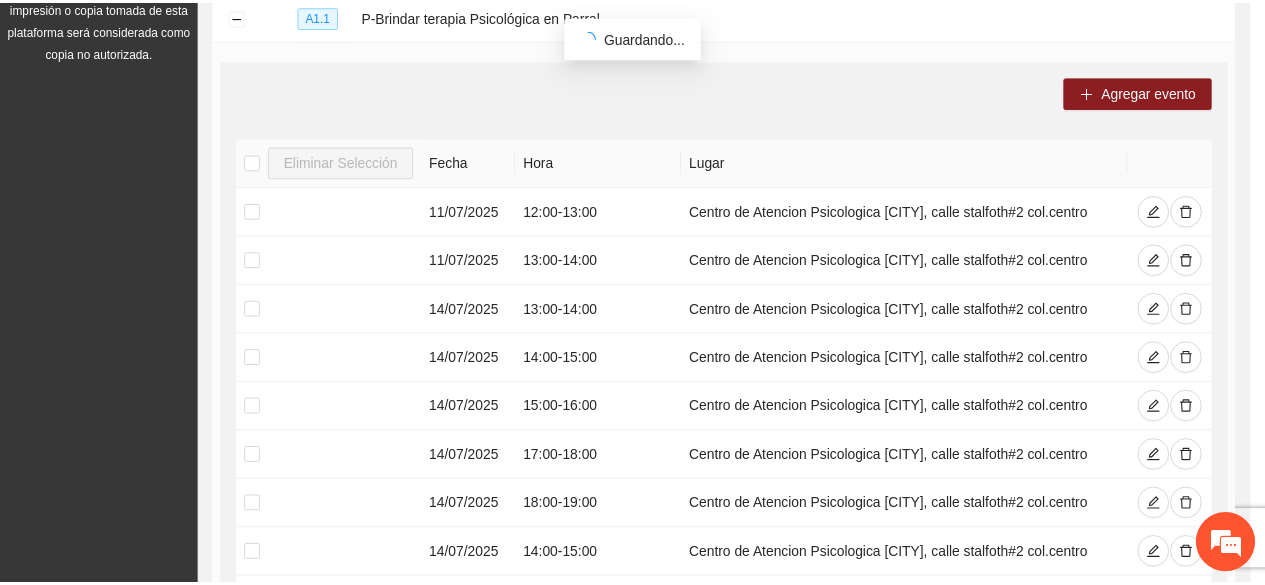 scroll, scrollTop: 0, scrollLeft: 0, axis: both 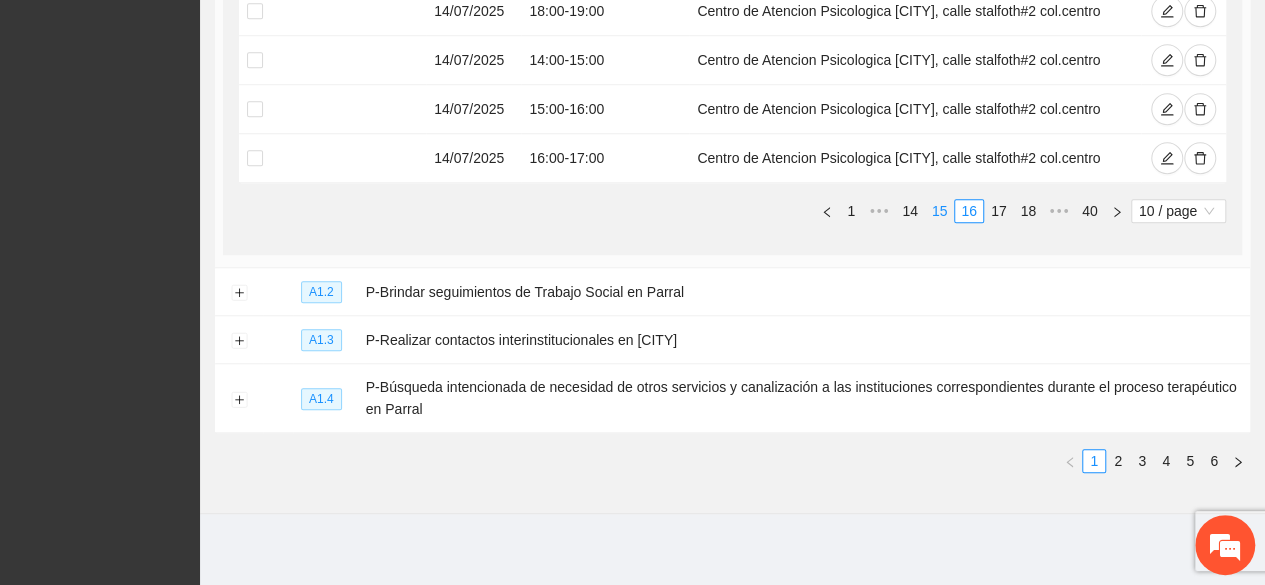 click on "15" at bounding box center [940, 211] 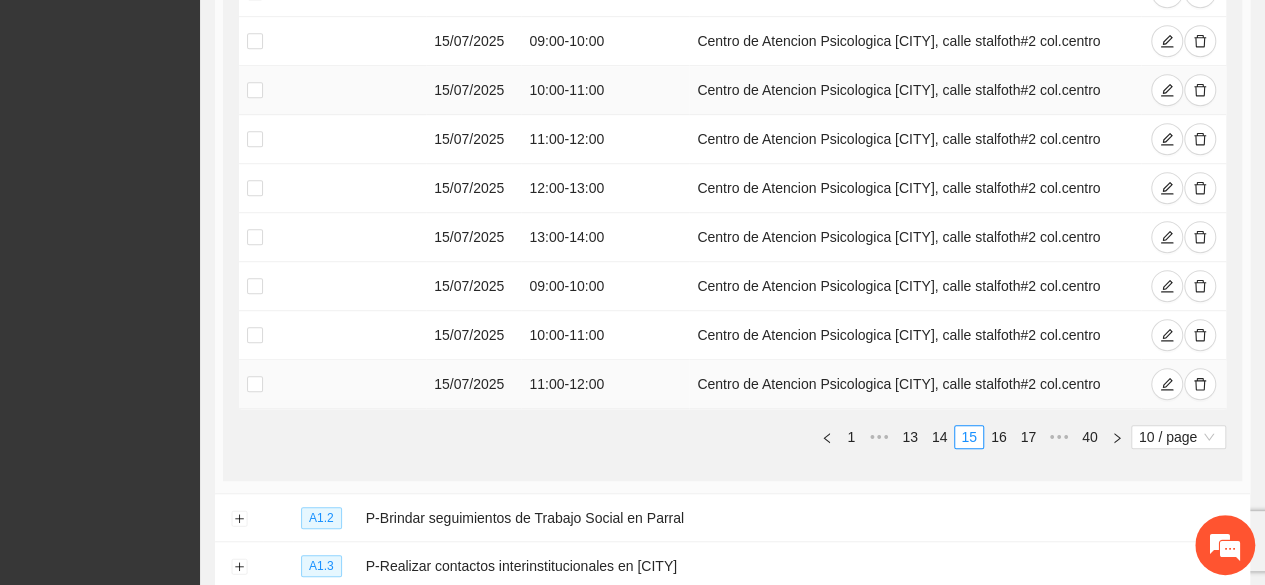 scroll, scrollTop: 586, scrollLeft: 0, axis: vertical 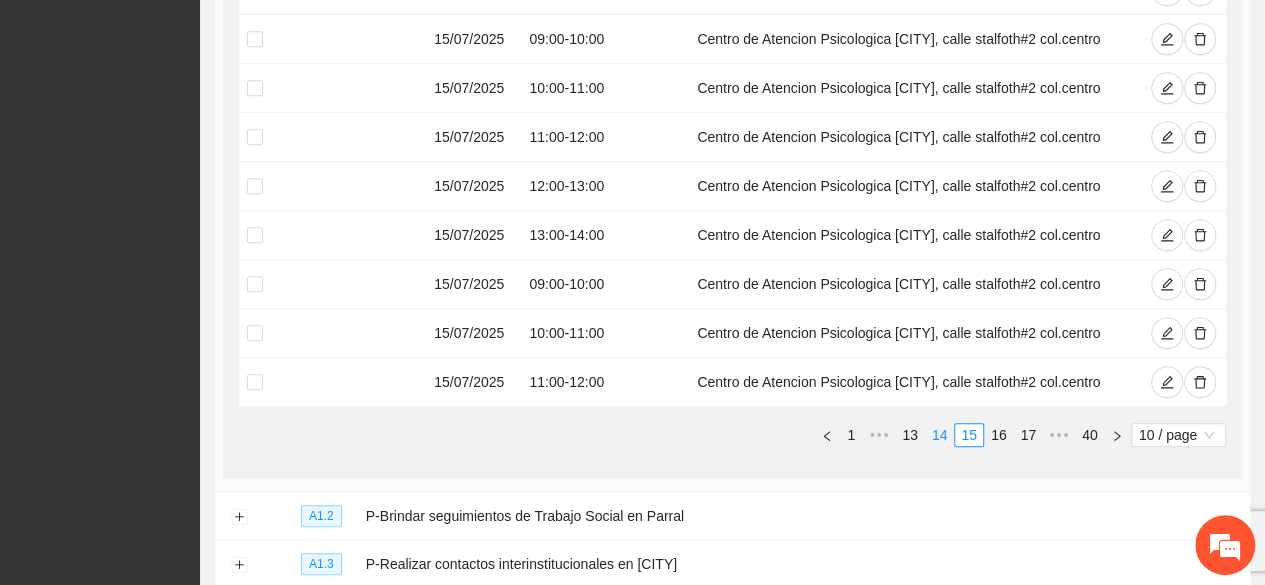 click on "14" at bounding box center (940, 435) 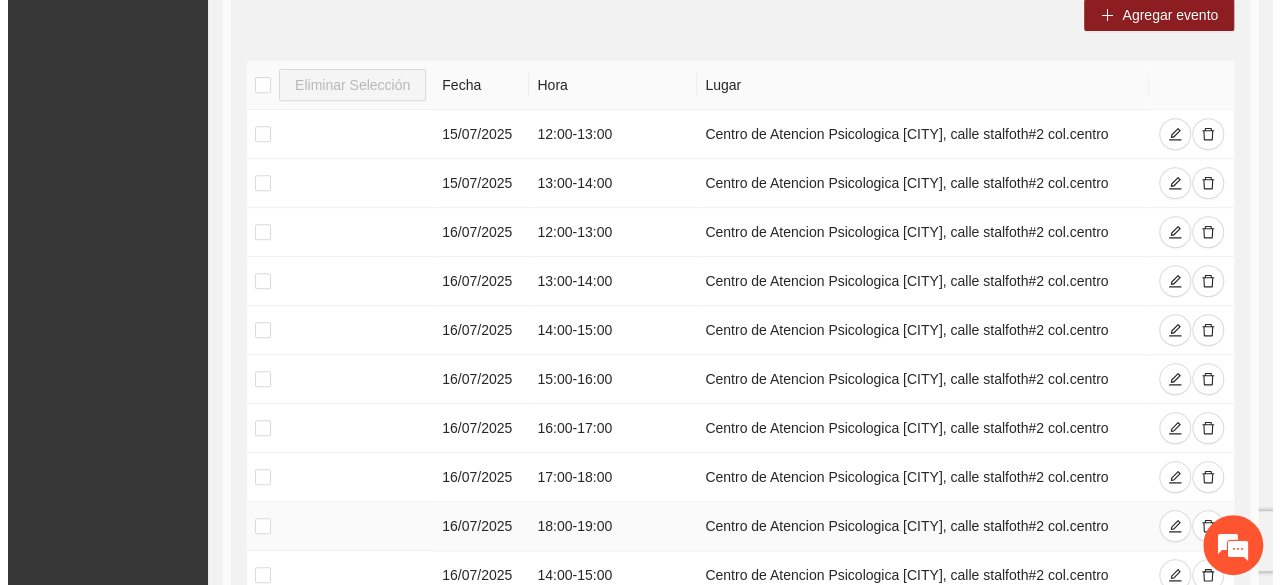 scroll, scrollTop: 392, scrollLeft: 0, axis: vertical 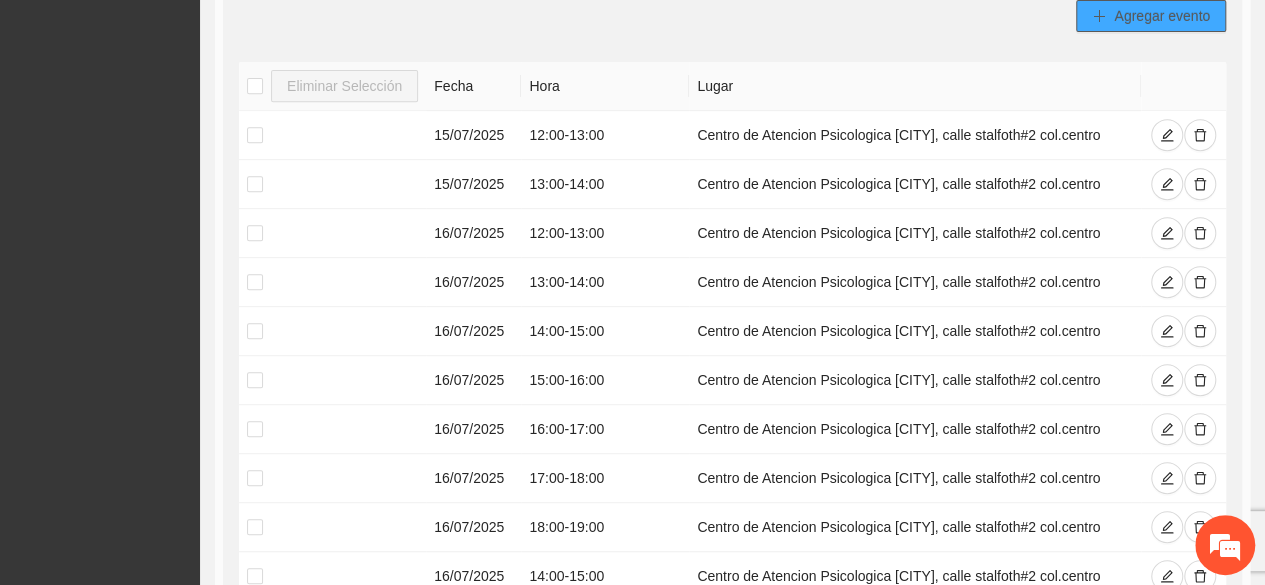 click on "Agregar evento" at bounding box center (1162, 16) 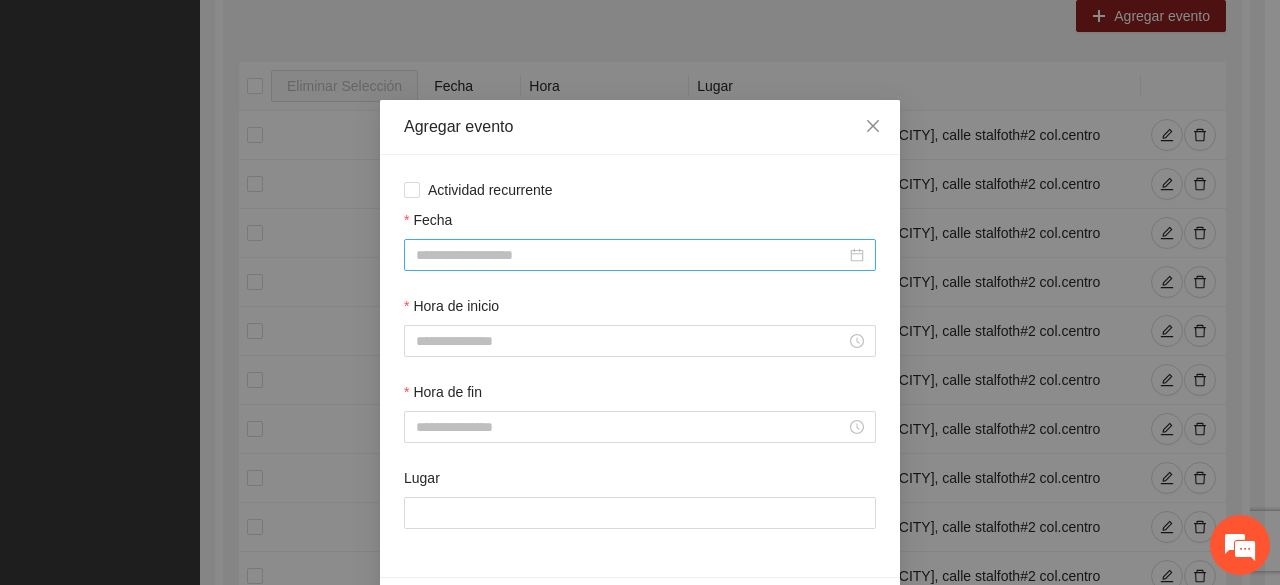 click at bounding box center (640, 255) 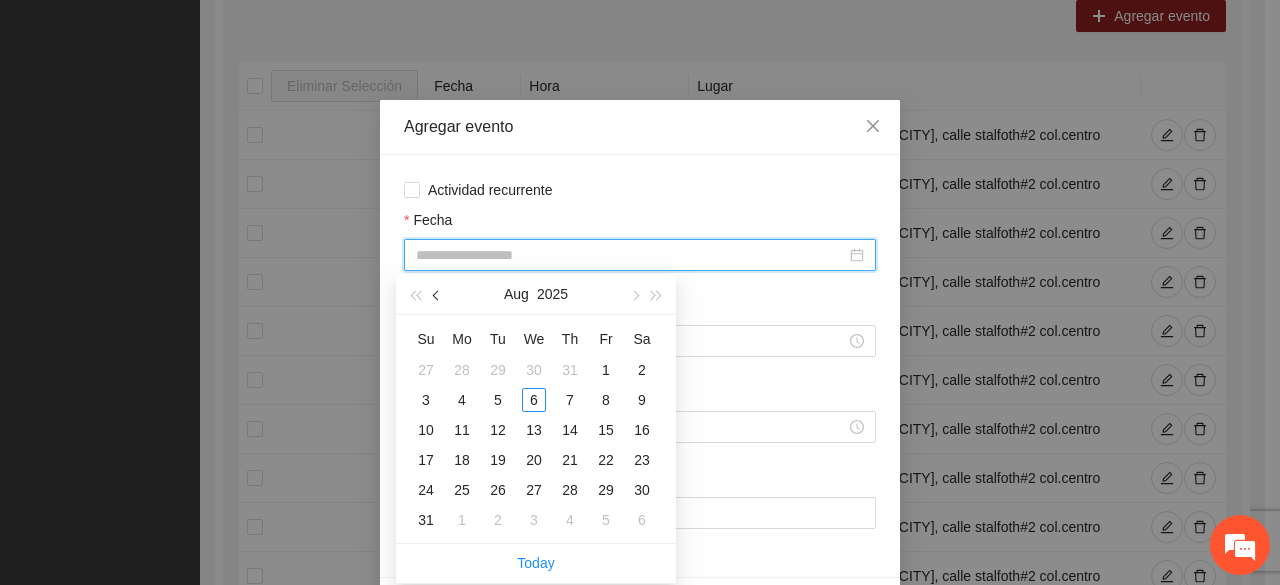 click at bounding box center [437, 294] 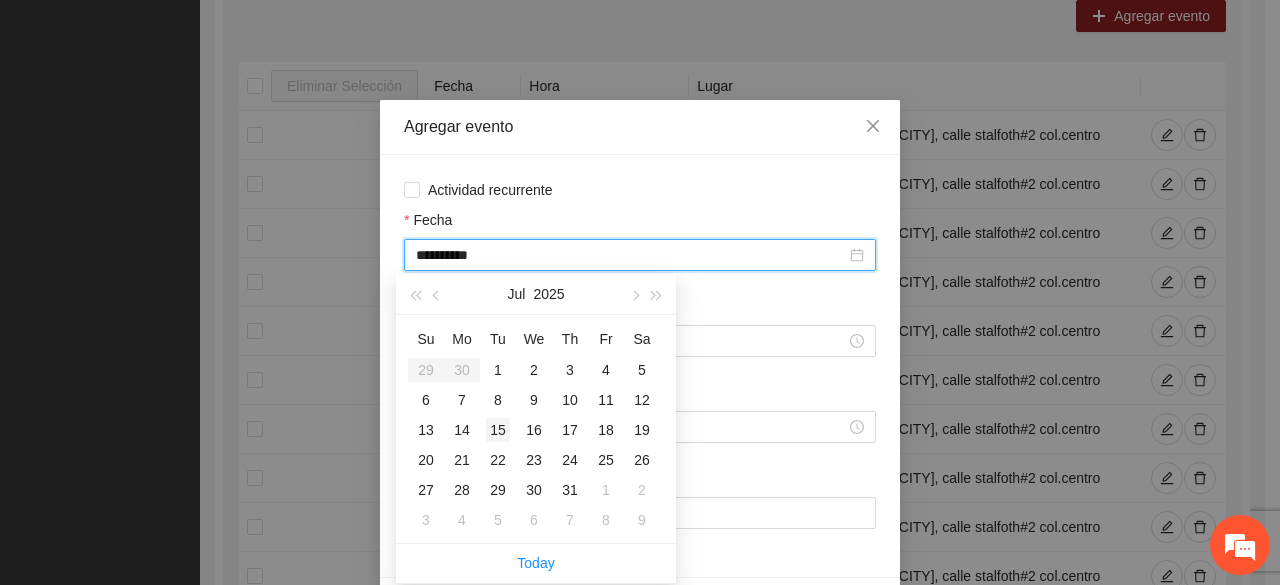 type on "**********" 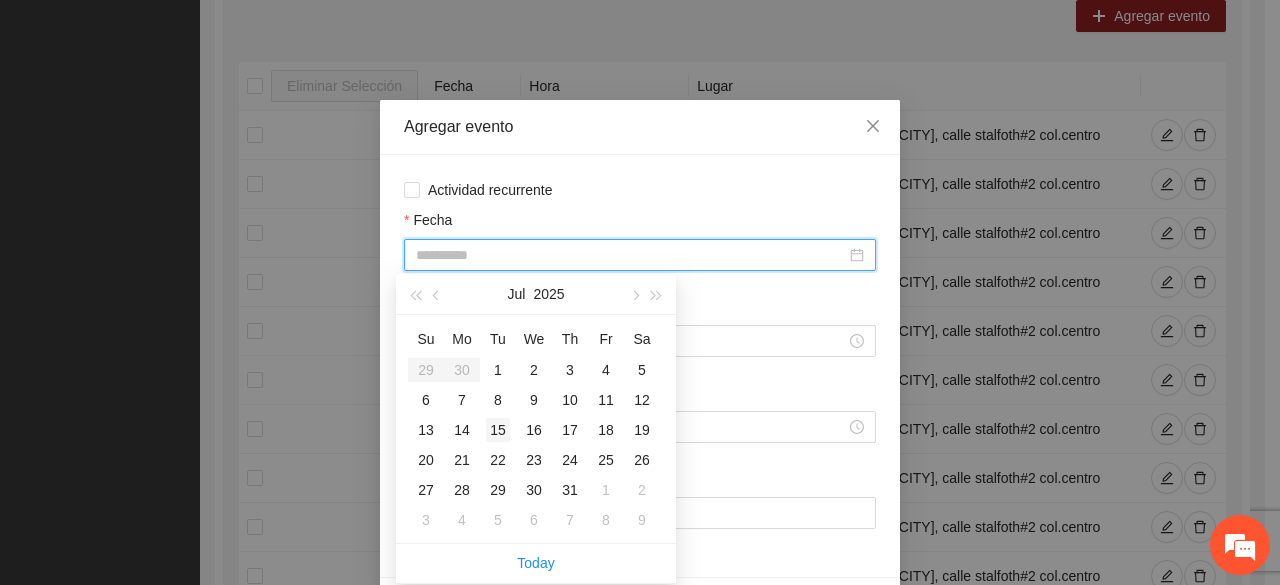 click on "15" at bounding box center (498, 430) 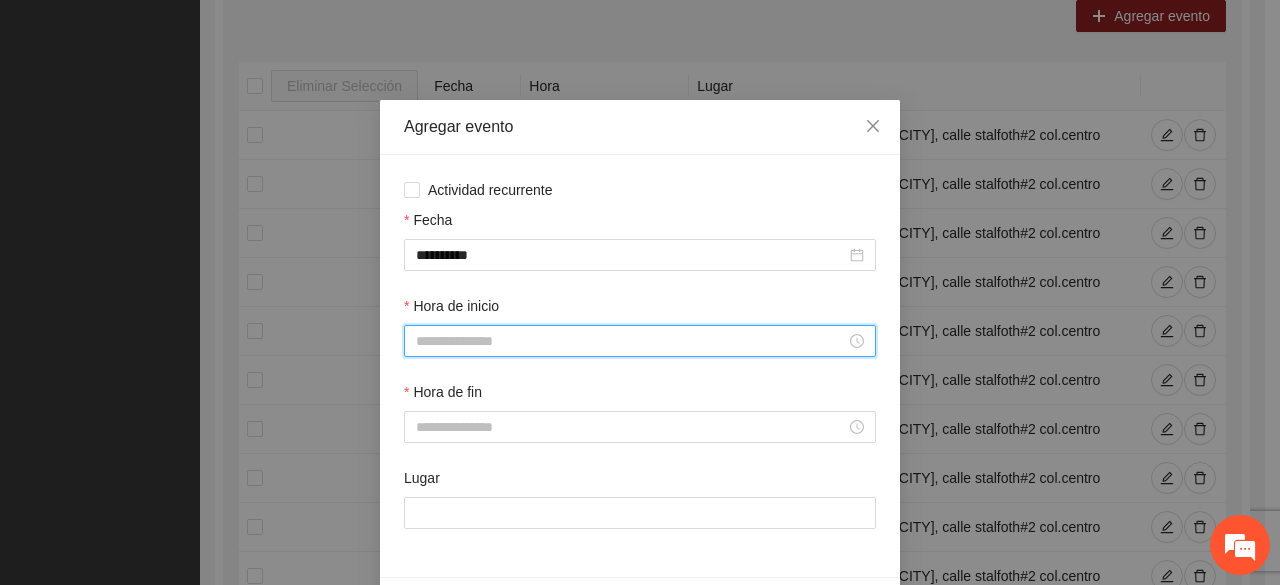 click on "Hora de inicio" at bounding box center [631, 341] 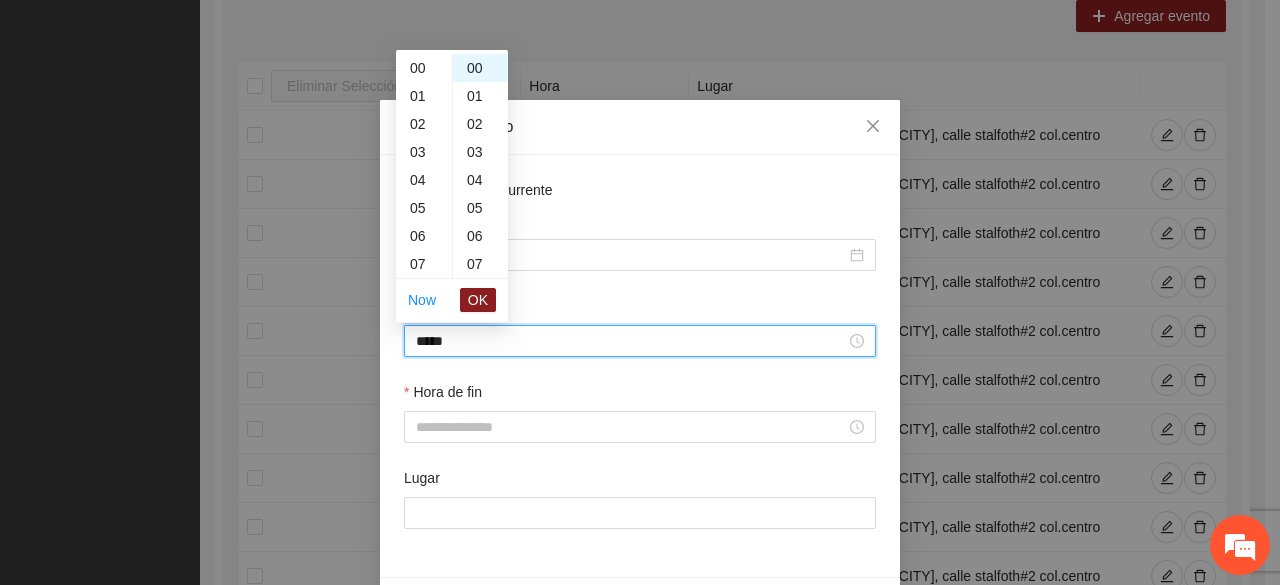 scroll, scrollTop: 392, scrollLeft: 0, axis: vertical 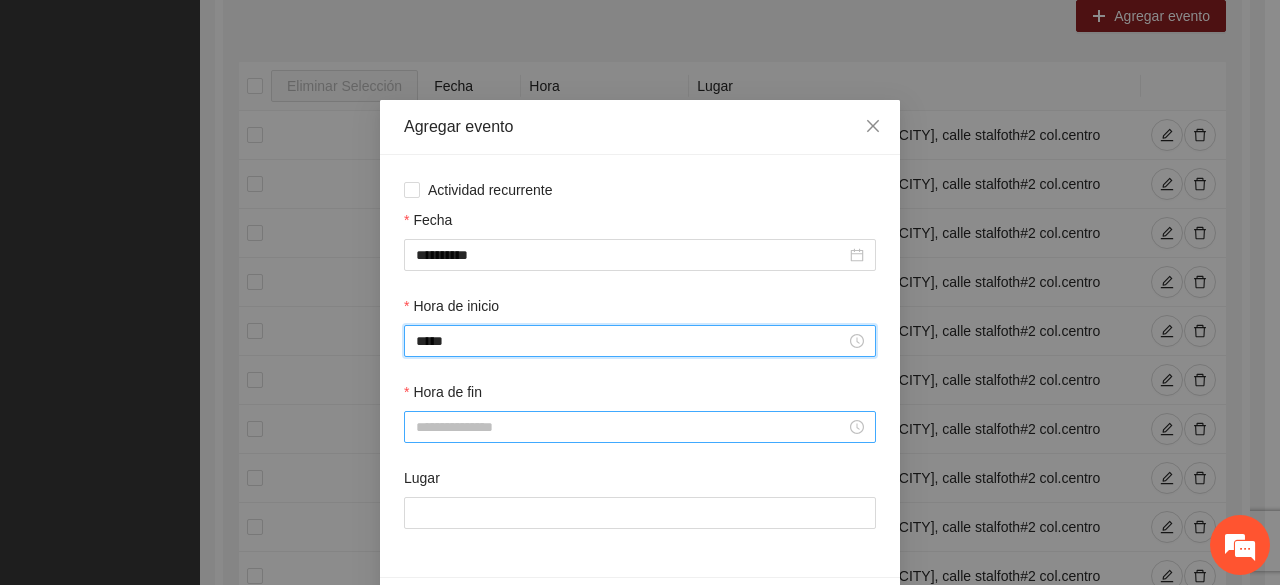type on "*****" 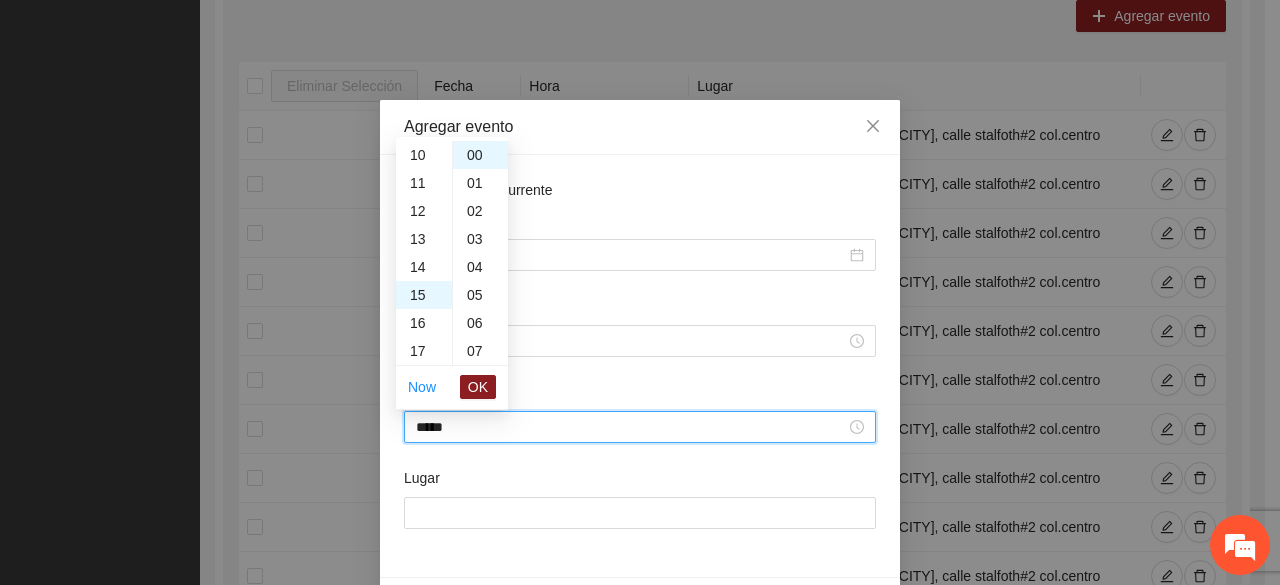 scroll, scrollTop: 420, scrollLeft: 0, axis: vertical 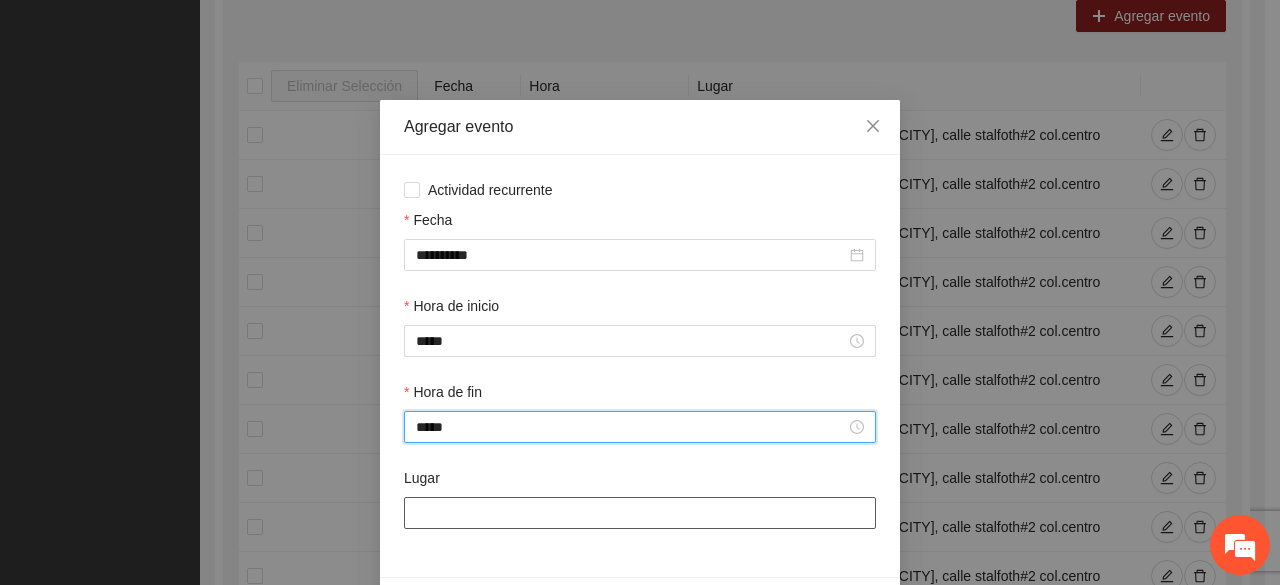 type on "*****" 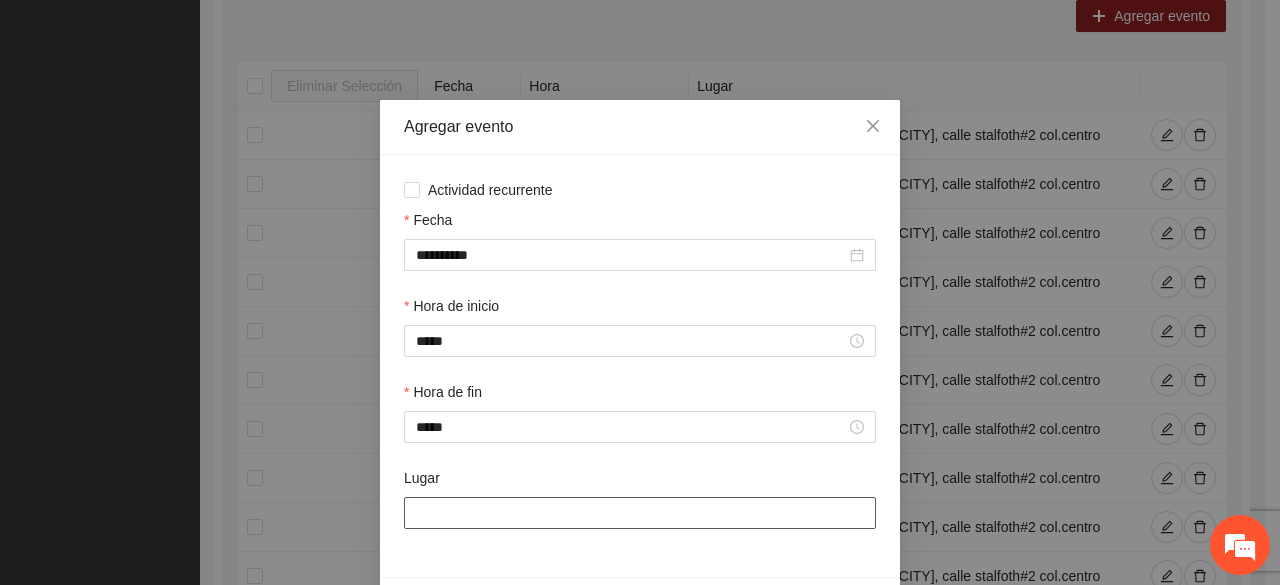 paste on "**********" 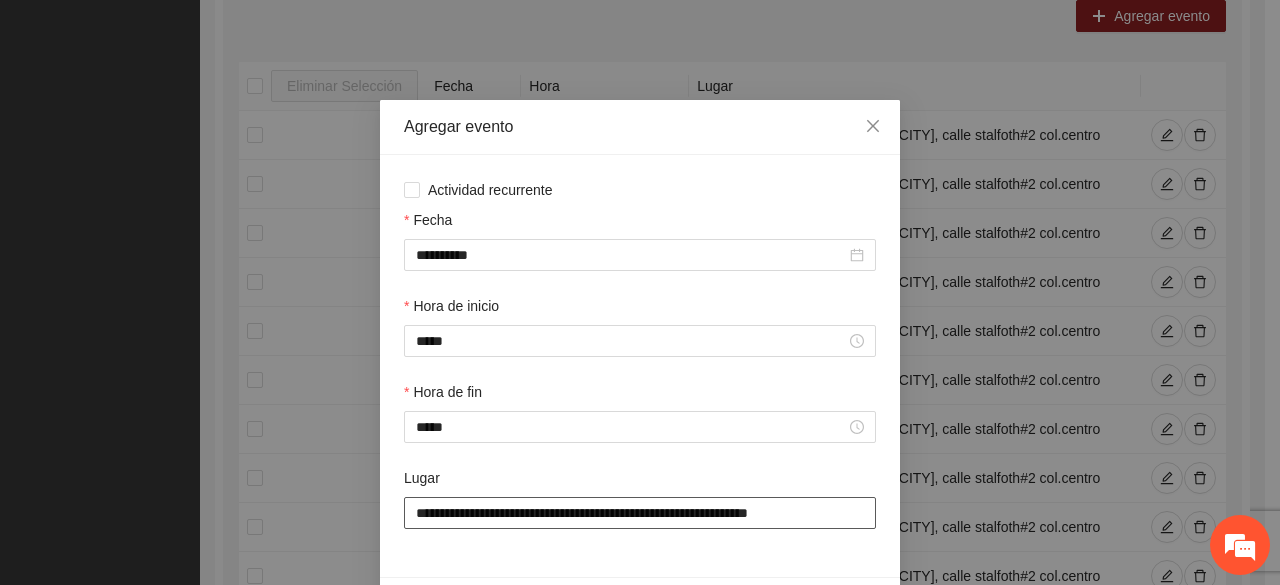 scroll, scrollTop: 70, scrollLeft: 0, axis: vertical 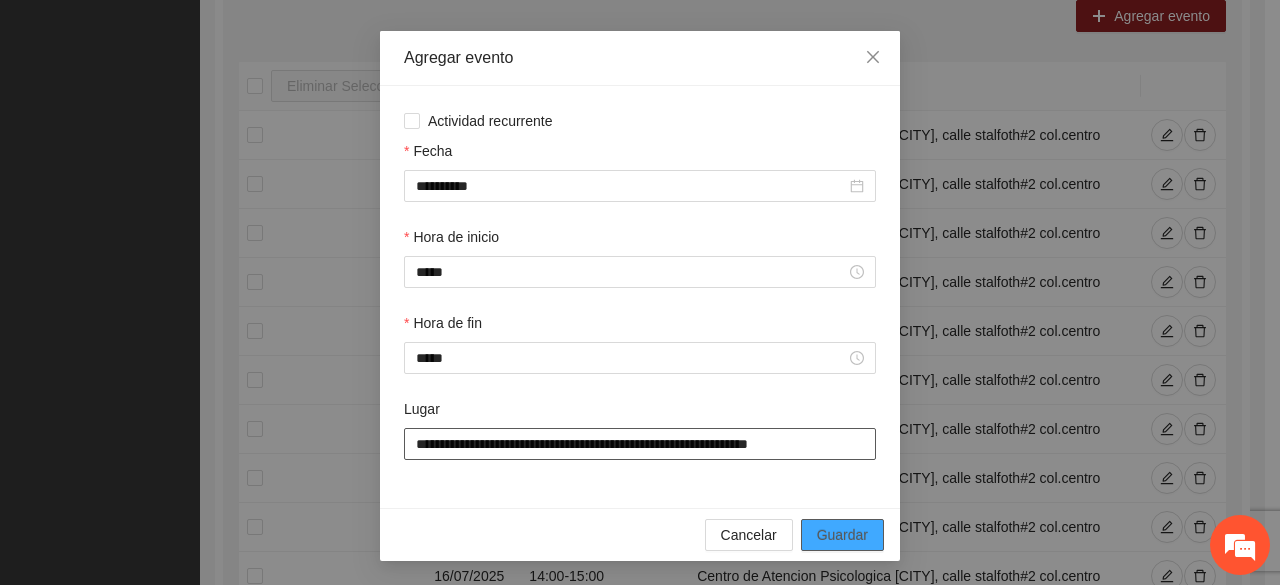 type on "**********" 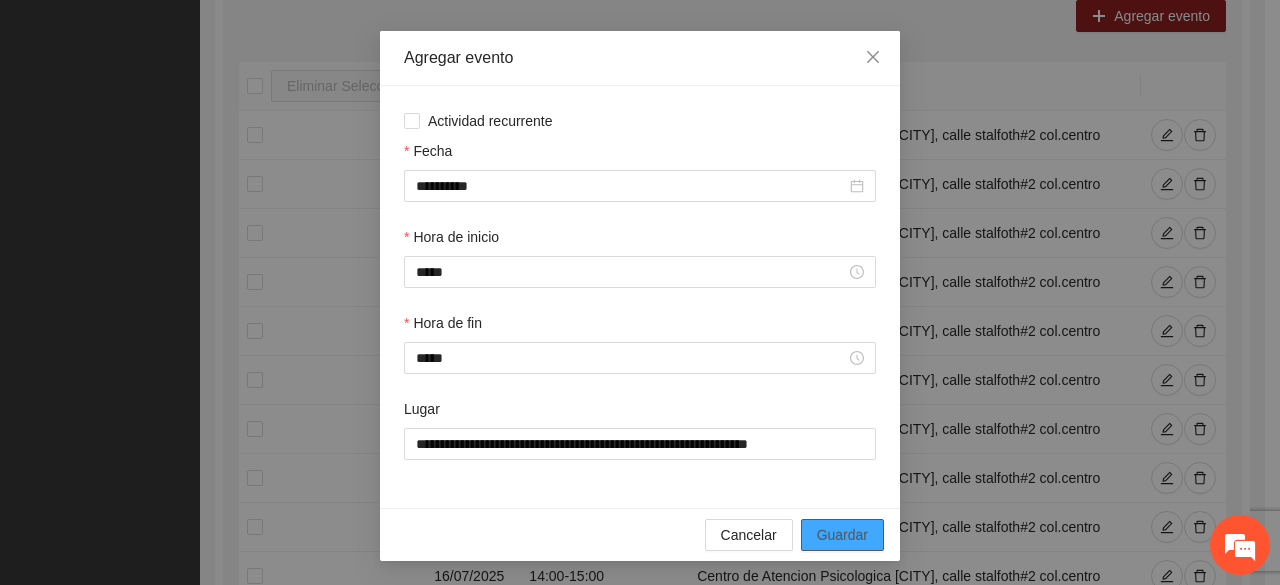 click on "Guardar" at bounding box center (842, 535) 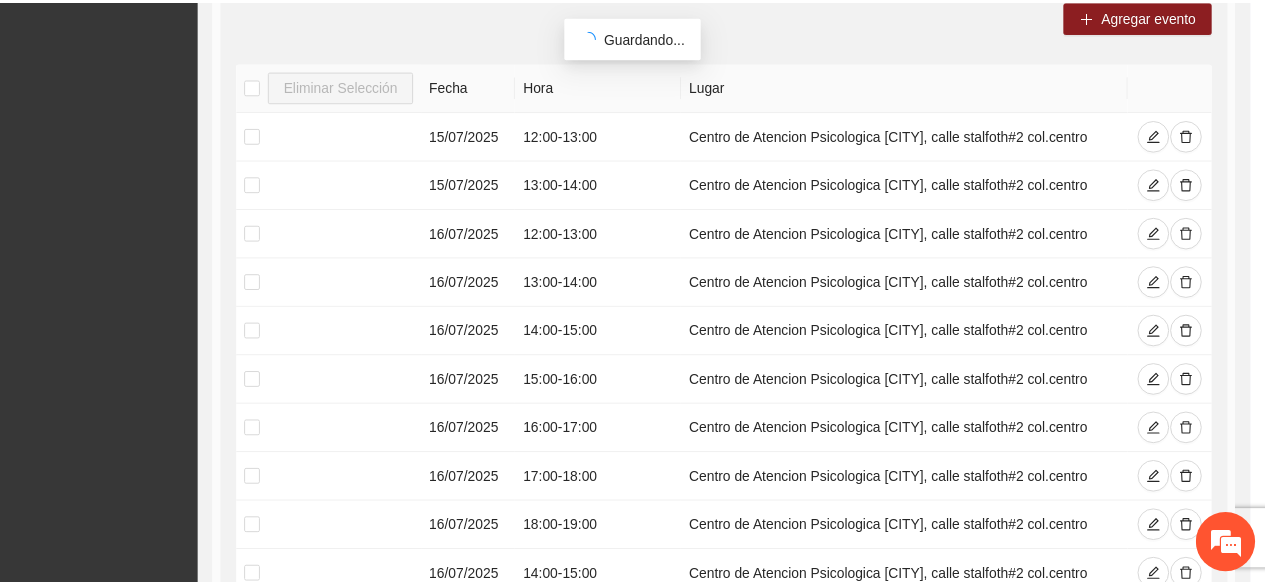 scroll, scrollTop: 0, scrollLeft: 0, axis: both 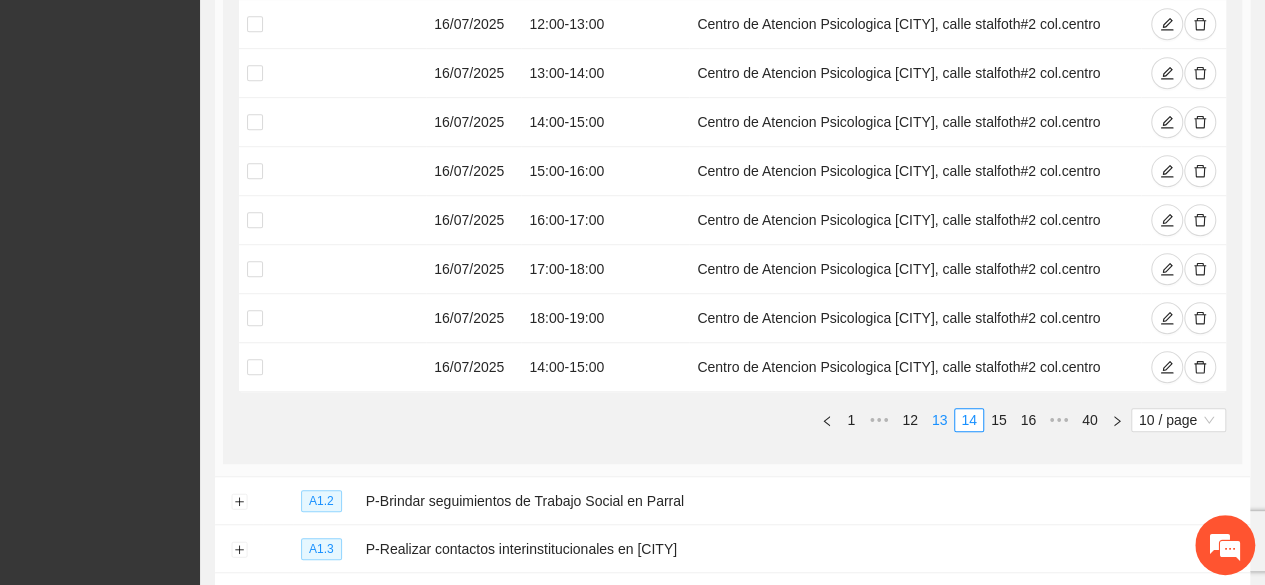 click on "13" at bounding box center [940, 420] 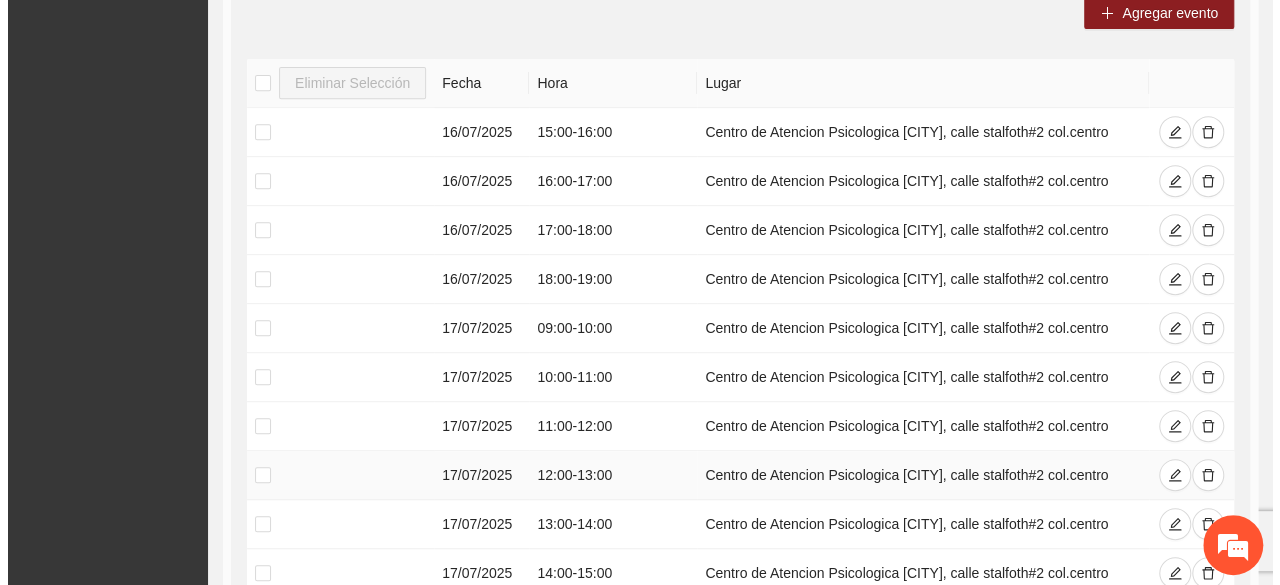 scroll, scrollTop: 396, scrollLeft: 0, axis: vertical 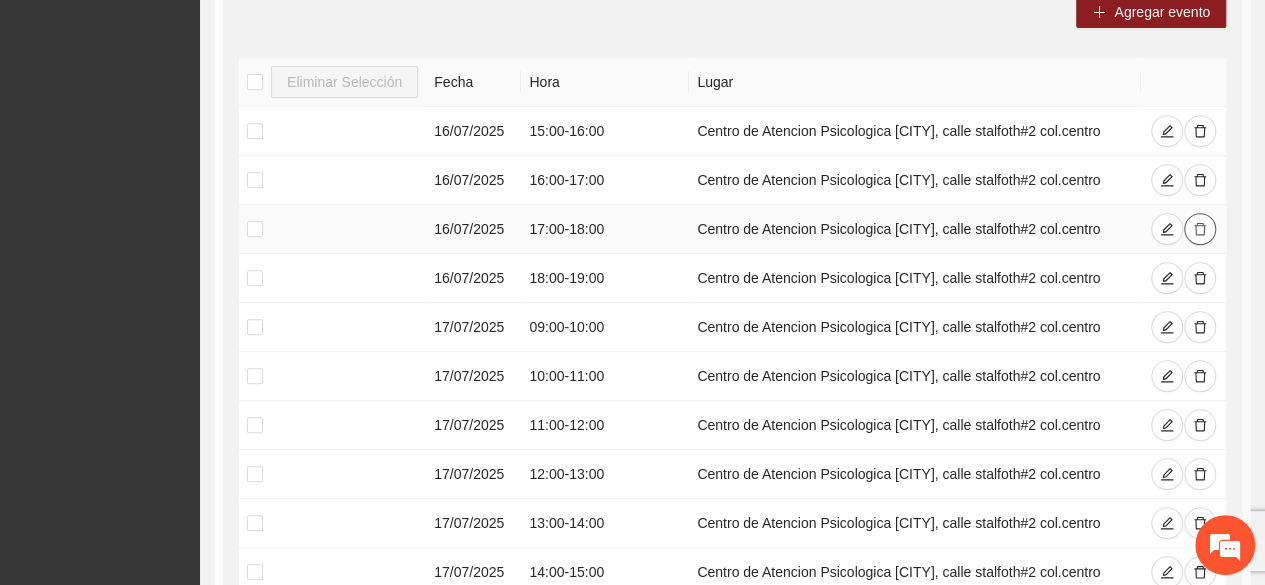click 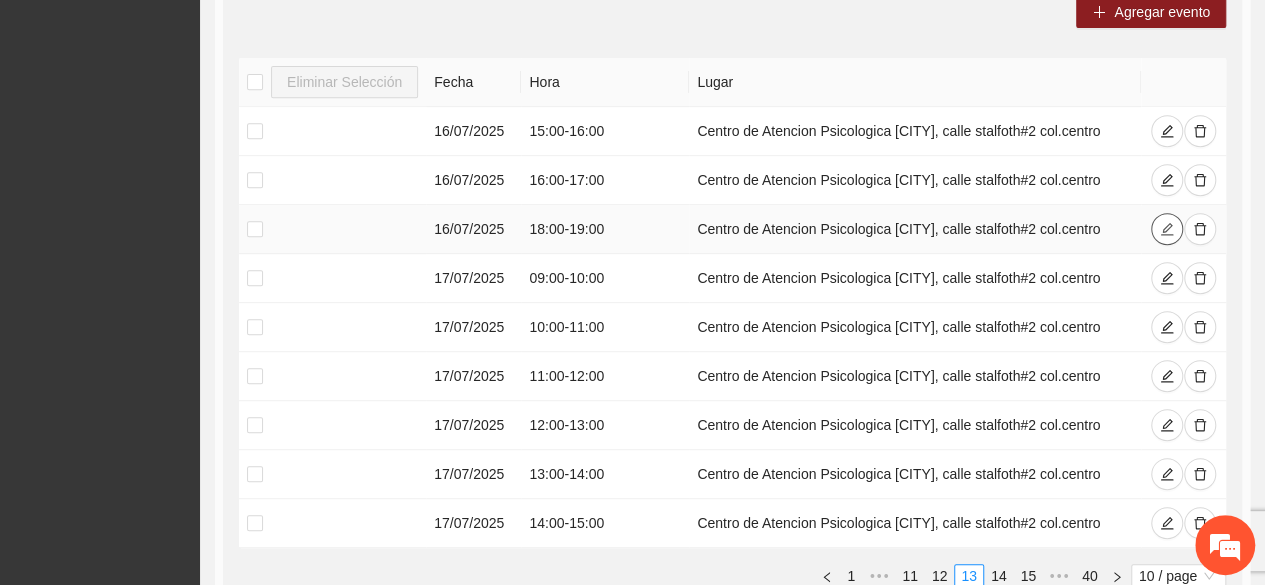 click 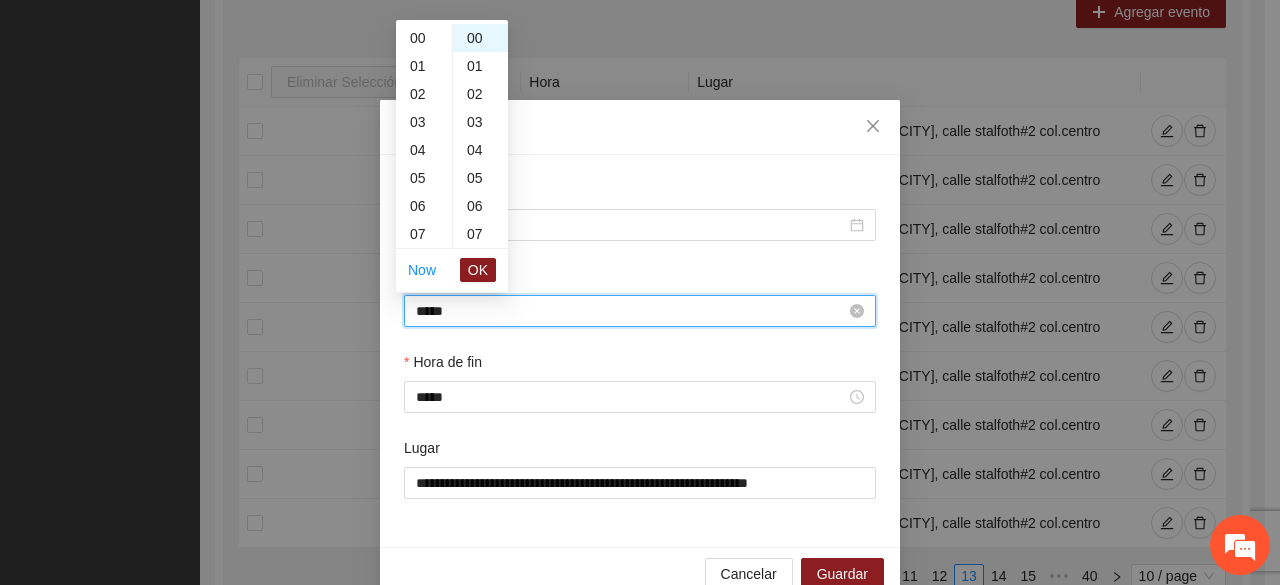 click on "*****" at bounding box center [631, 311] 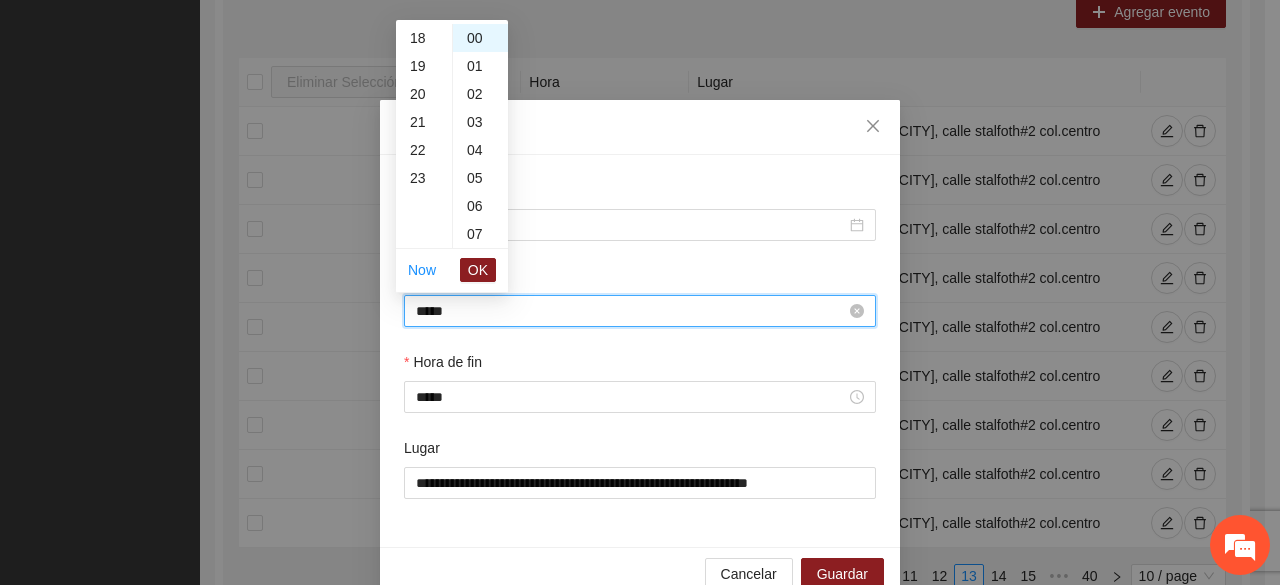 scroll, scrollTop: 364, scrollLeft: 0, axis: vertical 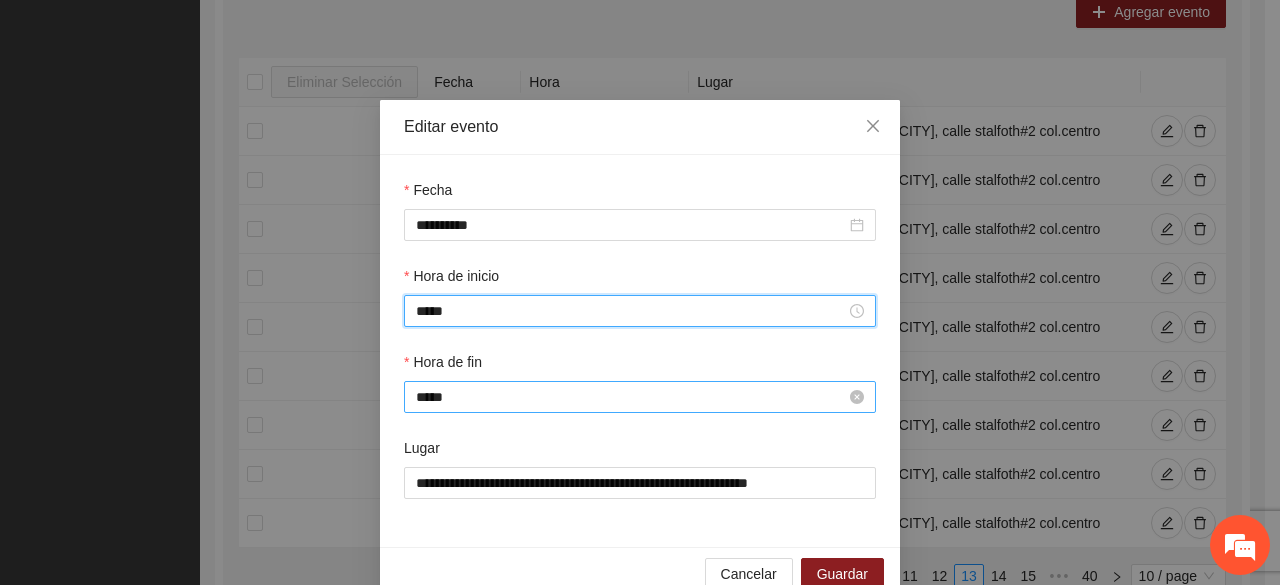 type on "*****" 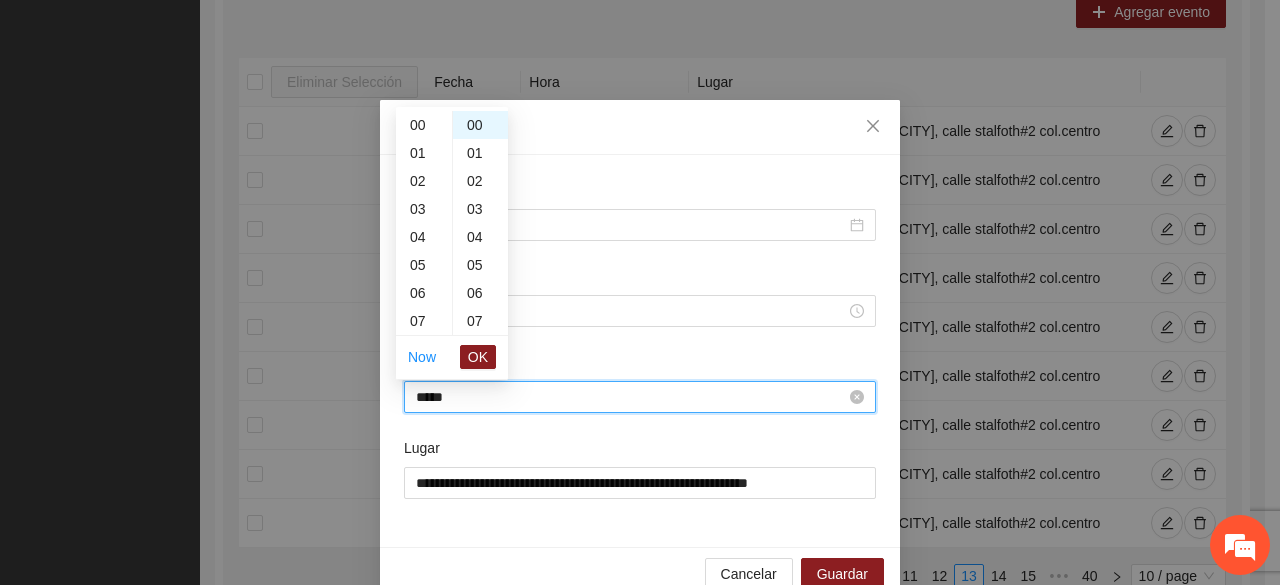 click on "*****" at bounding box center (631, 397) 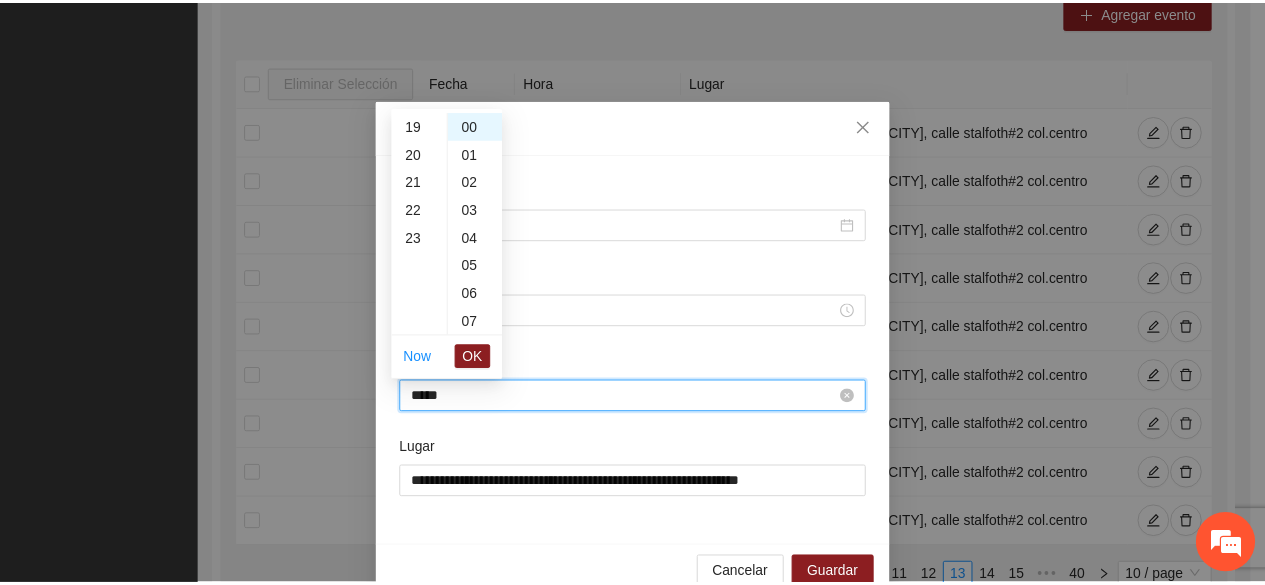 scroll, scrollTop: 392, scrollLeft: 0, axis: vertical 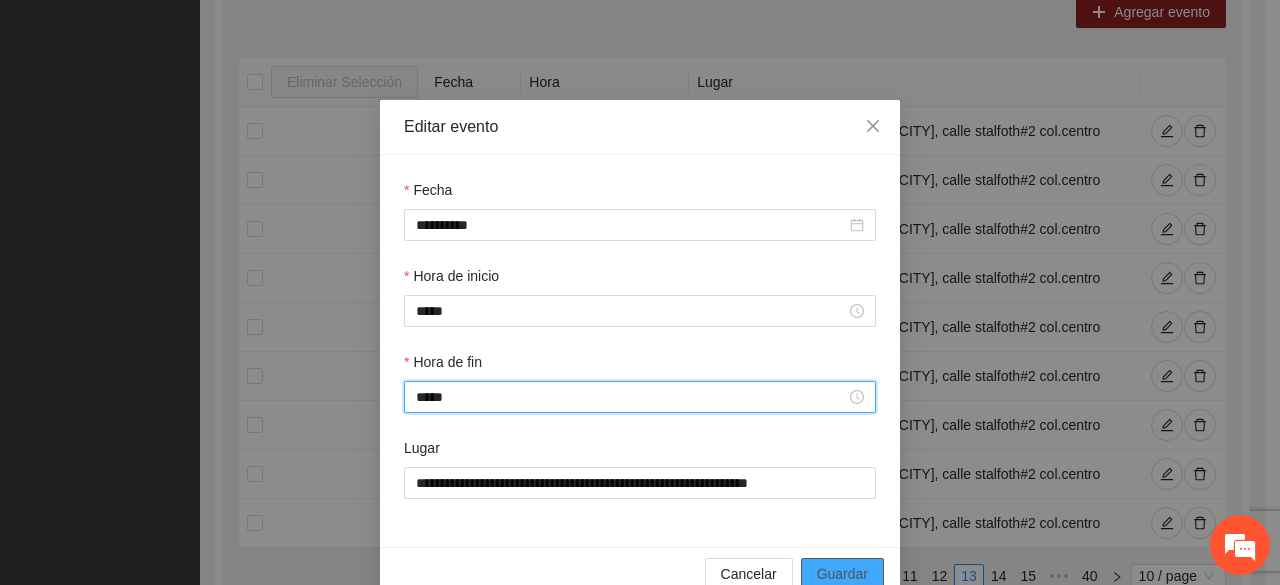 type on "*****" 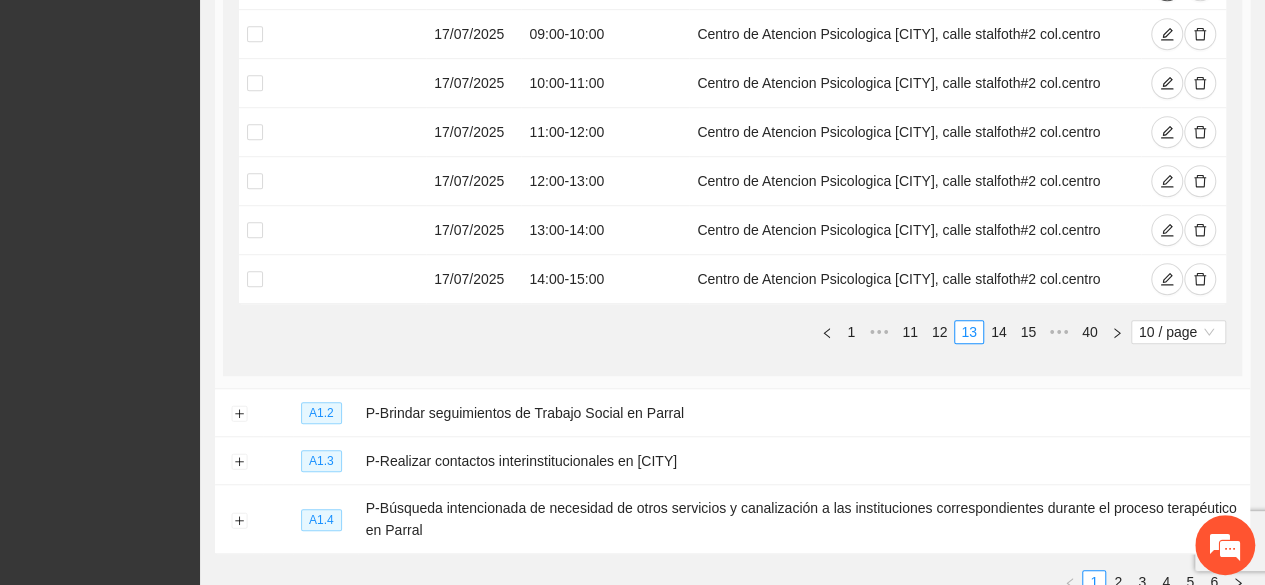scroll, scrollTop: 639, scrollLeft: 0, axis: vertical 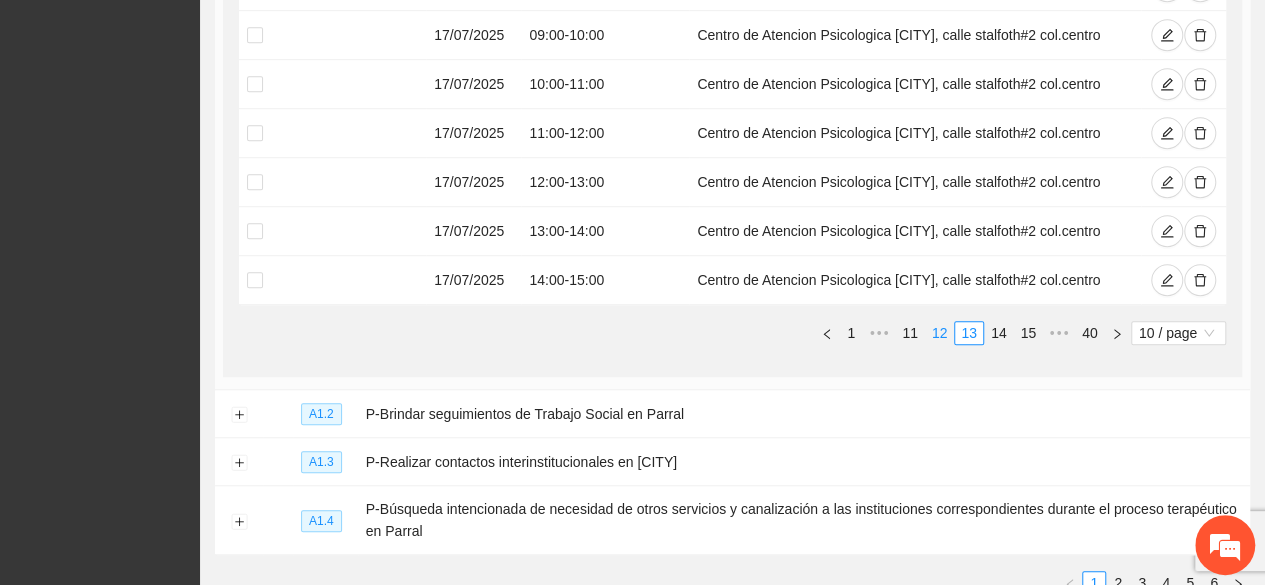 click on "12" at bounding box center [940, 333] 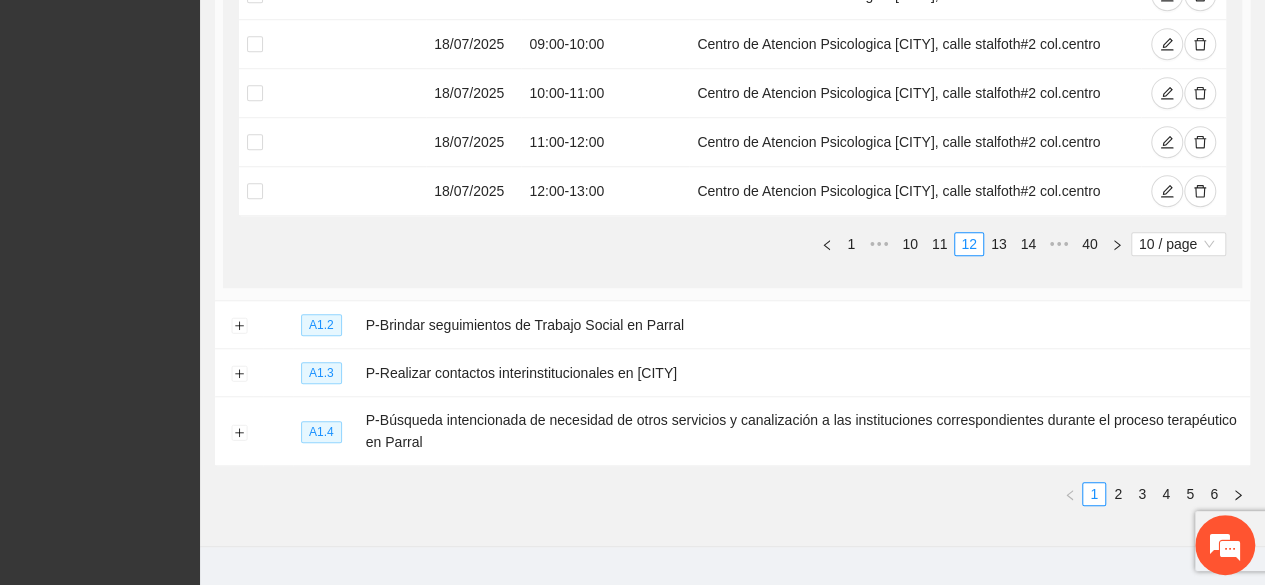 scroll, scrollTop: 785, scrollLeft: 0, axis: vertical 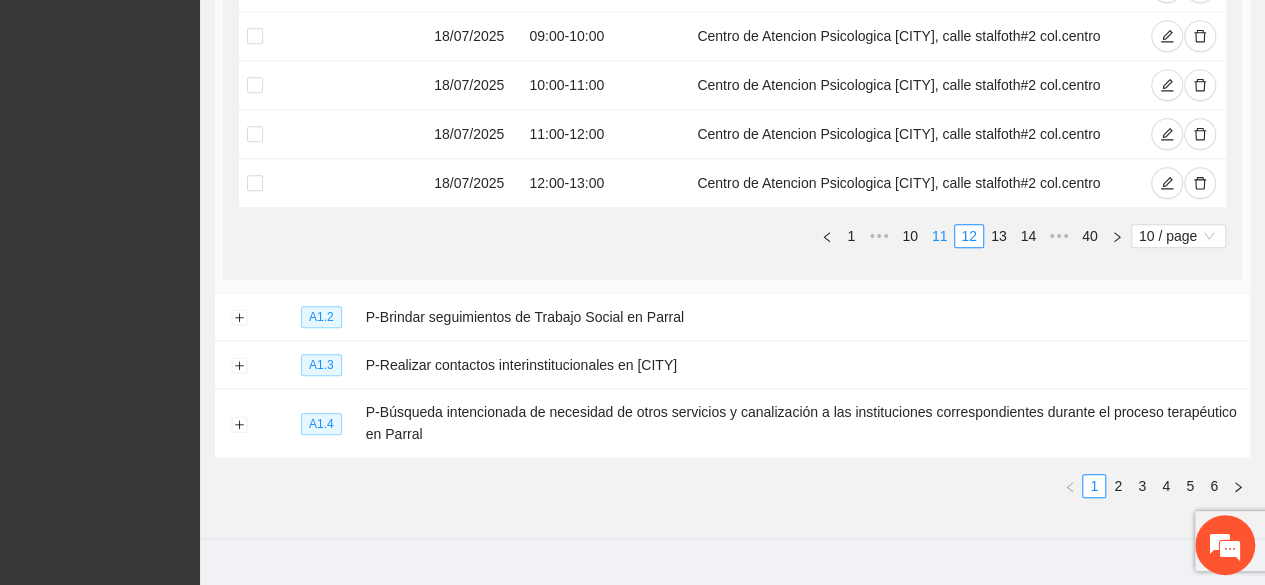 click on "11" at bounding box center [940, 236] 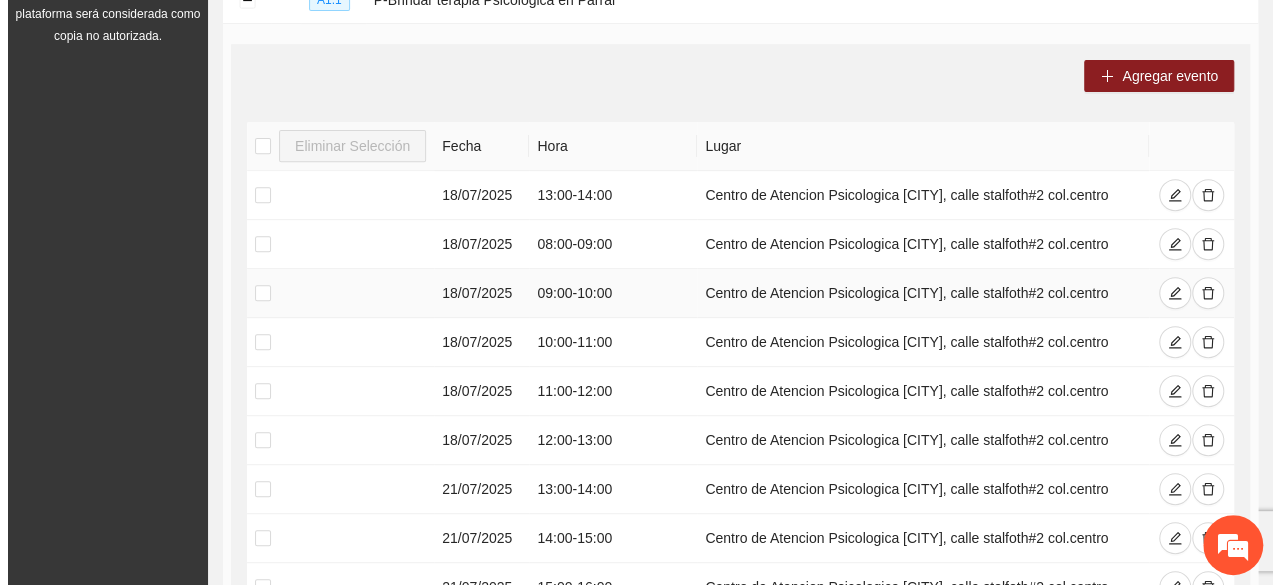 scroll, scrollTop: 331, scrollLeft: 0, axis: vertical 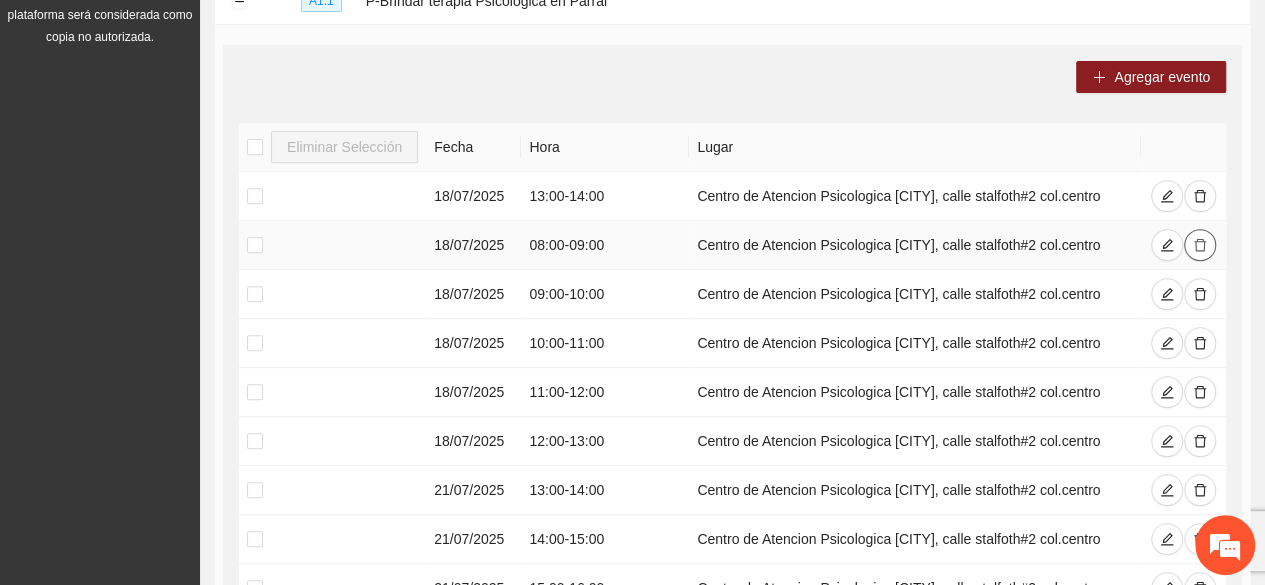 click 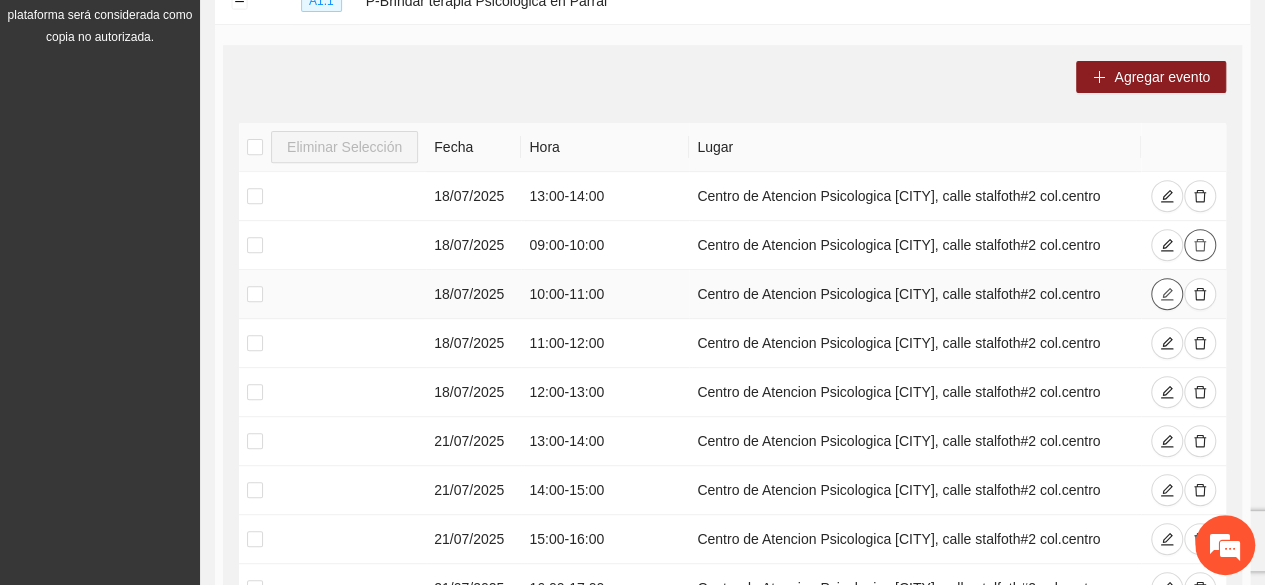 drag, startPoint x: 1197, startPoint y: 239, endPoint x: 1166, endPoint y: 299, distance: 67.53518 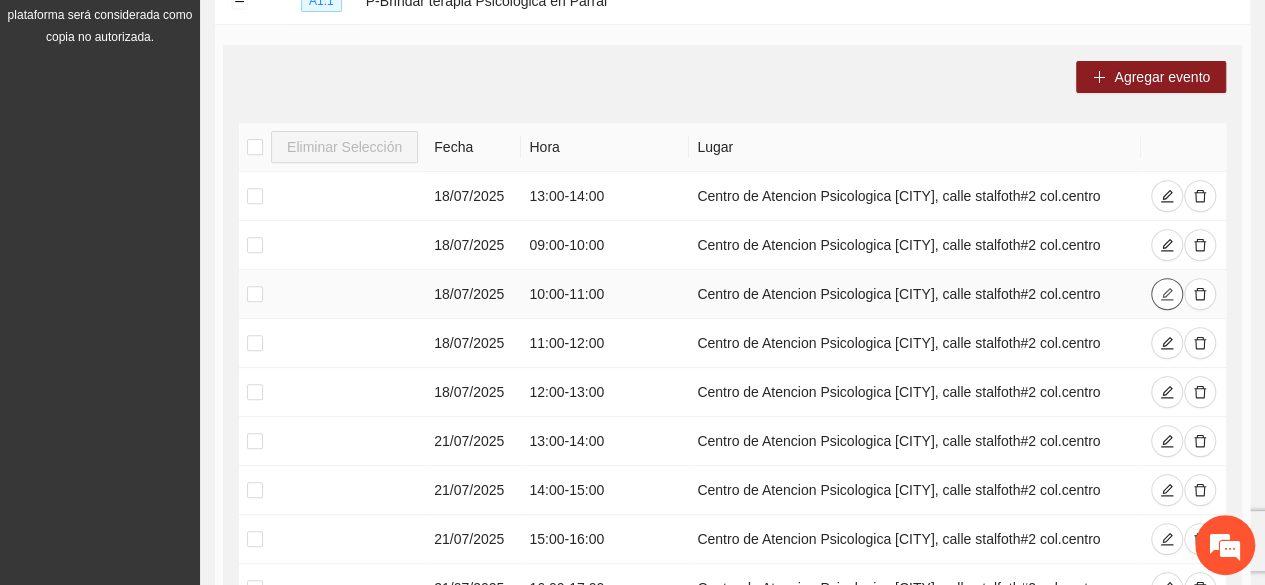 click at bounding box center [1167, 294] 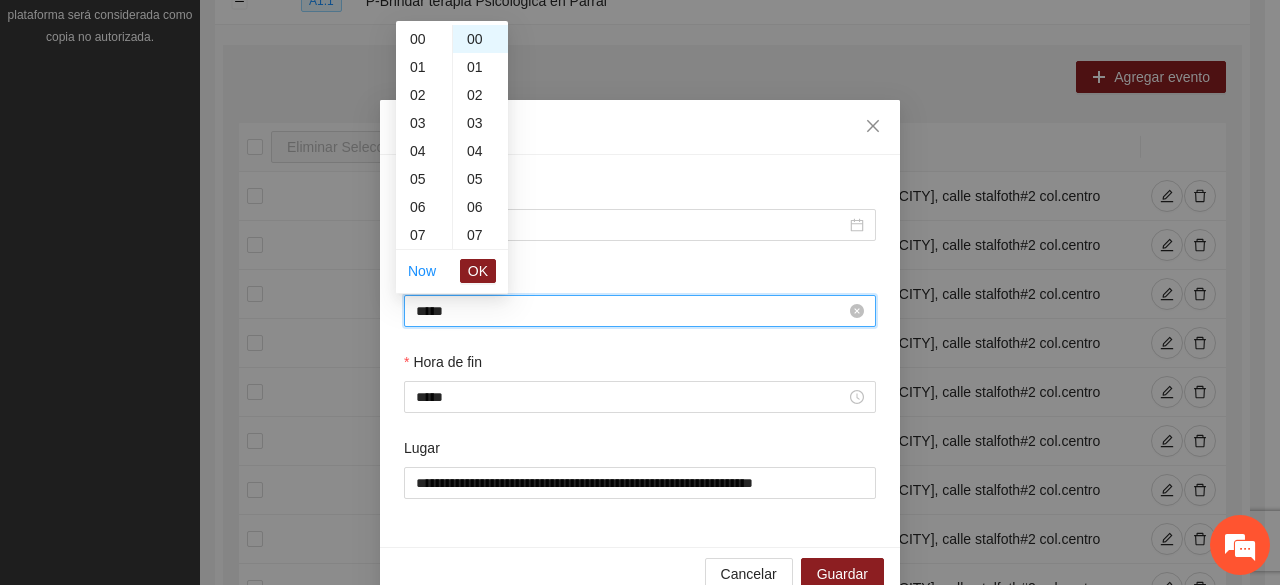 click on "*****" at bounding box center (631, 311) 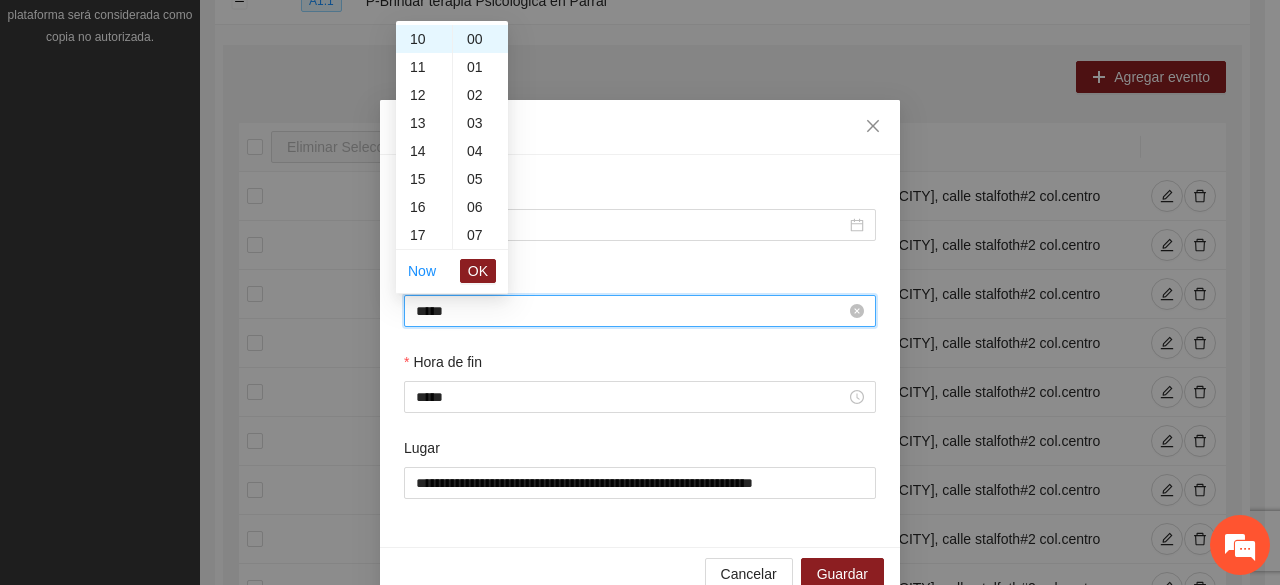 click on "*****" at bounding box center [631, 311] 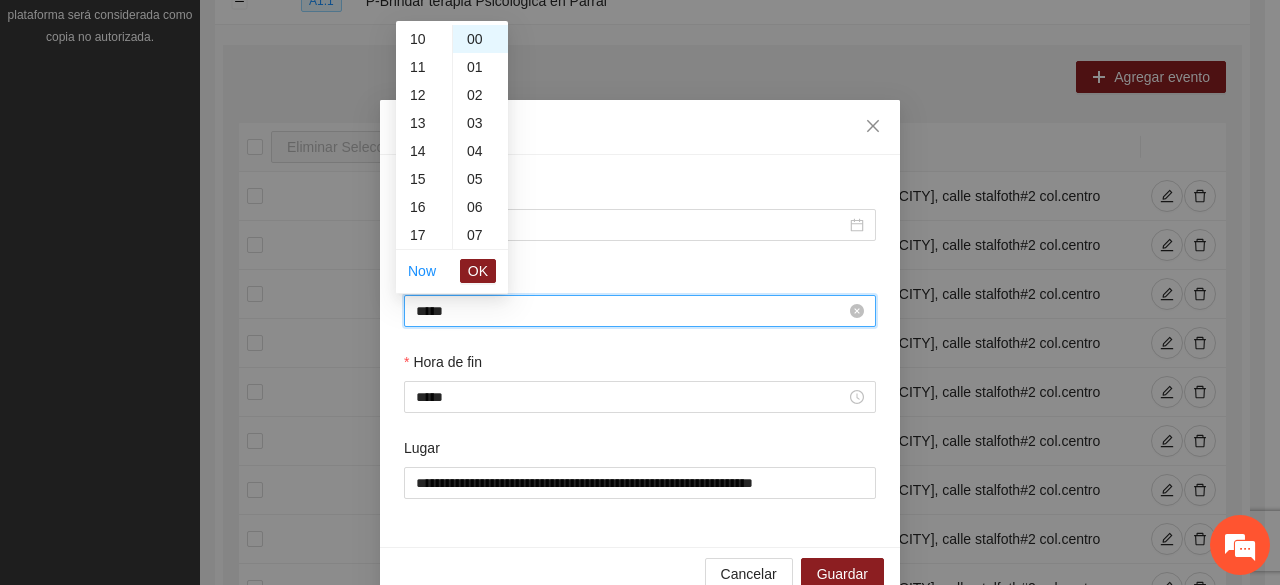 scroll, scrollTop: 252, scrollLeft: 0, axis: vertical 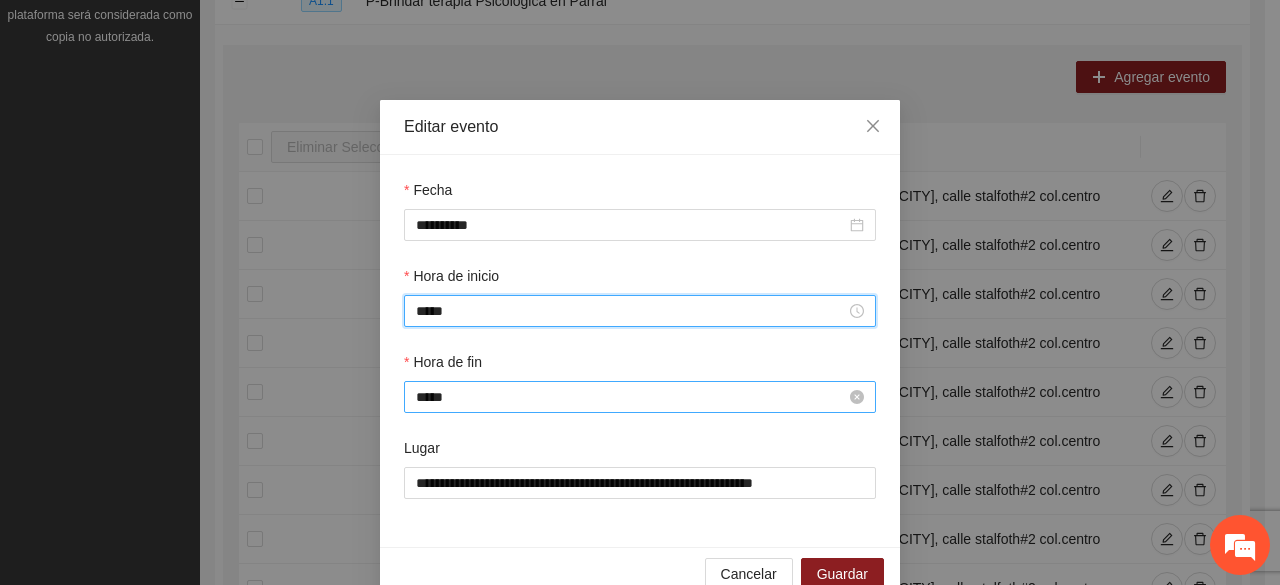 type on "*****" 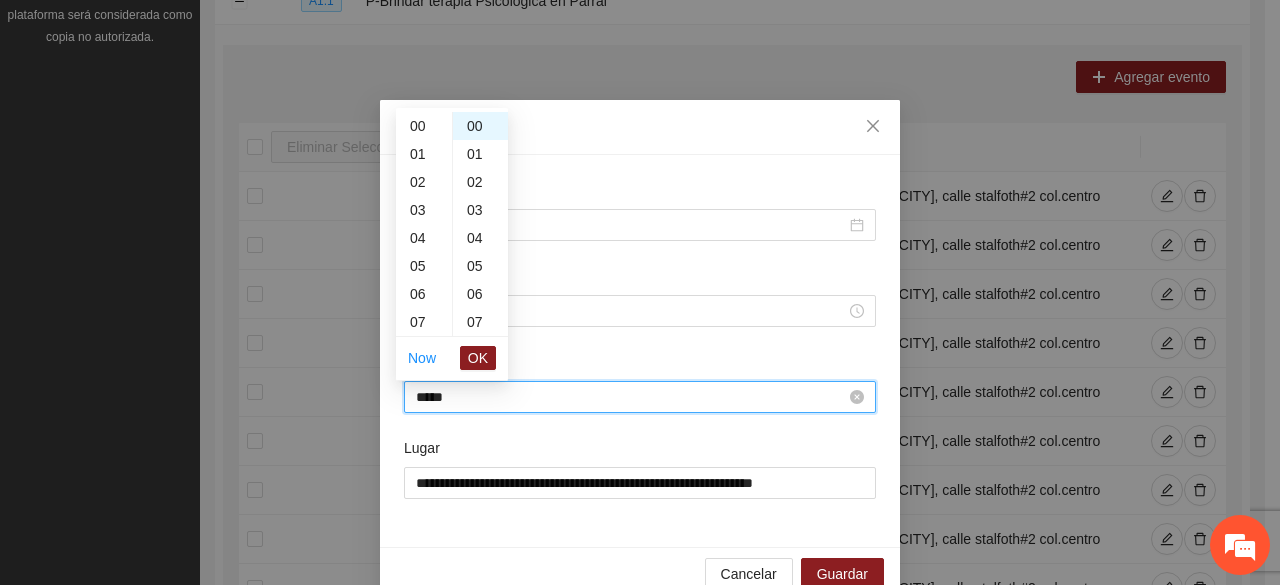 click on "*****" at bounding box center [631, 397] 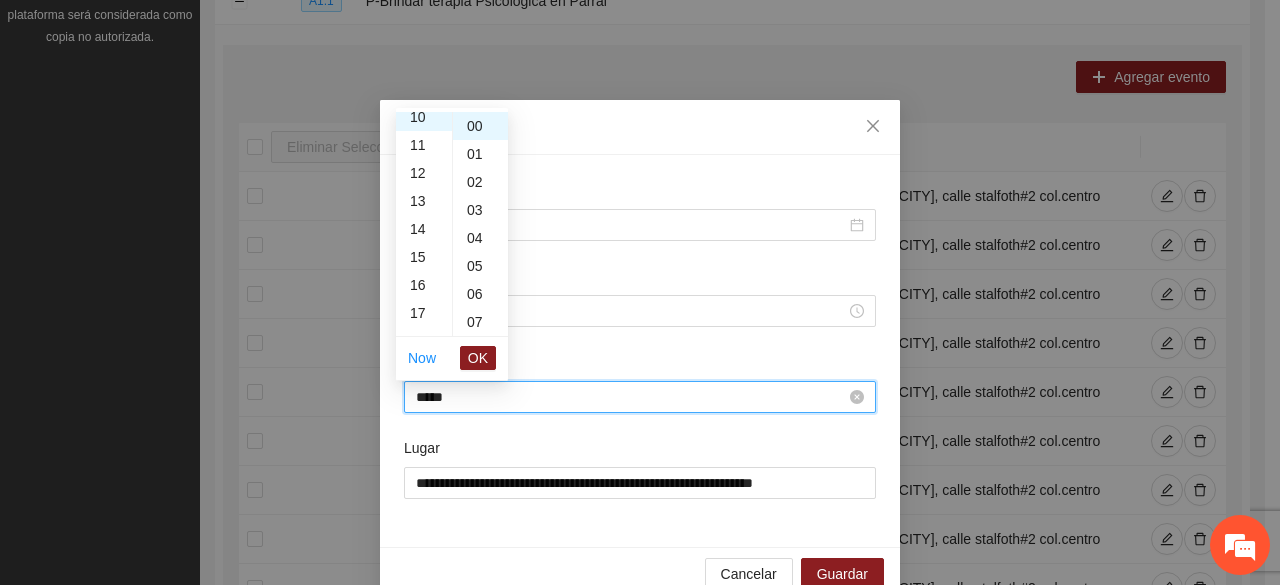scroll, scrollTop: 280, scrollLeft: 0, axis: vertical 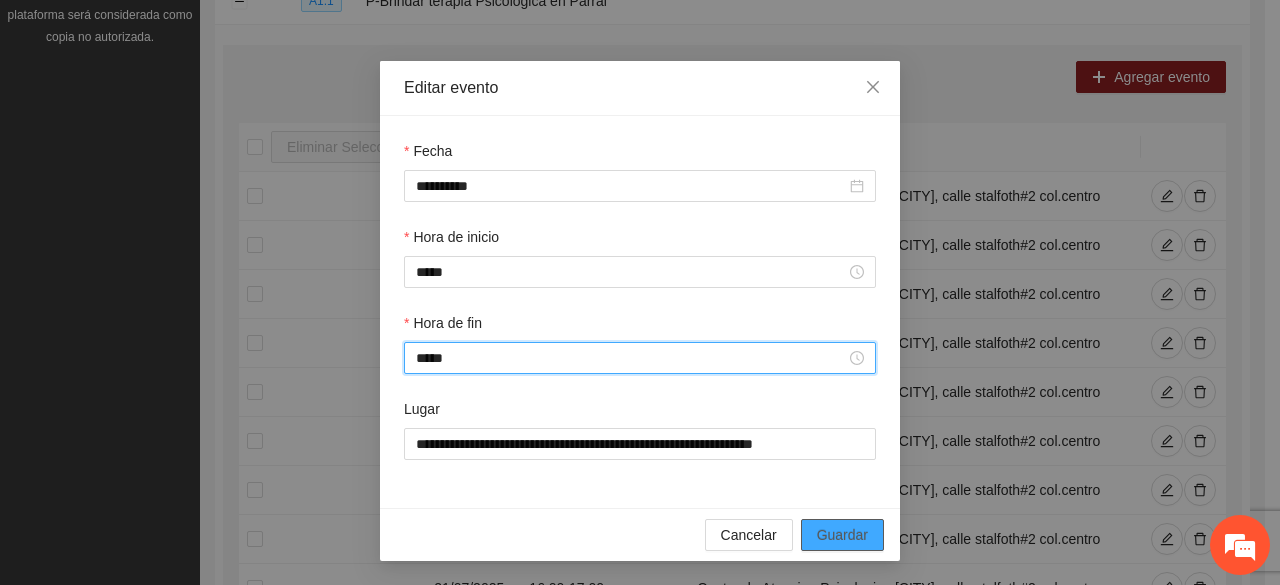 type on "*****" 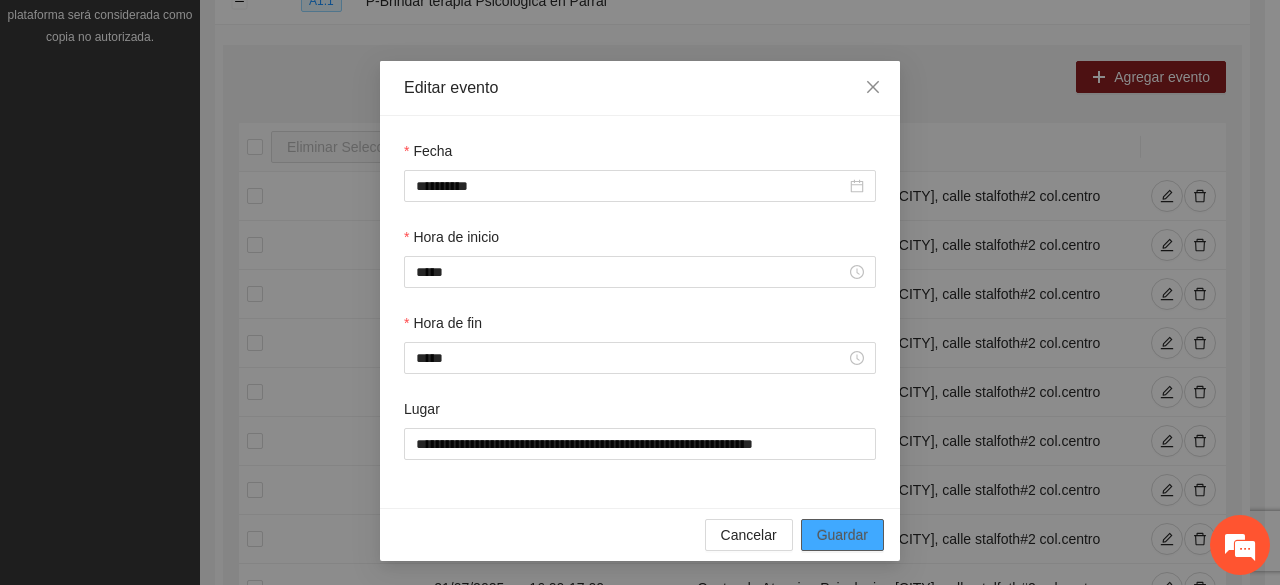 click on "Guardar" at bounding box center [842, 535] 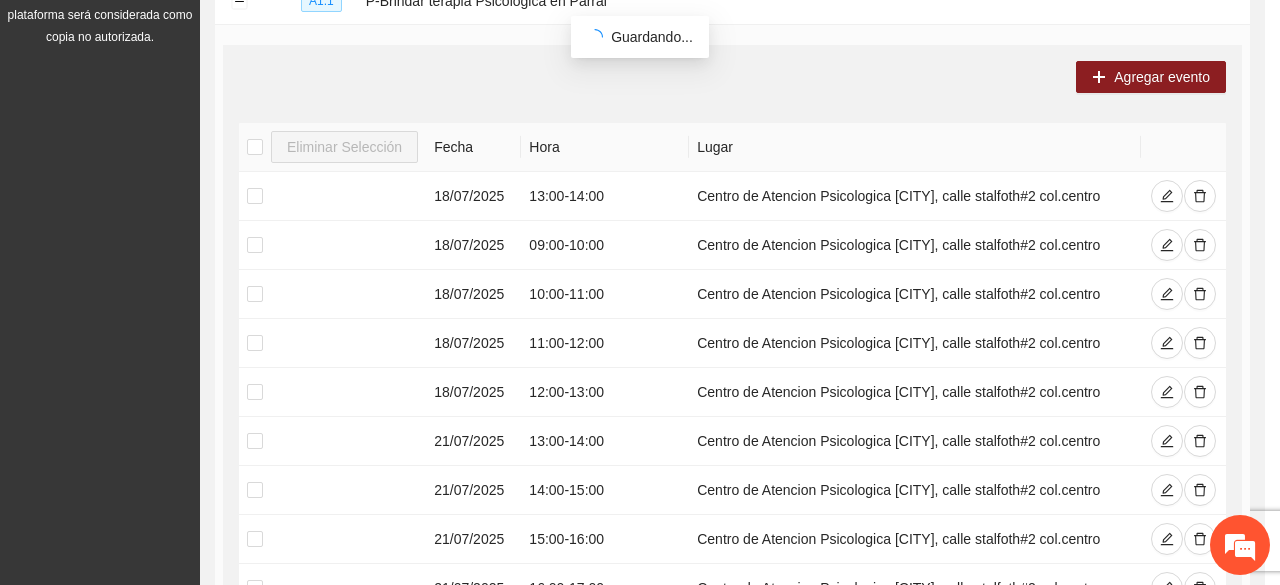 scroll, scrollTop: 0, scrollLeft: 0, axis: both 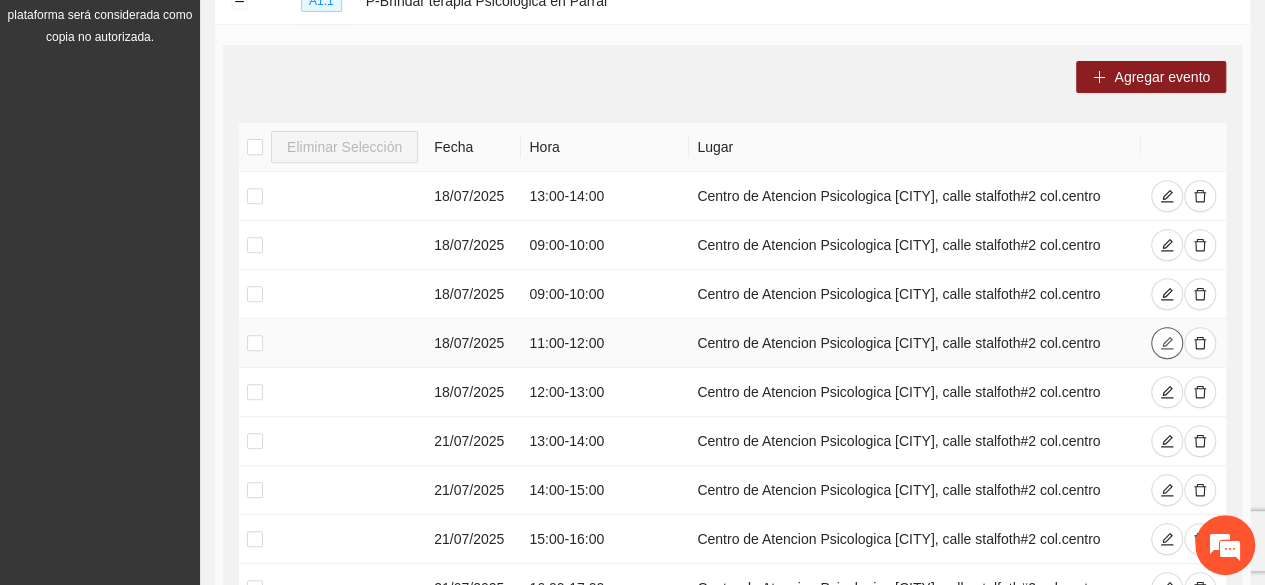click 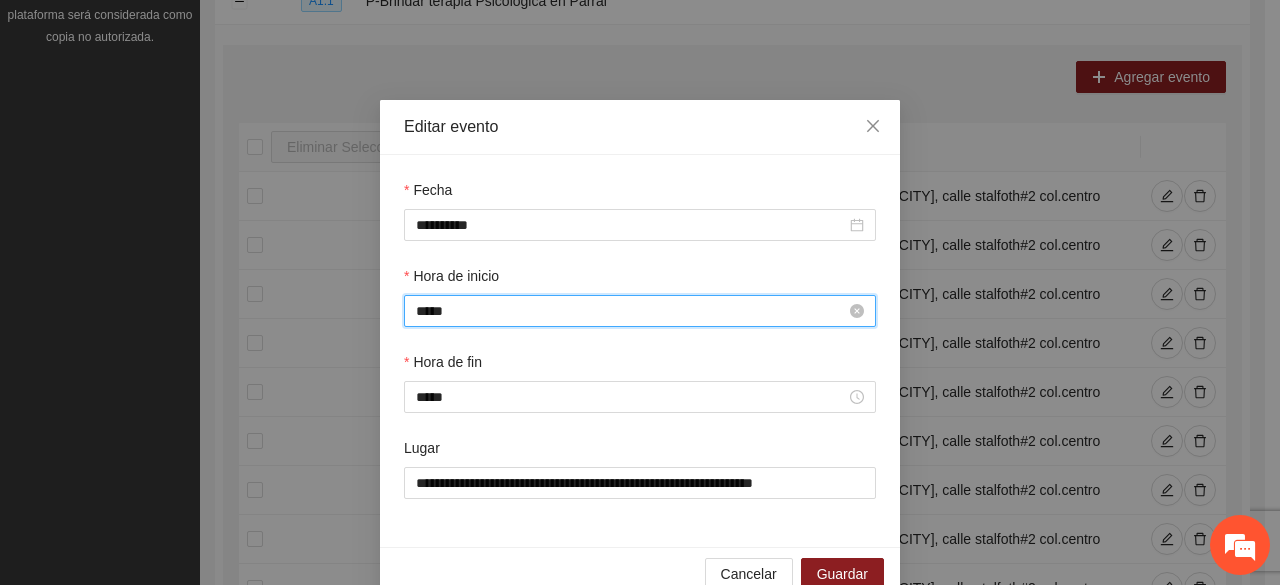 scroll, scrollTop: 308, scrollLeft: 0, axis: vertical 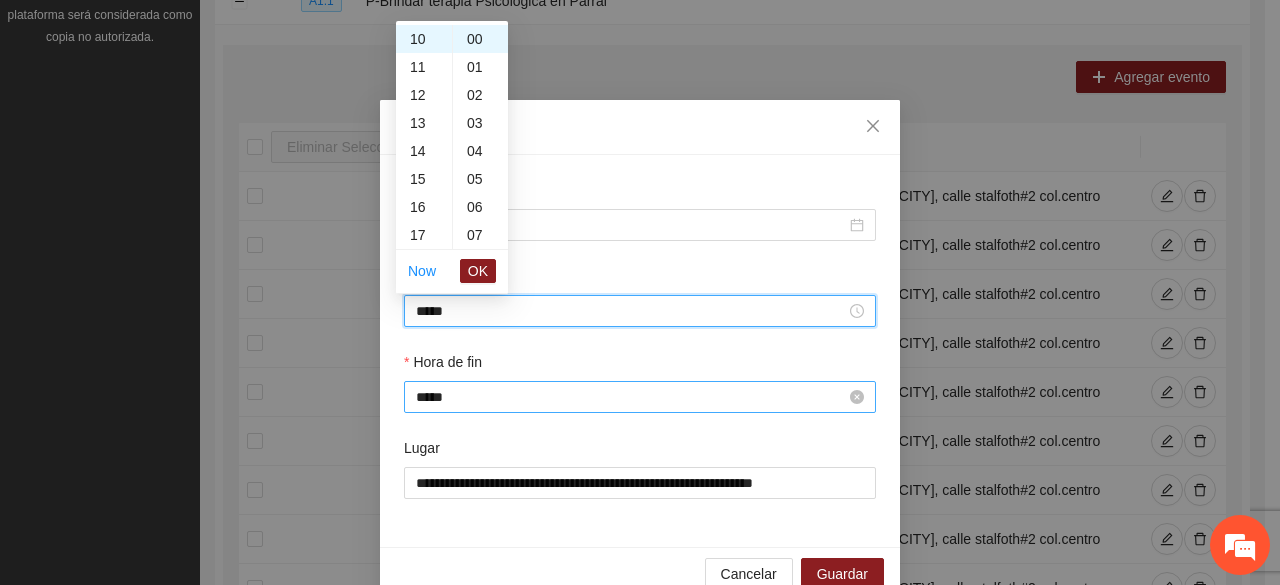 type on "*****" 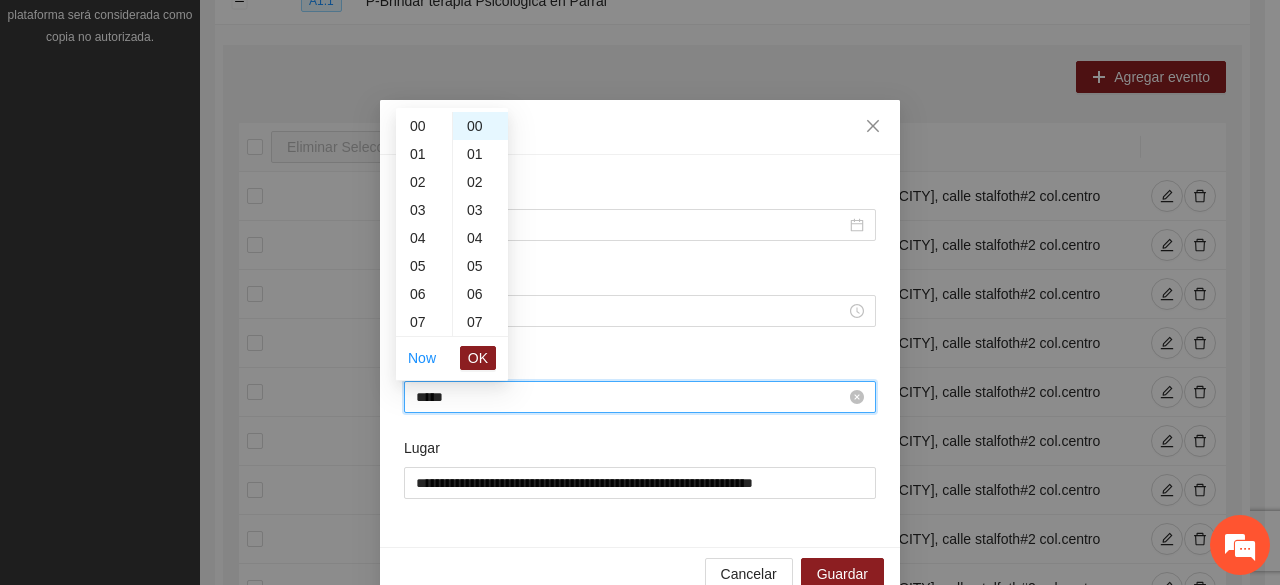 click on "*****" at bounding box center [631, 397] 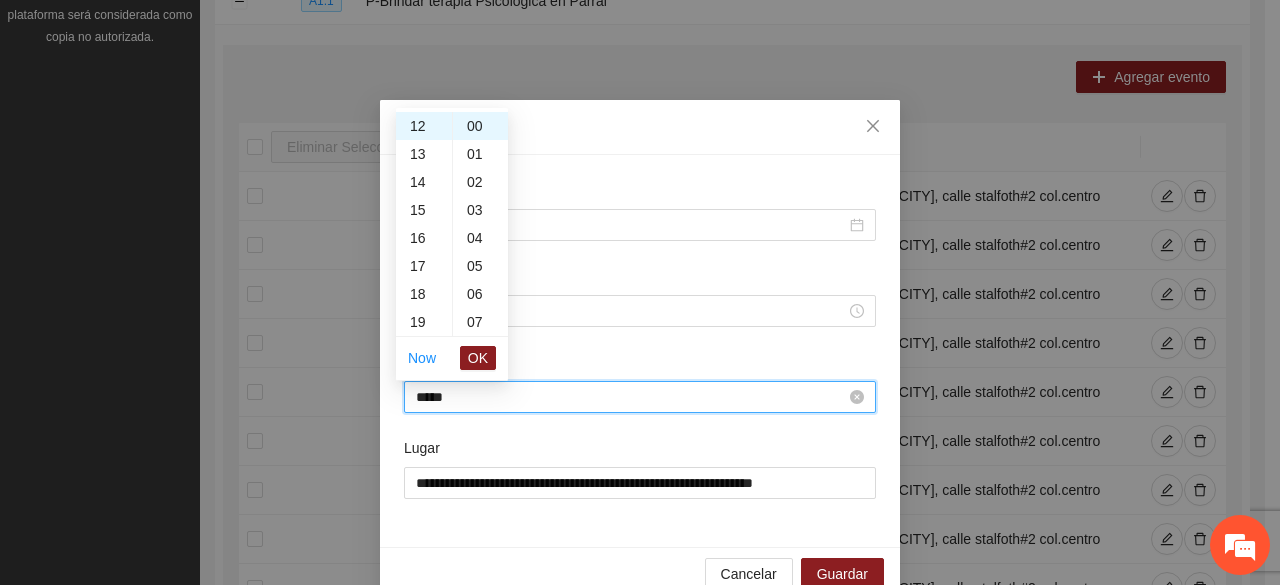 scroll, scrollTop: 308, scrollLeft: 0, axis: vertical 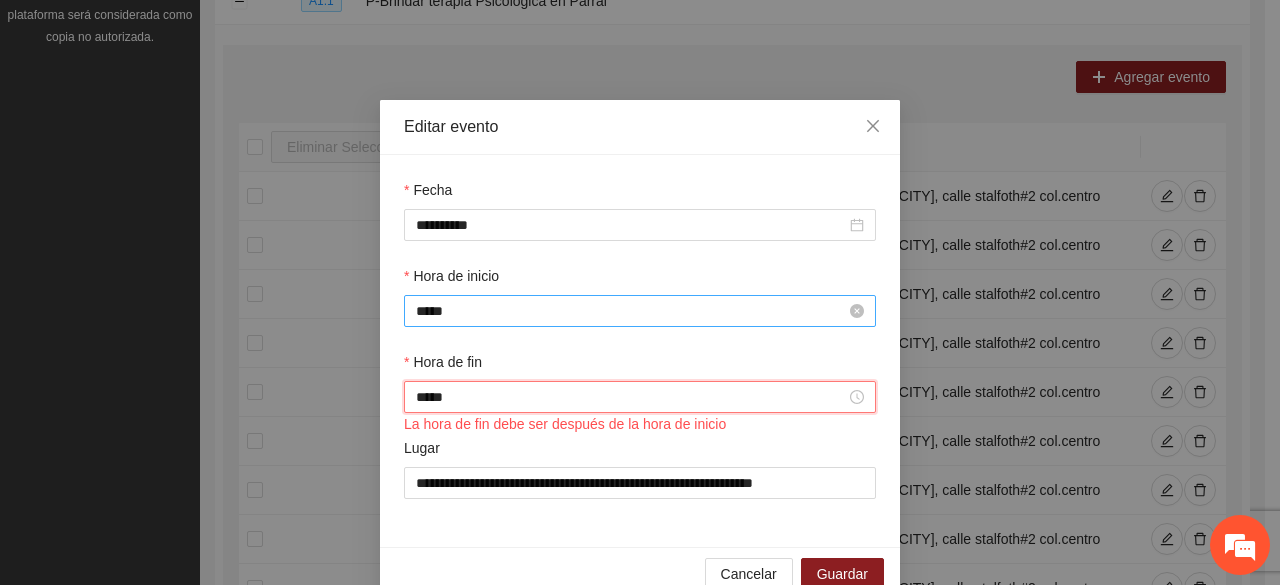 type on "*****" 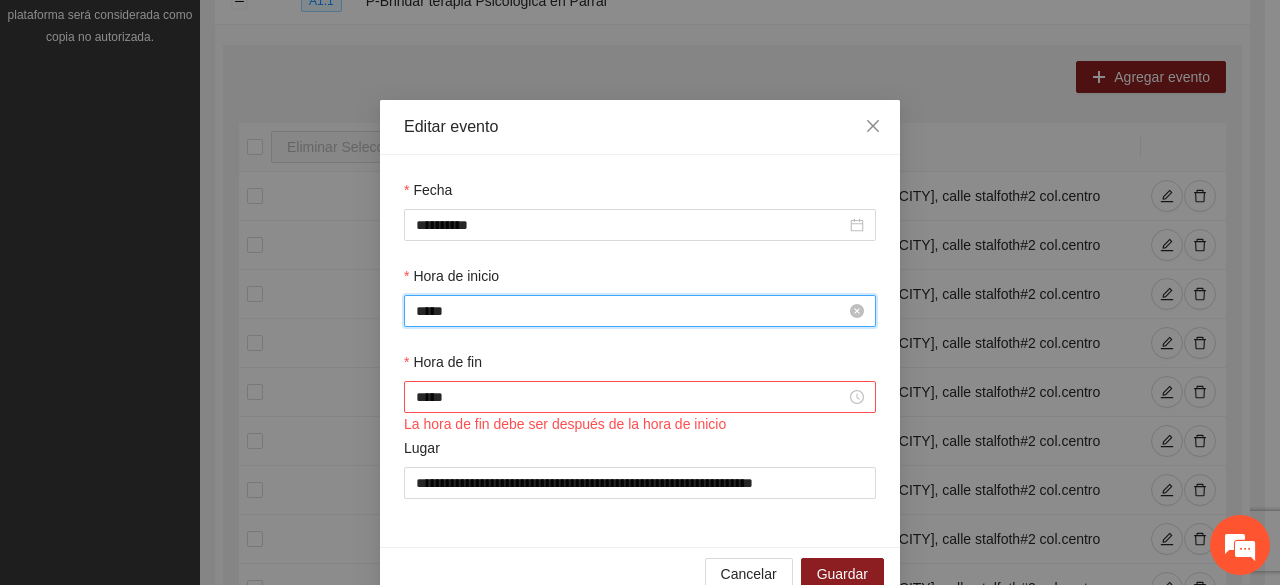 click on "*****" at bounding box center (631, 311) 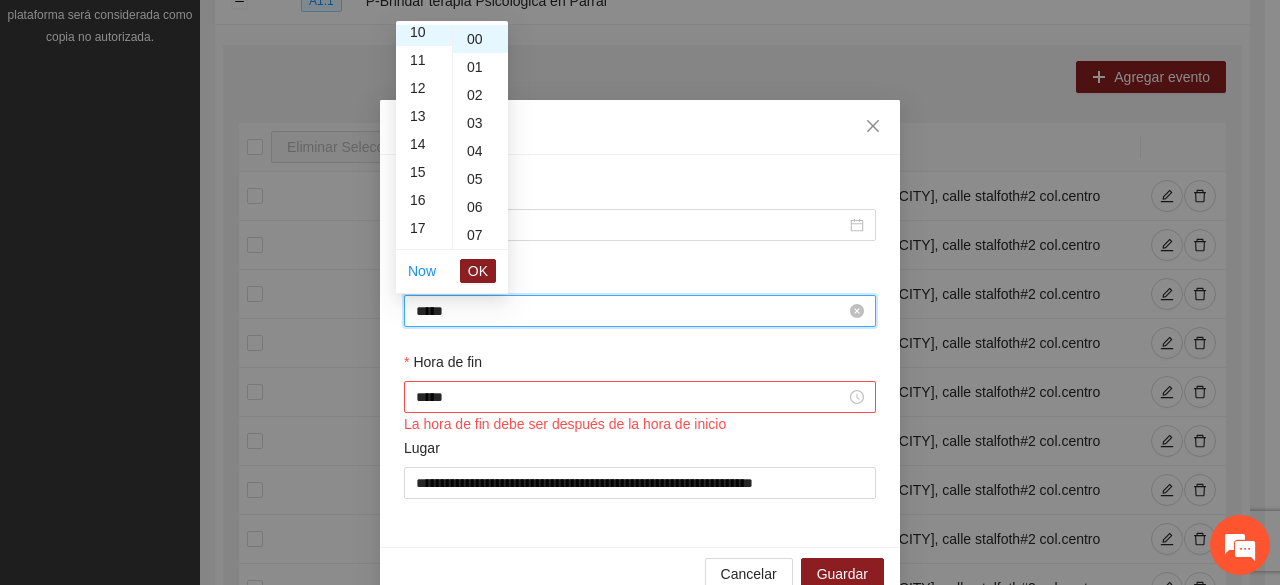 scroll, scrollTop: 280, scrollLeft: 0, axis: vertical 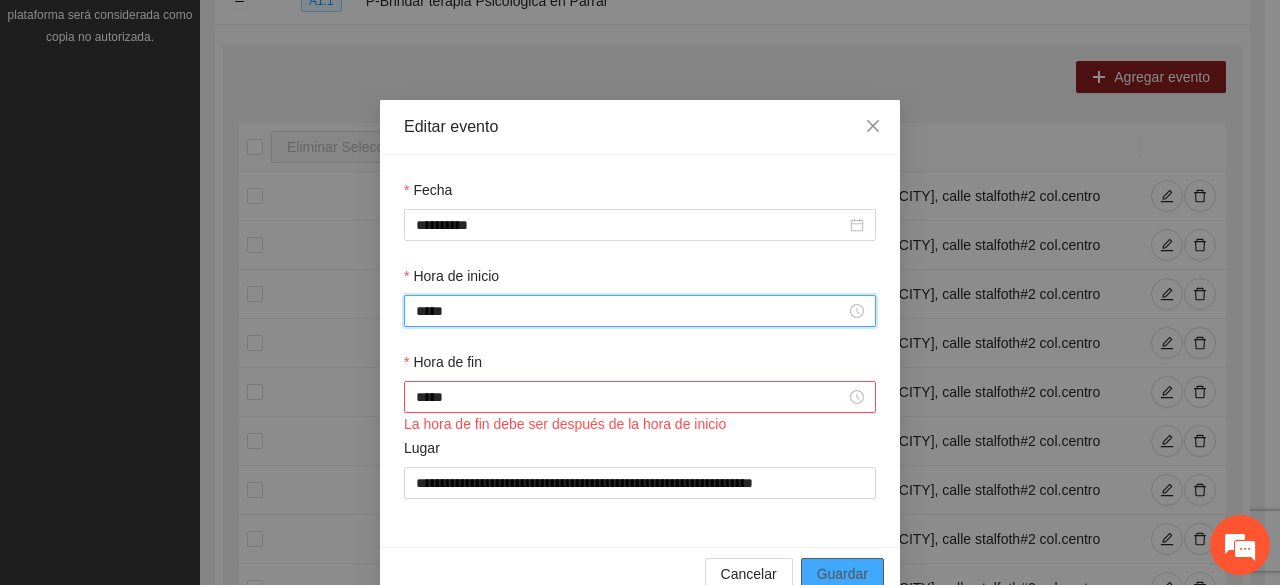 type on "*****" 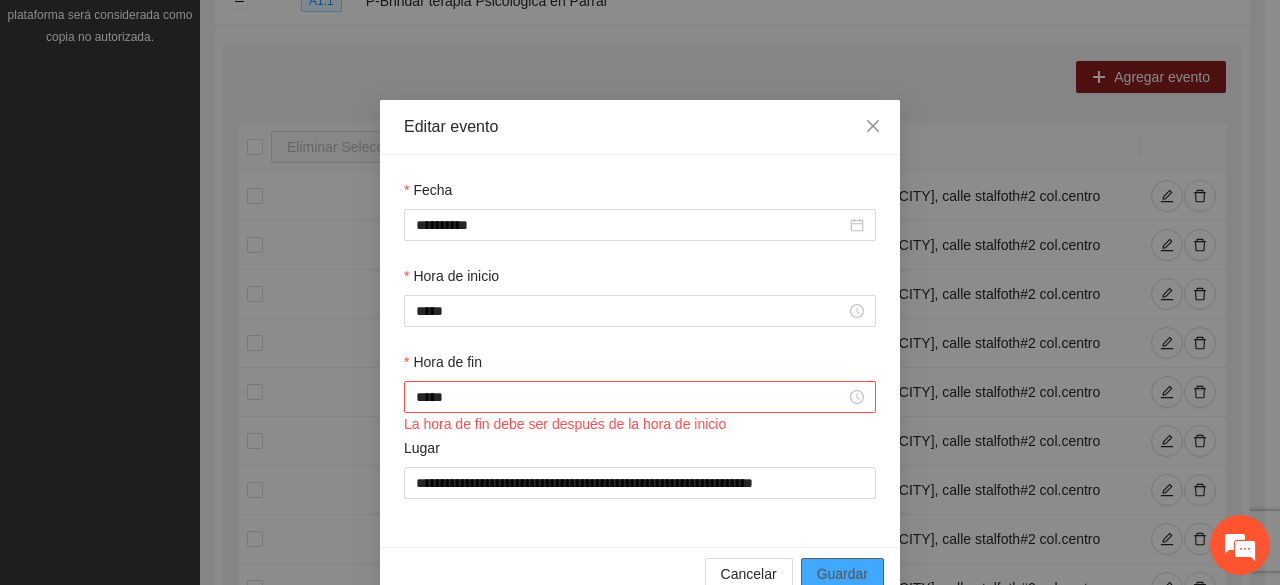click on "Guardar" at bounding box center (842, 574) 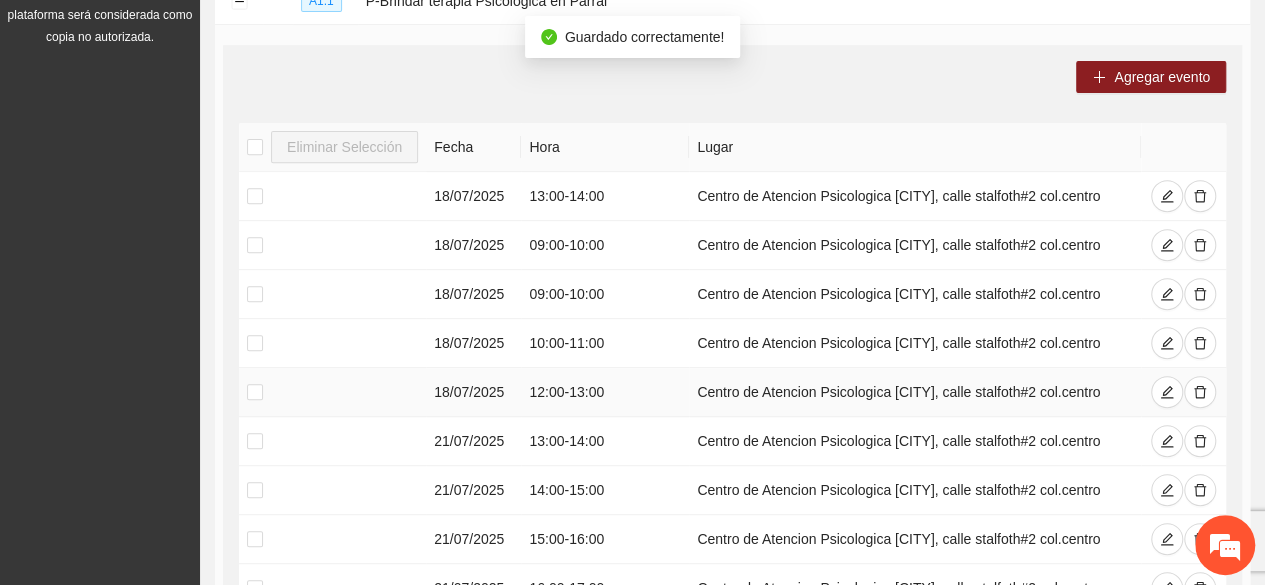 click on "[TIME]  -  [TIME]" at bounding box center [605, 392] 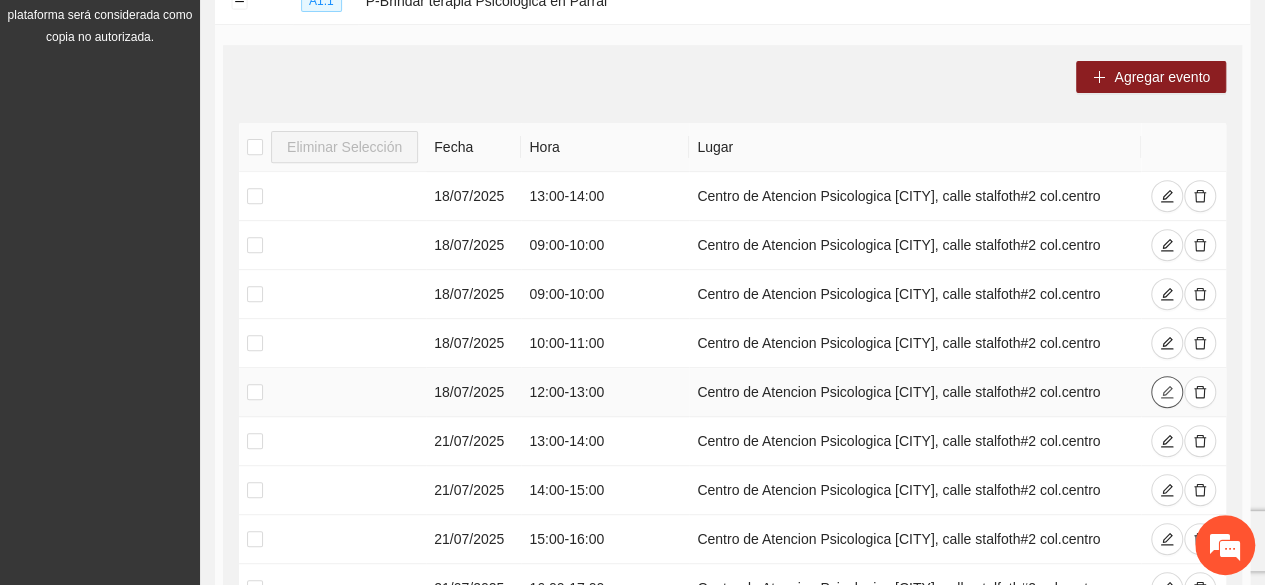 click 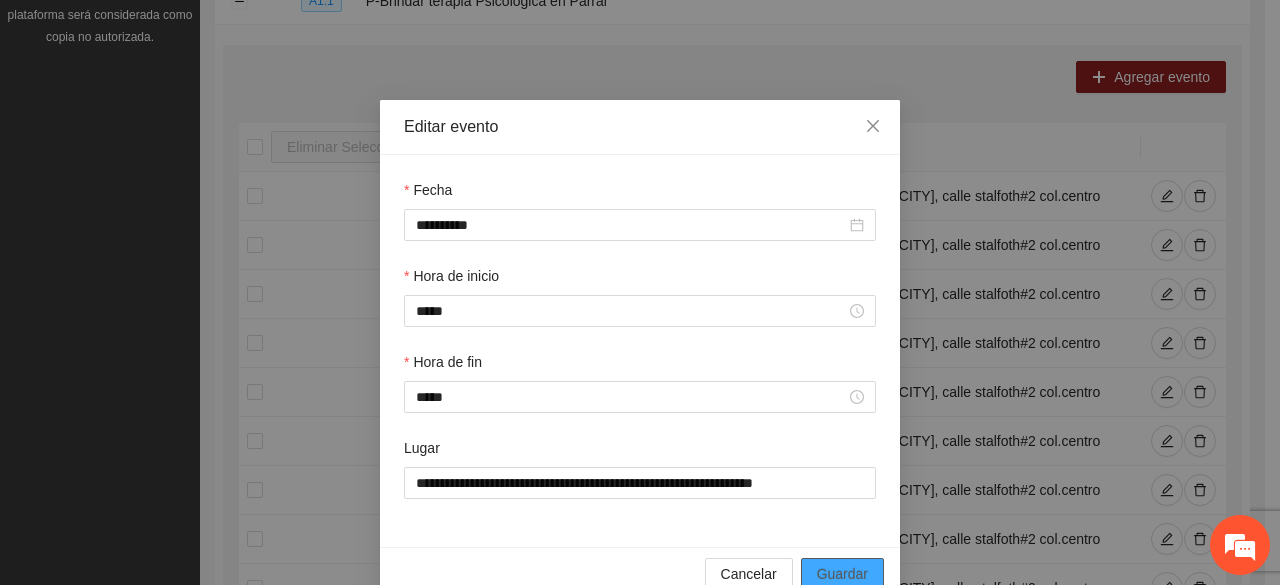click on "Guardar" at bounding box center [842, 574] 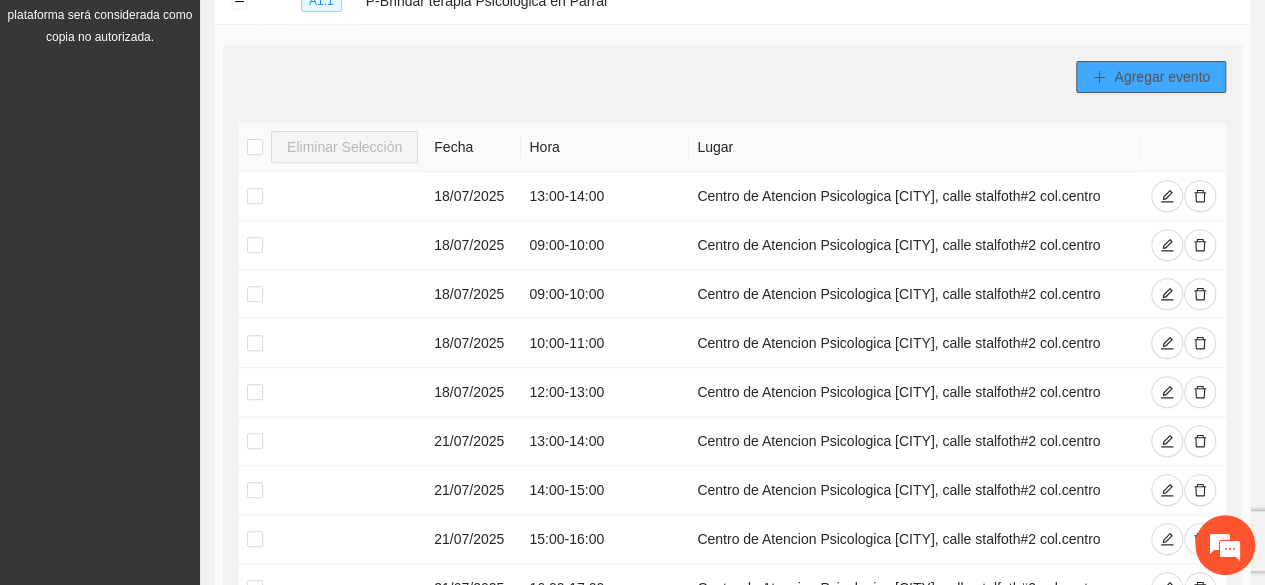click on "Agregar evento" at bounding box center (1162, 77) 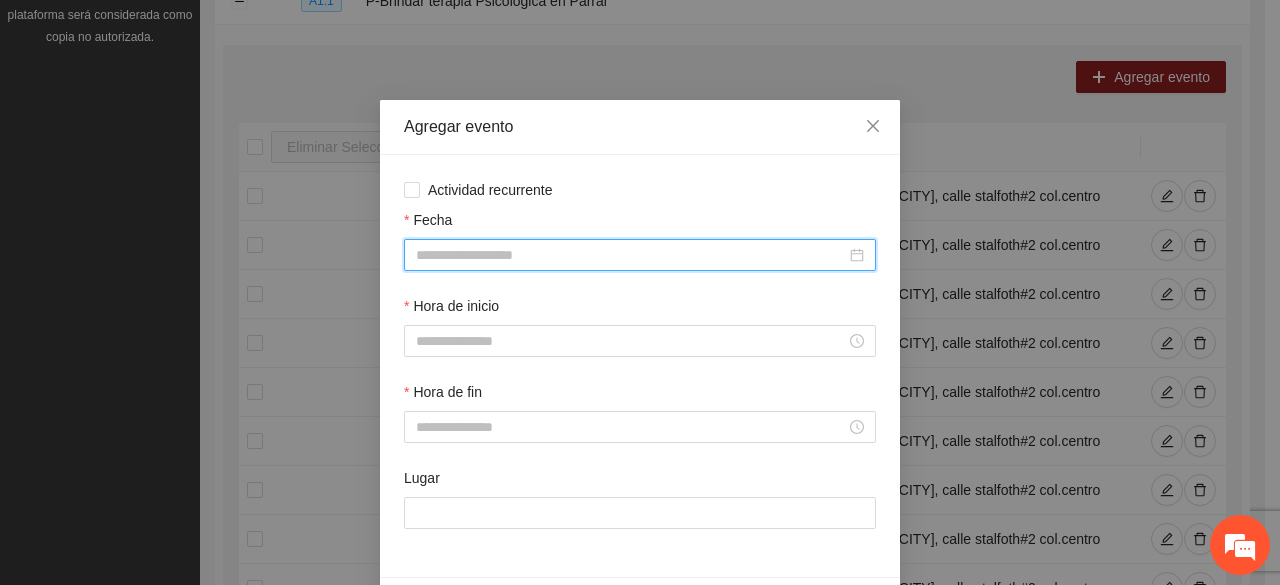 click on "Fecha" at bounding box center (631, 255) 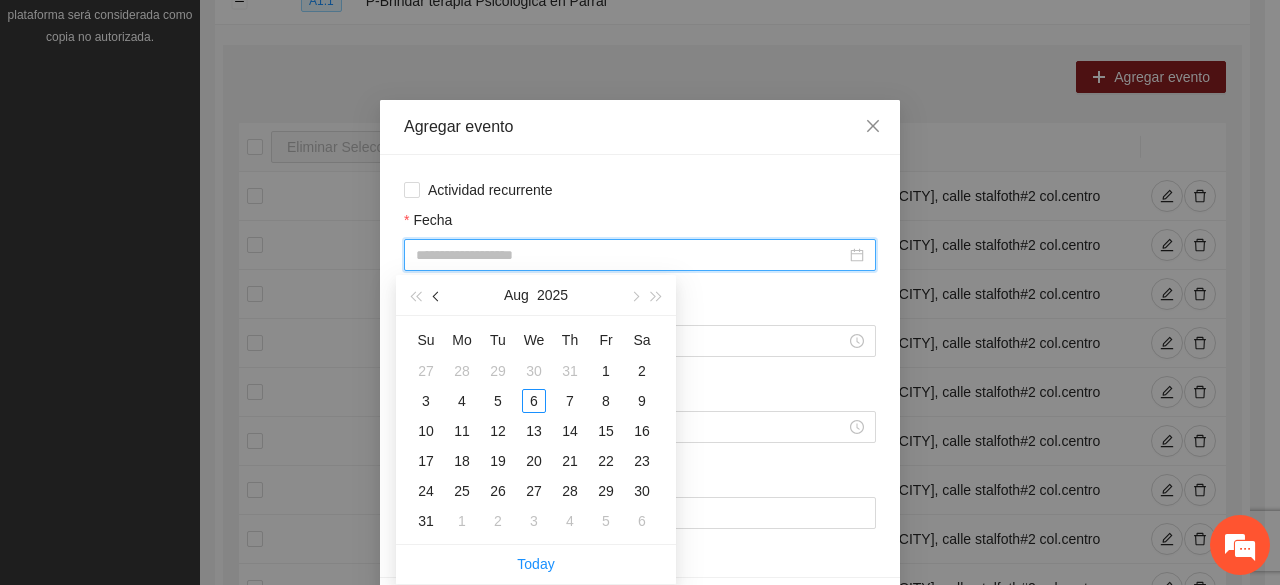 click at bounding box center (438, 296) 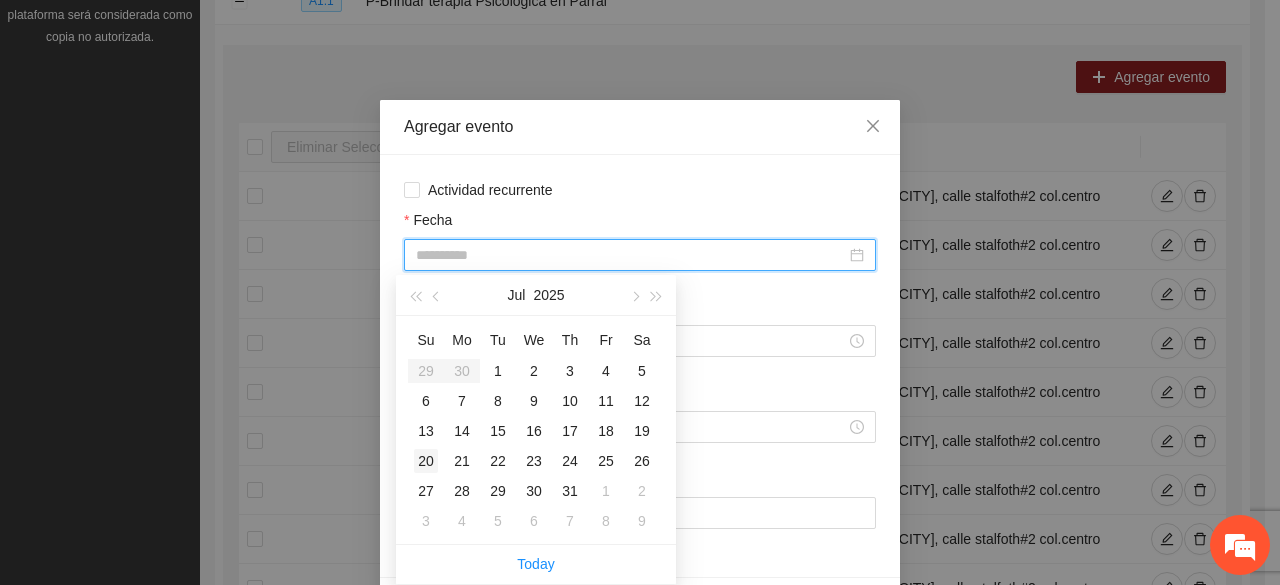 type on "**********" 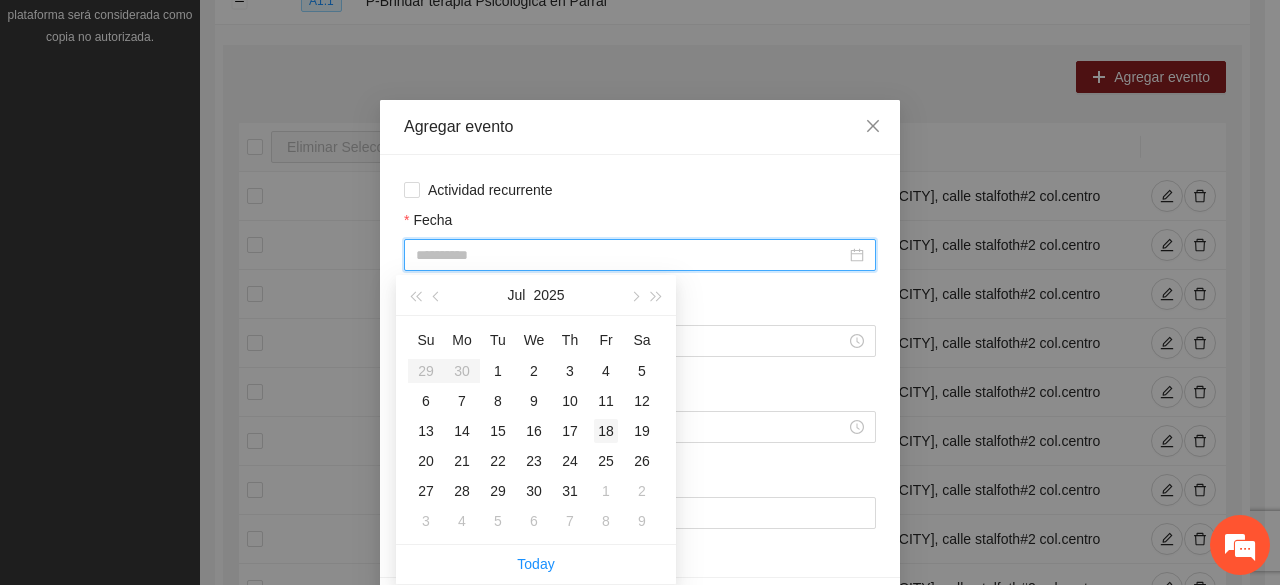 type on "**********" 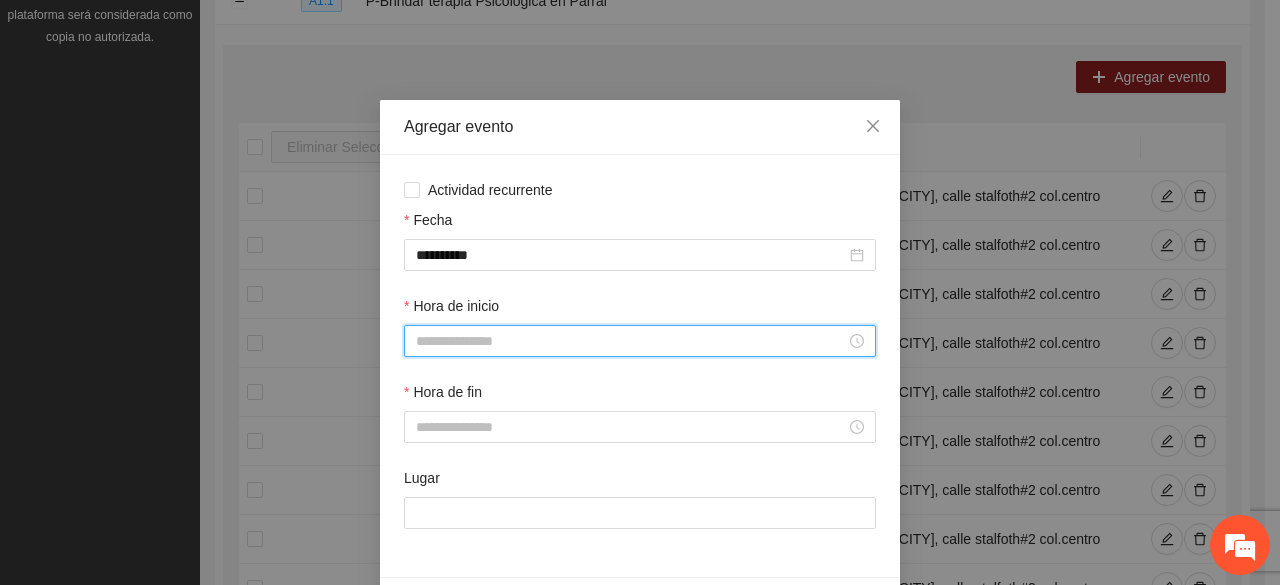 click on "Hora de inicio" at bounding box center (631, 341) 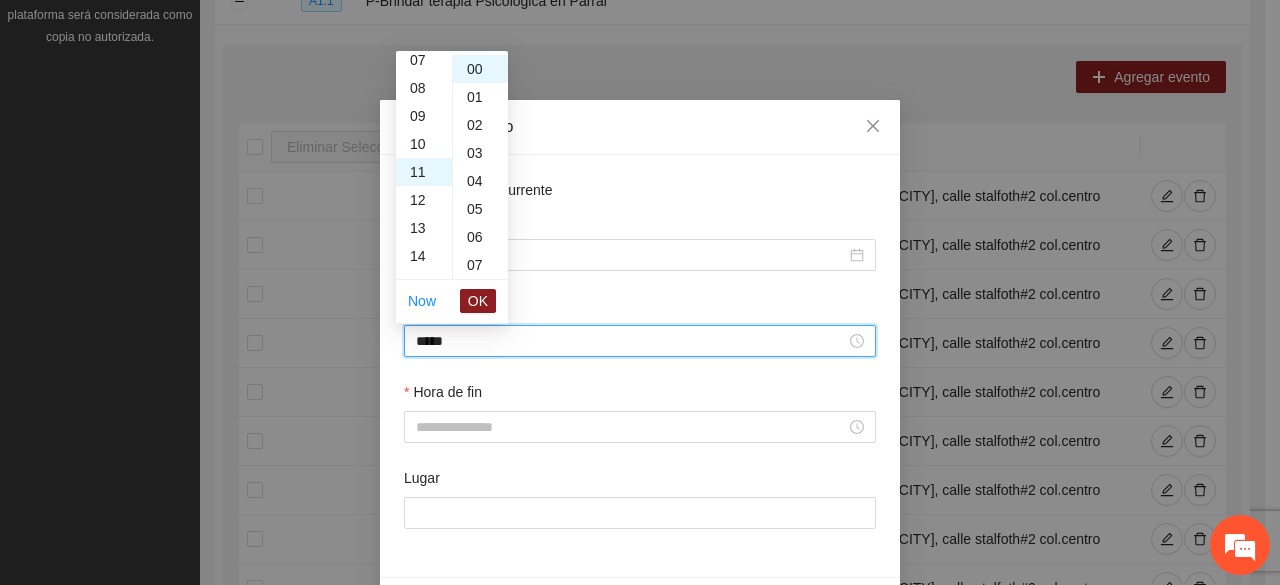 scroll, scrollTop: 308, scrollLeft: 0, axis: vertical 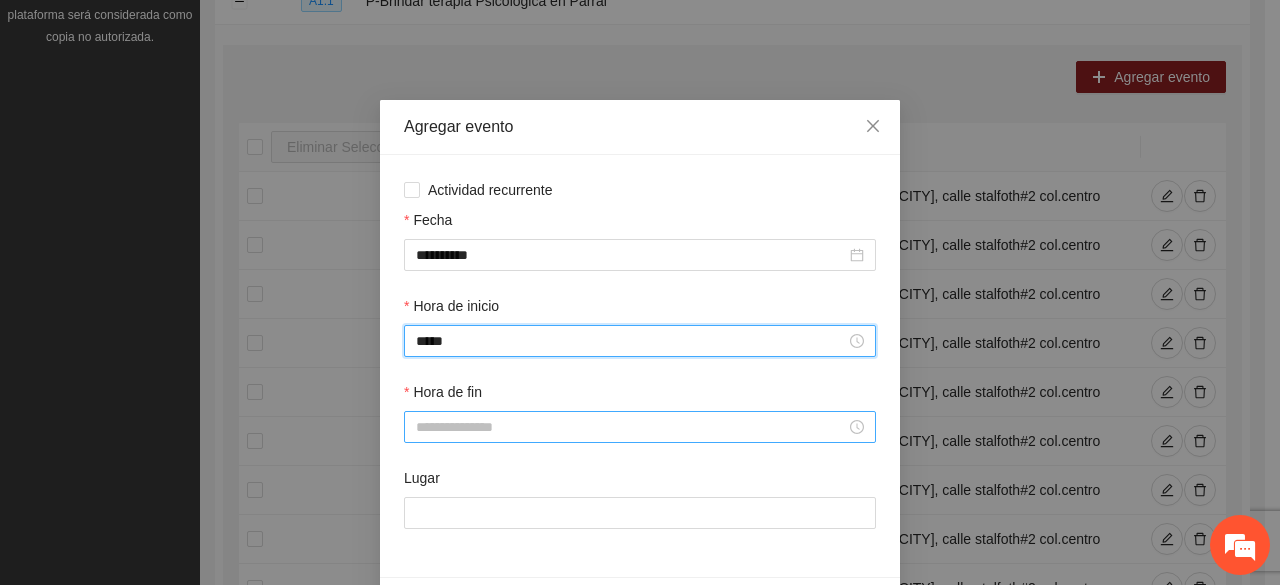 type on "*****" 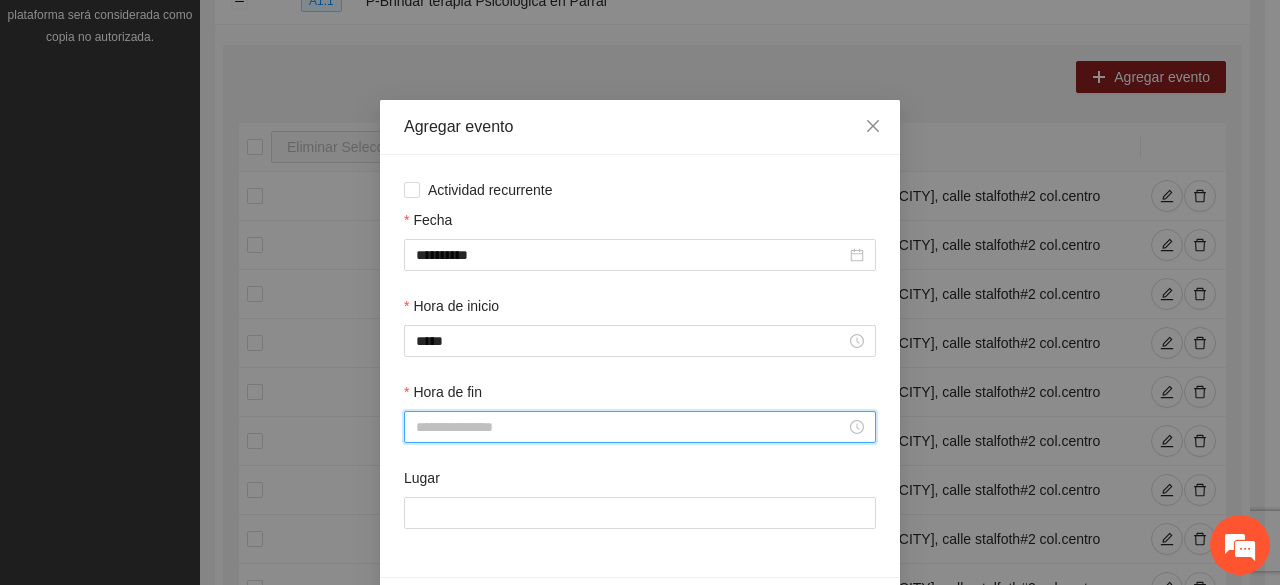 click on "Hora de fin" at bounding box center (631, 427) 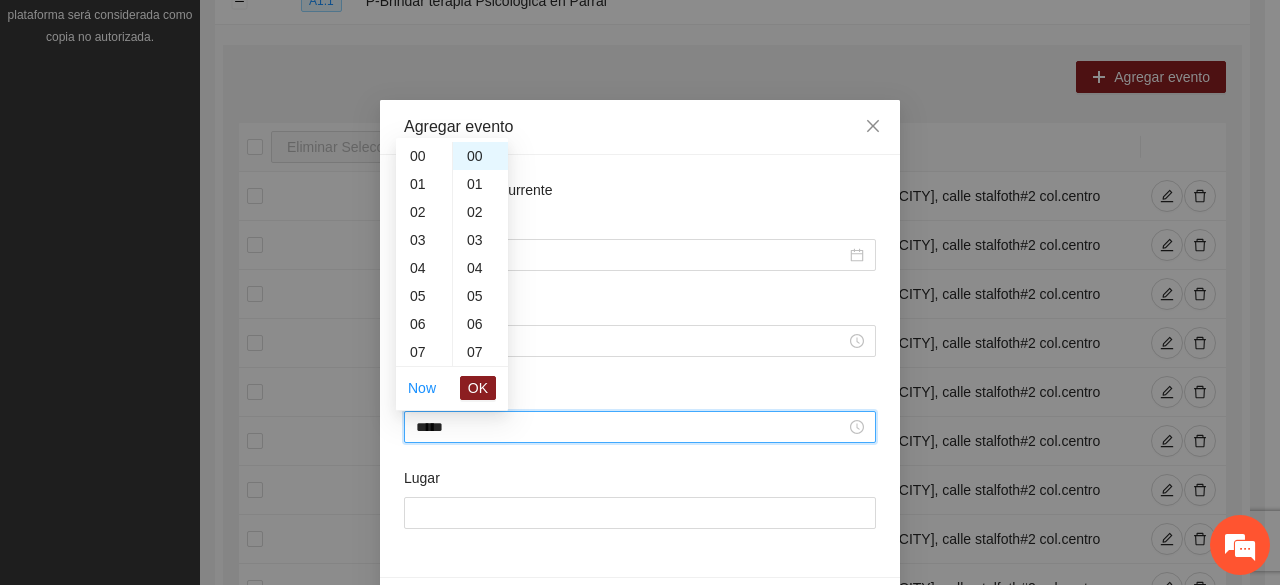 scroll, scrollTop: 336, scrollLeft: 0, axis: vertical 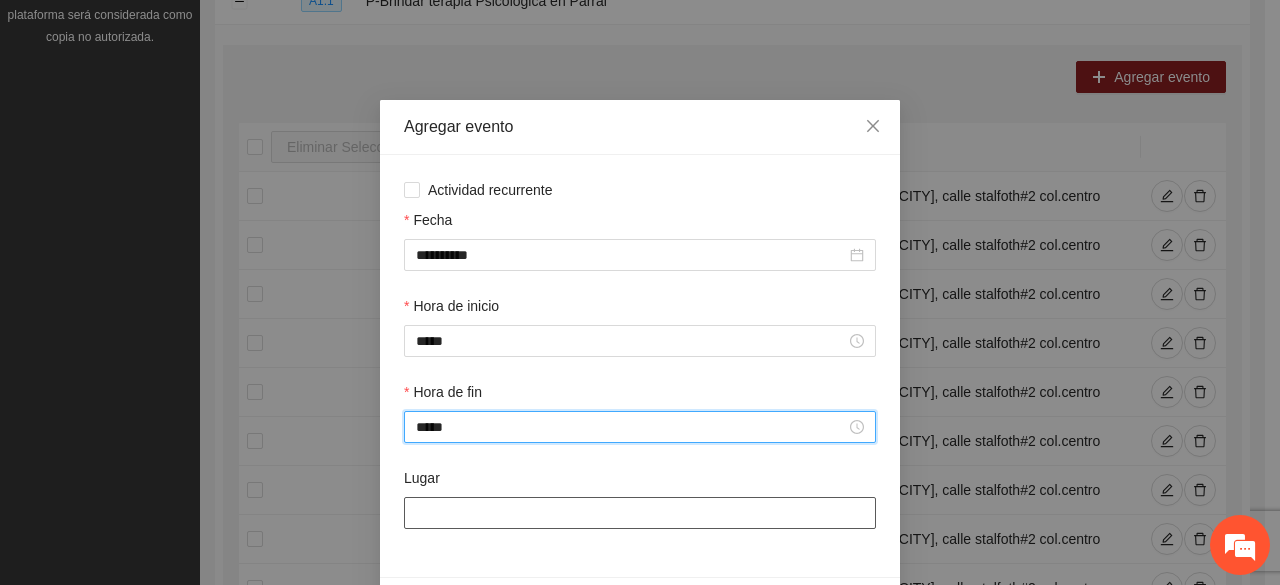 type on "*****" 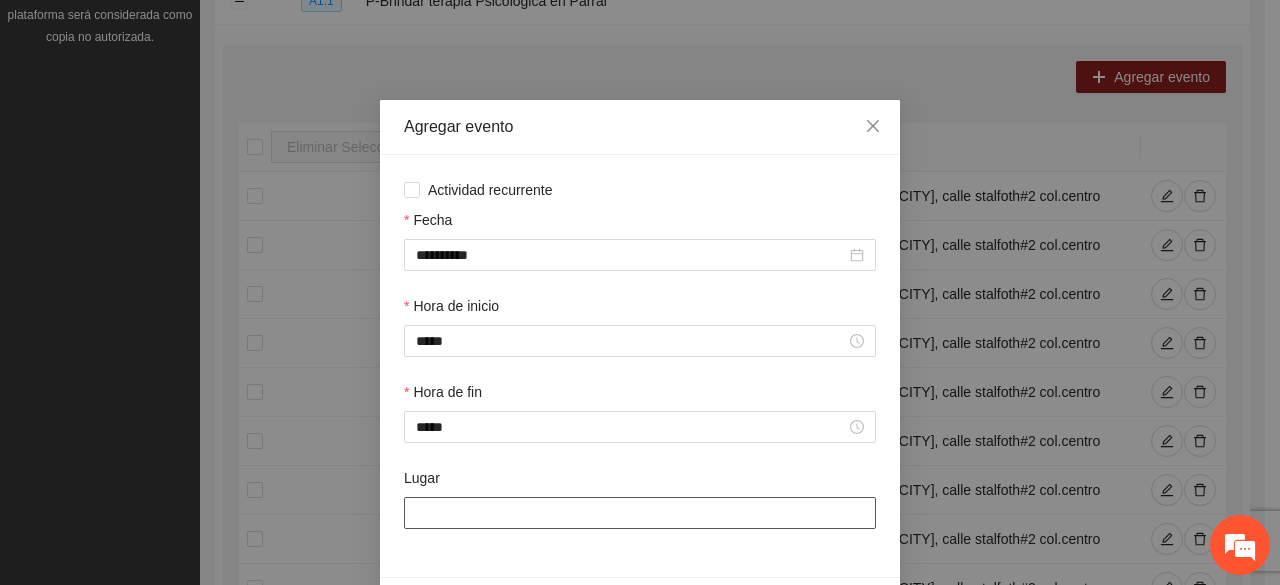 click on "Lugar" at bounding box center [640, 513] 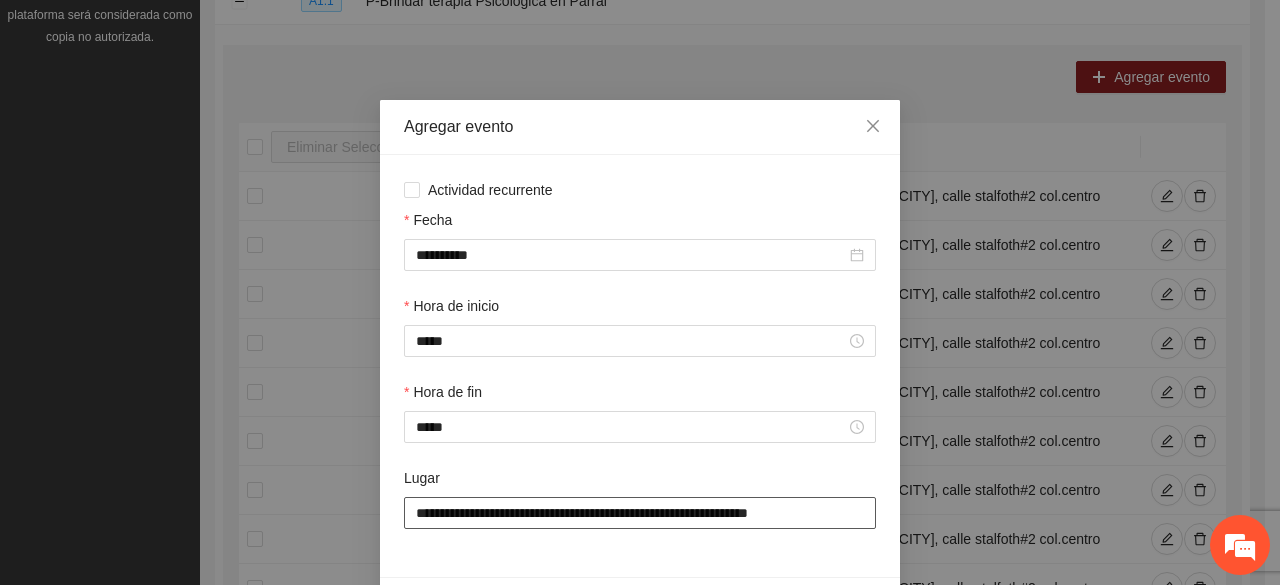 scroll, scrollTop: 70, scrollLeft: 0, axis: vertical 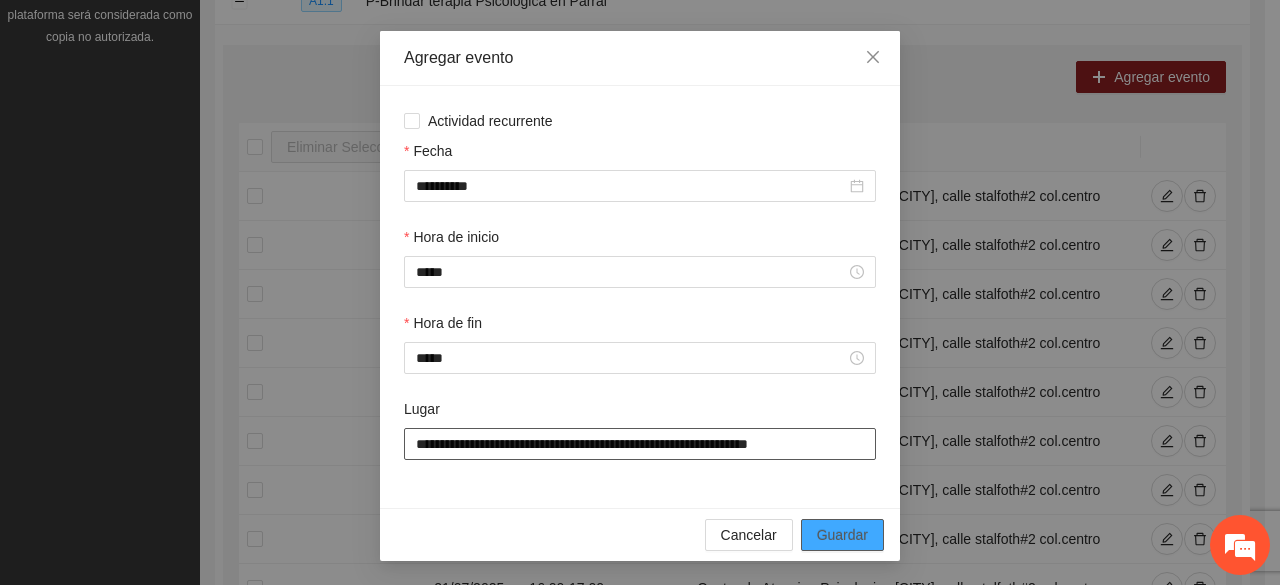 type on "**********" 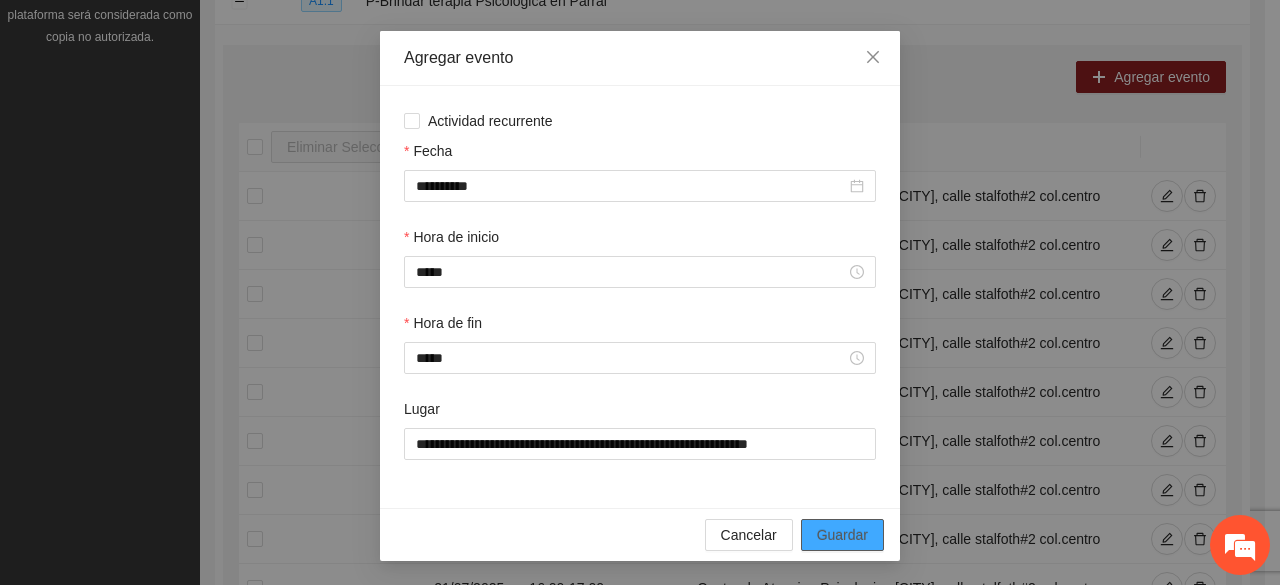 click on "Guardar" at bounding box center (842, 535) 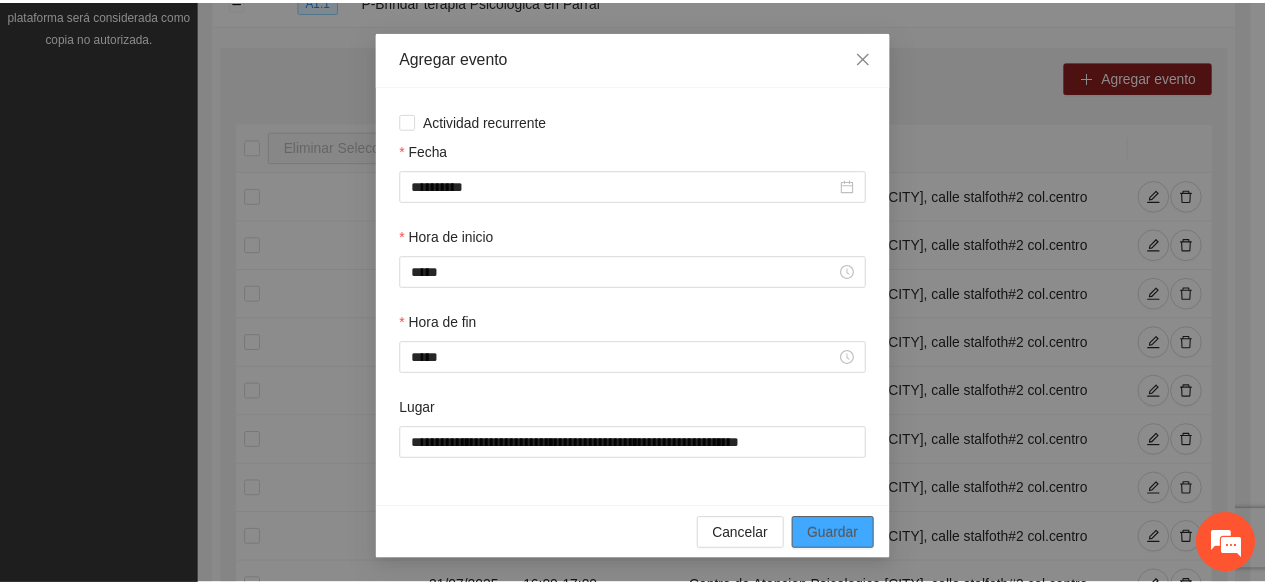 scroll, scrollTop: 0, scrollLeft: 0, axis: both 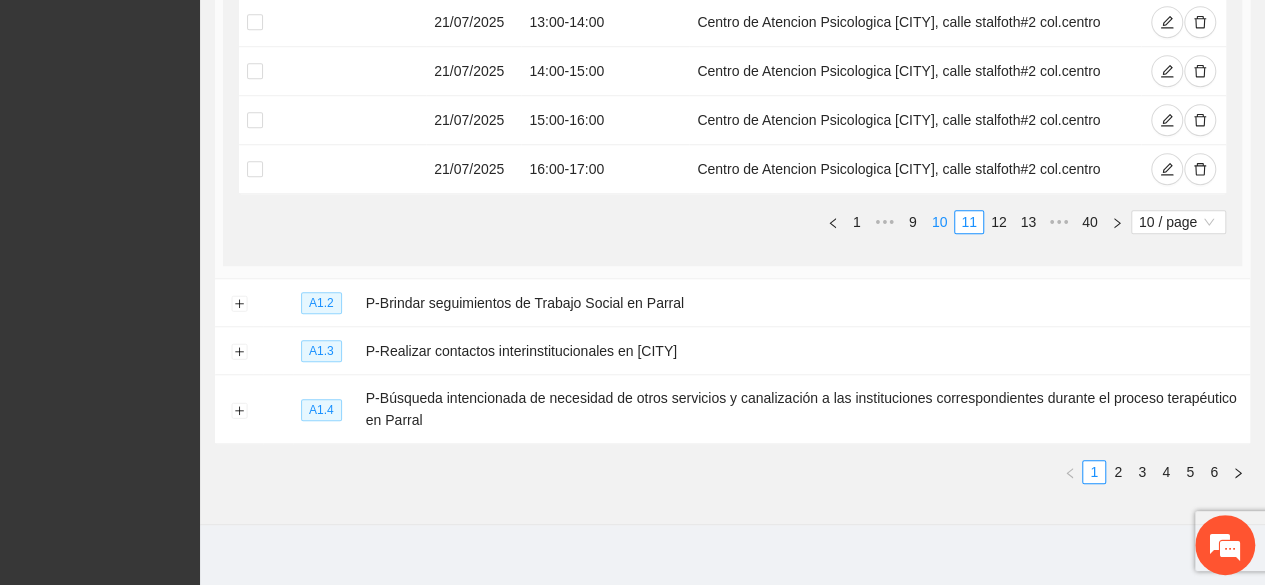 click on "10" at bounding box center (940, 222) 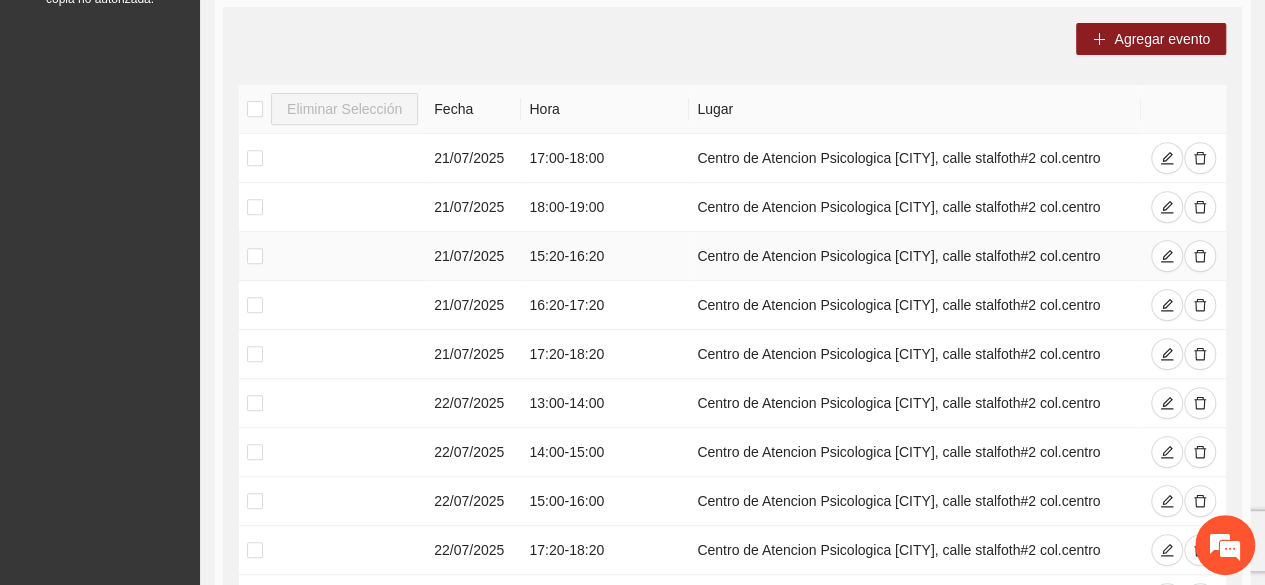 scroll, scrollTop: 370, scrollLeft: 0, axis: vertical 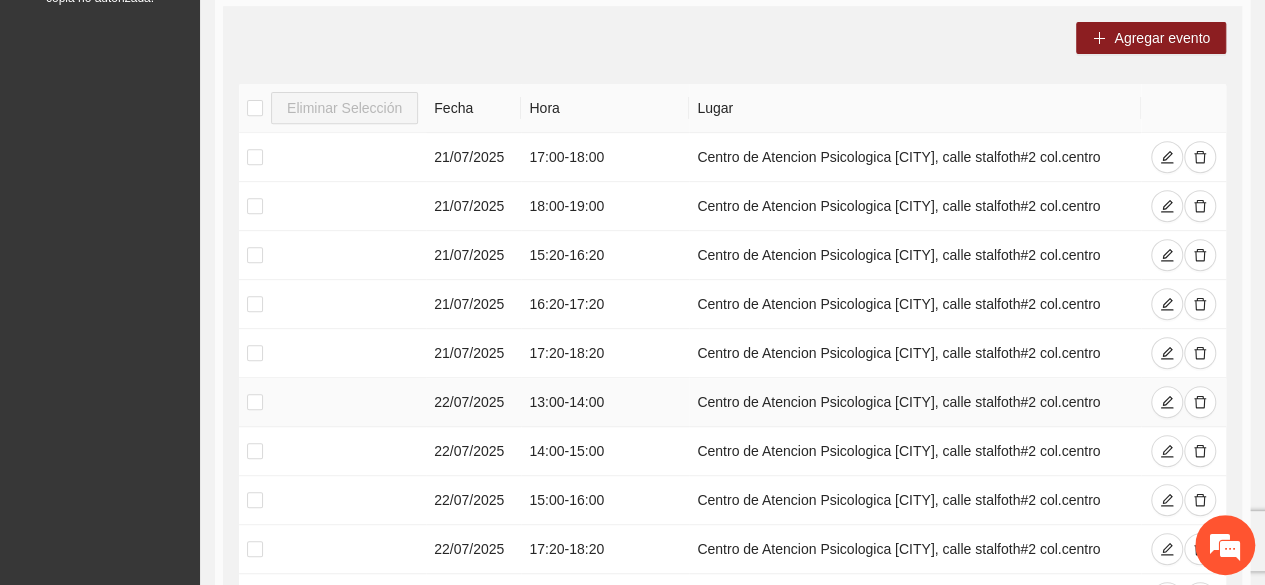 click on "[TIME]  -  [TIME]" at bounding box center [605, 402] 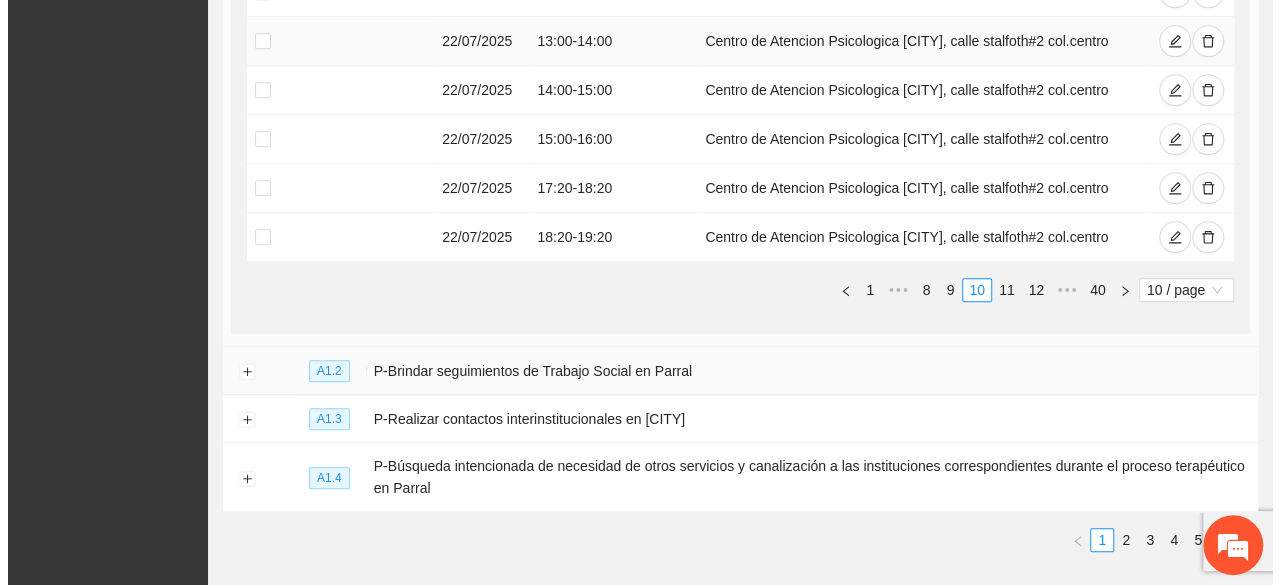 scroll, scrollTop: 732, scrollLeft: 0, axis: vertical 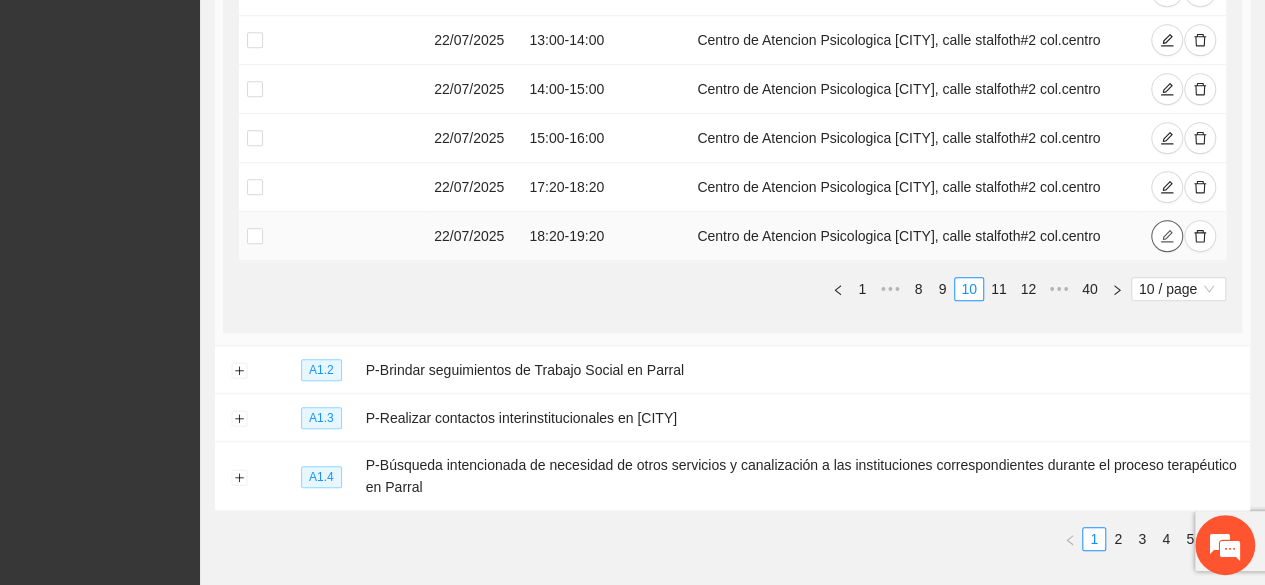 click 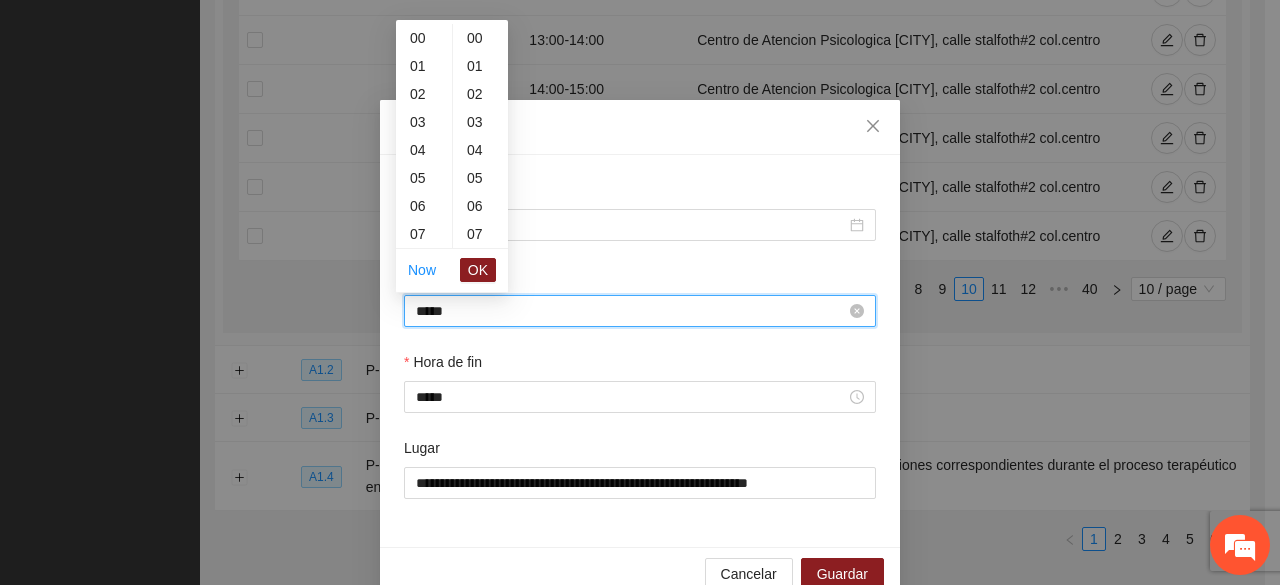 click on "*****" at bounding box center [631, 311] 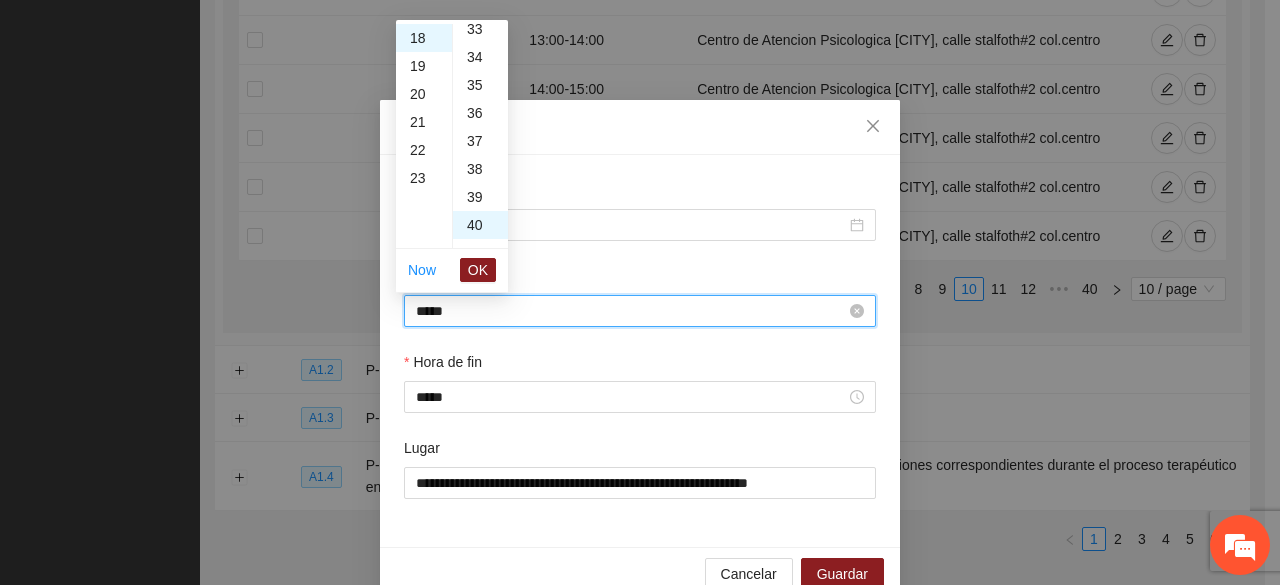 scroll, scrollTop: 1120, scrollLeft: 0, axis: vertical 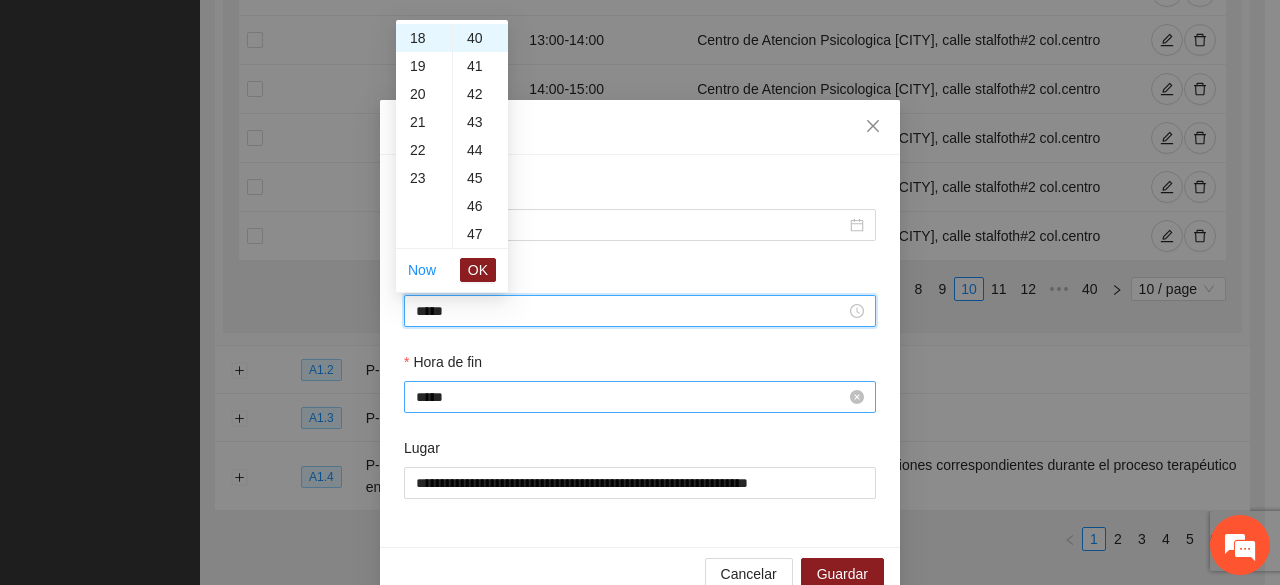 type on "*****" 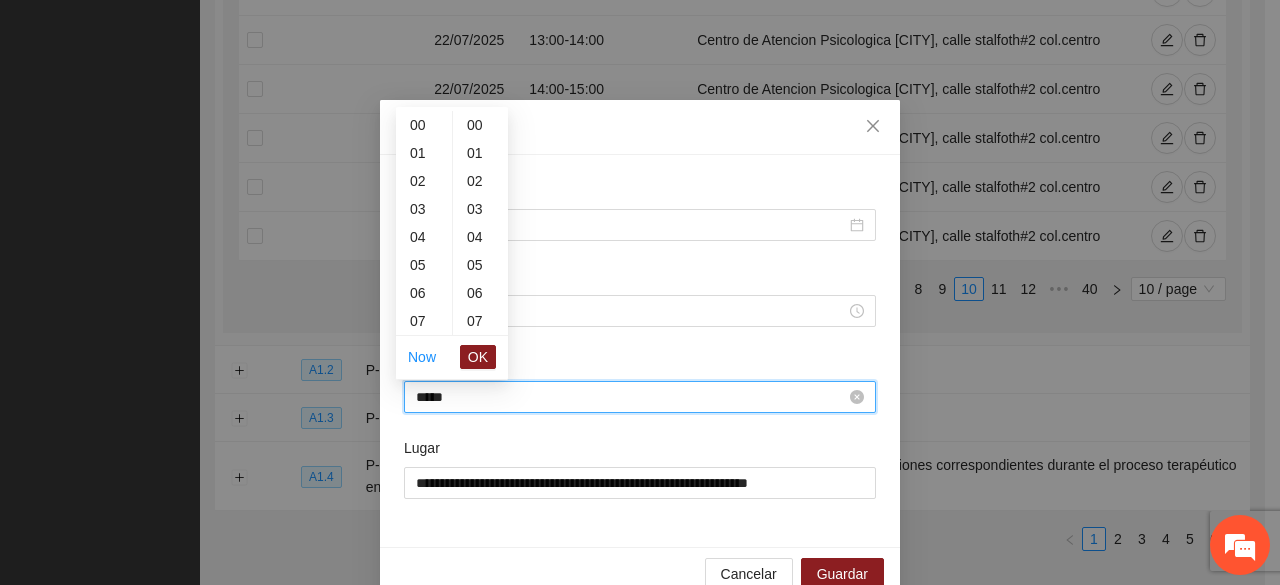 click on "*****" at bounding box center [631, 397] 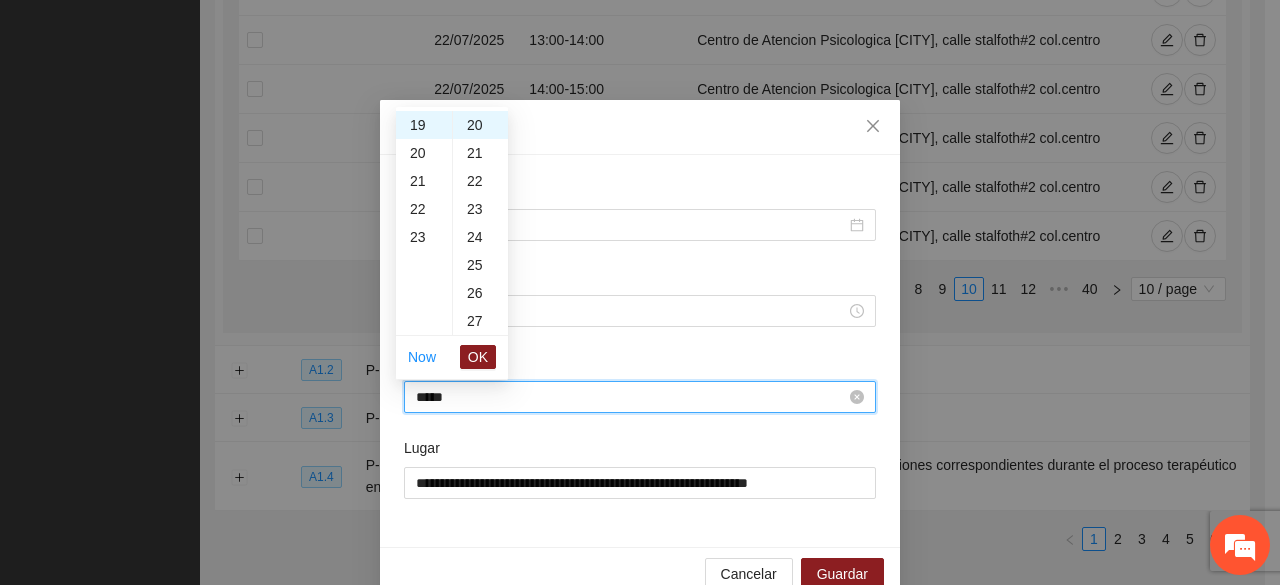 scroll, scrollTop: 1120, scrollLeft: 0, axis: vertical 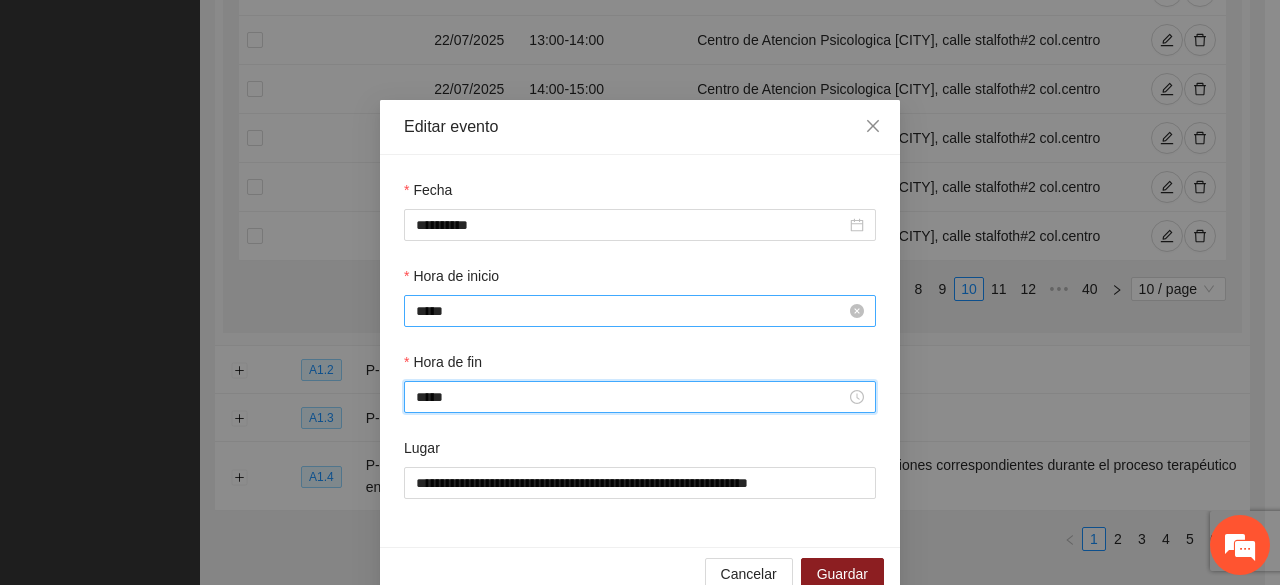 type on "*****" 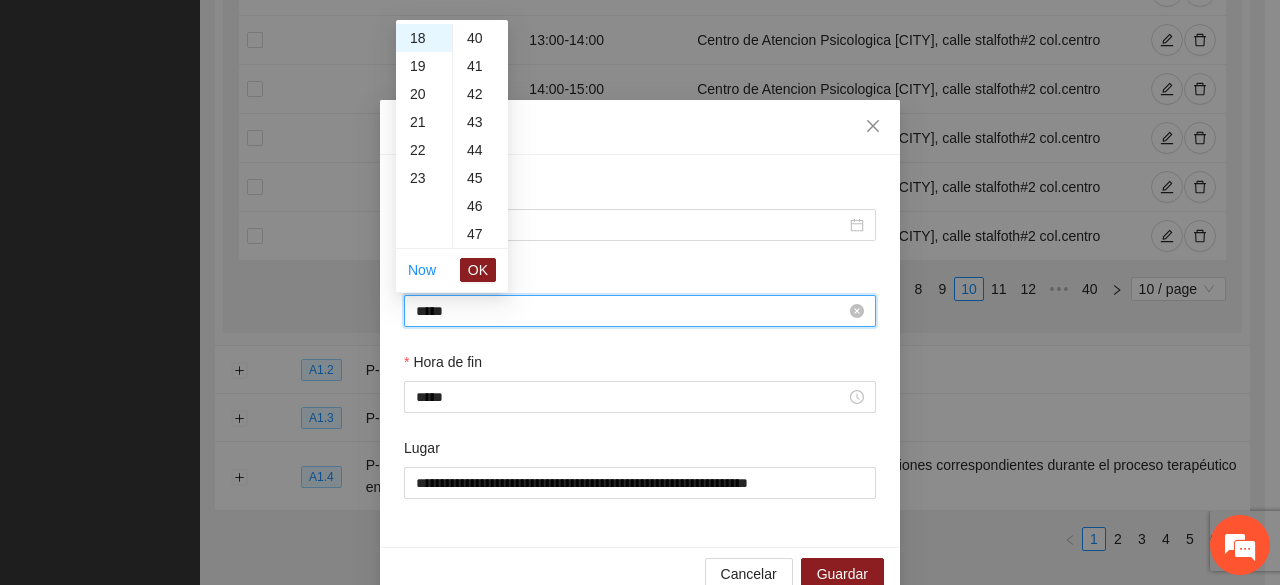 scroll, scrollTop: 560, scrollLeft: 0, axis: vertical 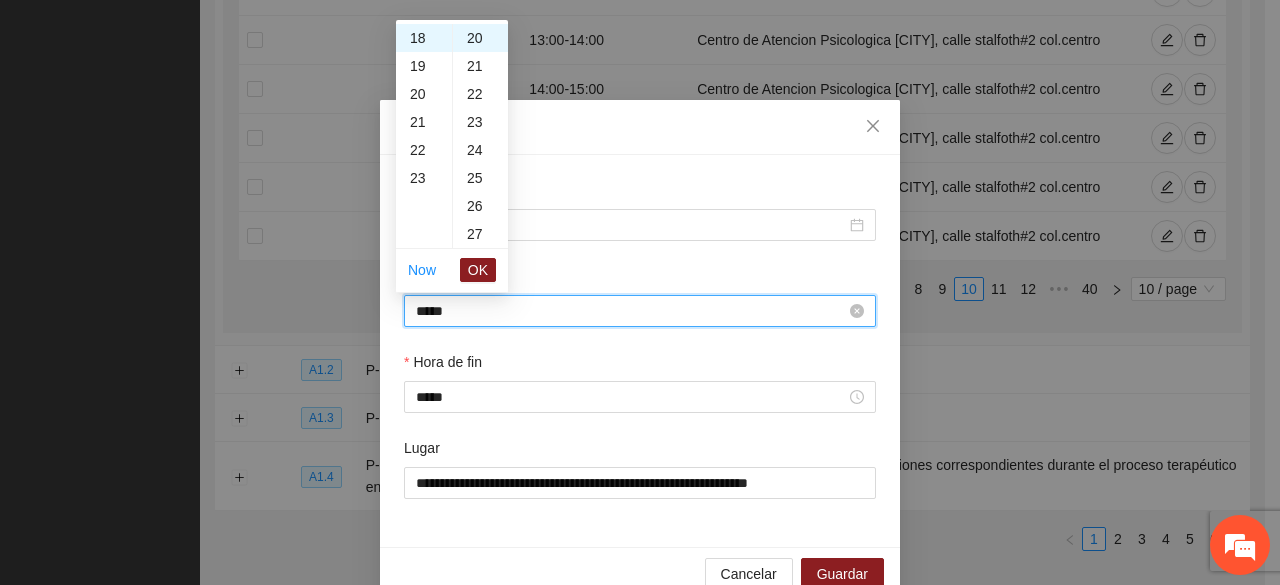 click on "*****" at bounding box center [631, 311] 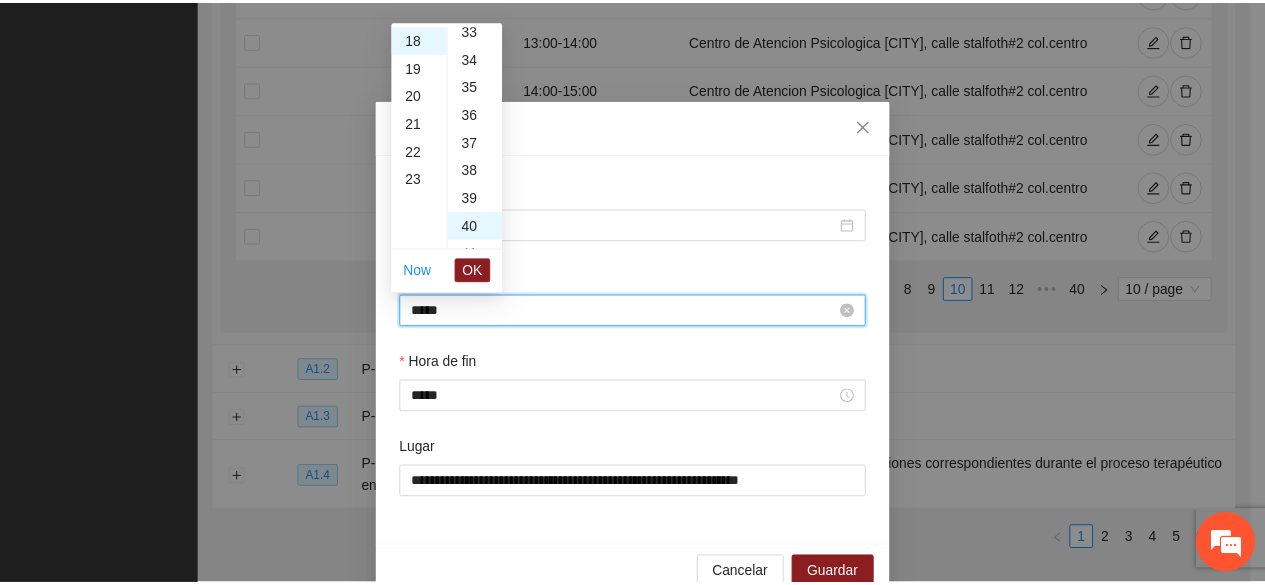 scroll, scrollTop: 1120, scrollLeft: 0, axis: vertical 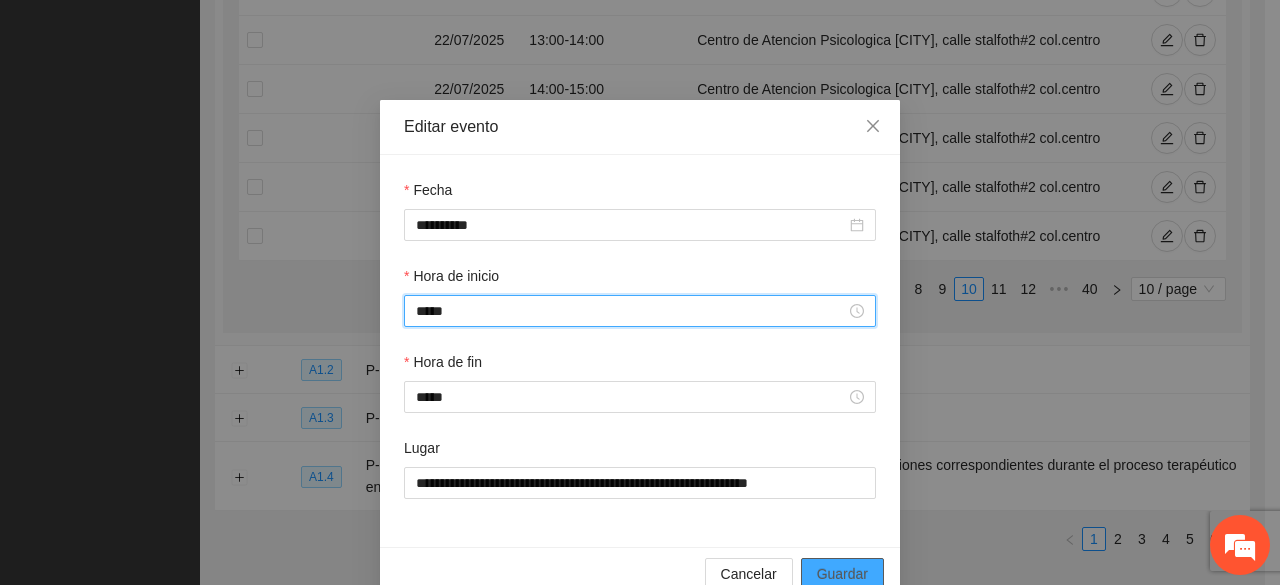 type on "*****" 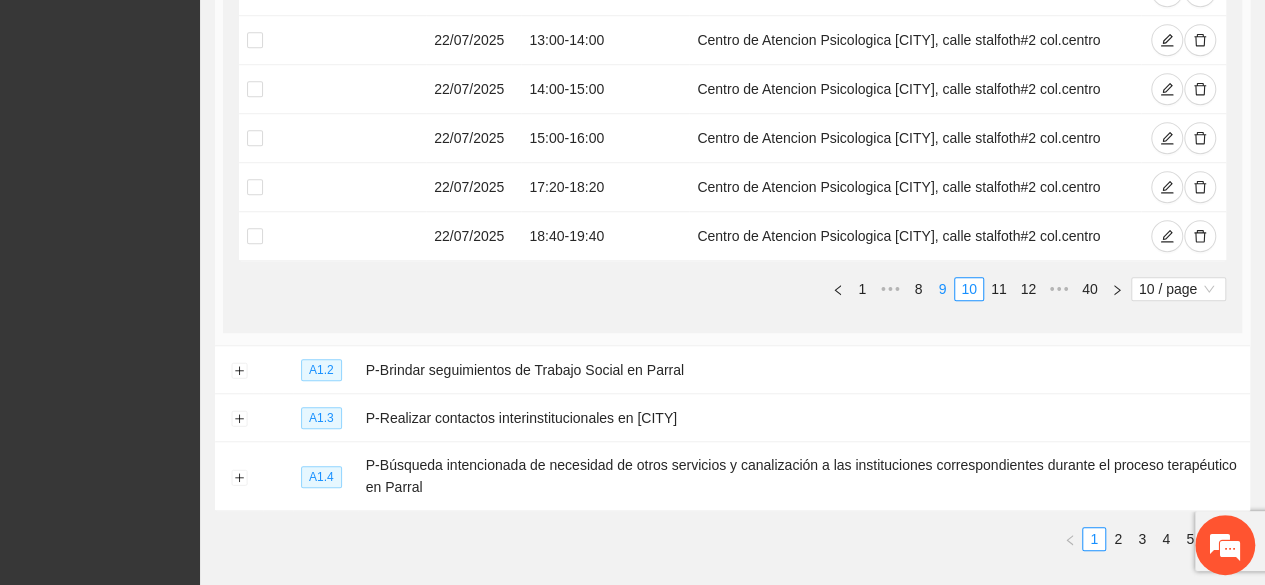 click on "9" at bounding box center (942, 289) 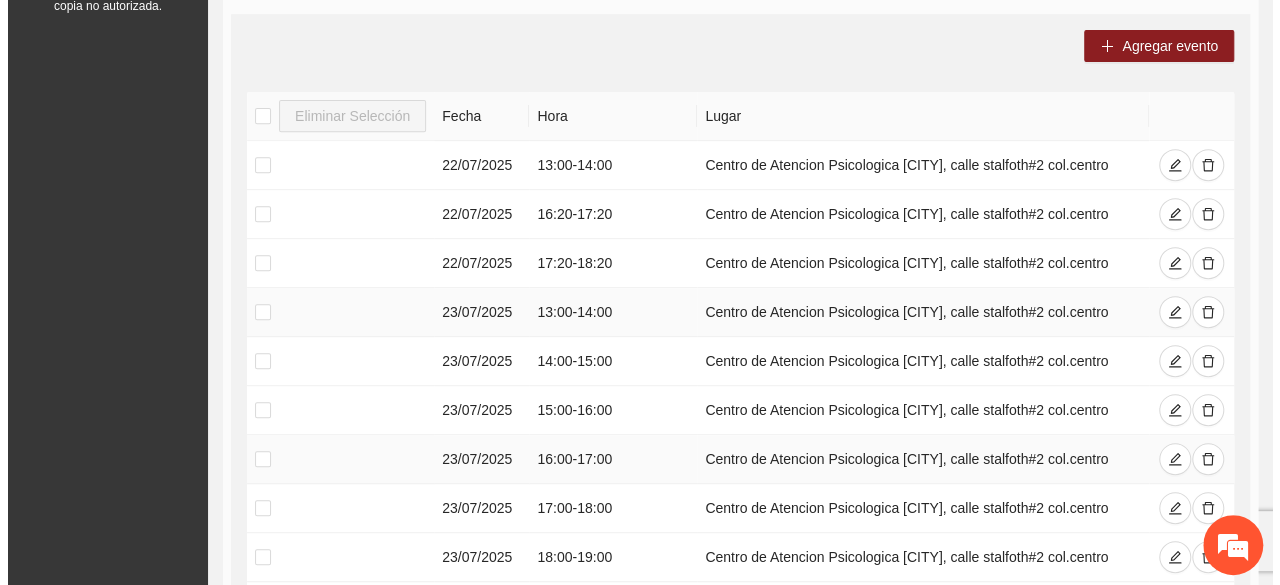 scroll, scrollTop: 360, scrollLeft: 0, axis: vertical 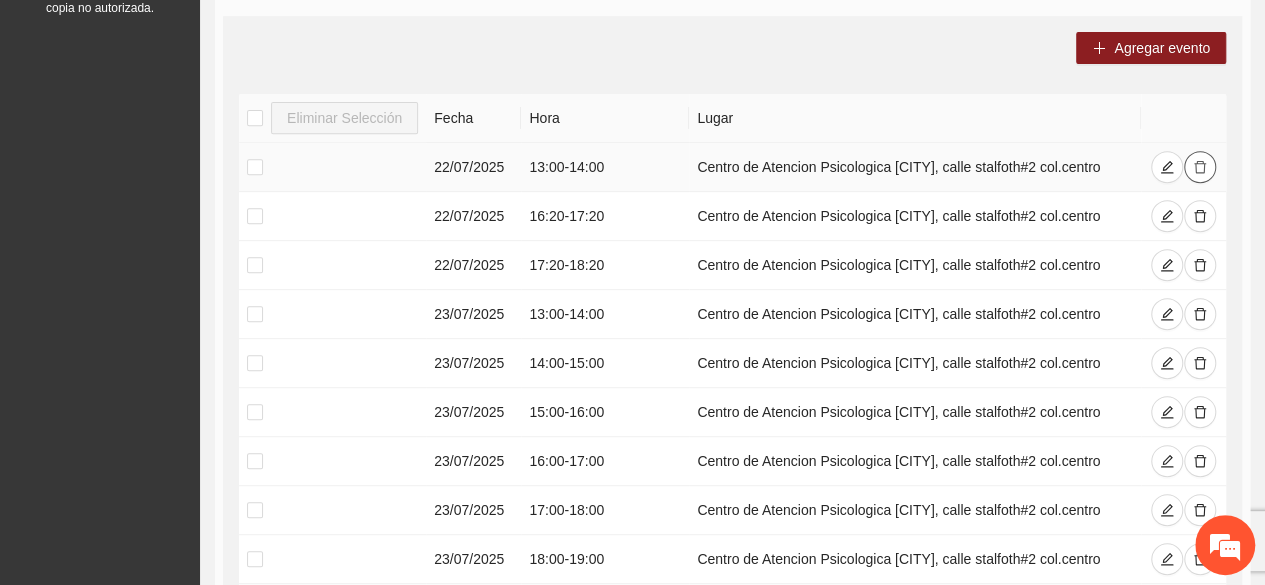 click at bounding box center (1200, 167) 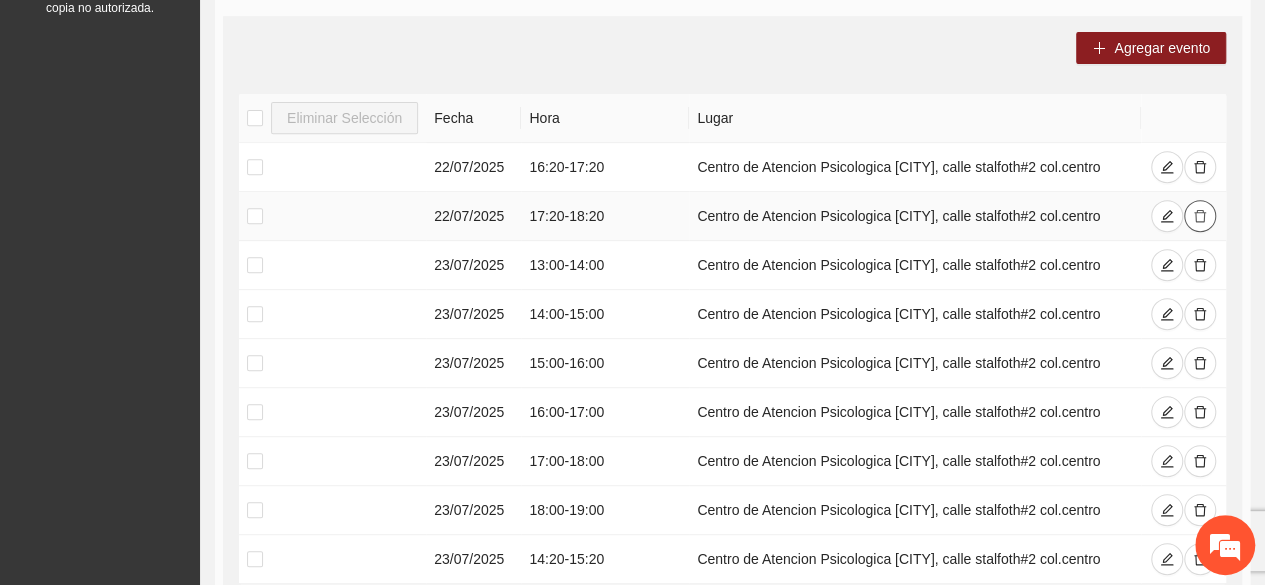 click 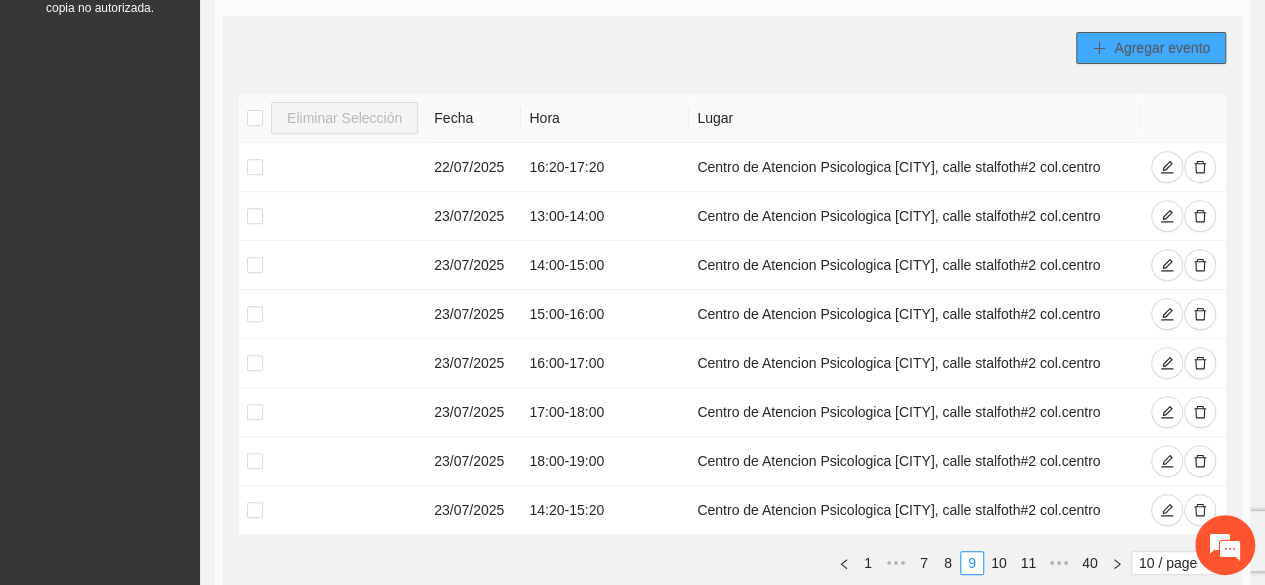 click on "Agregar evento" at bounding box center (1151, 48) 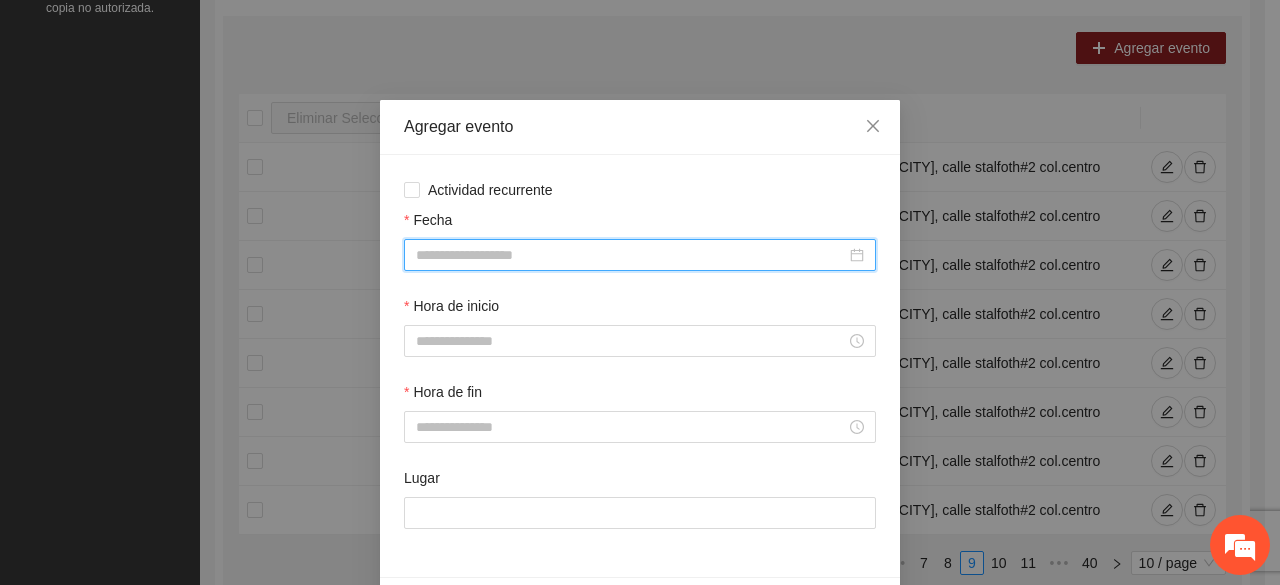 click on "Fecha" at bounding box center [631, 255] 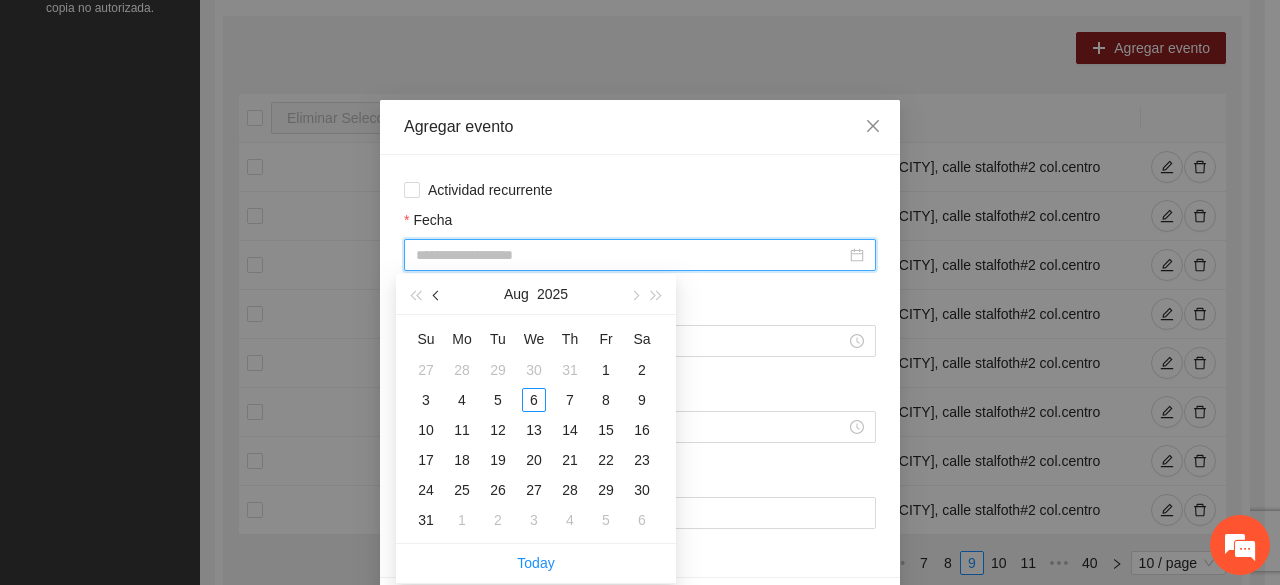 click at bounding box center [438, 296] 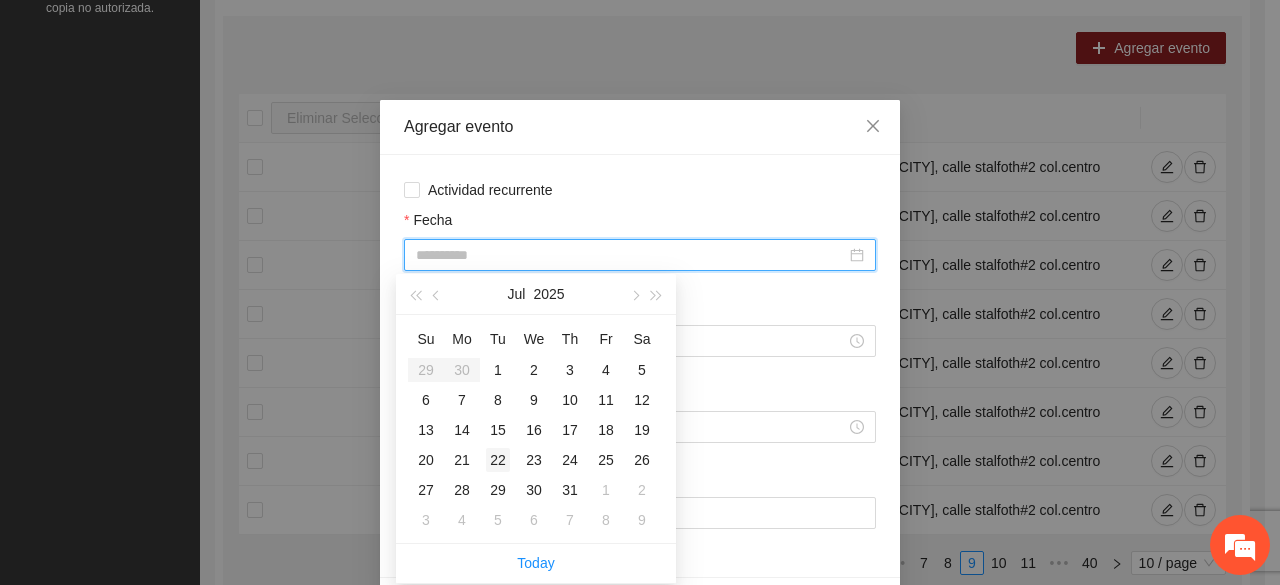 type on "**********" 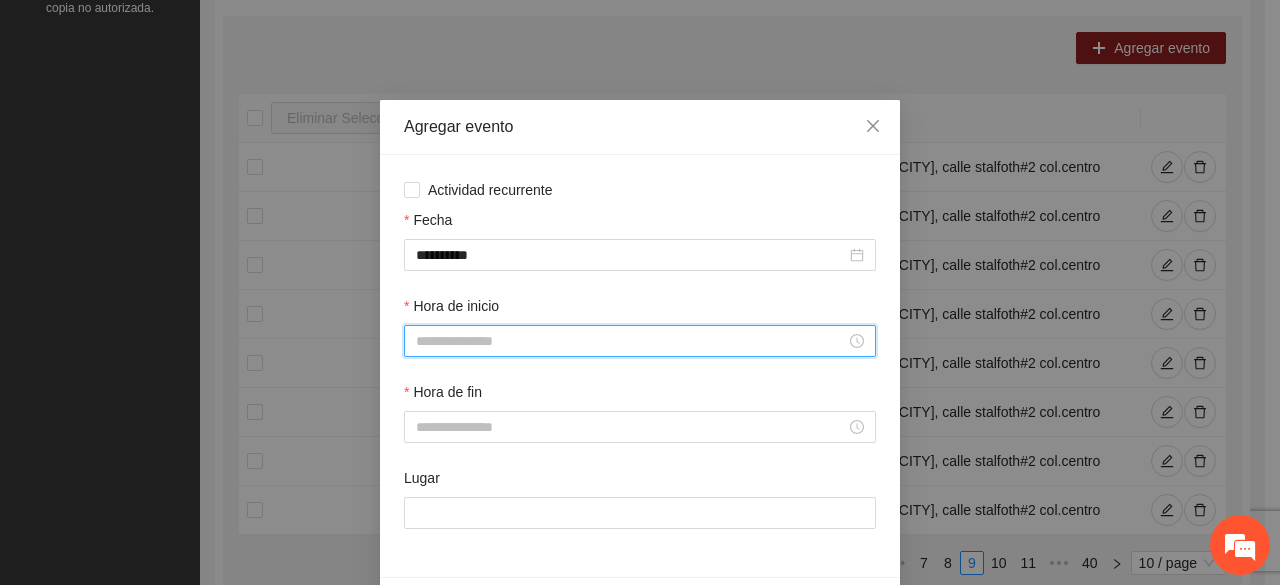 click on "Hora de inicio" at bounding box center [631, 341] 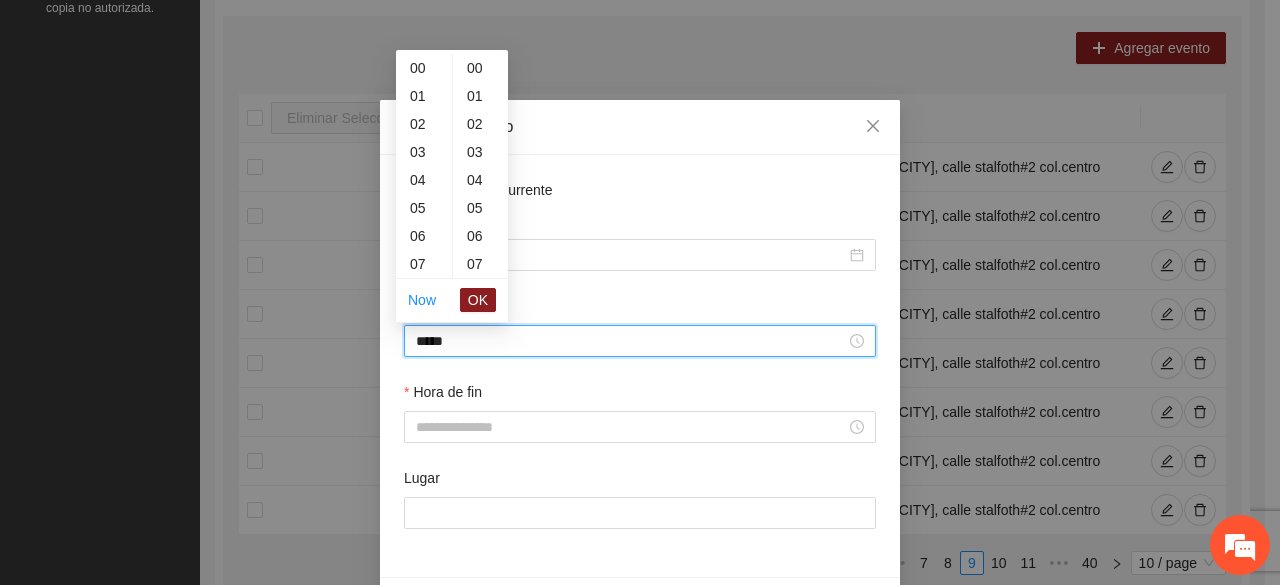 scroll, scrollTop: 420, scrollLeft: 0, axis: vertical 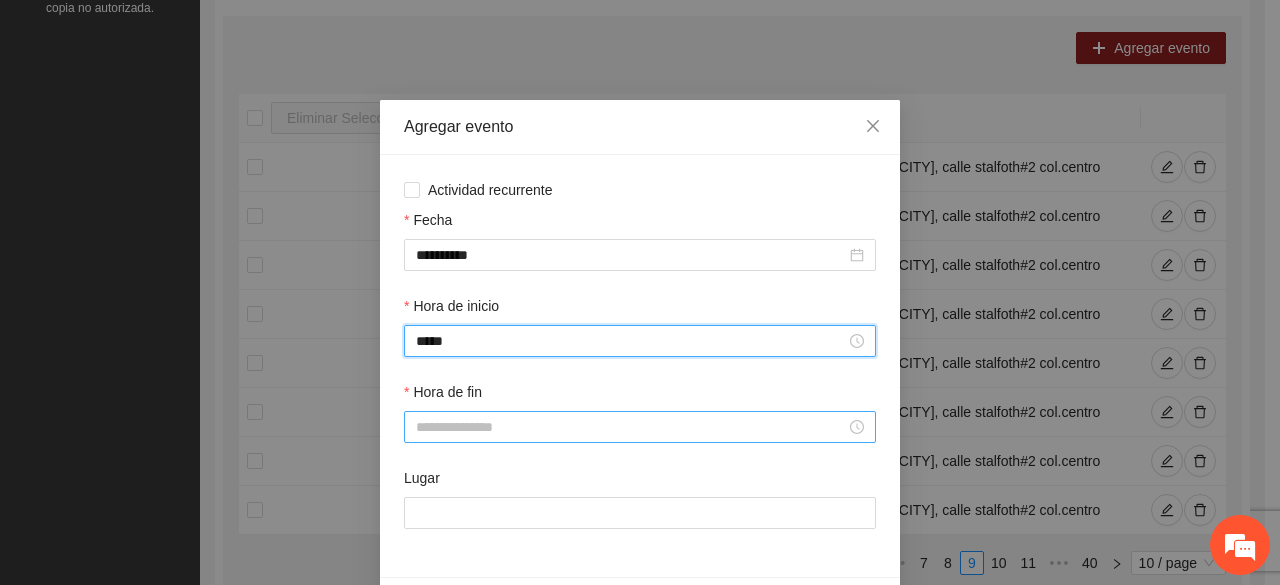 type on "*****" 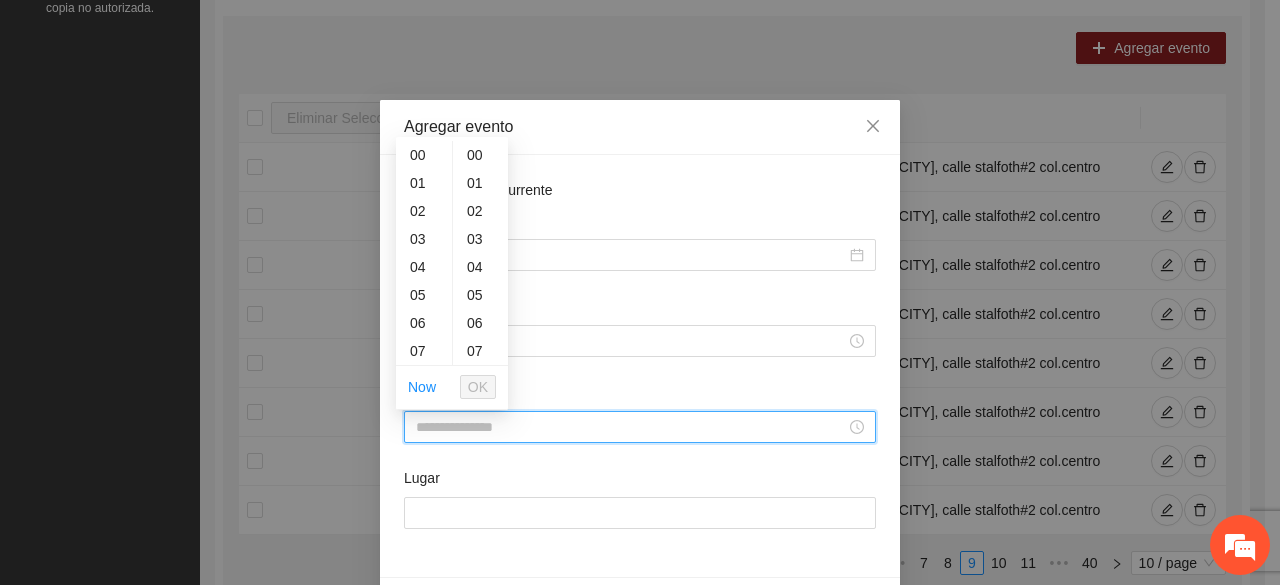 click on "Hora de fin" at bounding box center (631, 427) 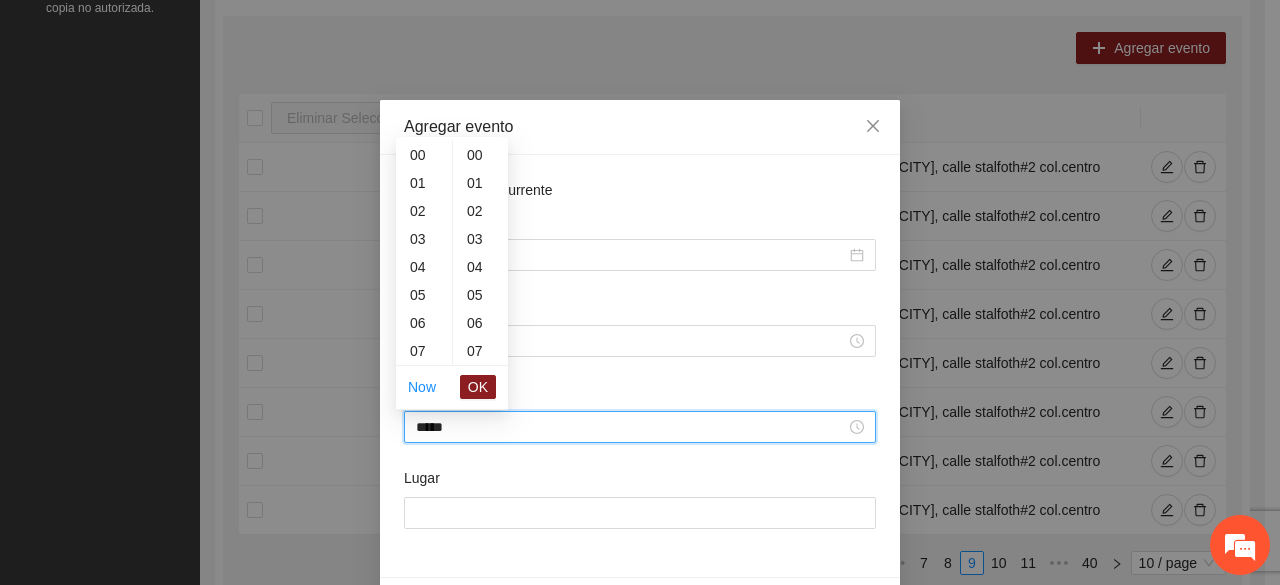 scroll, scrollTop: 448, scrollLeft: 0, axis: vertical 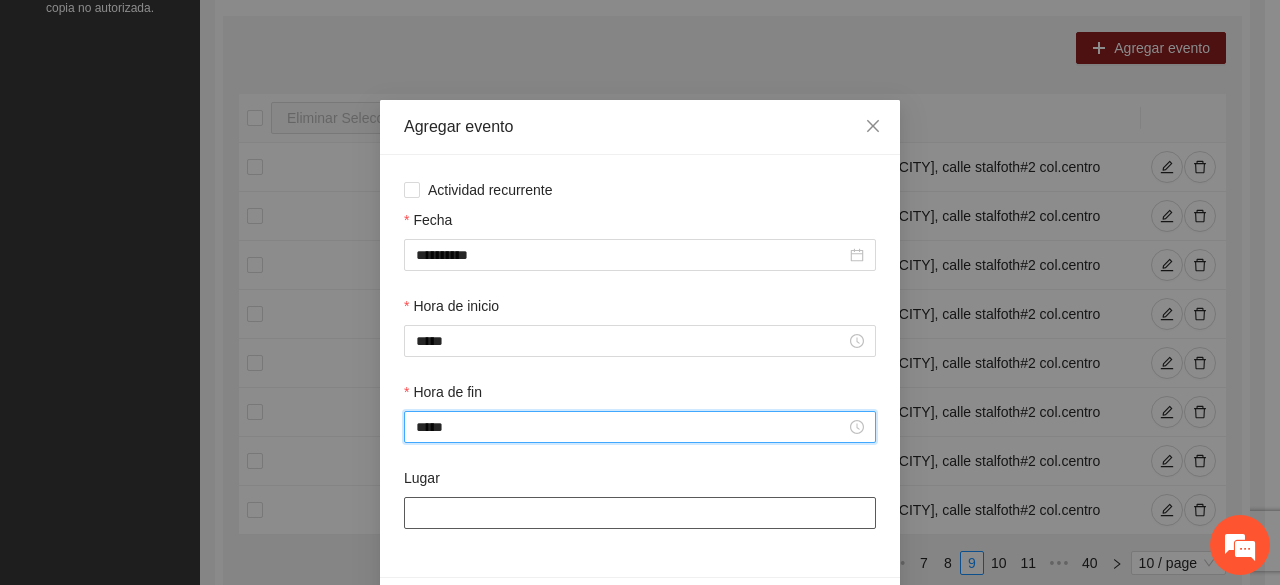 type on "*****" 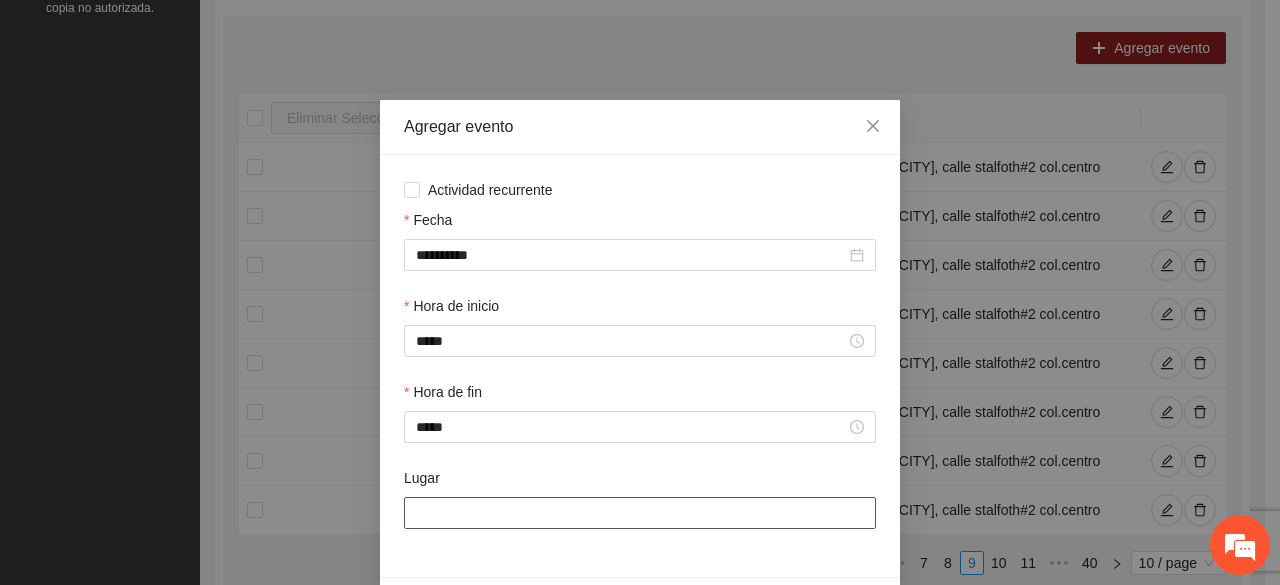 click on "Lugar" at bounding box center (640, 513) 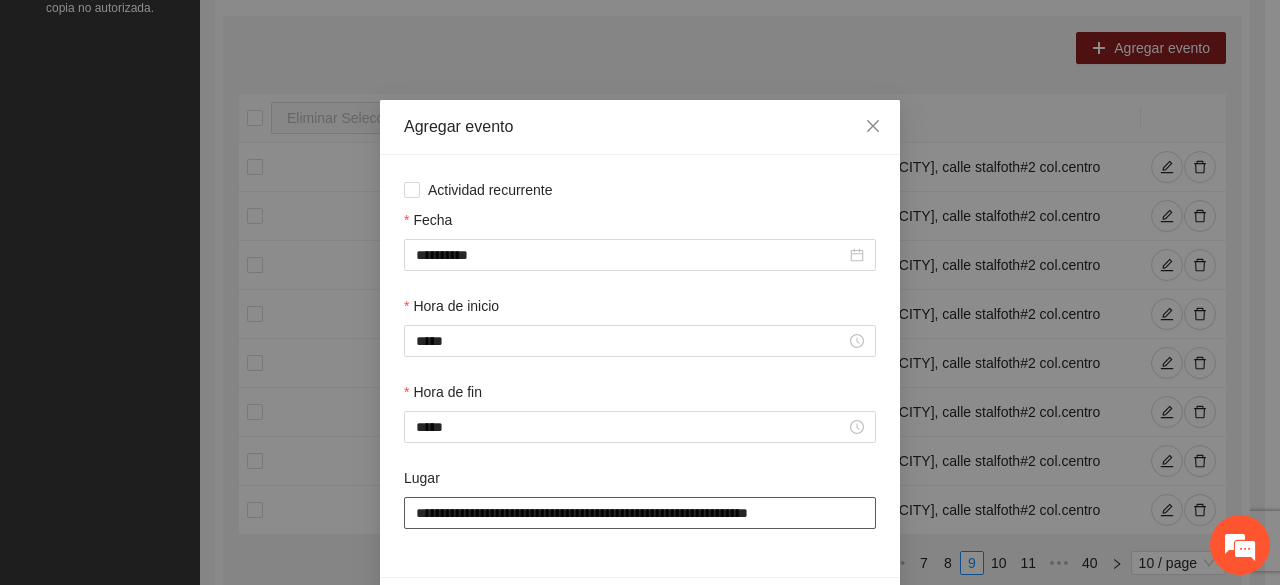 scroll, scrollTop: 70, scrollLeft: 0, axis: vertical 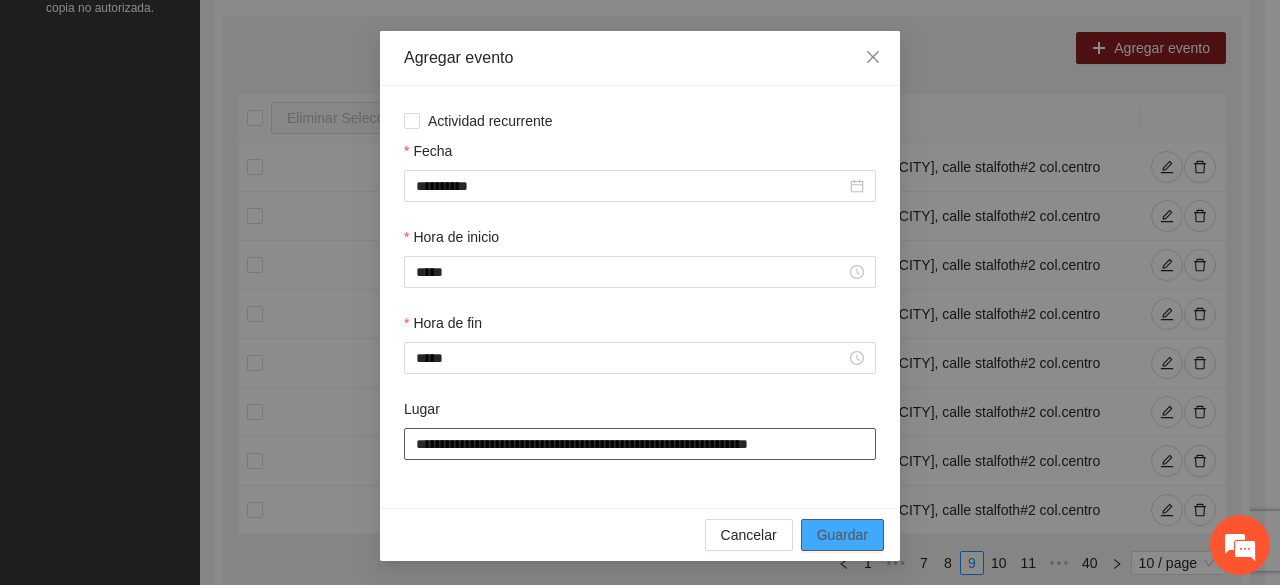 type on "**********" 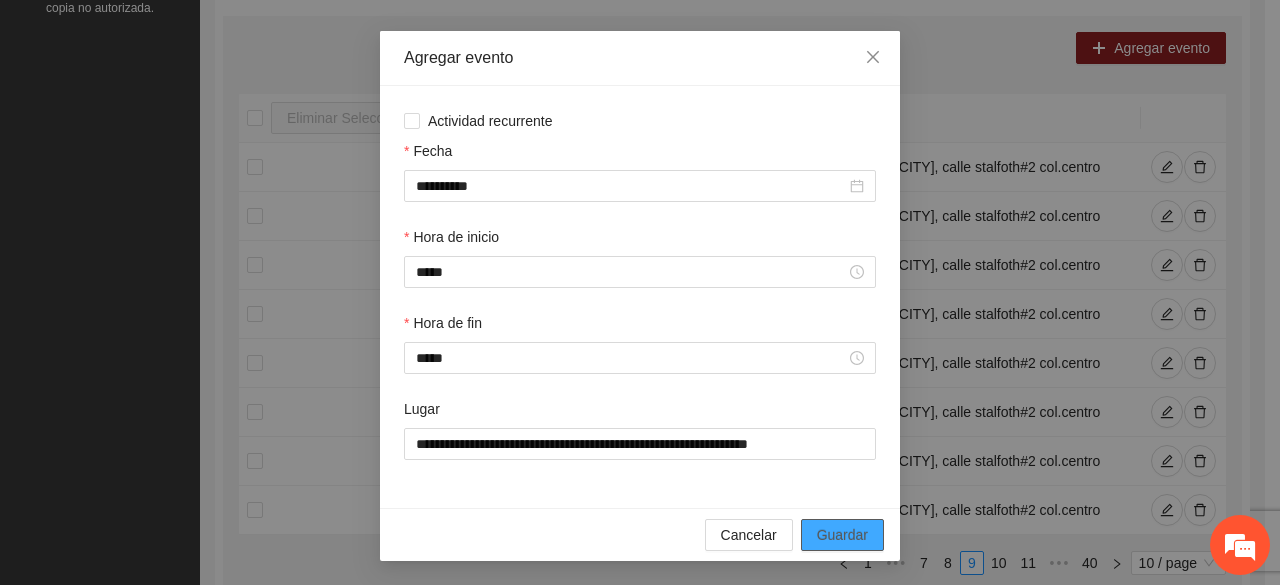 click on "Guardar" at bounding box center [842, 535] 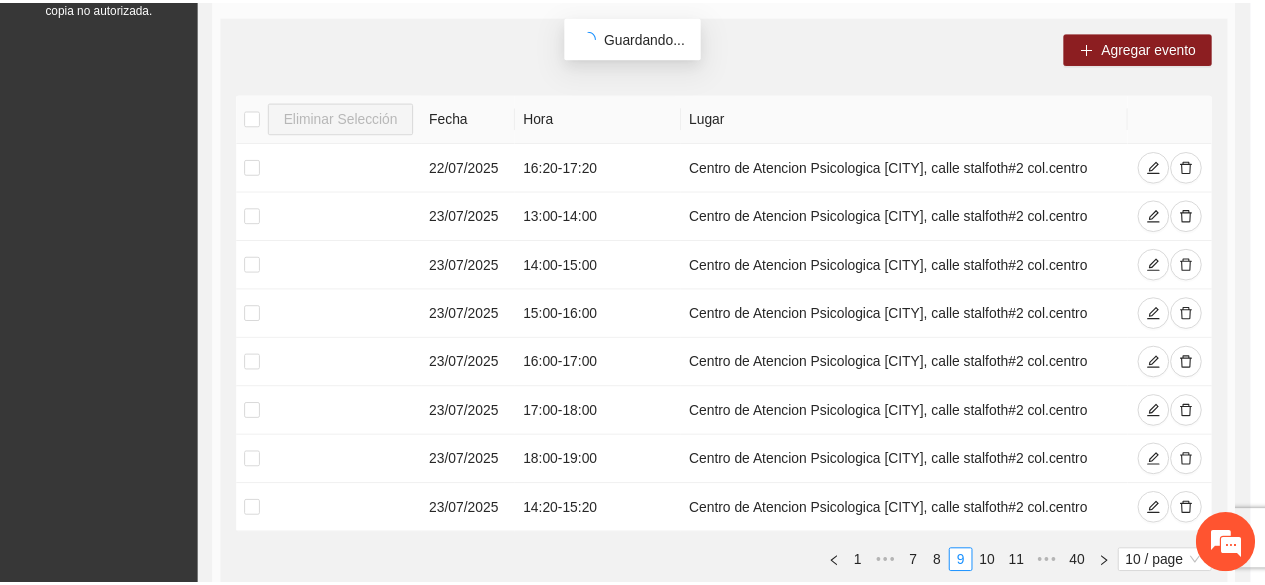 scroll, scrollTop: 0, scrollLeft: 0, axis: both 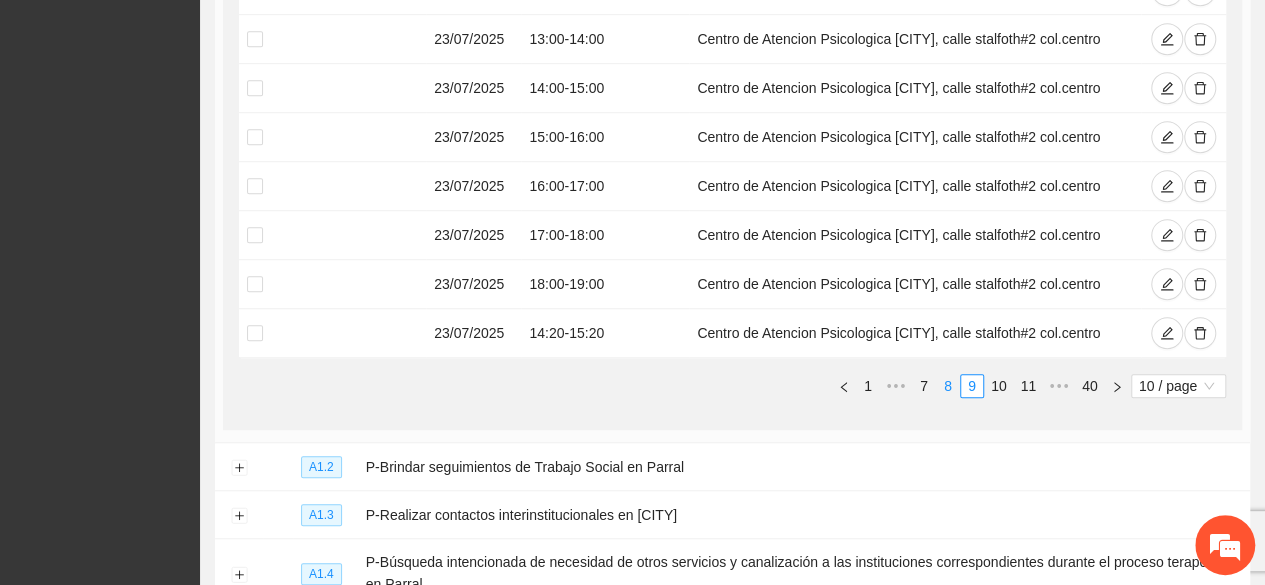 click on "8" at bounding box center (948, 386) 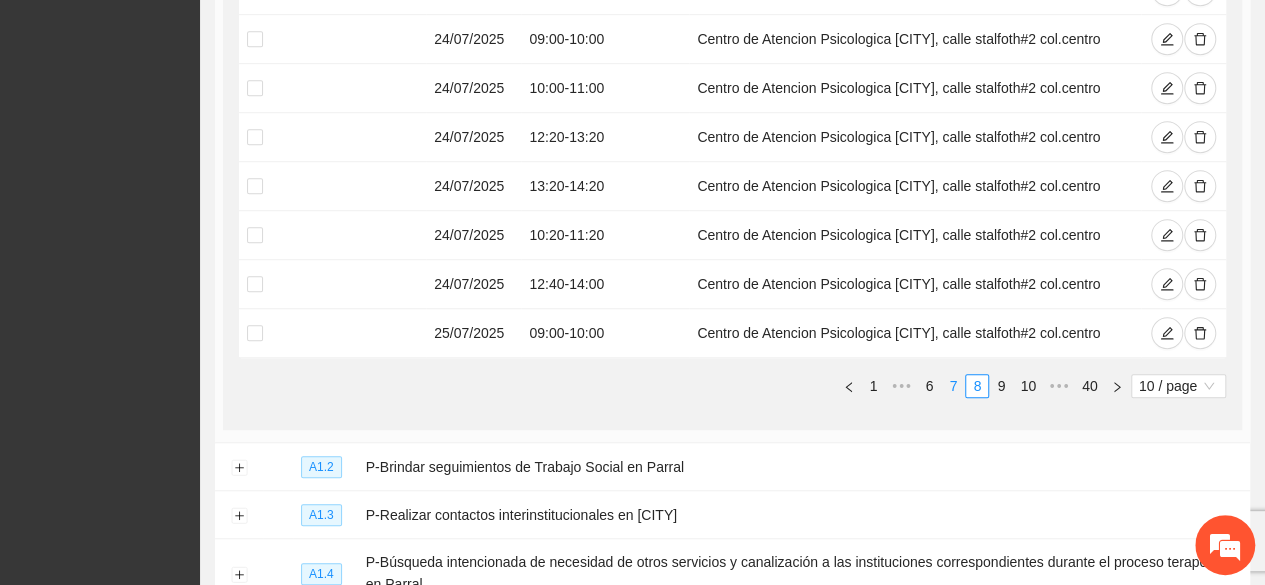 click on "7" at bounding box center [953, 386] 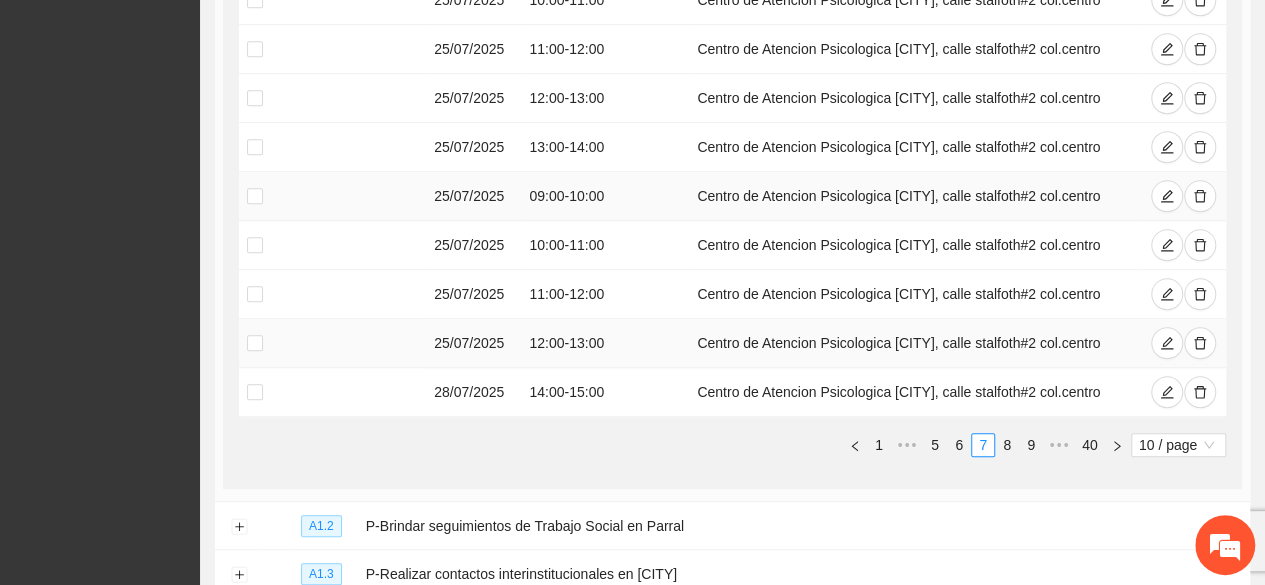 scroll, scrollTop: 579, scrollLeft: 0, axis: vertical 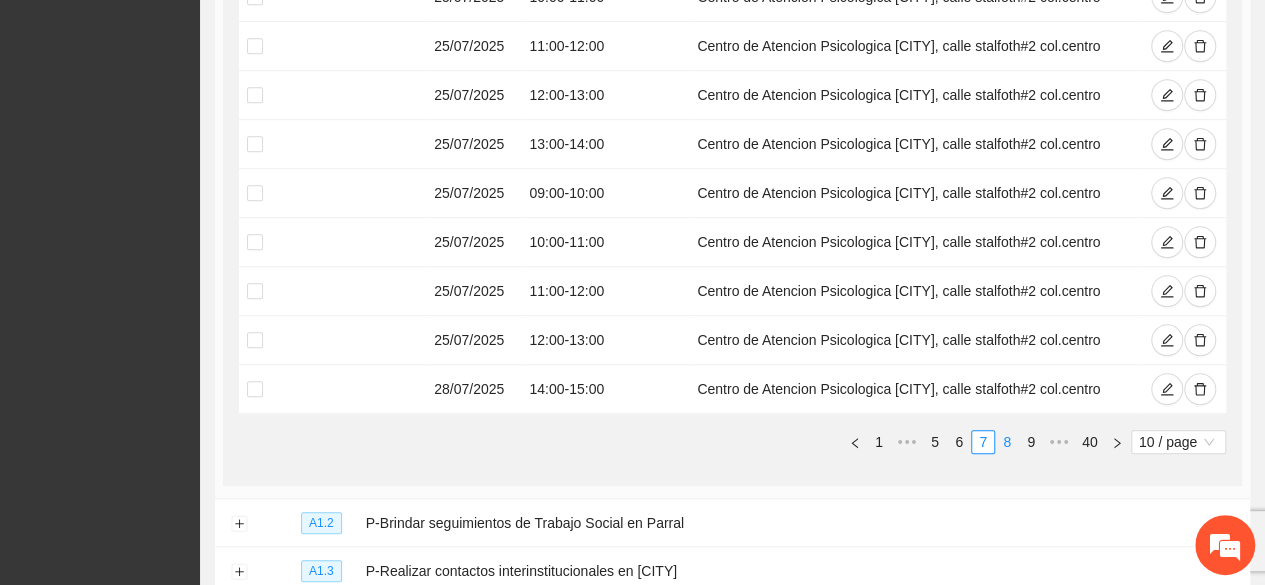 click on "8" at bounding box center (1007, 442) 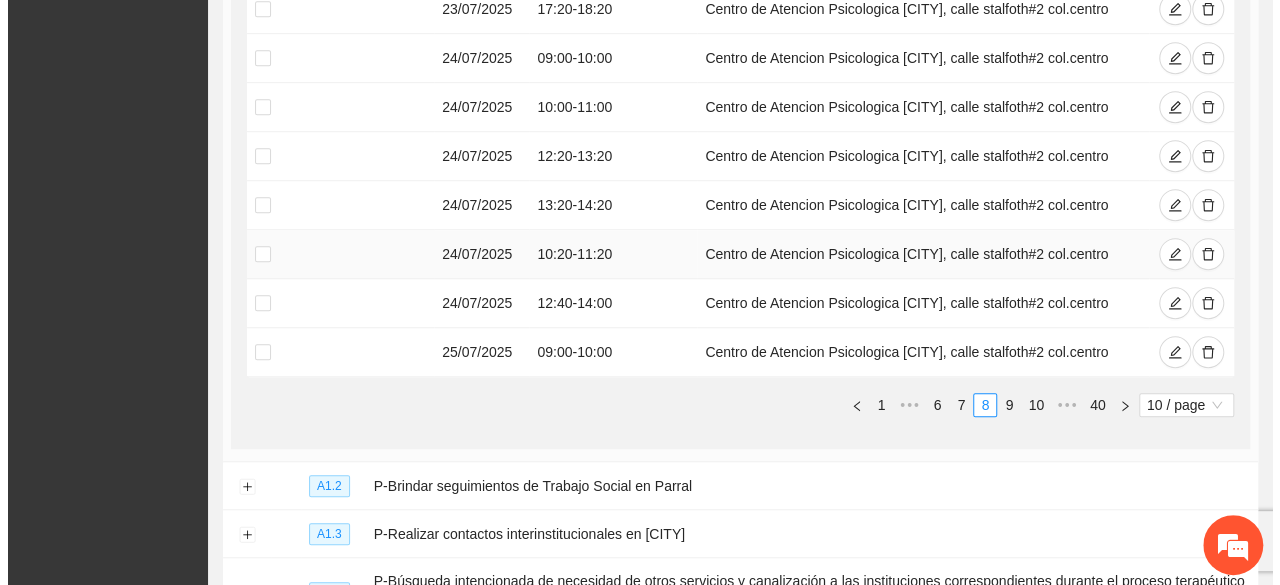 scroll, scrollTop: 627, scrollLeft: 0, axis: vertical 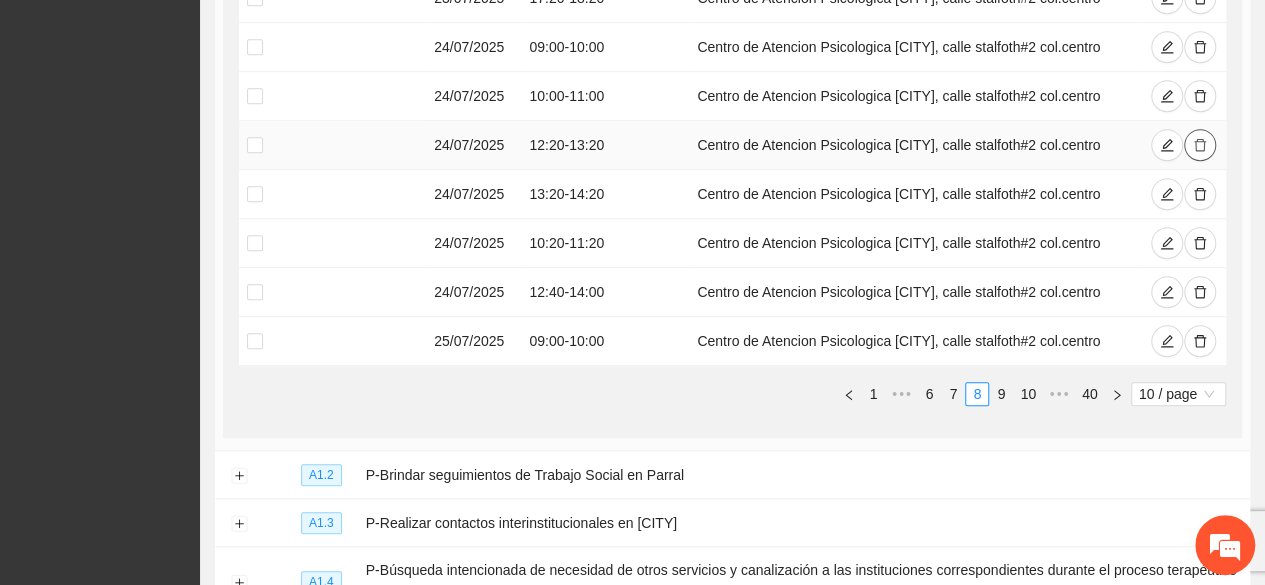 click 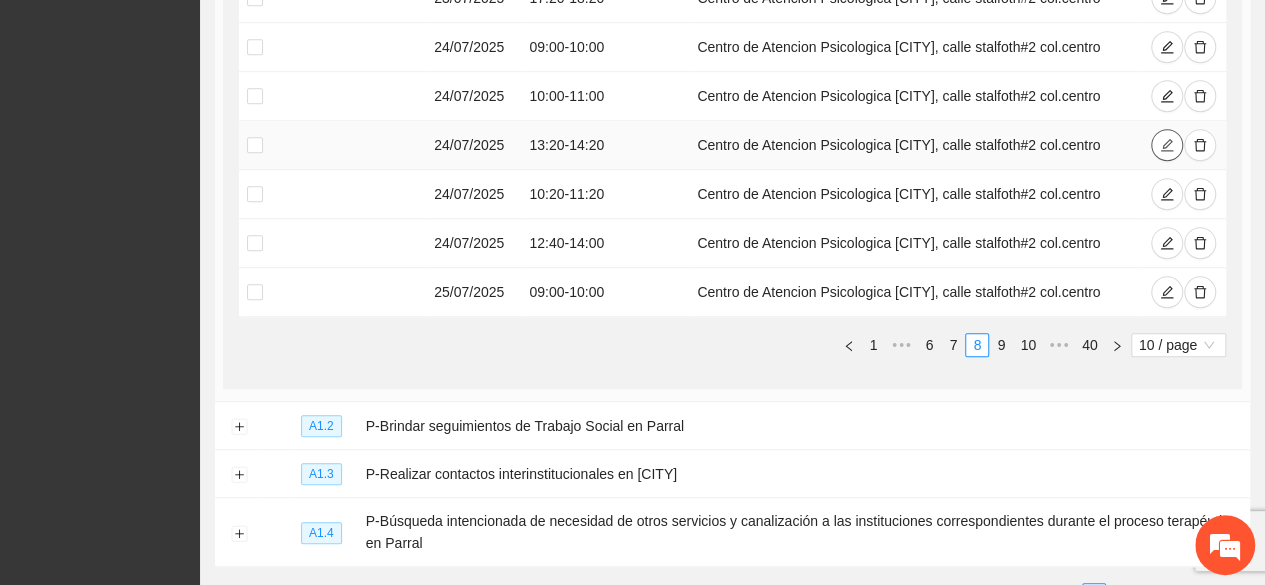 click 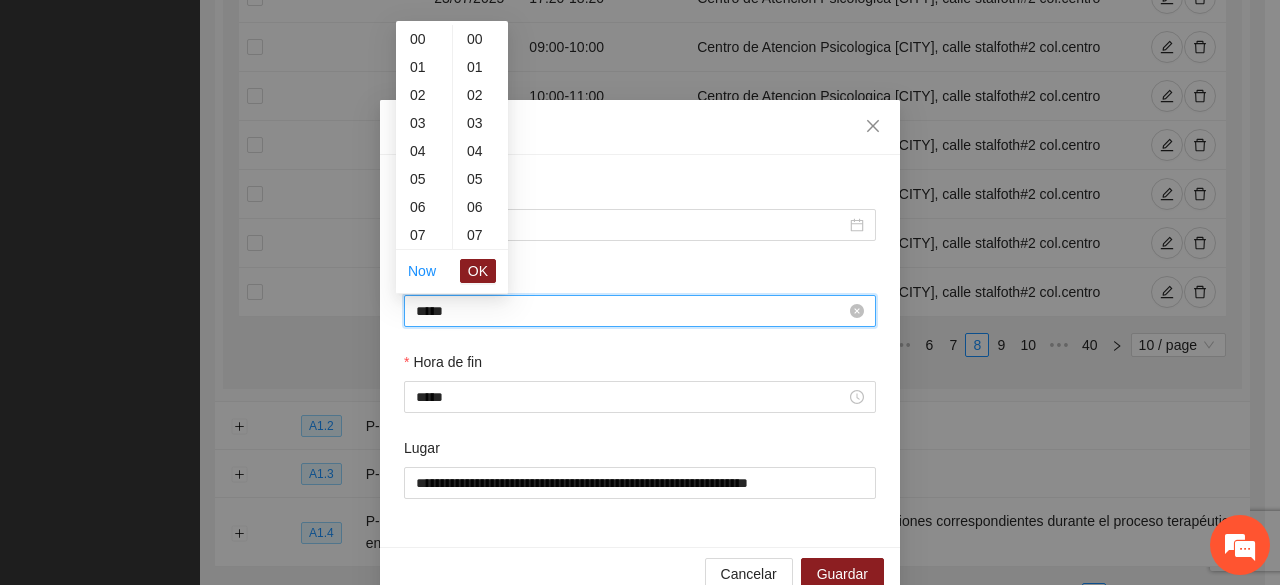 click on "*****" at bounding box center [631, 311] 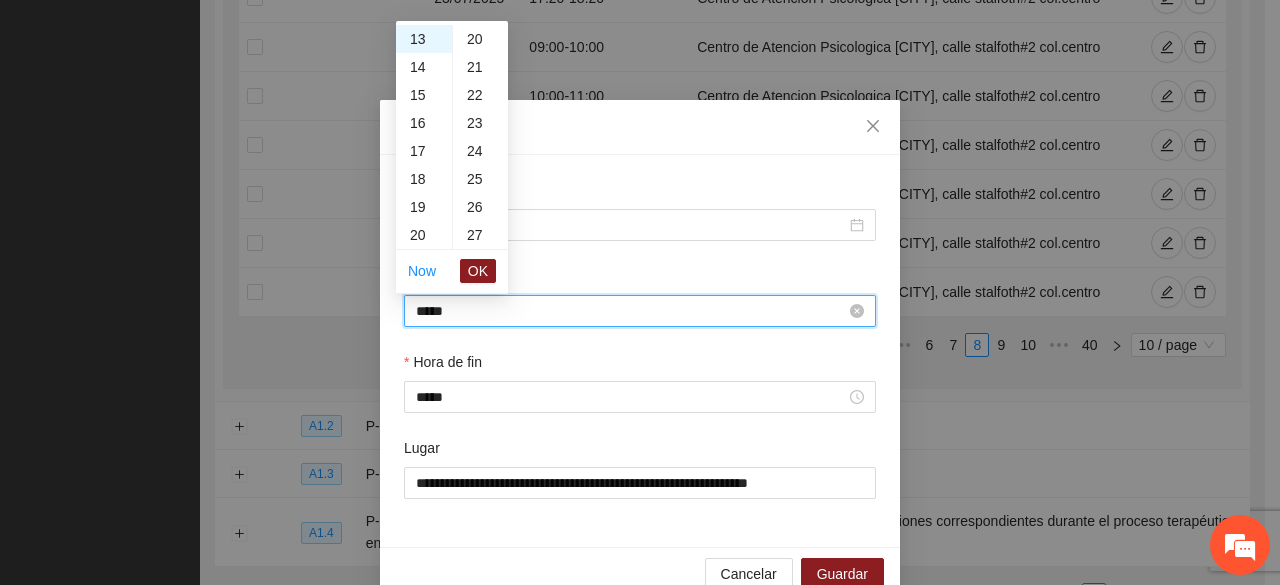 scroll, scrollTop: 1120, scrollLeft: 0, axis: vertical 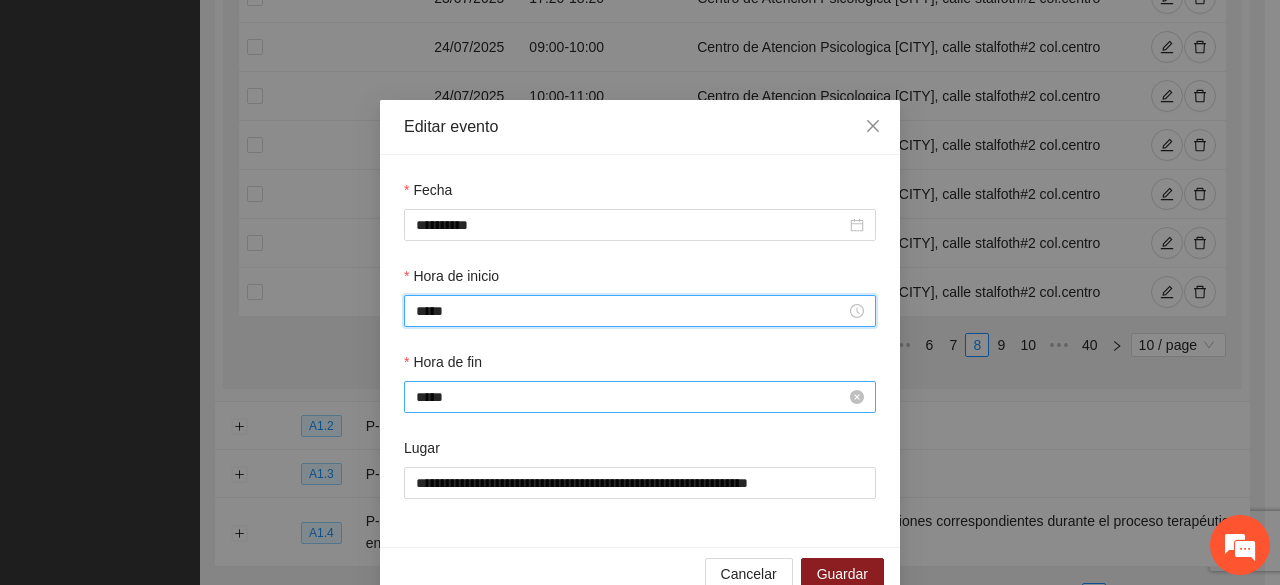 type on "*****" 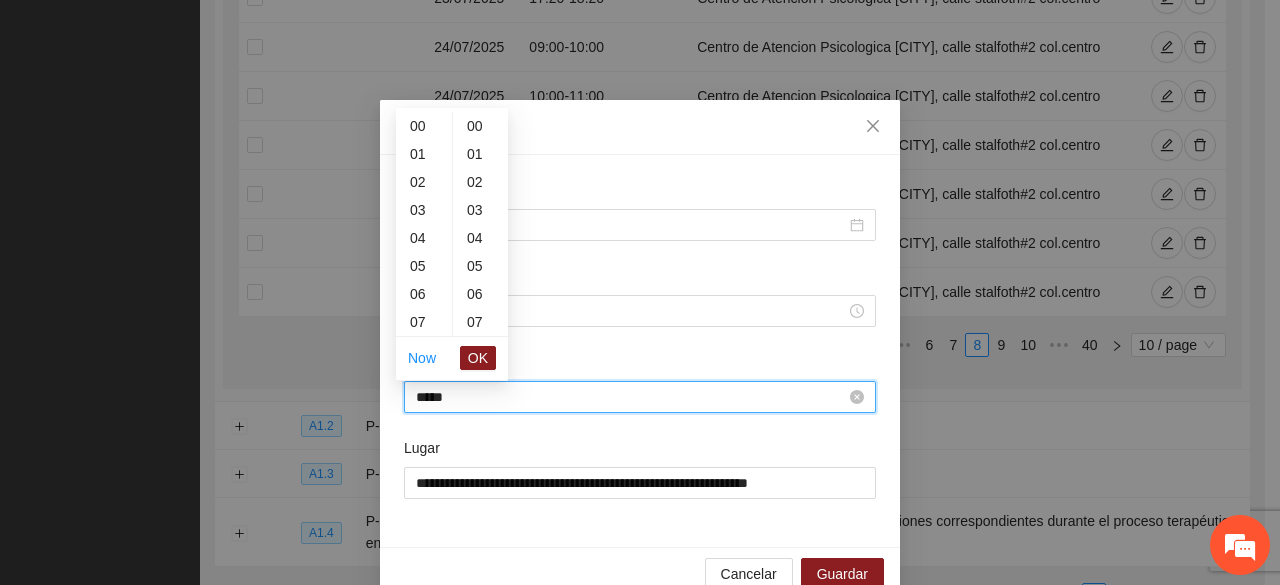 click on "*****" at bounding box center (631, 397) 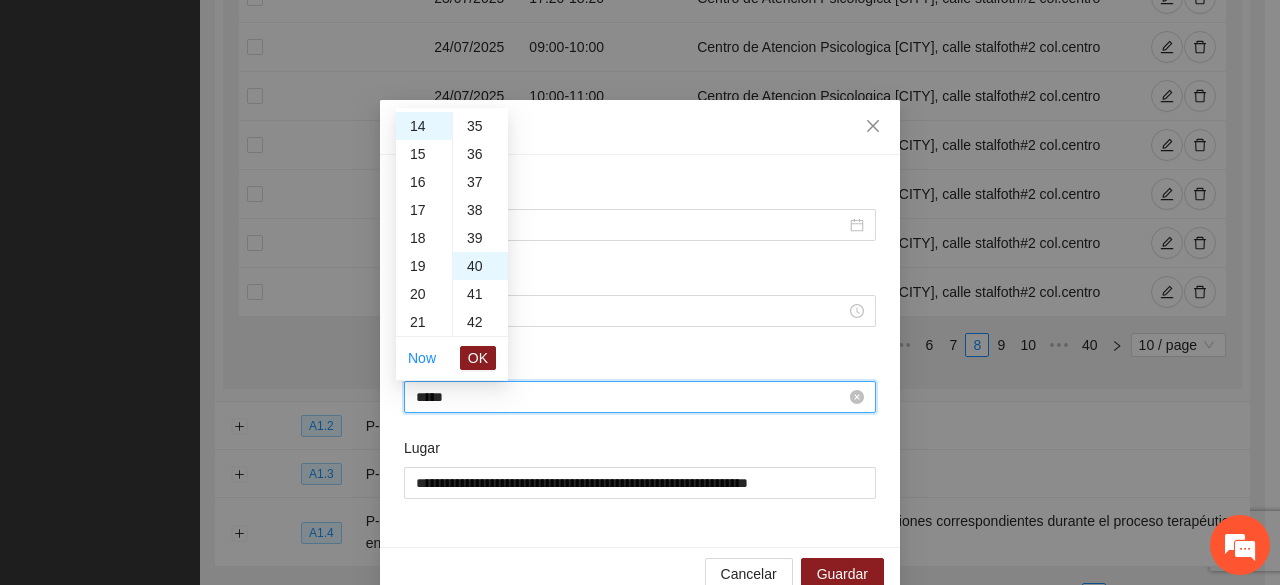 scroll, scrollTop: 1120, scrollLeft: 0, axis: vertical 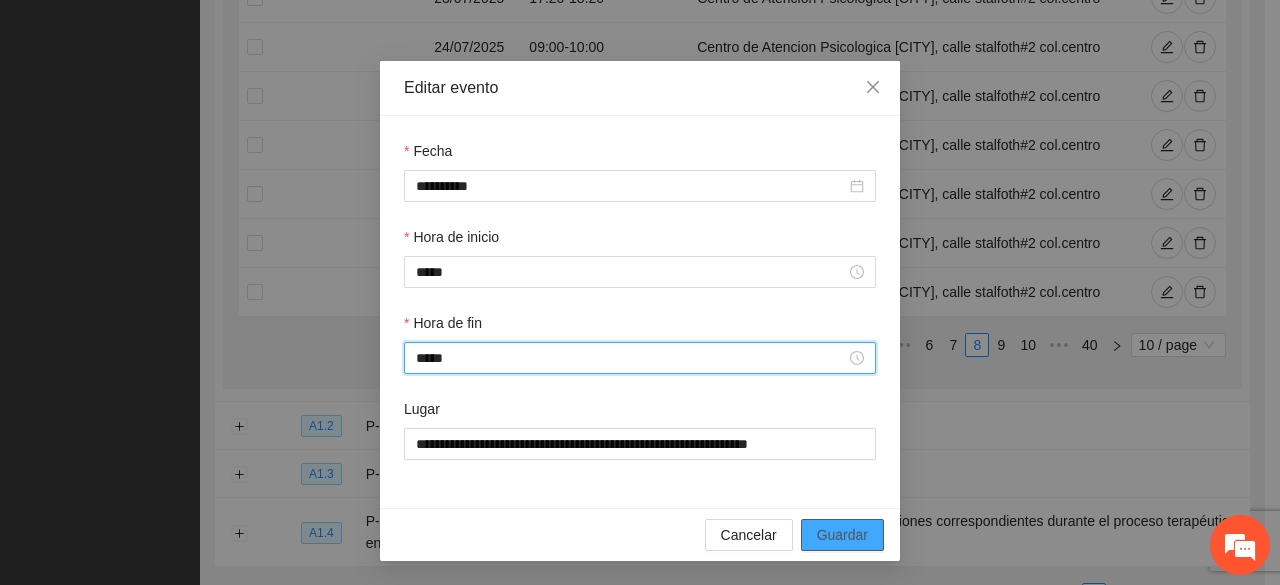 type on "*****" 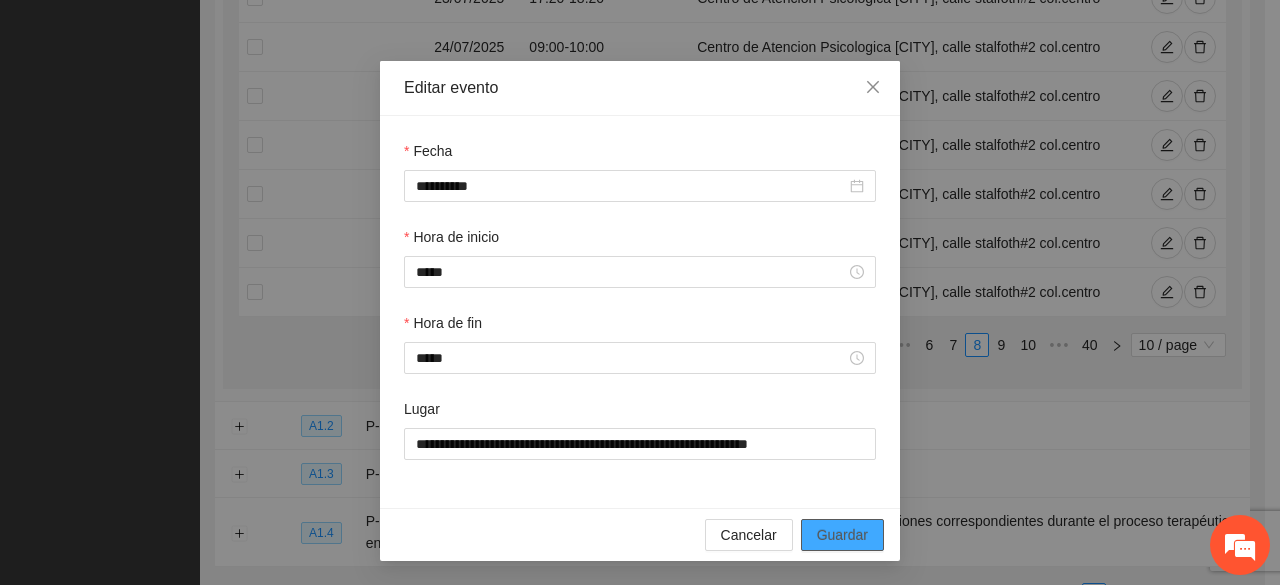 click on "Guardar" at bounding box center [842, 535] 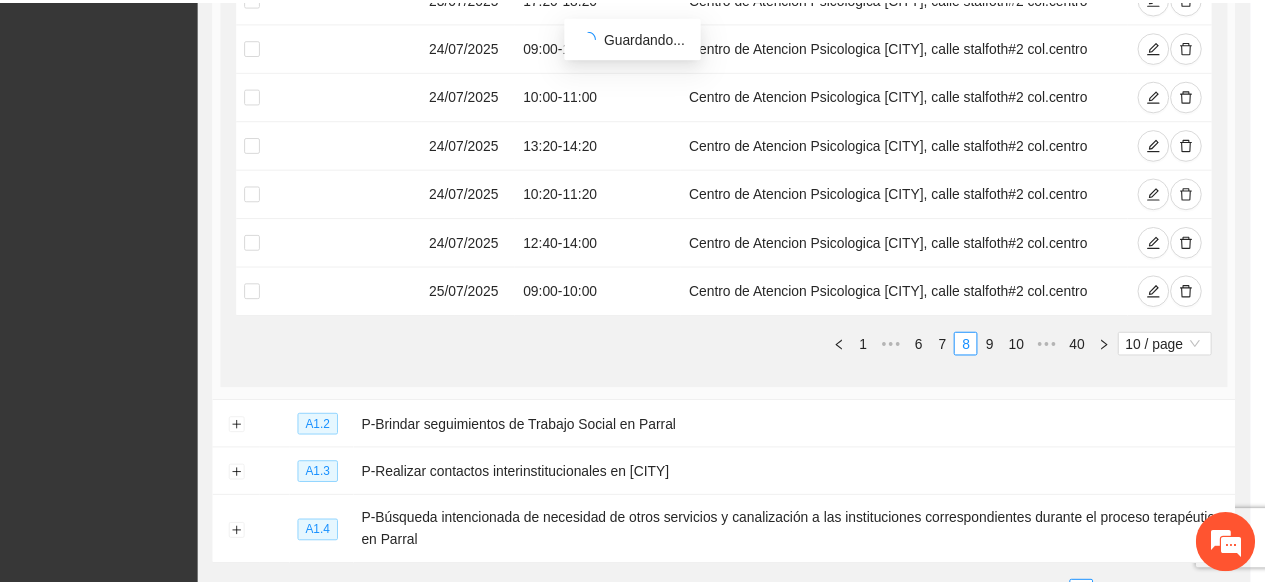 scroll, scrollTop: 0, scrollLeft: 0, axis: both 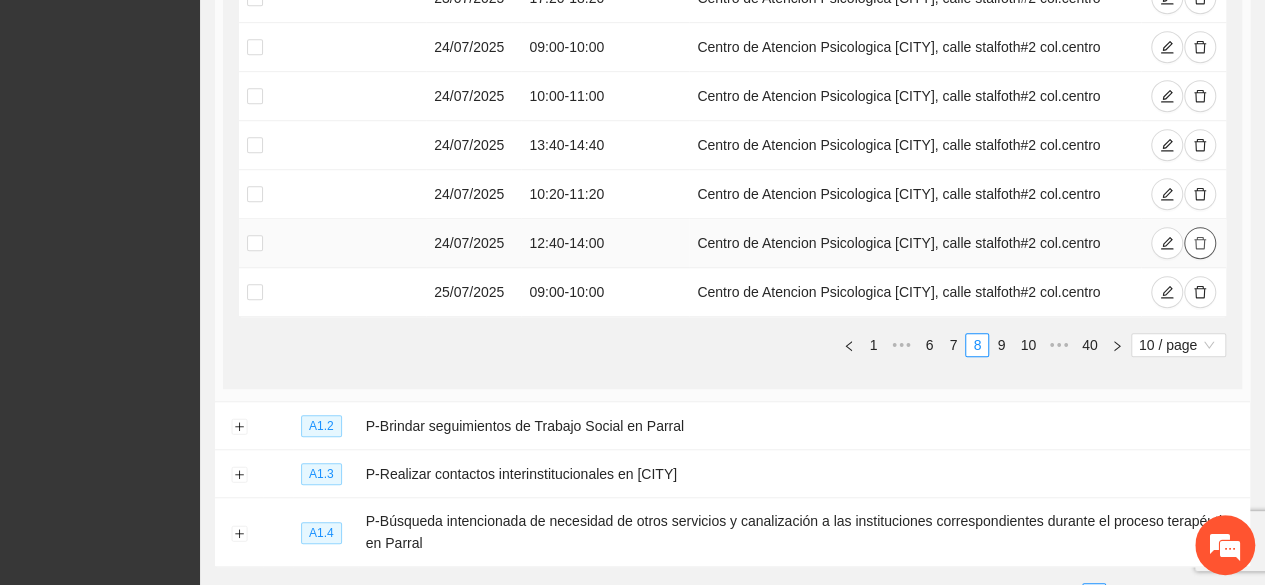 click 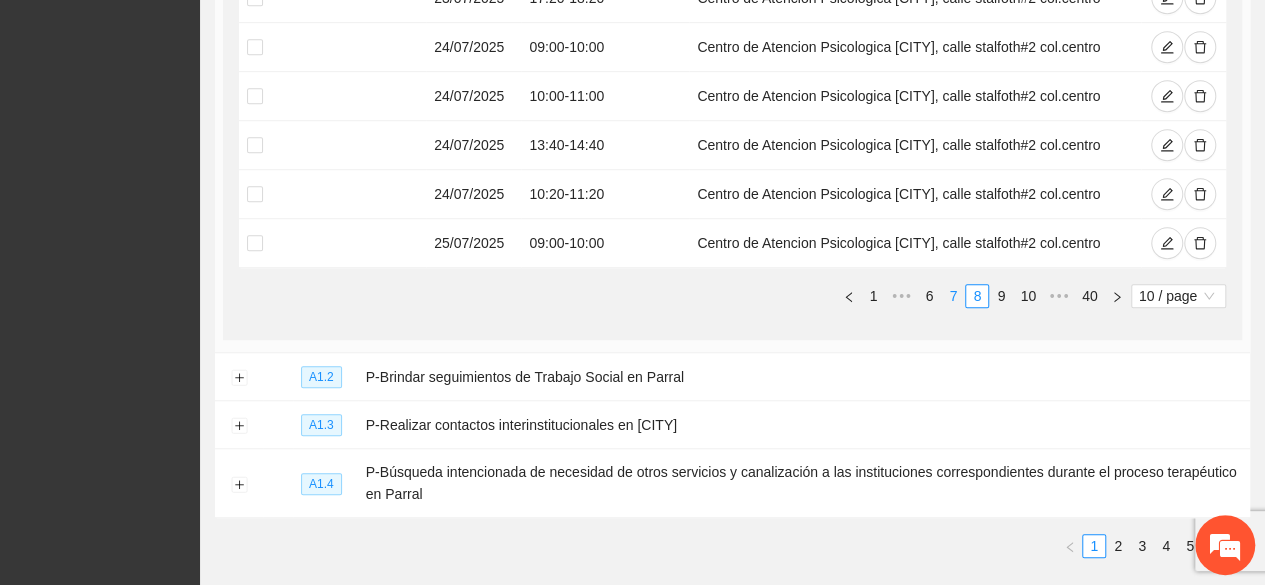 click on "7" at bounding box center [953, 296] 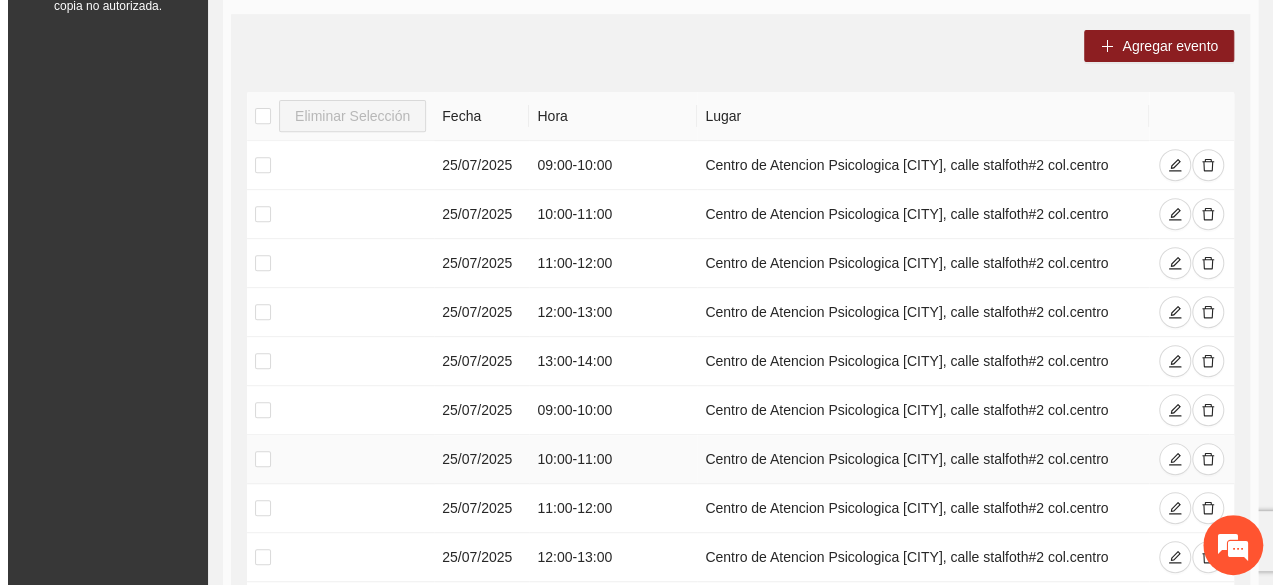 scroll, scrollTop: 357, scrollLeft: 0, axis: vertical 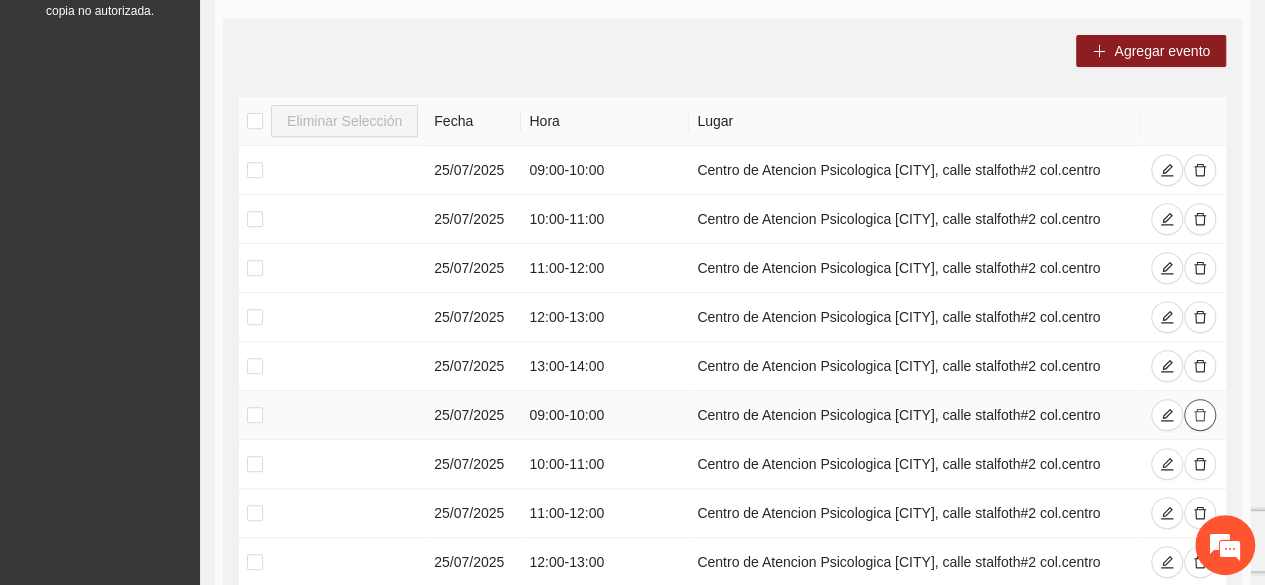 click 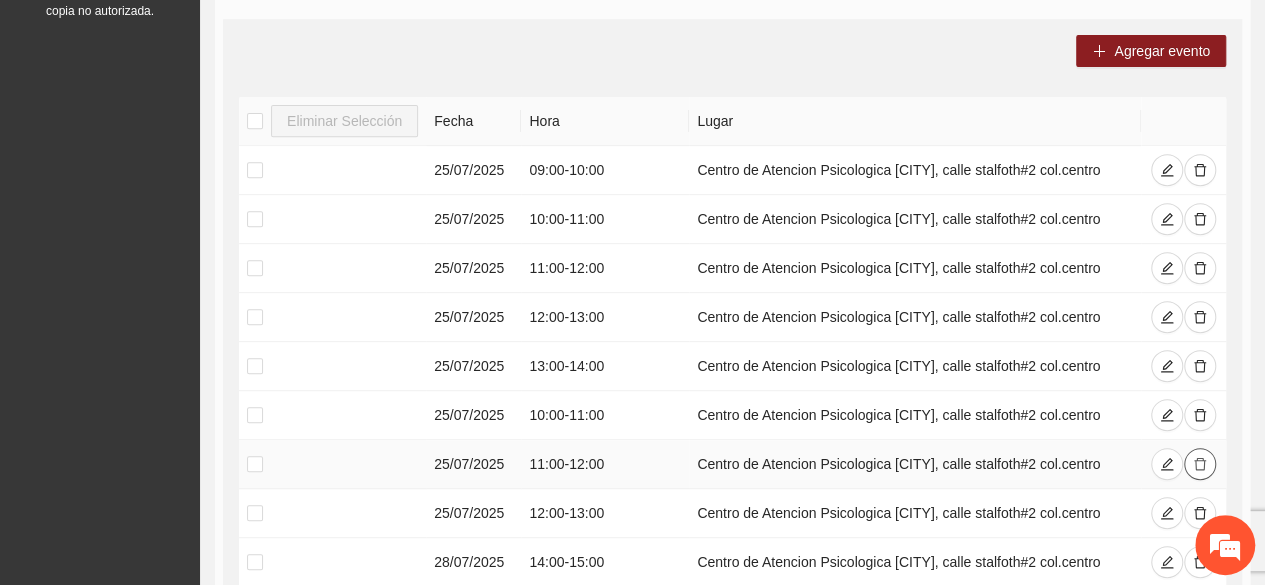click 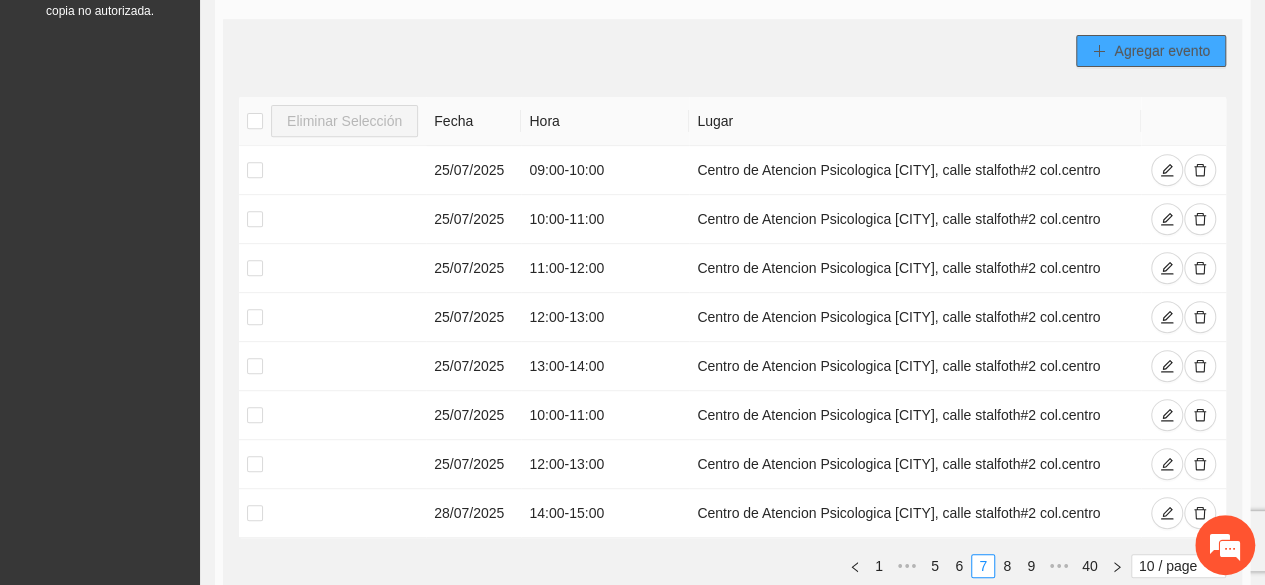 click on "Agregar evento" at bounding box center [1162, 51] 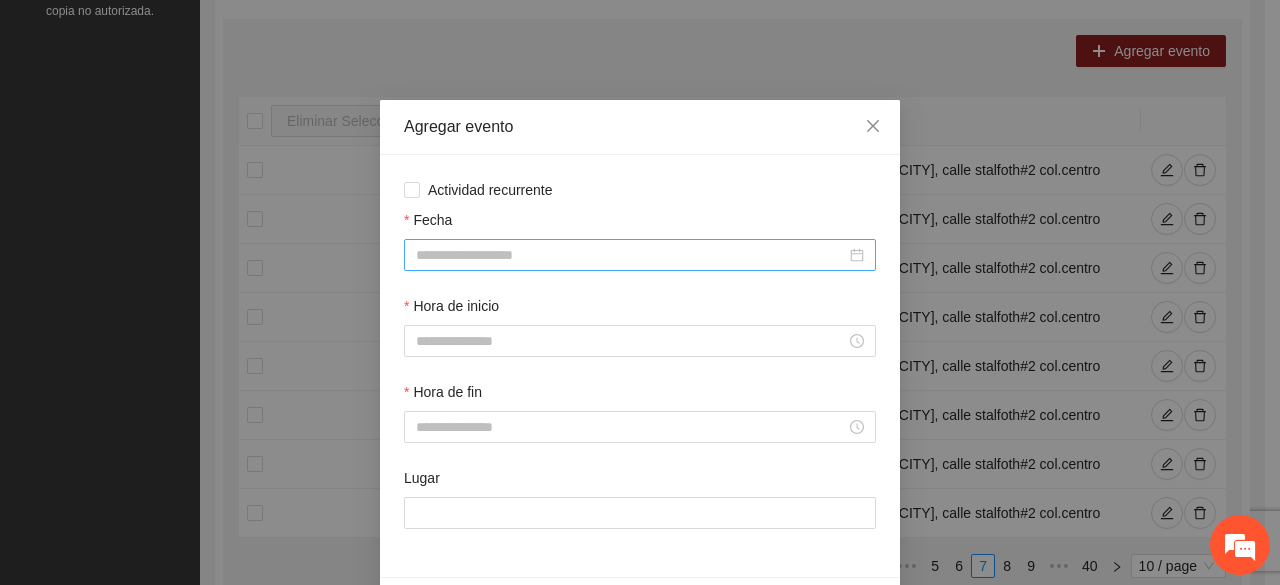 click at bounding box center (640, 255) 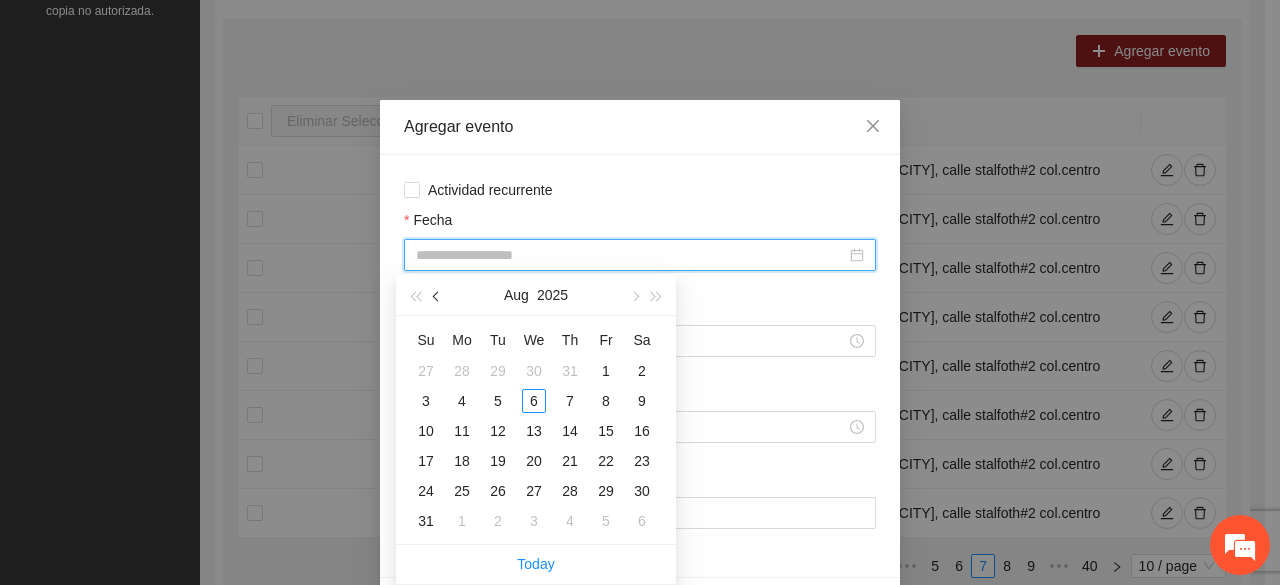 click at bounding box center [437, 295] 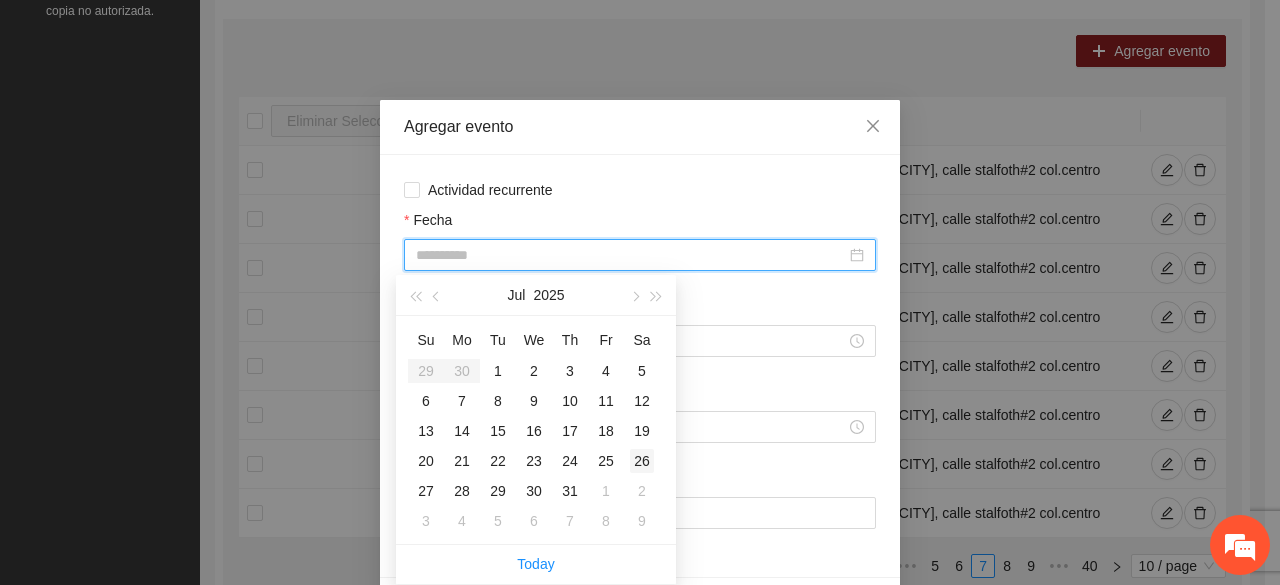 type on "**********" 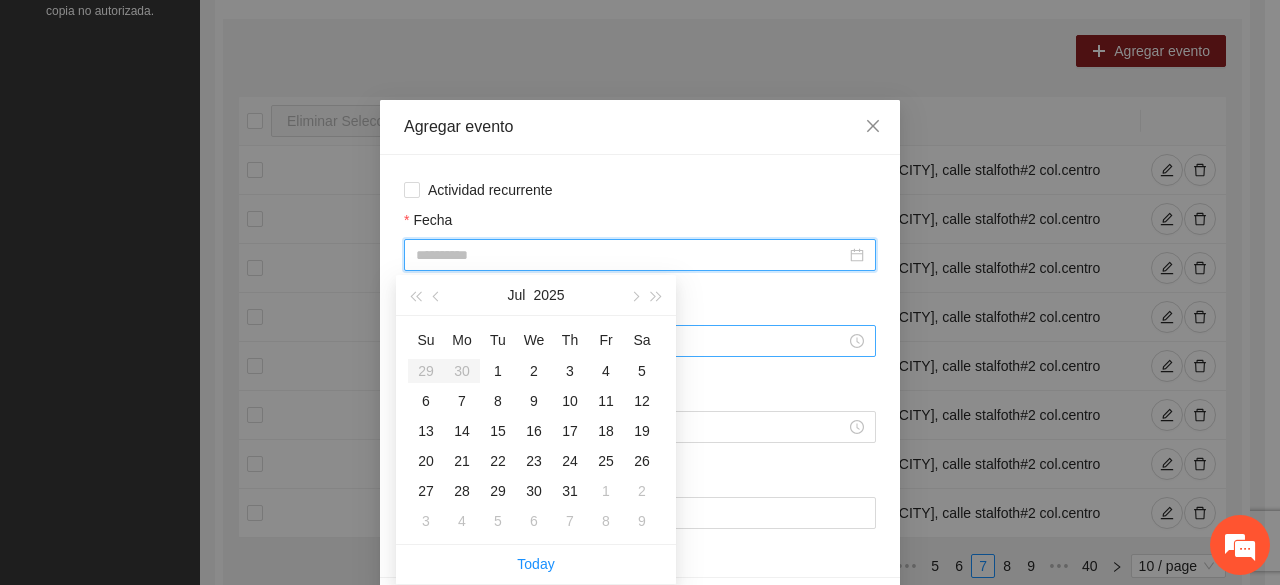 type 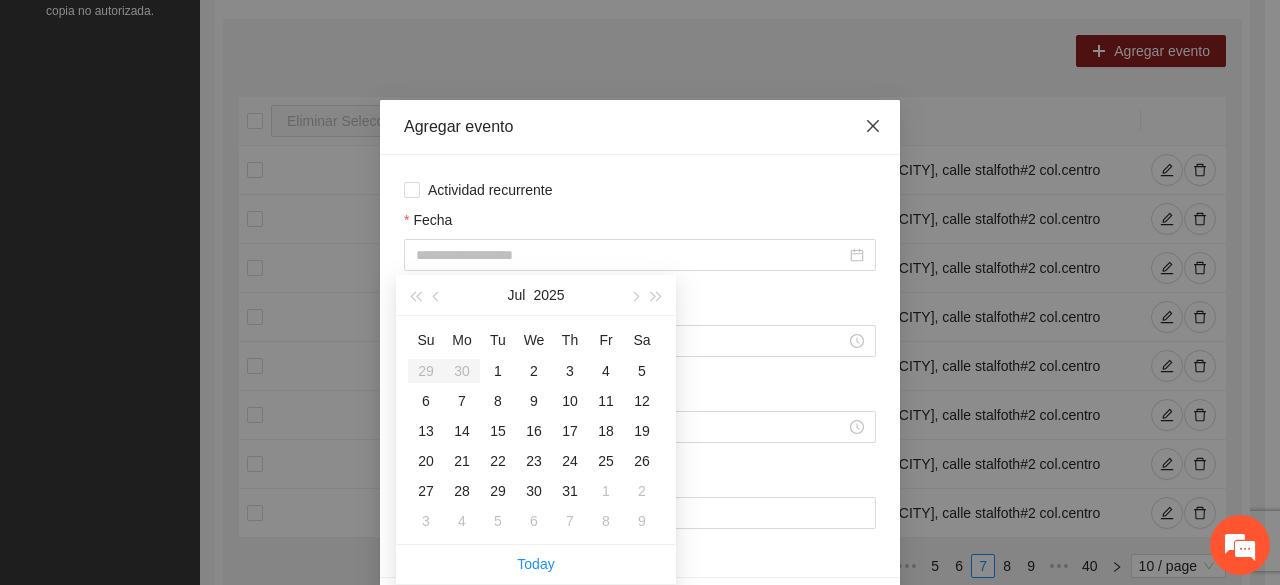 click 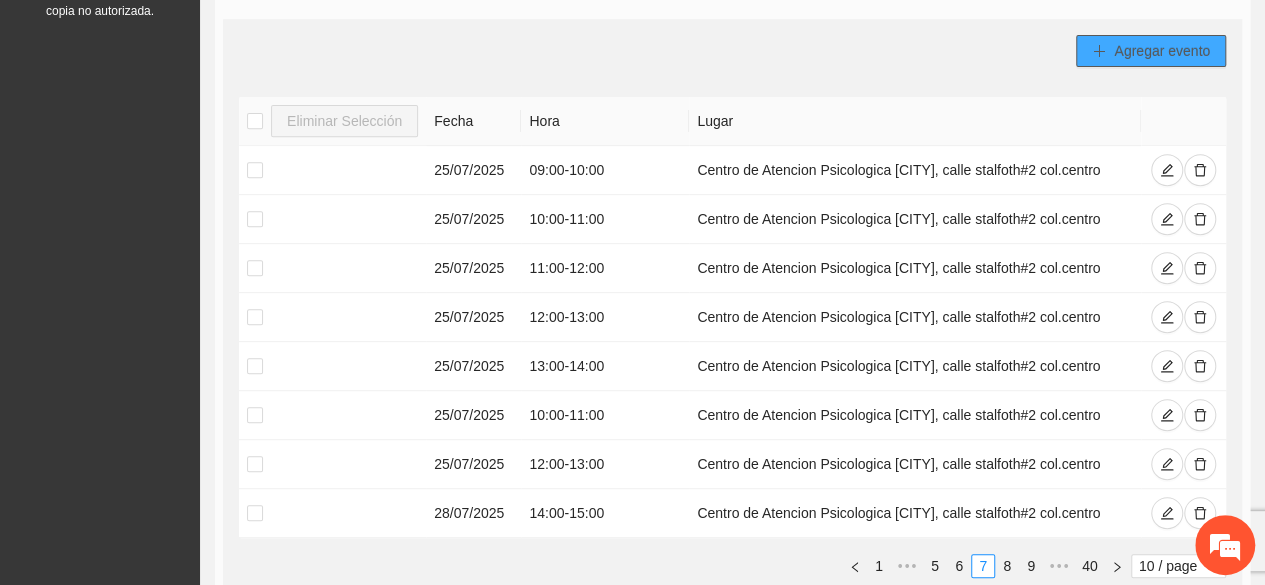 click on "Agregar evento" at bounding box center [1162, 51] 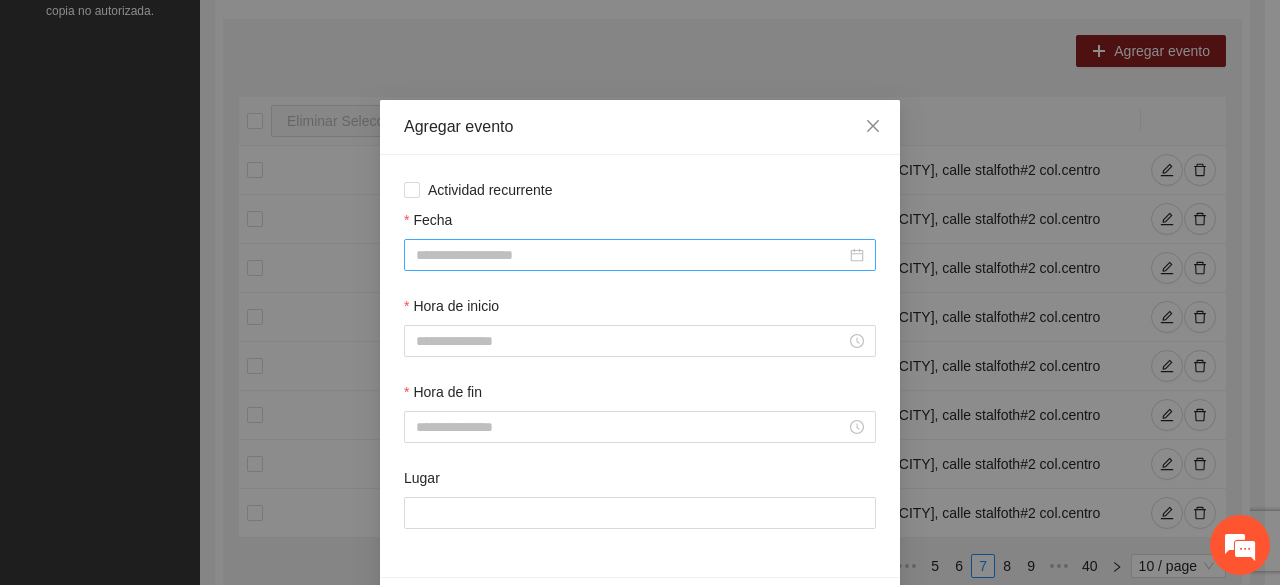 click at bounding box center (640, 255) 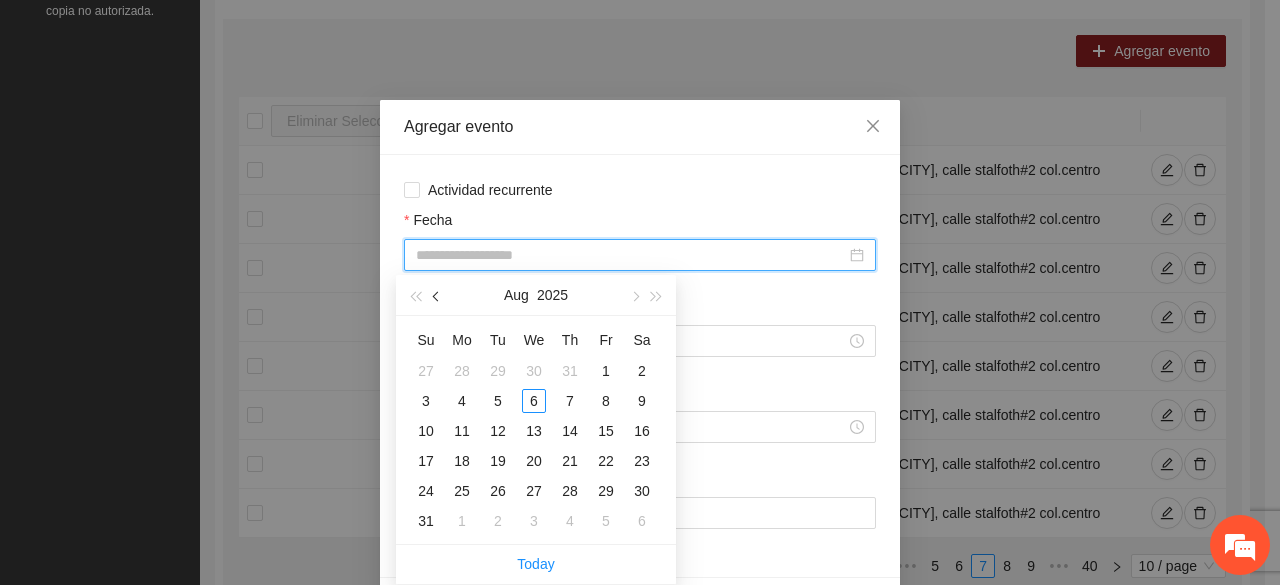 click at bounding box center [437, 295] 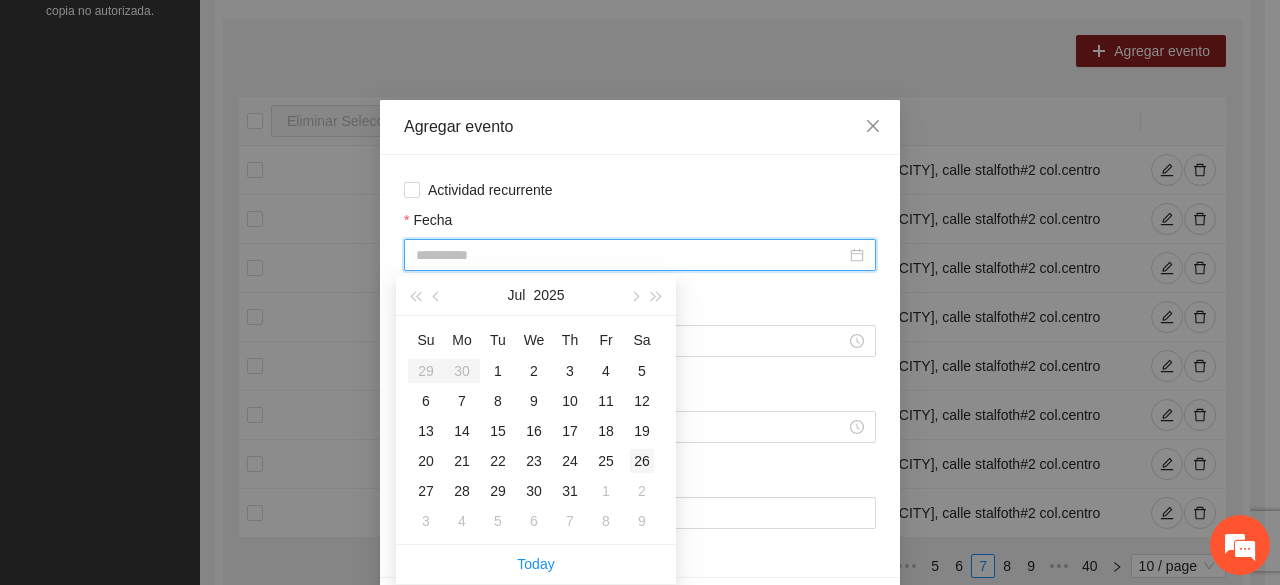 type on "**********" 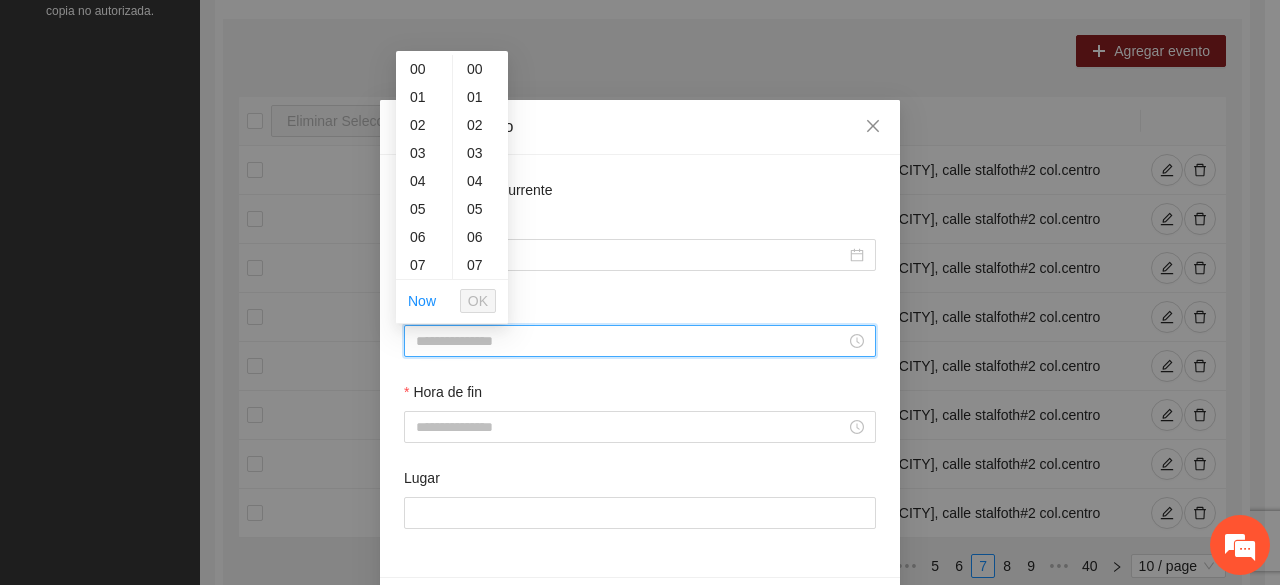click on "Hora de inicio" at bounding box center [631, 341] 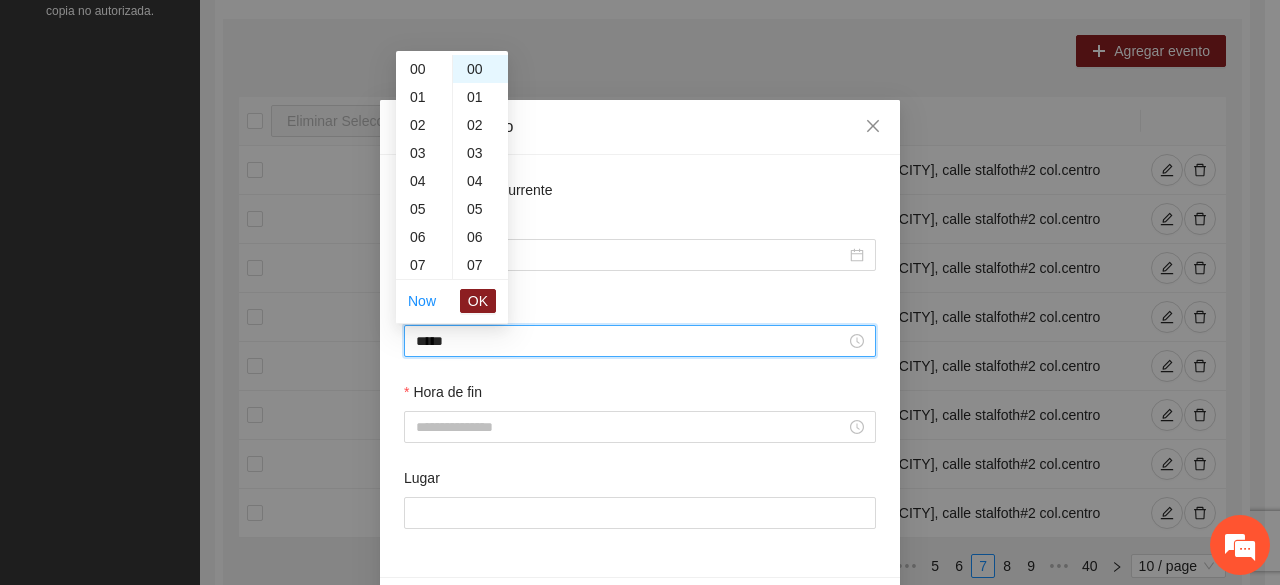 scroll, scrollTop: 308, scrollLeft: 0, axis: vertical 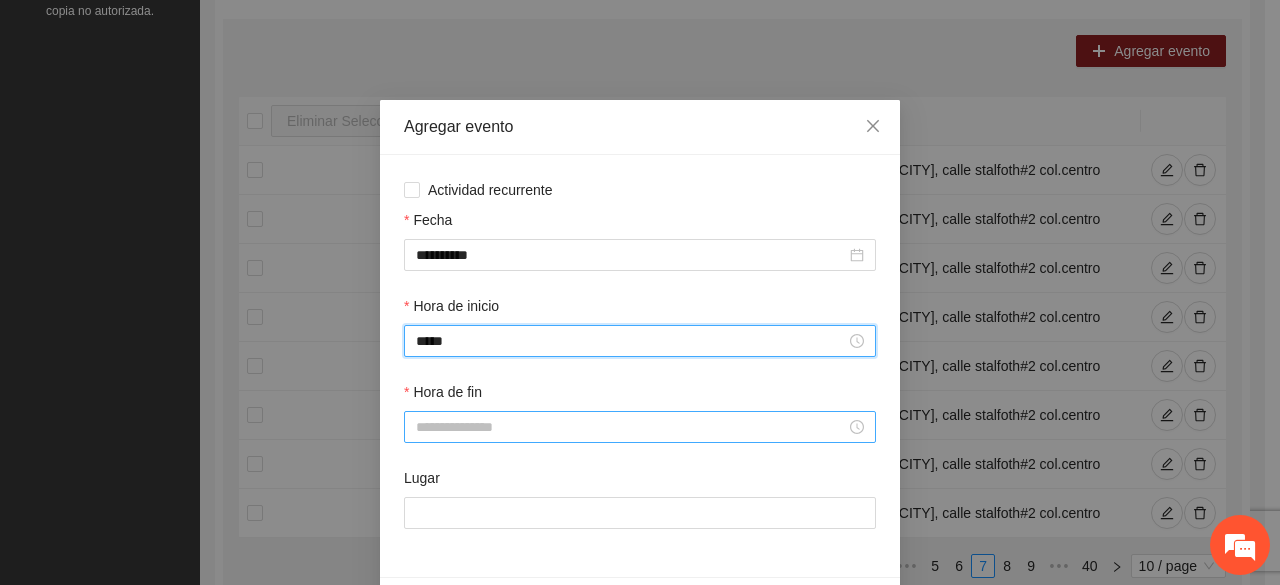 type on "*****" 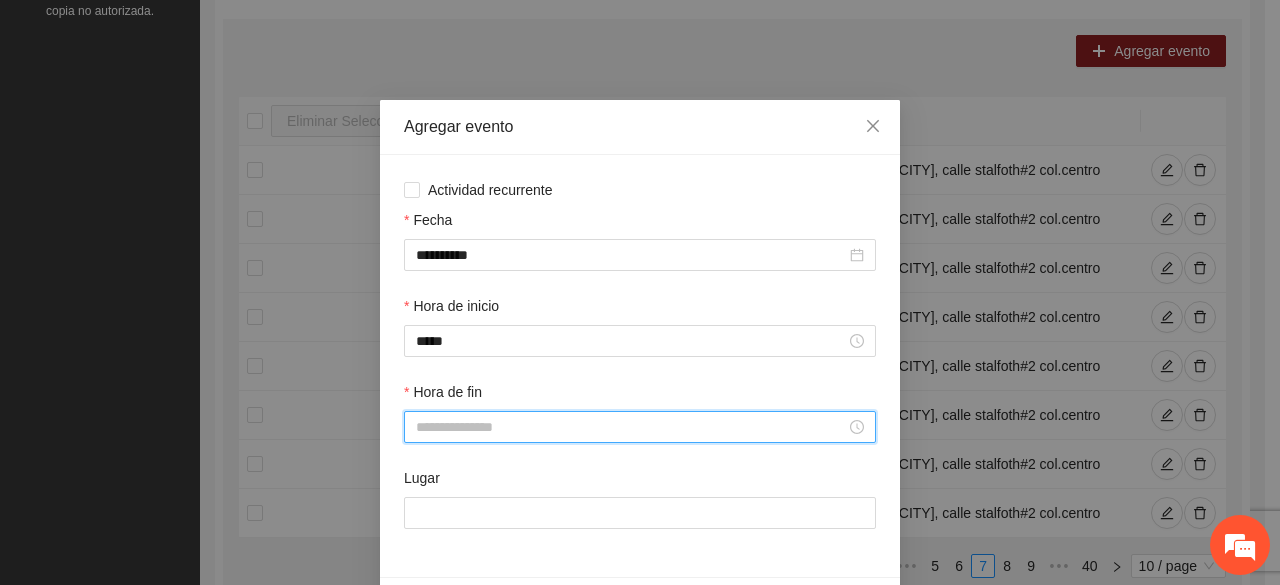 click on "Hora de fin" at bounding box center (631, 427) 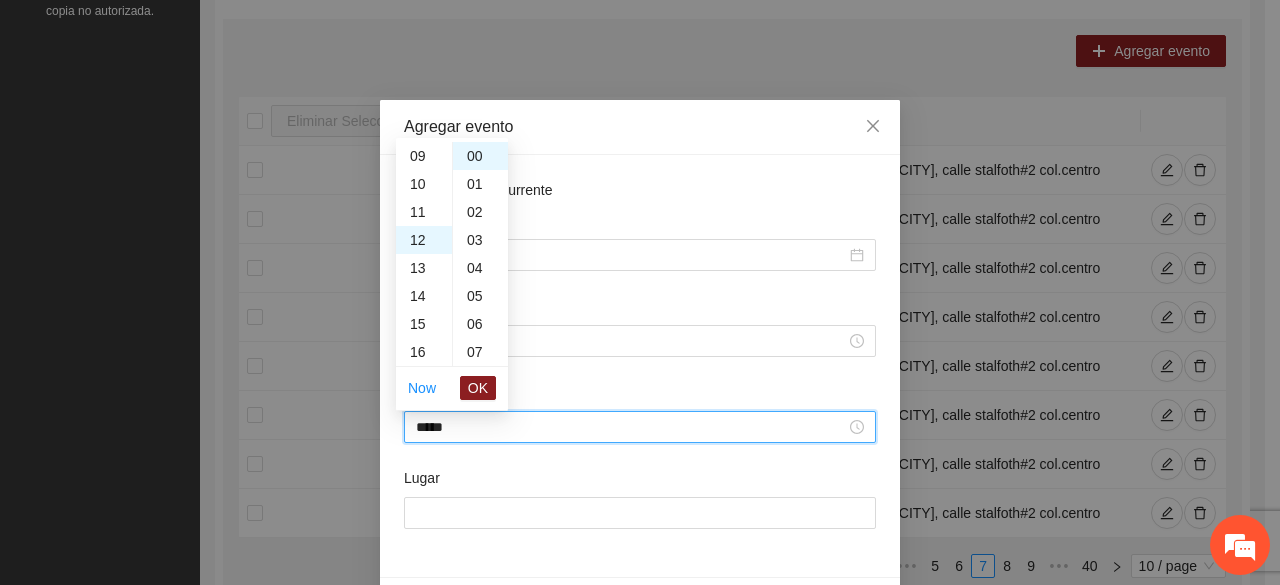 scroll, scrollTop: 336, scrollLeft: 0, axis: vertical 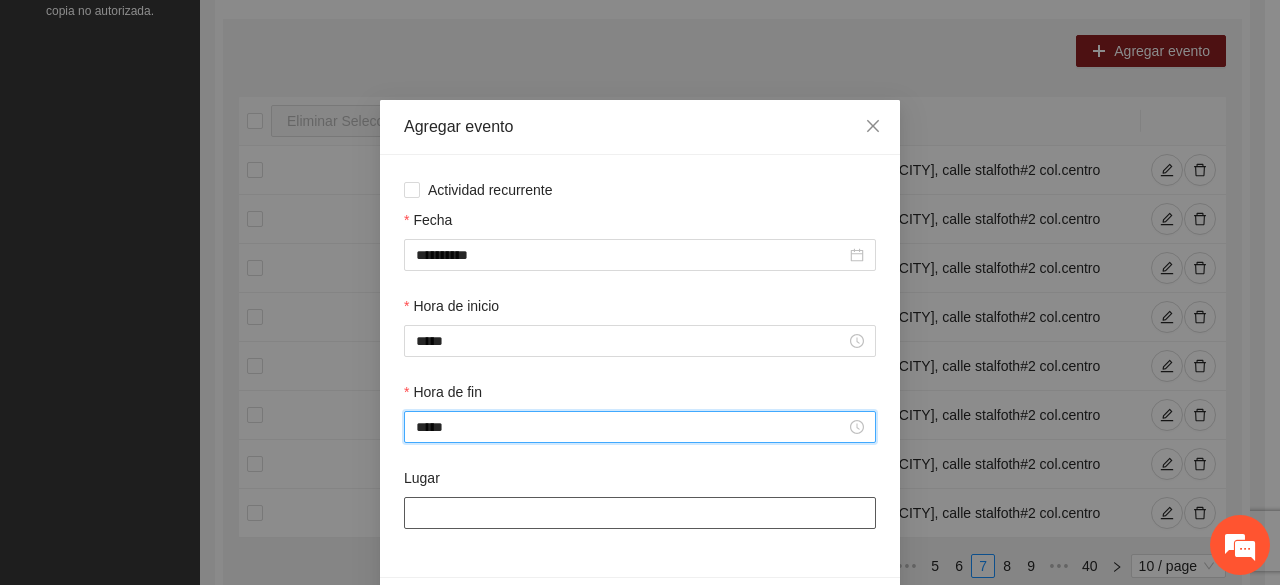 type on "*****" 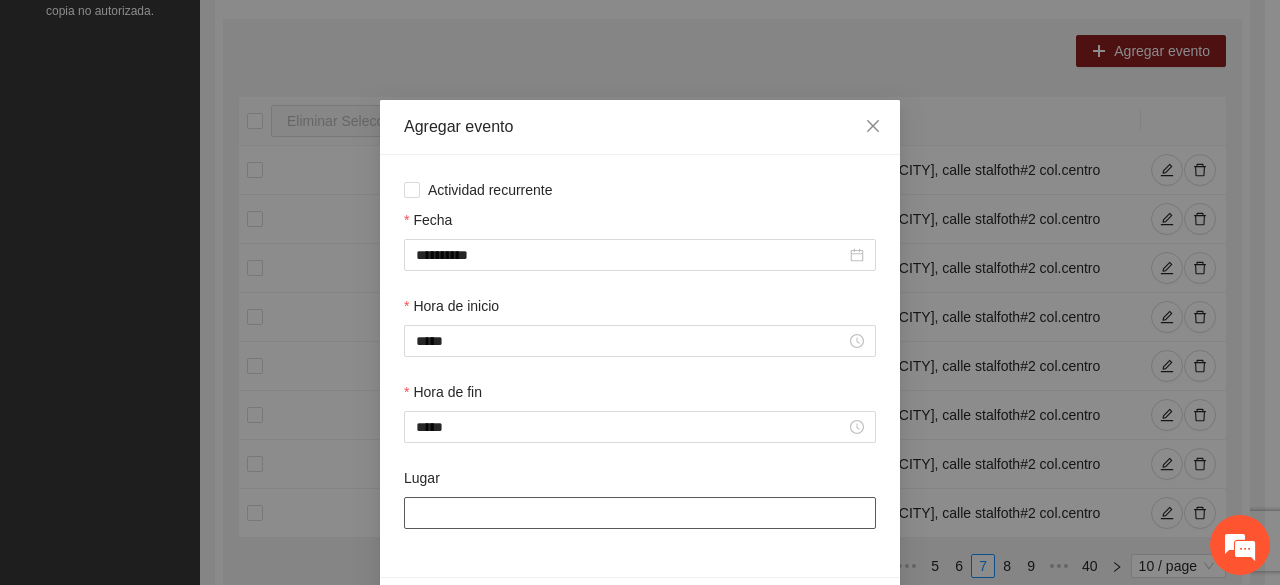 click on "Lugar" at bounding box center (640, 513) 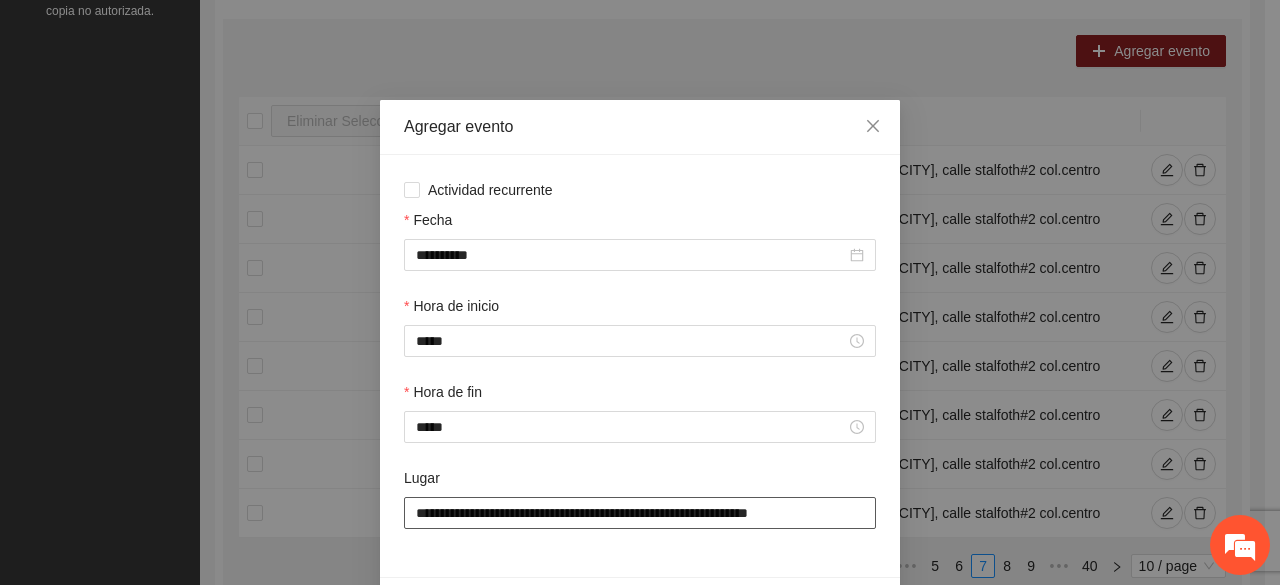 scroll, scrollTop: 70, scrollLeft: 0, axis: vertical 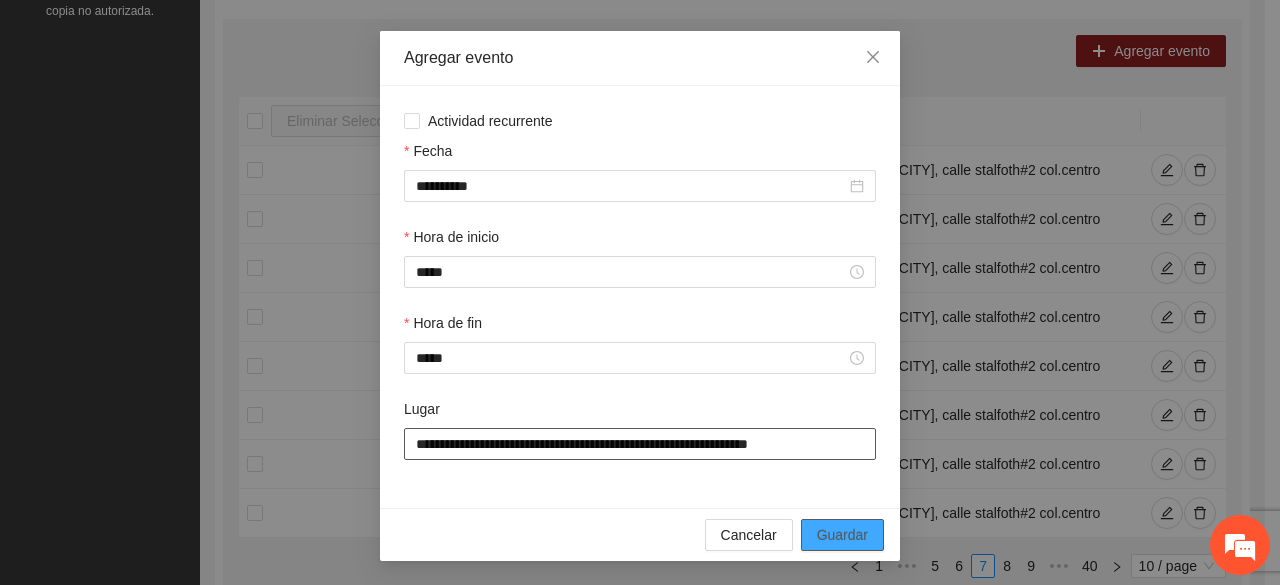type on "**********" 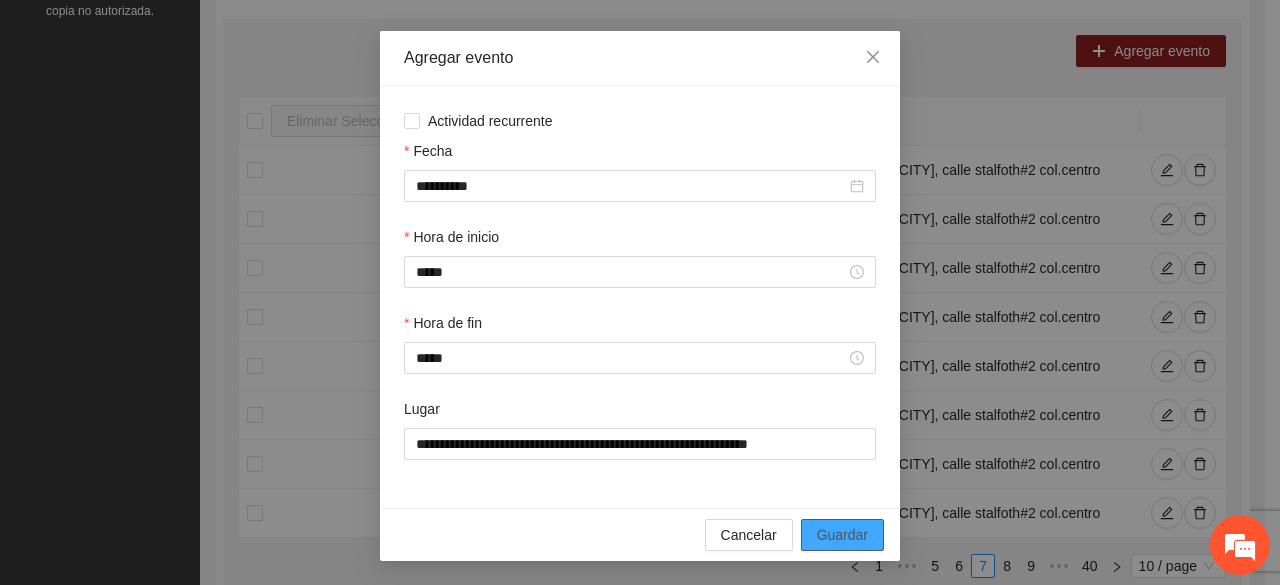 click on "Guardar" at bounding box center (842, 535) 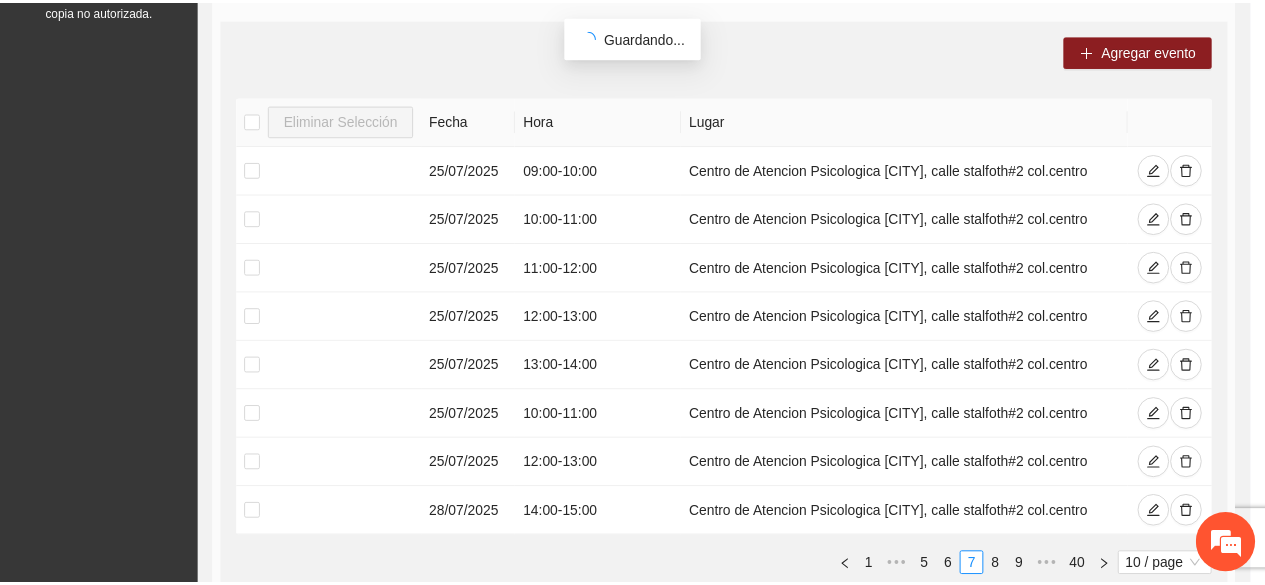 scroll, scrollTop: 0, scrollLeft: 0, axis: both 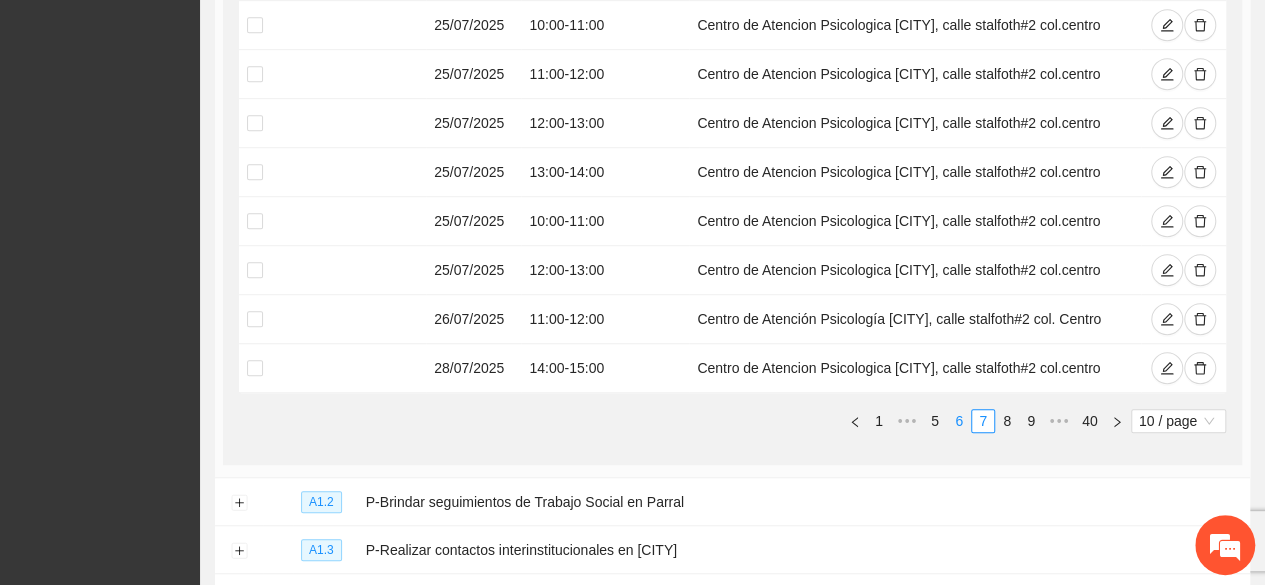 click on "6" at bounding box center [959, 421] 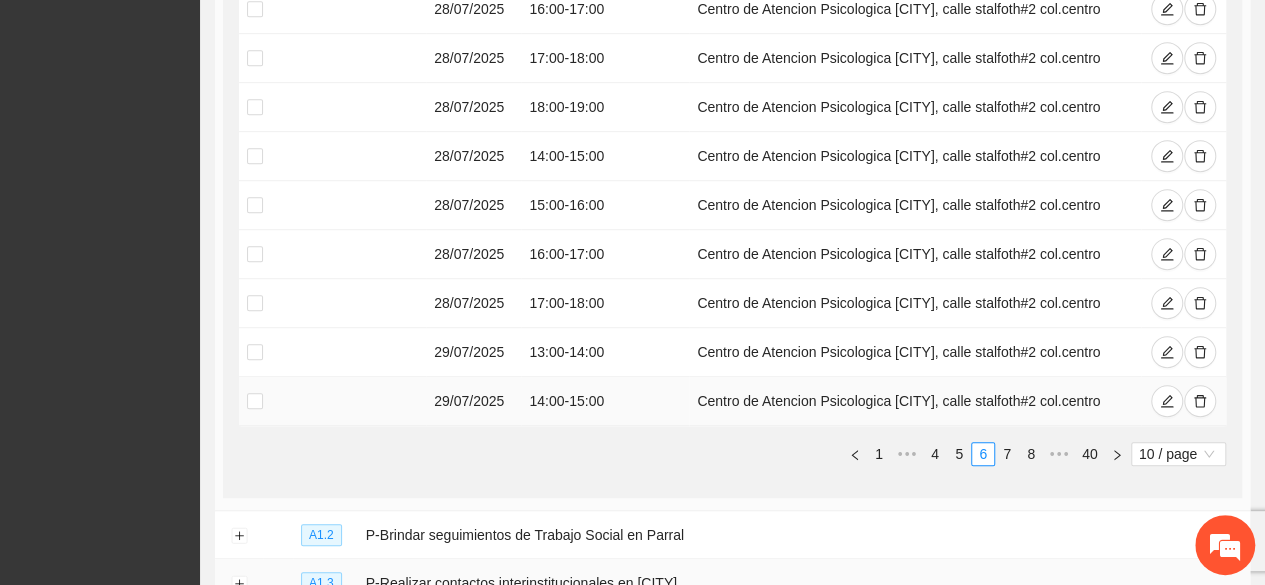 scroll, scrollTop: 570, scrollLeft: 0, axis: vertical 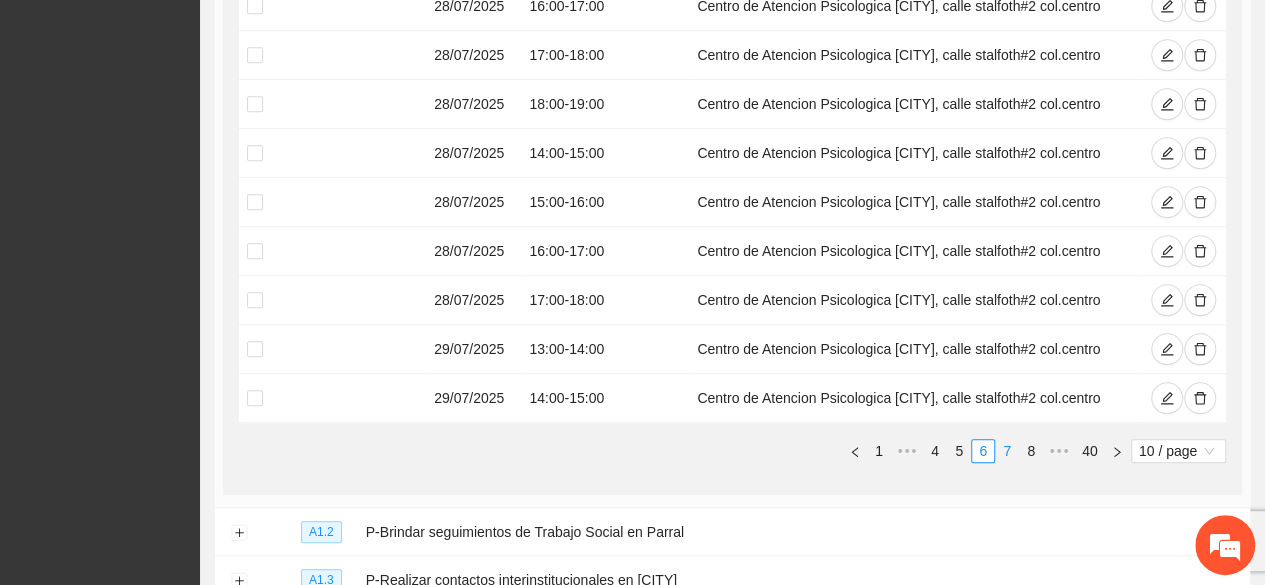 click on "7" at bounding box center (1007, 451) 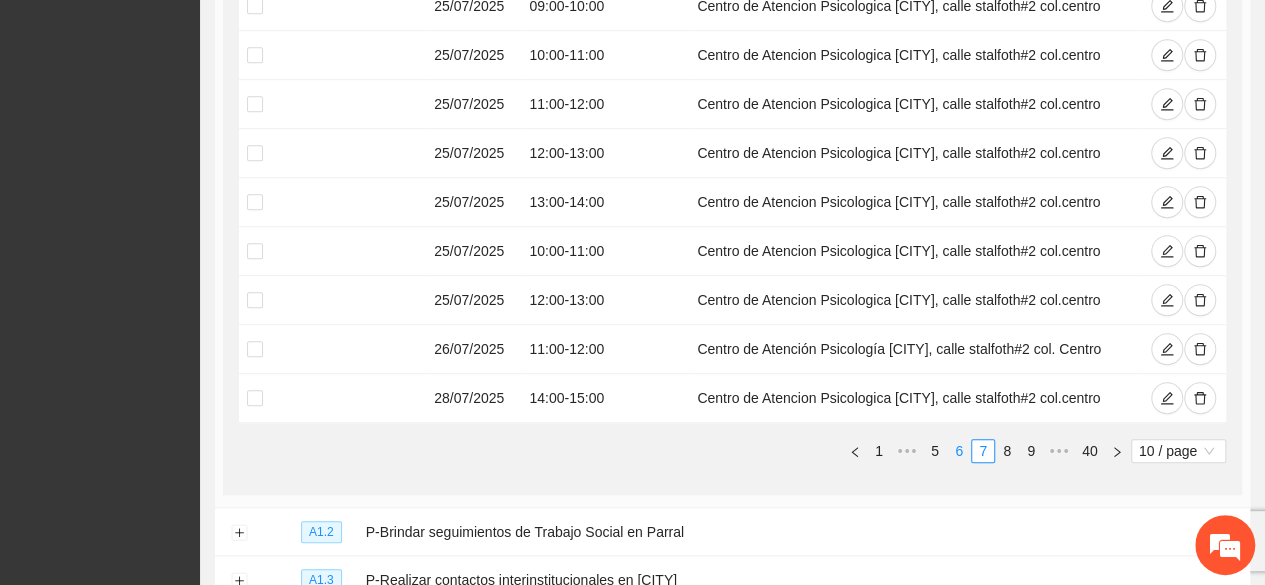 click on "6" at bounding box center (959, 451) 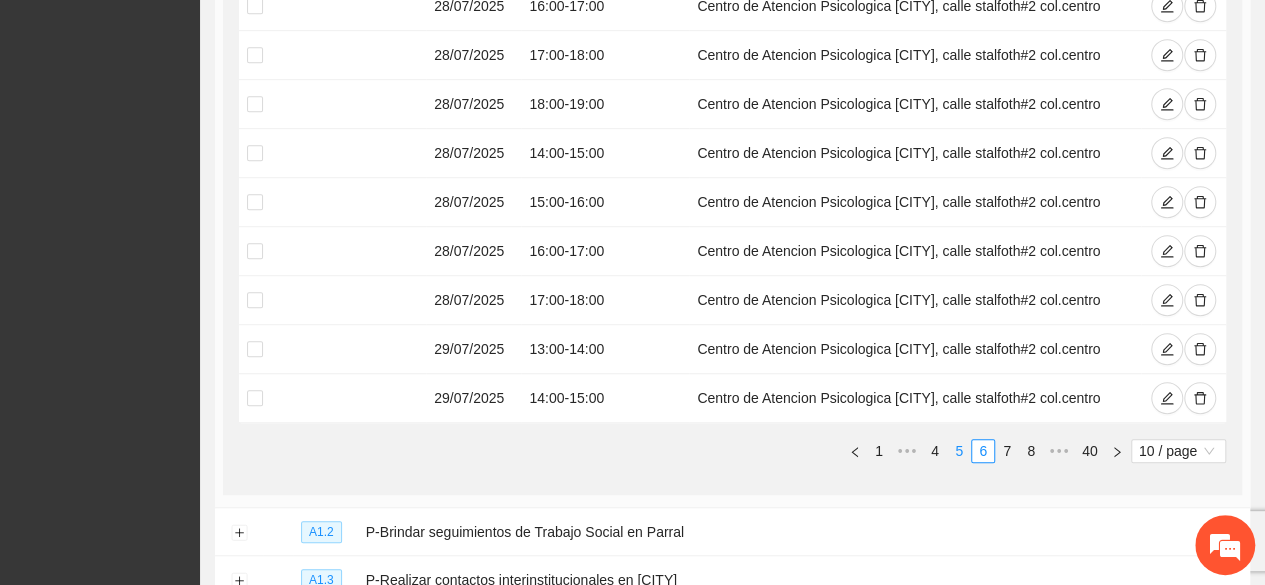 click on "5" at bounding box center (959, 451) 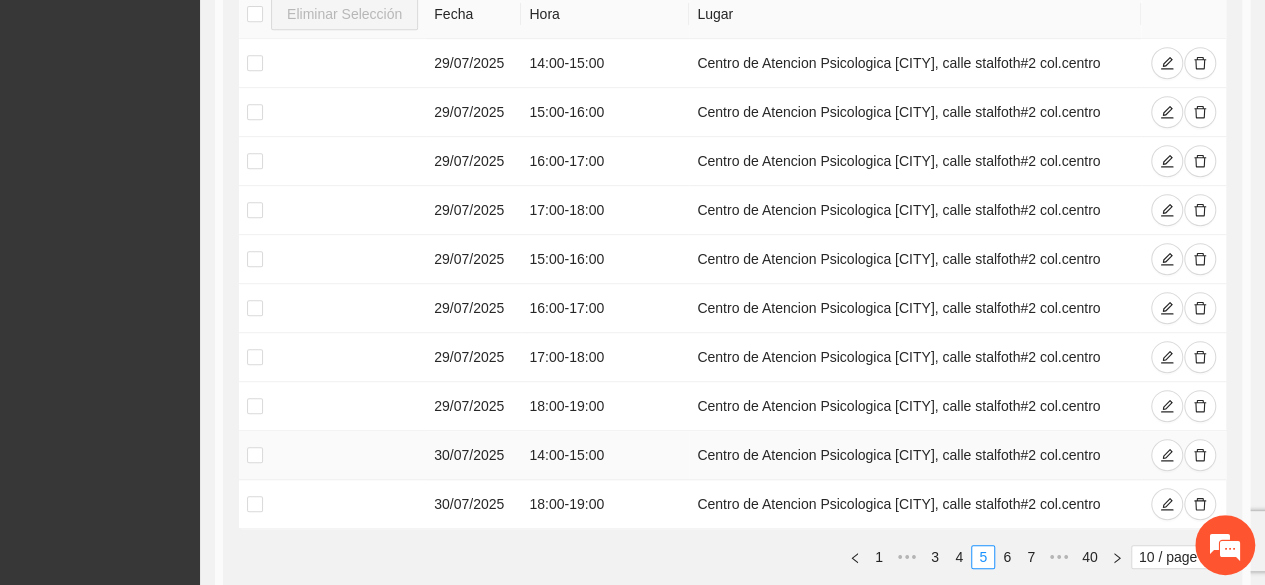 scroll, scrollTop: 462, scrollLeft: 0, axis: vertical 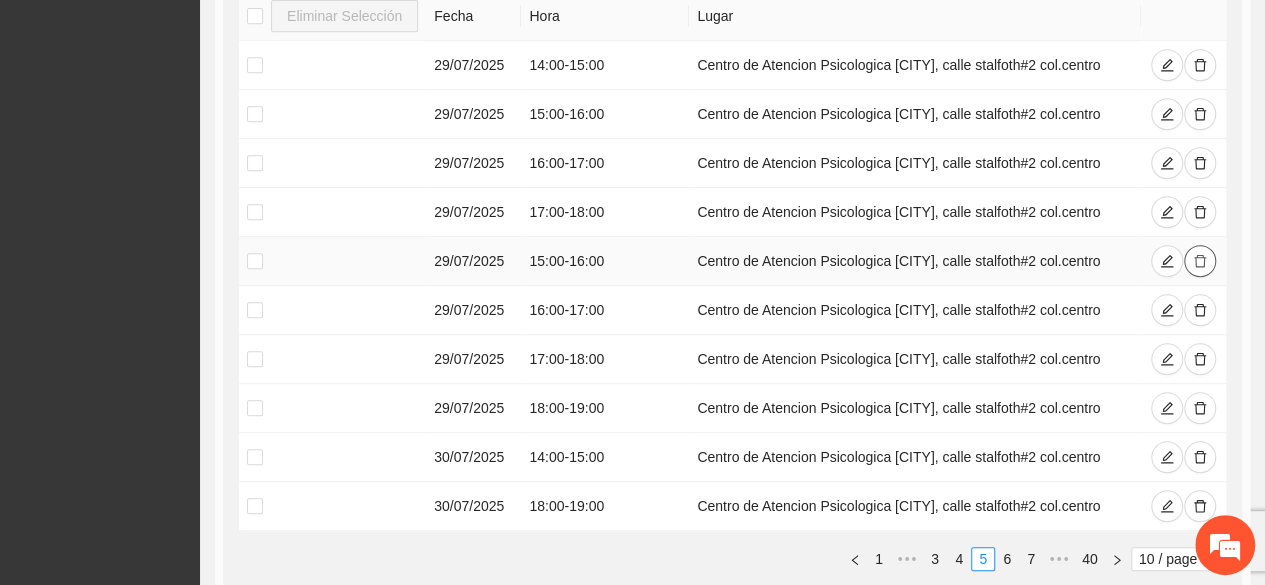 click 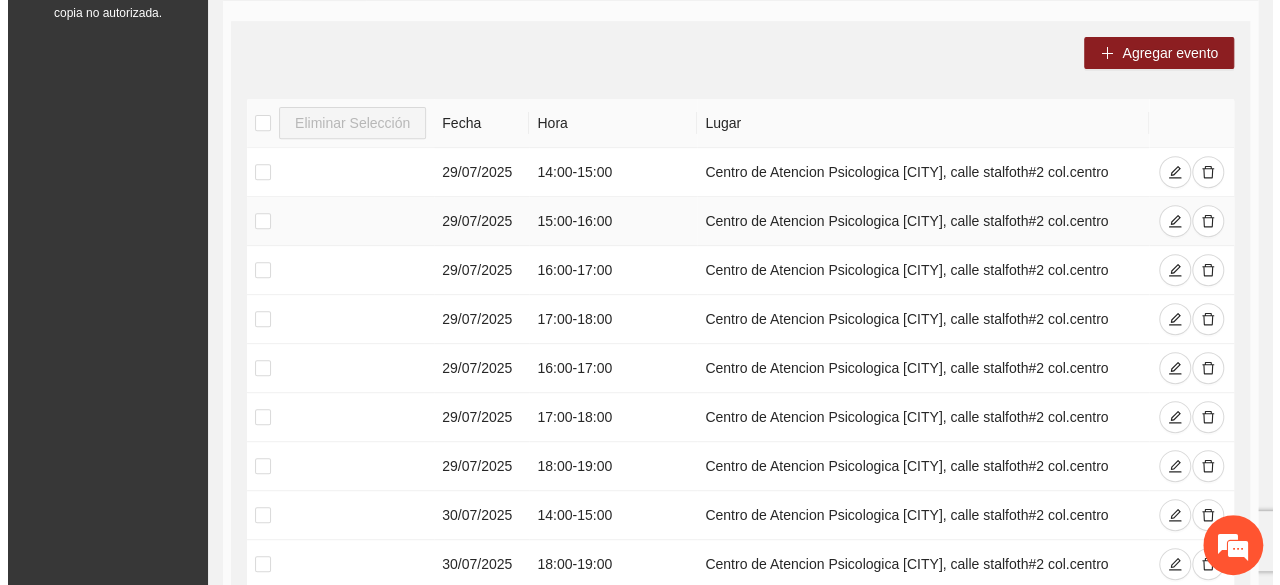 scroll, scrollTop: 354, scrollLeft: 0, axis: vertical 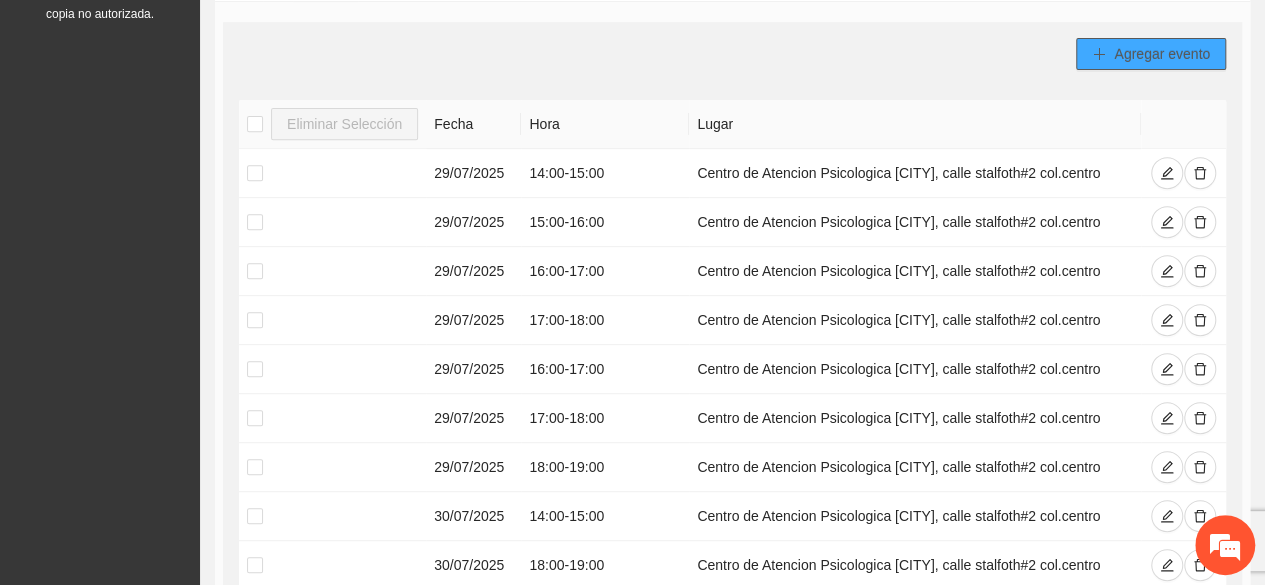 click on "Agregar evento" at bounding box center [1162, 54] 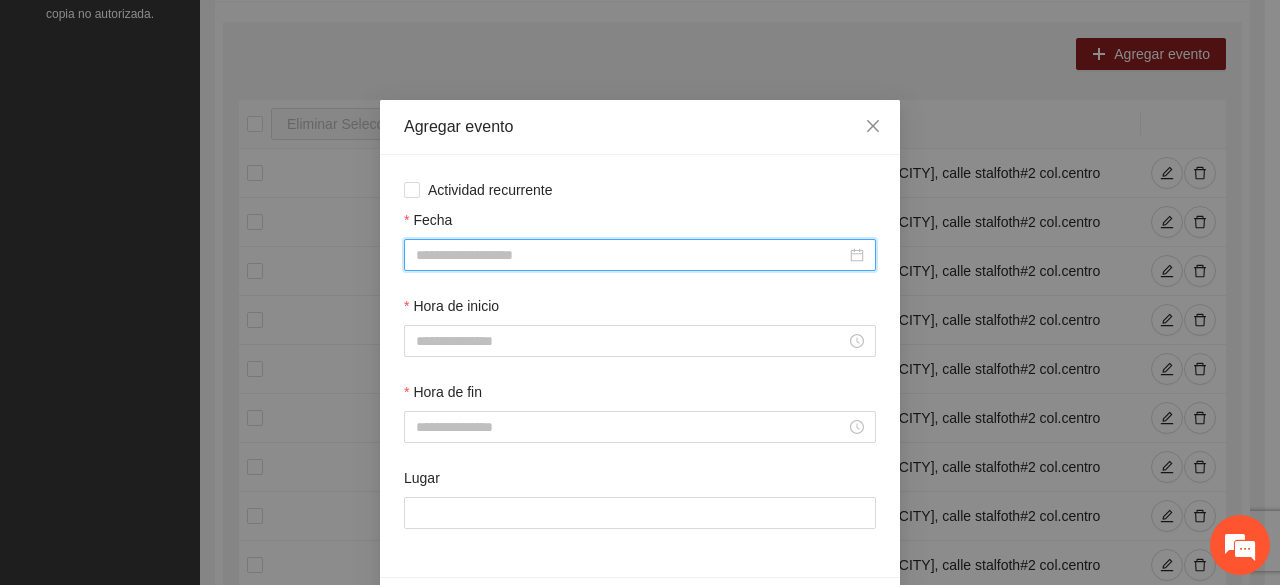 click on "Fecha" at bounding box center [631, 255] 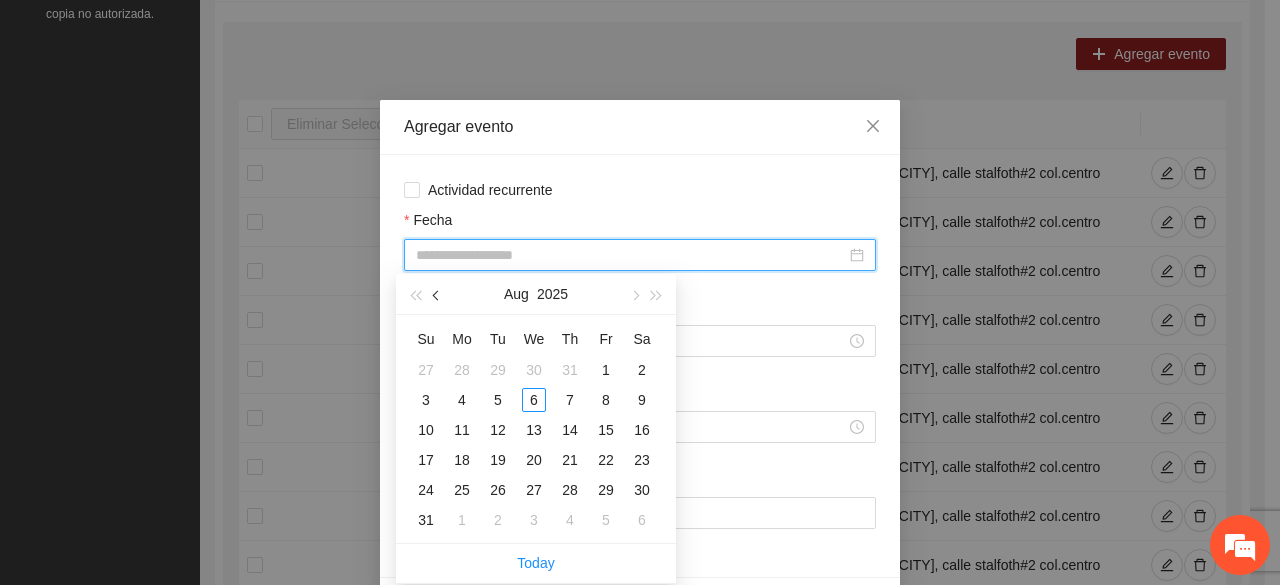 click at bounding box center (438, 296) 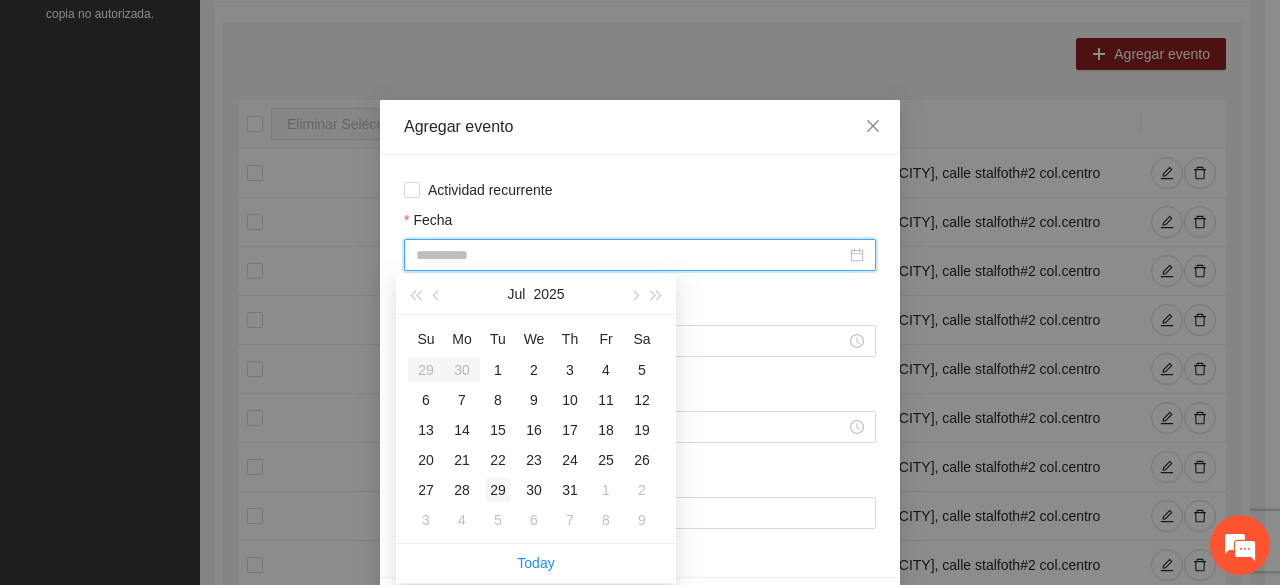 type on "**********" 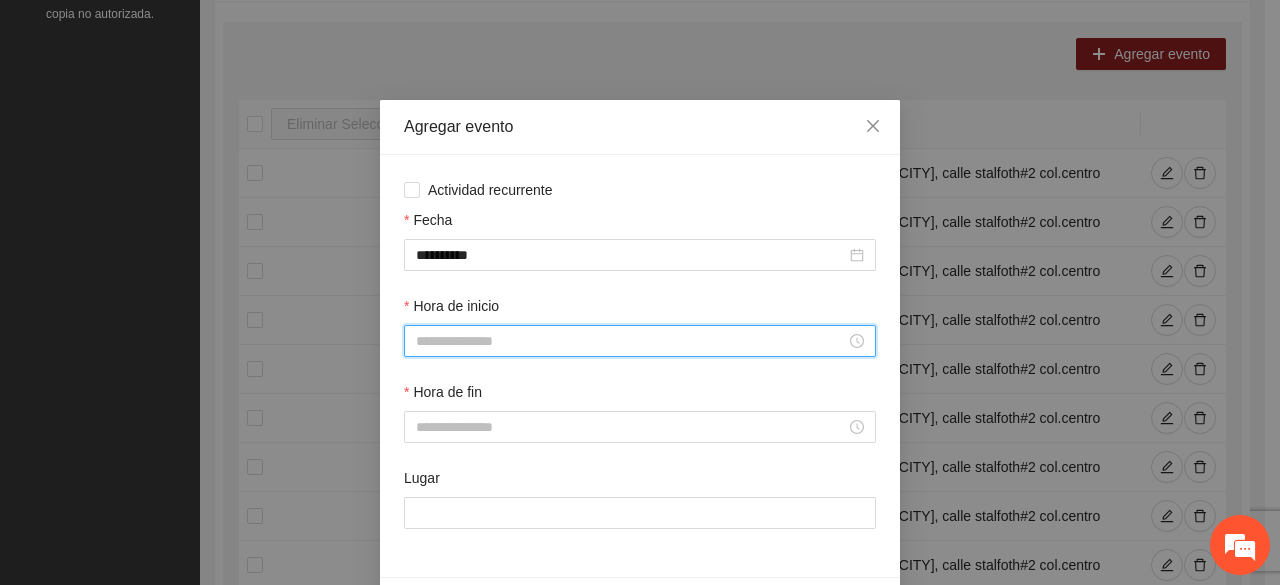 click on "Hora de inicio" at bounding box center [631, 341] 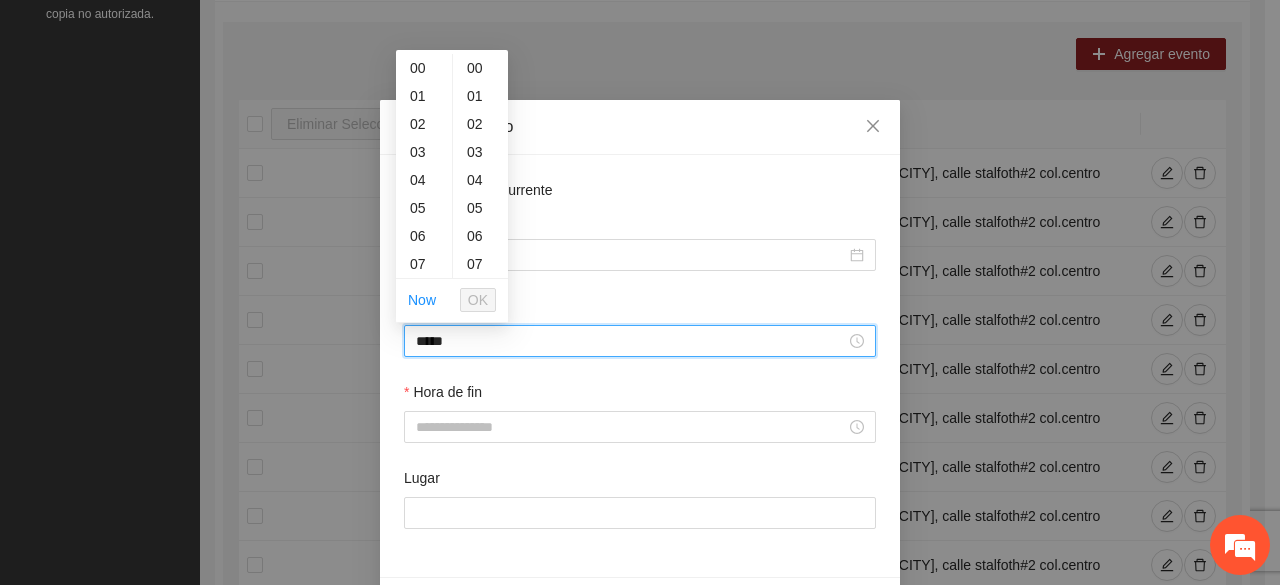 scroll, scrollTop: 280, scrollLeft: 0, axis: vertical 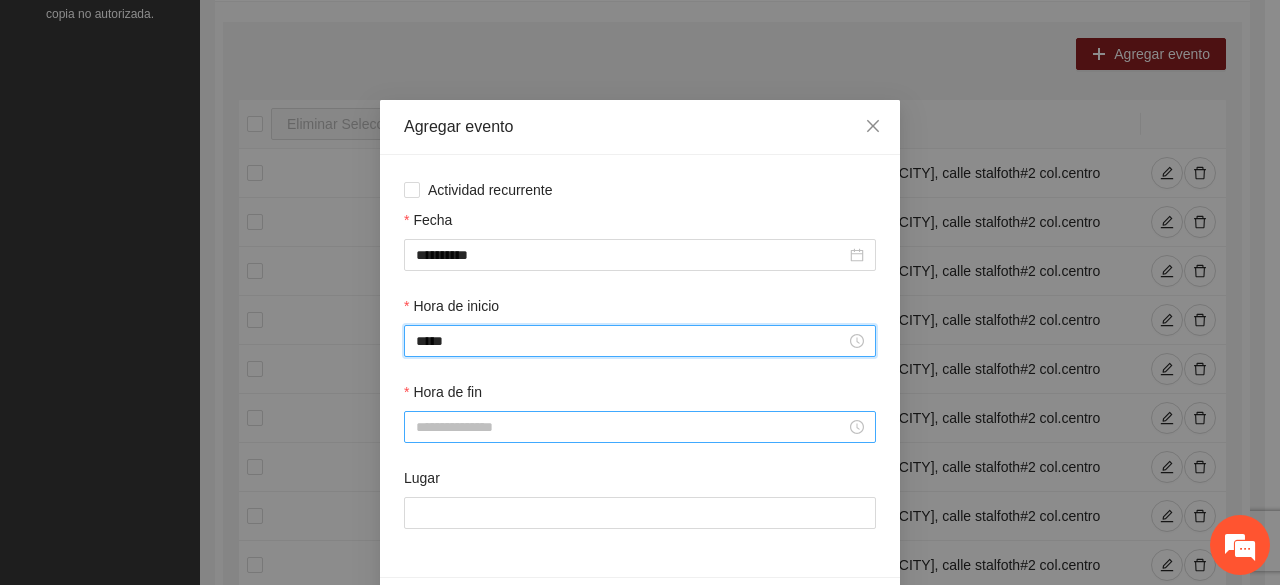type on "*****" 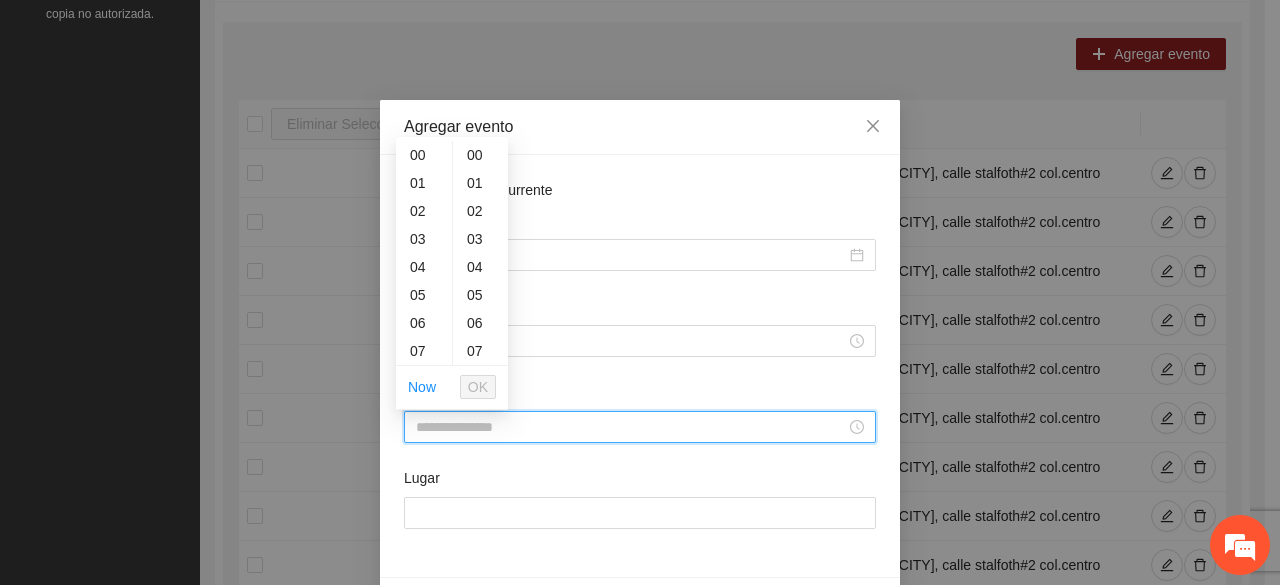 click on "Hora de fin" at bounding box center [631, 427] 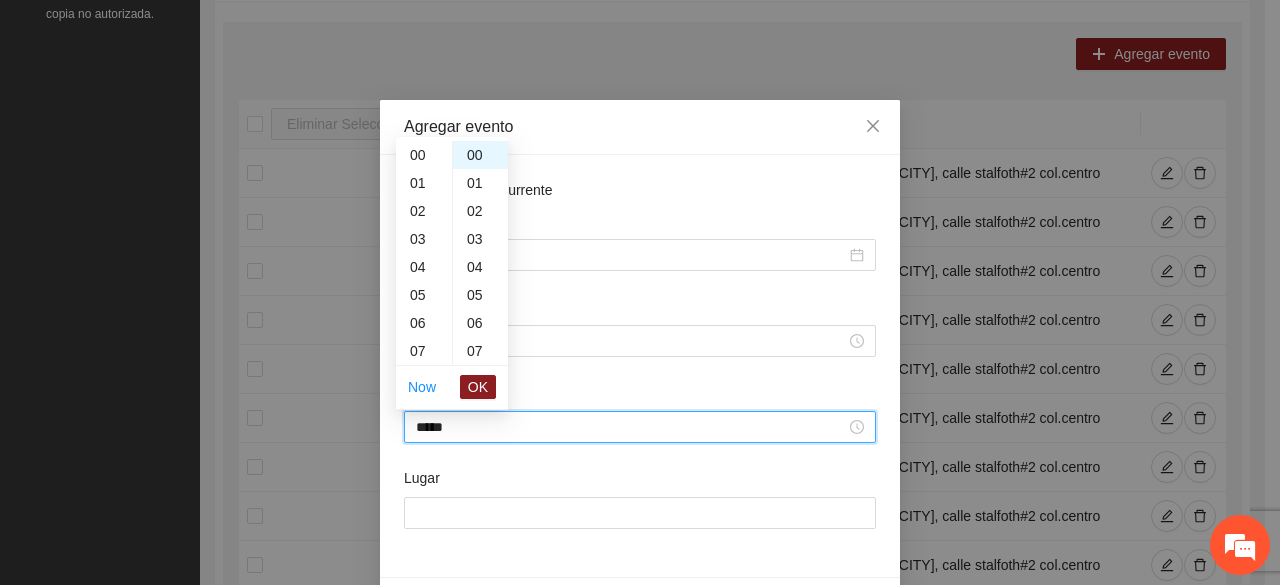 scroll, scrollTop: 448, scrollLeft: 0, axis: vertical 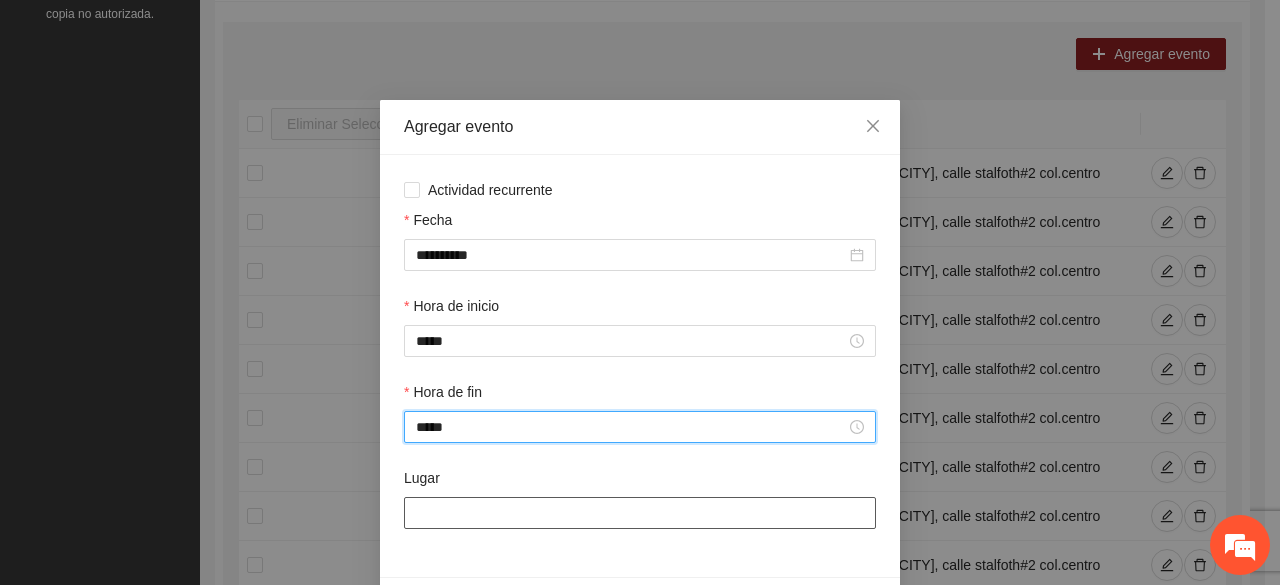 type on "*****" 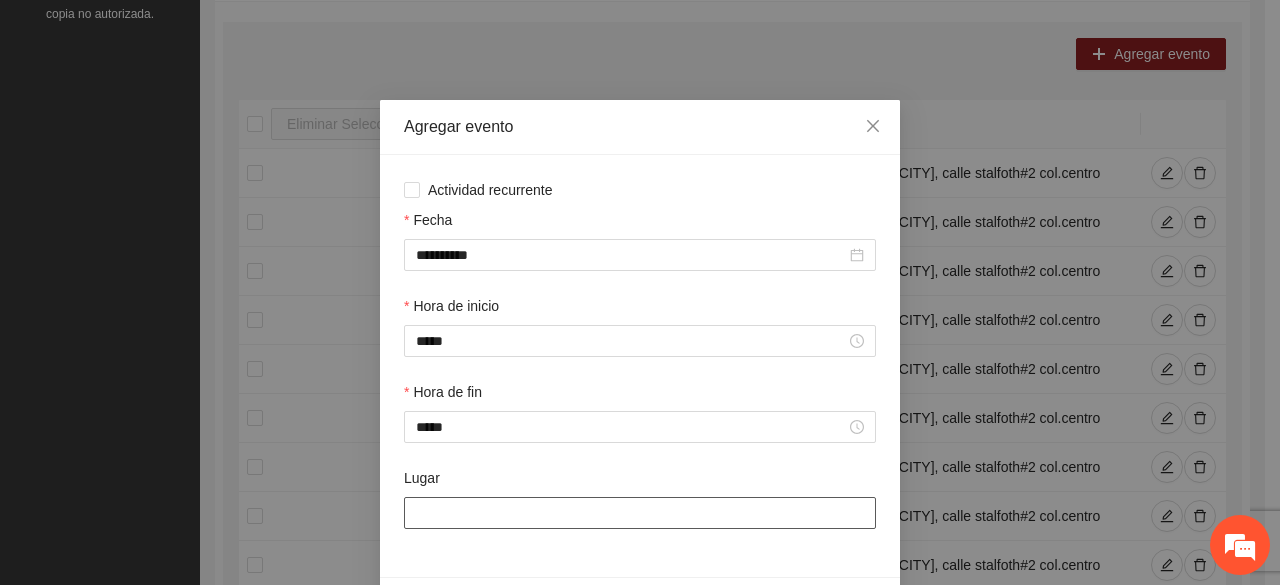 click on "Lugar" at bounding box center [640, 513] 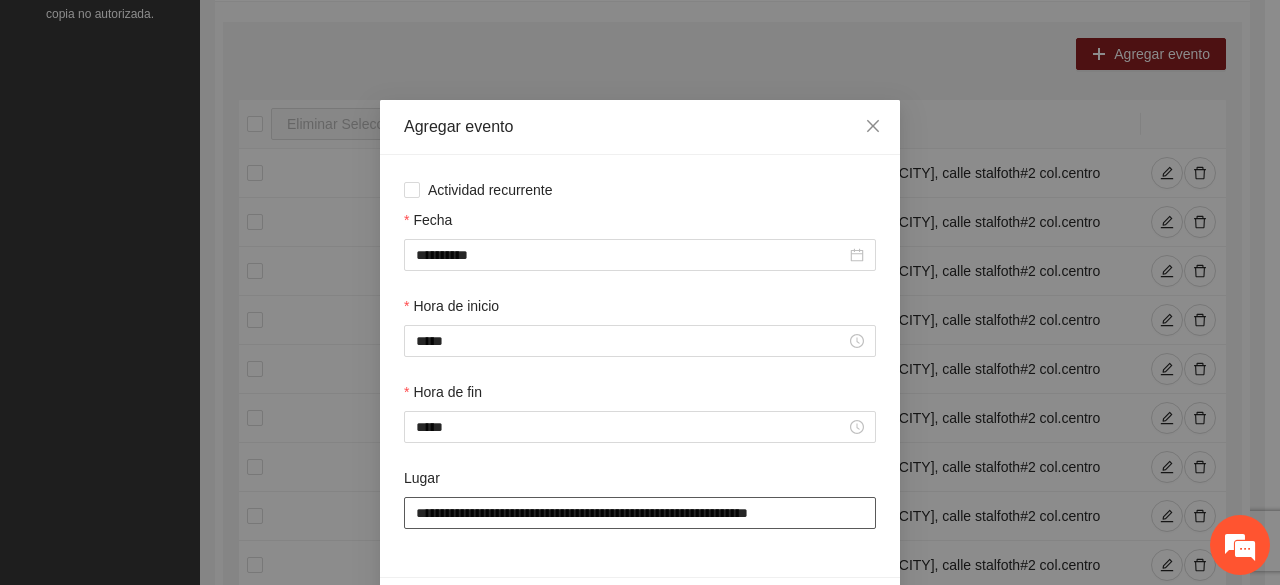 scroll, scrollTop: 70, scrollLeft: 0, axis: vertical 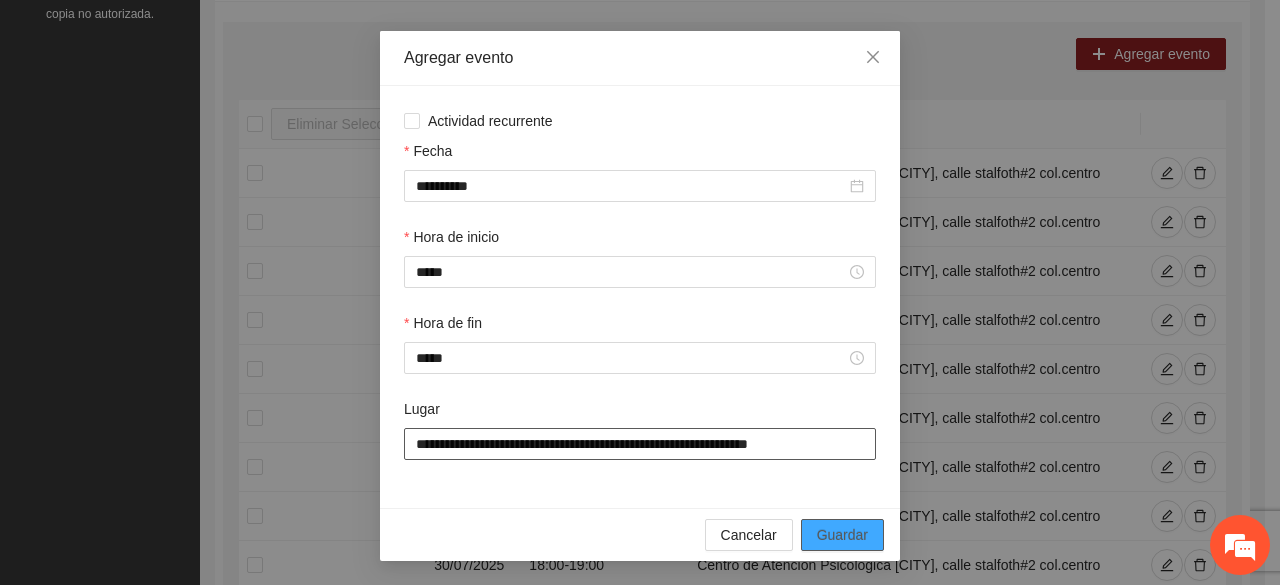 type on "**********" 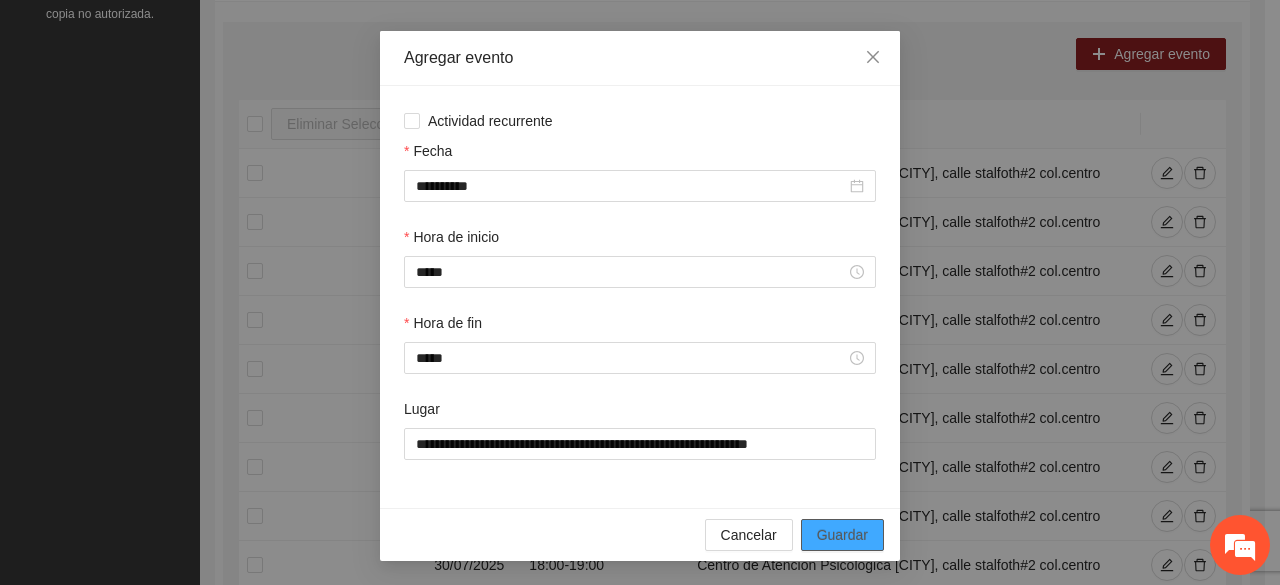 click on "Guardar" at bounding box center [842, 535] 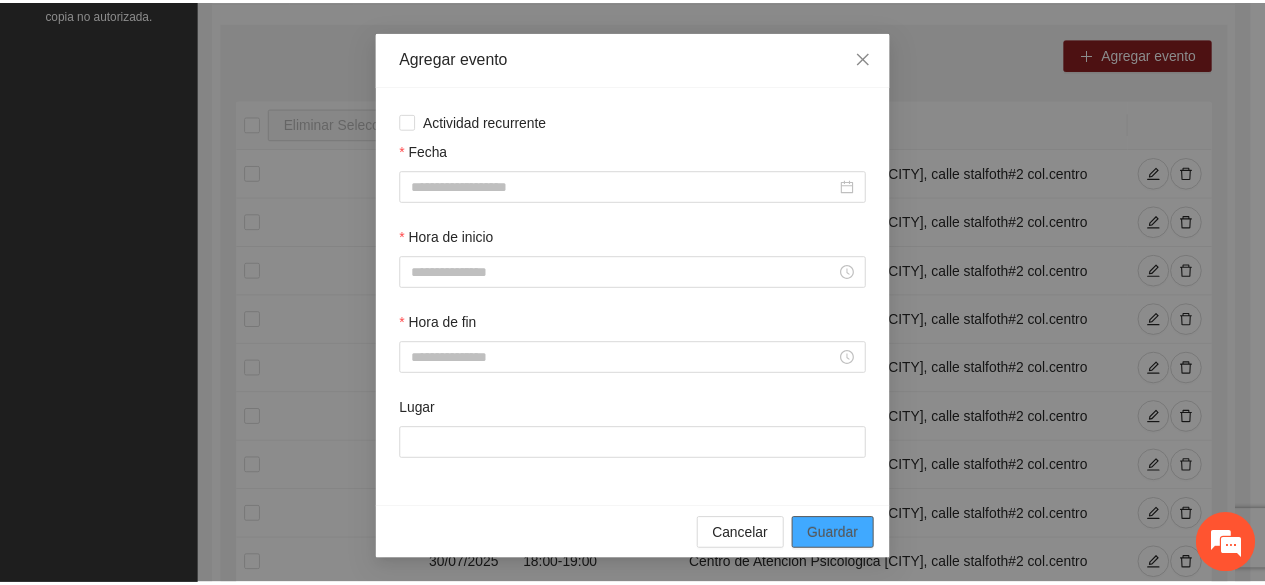 scroll, scrollTop: 0, scrollLeft: 0, axis: both 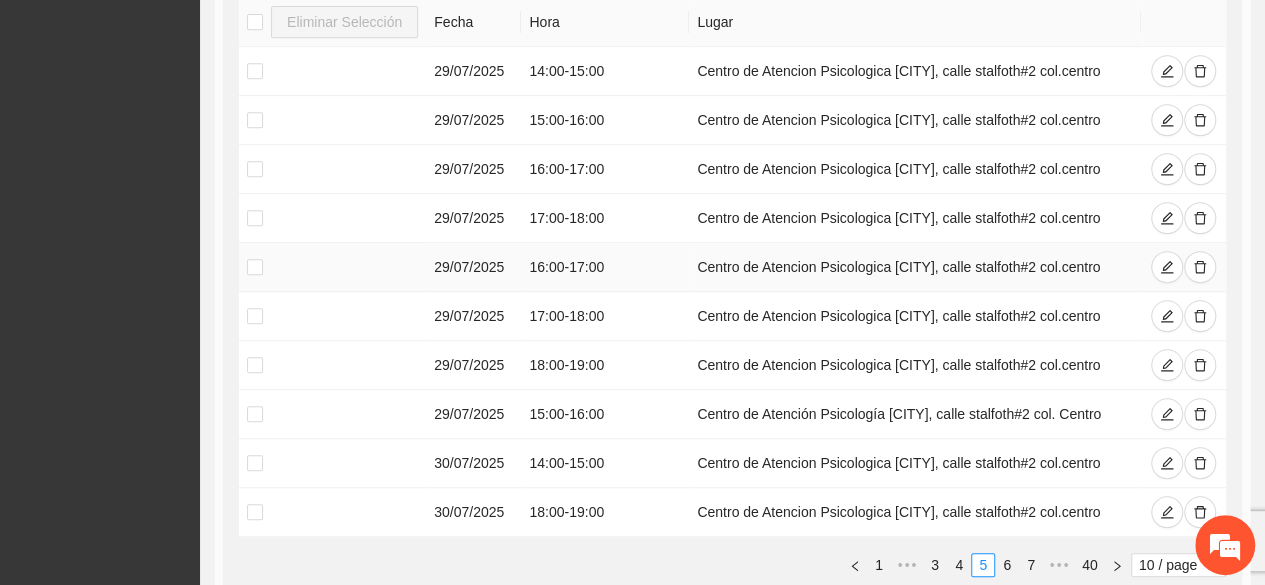 click on "[TIME]  -  [TIME]" at bounding box center (605, 267) 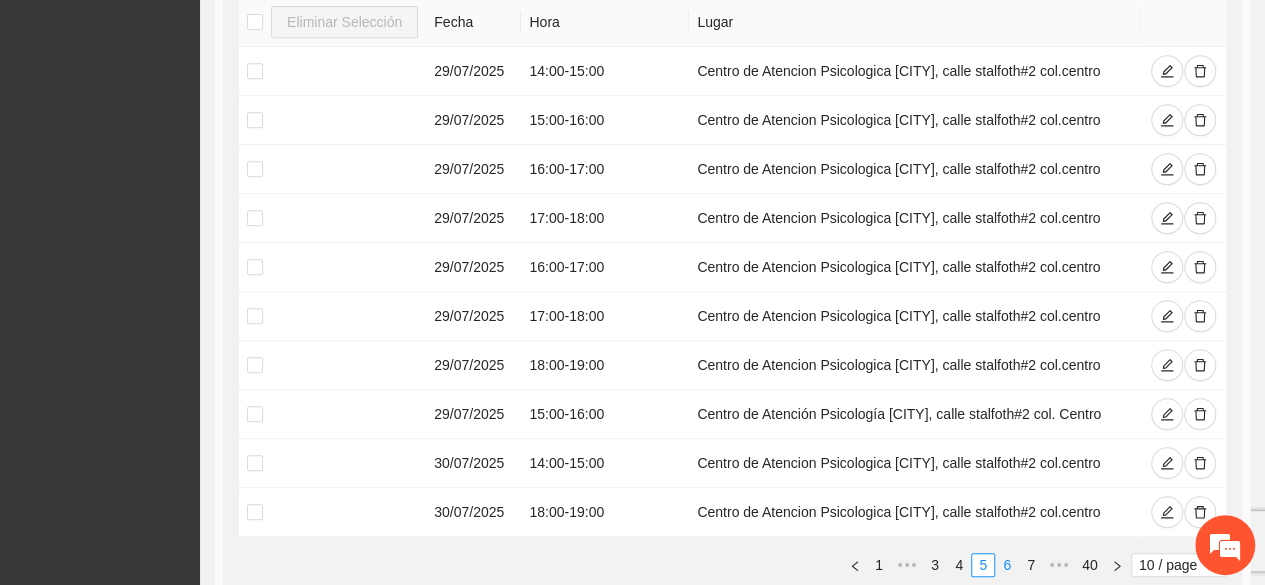 click on "6" at bounding box center [1007, 565] 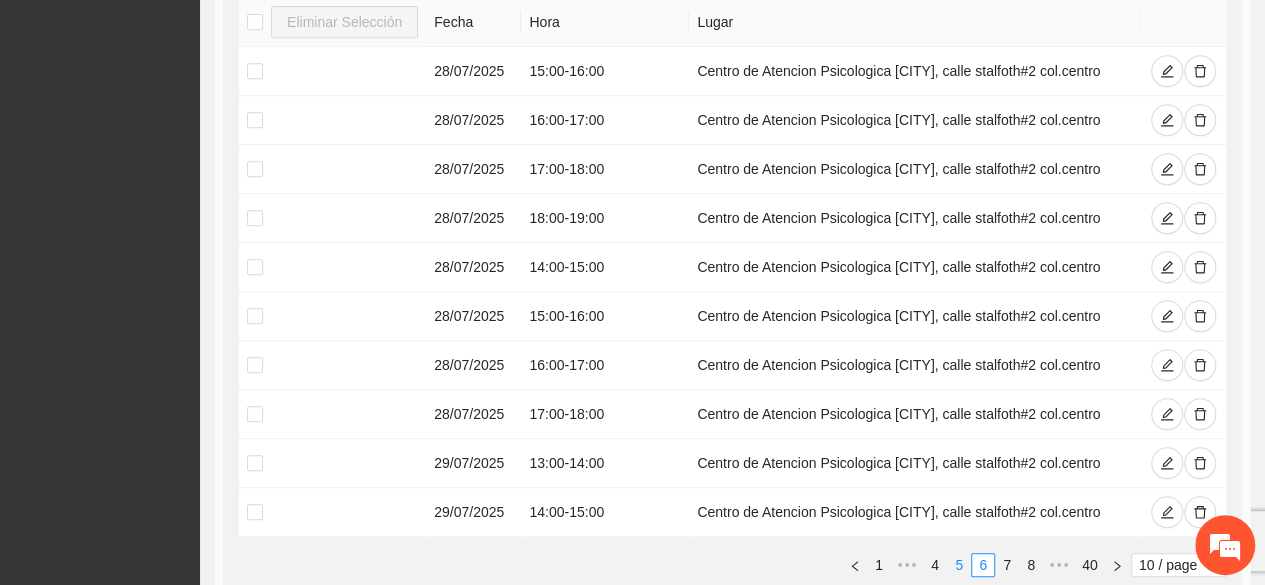 click on "5" at bounding box center (959, 565) 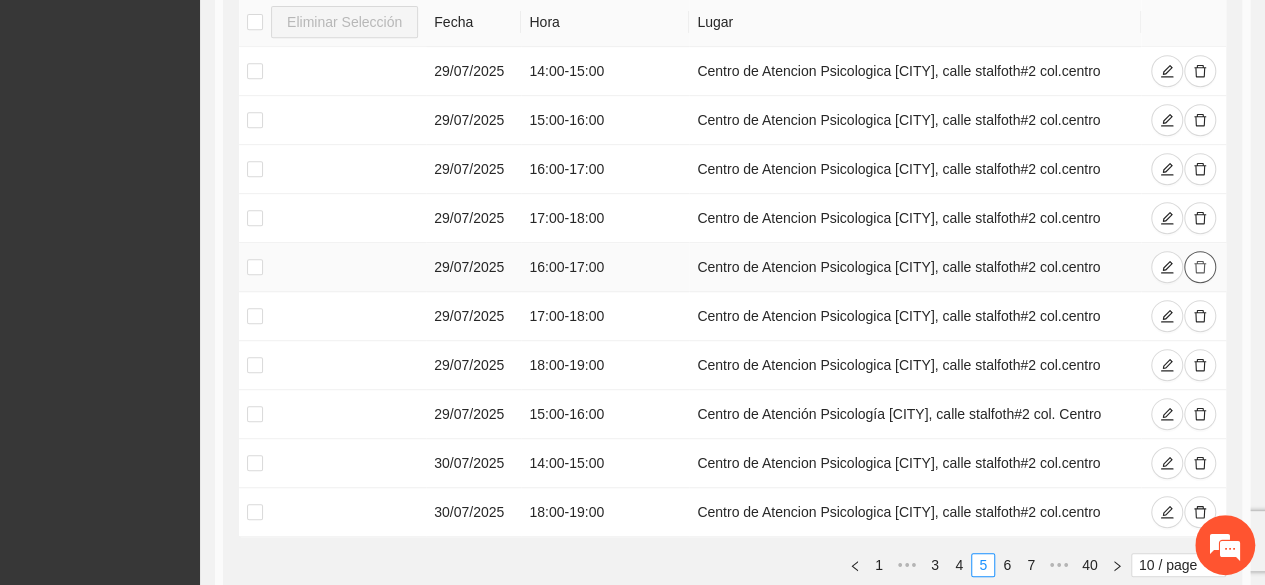drag, startPoint x: 954, startPoint y: 559, endPoint x: 1200, endPoint y: 264, distance: 384.11066 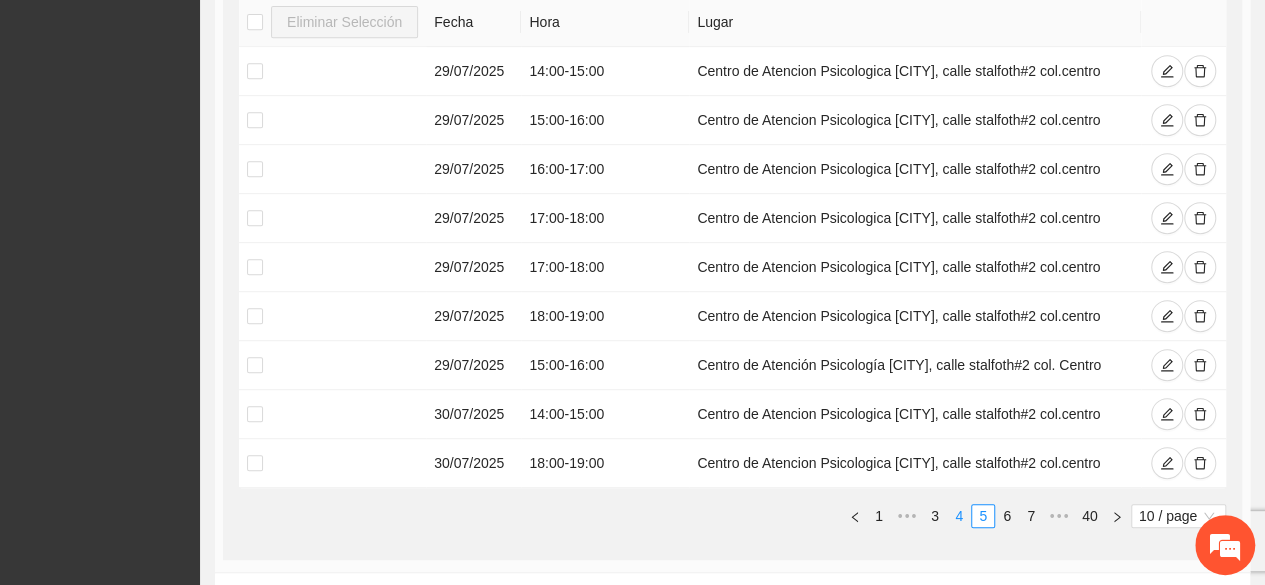 click on "4" at bounding box center [959, 516] 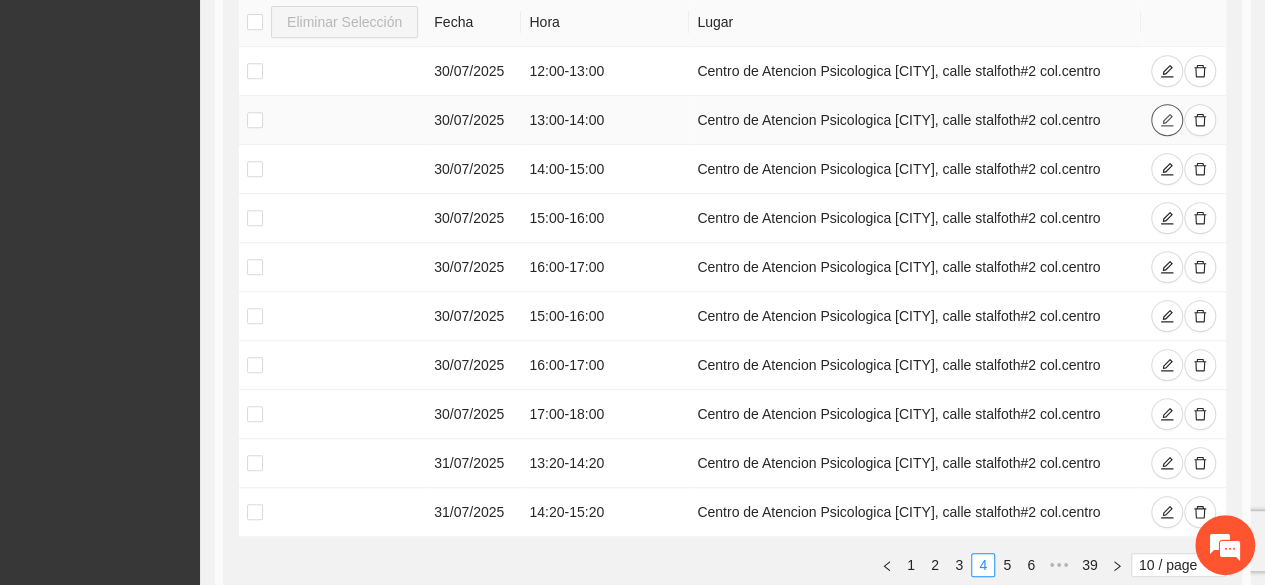 click 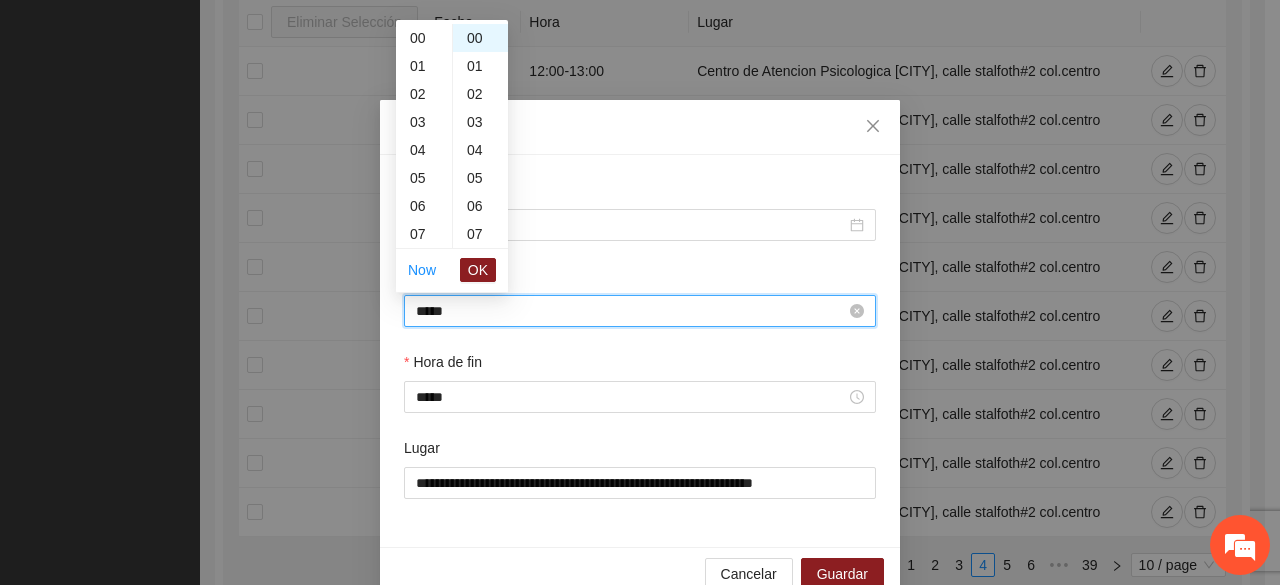 click on "*****" at bounding box center [631, 311] 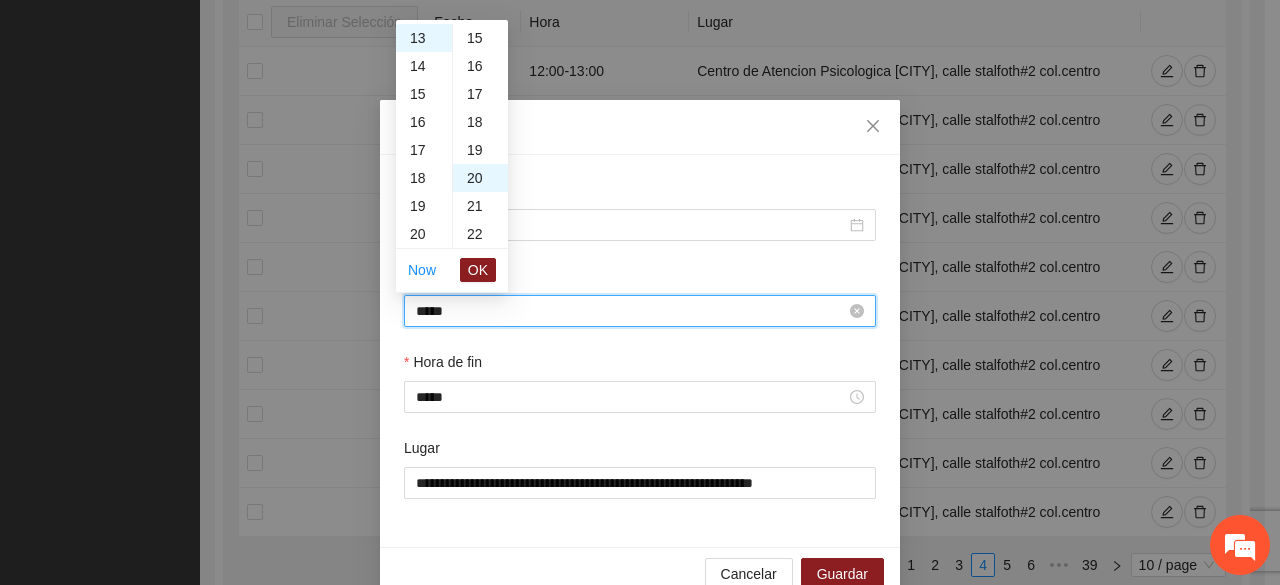 scroll, scrollTop: 560, scrollLeft: 0, axis: vertical 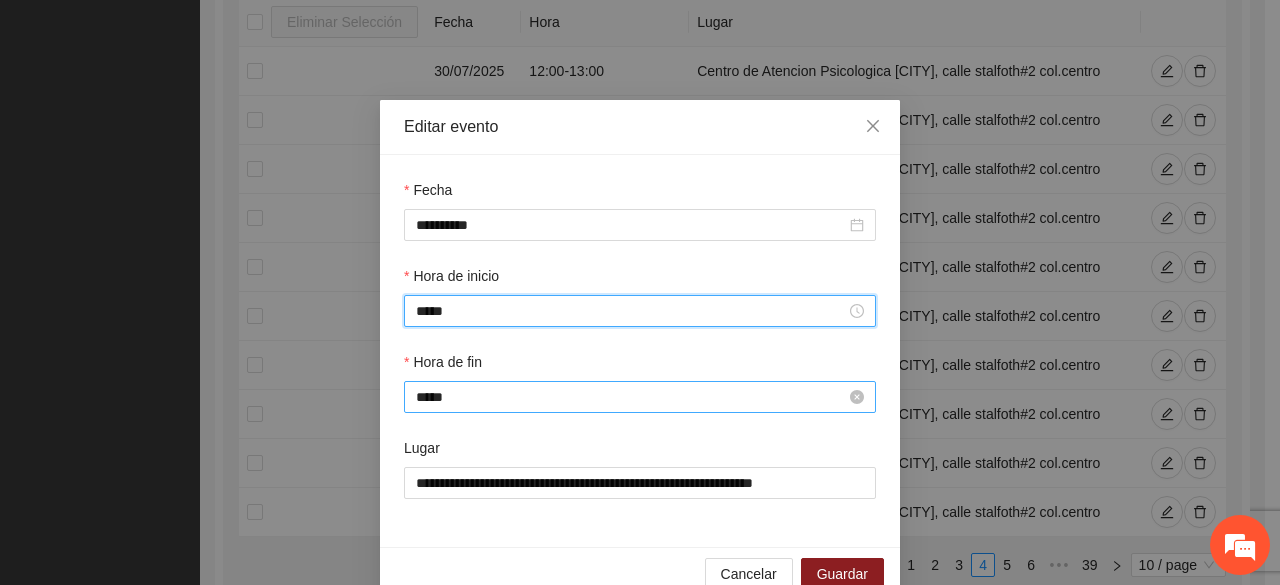type on "*****" 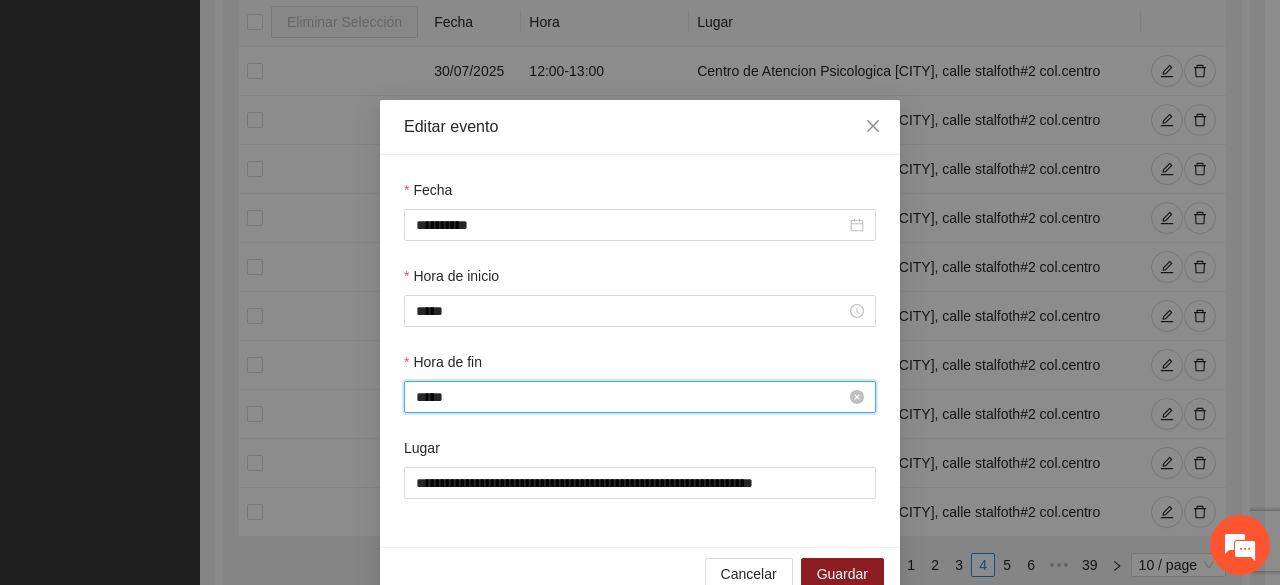click on "*****" at bounding box center [631, 397] 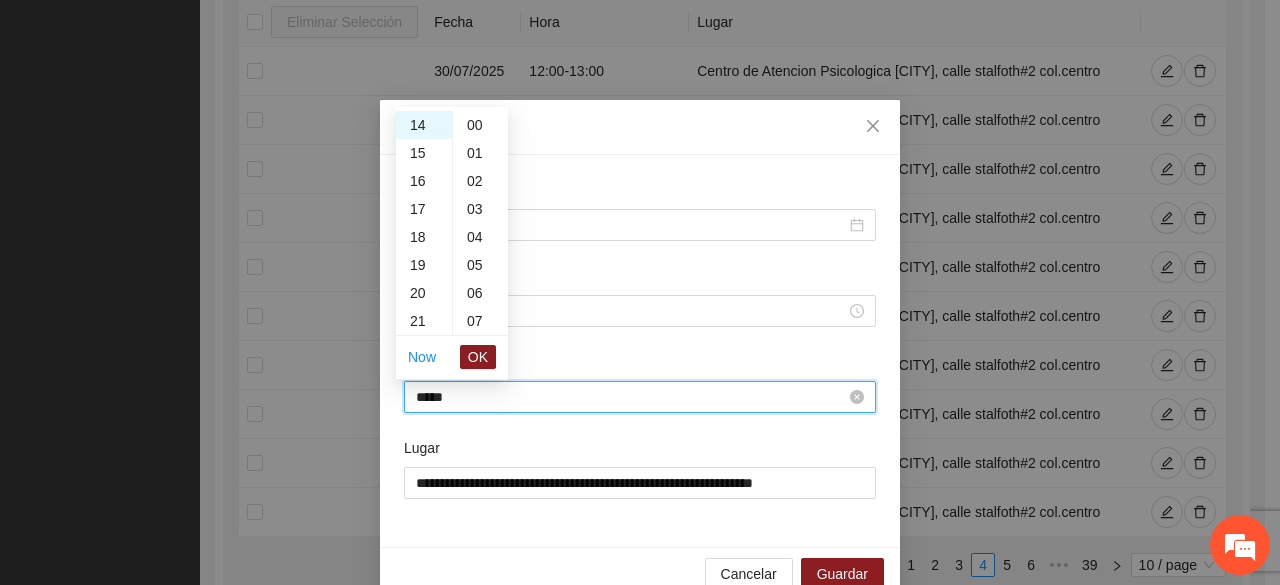 scroll, scrollTop: 560, scrollLeft: 0, axis: vertical 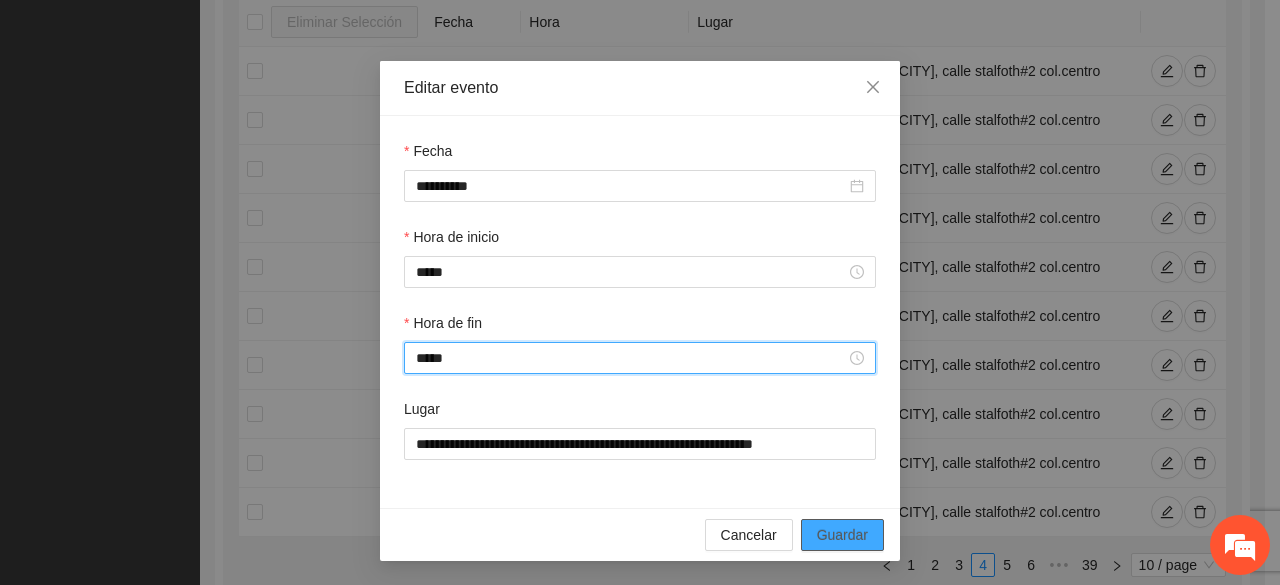 type on "*****" 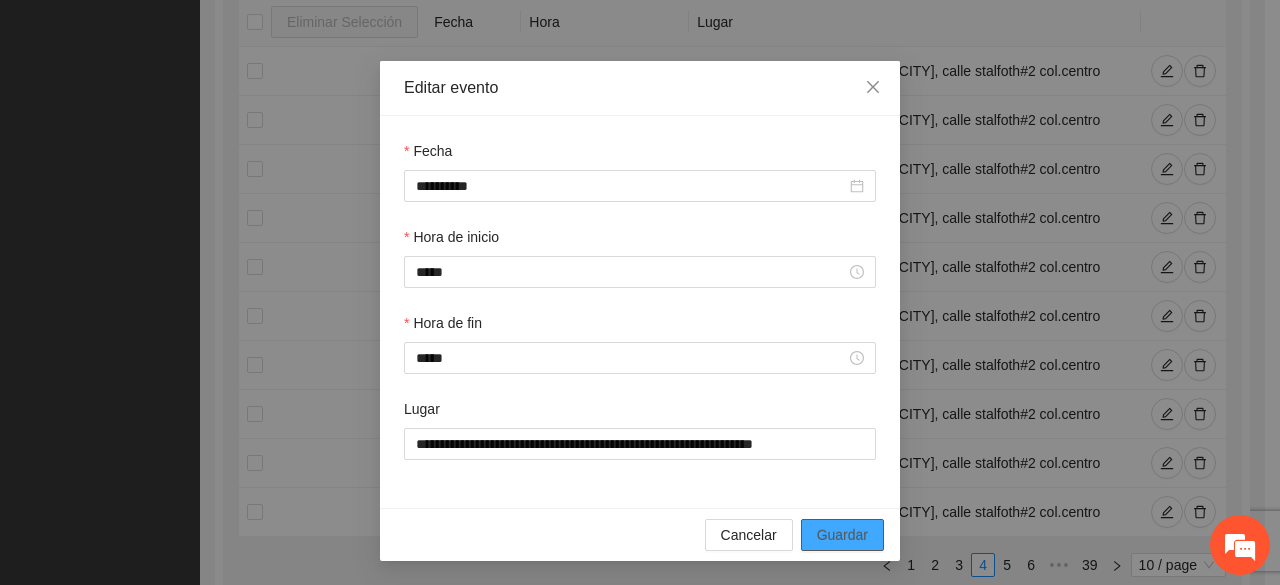 click on "Guardar" at bounding box center [842, 535] 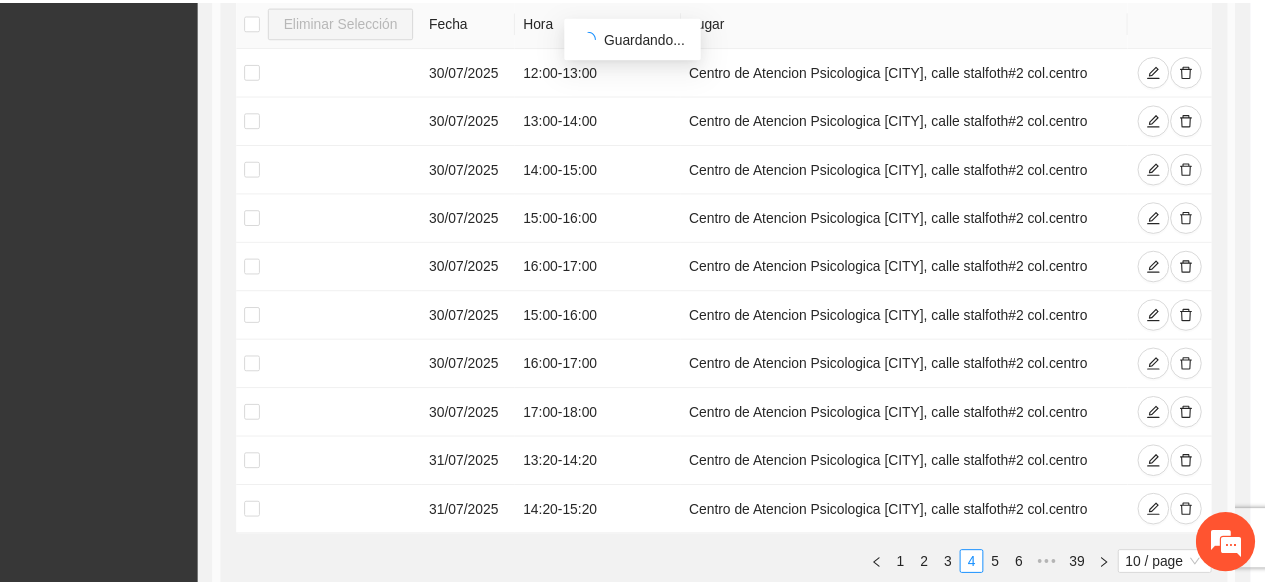scroll, scrollTop: 0, scrollLeft: 0, axis: both 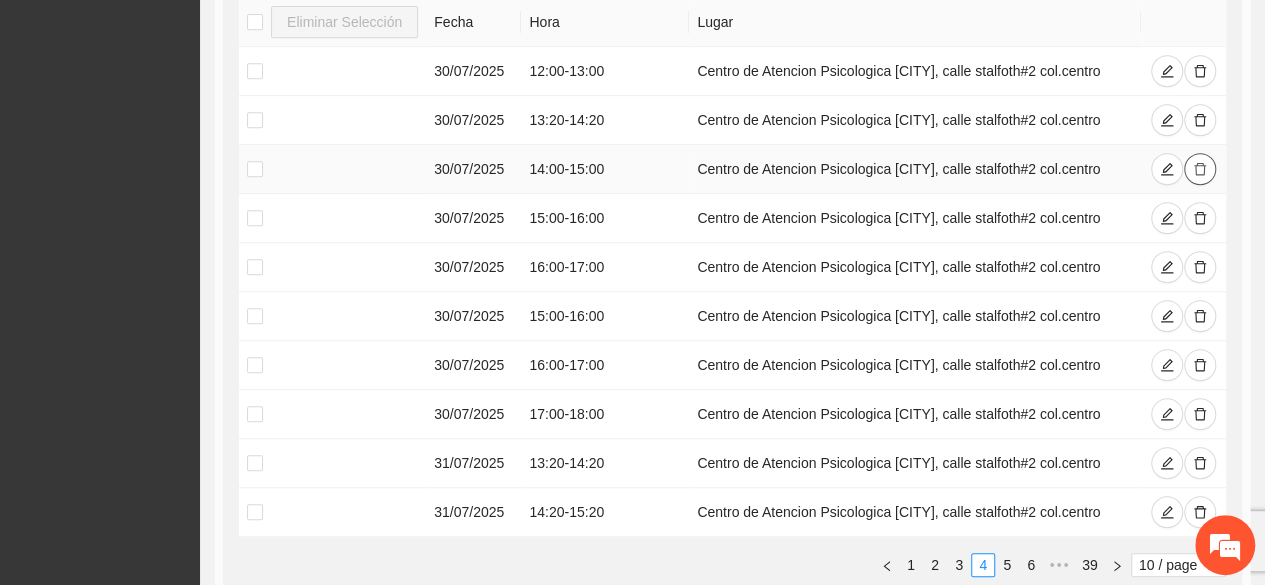 click 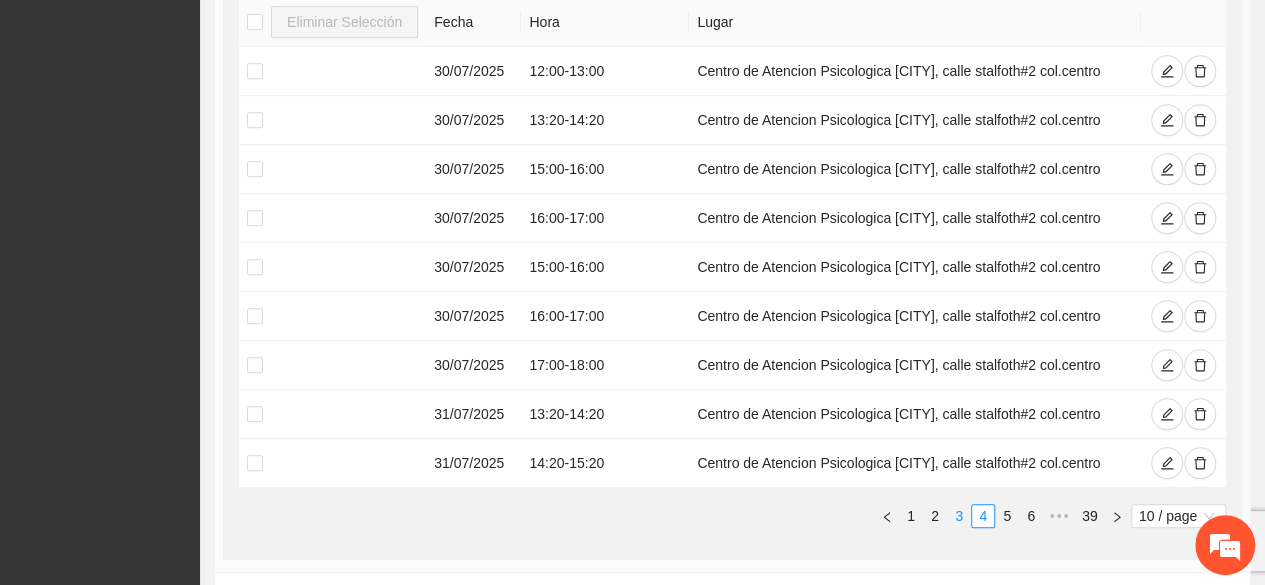 click on "3" at bounding box center [959, 516] 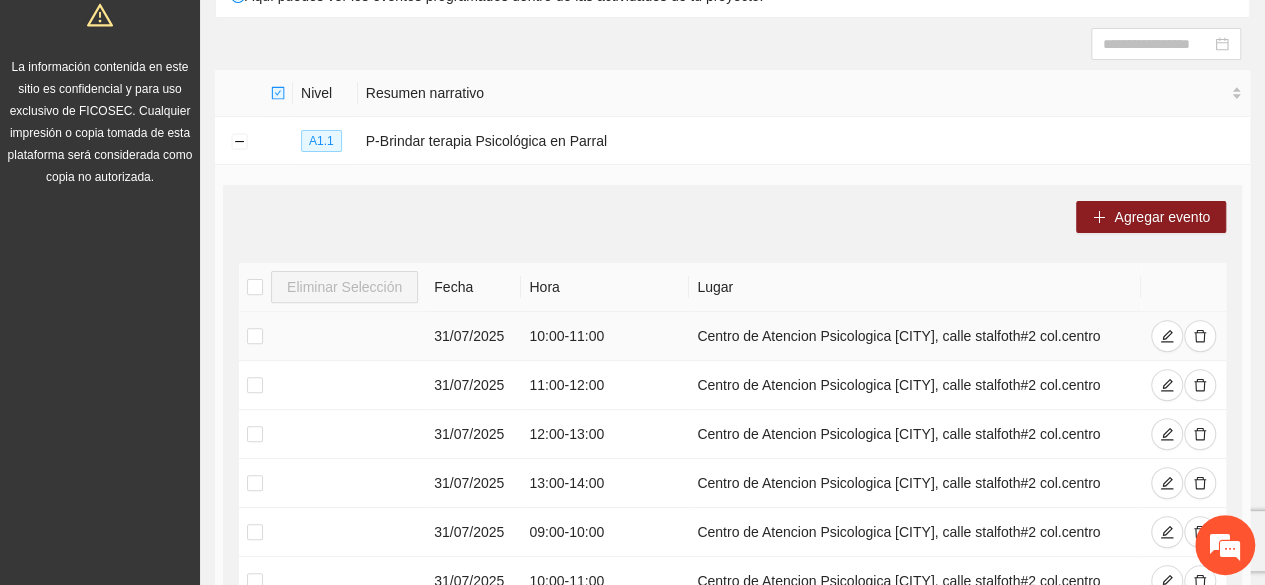 scroll, scrollTop: 190, scrollLeft: 0, axis: vertical 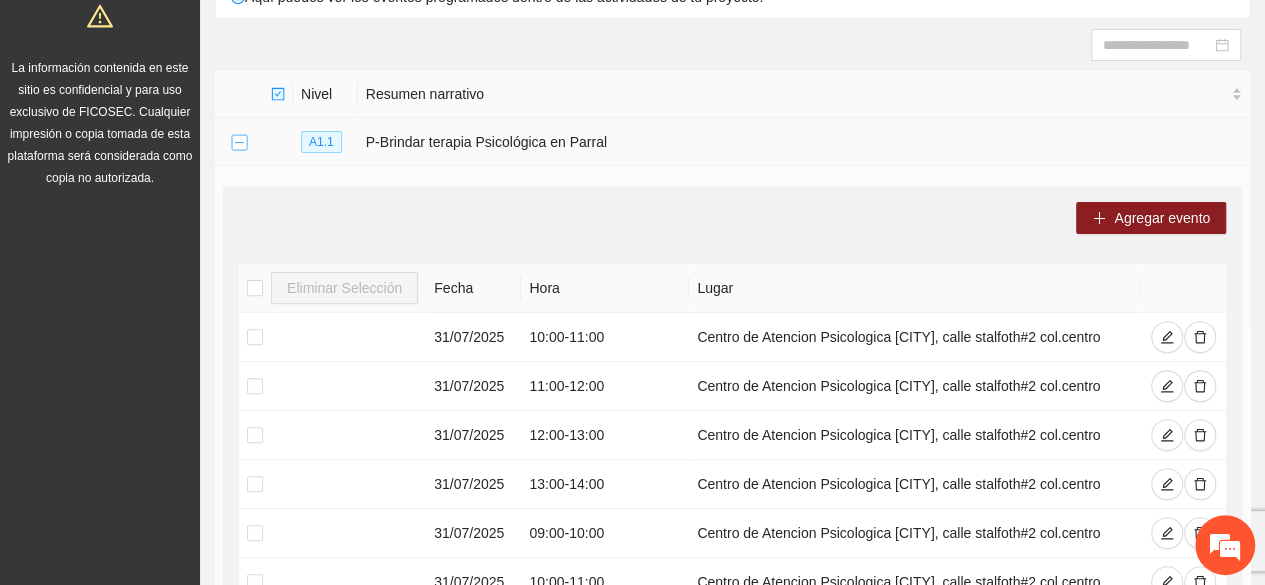 click at bounding box center [239, 143] 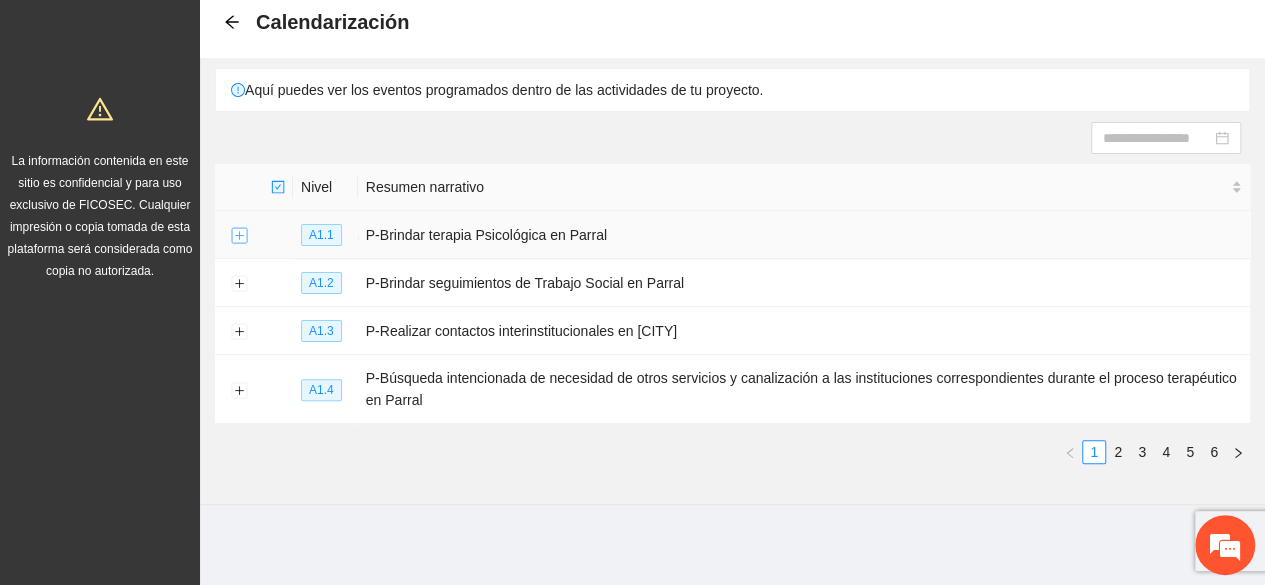 scroll, scrollTop: 92, scrollLeft: 0, axis: vertical 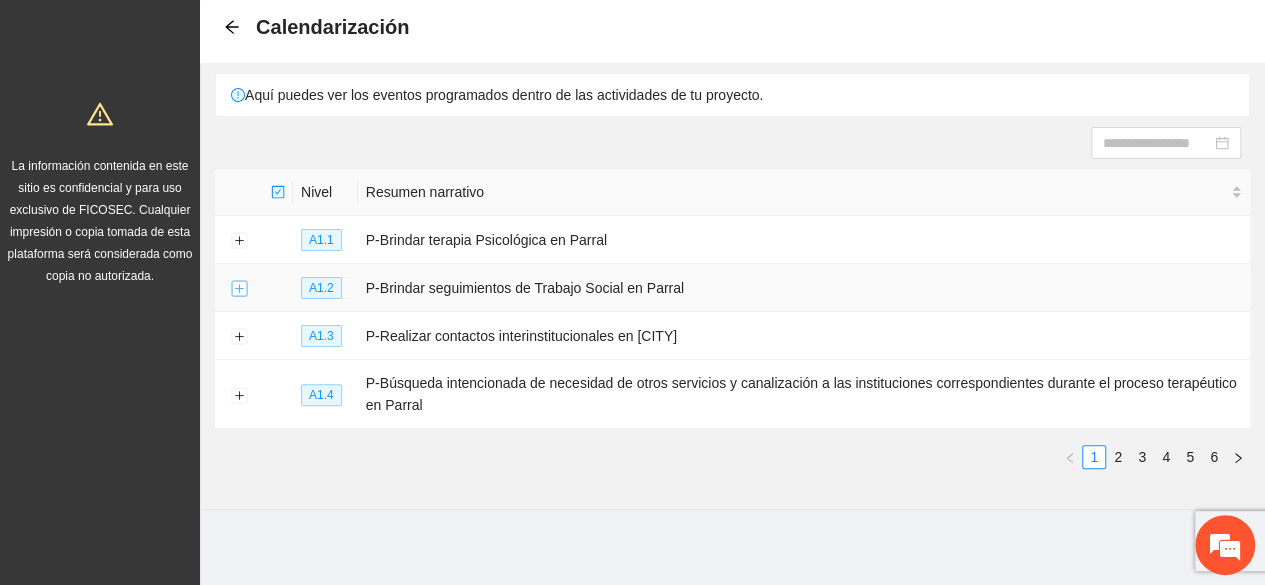 click at bounding box center [239, 289] 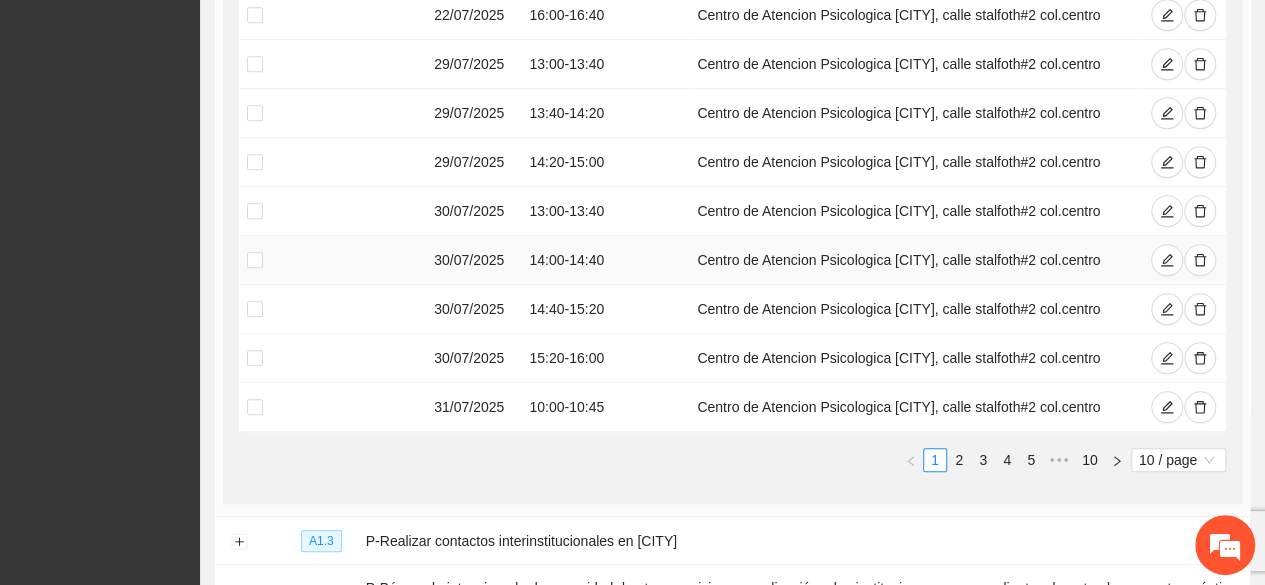 scroll, scrollTop: 810, scrollLeft: 0, axis: vertical 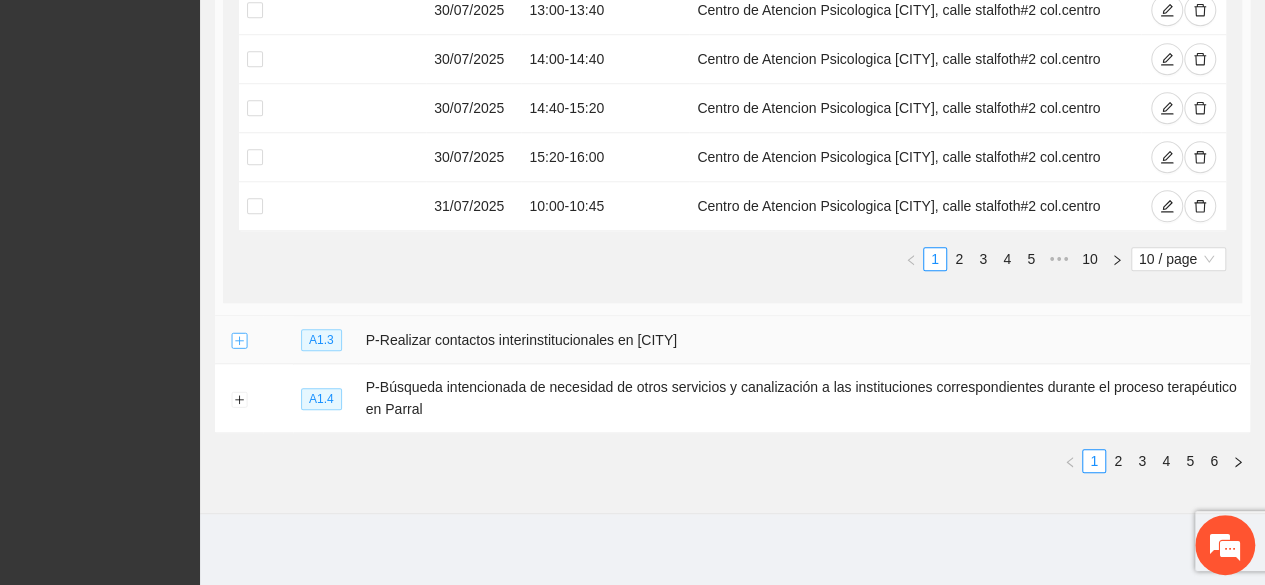 click at bounding box center (239, 341) 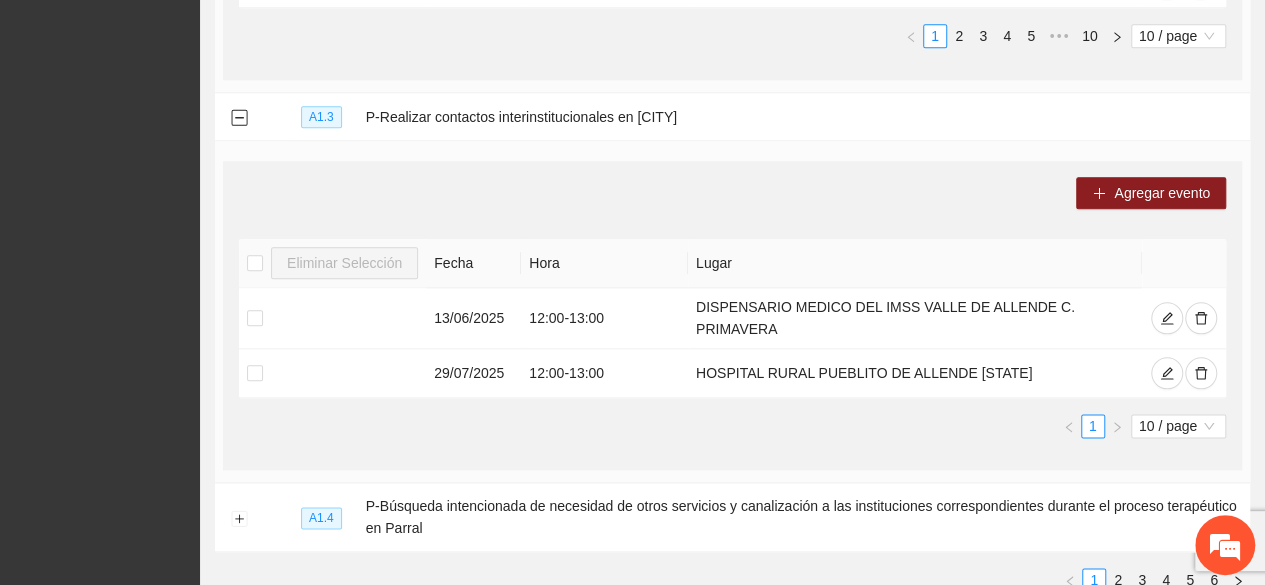 scroll, scrollTop: 1035, scrollLeft: 0, axis: vertical 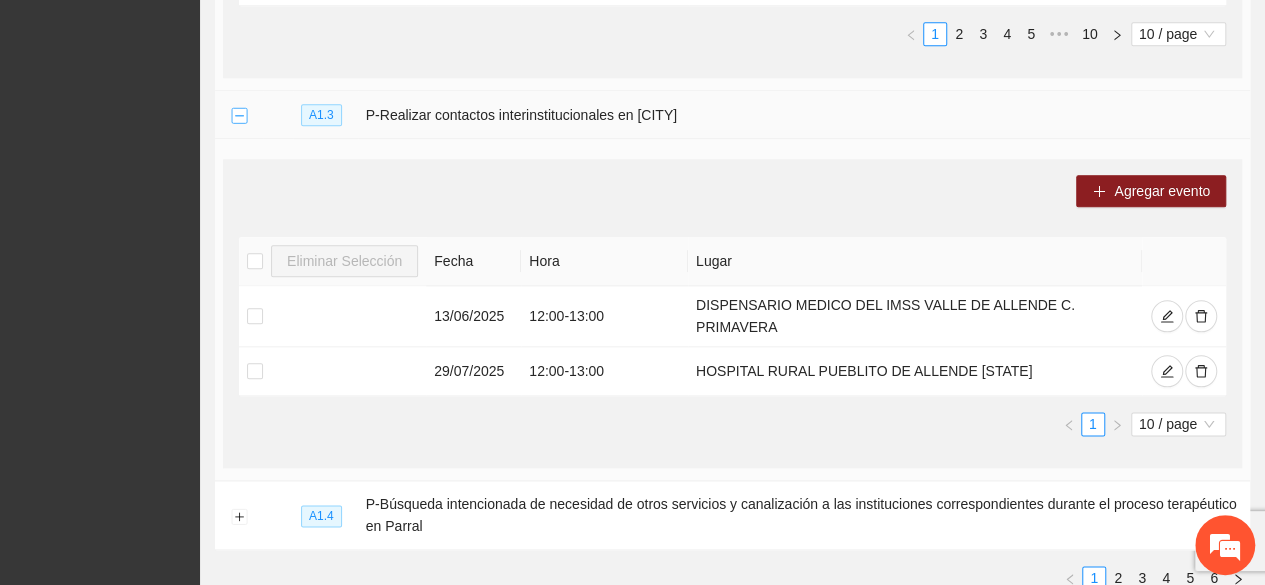 click at bounding box center (239, 116) 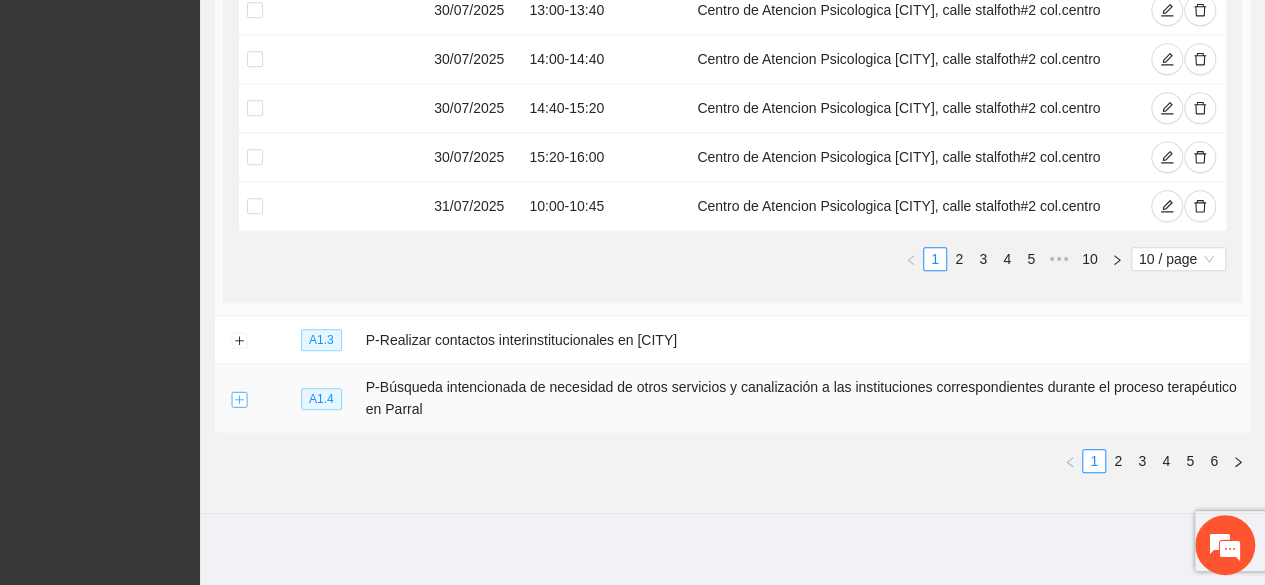 click at bounding box center [239, 399] 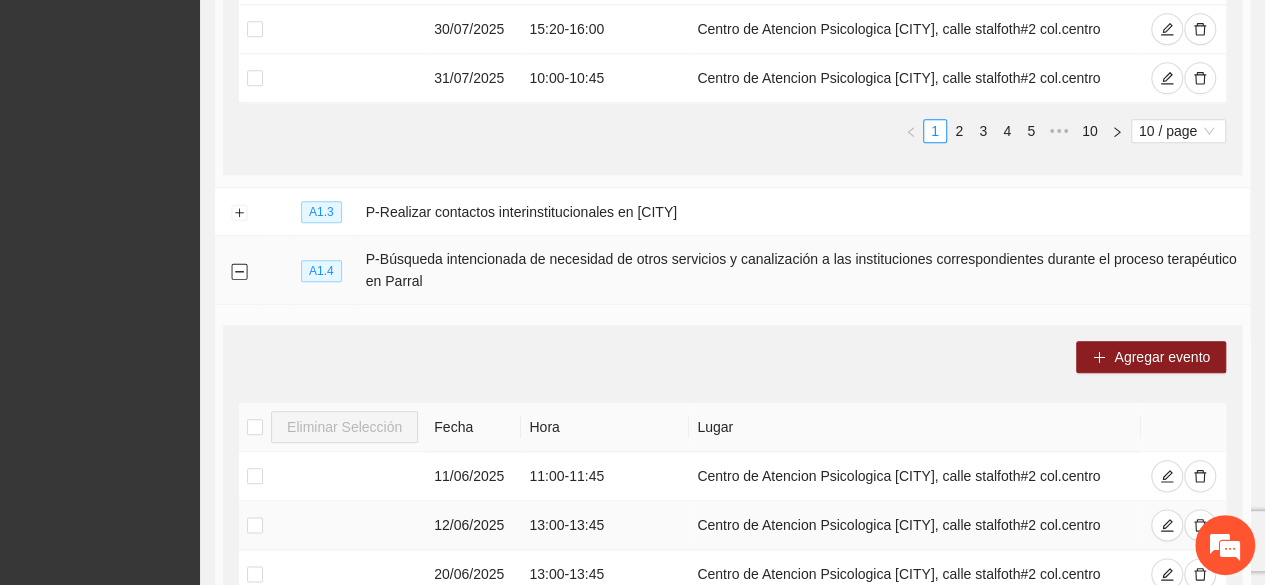 scroll, scrollTop: 938, scrollLeft: 0, axis: vertical 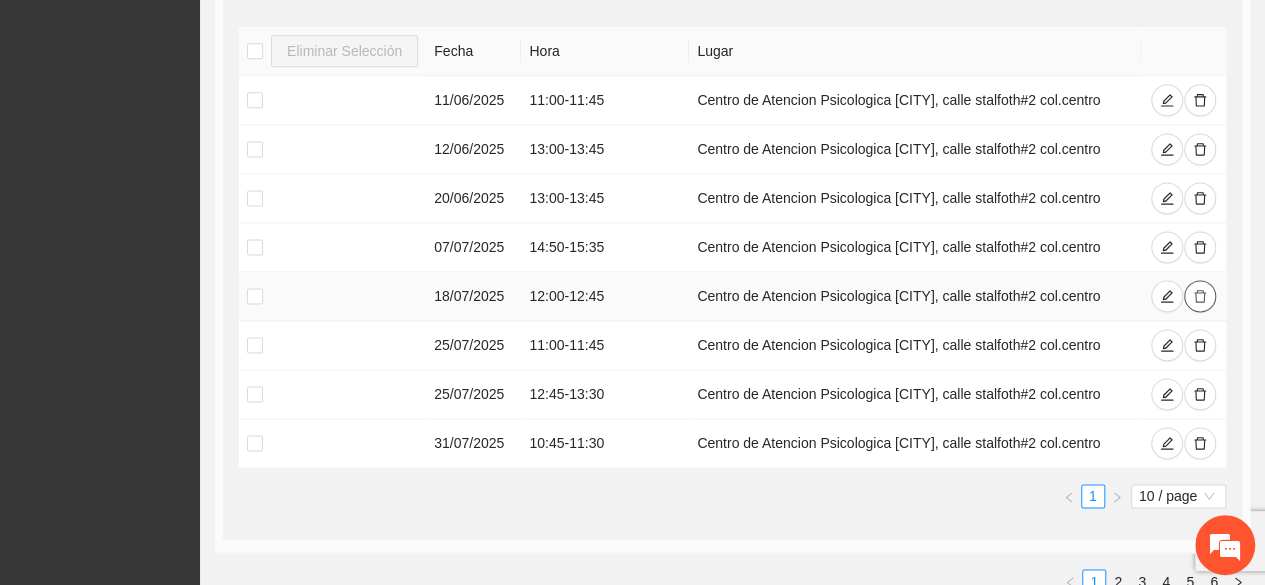 click at bounding box center (1200, 296) 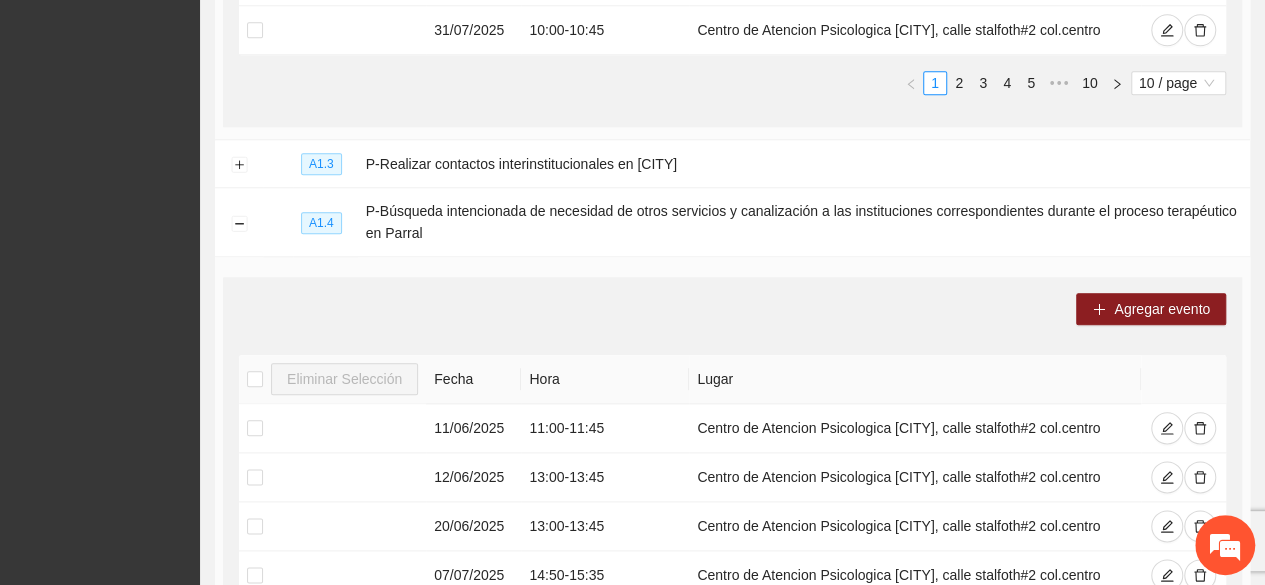 scroll, scrollTop: 1018, scrollLeft: 0, axis: vertical 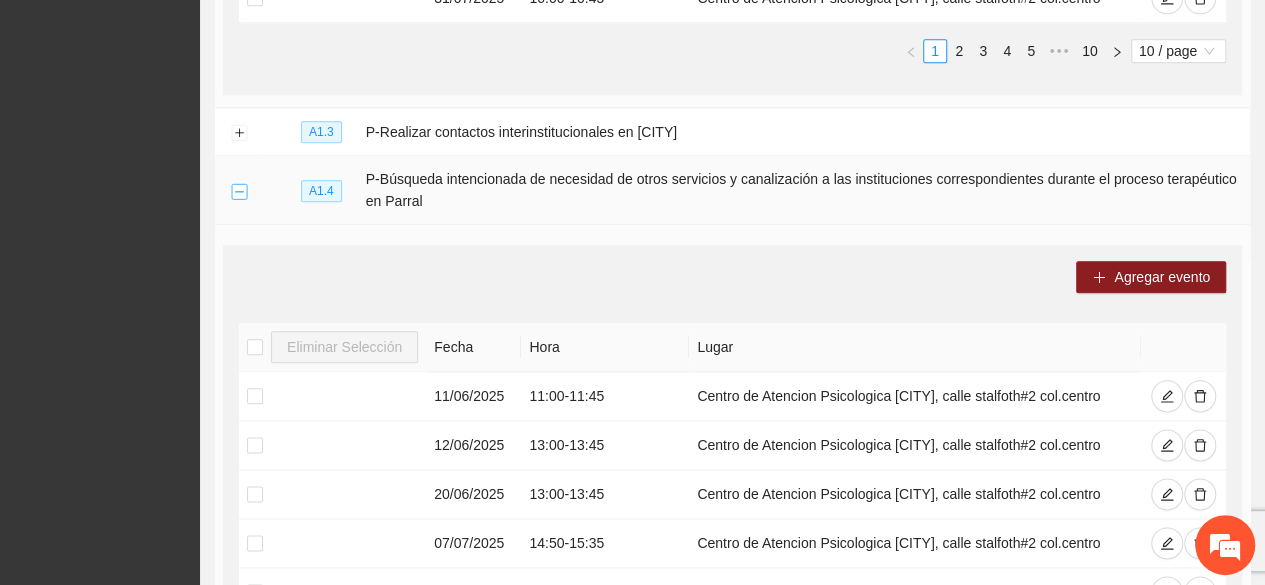 click at bounding box center (239, 191) 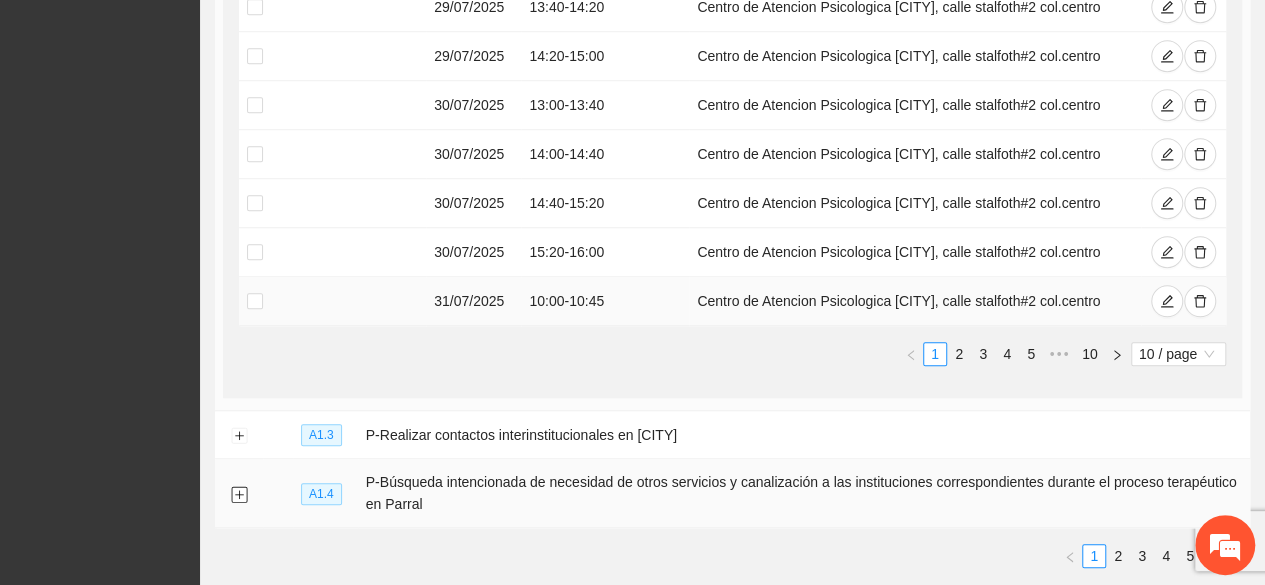 scroll, scrollTop: 810, scrollLeft: 0, axis: vertical 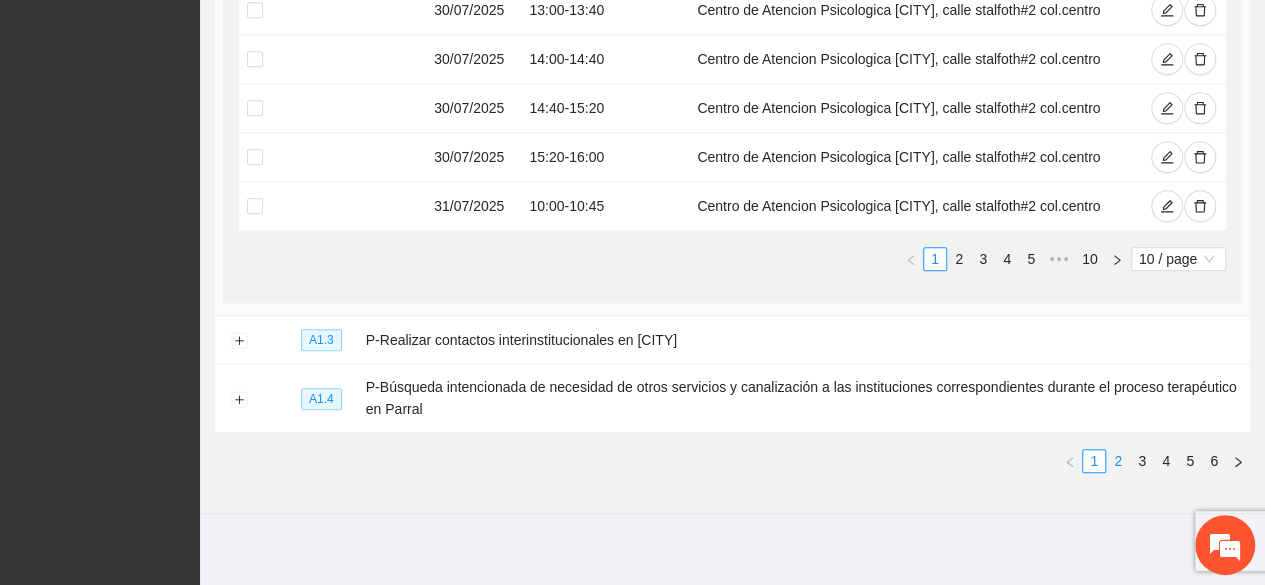 click on "2" at bounding box center [1118, 461] 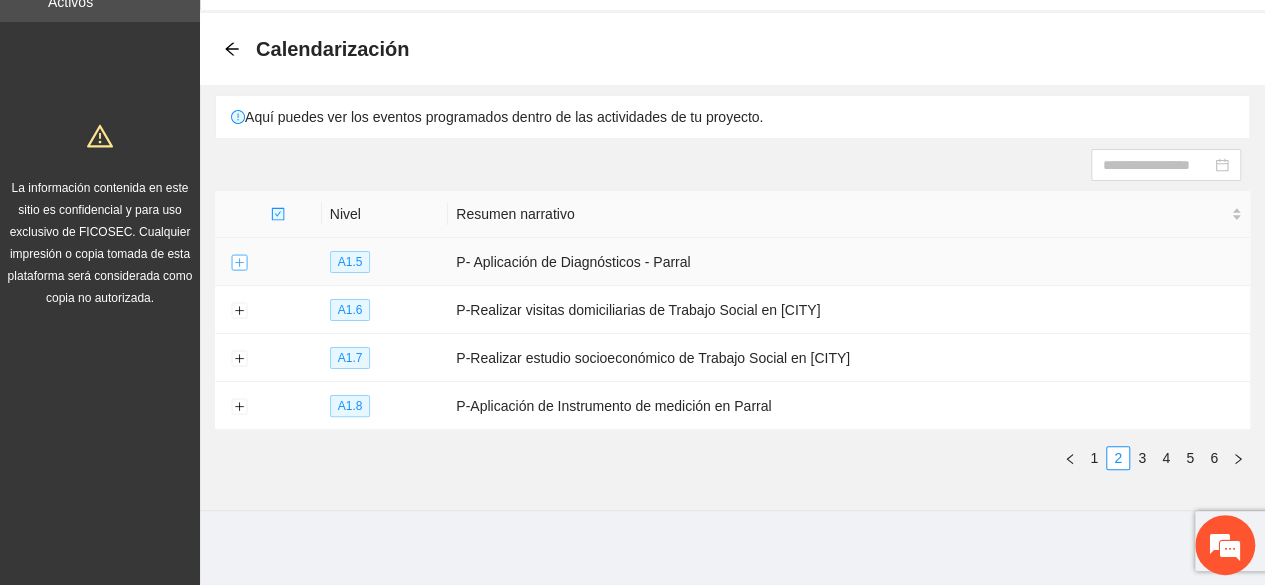 click at bounding box center (239, 263) 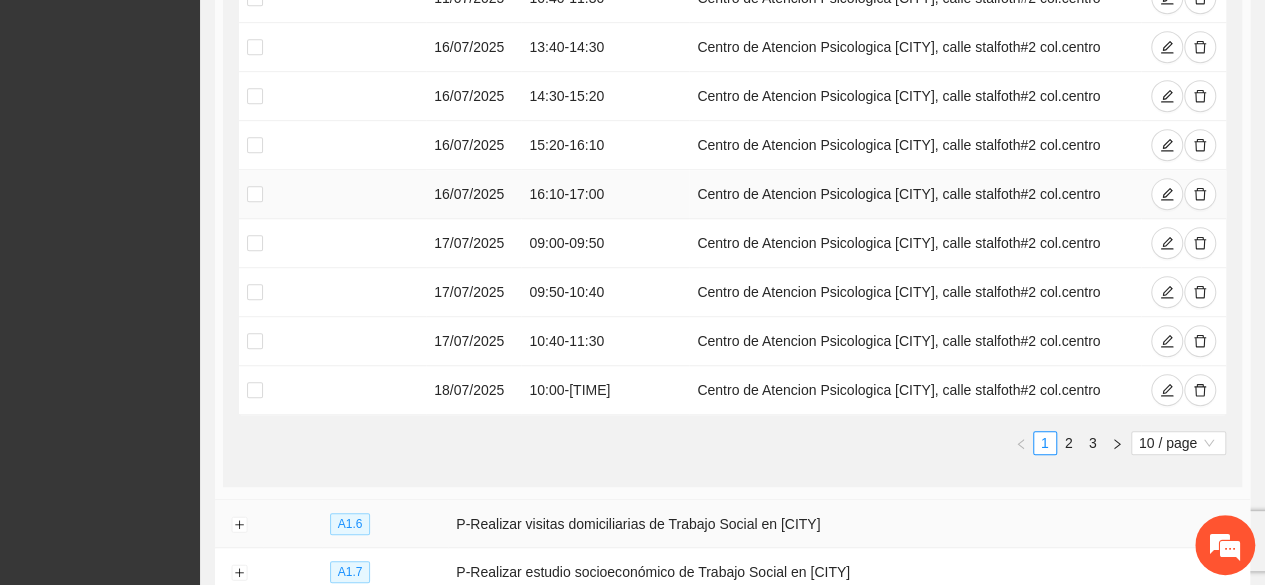 scroll, scrollTop: 640, scrollLeft: 0, axis: vertical 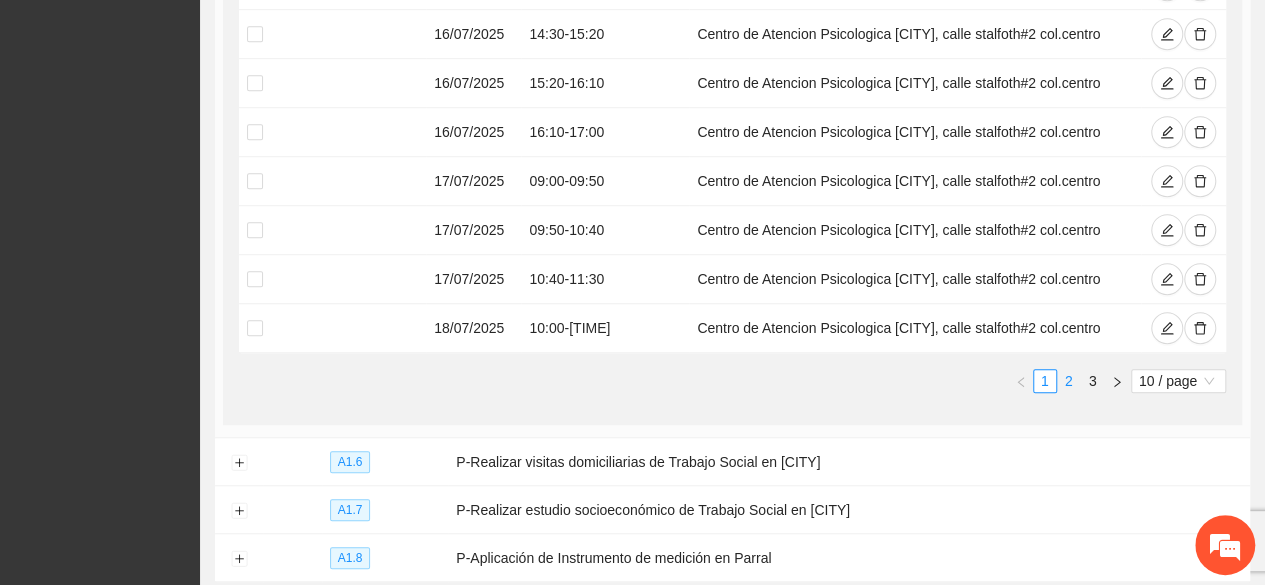 click on "2" at bounding box center (1069, 381) 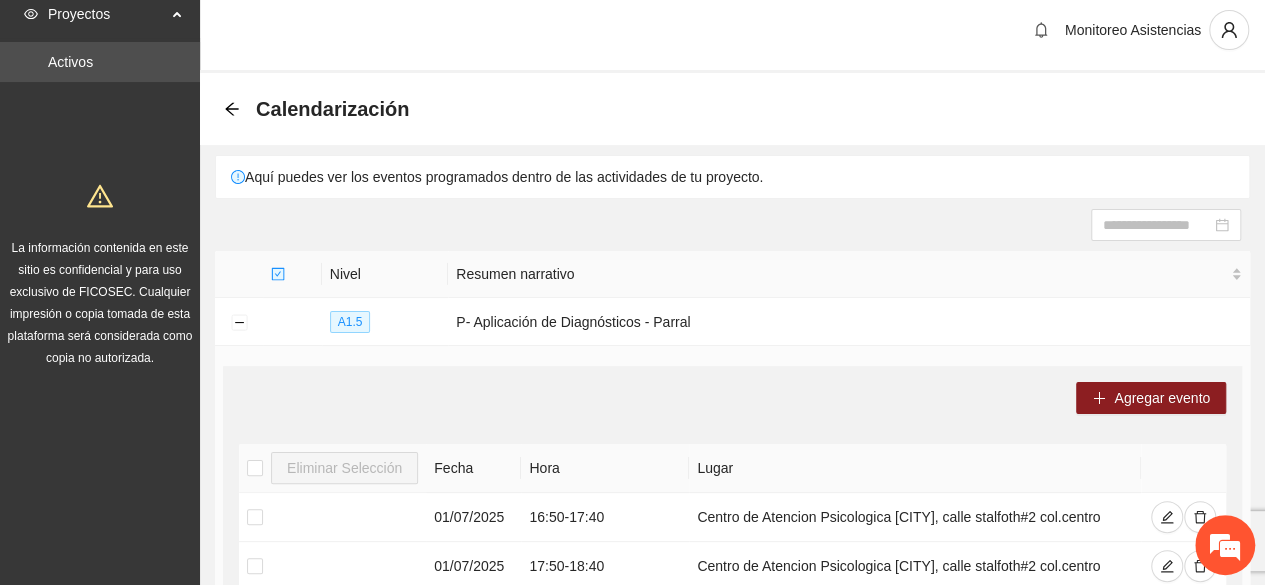 scroll, scrollTop: 0, scrollLeft: 0, axis: both 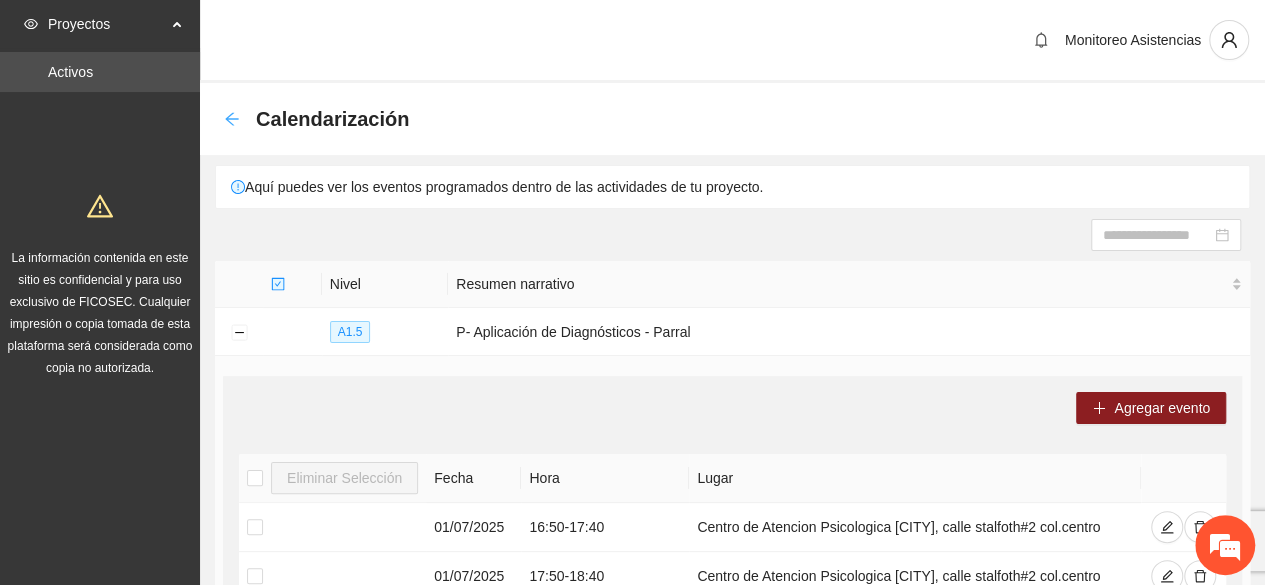 click 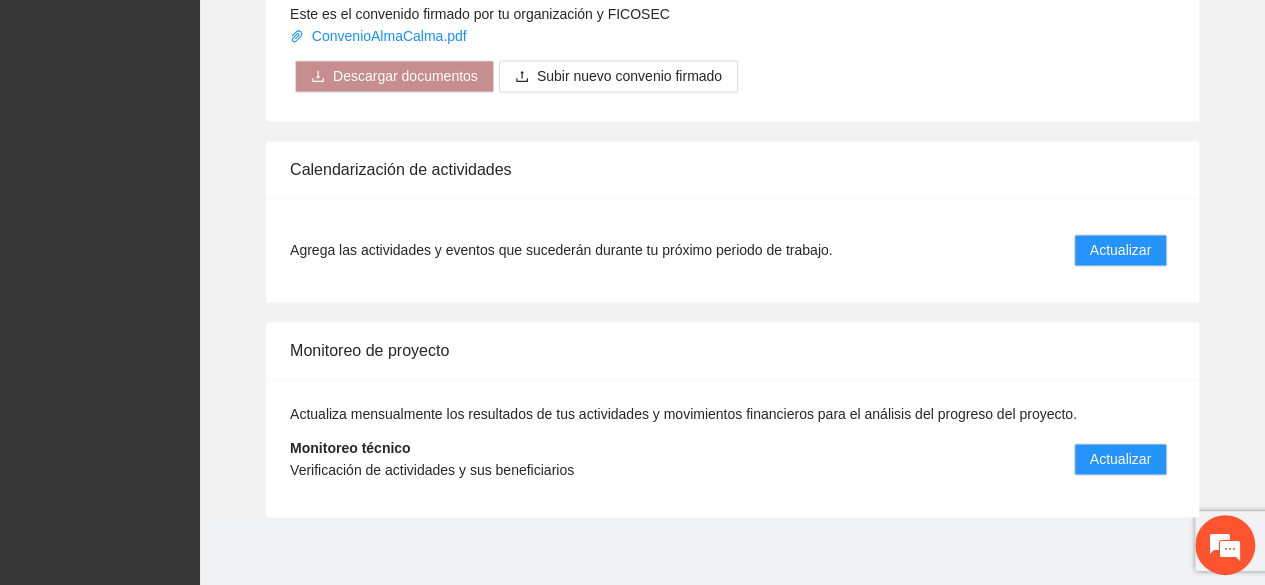 scroll, scrollTop: 1422, scrollLeft: 0, axis: vertical 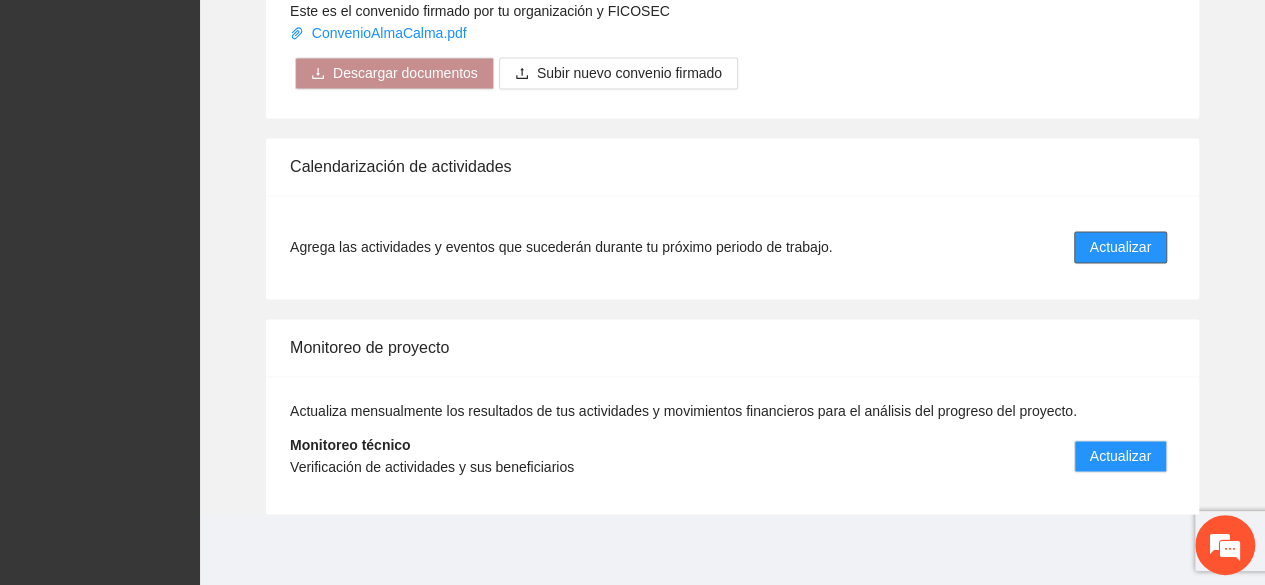 click on "Actualizar" at bounding box center [1120, 247] 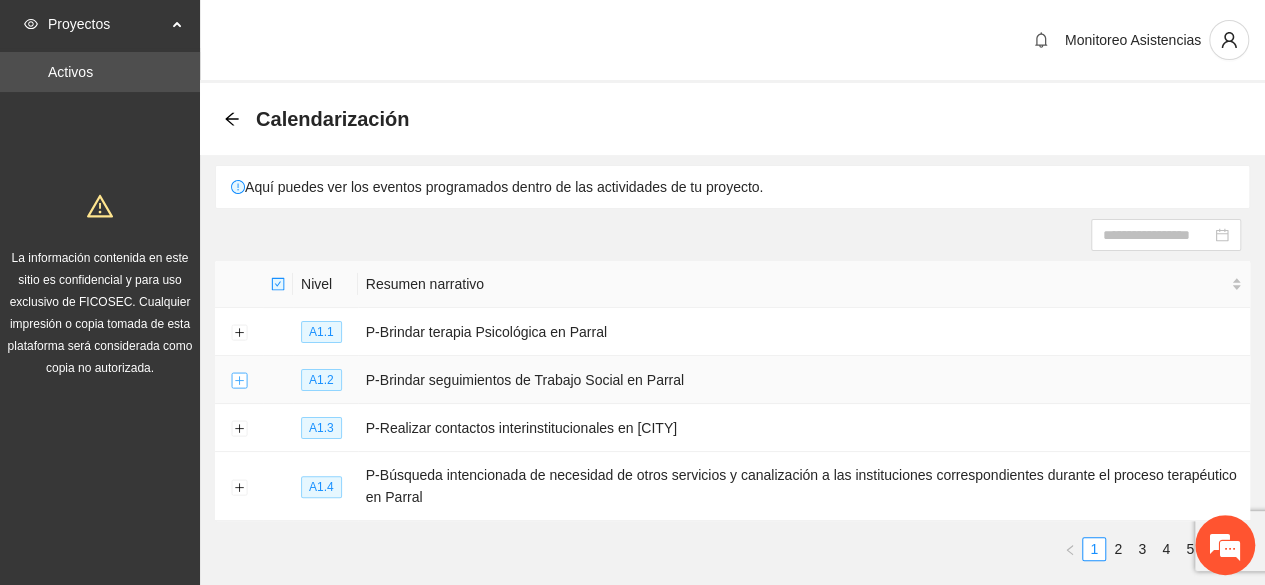 click at bounding box center [239, 381] 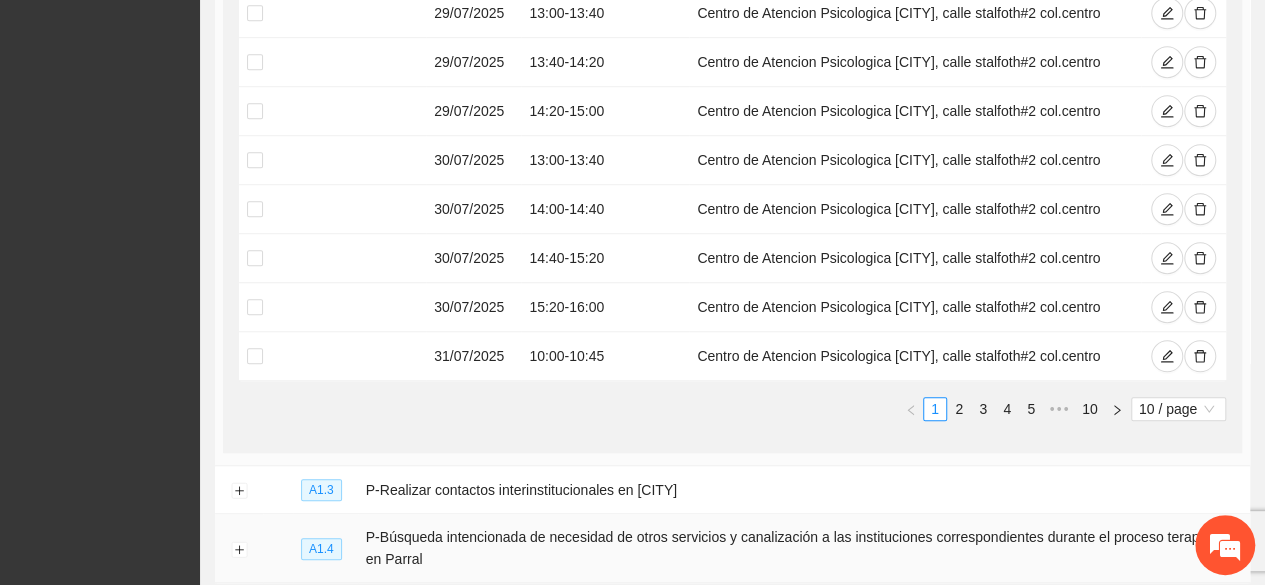 scroll, scrollTop: 656, scrollLeft: 0, axis: vertical 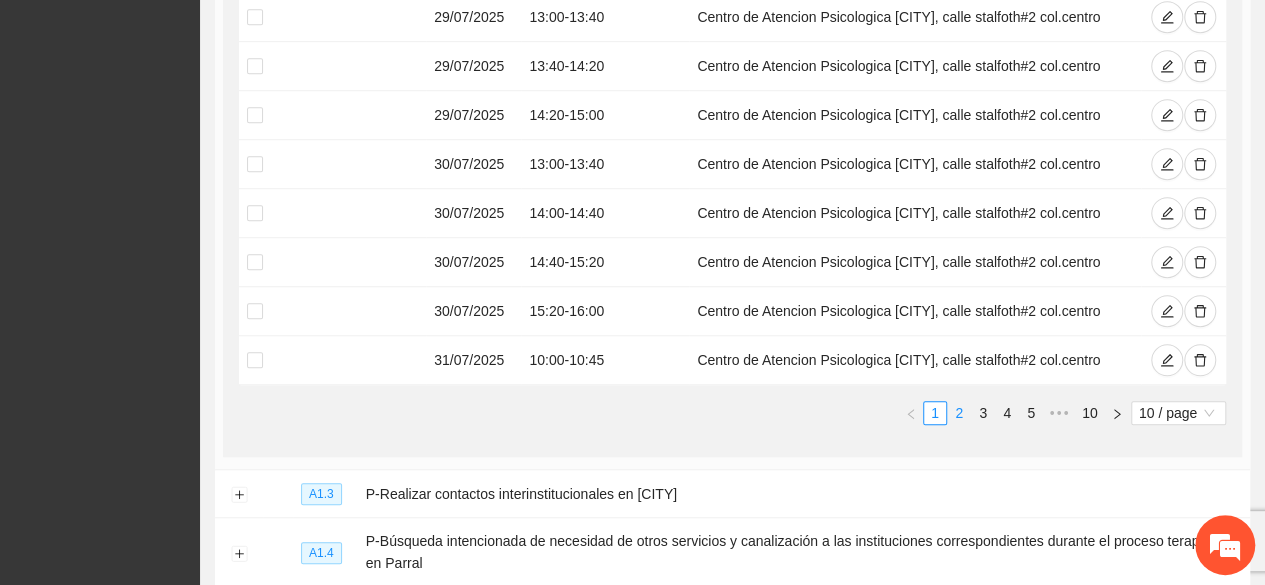click on "2" at bounding box center (959, 413) 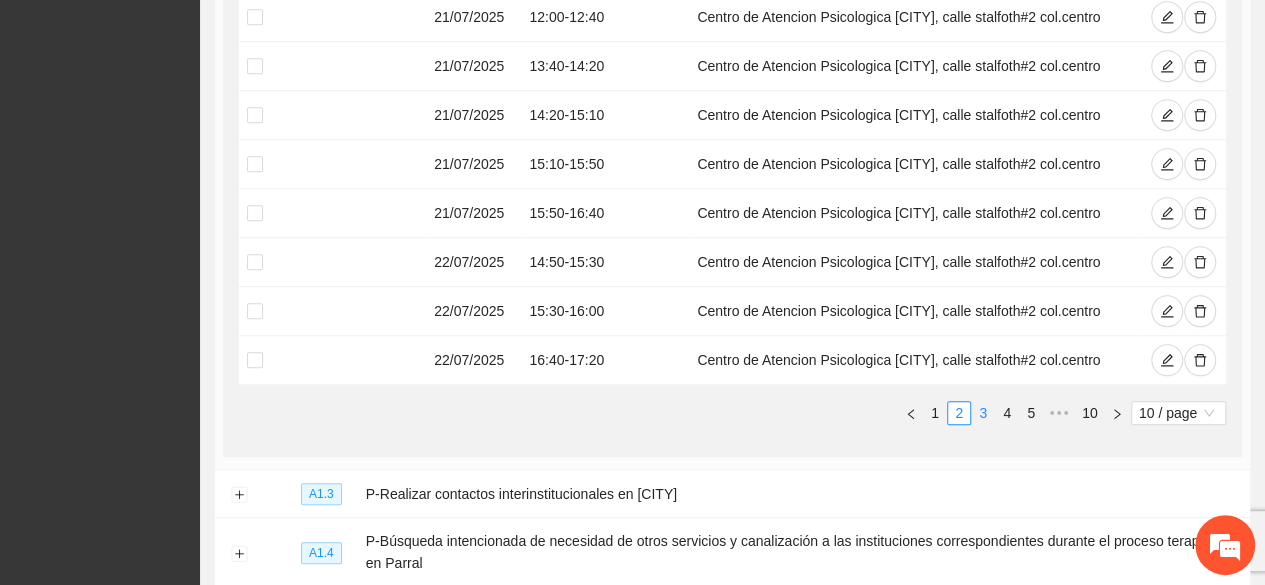 click on "3" at bounding box center (983, 413) 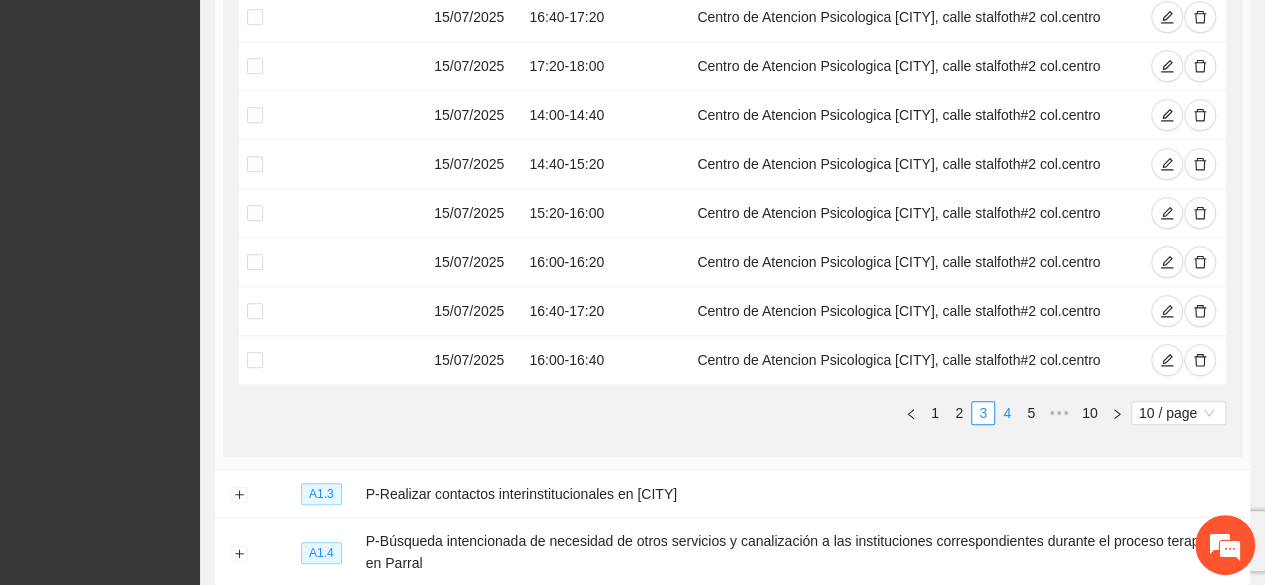 click on "4" at bounding box center [1007, 413] 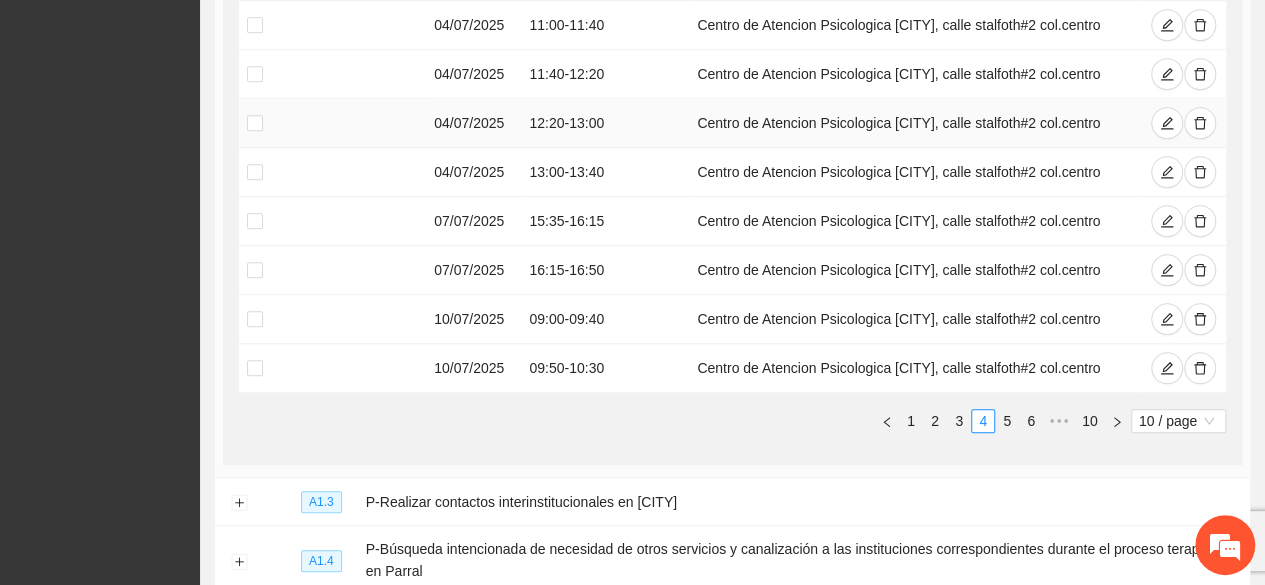 scroll, scrollTop: 656, scrollLeft: 0, axis: vertical 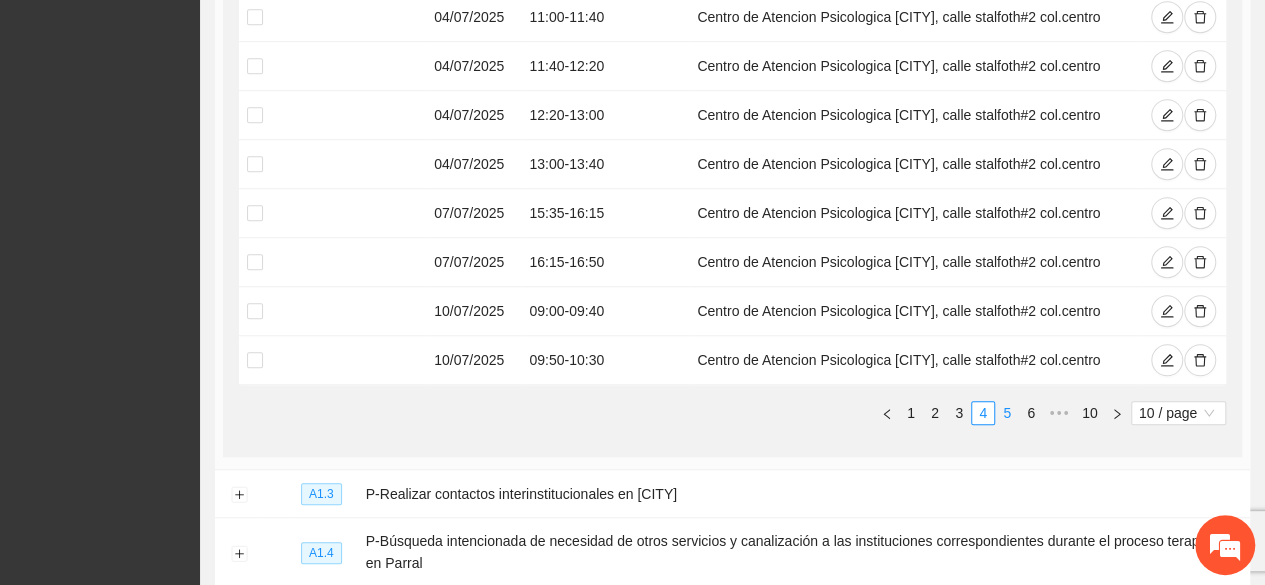 click on "5" at bounding box center (1007, 413) 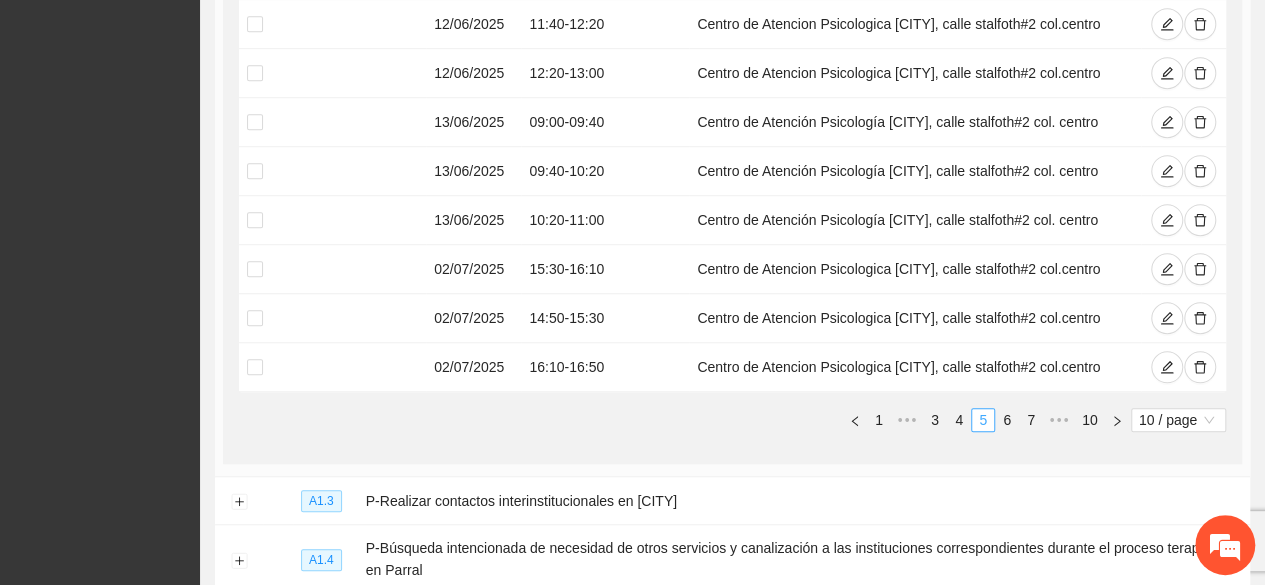 scroll, scrollTop: 648, scrollLeft: 0, axis: vertical 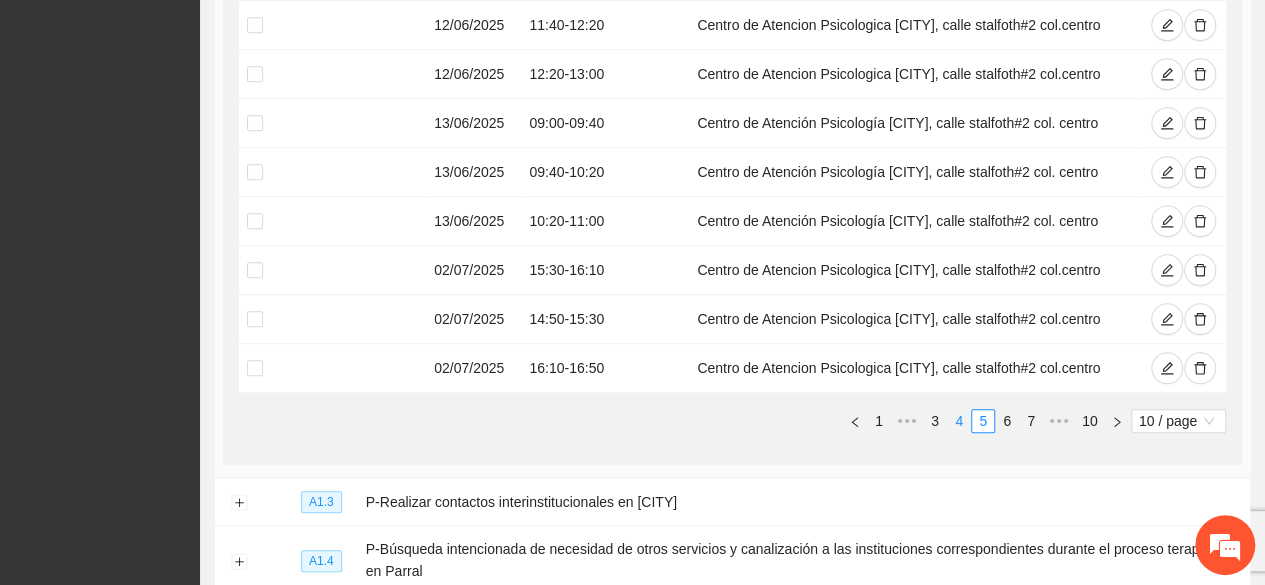 click on "4" at bounding box center (959, 421) 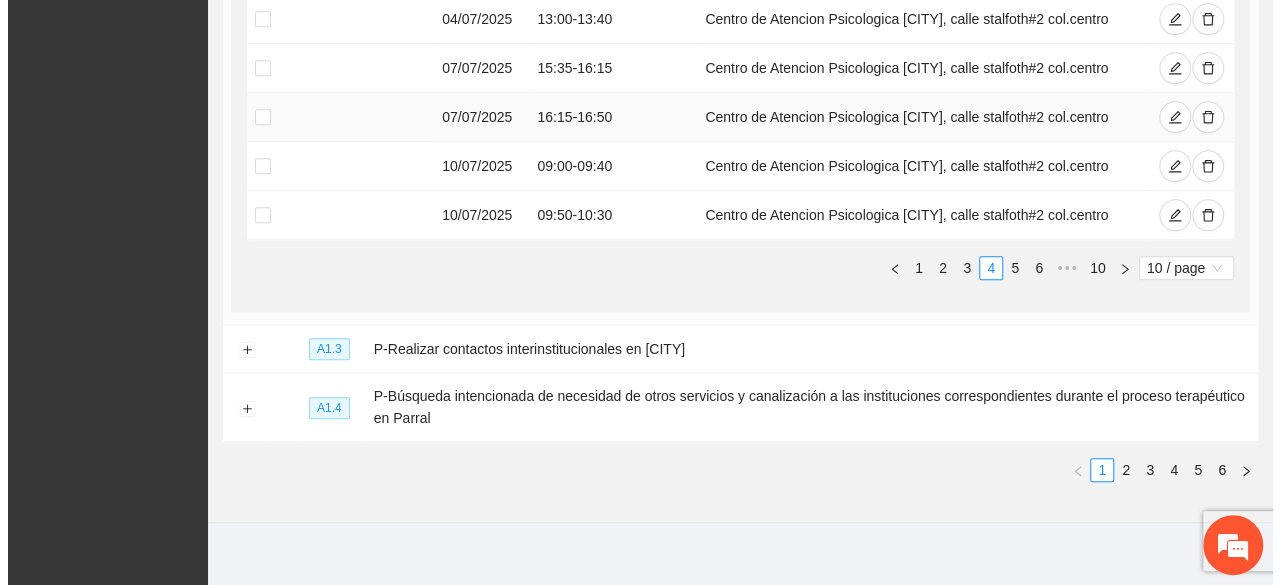 scroll, scrollTop: 810, scrollLeft: 0, axis: vertical 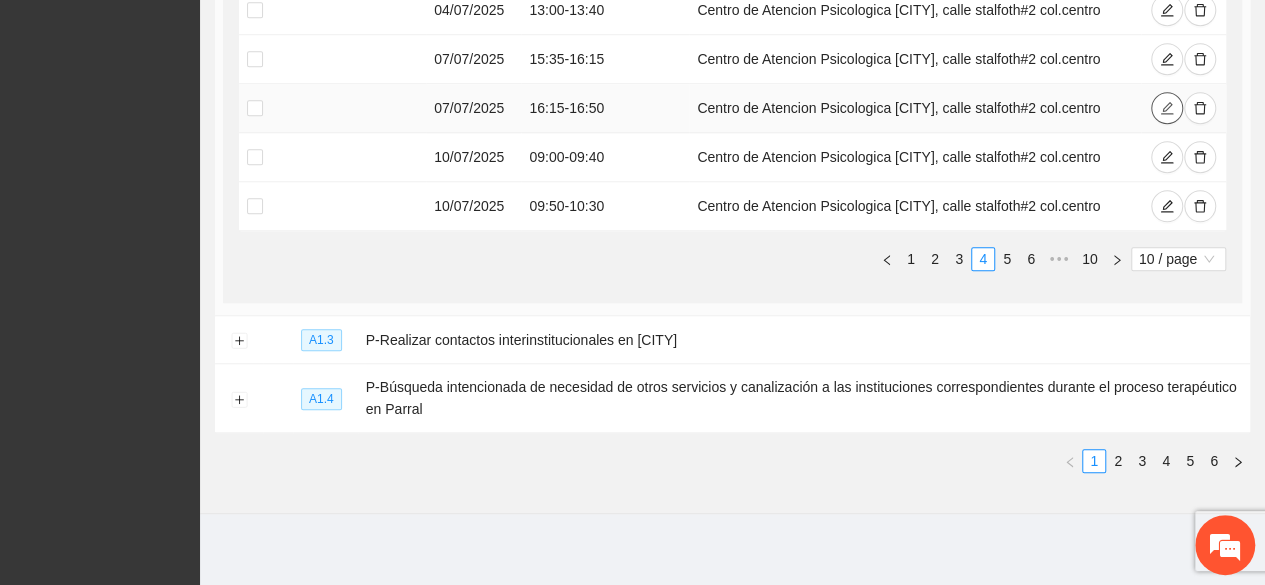 click 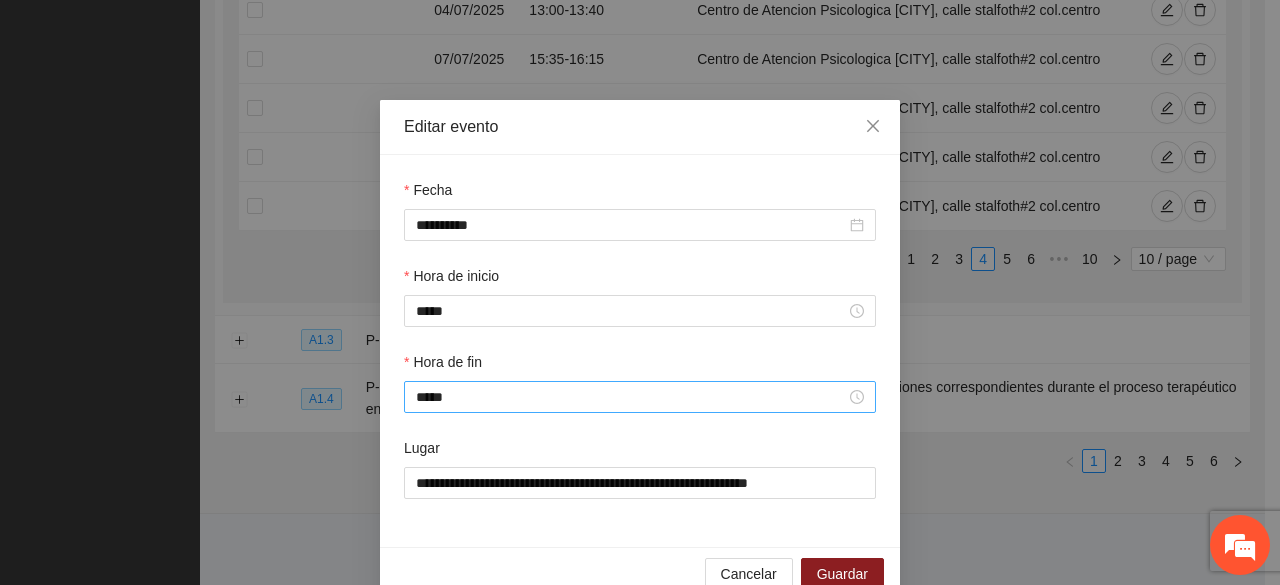 click on "*****" at bounding box center (640, 397) 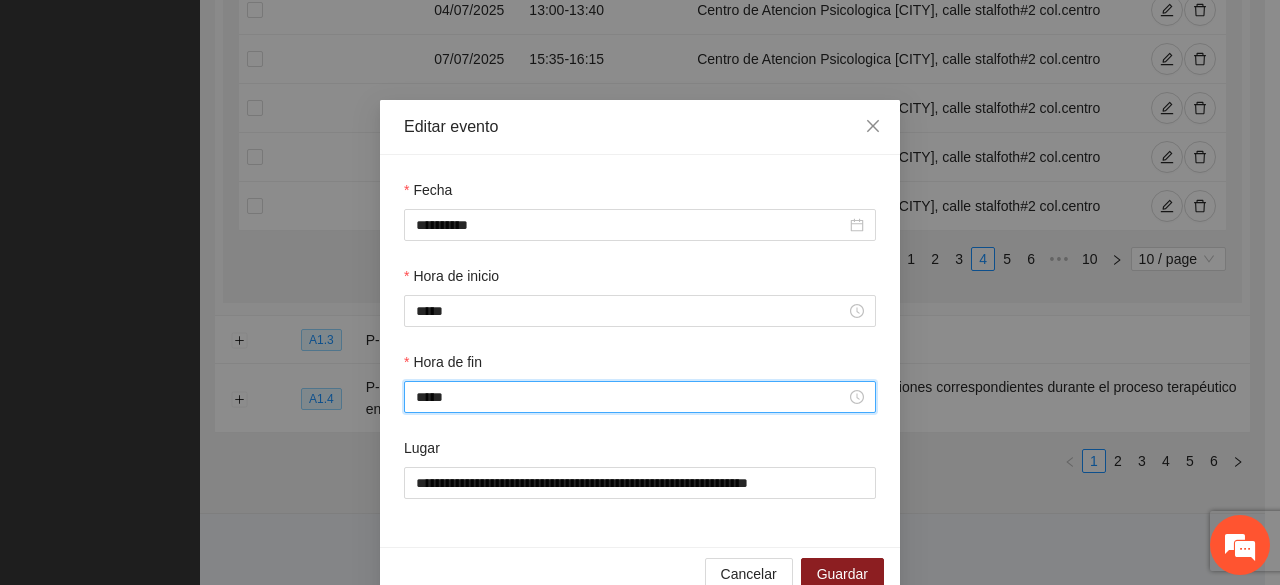 scroll, scrollTop: 448, scrollLeft: 0, axis: vertical 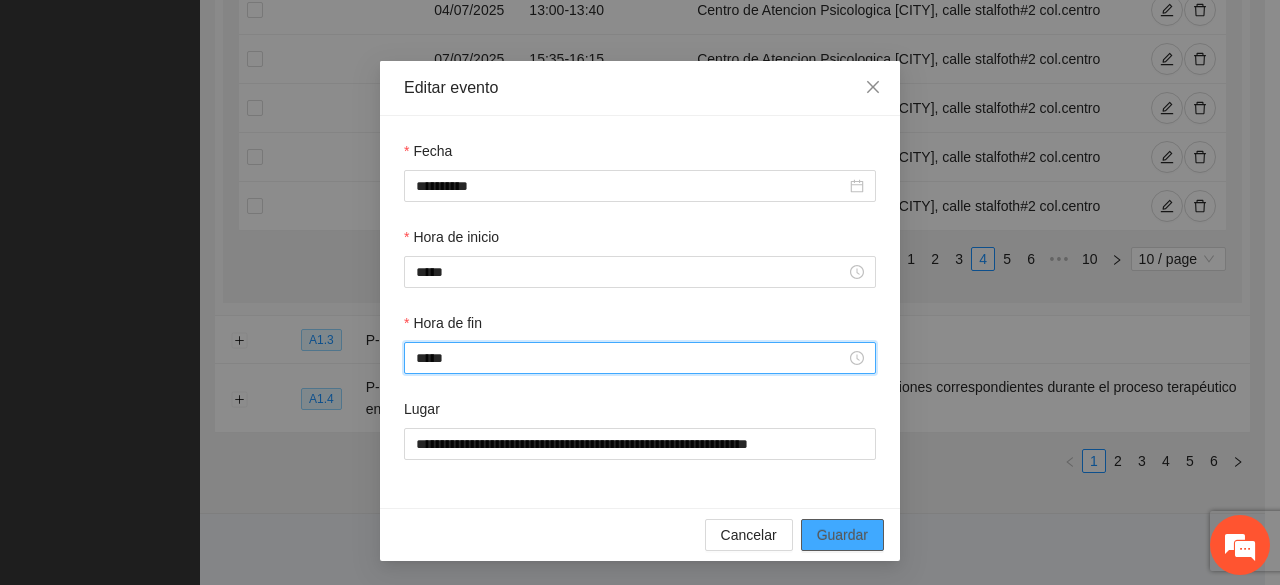 type on "*****" 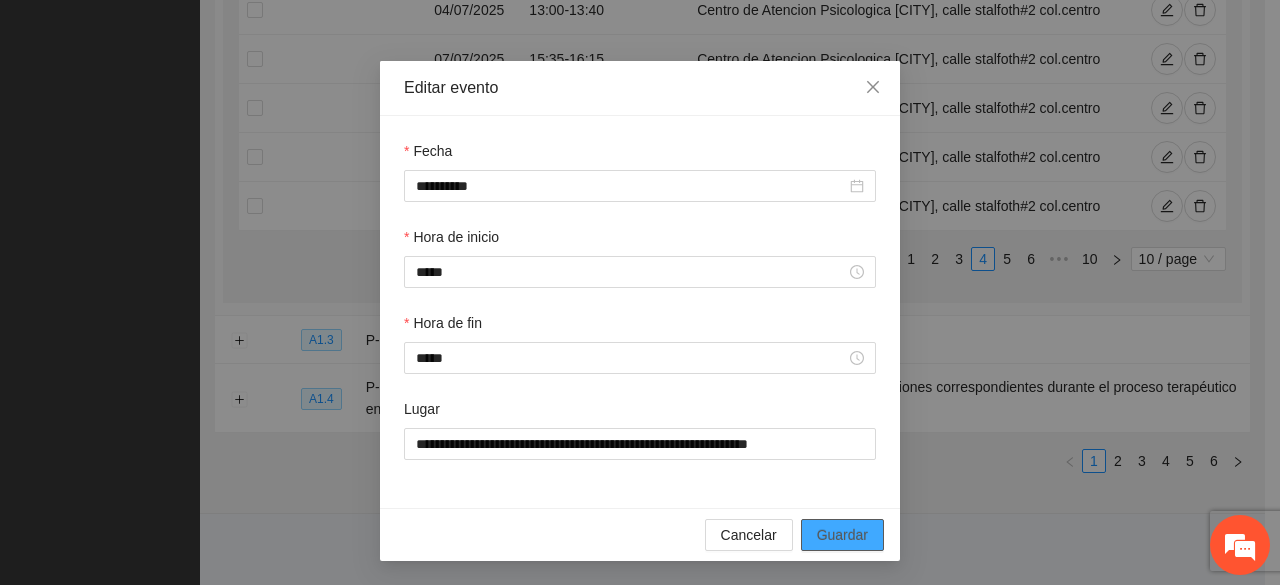 click on "Guardar" at bounding box center [842, 535] 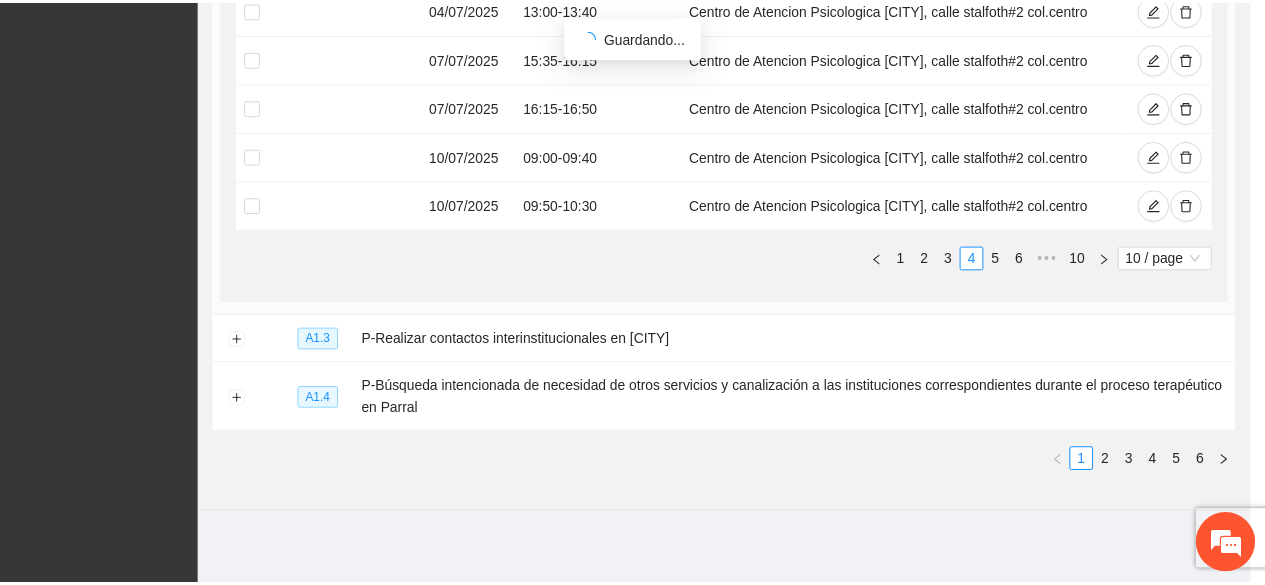 scroll, scrollTop: 0, scrollLeft: 0, axis: both 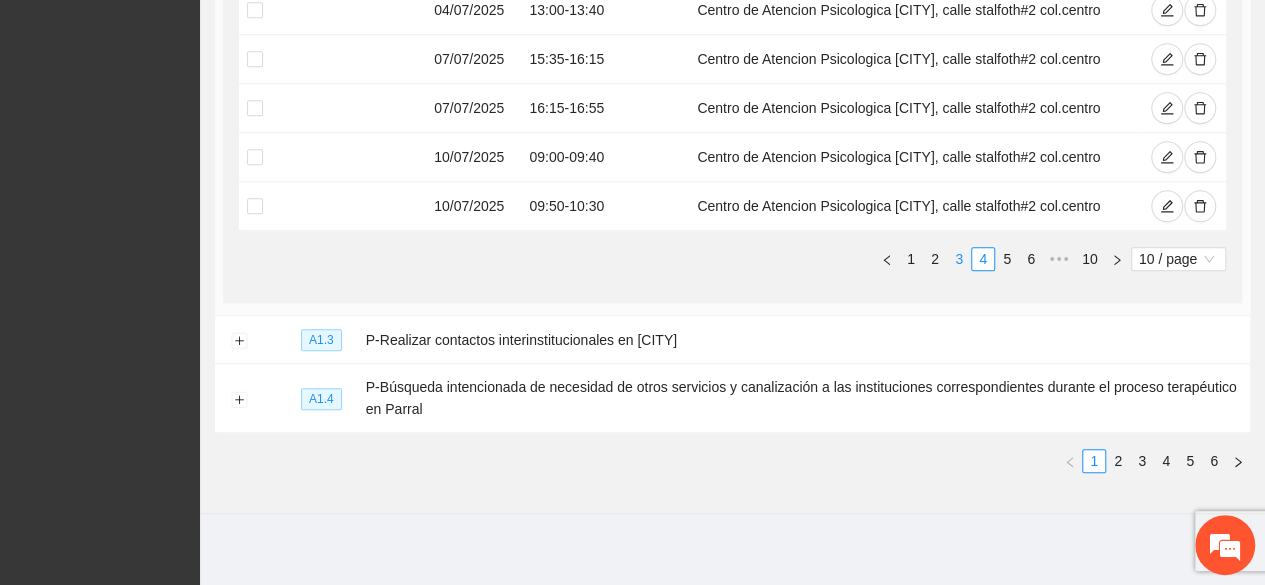 click on "3" at bounding box center [959, 259] 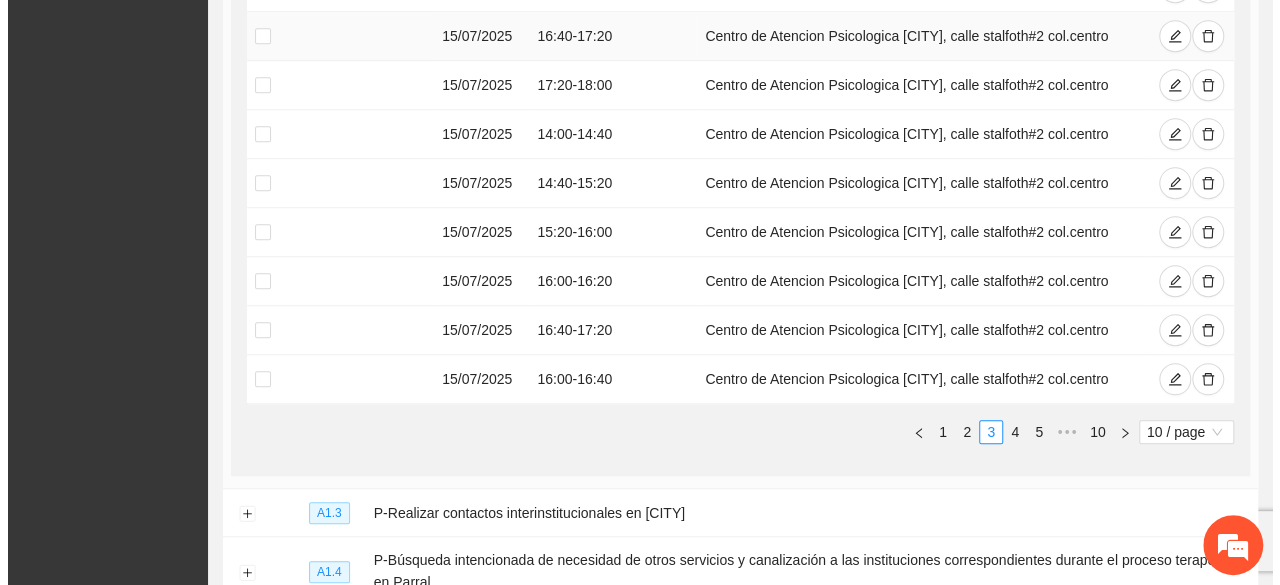 scroll, scrollTop: 640, scrollLeft: 0, axis: vertical 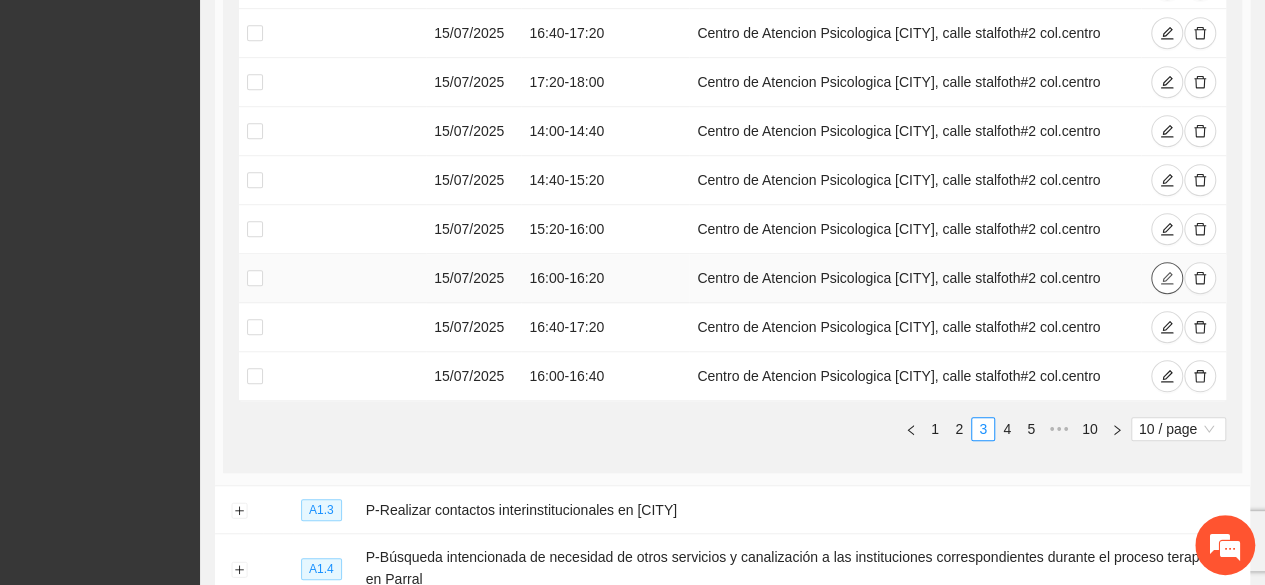 click 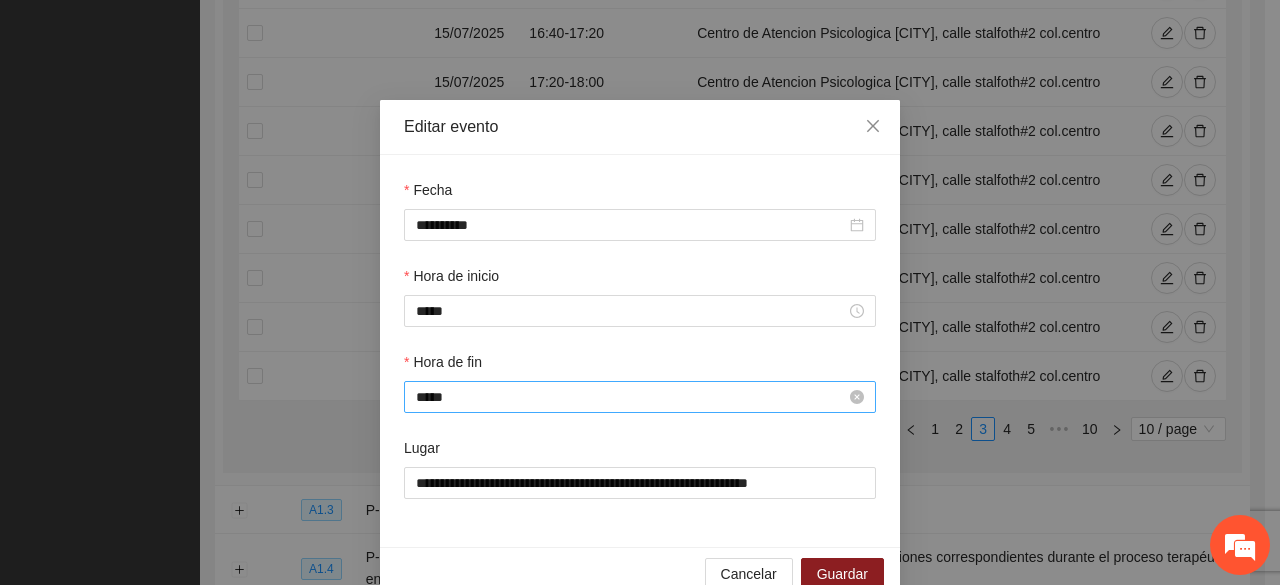 click on "*****" at bounding box center (631, 397) 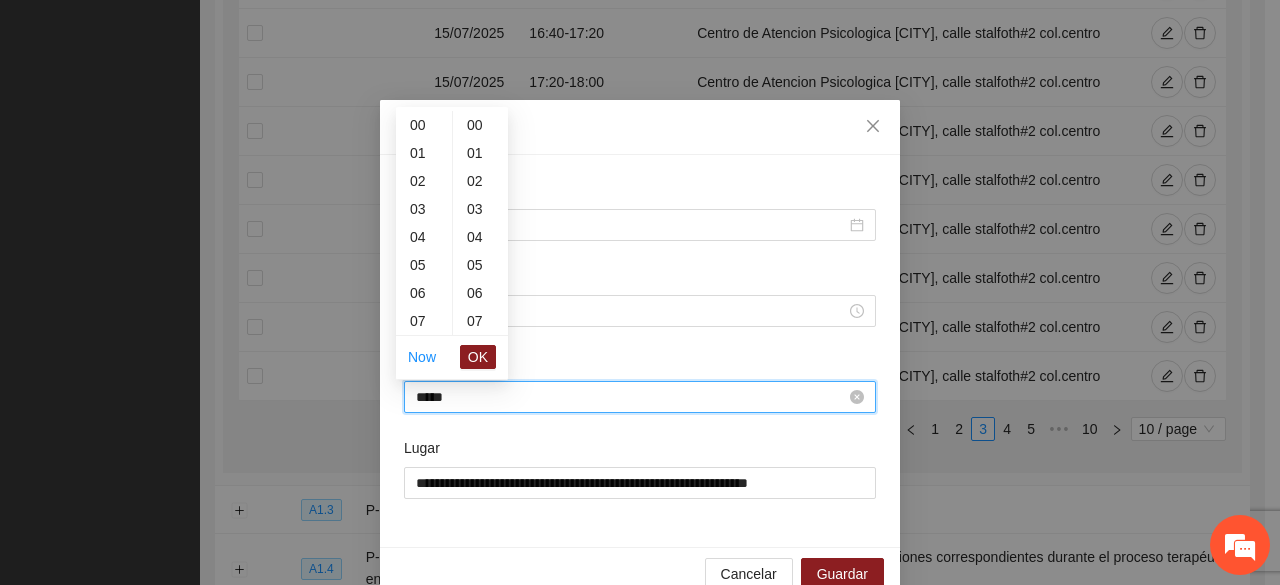 scroll, scrollTop: 448, scrollLeft: 0, axis: vertical 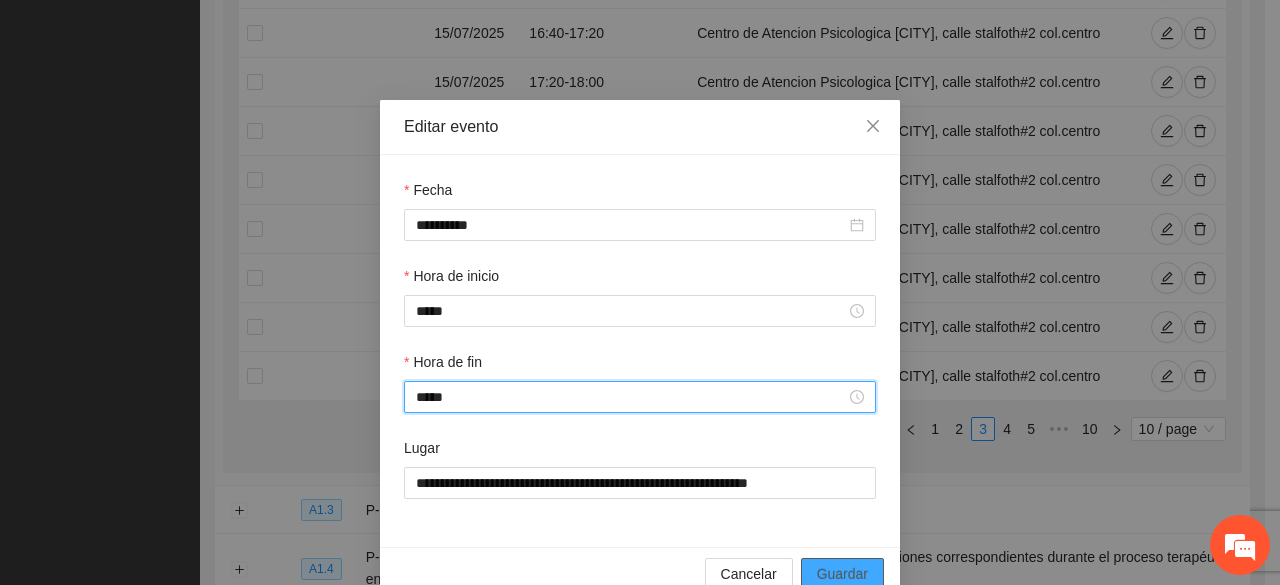 type on "*****" 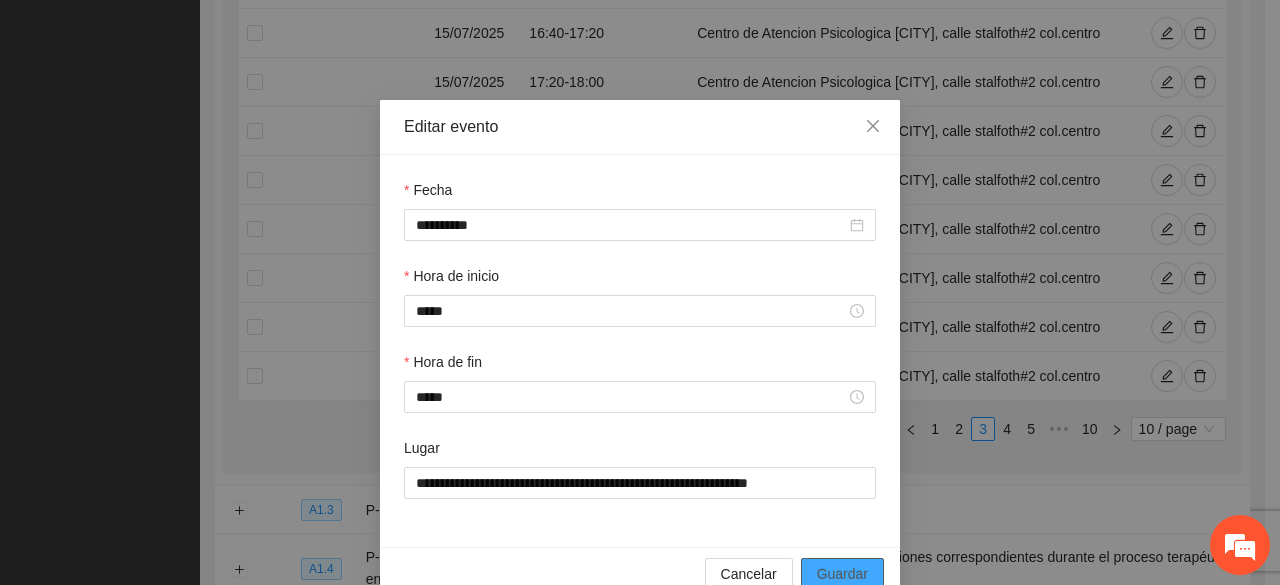 click on "Guardar" at bounding box center [842, 574] 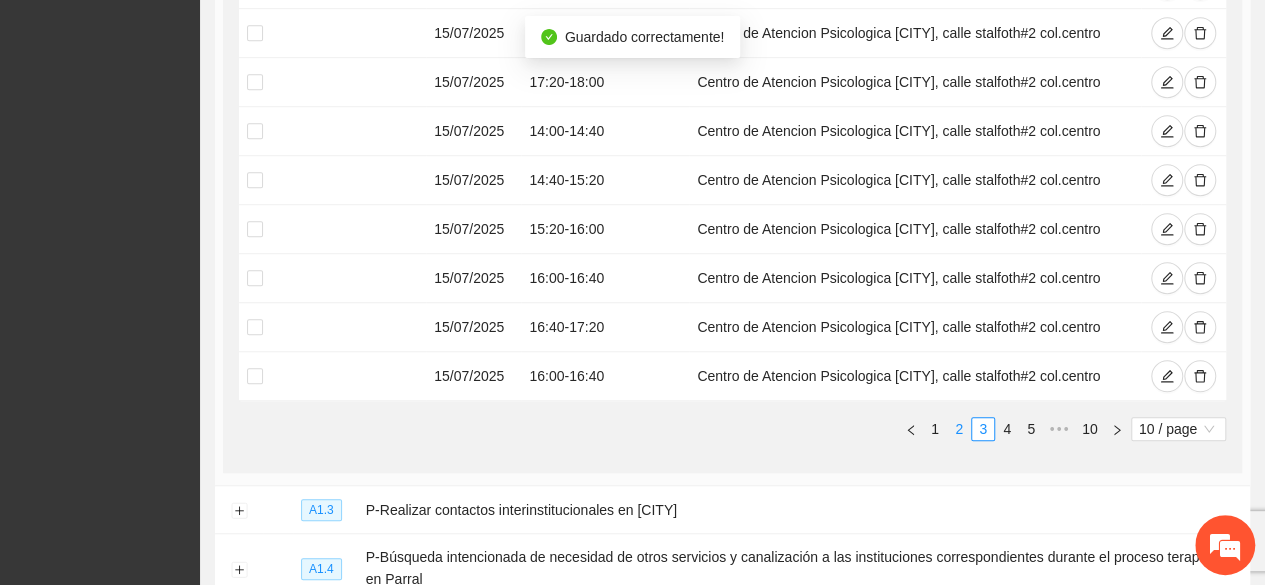 click on "2" at bounding box center [959, 429] 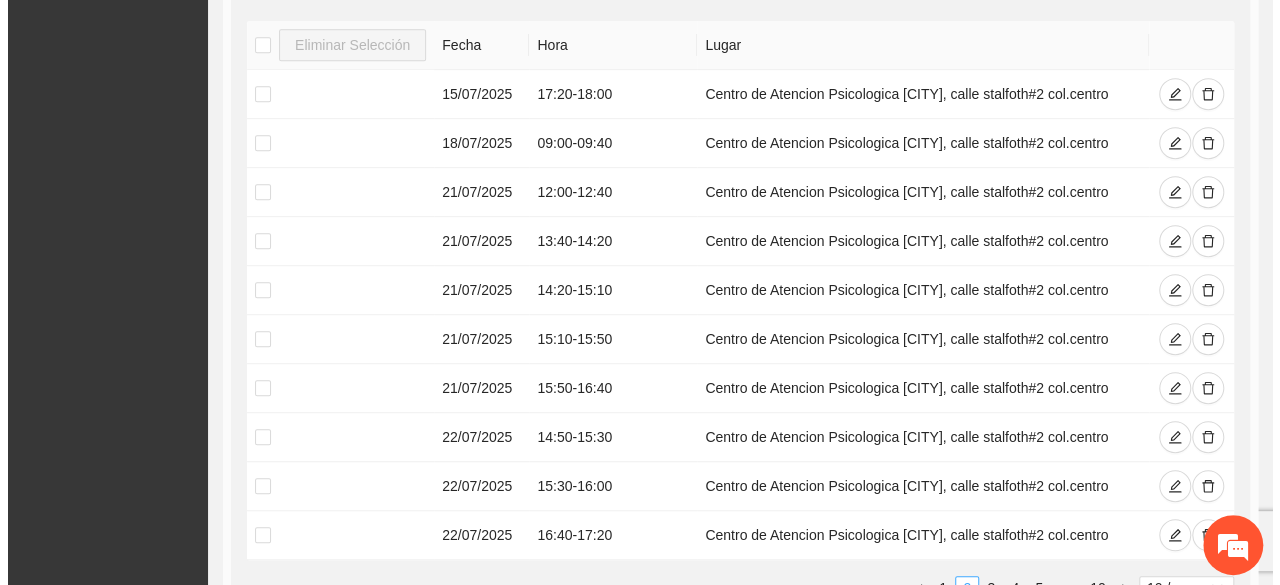 scroll, scrollTop: 480, scrollLeft: 0, axis: vertical 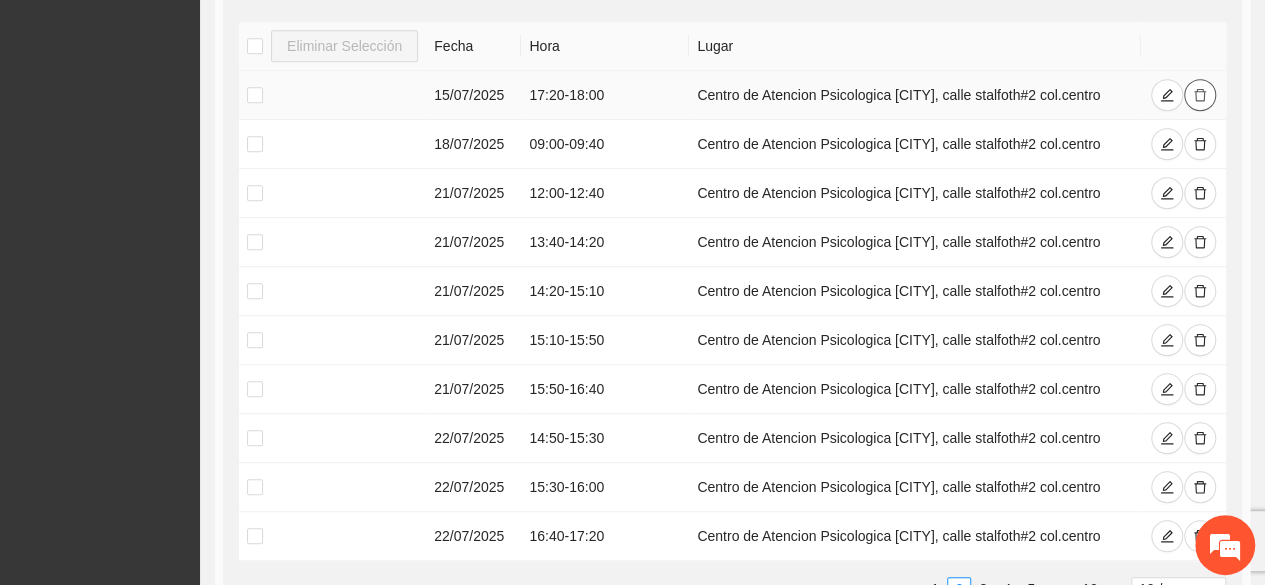 click at bounding box center (1200, 95) 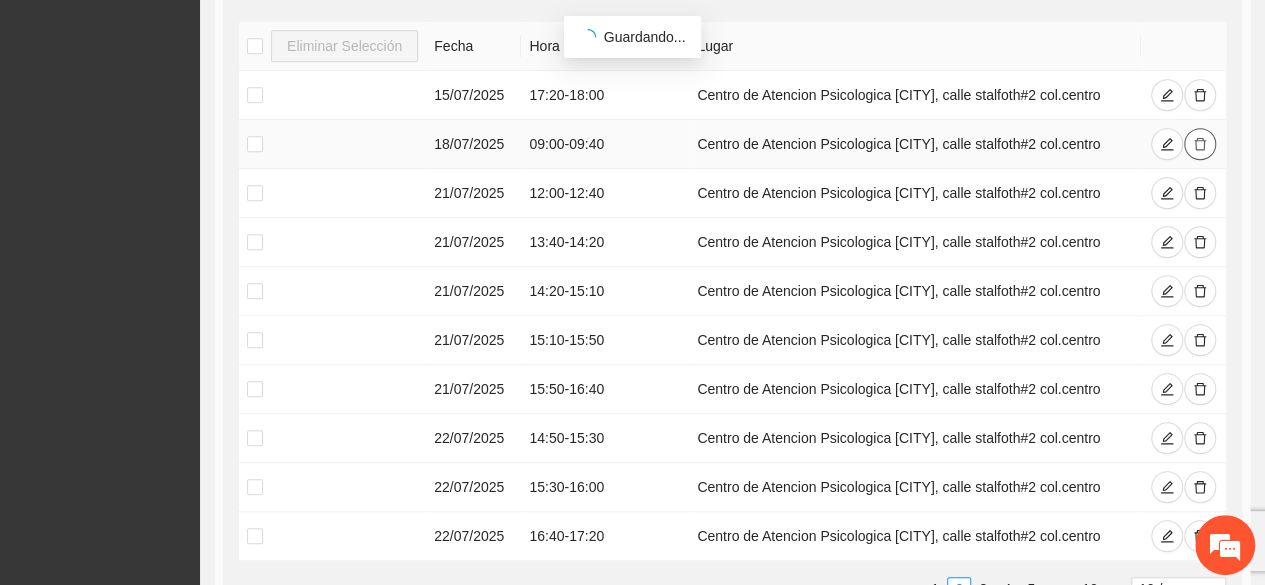 click 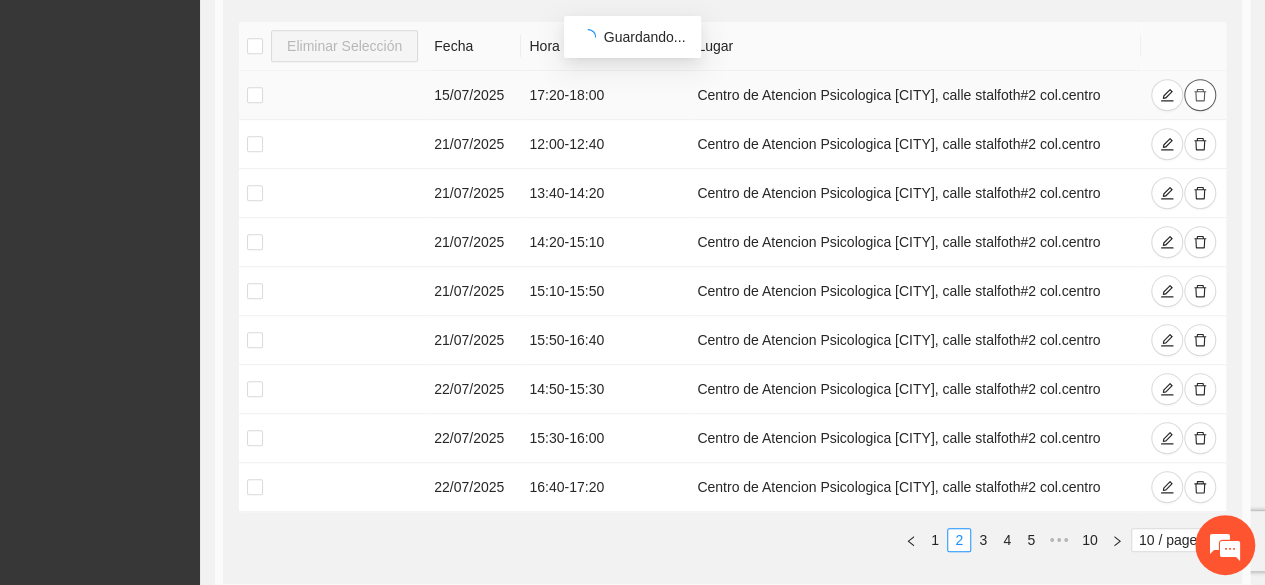 click 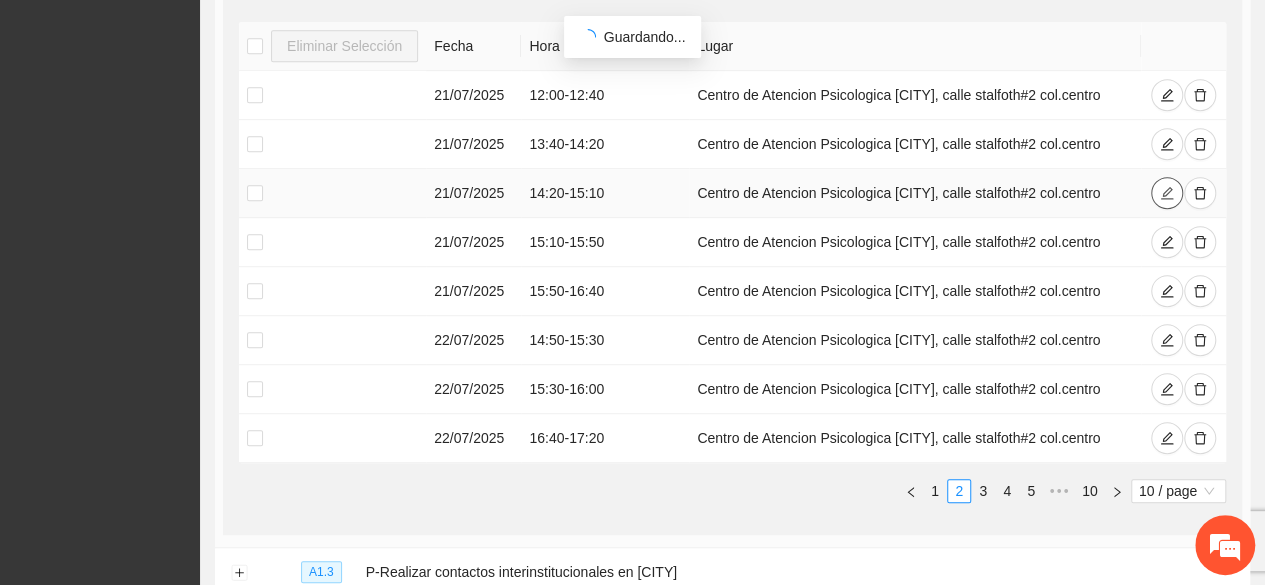 click at bounding box center (1167, 193) 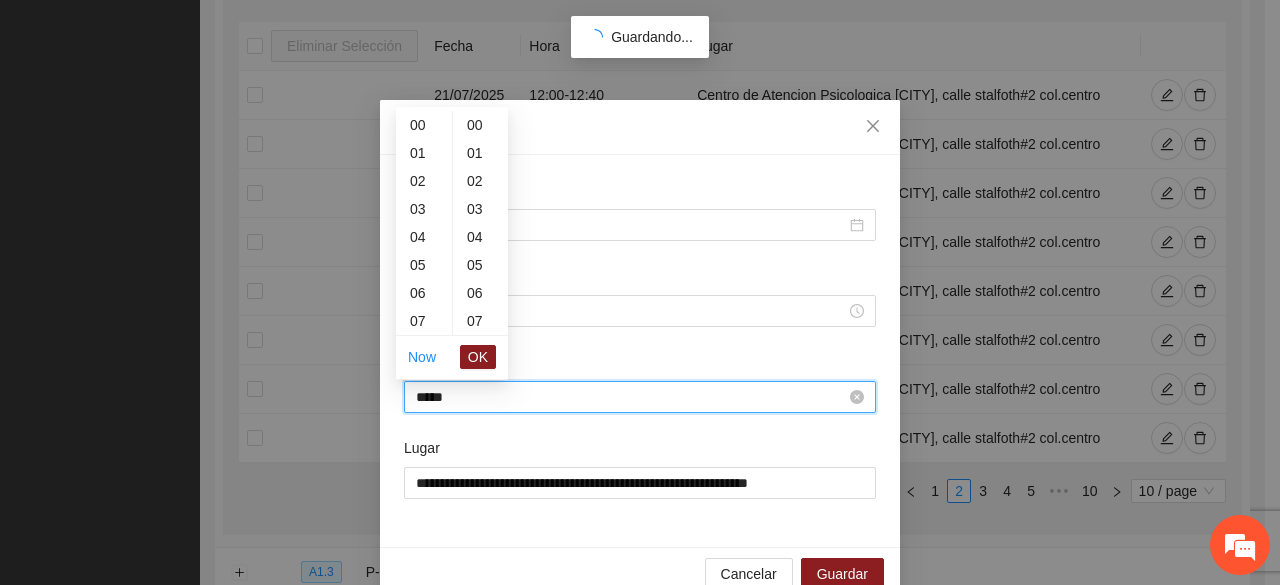 click on "*****" at bounding box center [631, 397] 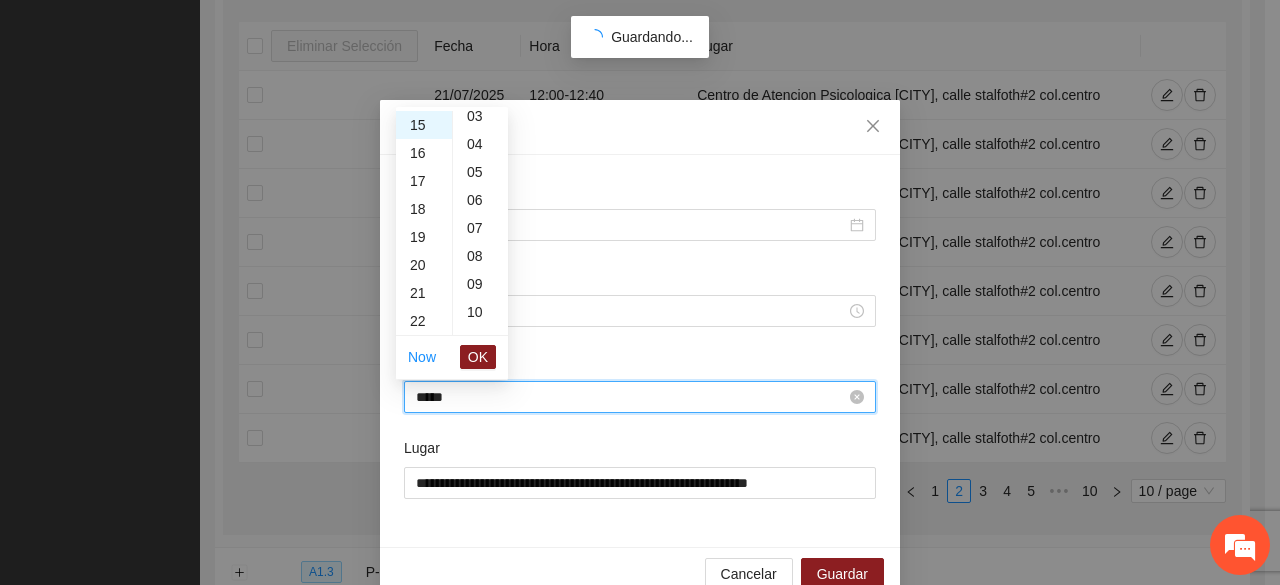 scroll, scrollTop: 0, scrollLeft: 0, axis: both 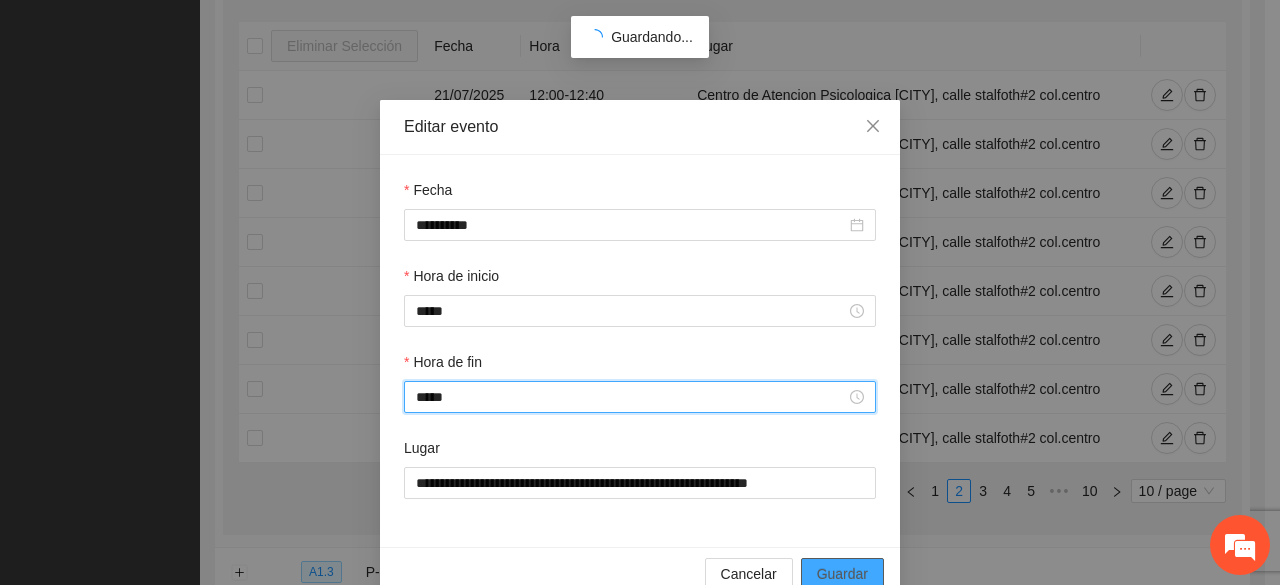type on "*****" 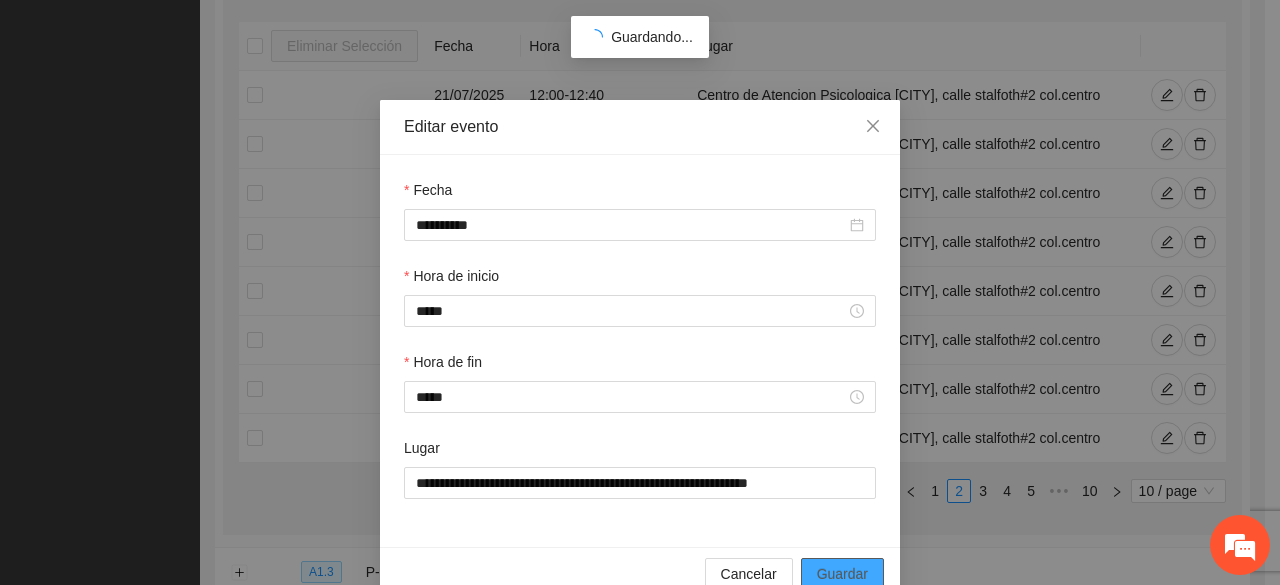 click on "Guardar" at bounding box center (842, 574) 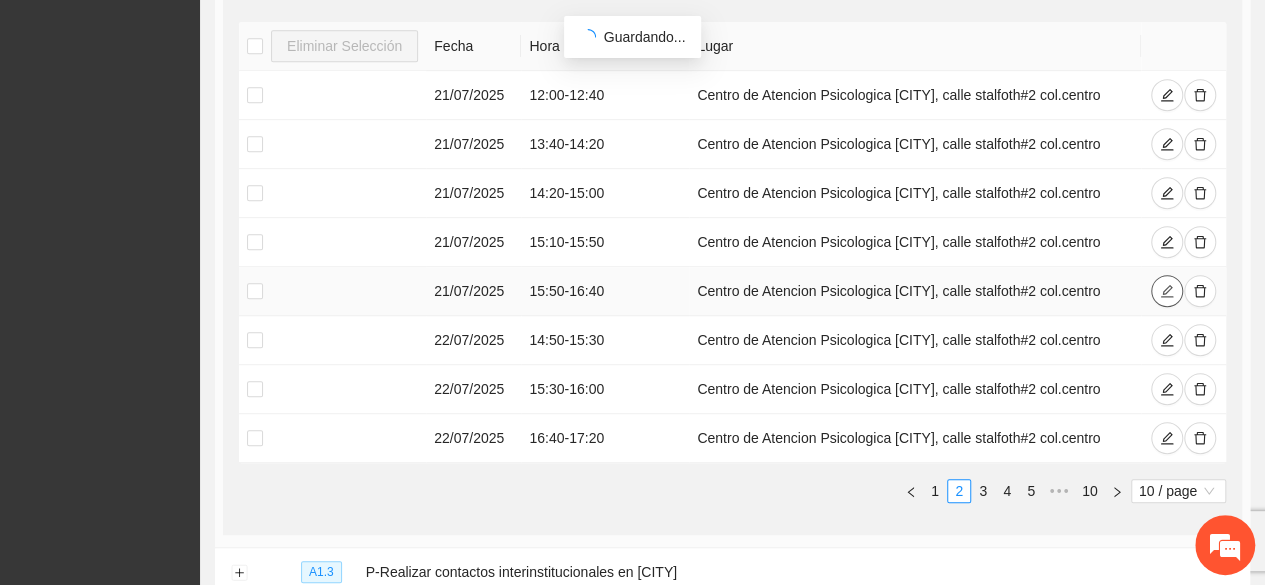 click 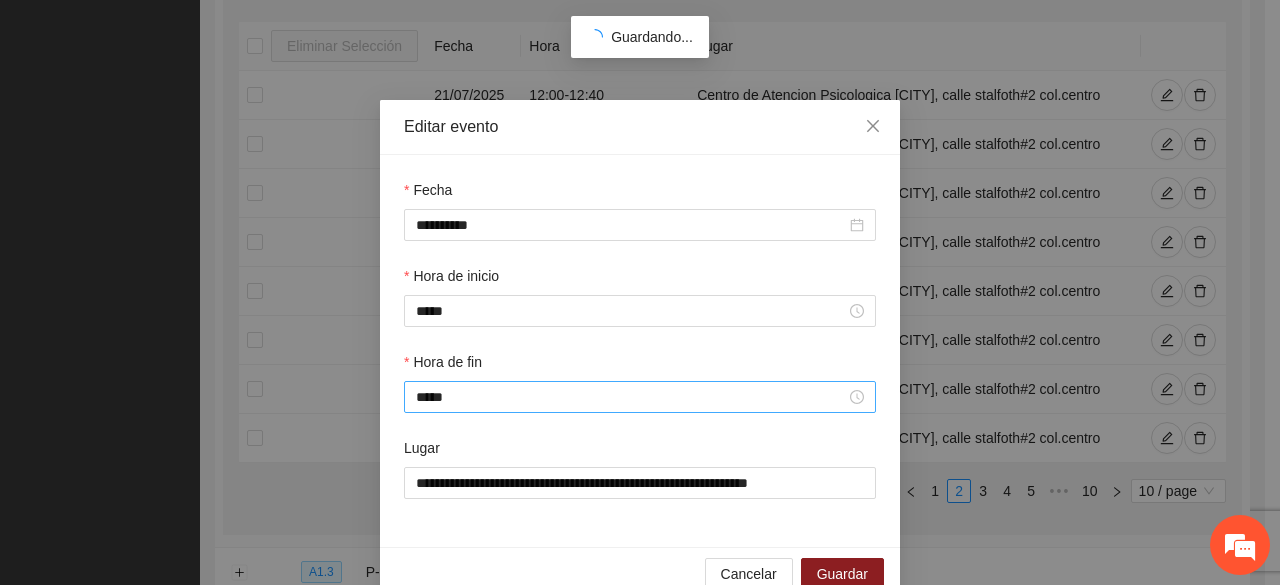 drag, startPoint x: 493, startPoint y: 421, endPoint x: 497, endPoint y: 411, distance: 10.770329 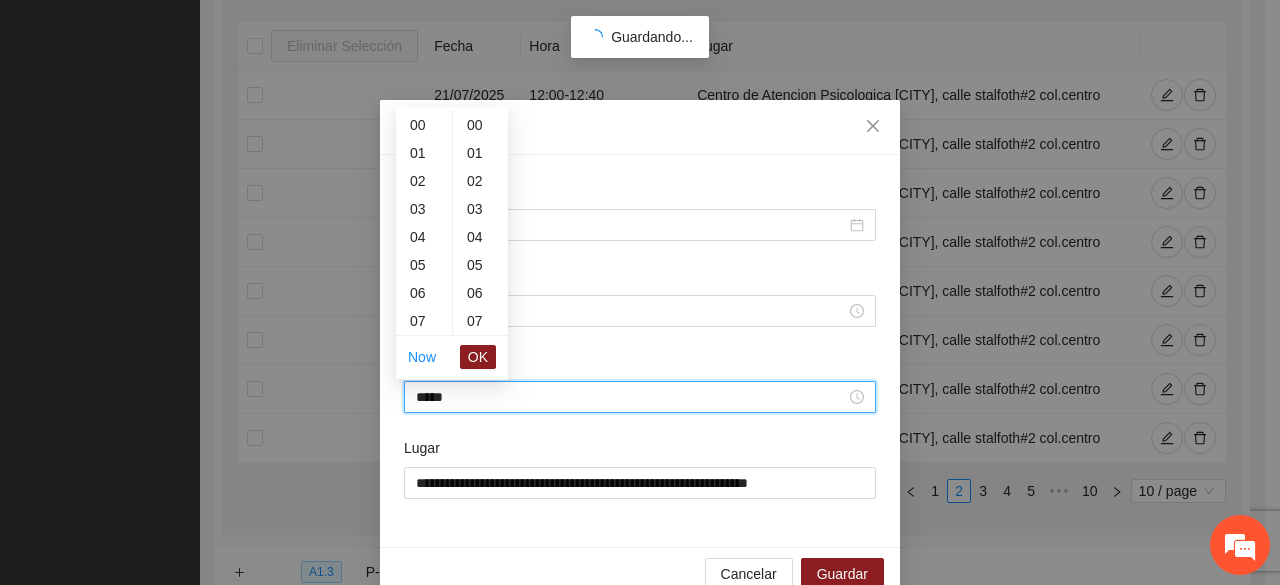 scroll, scrollTop: 448, scrollLeft: 0, axis: vertical 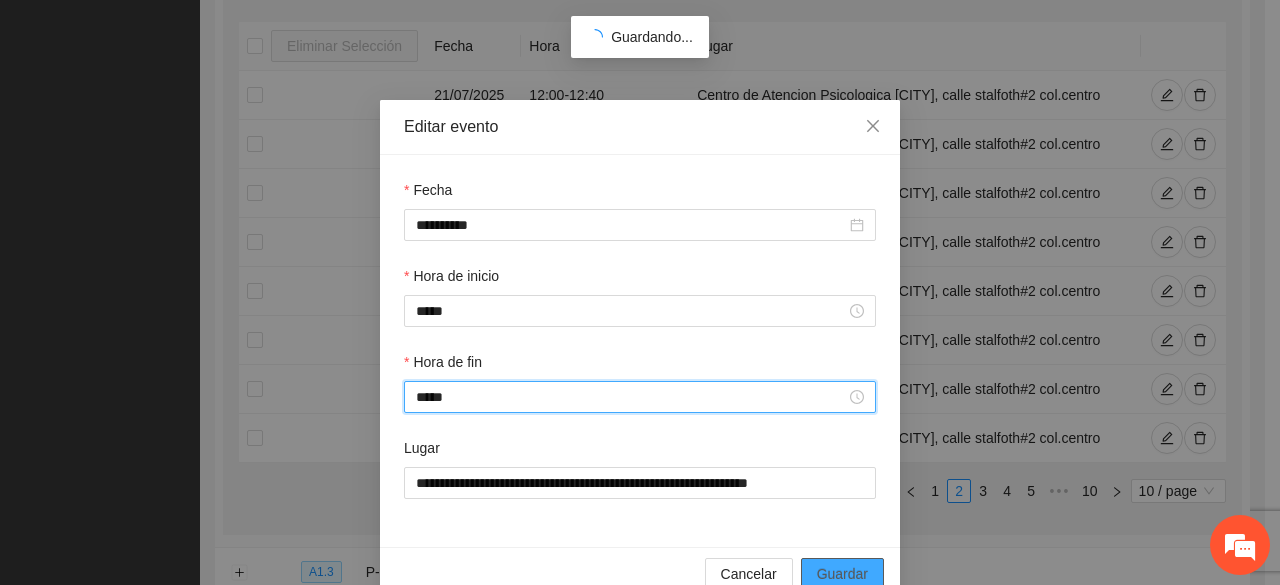 type on "*****" 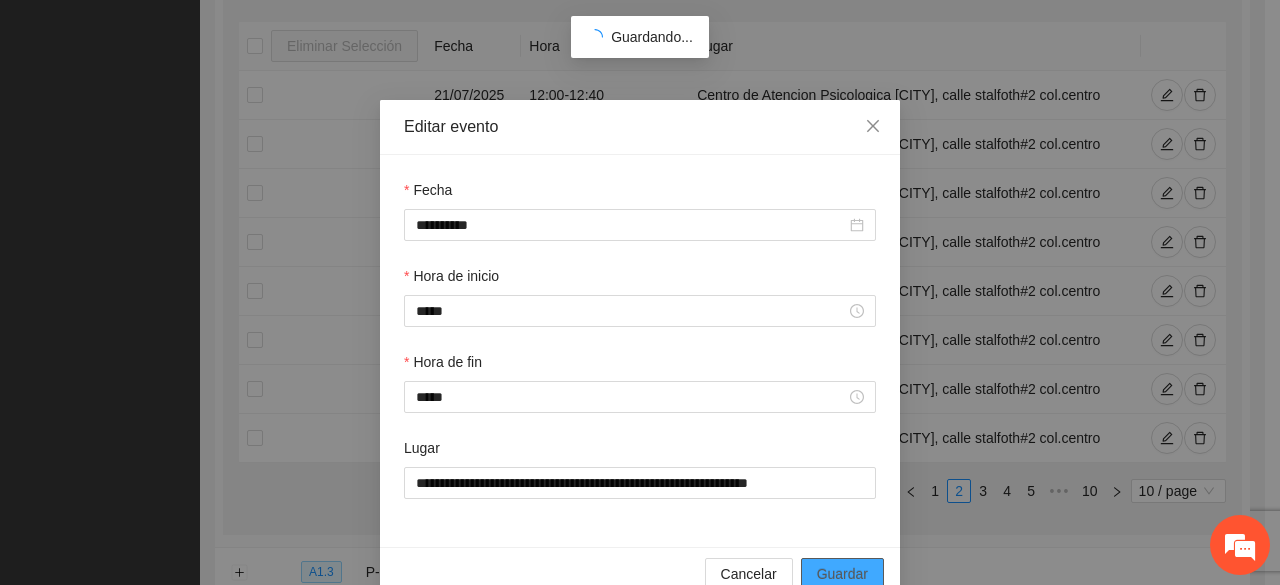 click on "Guardar" at bounding box center [842, 574] 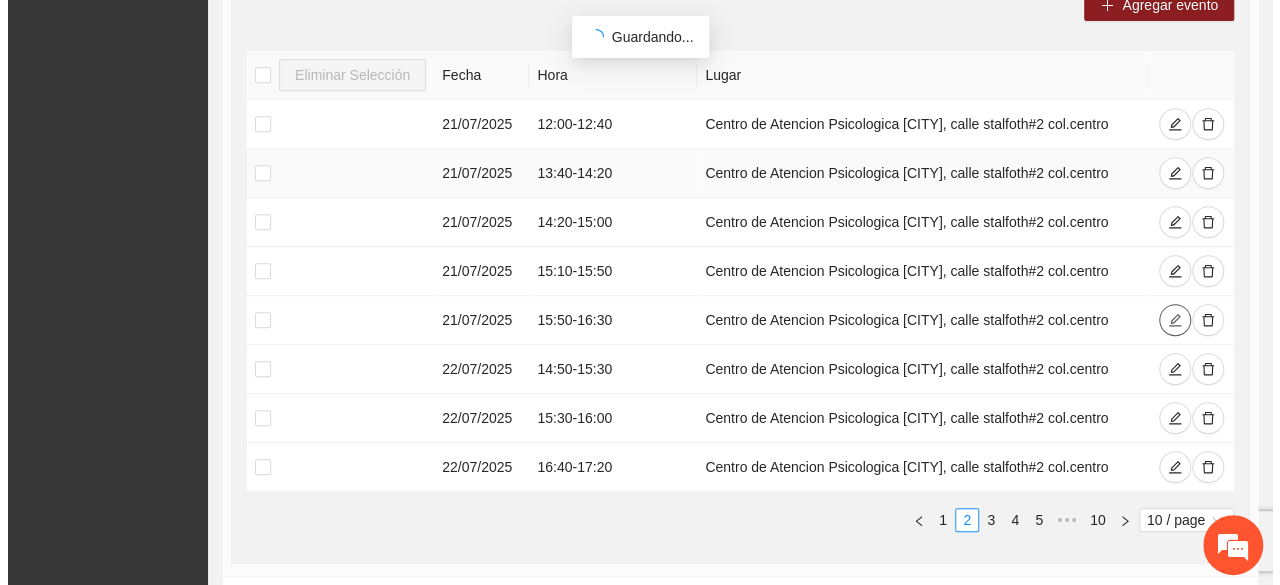 scroll, scrollTop: 450, scrollLeft: 0, axis: vertical 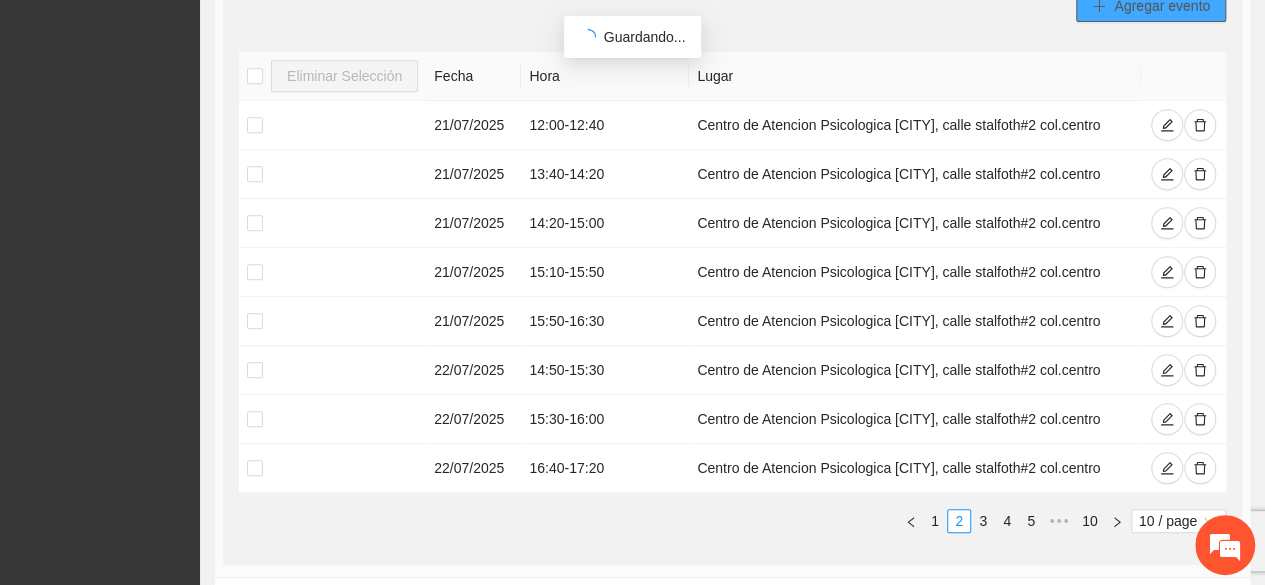 click on "Agregar evento" at bounding box center [1151, 6] 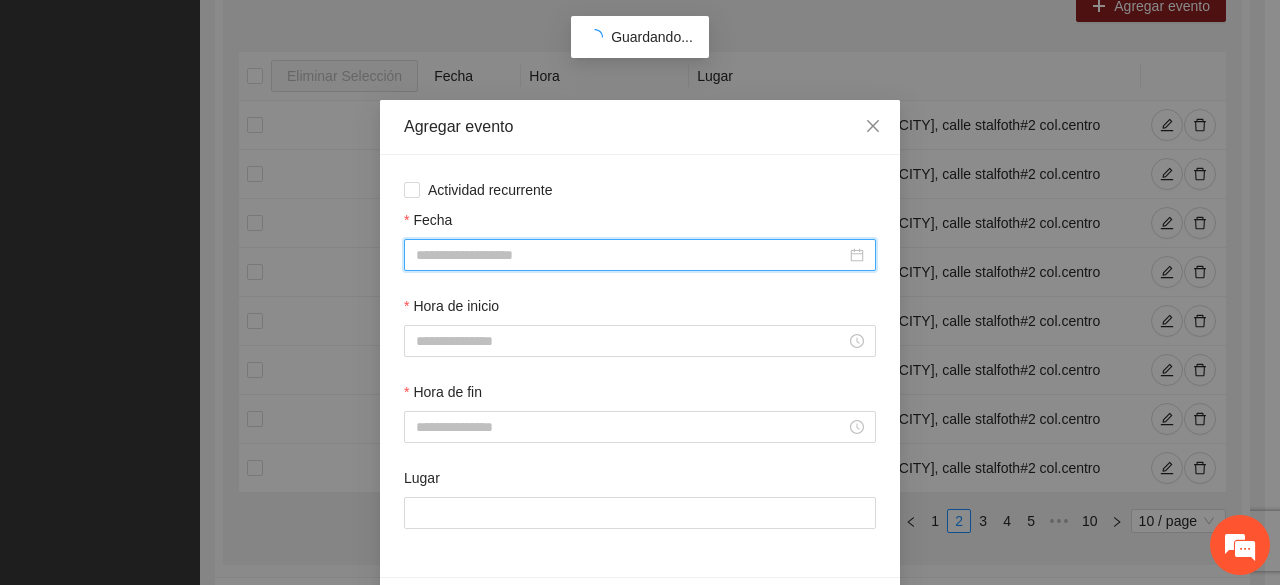 click on "Fecha" at bounding box center [631, 255] 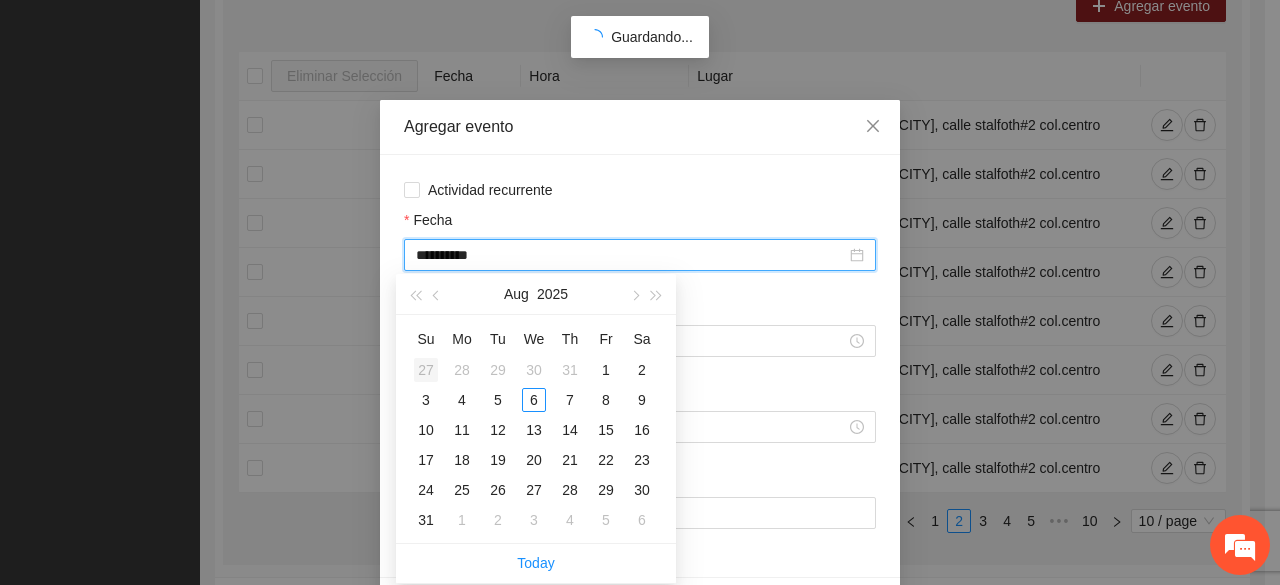 type on "**********" 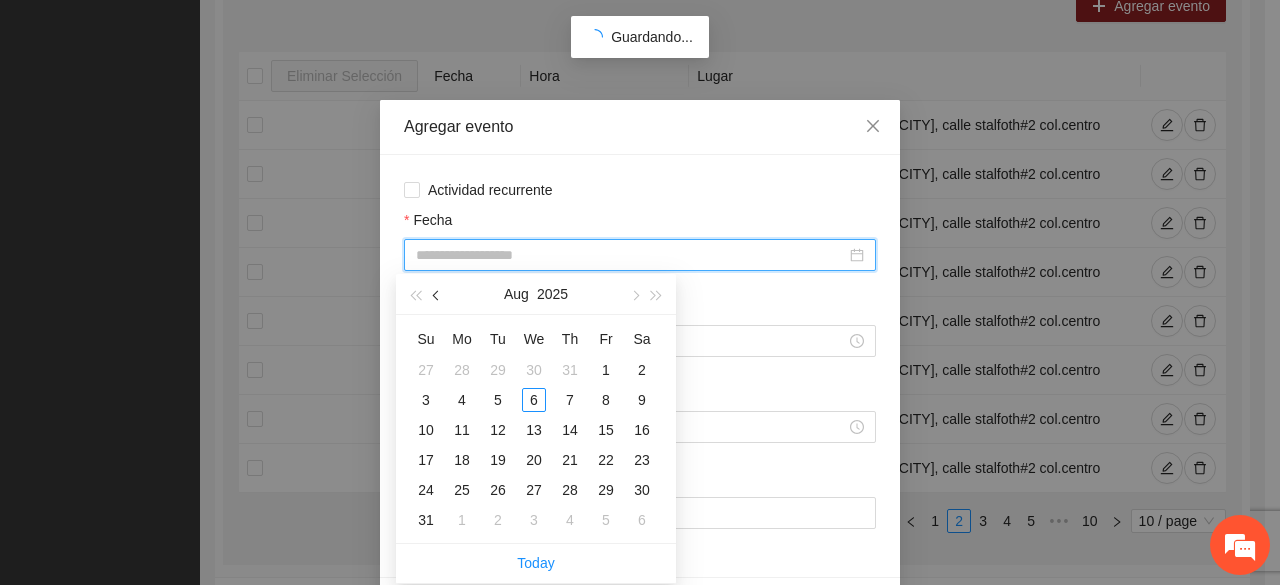 click at bounding box center (437, 294) 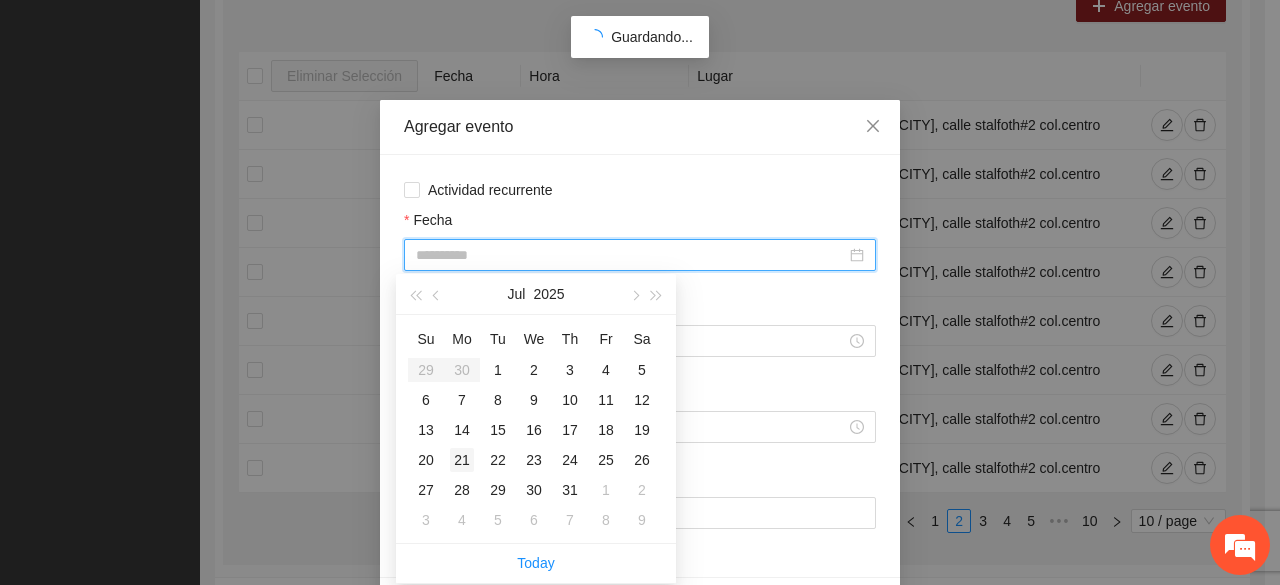 type on "**********" 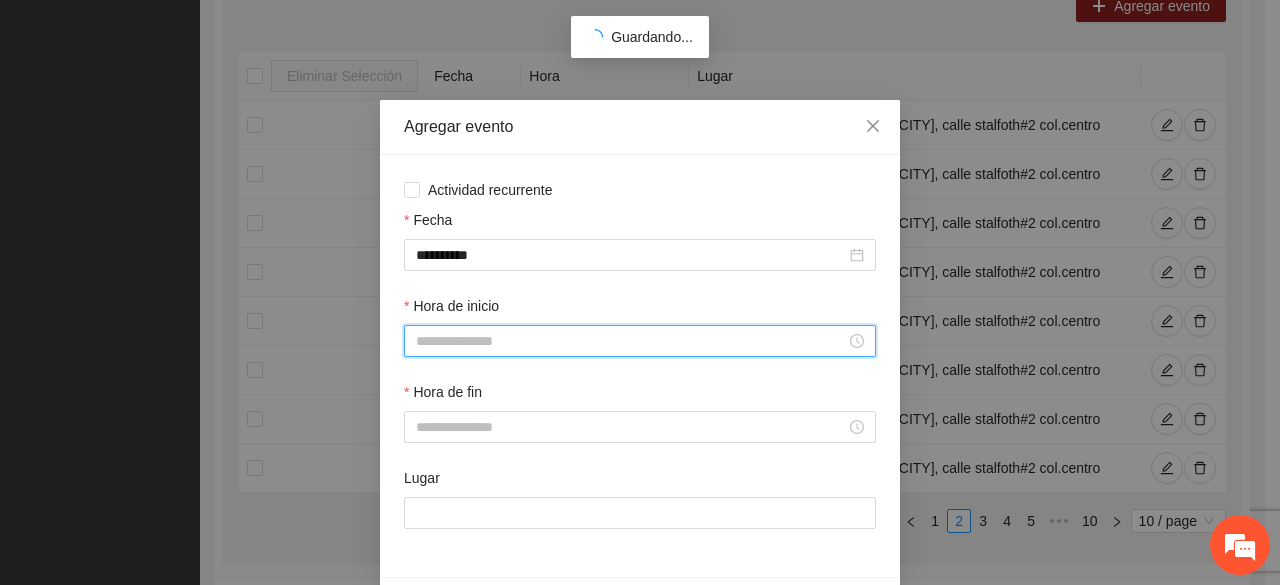 click on "Hora de inicio" at bounding box center (631, 341) 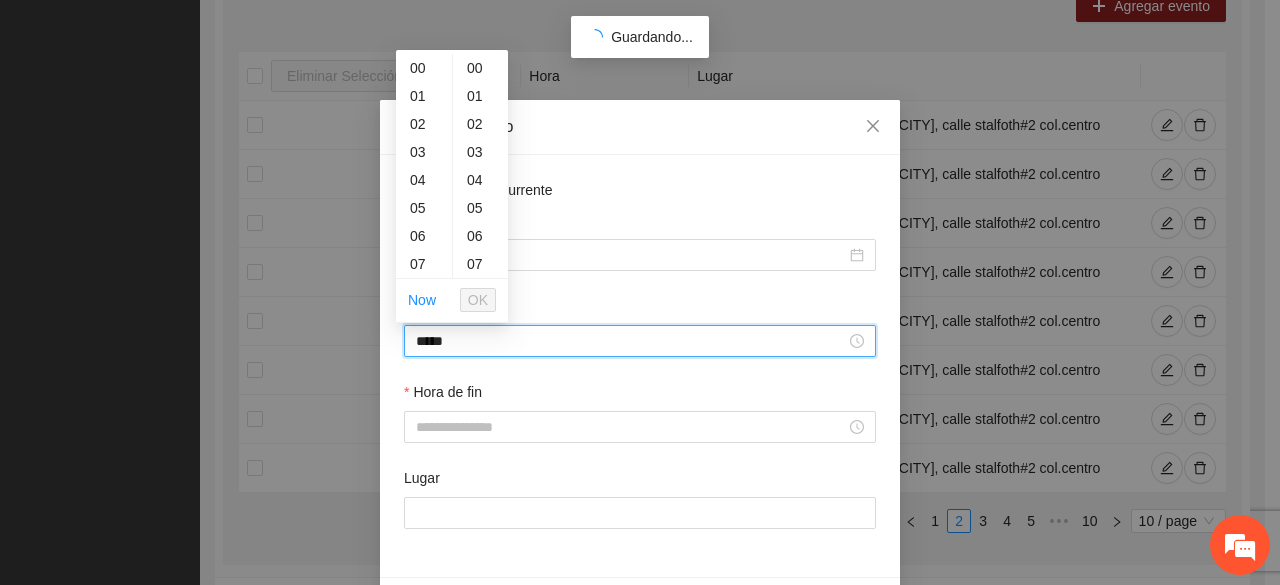 scroll, scrollTop: 298, scrollLeft: 0, axis: vertical 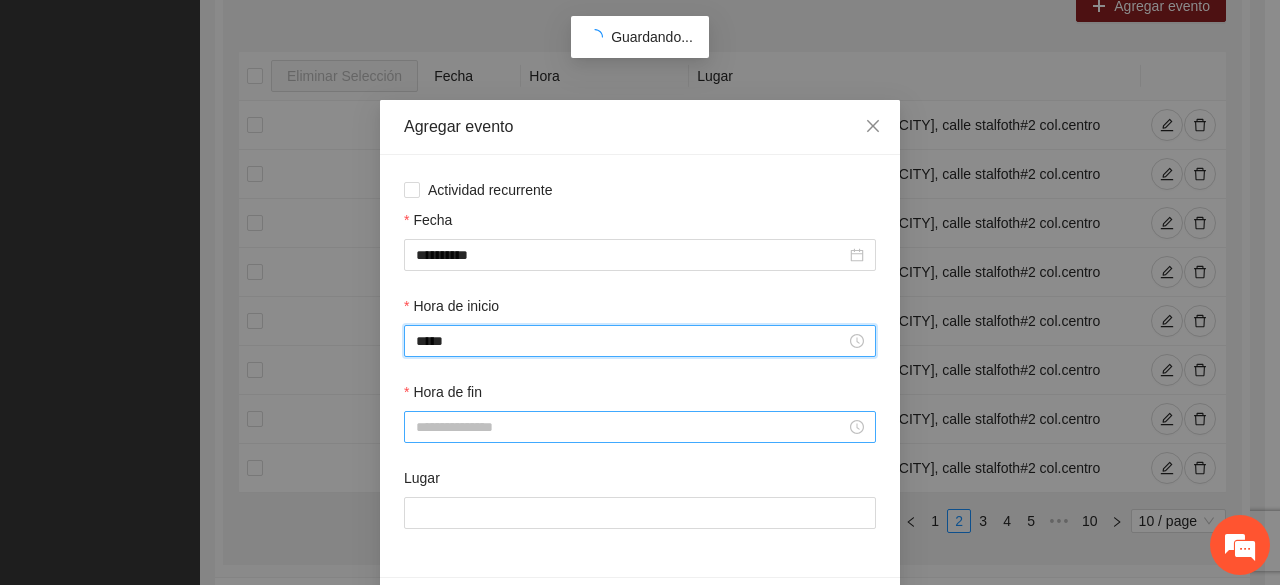 type on "*****" 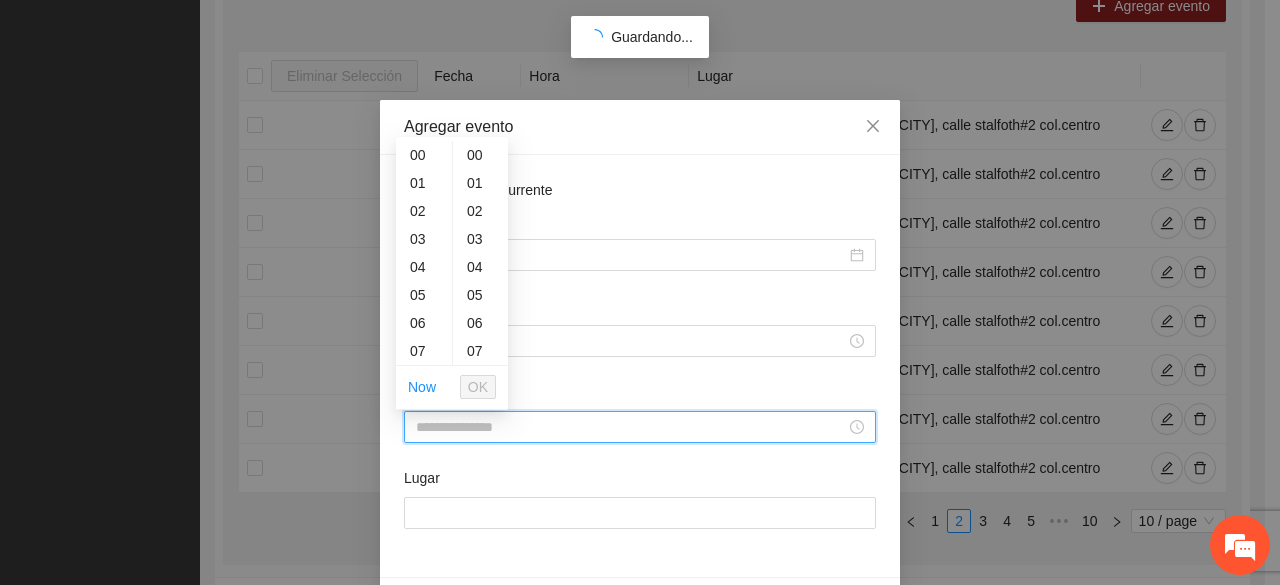 click on "Hora de fin" at bounding box center (631, 427) 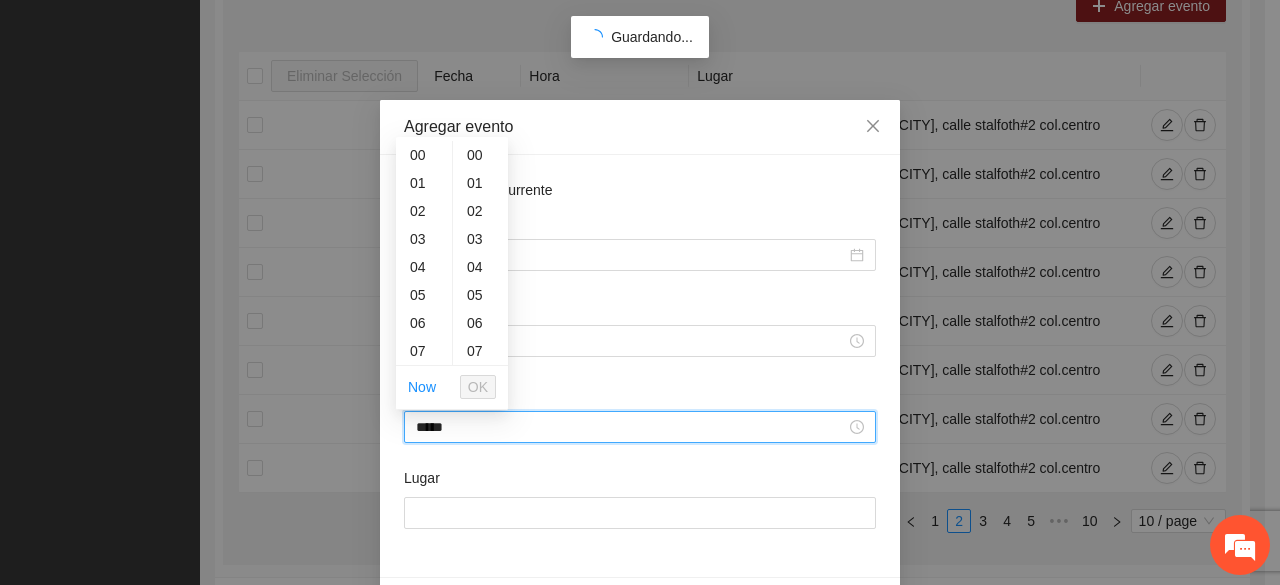 scroll, scrollTop: 317, scrollLeft: 0, axis: vertical 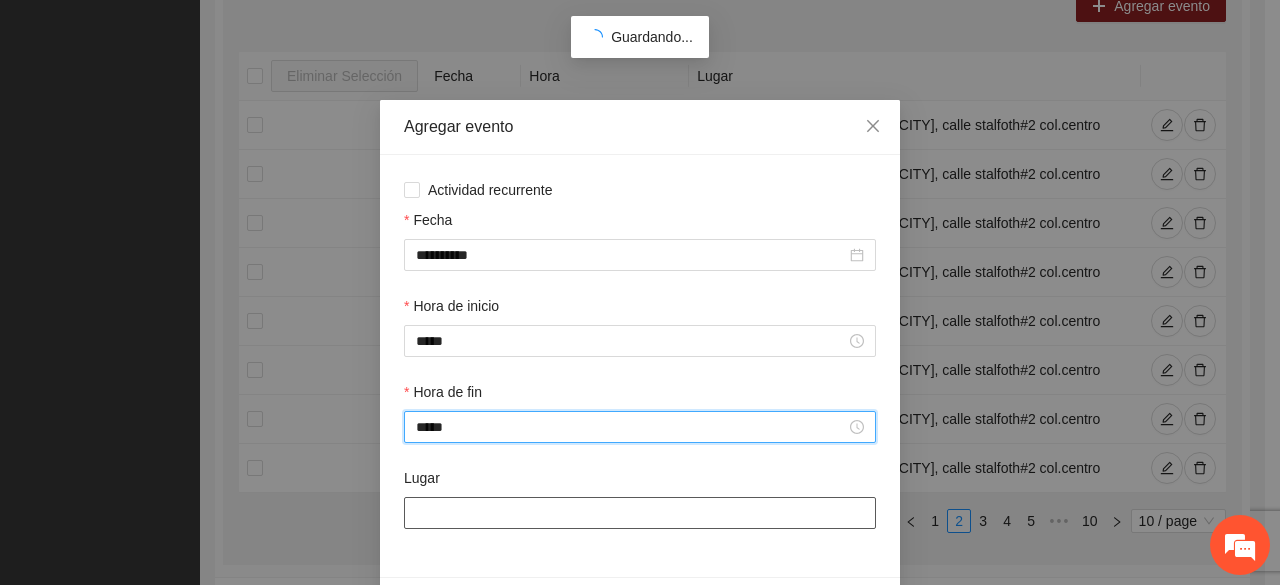 type on "*****" 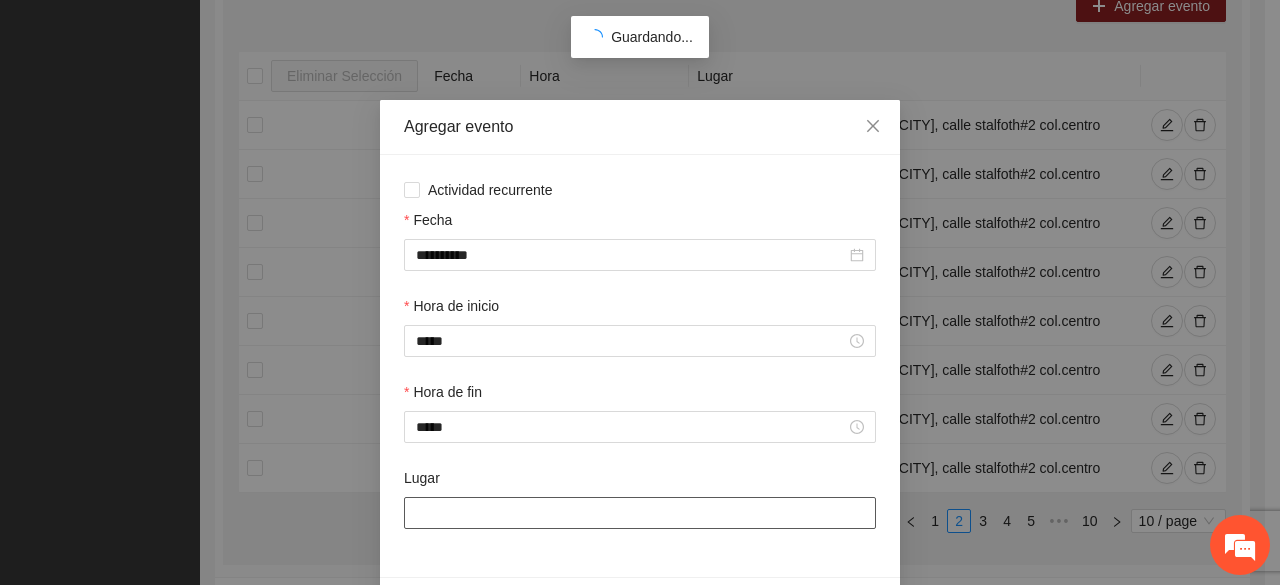 paste on "**********" 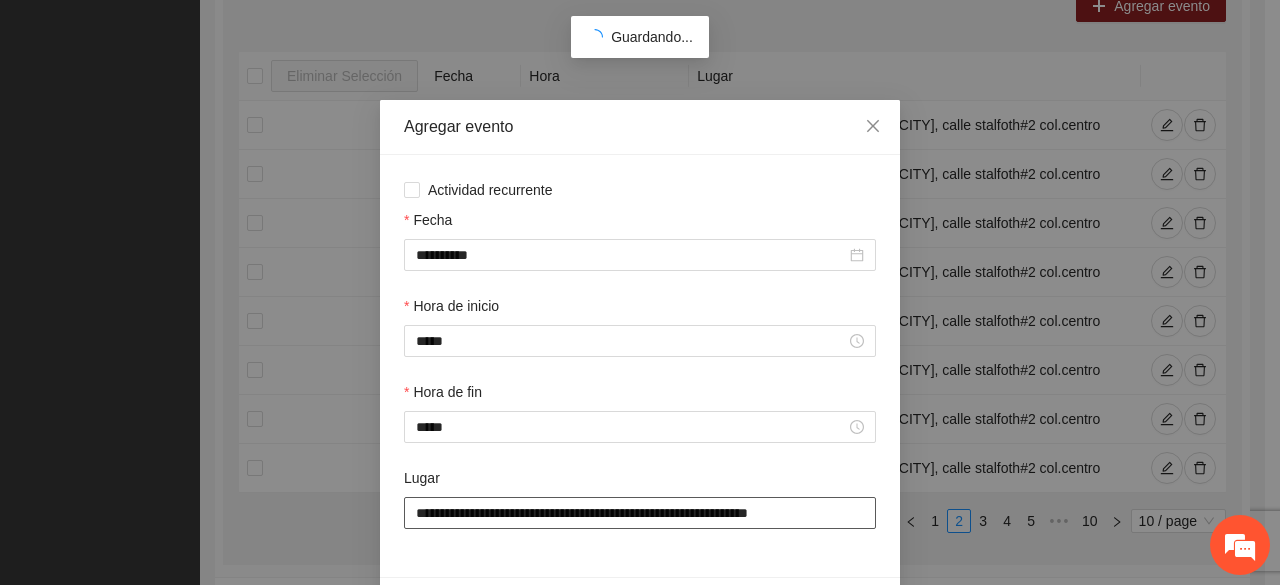 scroll, scrollTop: 70, scrollLeft: 0, axis: vertical 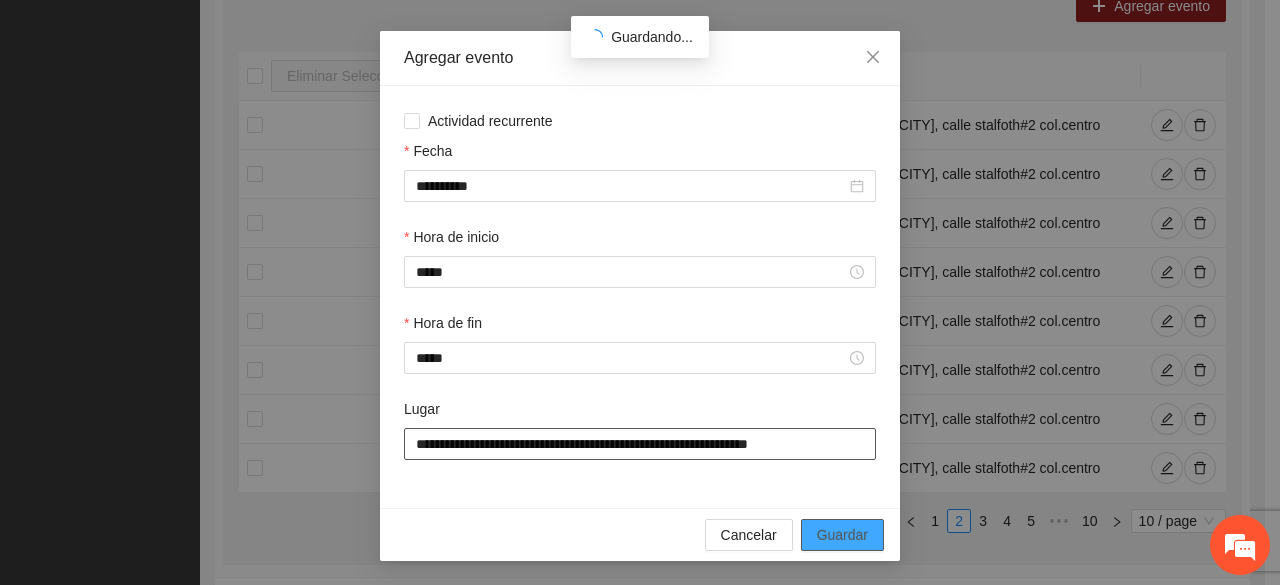 type on "**********" 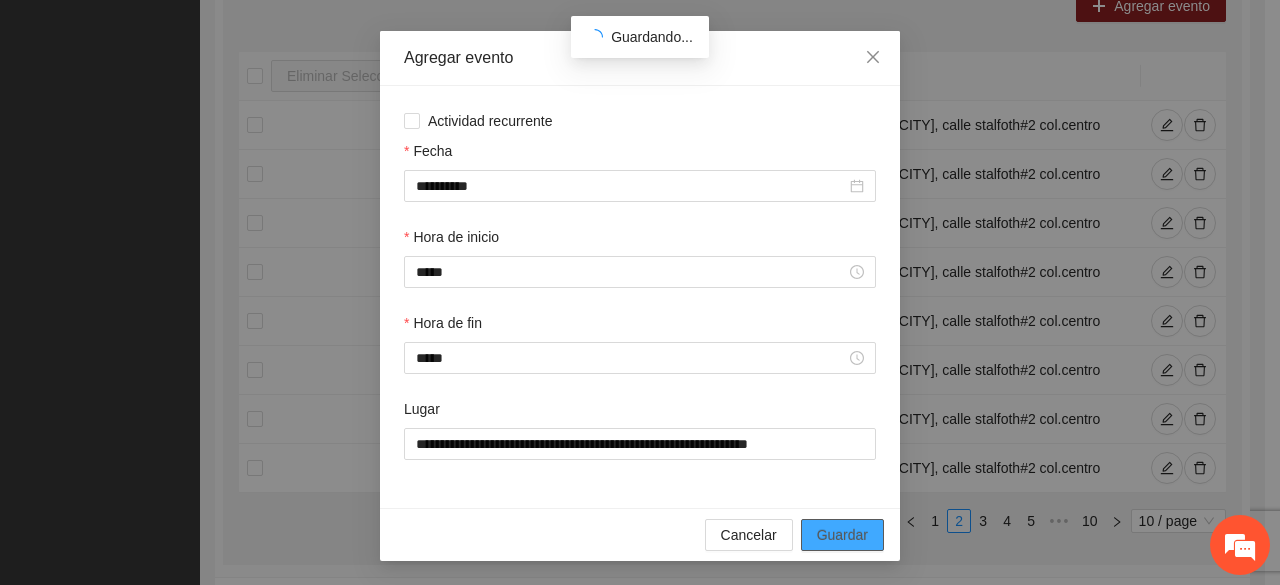click on "Guardar" at bounding box center [842, 535] 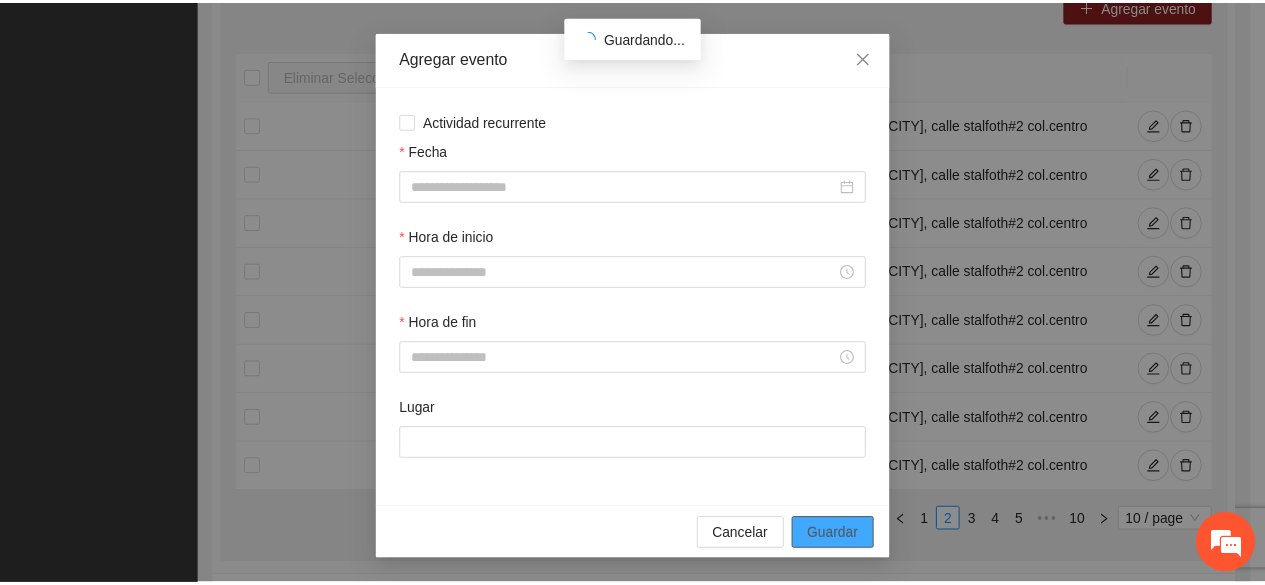 scroll, scrollTop: 0, scrollLeft: 0, axis: both 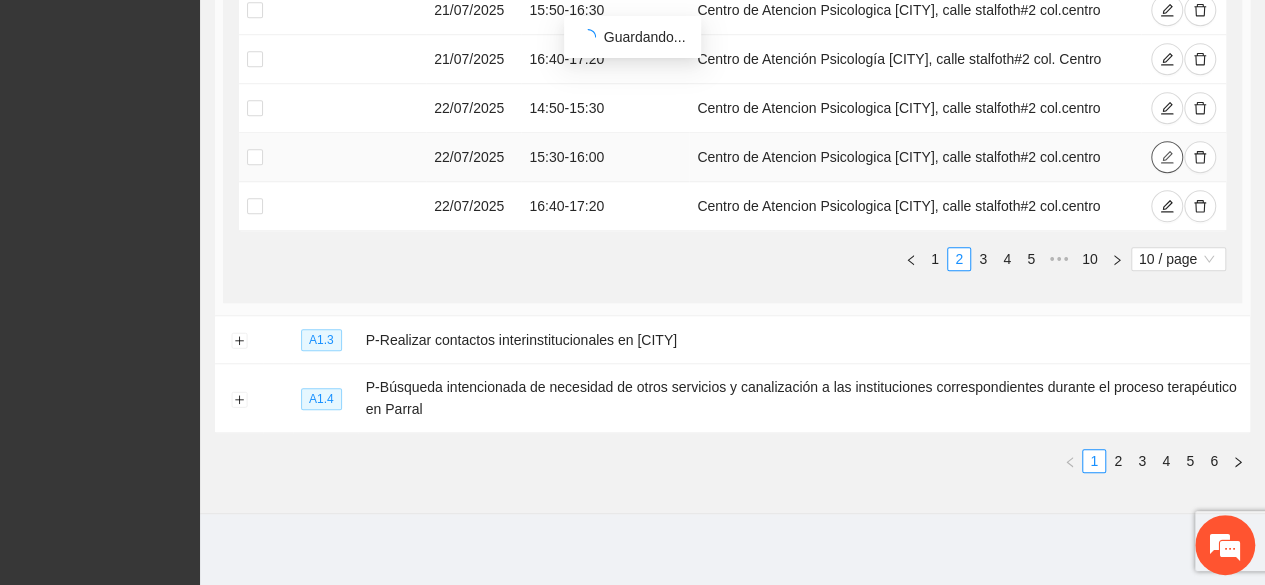 click 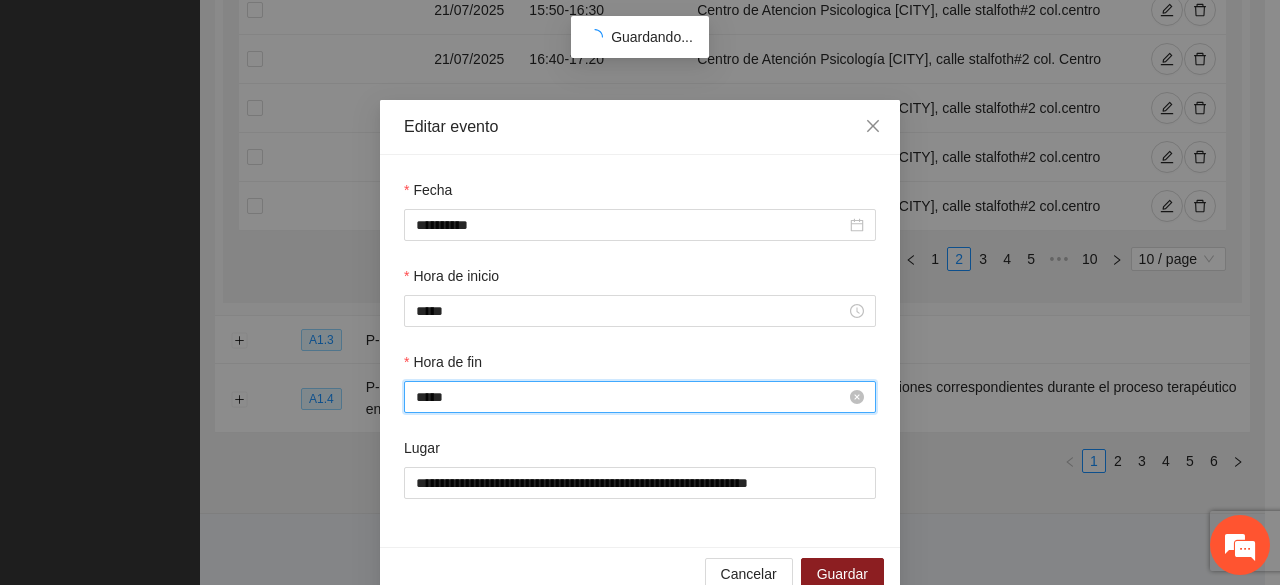scroll, scrollTop: 448, scrollLeft: 0, axis: vertical 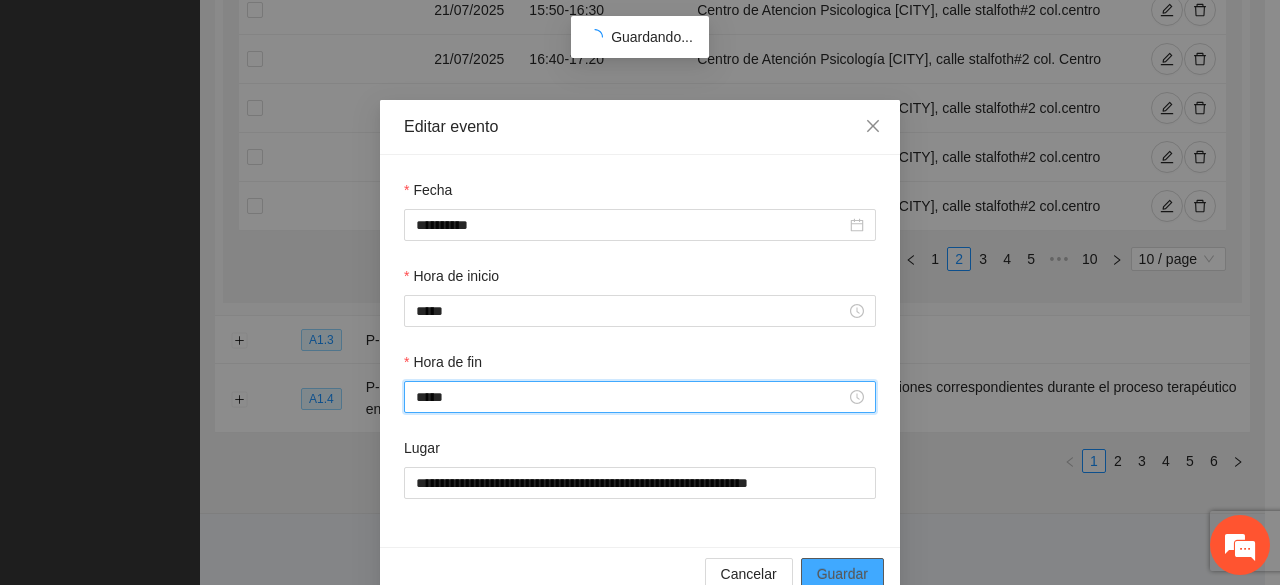 type on "*****" 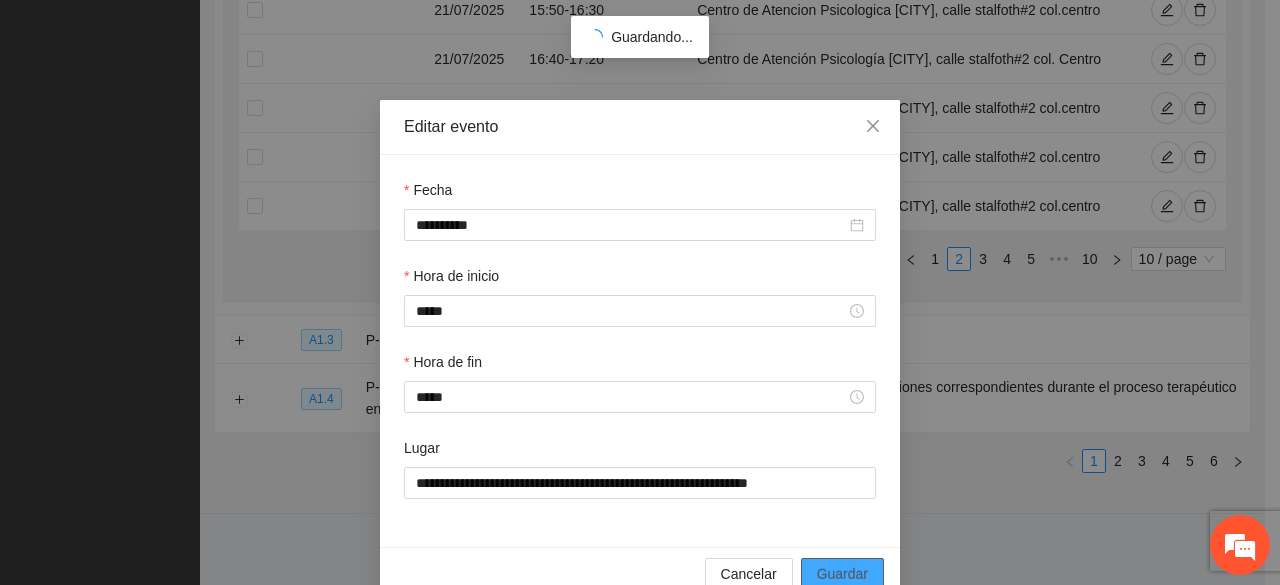 click on "Guardar" at bounding box center [842, 574] 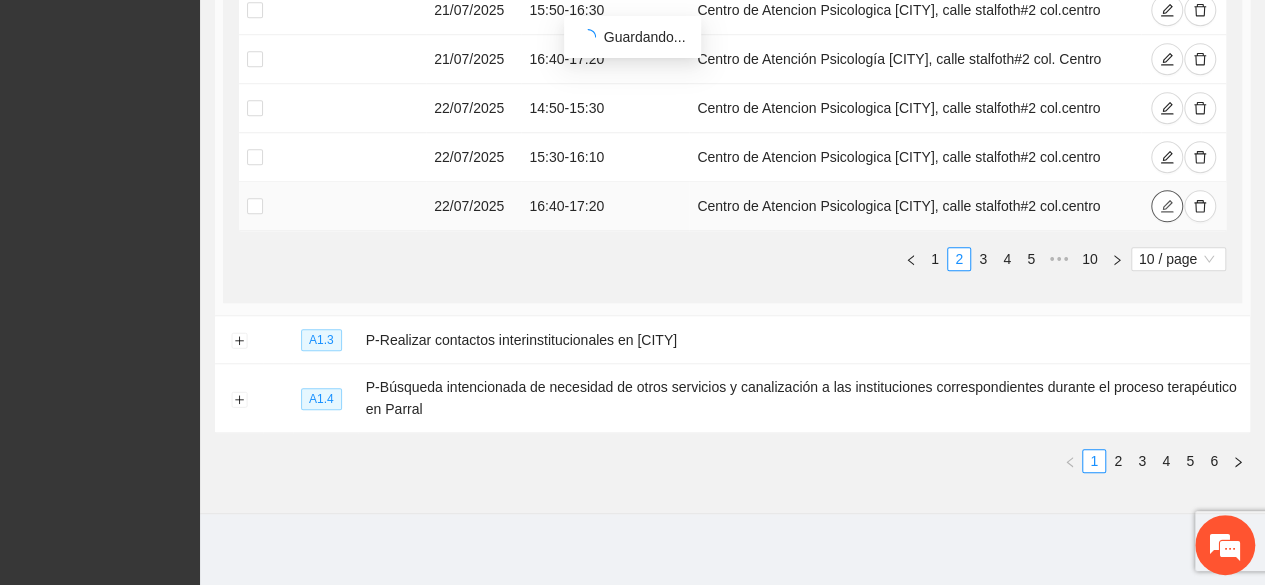 click 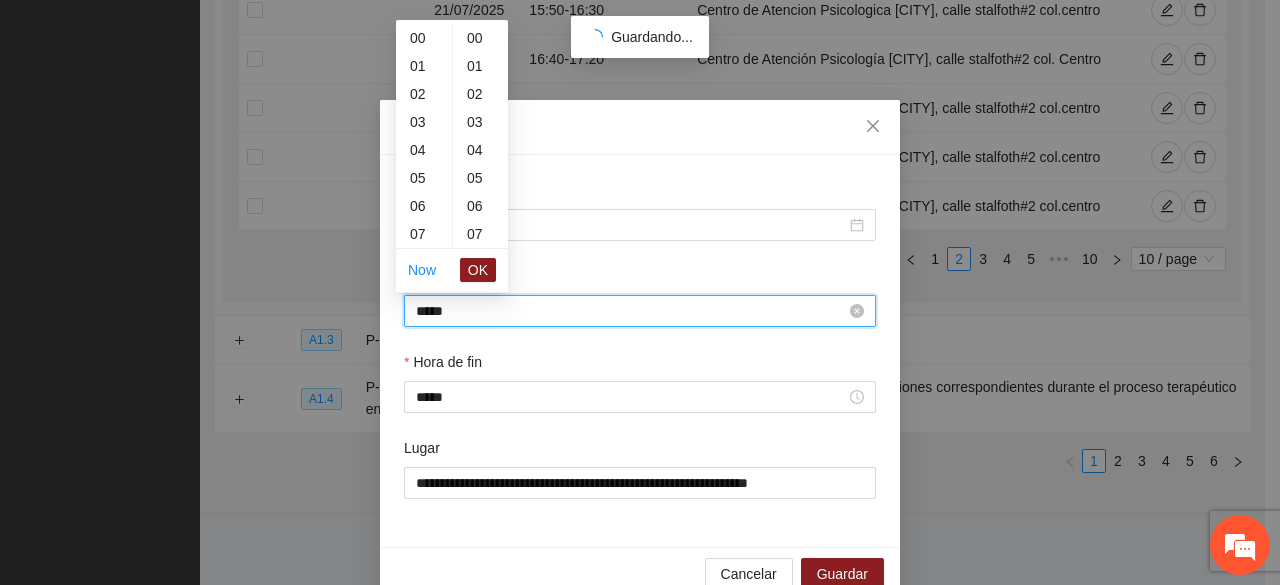 click on "*****" at bounding box center (631, 311) 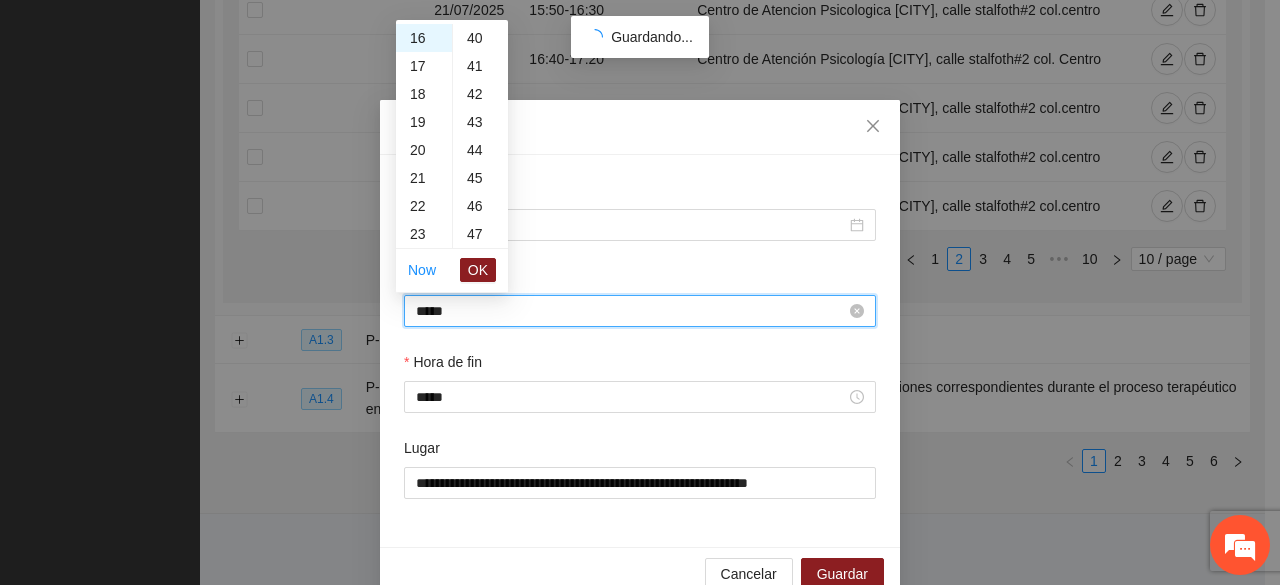 scroll, scrollTop: 1400, scrollLeft: 0, axis: vertical 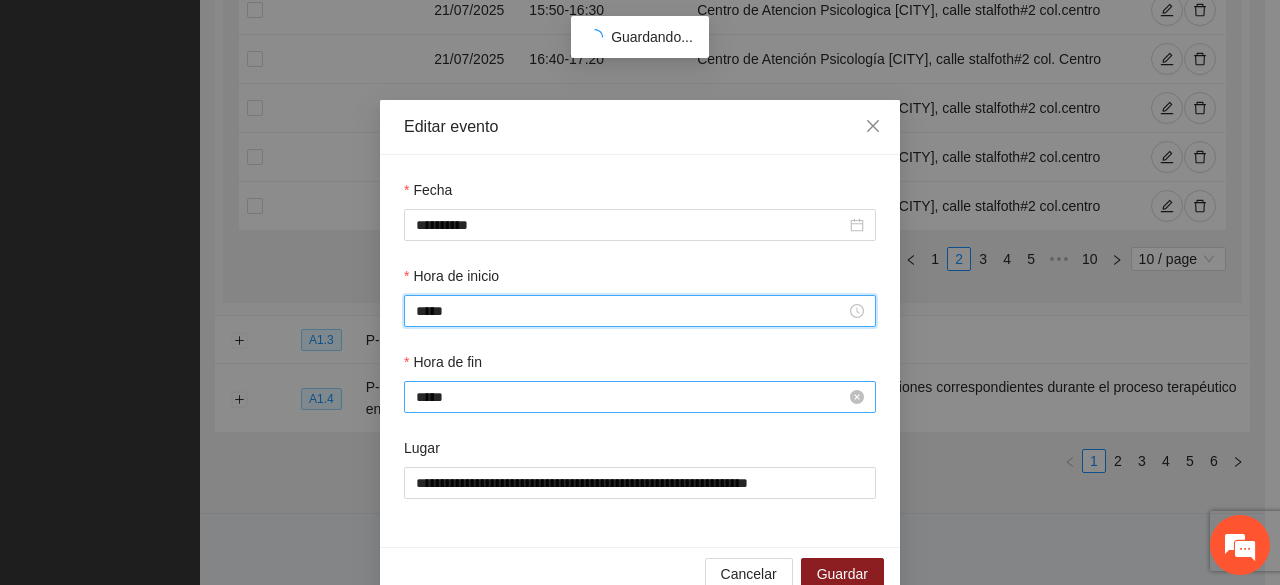 type on "*****" 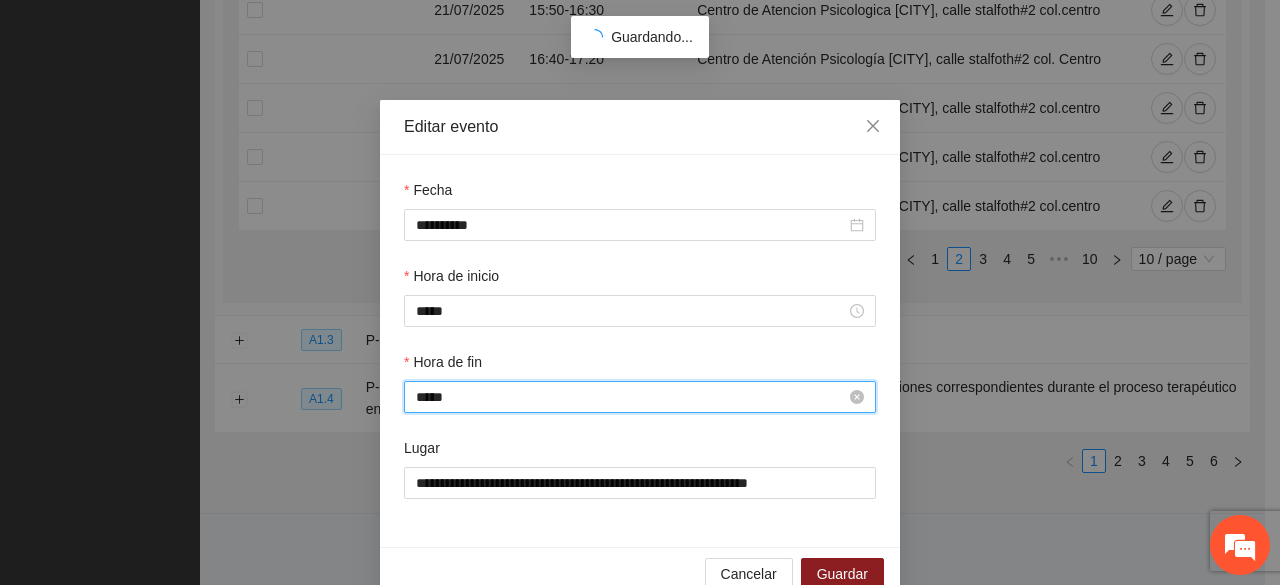 scroll, scrollTop: 476, scrollLeft: 0, axis: vertical 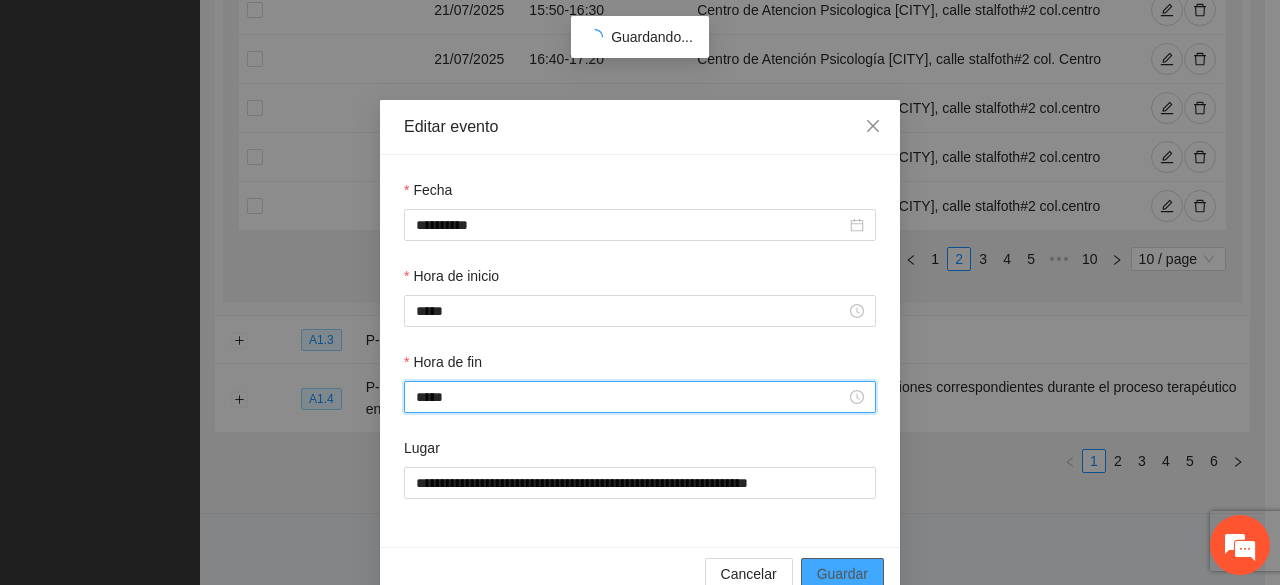 type on "*****" 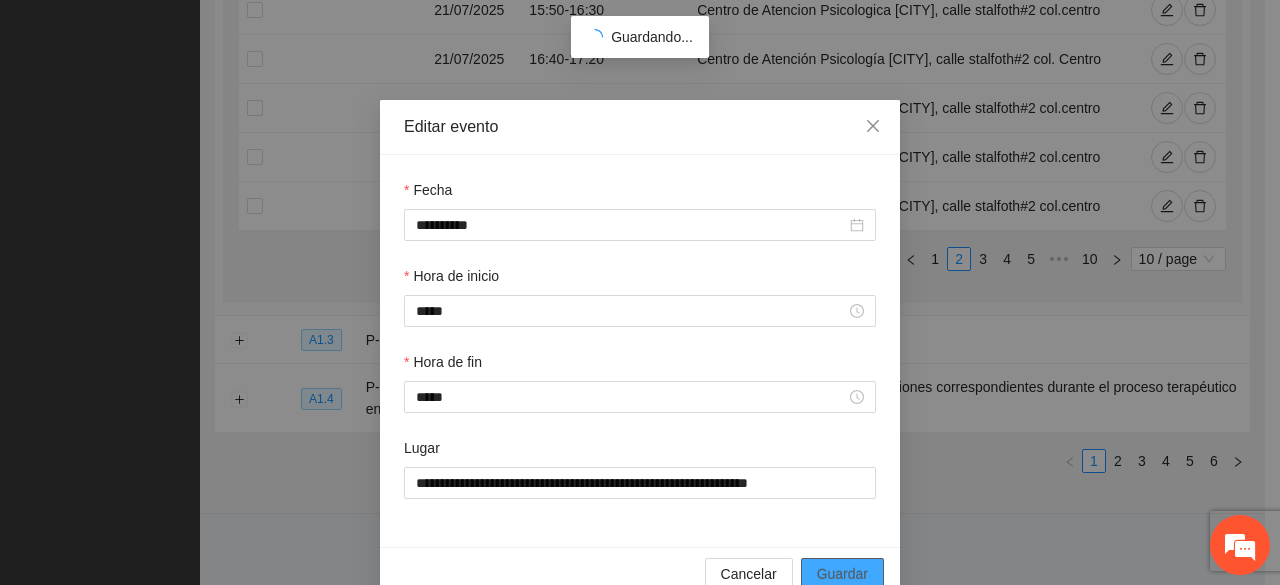 click on "Guardar" at bounding box center [842, 574] 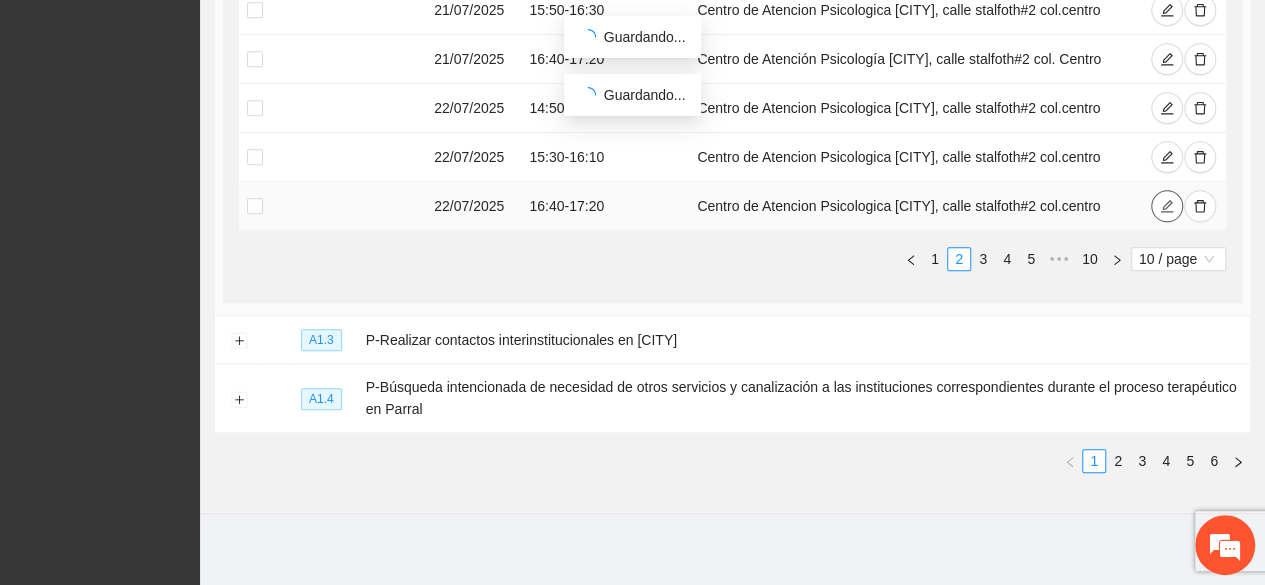click at bounding box center [1167, 206] 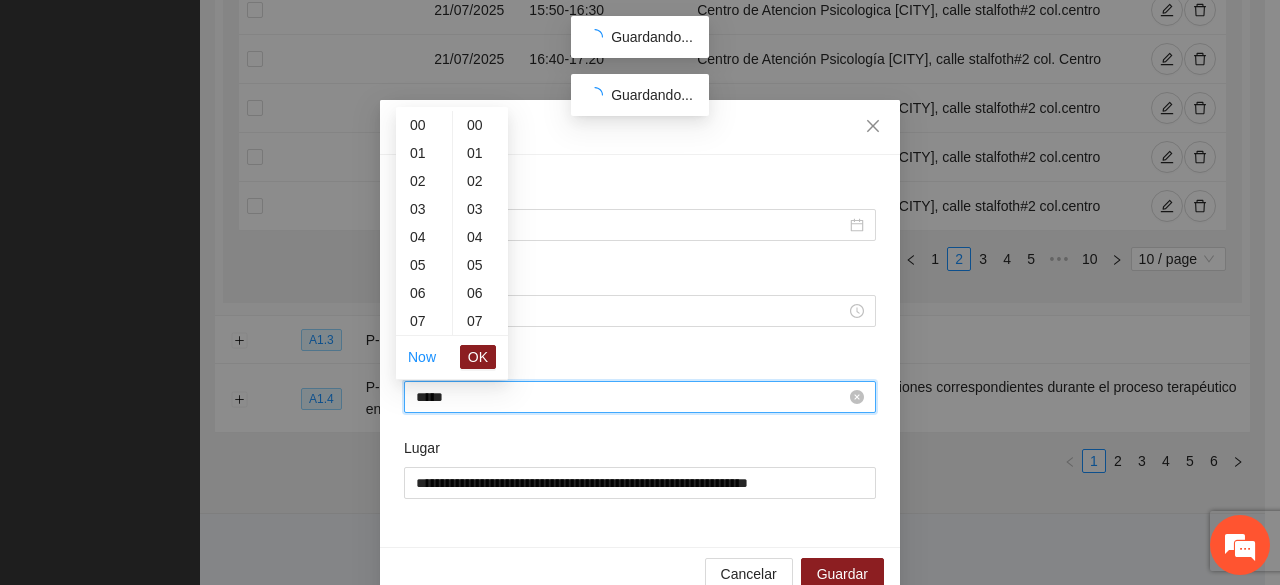 click on "*****" at bounding box center [631, 397] 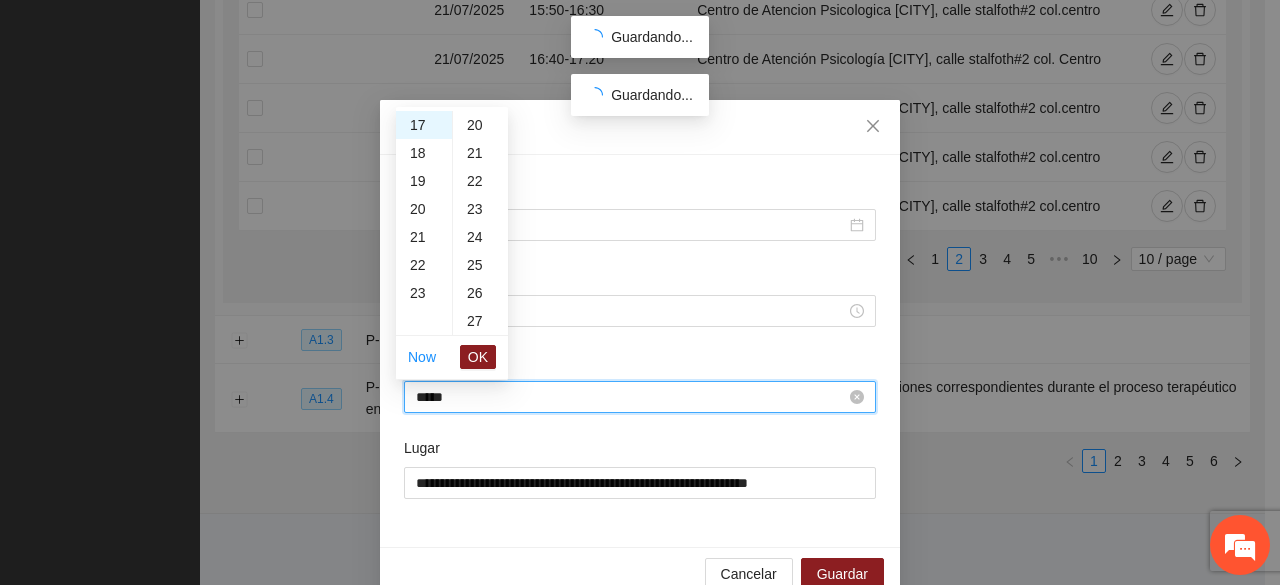 scroll, scrollTop: 840, scrollLeft: 0, axis: vertical 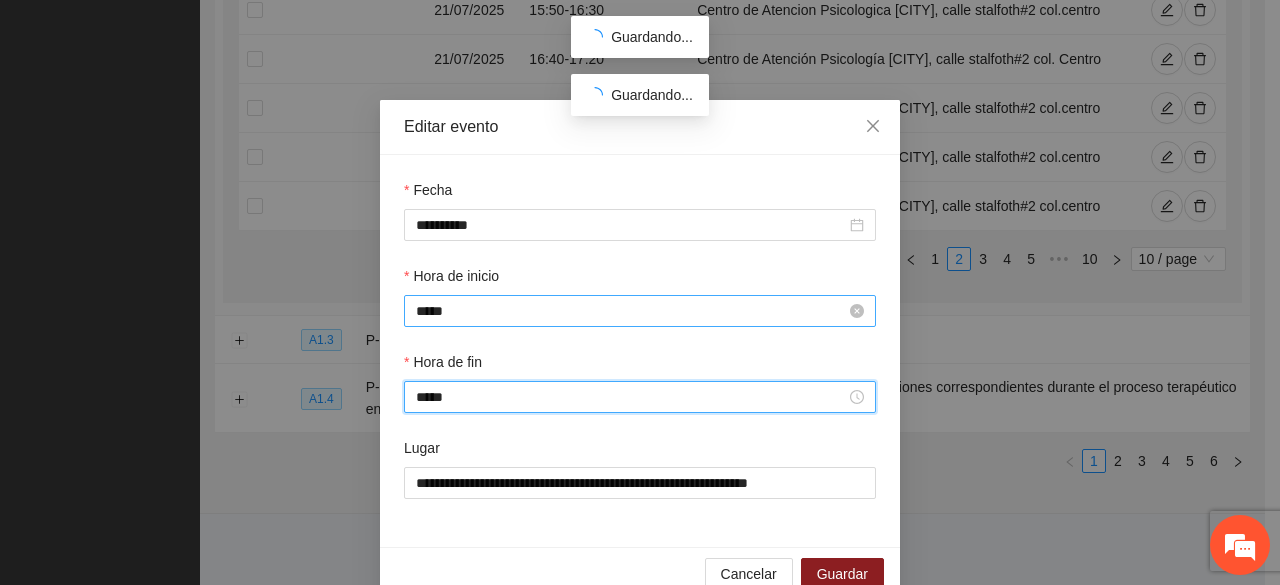 type on "*****" 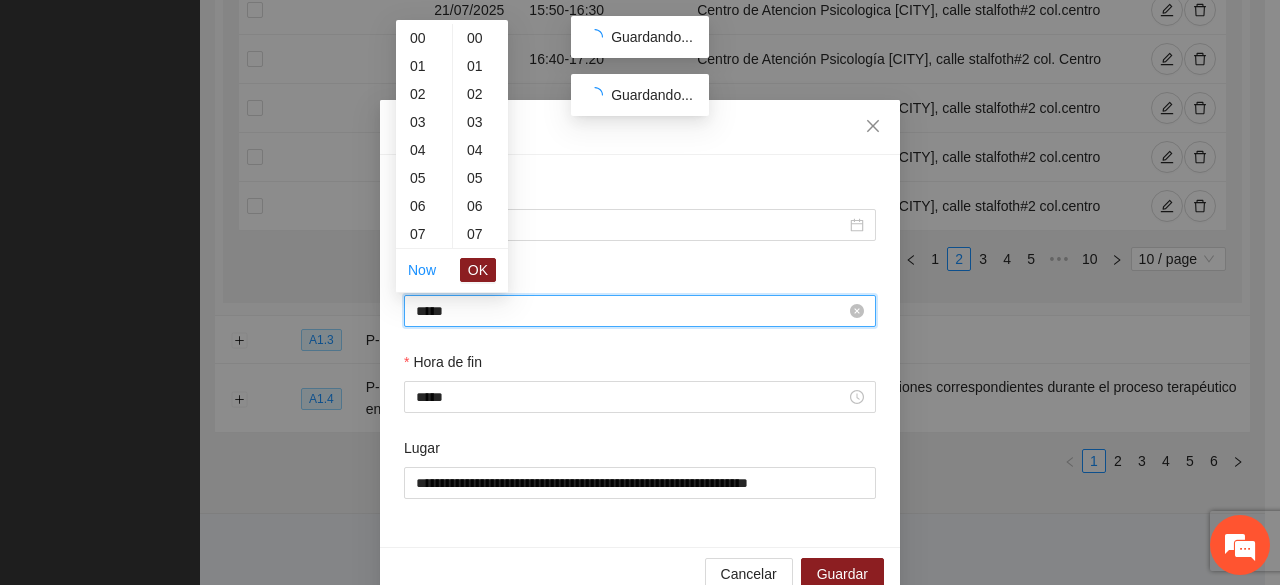 click on "*****" at bounding box center (631, 311) 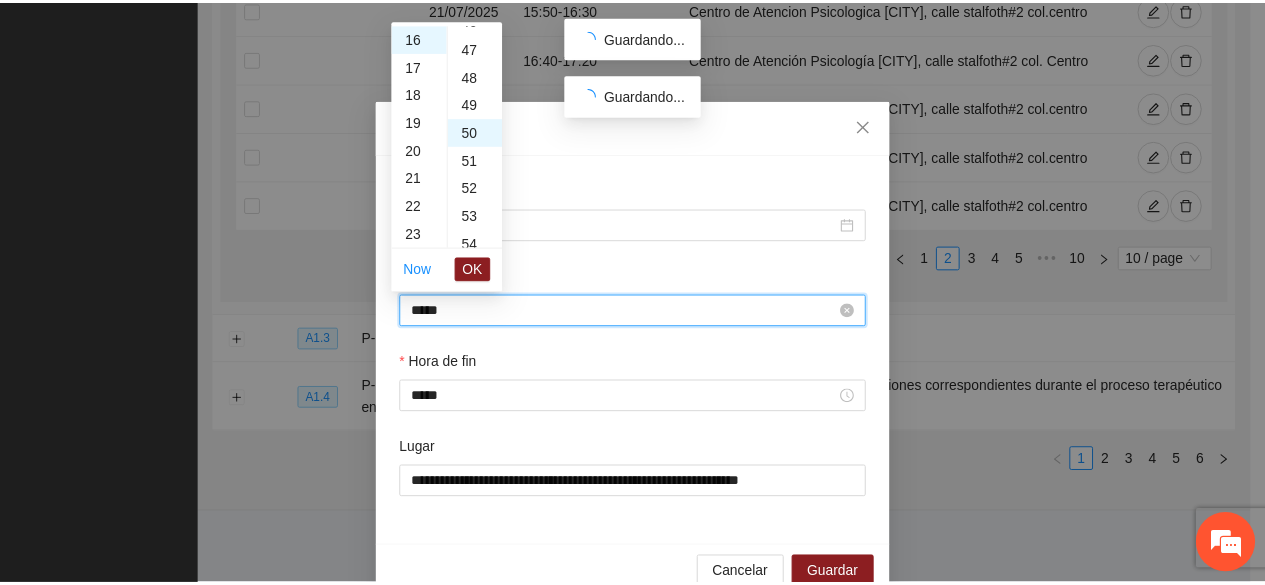 scroll, scrollTop: 1400, scrollLeft: 0, axis: vertical 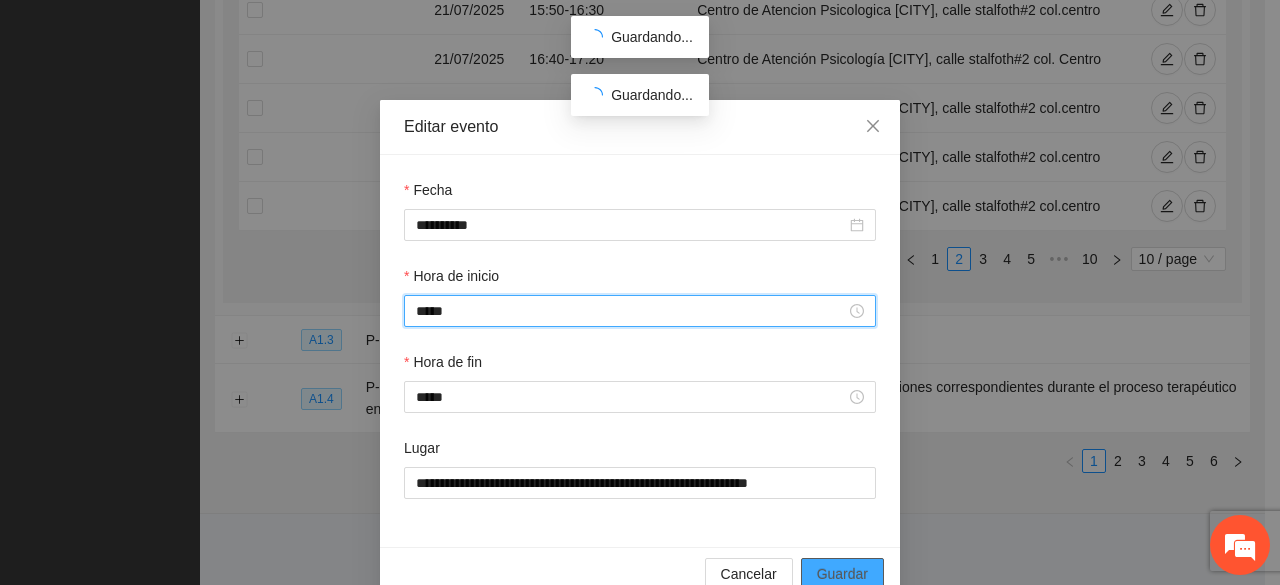 type on "*****" 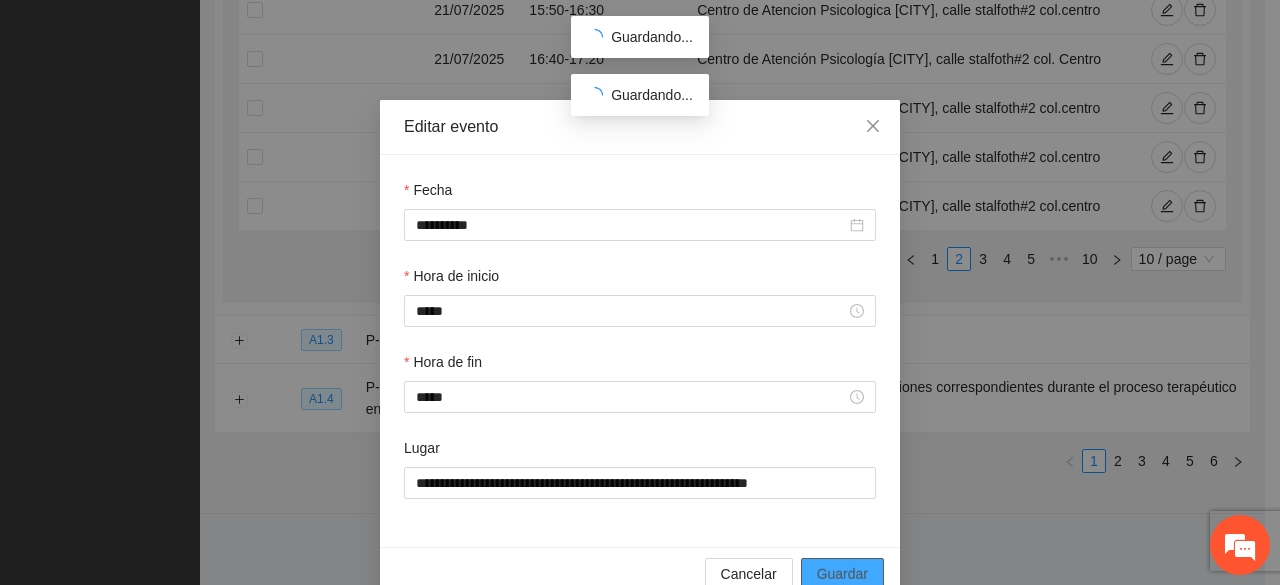 click on "Guardar" at bounding box center (842, 574) 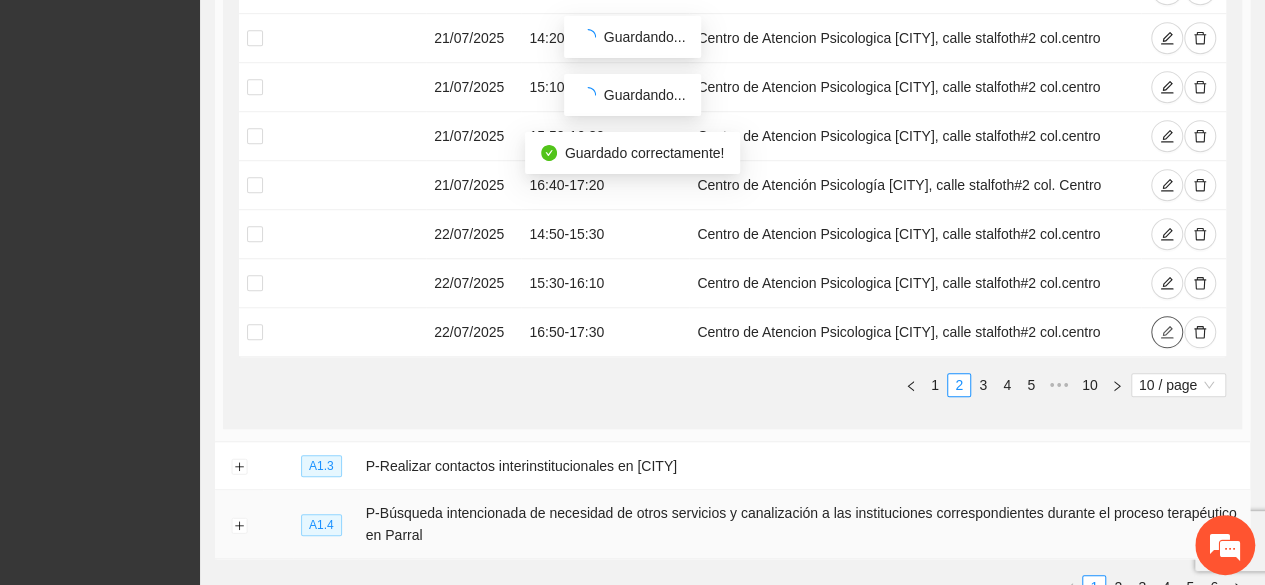 scroll, scrollTop: 683, scrollLeft: 0, axis: vertical 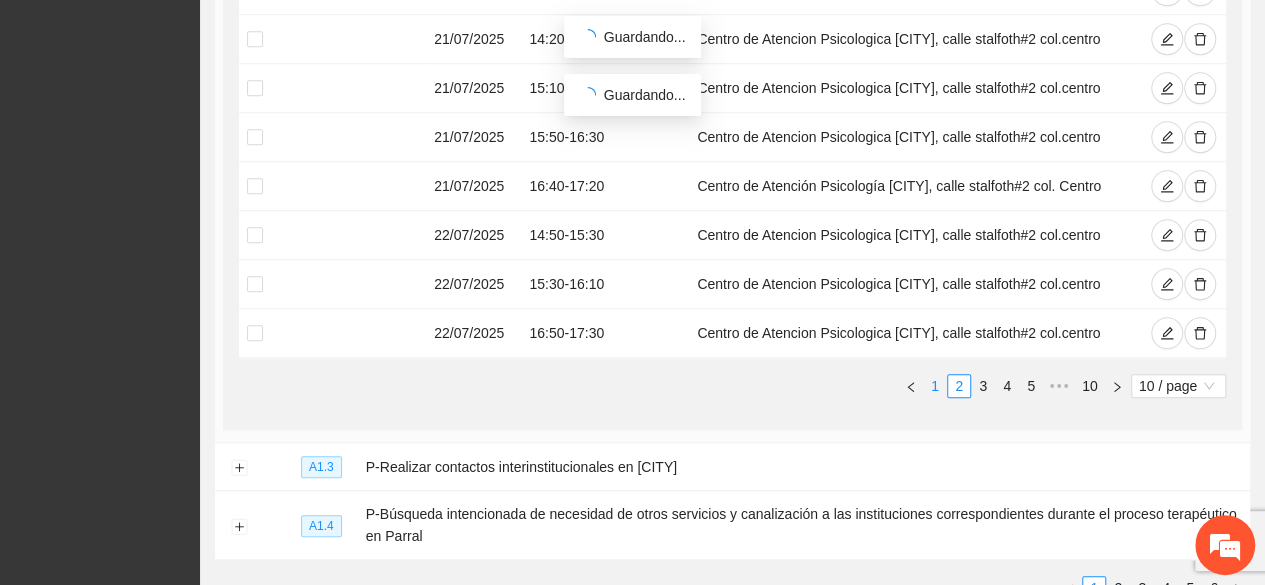 click on "1" at bounding box center (935, 386) 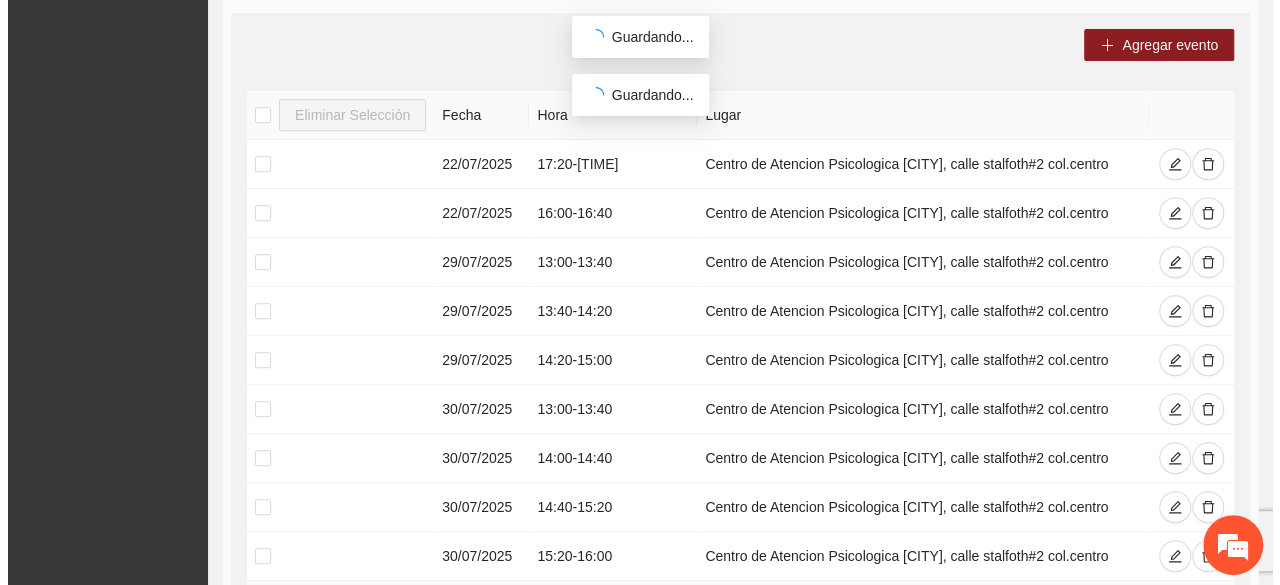 scroll, scrollTop: 409, scrollLeft: 0, axis: vertical 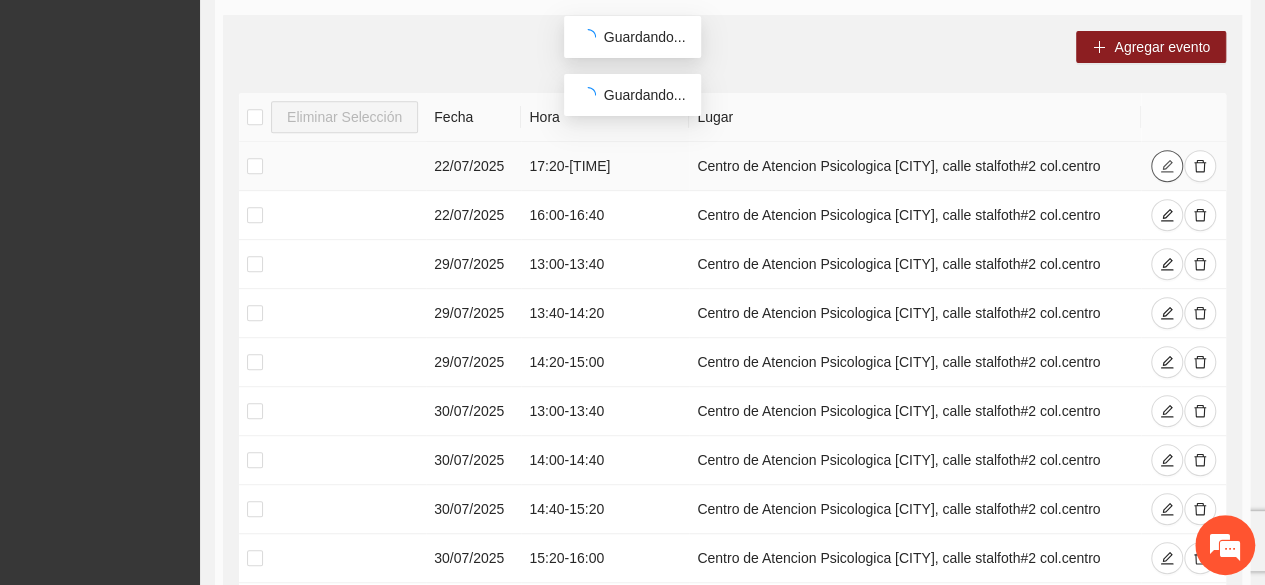 click 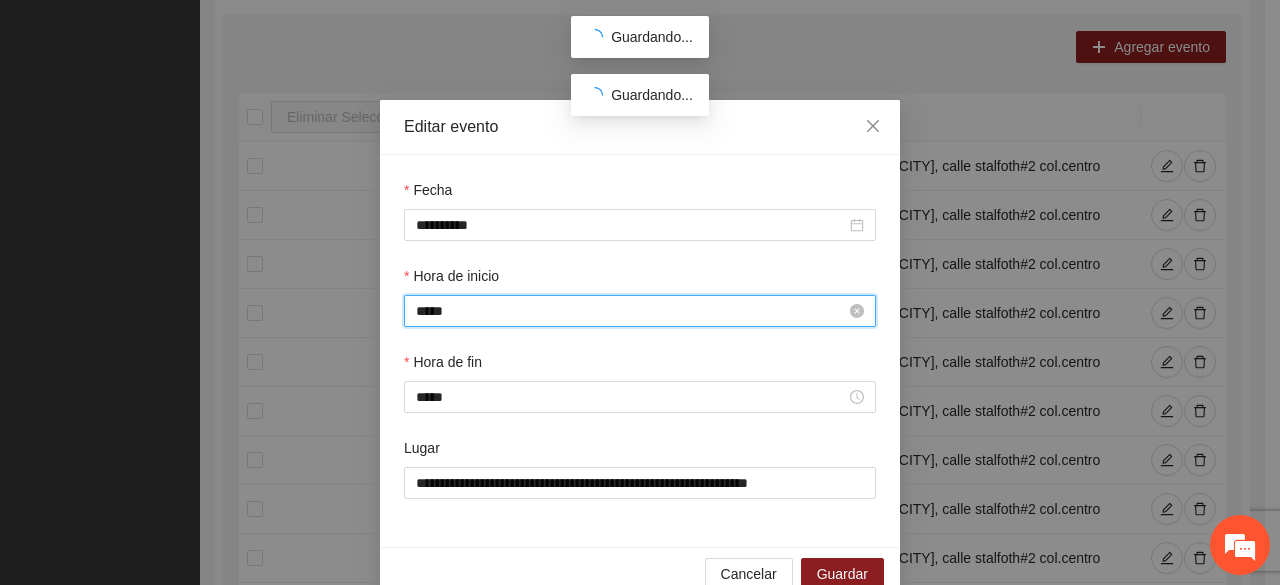 scroll, scrollTop: 476, scrollLeft: 0, axis: vertical 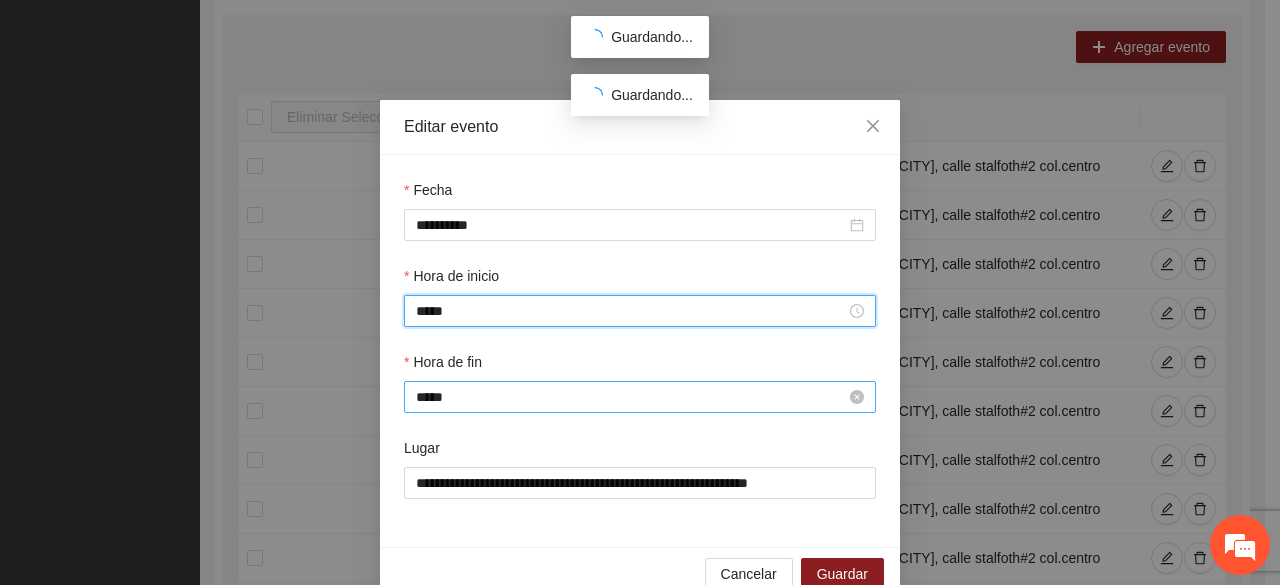 type on "*****" 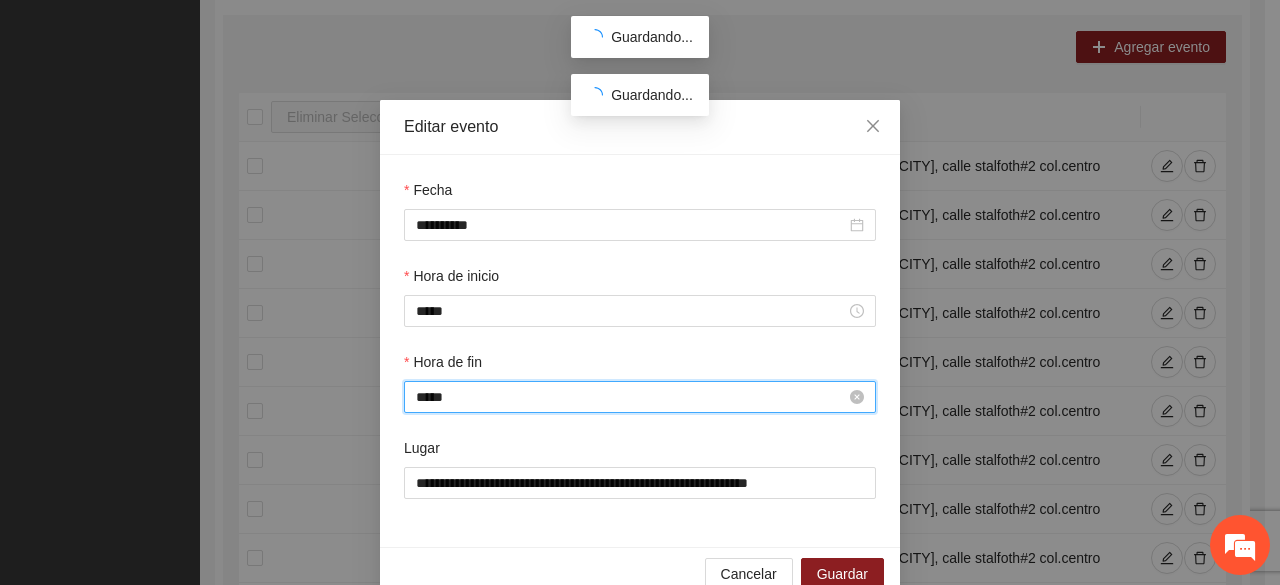 scroll, scrollTop: 504, scrollLeft: 0, axis: vertical 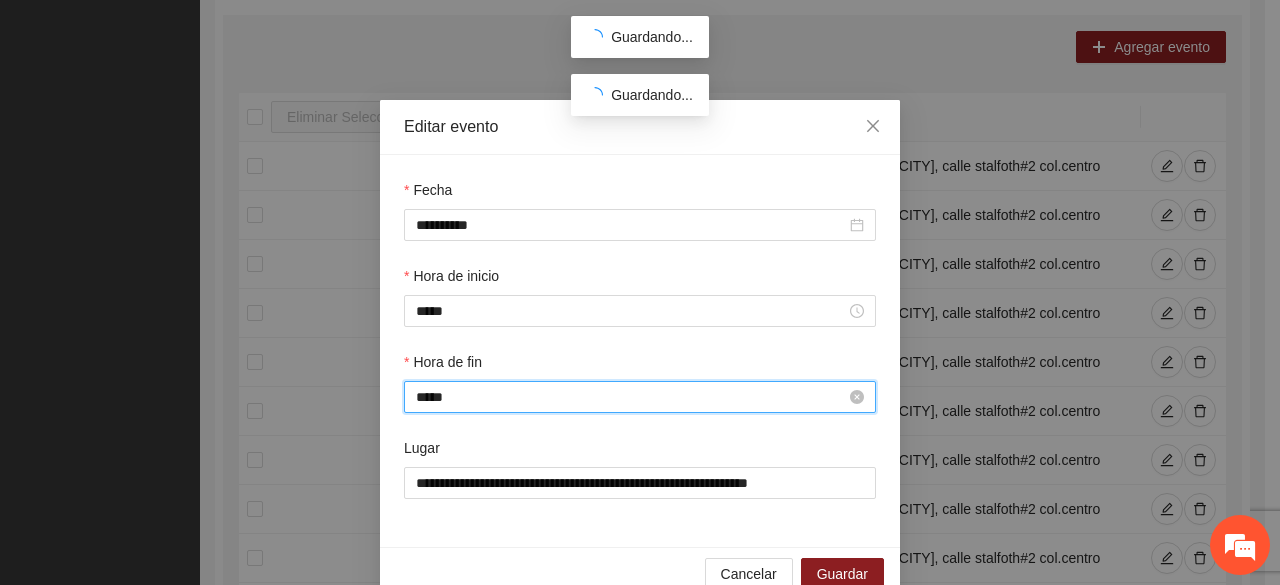 click on "*****" at bounding box center (631, 397) 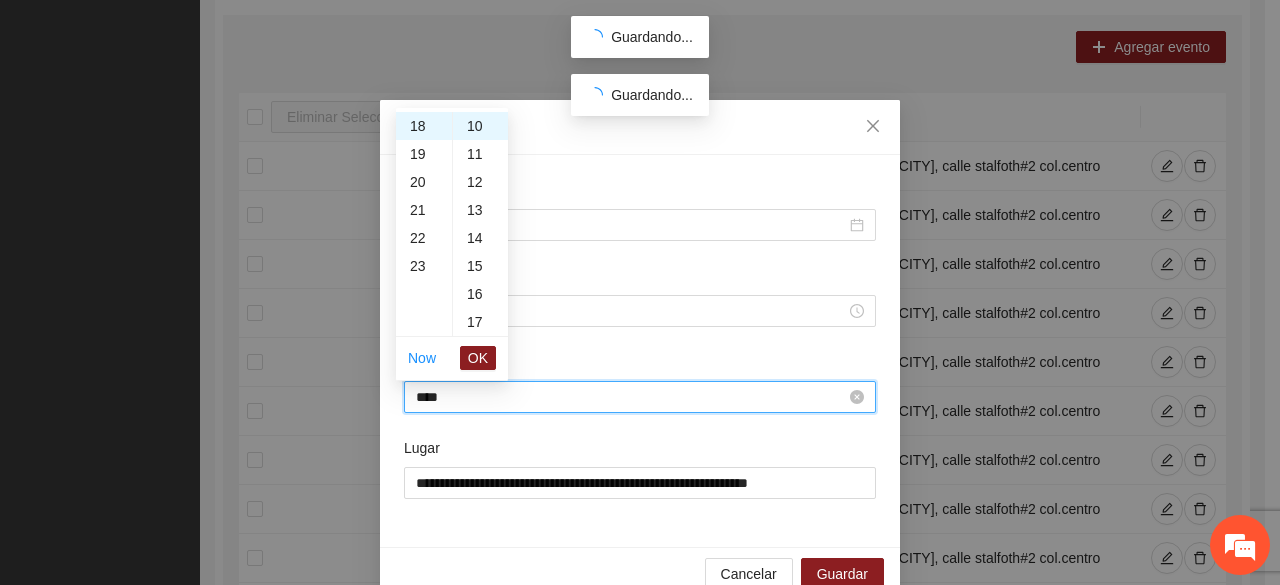 type on "*****" 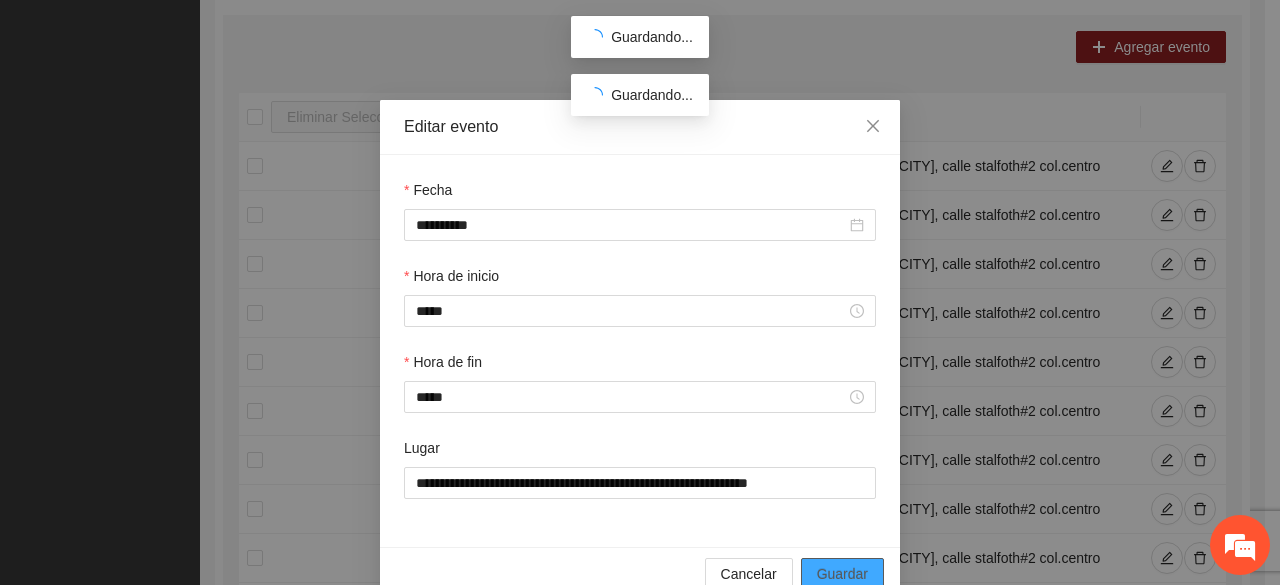 click on "Guardar" at bounding box center (842, 574) 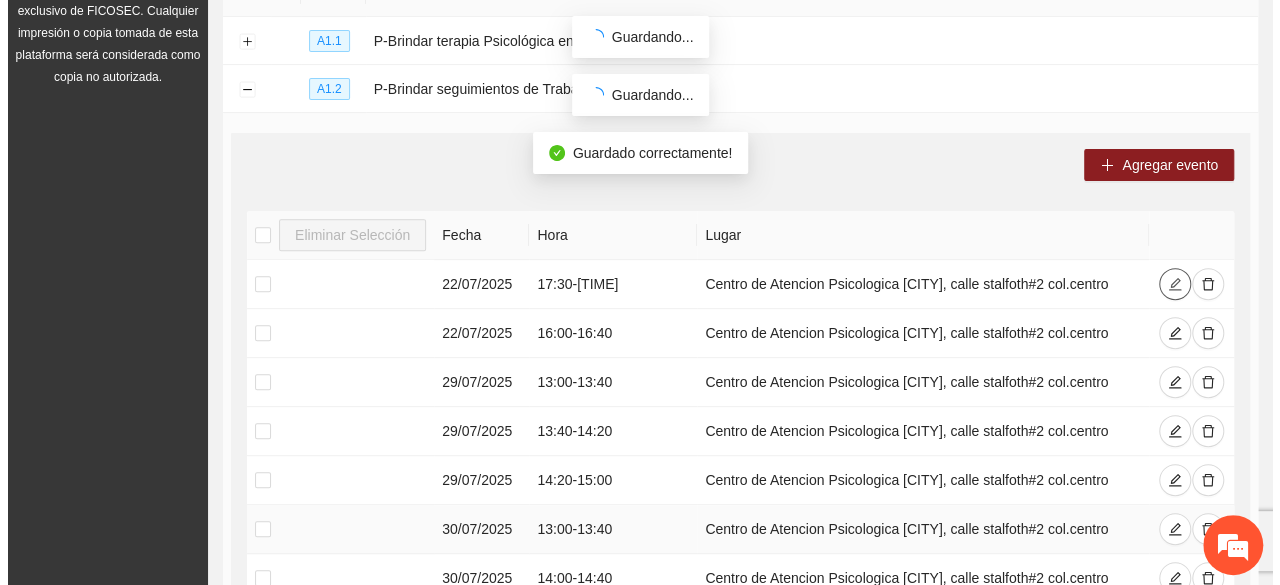 scroll, scrollTop: 293, scrollLeft: 0, axis: vertical 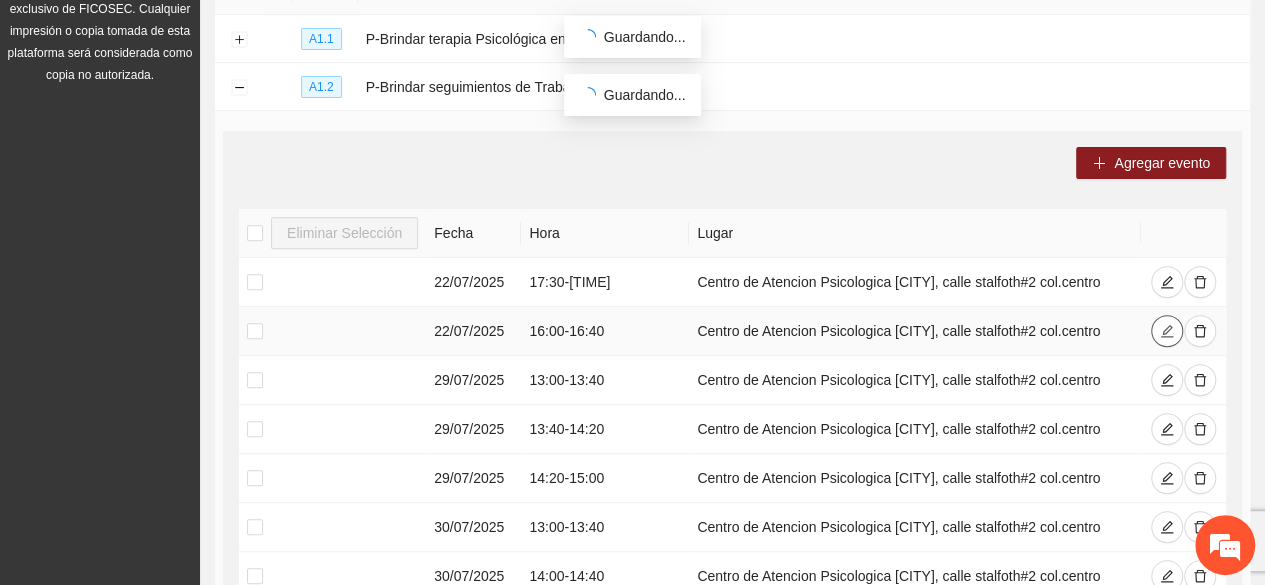 click 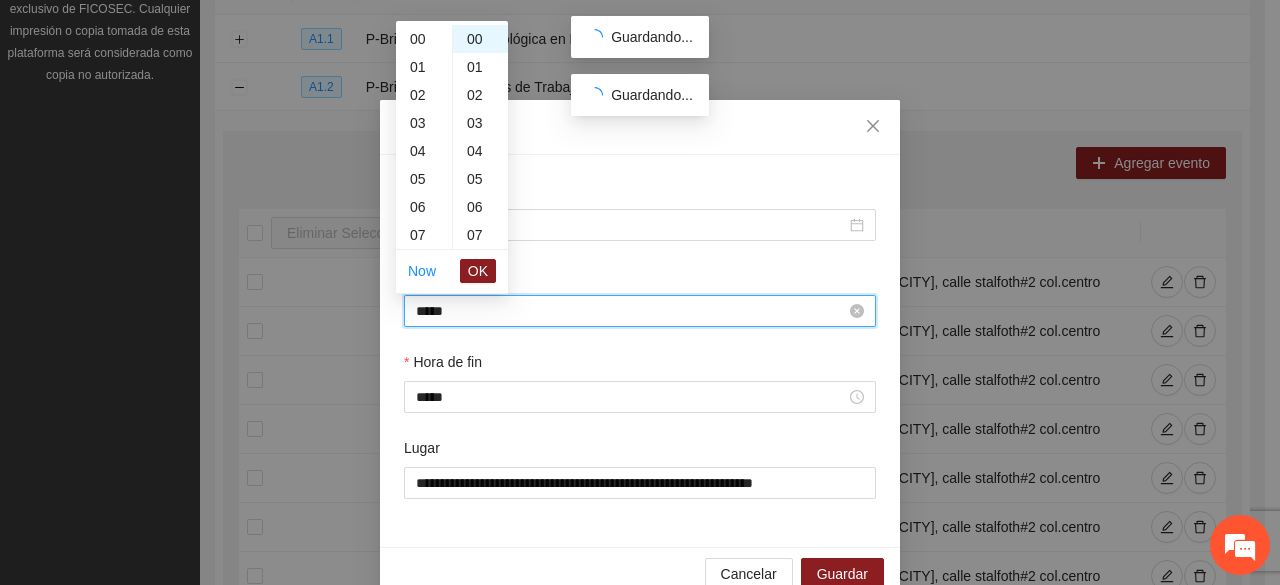 click on "*****" at bounding box center (631, 311) 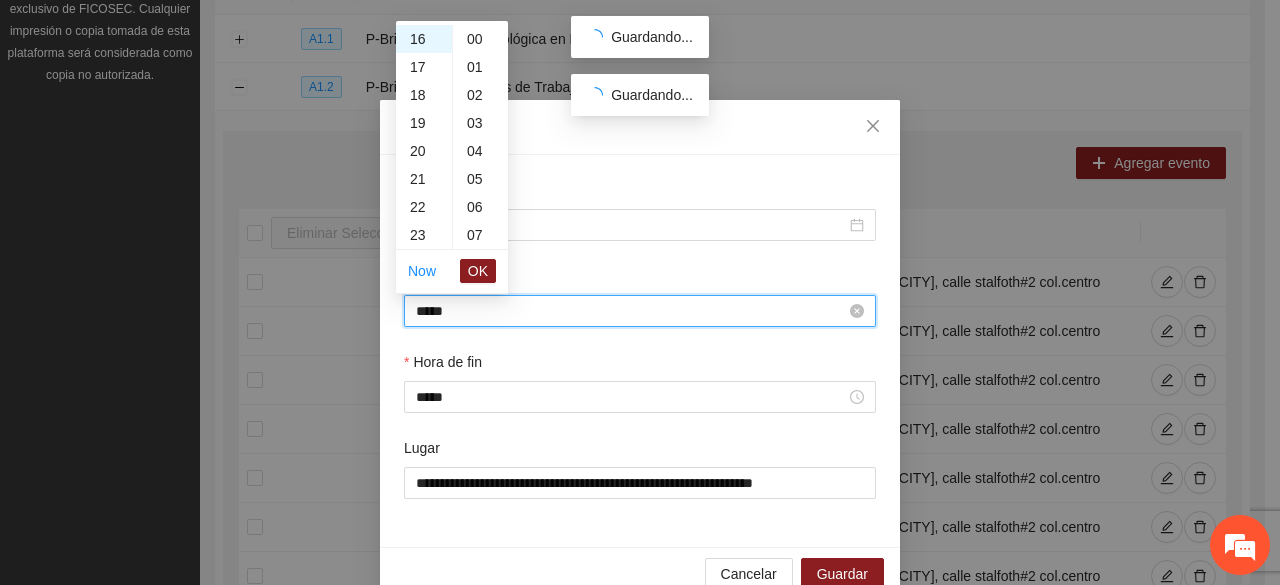 scroll, scrollTop: 280, scrollLeft: 0, axis: vertical 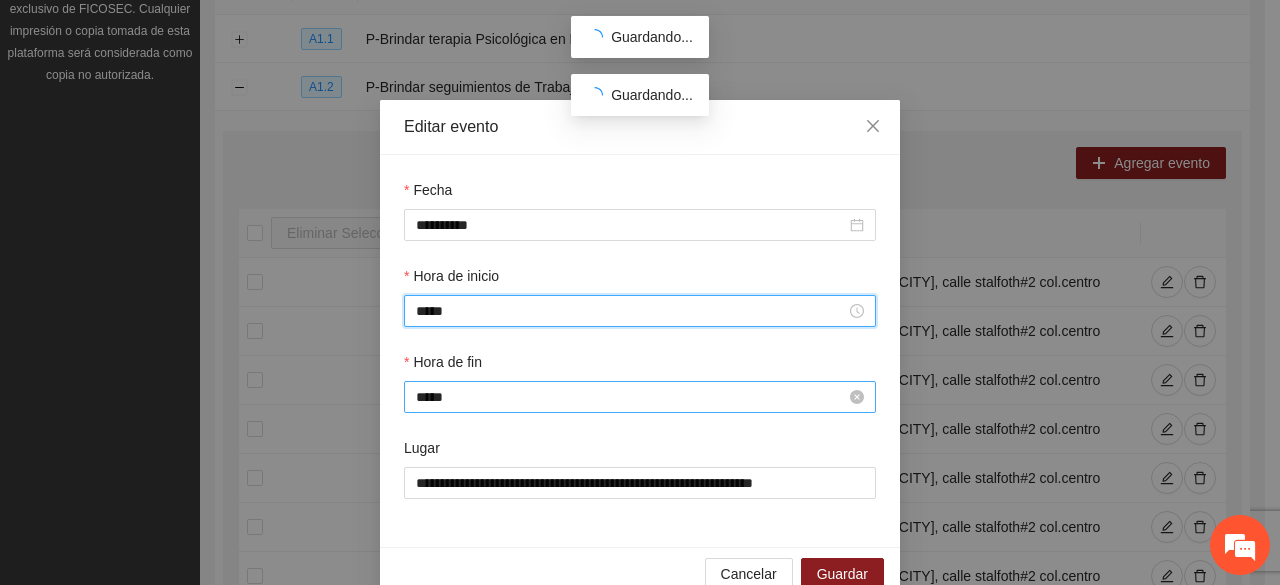 type on "*****" 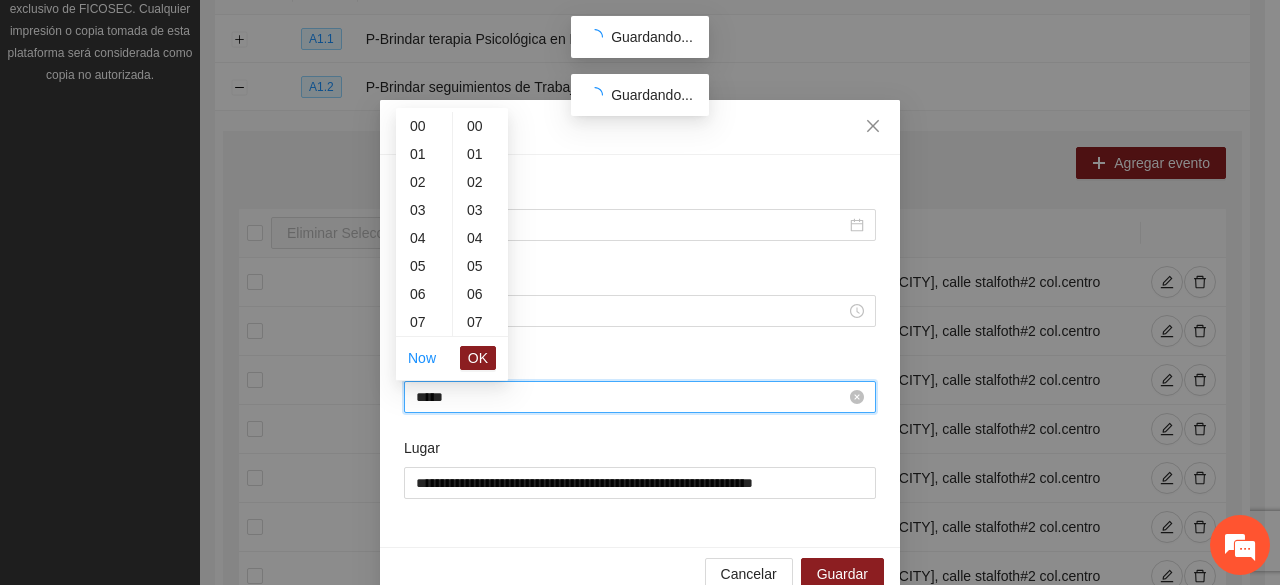 click on "*****" at bounding box center [631, 397] 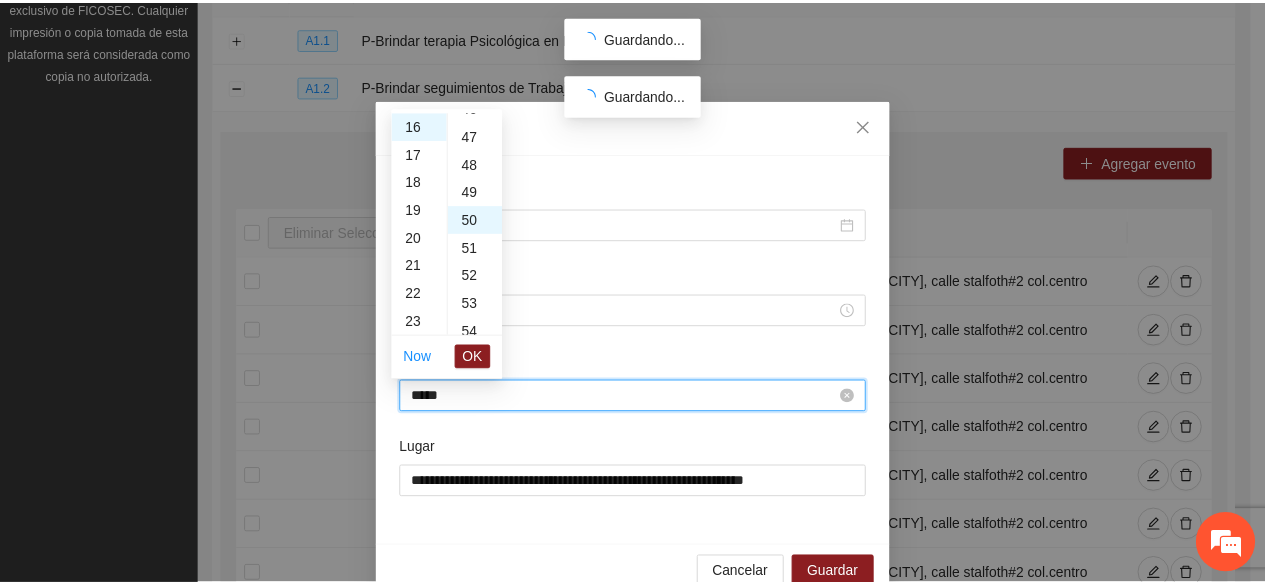 scroll, scrollTop: 1400, scrollLeft: 0, axis: vertical 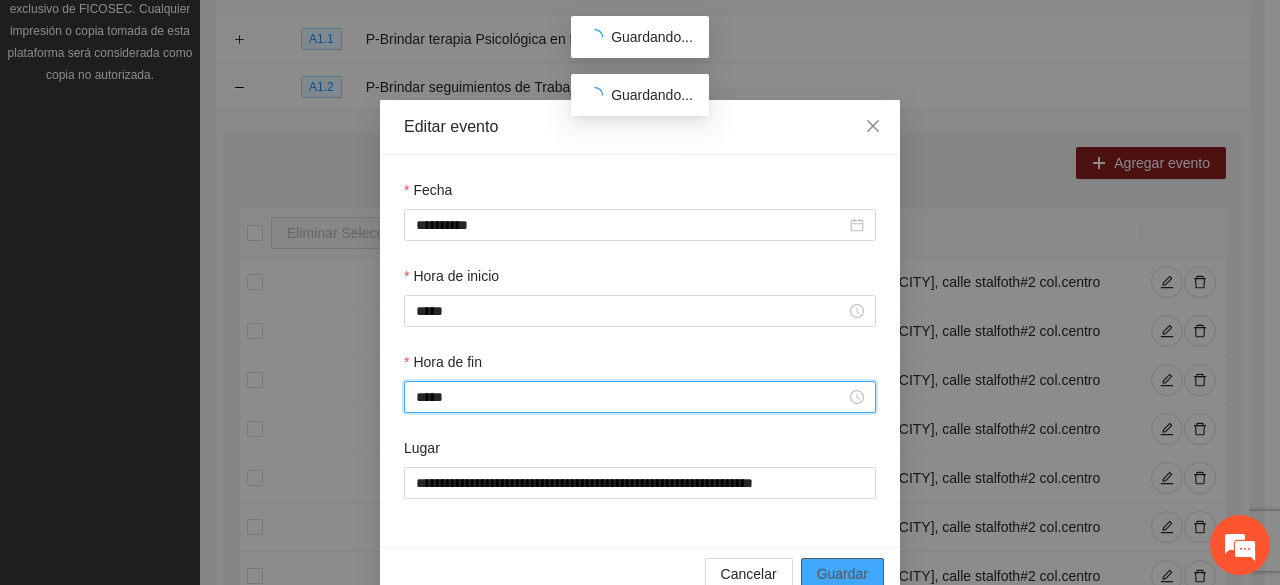 type on "*****" 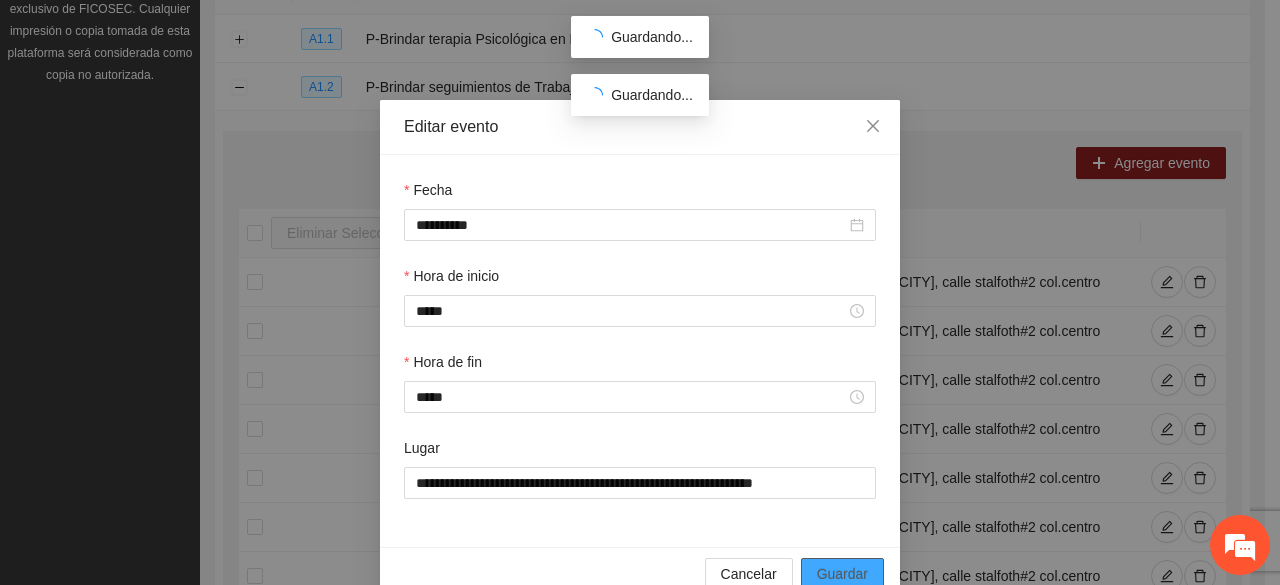 click on "Guardar" at bounding box center [842, 574] 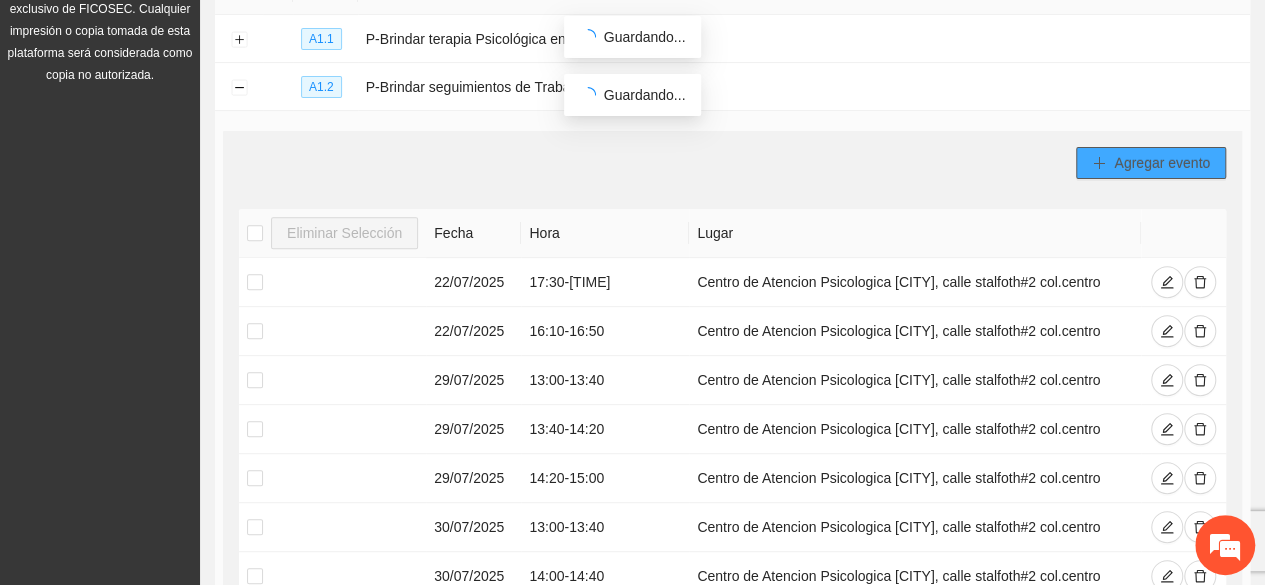 click on "Agregar evento" at bounding box center [1162, 163] 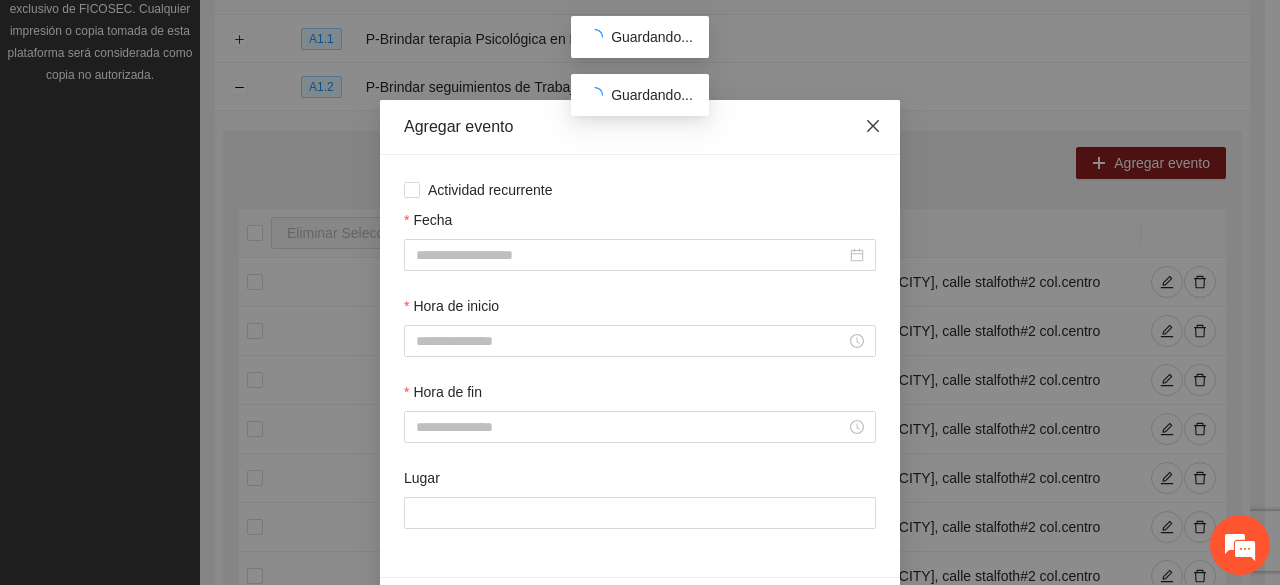 click 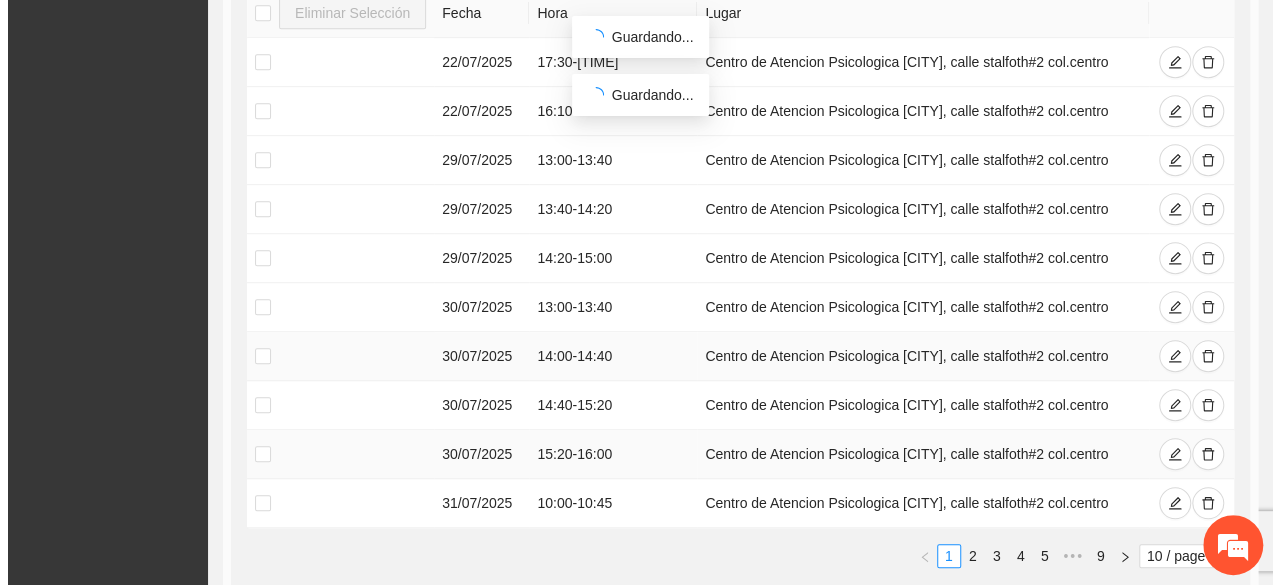 scroll, scrollTop: 557, scrollLeft: 0, axis: vertical 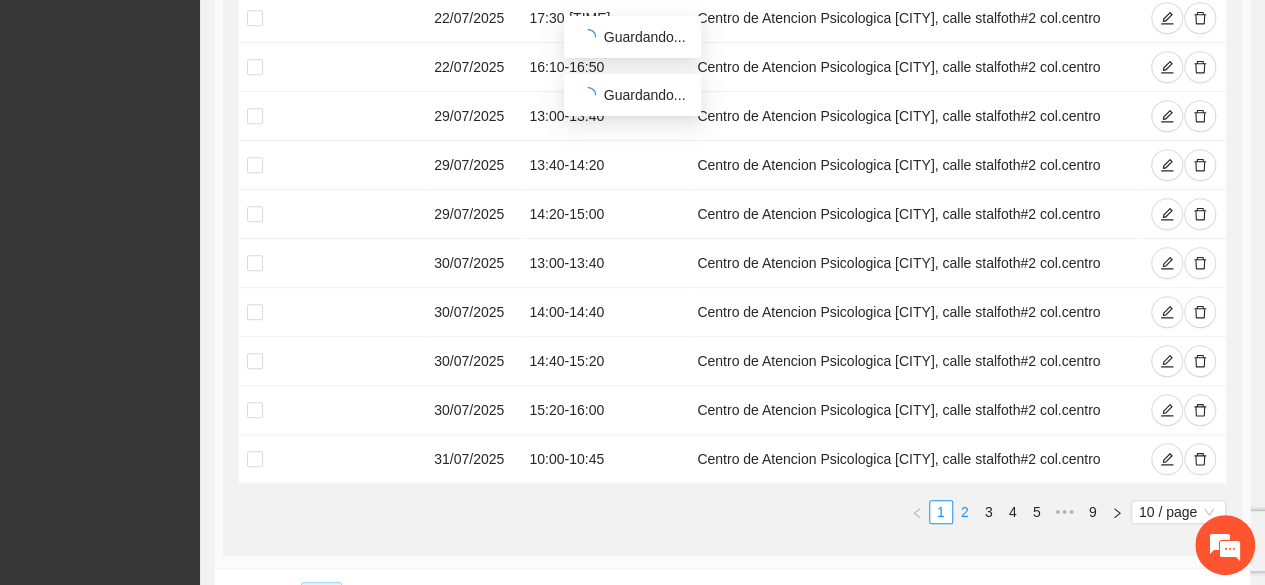 click on "2" at bounding box center [965, 512] 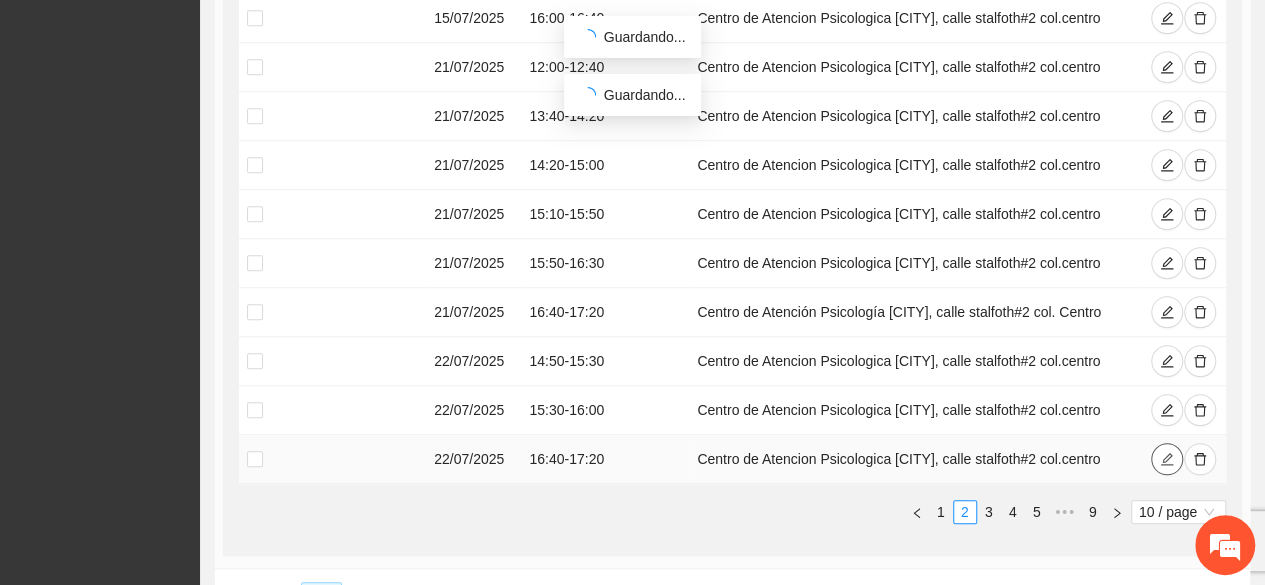 click at bounding box center (1167, 460) 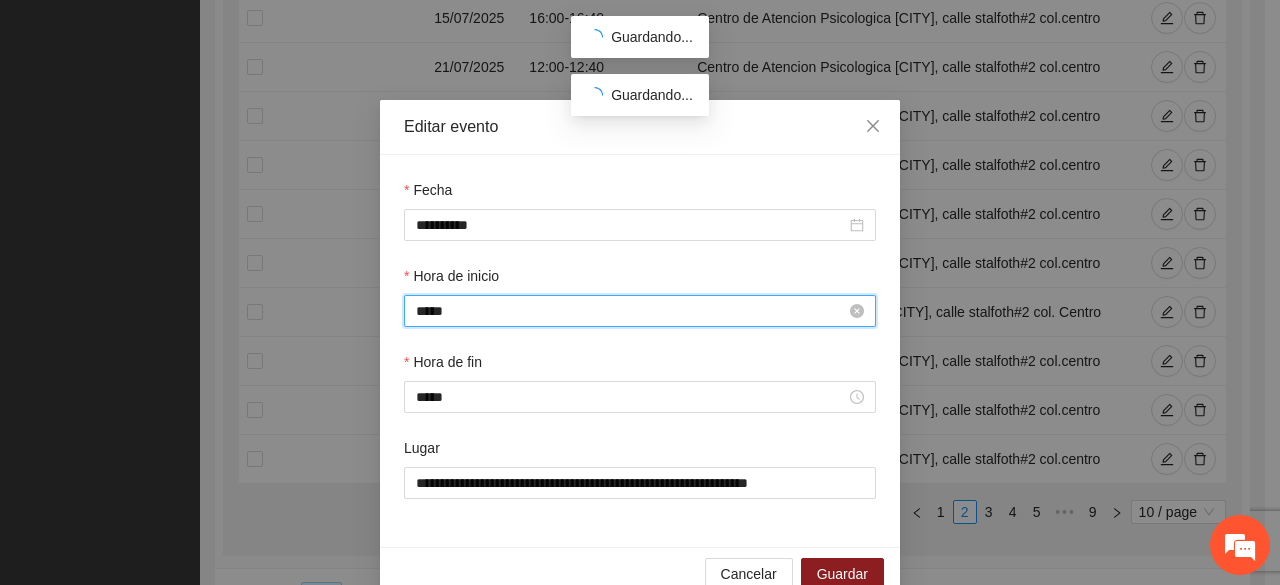 click on "*****" at bounding box center [631, 311] 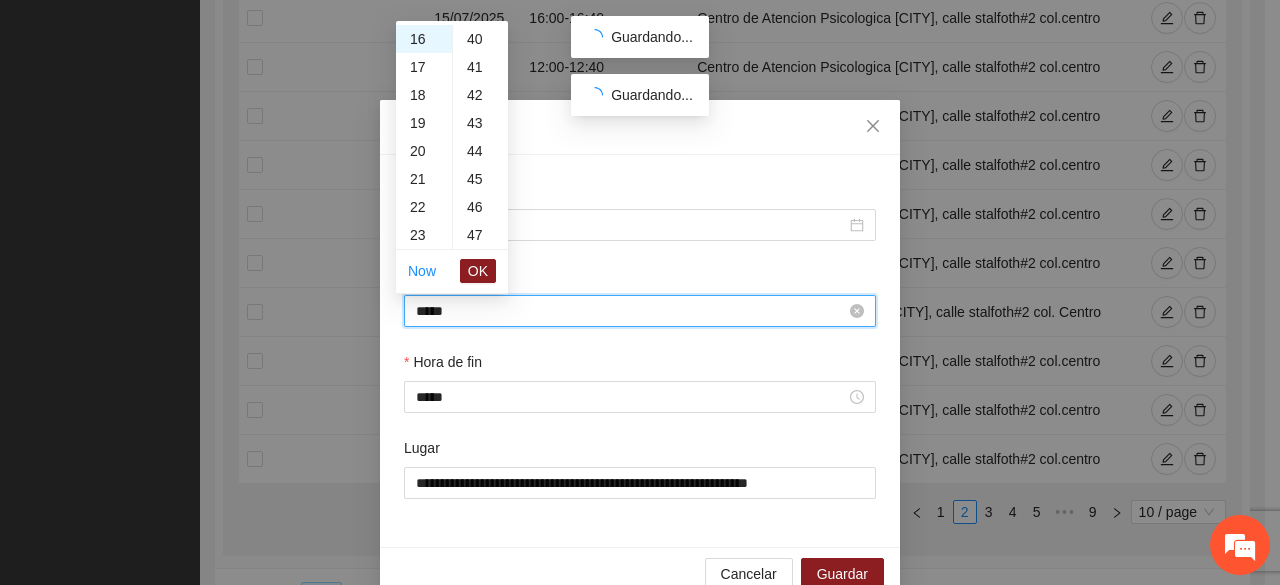 scroll, scrollTop: 1400, scrollLeft: 0, axis: vertical 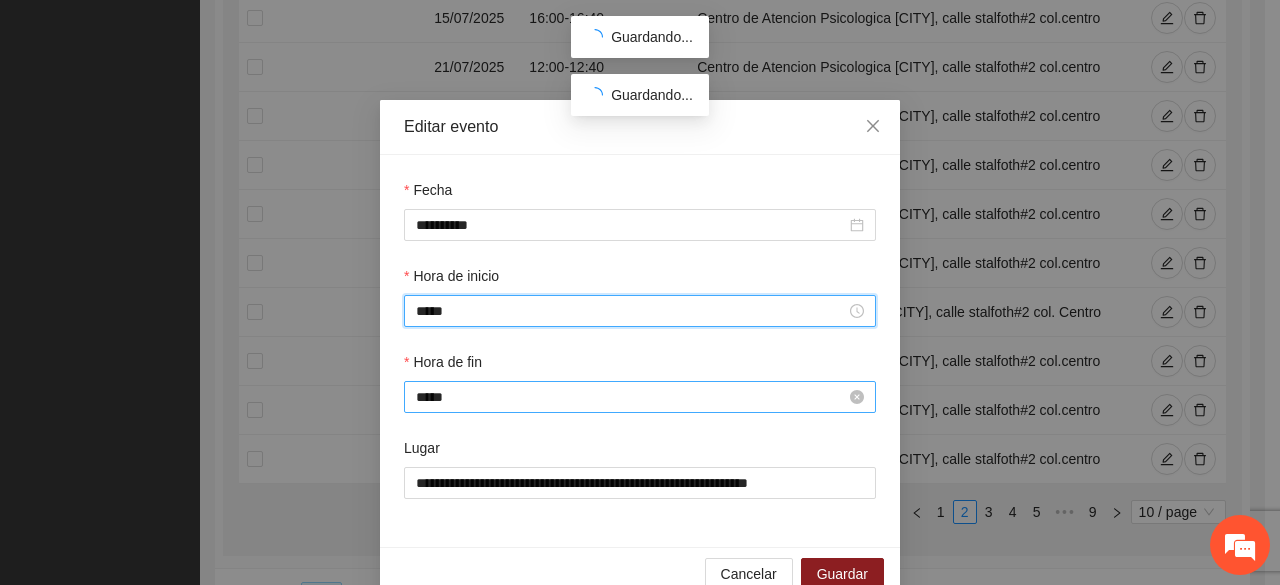 type on "*****" 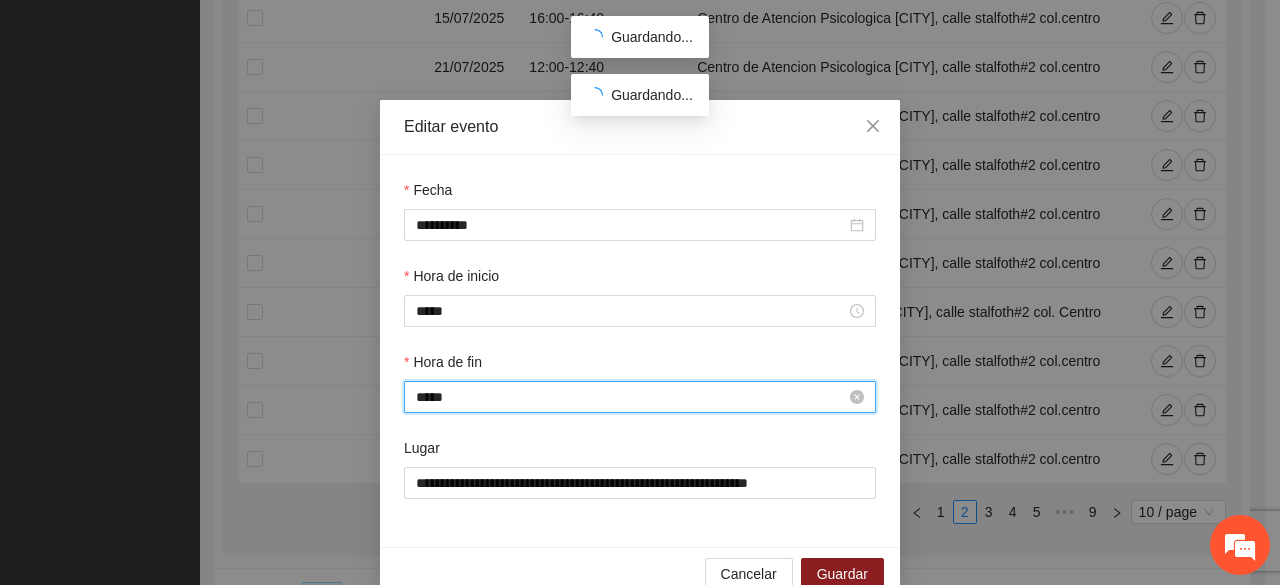 scroll, scrollTop: 476, scrollLeft: 0, axis: vertical 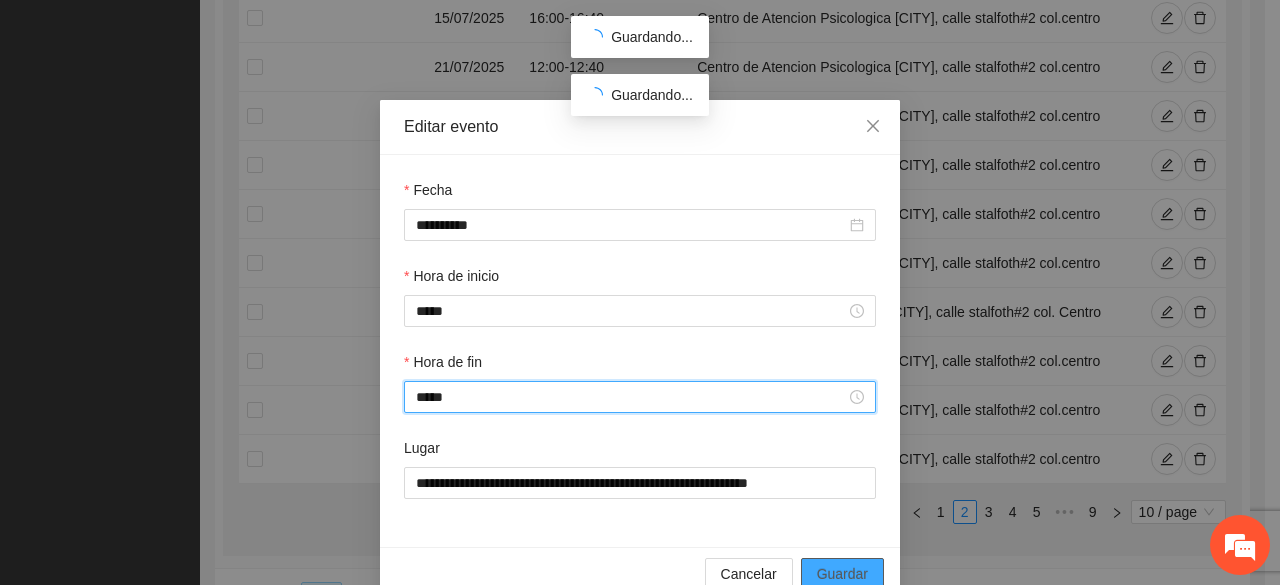 type on "*****" 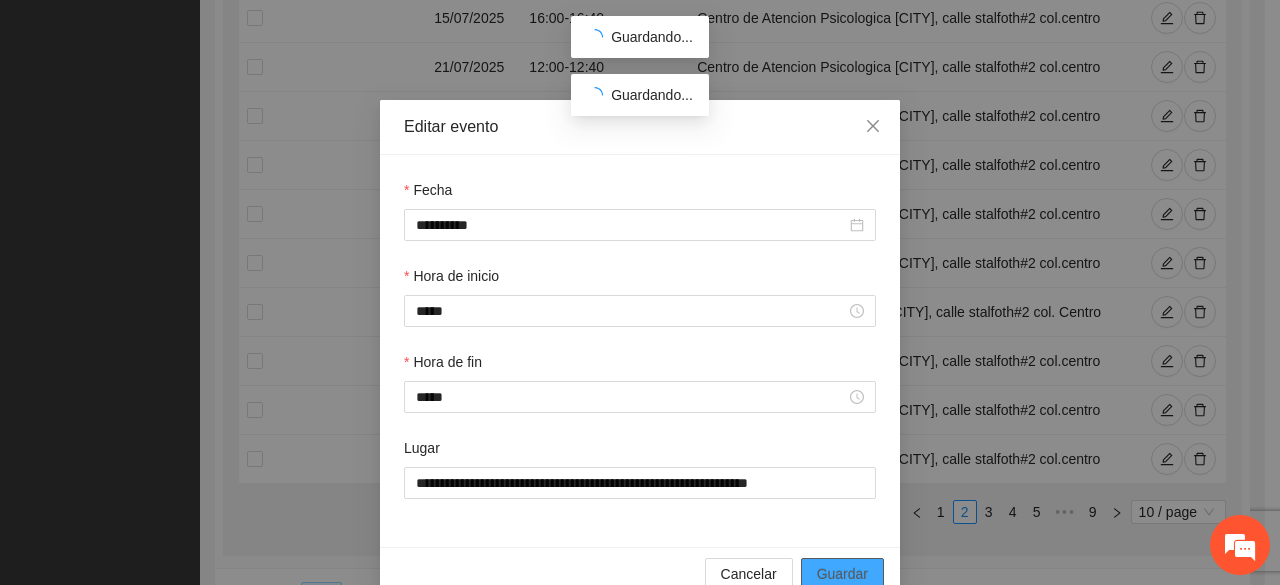 click on "Guardar" at bounding box center [842, 574] 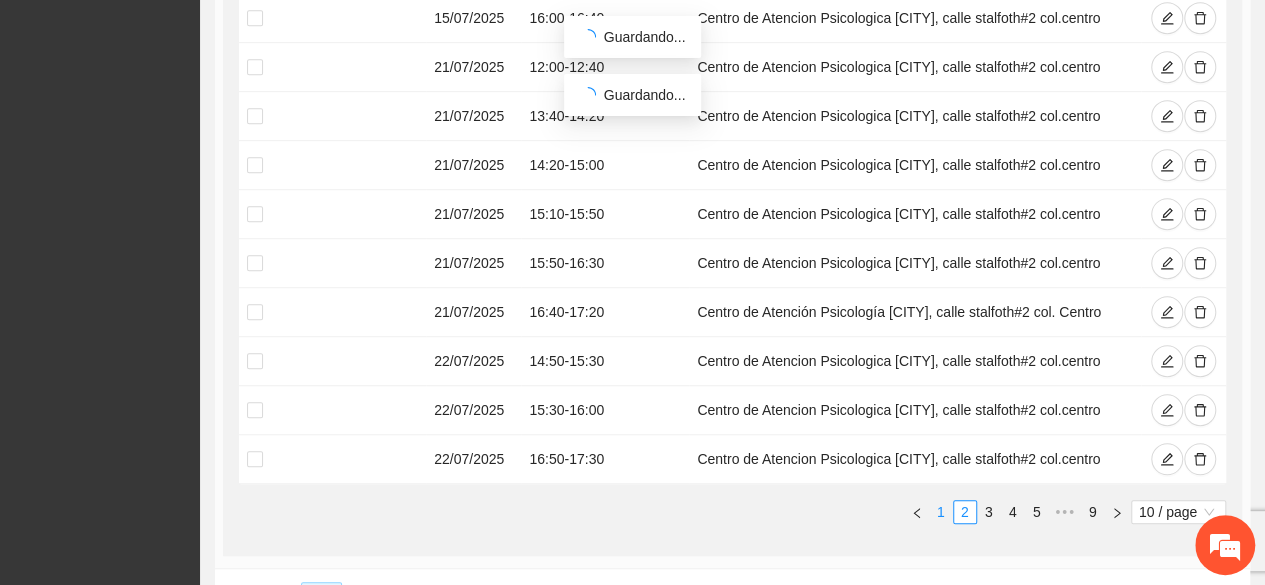 click on "1" at bounding box center [941, 512] 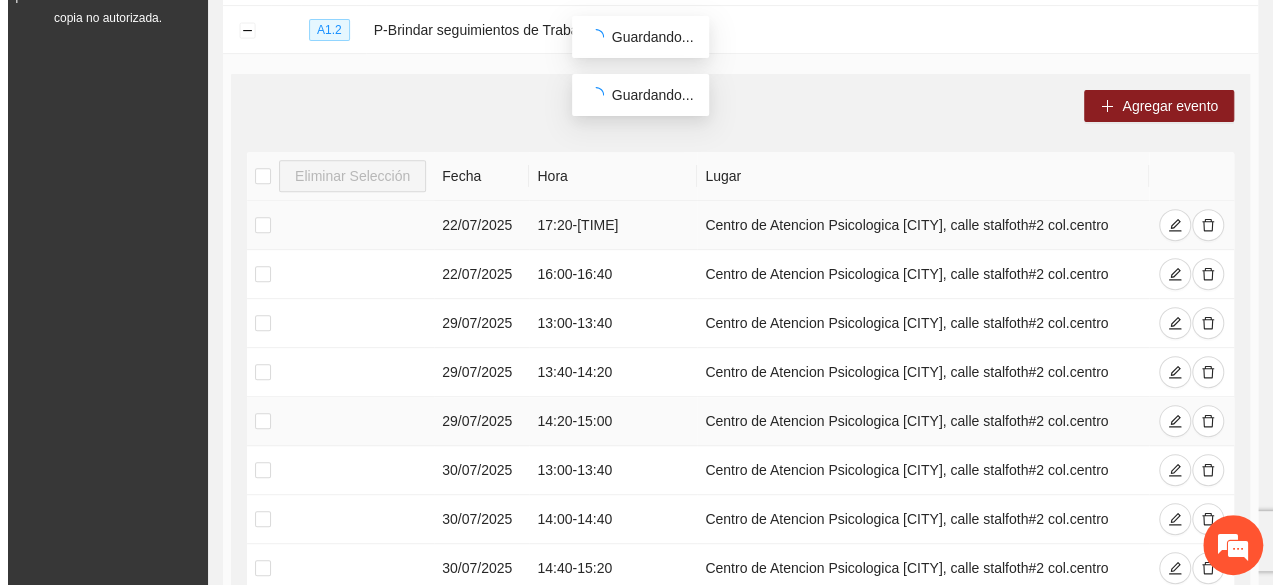 scroll, scrollTop: 349, scrollLeft: 0, axis: vertical 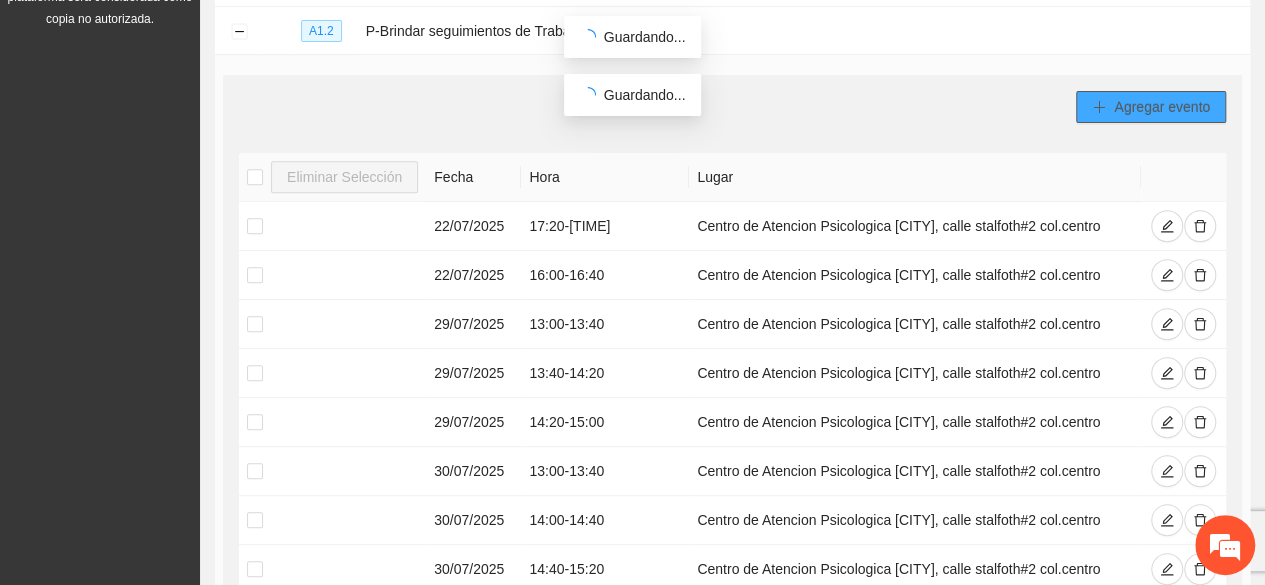 click on "Agregar evento" at bounding box center (1151, 107) 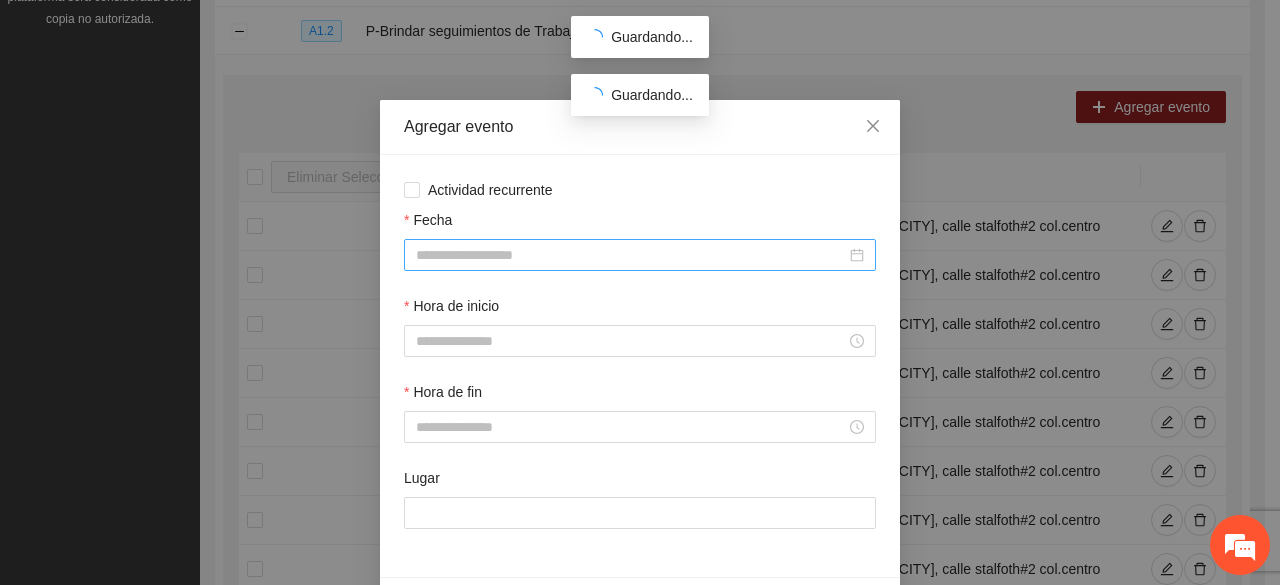 click at bounding box center [640, 255] 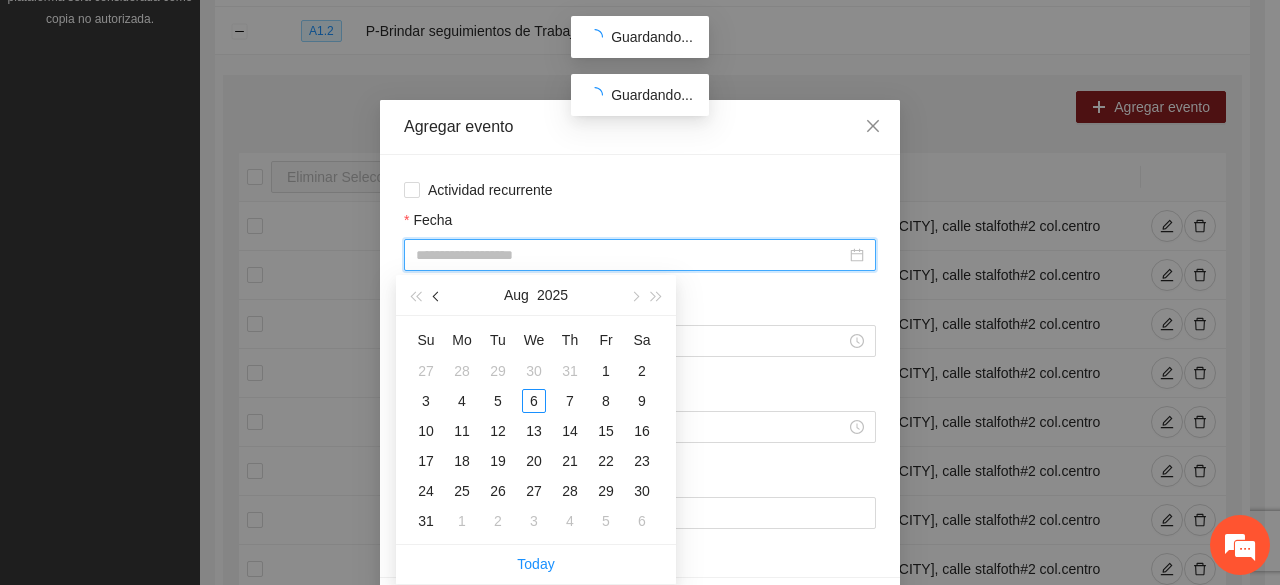 click at bounding box center (438, 296) 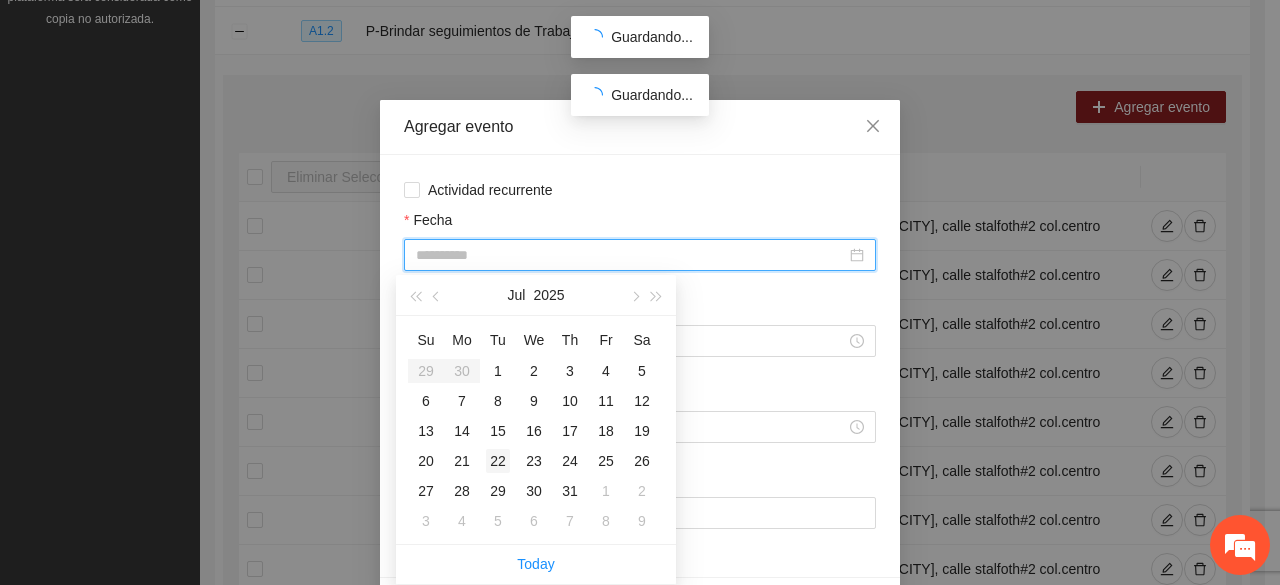 type on "**********" 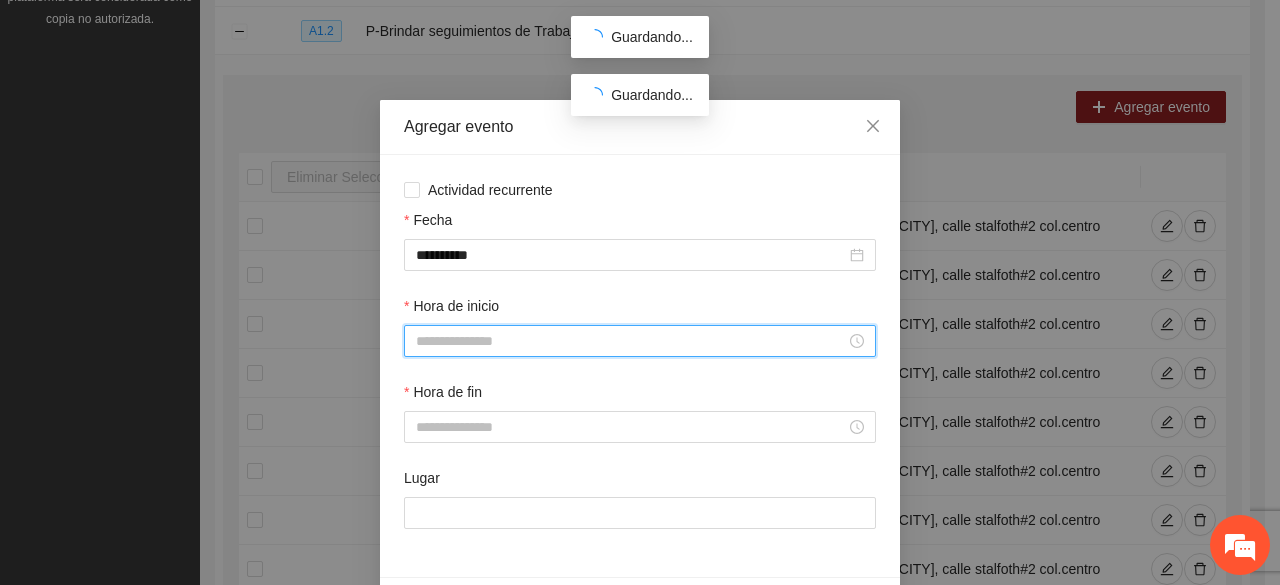 click on "Hora de inicio" at bounding box center [631, 341] 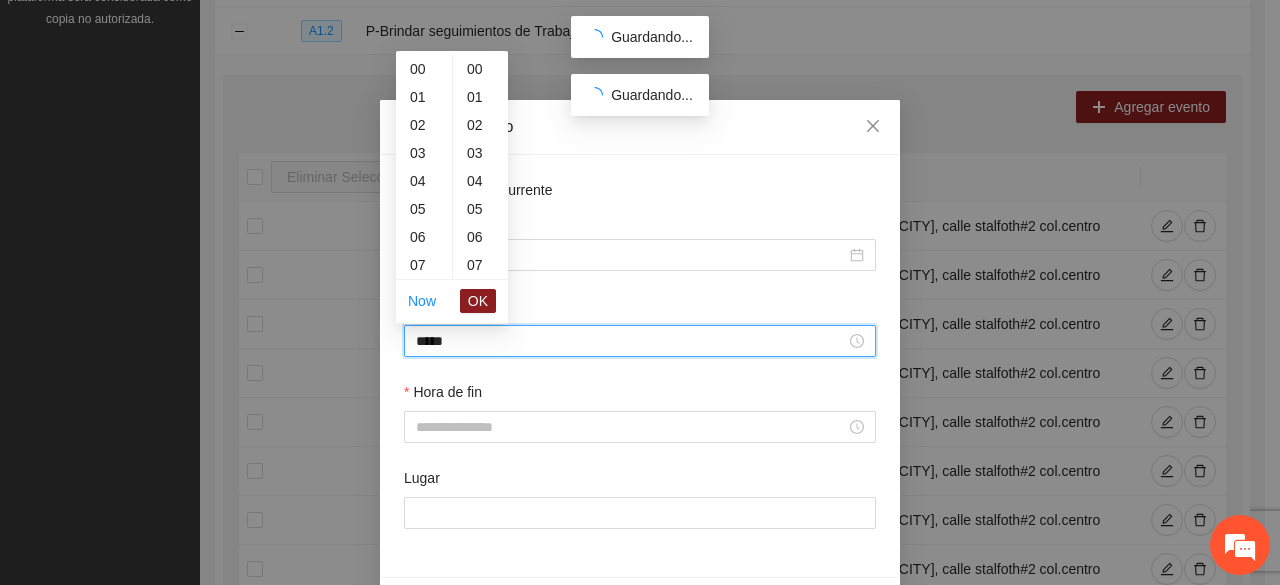 scroll, scrollTop: 504, scrollLeft: 0, axis: vertical 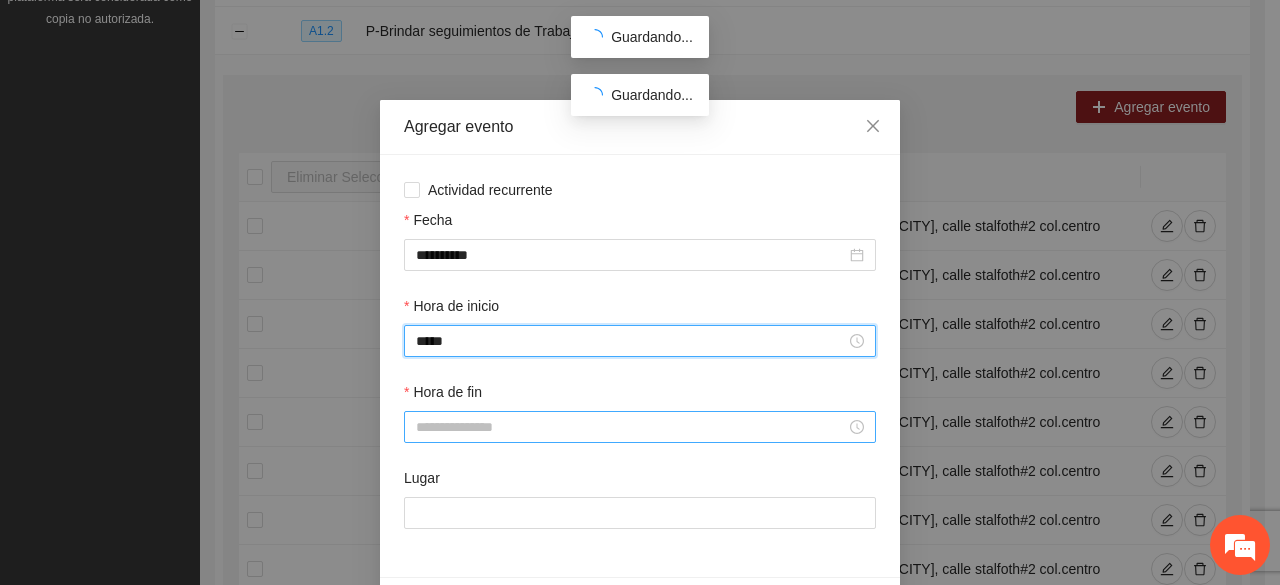 type on "*****" 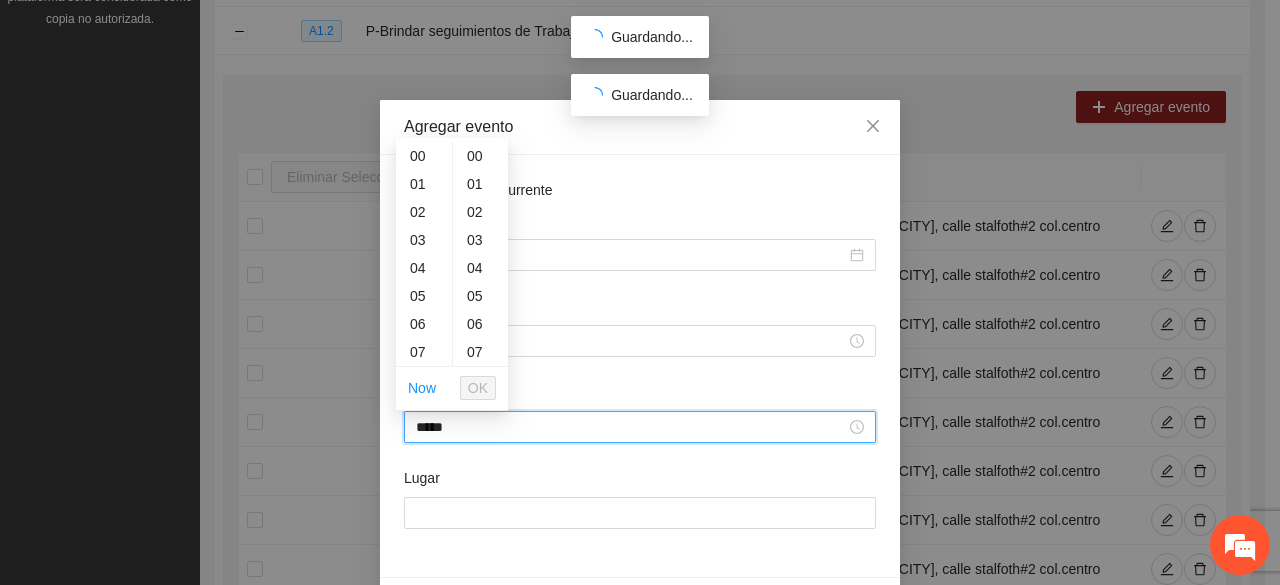 scroll, scrollTop: 336, scrollLeft: 0, axis: vertical 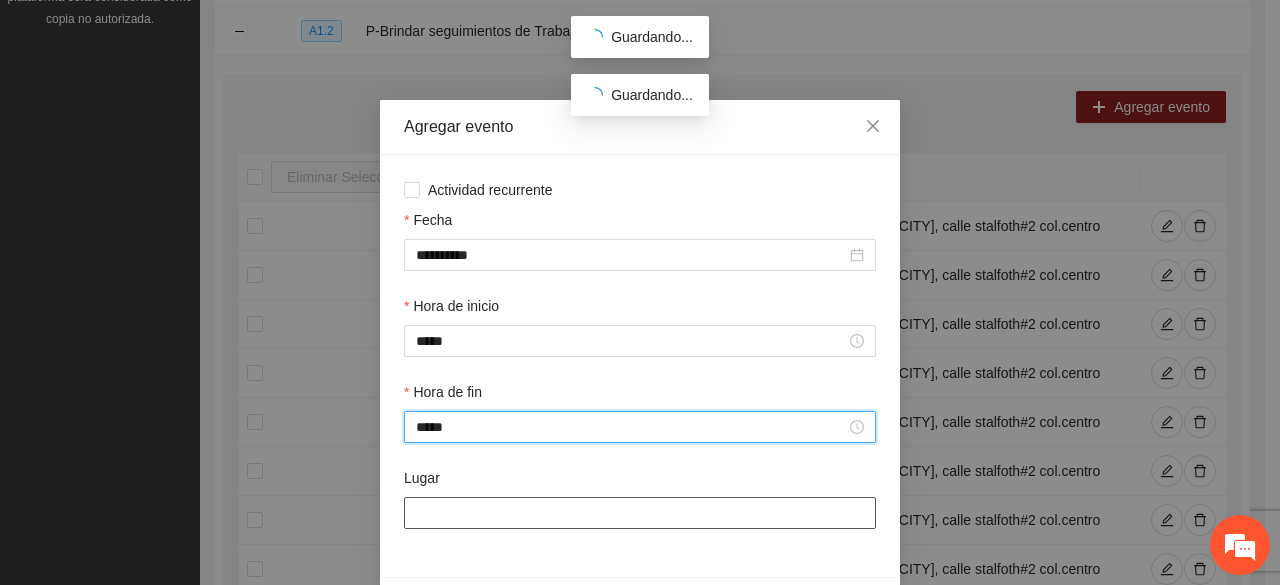 type on "*****" 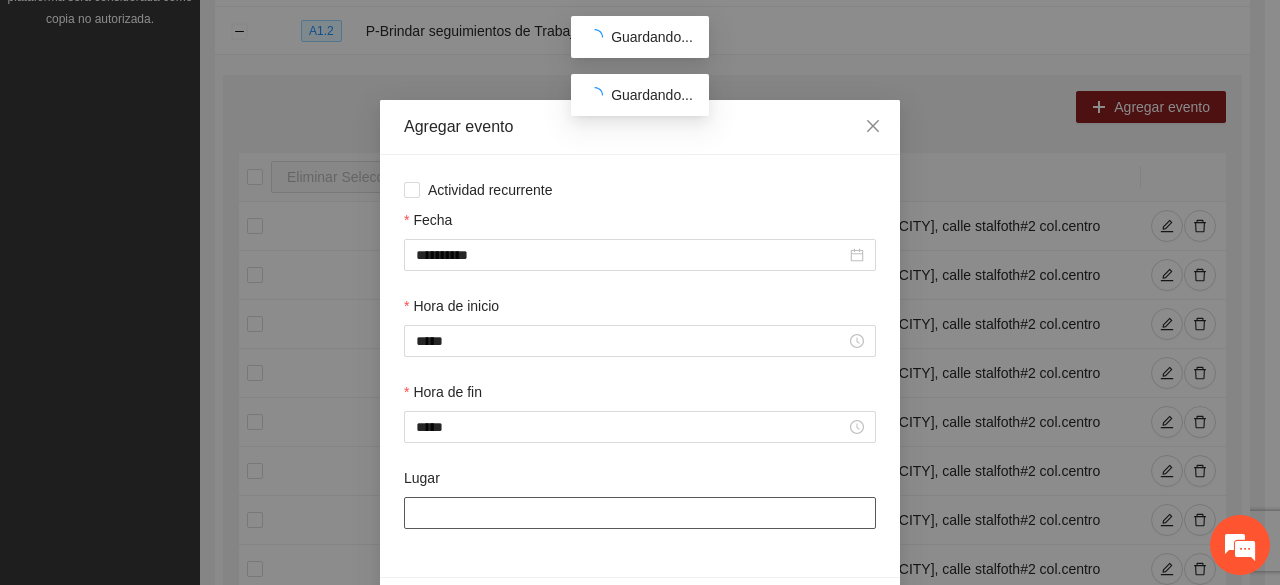 click on "Lugar" at bounding box center [640, 513] 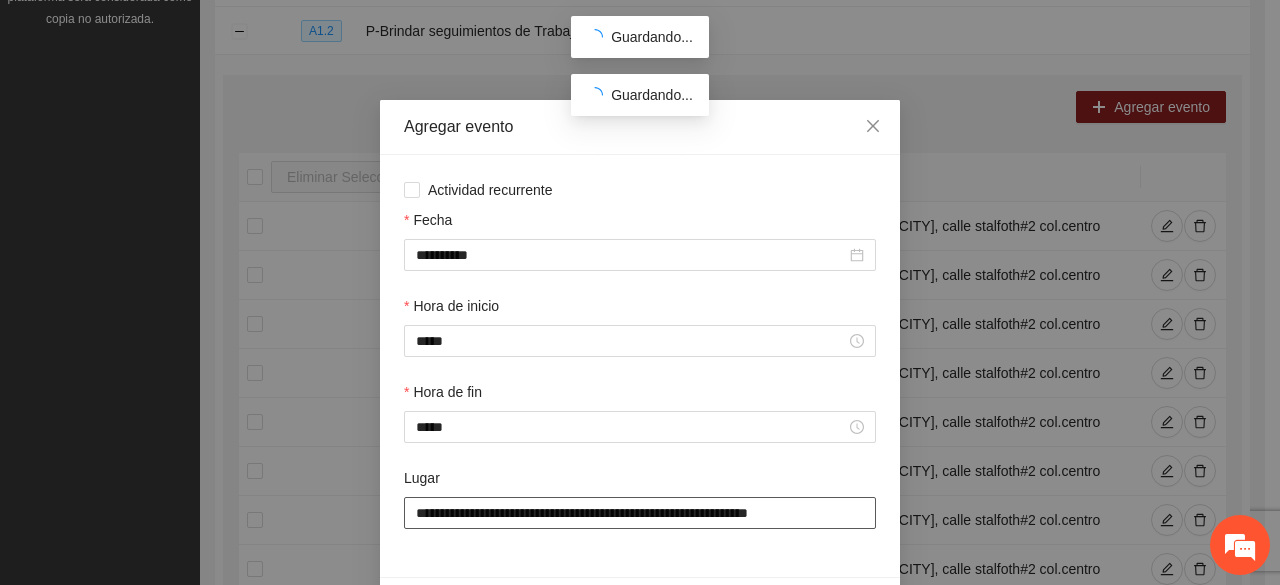 scroll, scrollTop: 70, scrollLeft: 0, axis: vertical 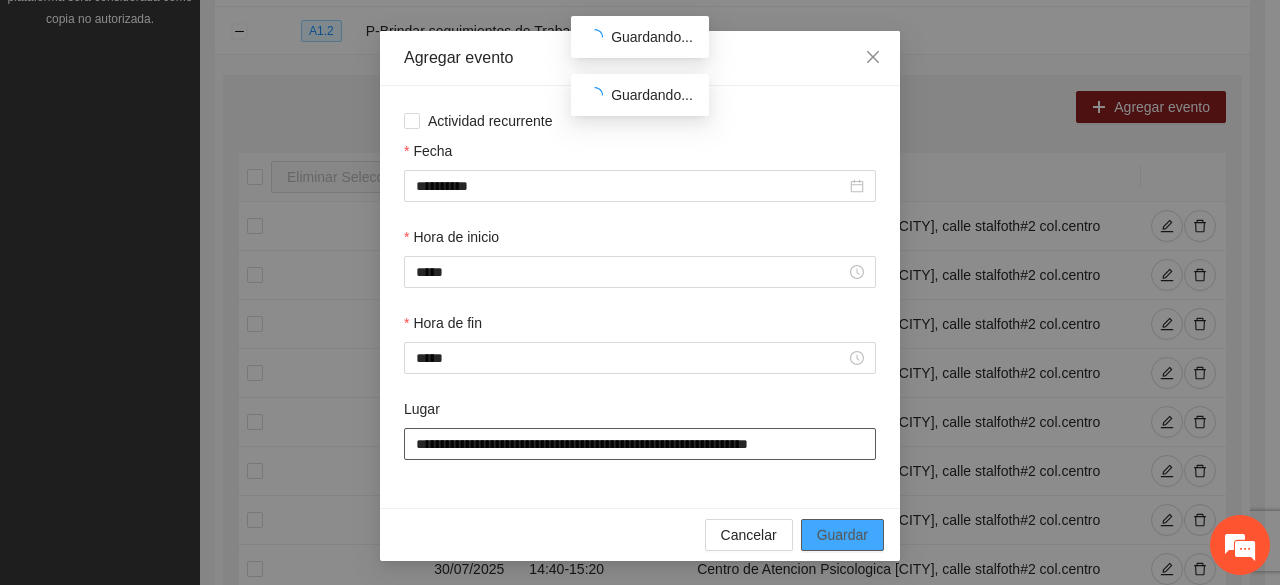 type on "**********" 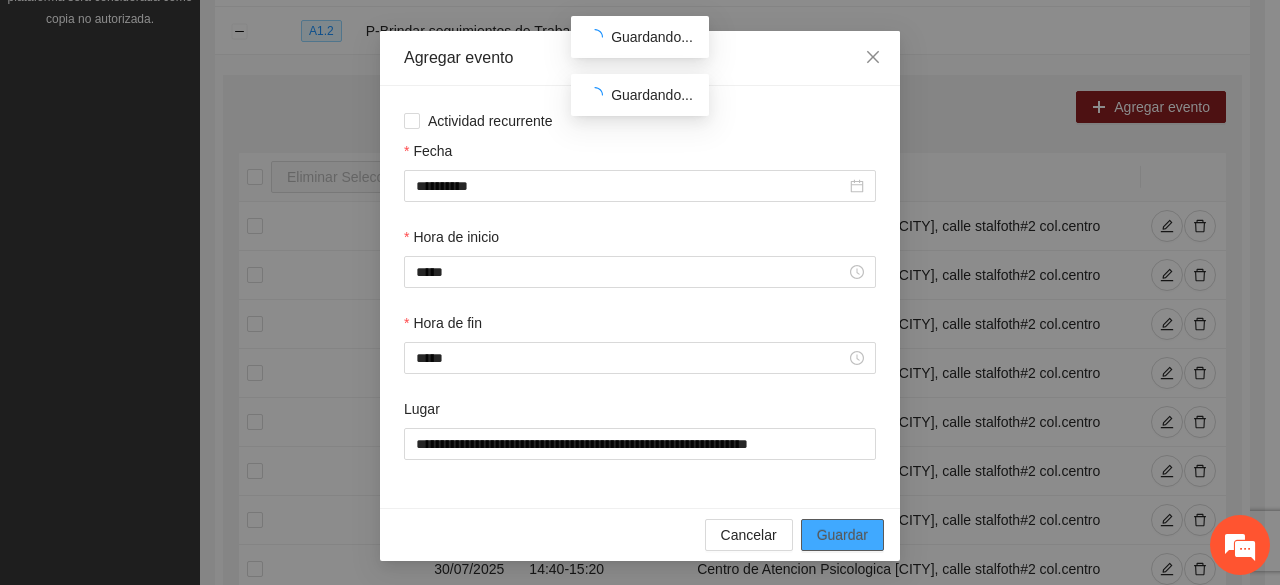 click on "Guardar" at bounding box center [842, 535] 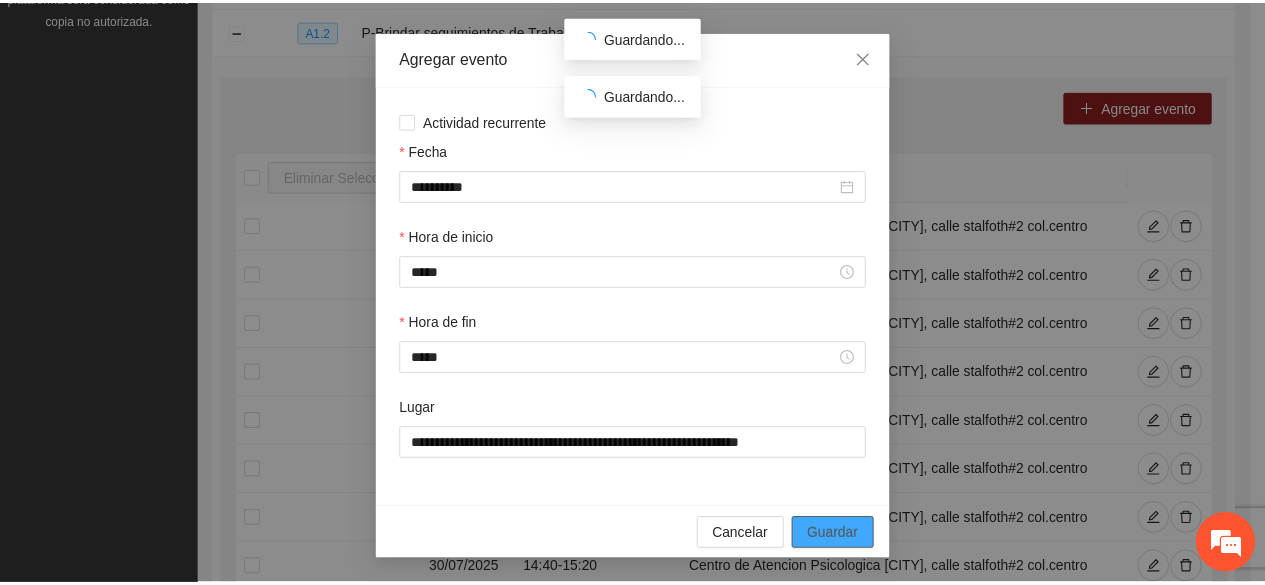 scroll, scrollTop: 0, scrollLeft: 0, axis: both 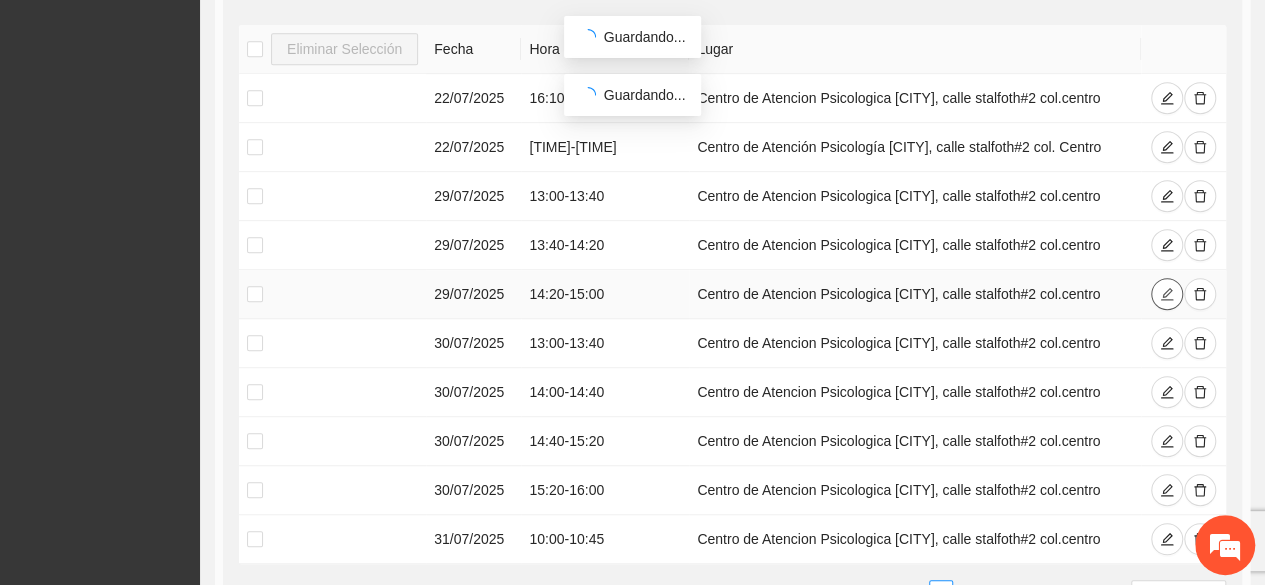 click at bounding box center [1167, 294] 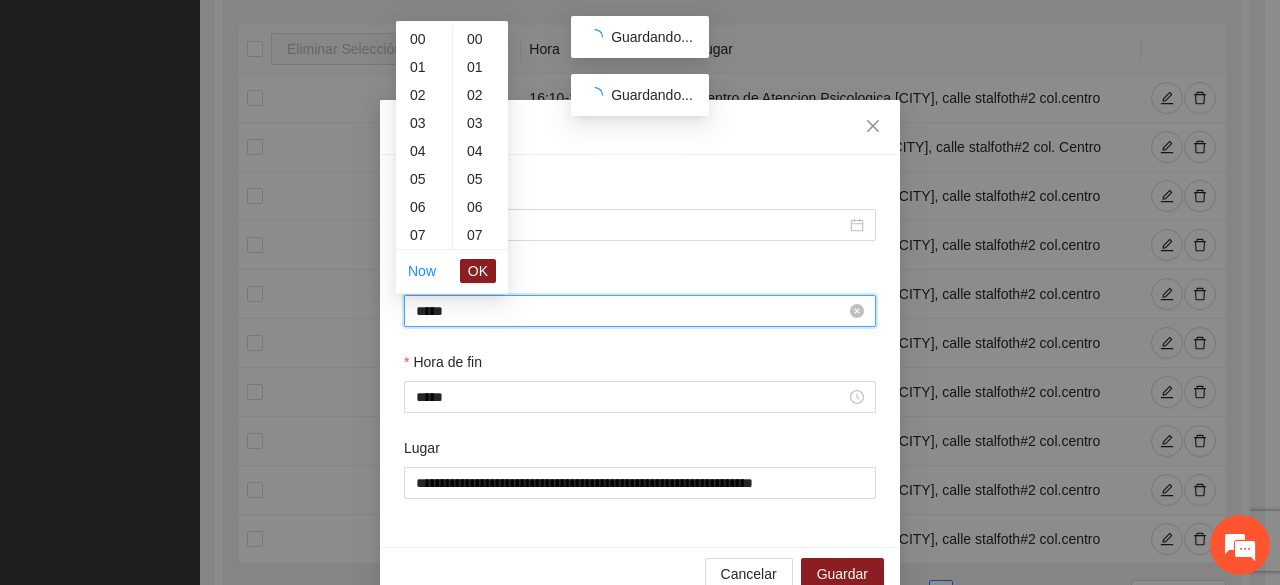 click on "*****" at bounding box center [631, 311] 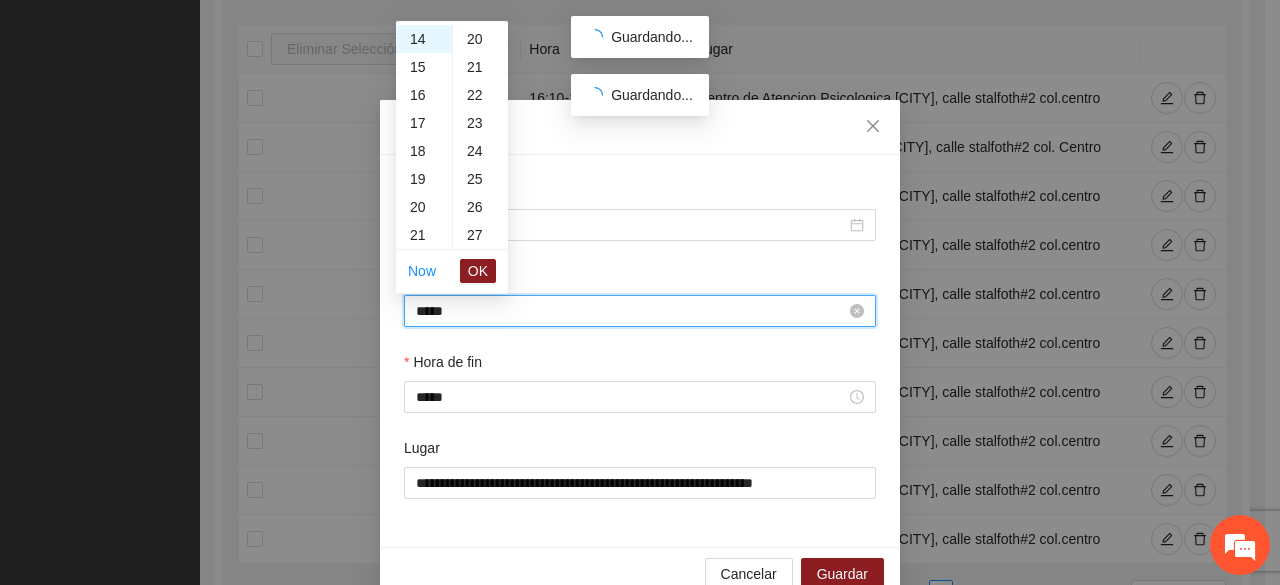 scroll, scrollTop: 840, scrollLeft: 0, axis: vertical 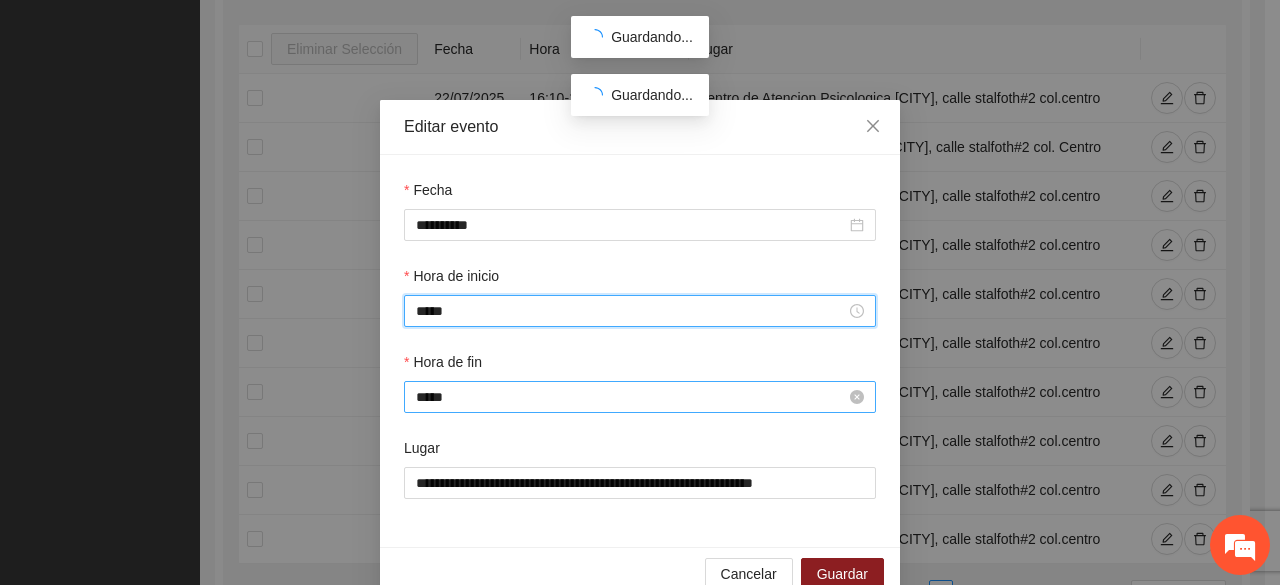 type on "*****" 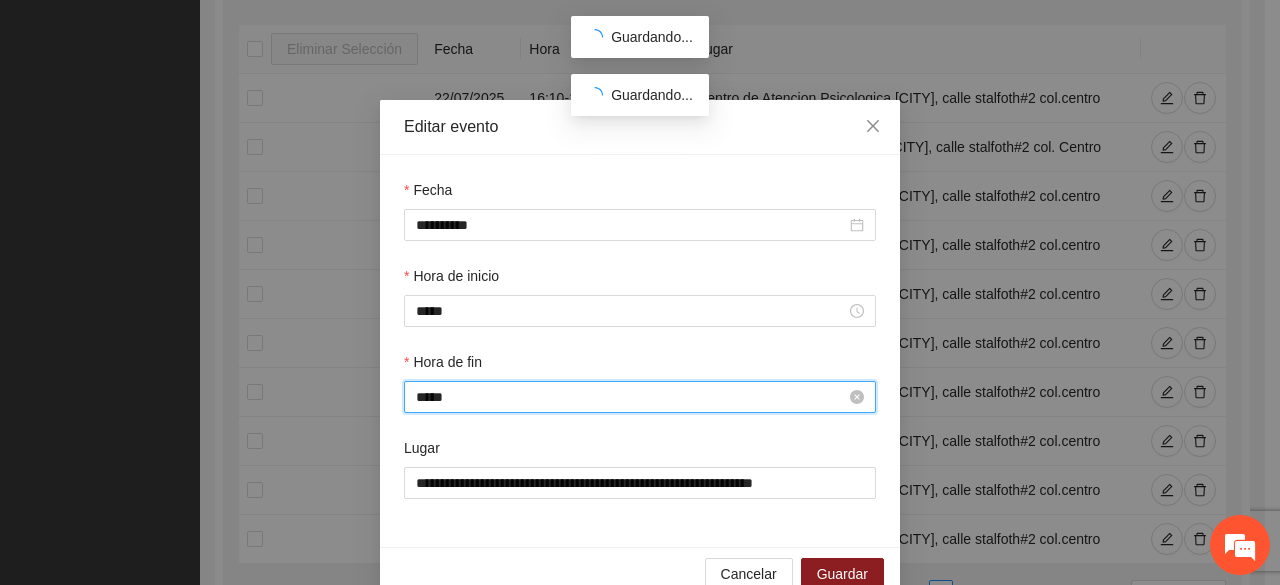 scroll, scrollTop: 420, scrollLeft: 0, axis: vertical 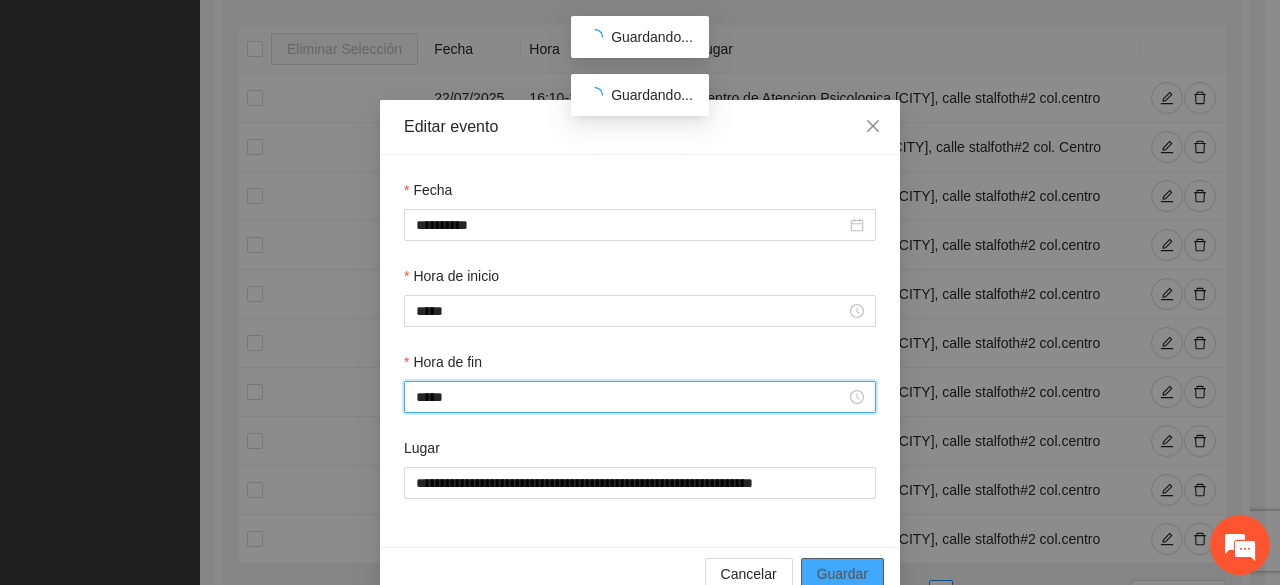 type on "*****" 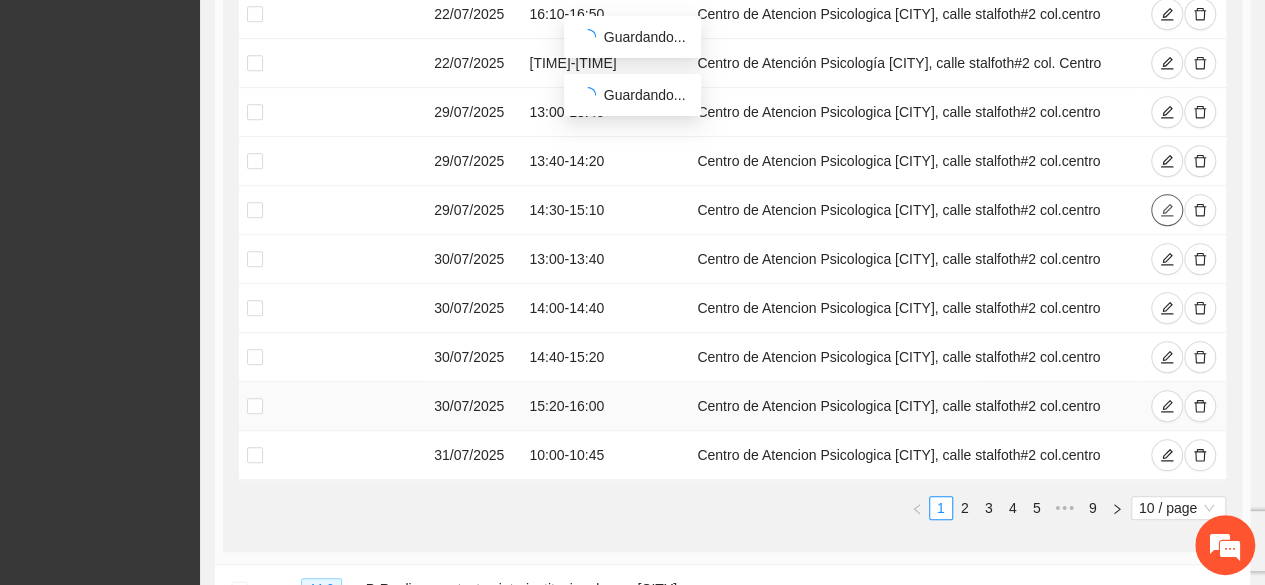 scroll, scrollTop: 599, scrollLeft: 0, axis: vertical 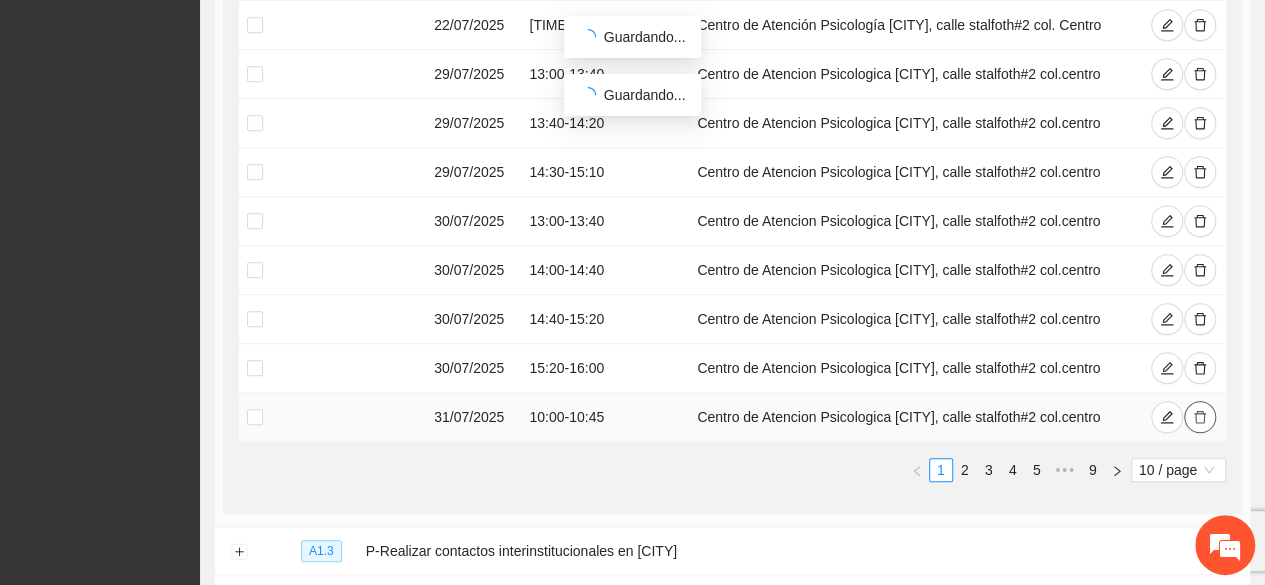 click 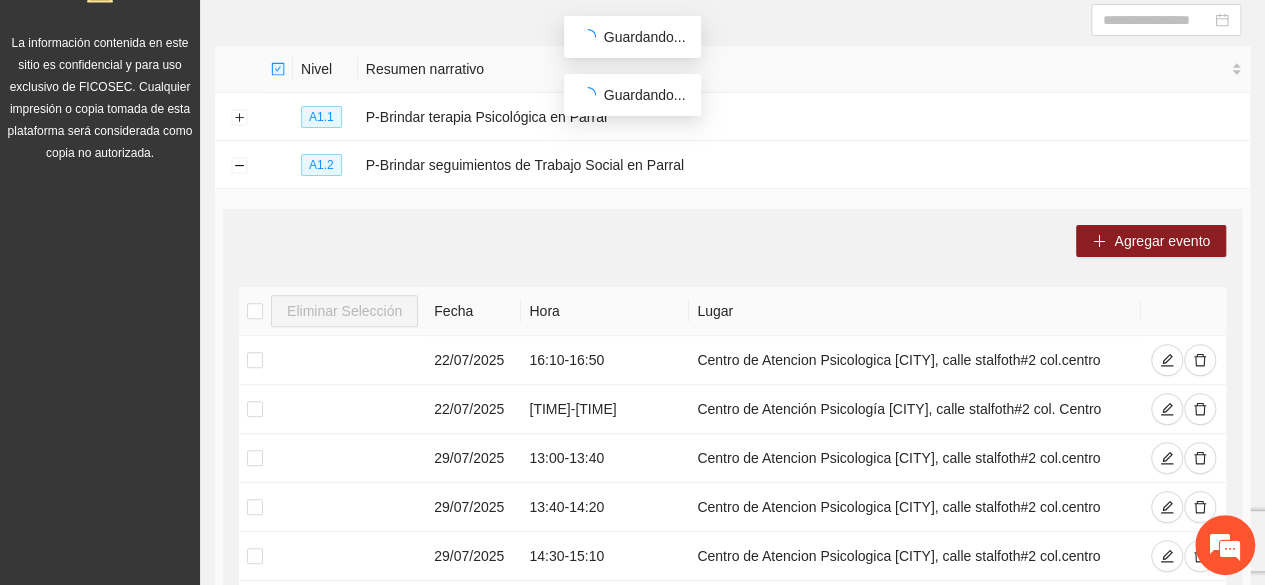 scroll, scrollTop: 214, scrollLeft: 0, axis: vertical 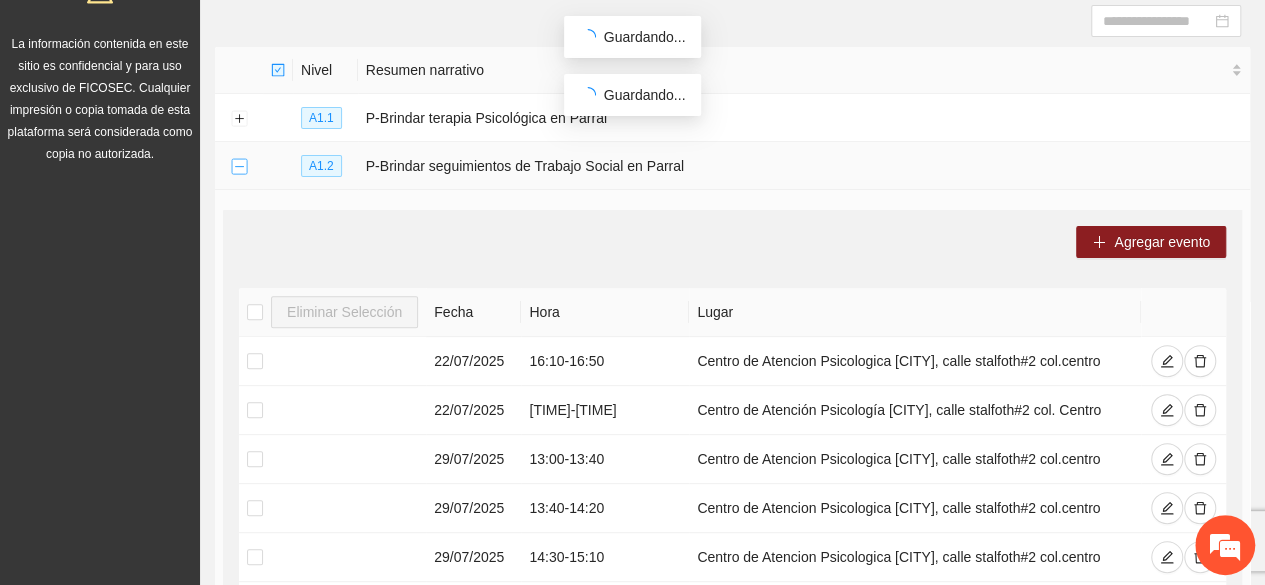 click at bounding box center [239, 167] 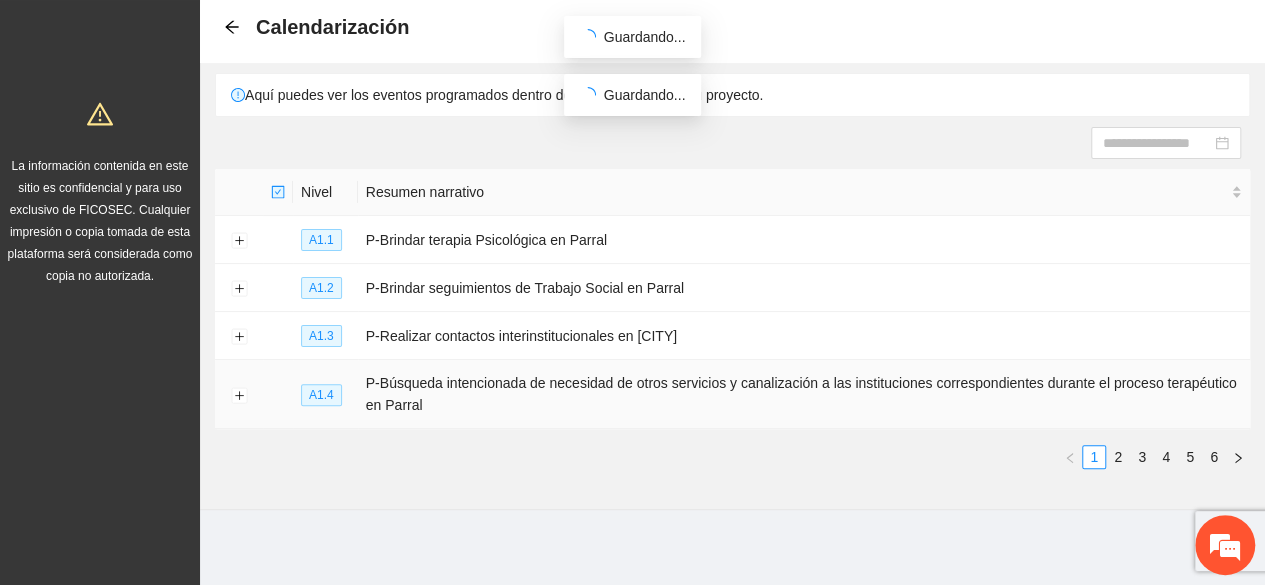 click at bounding box center [239, 394] 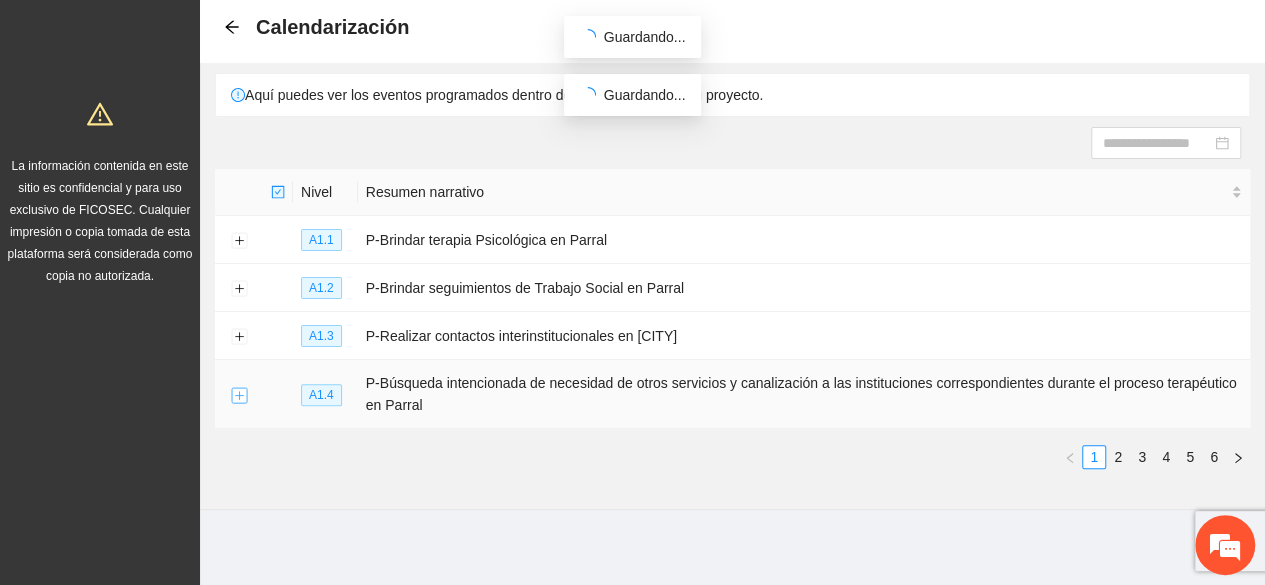 click at bounding box center (239, 395) 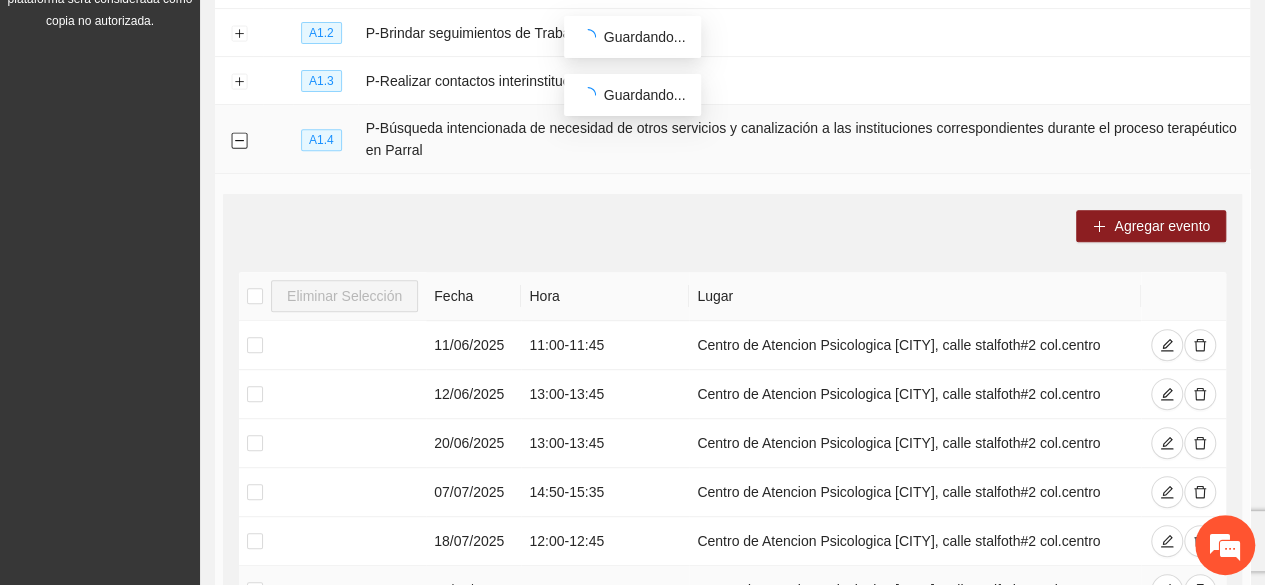 scroll, scrollTop: 349, scrollLeft: 0, axis: vertical 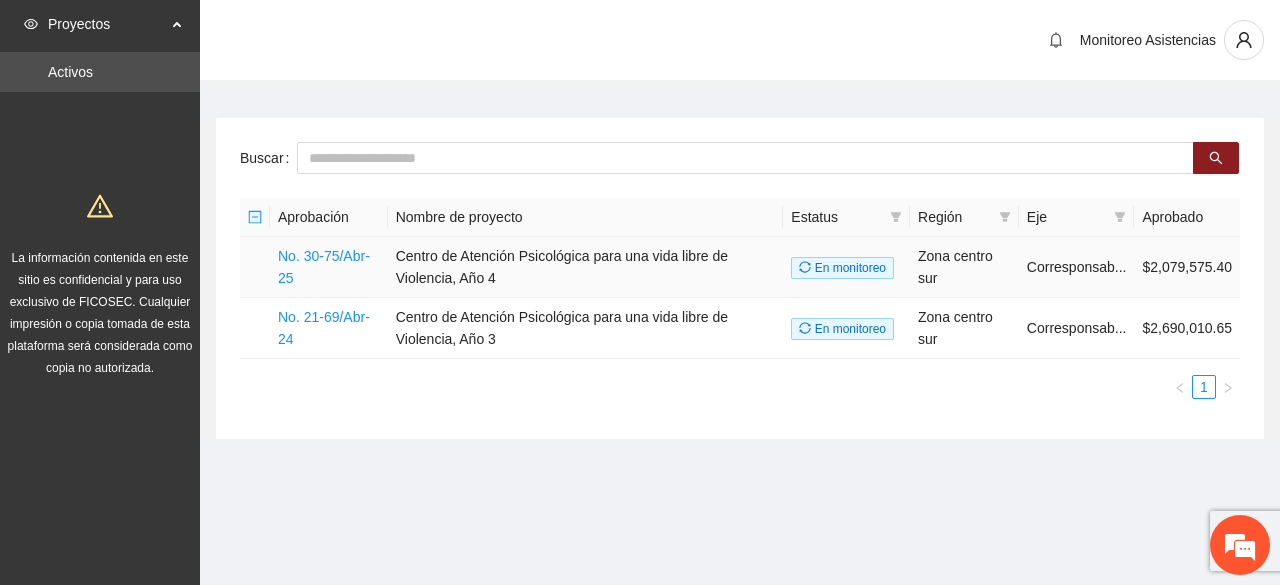 click on "Centro de Atención Psicológica para una vida libre de Violencia, Año 4" at bounding box center [586, 267] 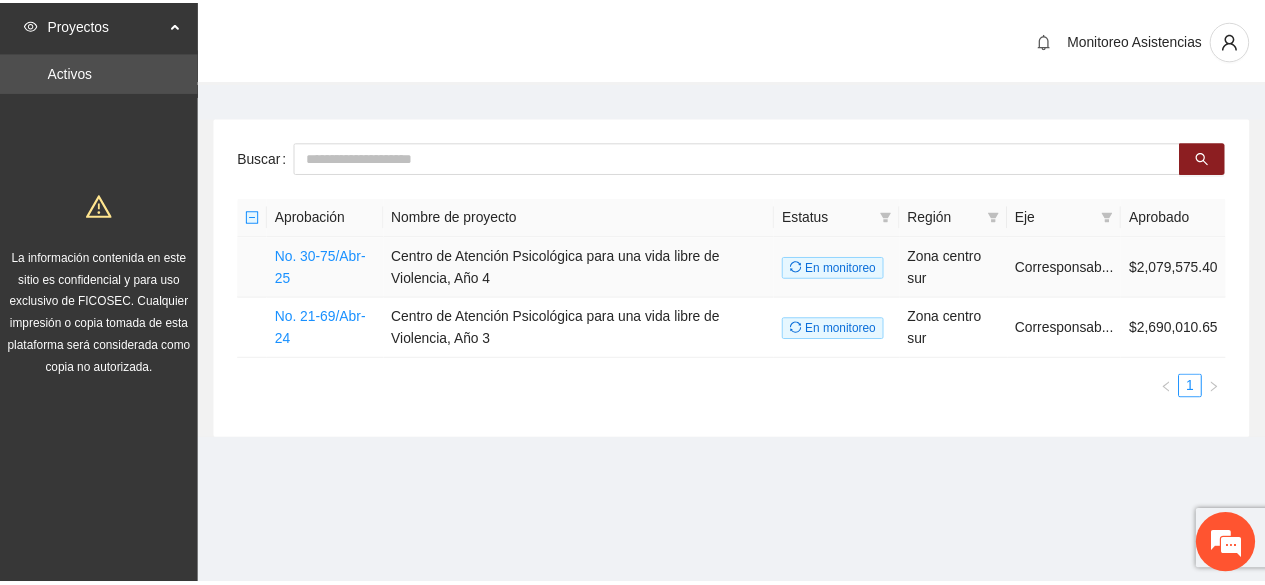 scroll, scrollTop: 0, scrollLeft: 0, axis: both 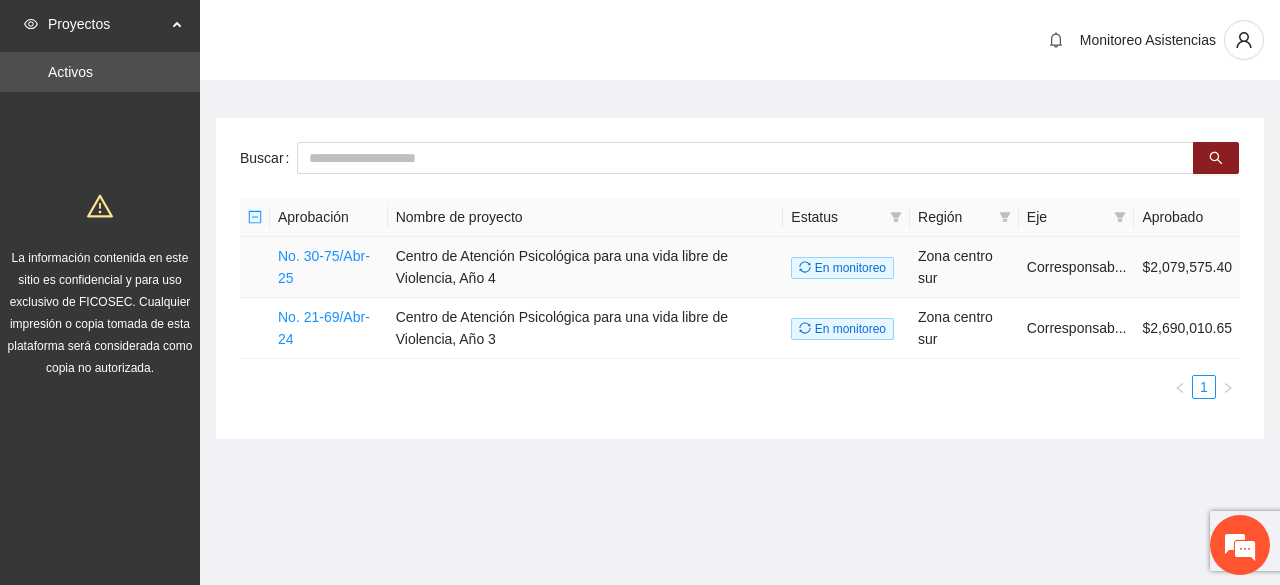 click on "Centro de Atención Psicológica para una vida libre de Violencia, Año 4" at bounding box center (586, 267) 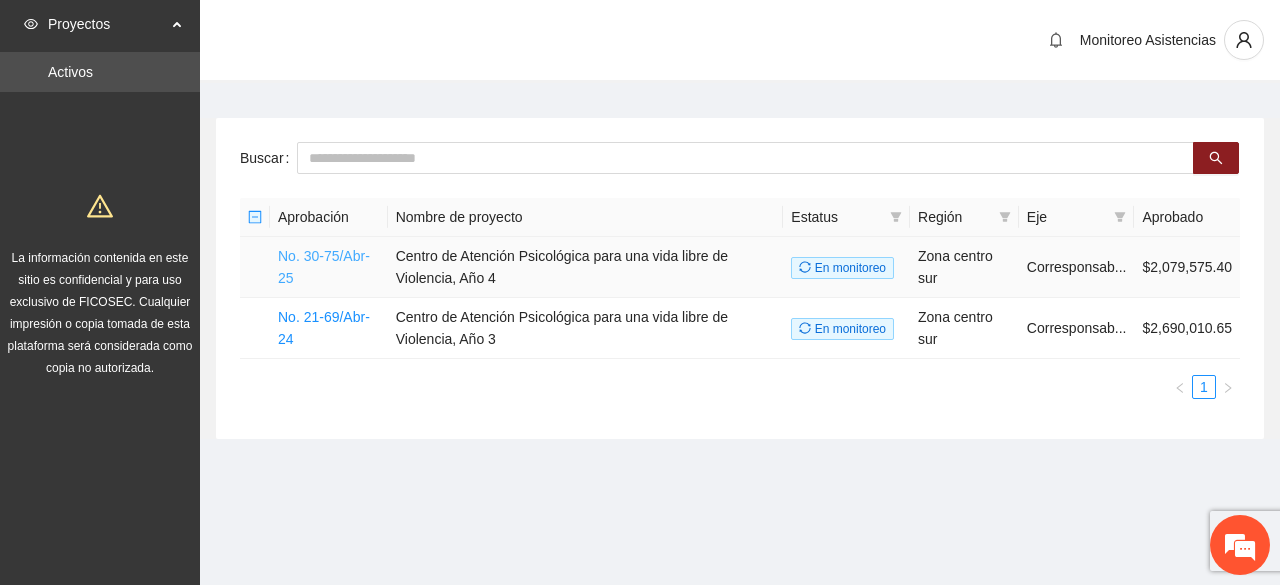 click on "No. 30-75/Abr-25" at bounding box center (324, 267) 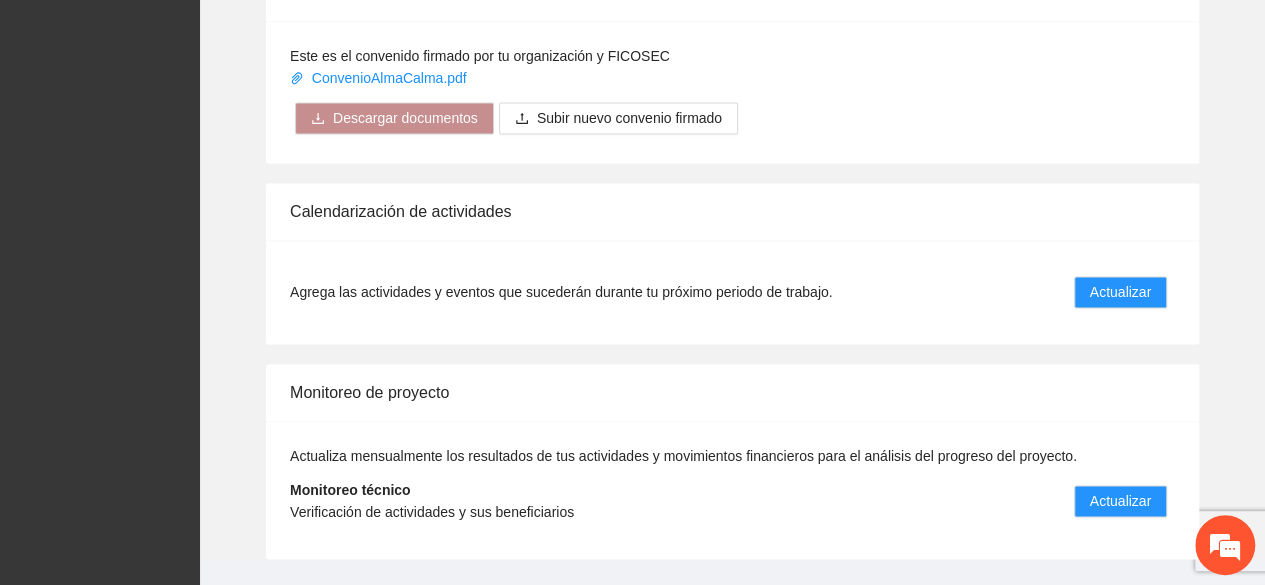 scroll, scrollTop: 1378, scrollLeft: 0, axis: vertical 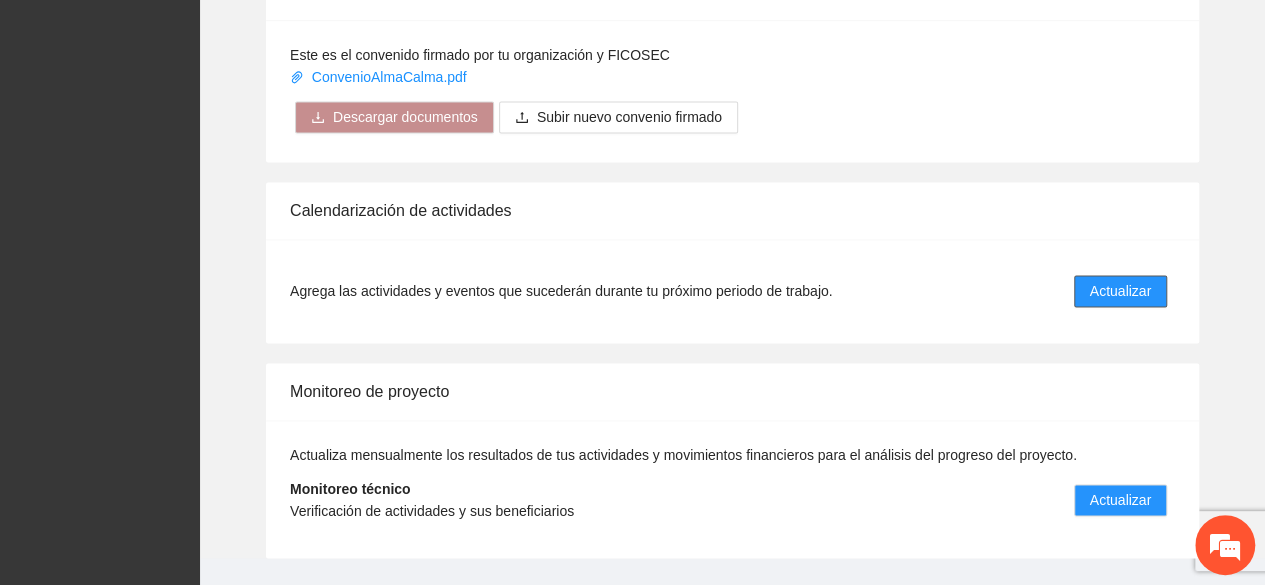 click on "Actualizar" at bounding box center (1120, 291) 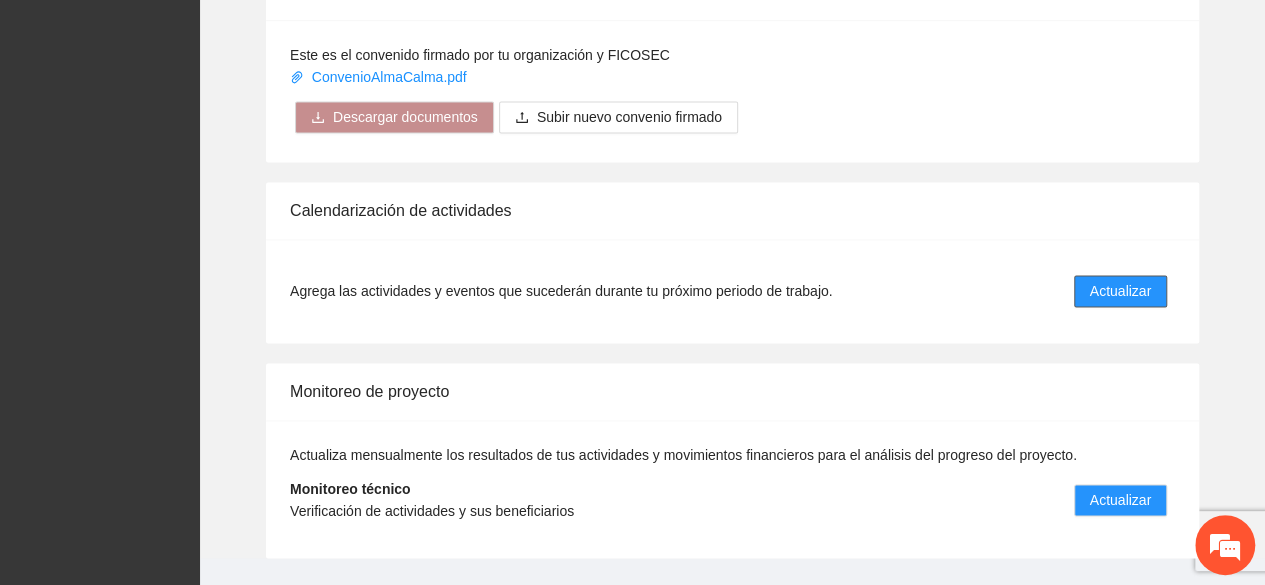 scroll, scrollTop: 0, scrollLeft: 0, axis: both 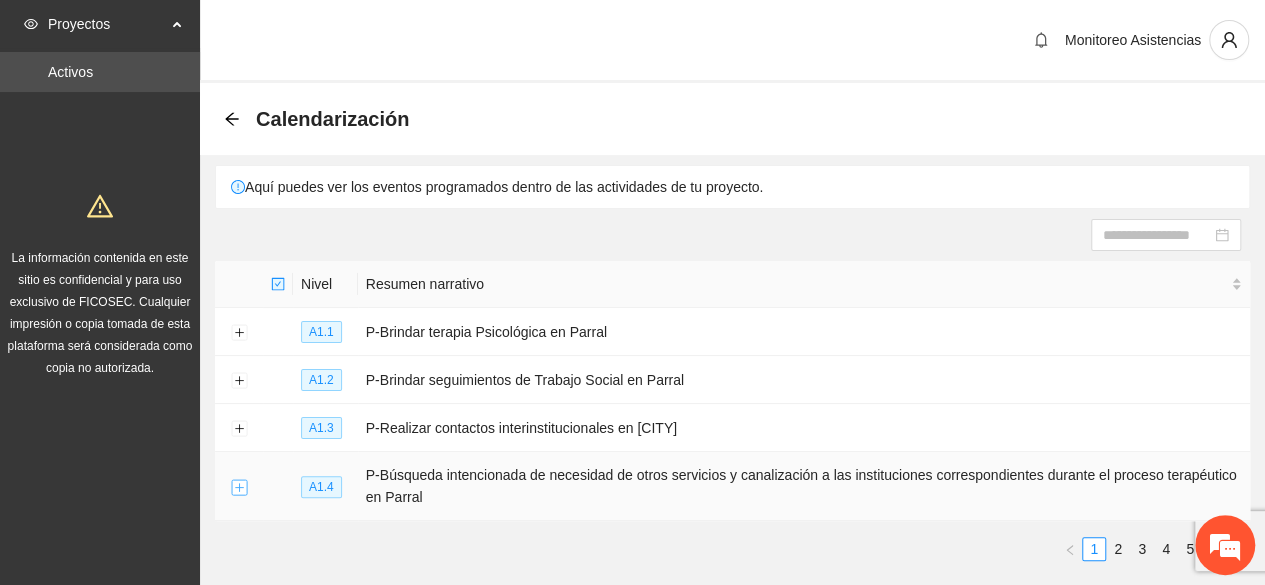 click at bounding box center (239, 487) 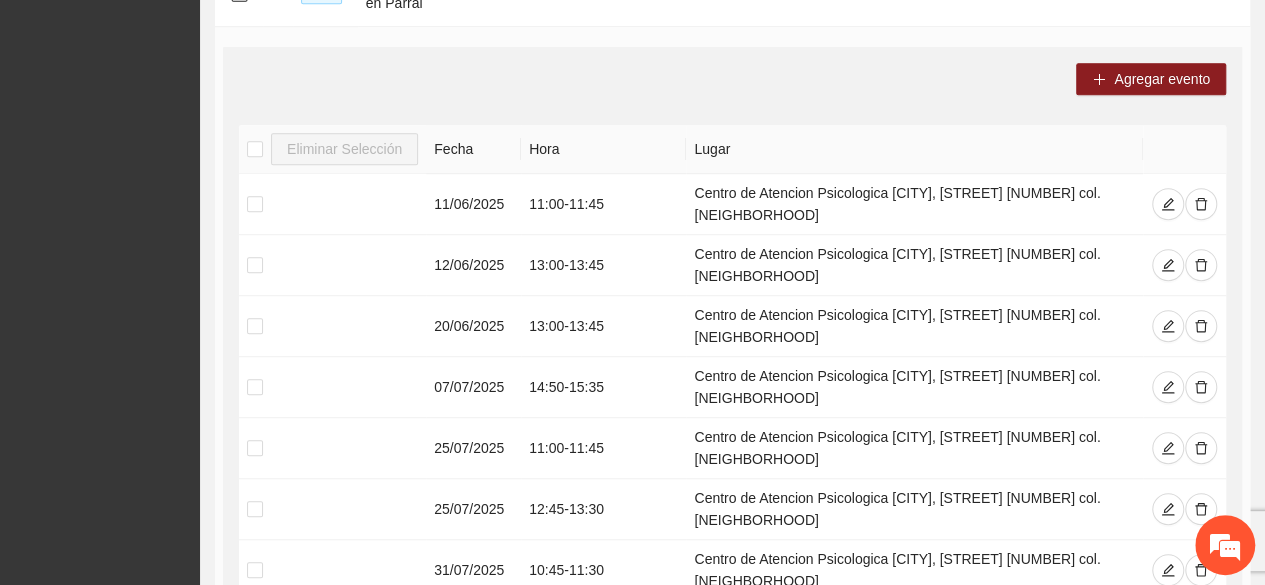 scroll, scrollTop: 384, scrollLeft: 0, axis: vertical 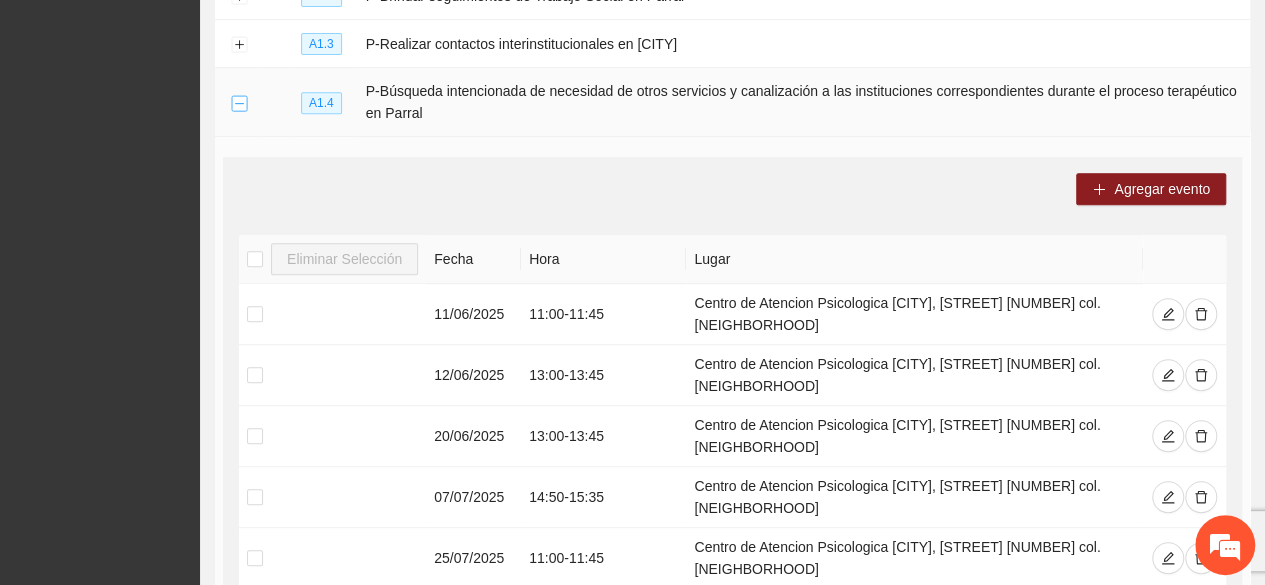 click at bounding box center (239, 103) 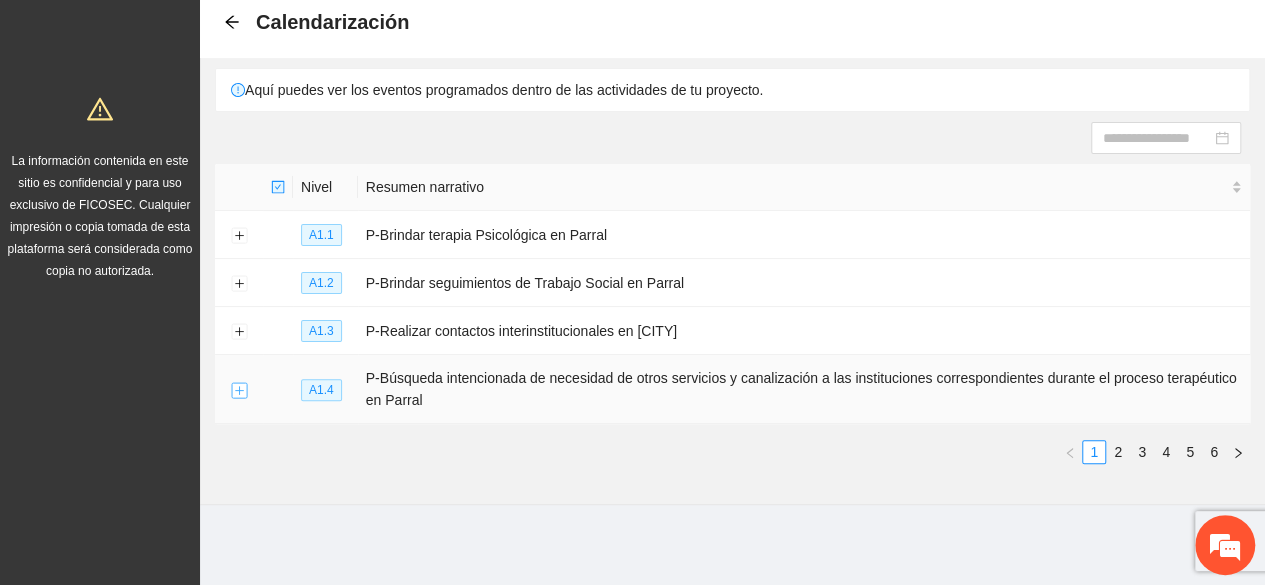 scroll, scrollTop: 92, scrollLeft: 0, axis: vertical 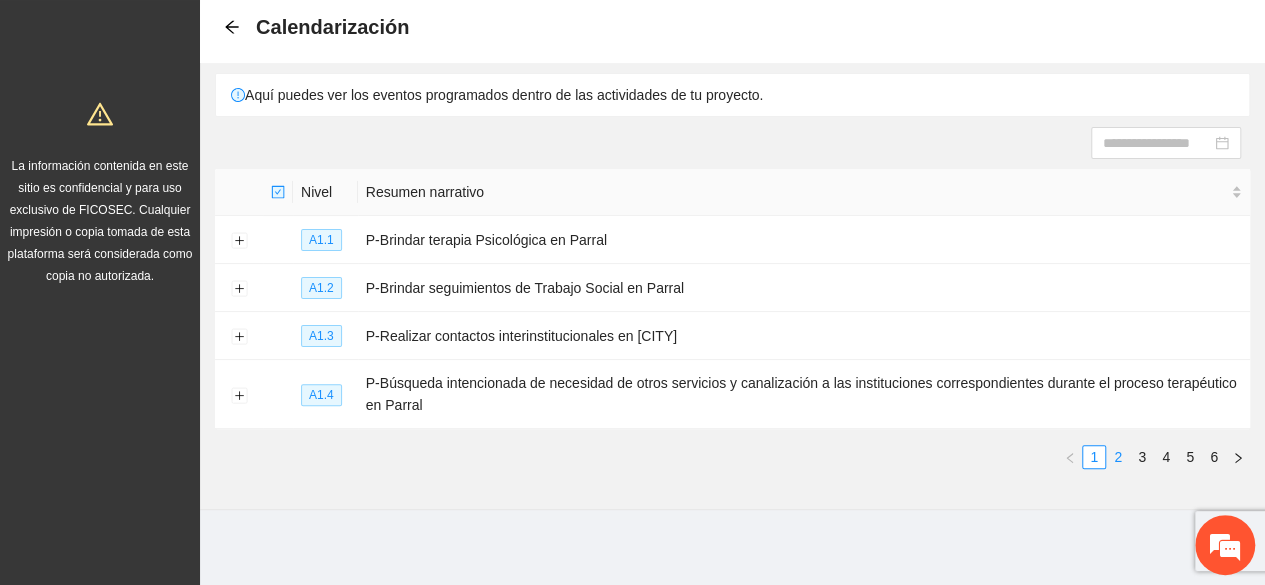 click on "2" at bounding box center [1118, 457] 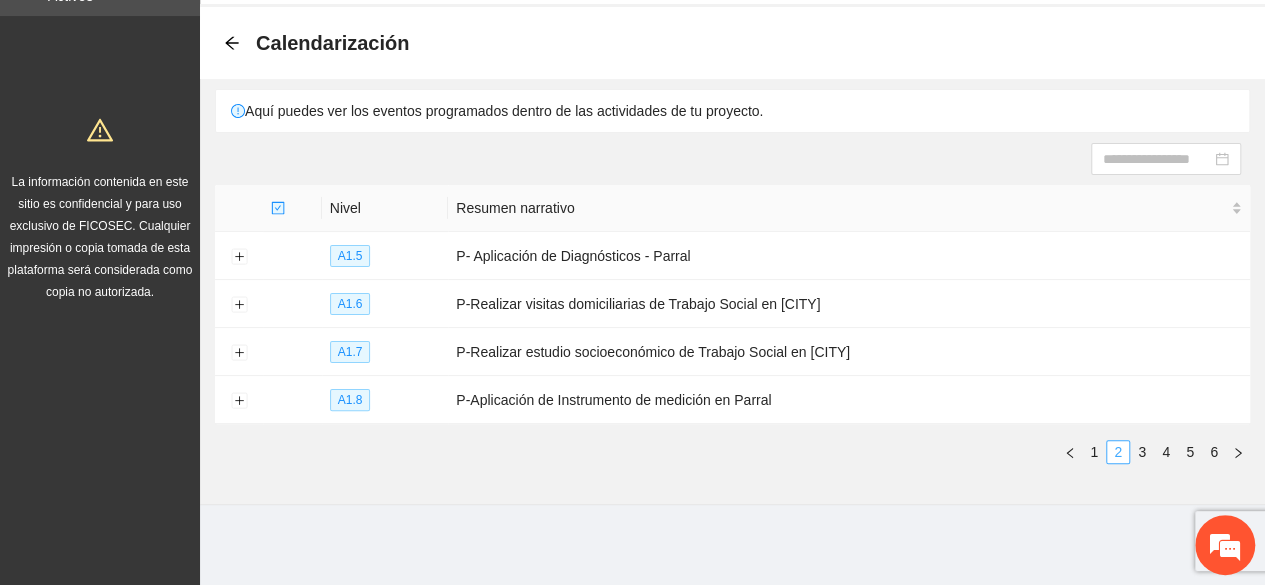 scroll, scrollTop: 70, scrollLeft: 0, axis: vertical 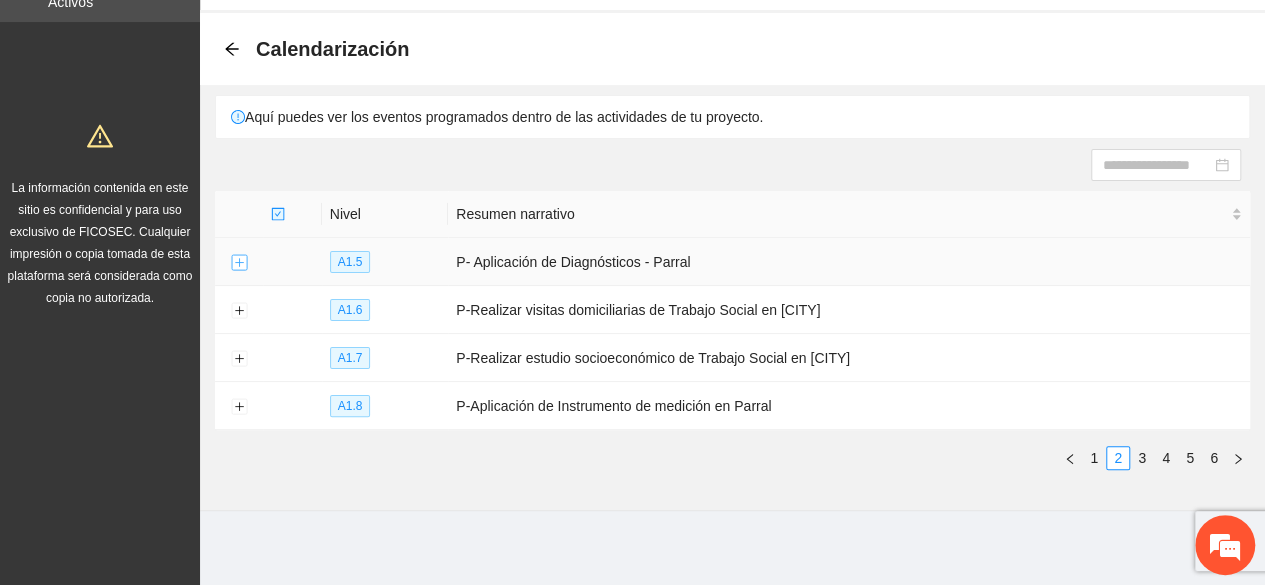 click at bounding box center (239, 263) 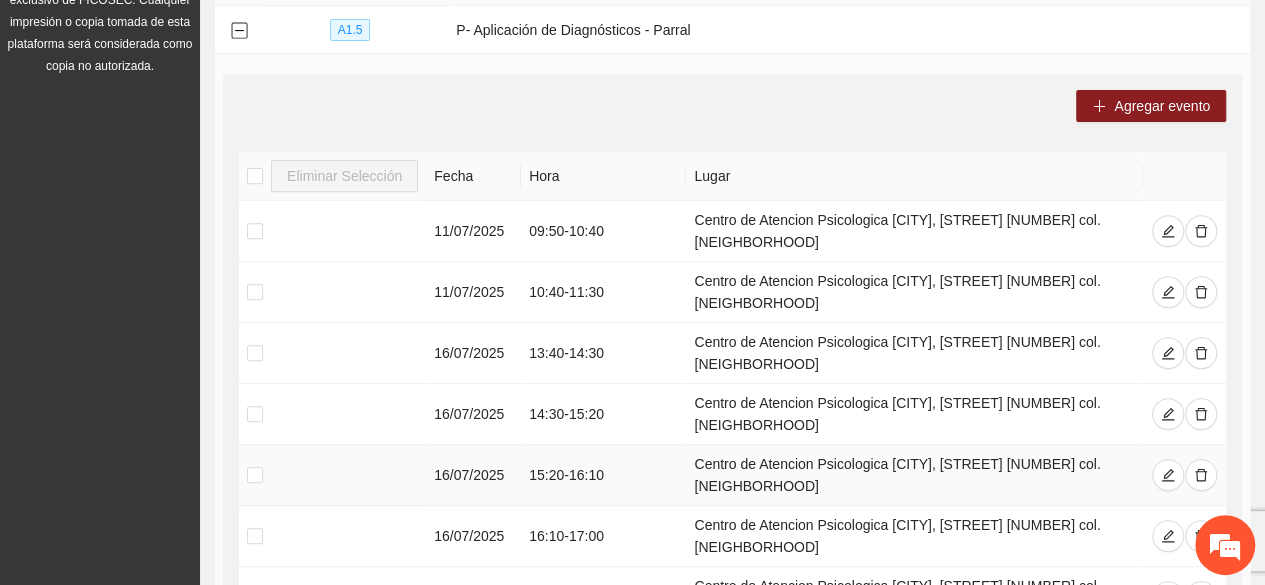 scroll, scrollTop: 302, scrollLeft: 0, axis: vertical 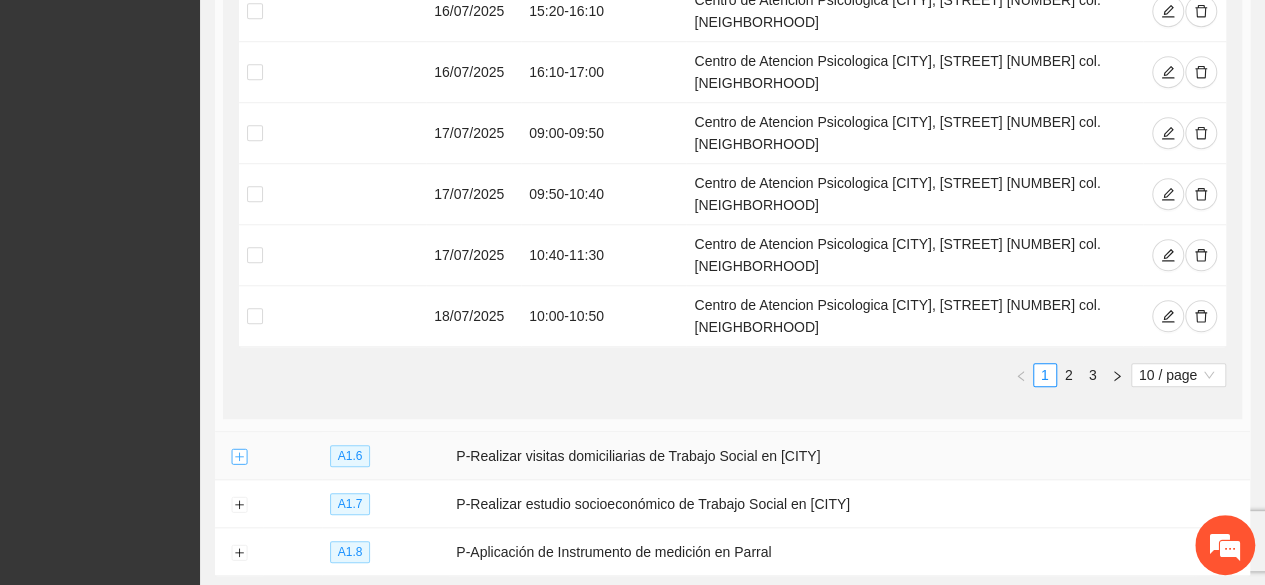 click at bounding box center (239, 457) 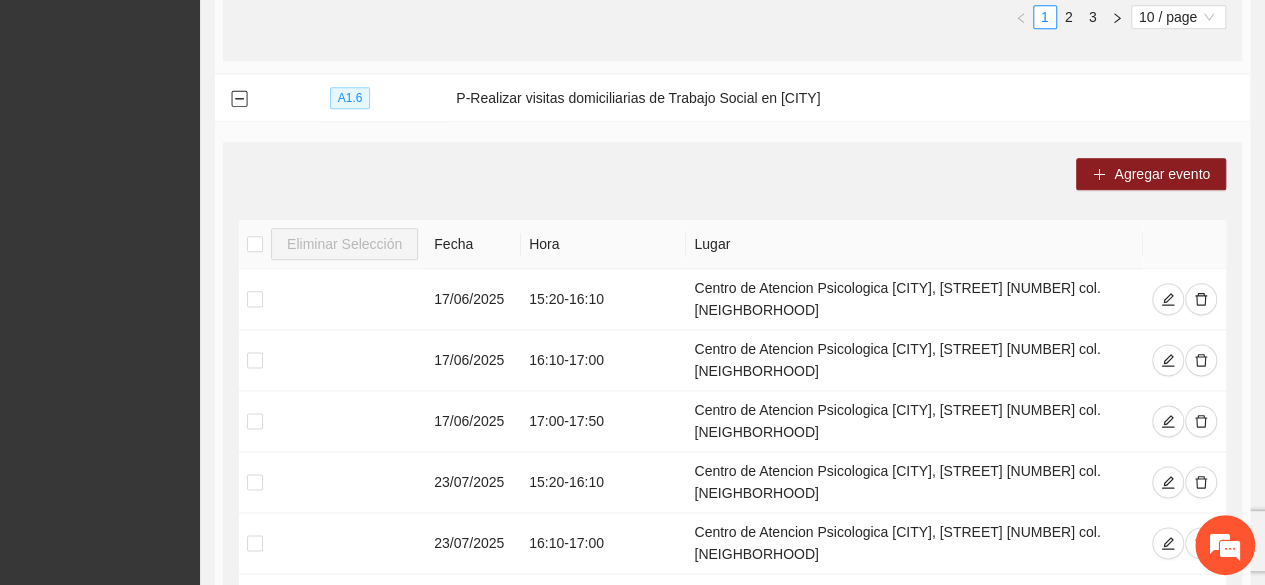 scroll, scrollTop: 1124, scrollLeft: 0, axis: vertical 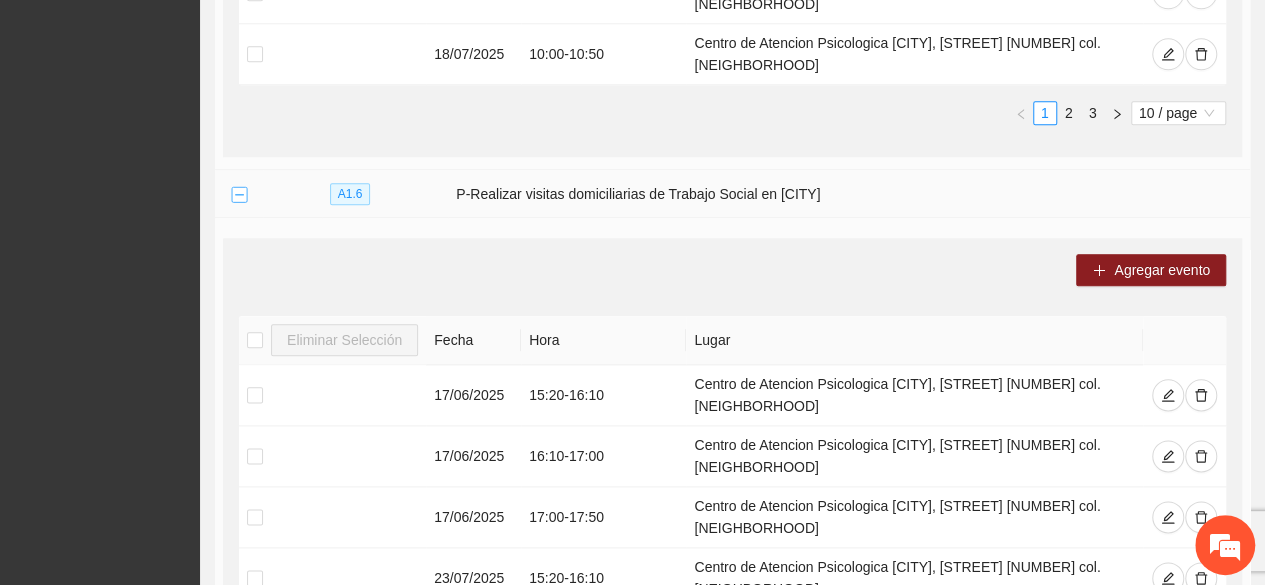 click at bounding box center (239, 195) 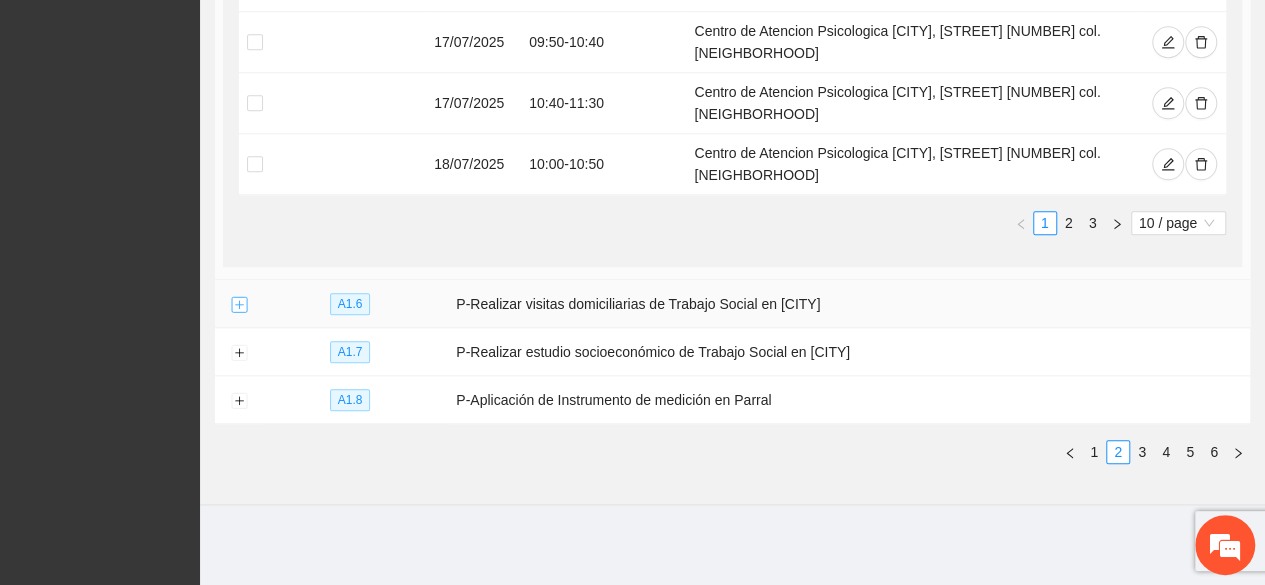 scroll, scrollTop: 788, scrollLeft: 0, axis: vertical 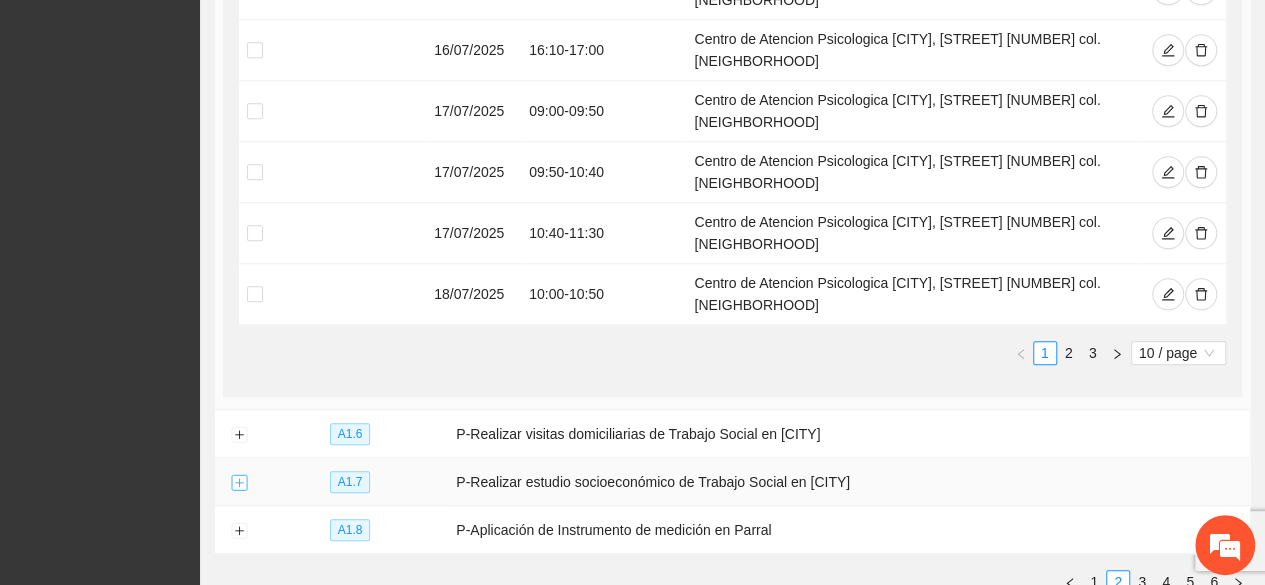 click at bounding box center (239, 483) 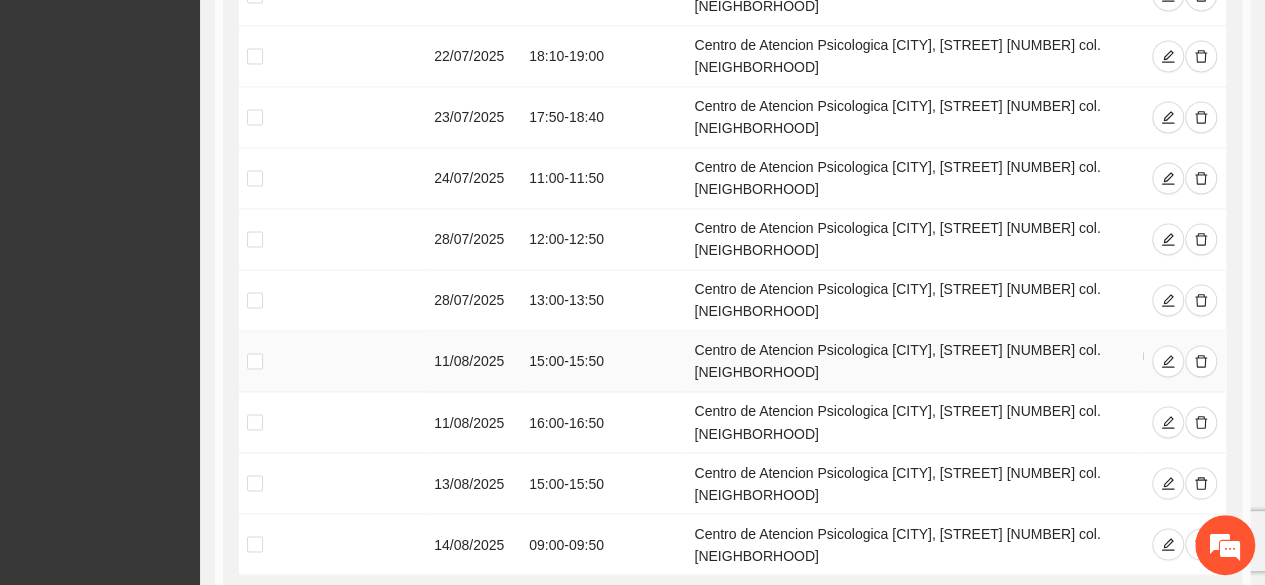 scroll, scrollTop: 1477, scrollLeft: 0, axis: vertical 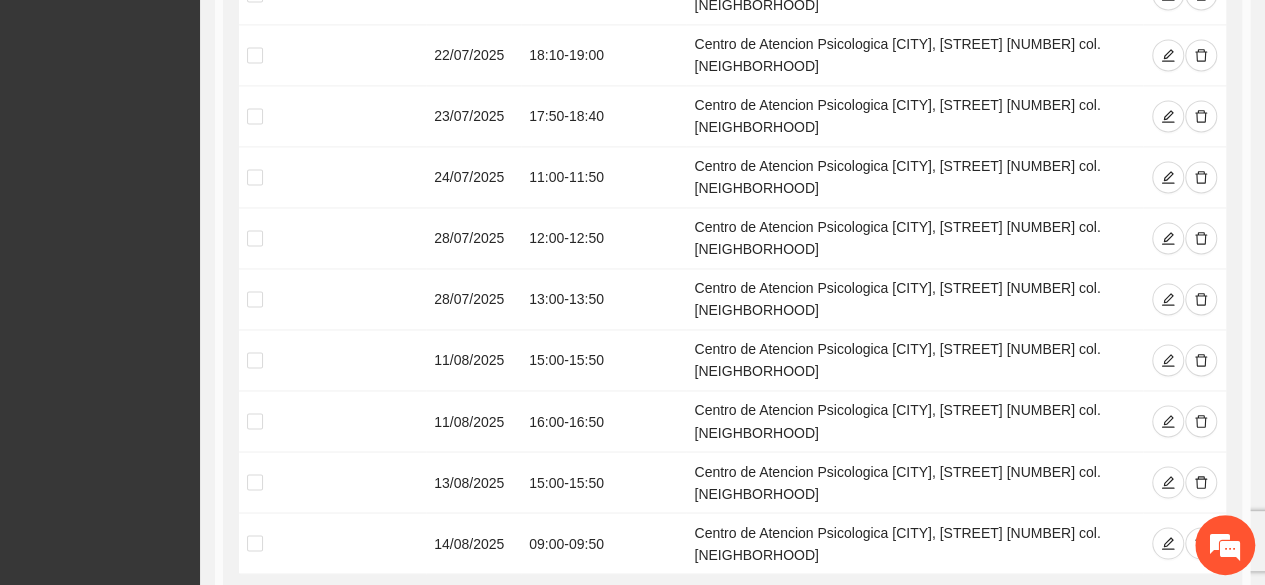 click on "2" at bounding box center (965, 602) 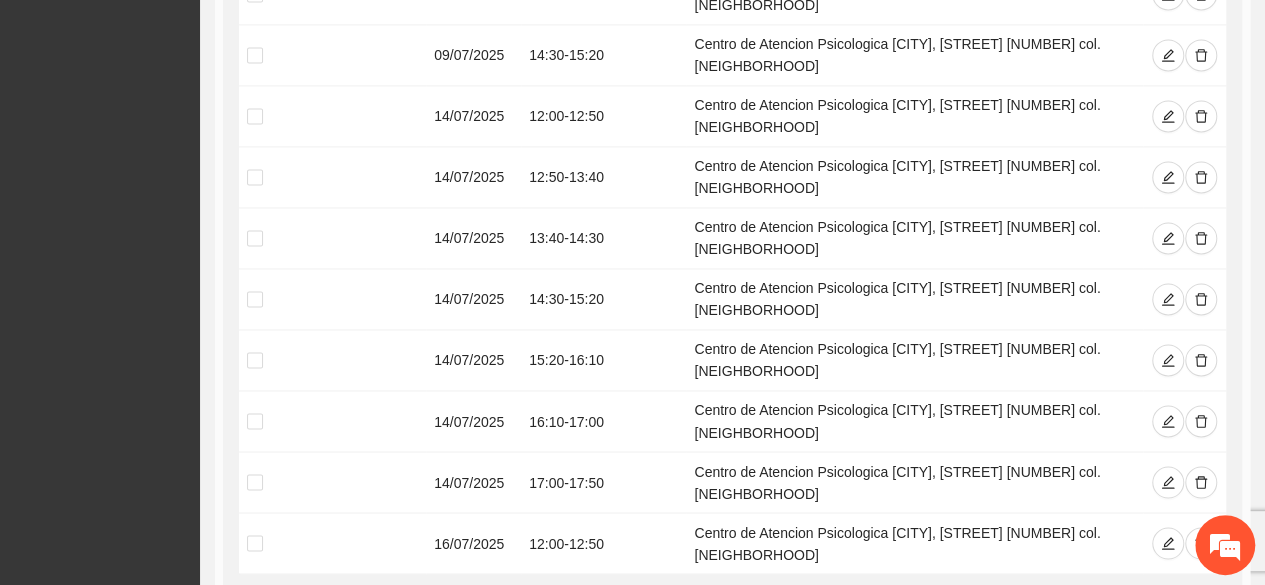 click on "3" at bounding box center (989, 602) 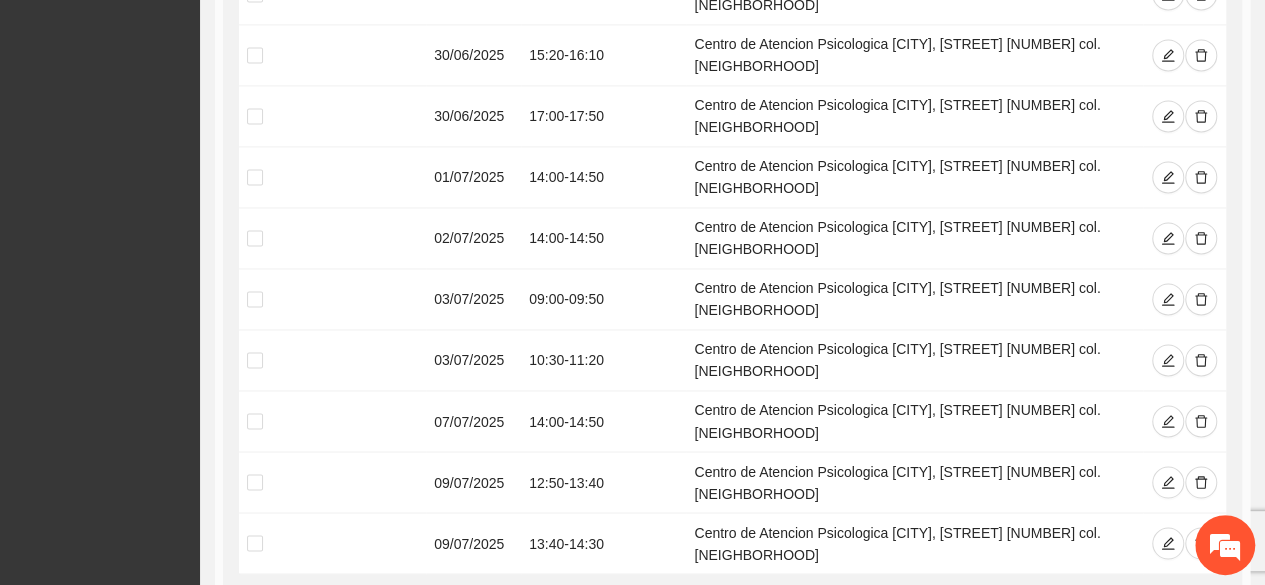 click on "4" at bounding box center [1013, 602] 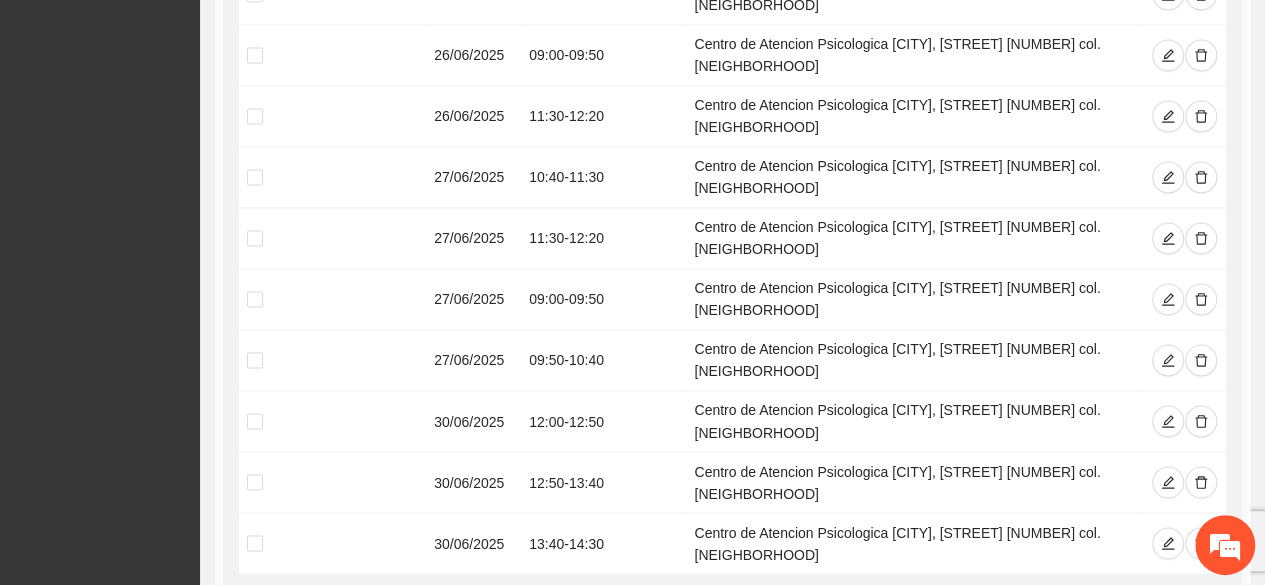 click on "3" at bounding box center [965, 602] 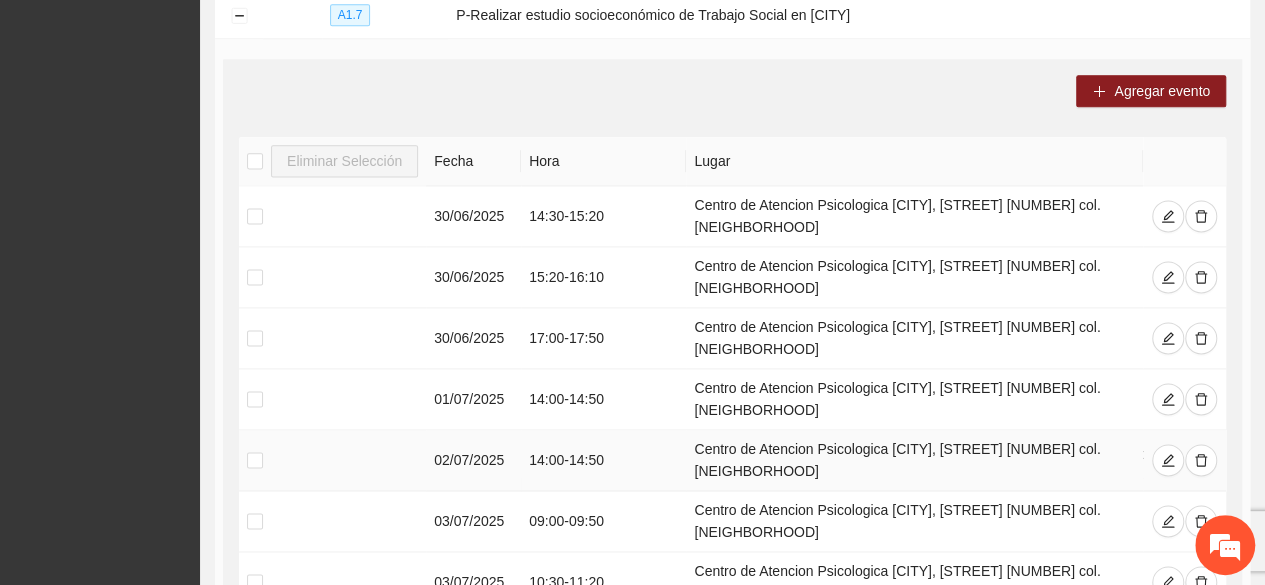 scroll, scrollTop: 1327, scrollLeft: 0, axis: vertical 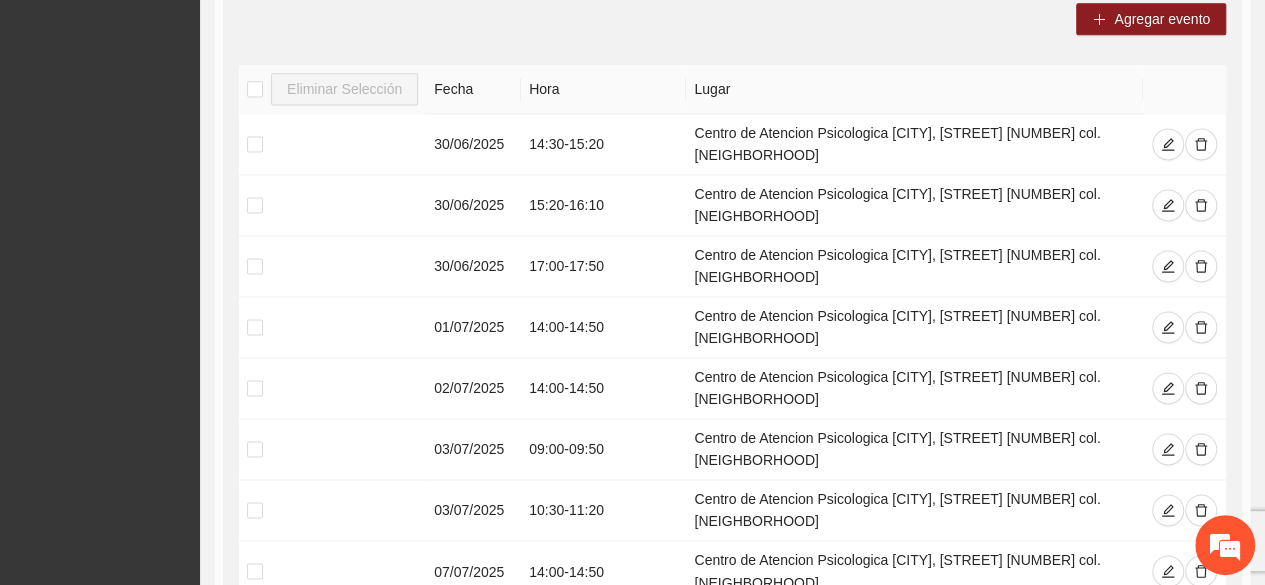 click on "2" at bounding box center (965, 752) 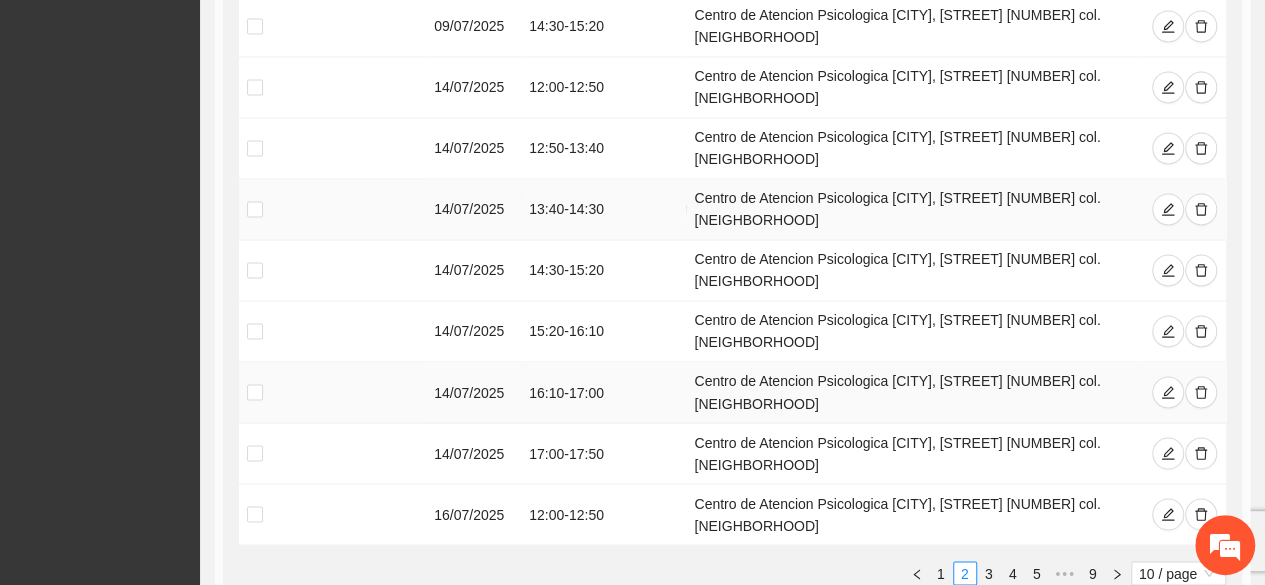 scroll, scrollTop: 1506, scrollLeft: 0, axis: vertical 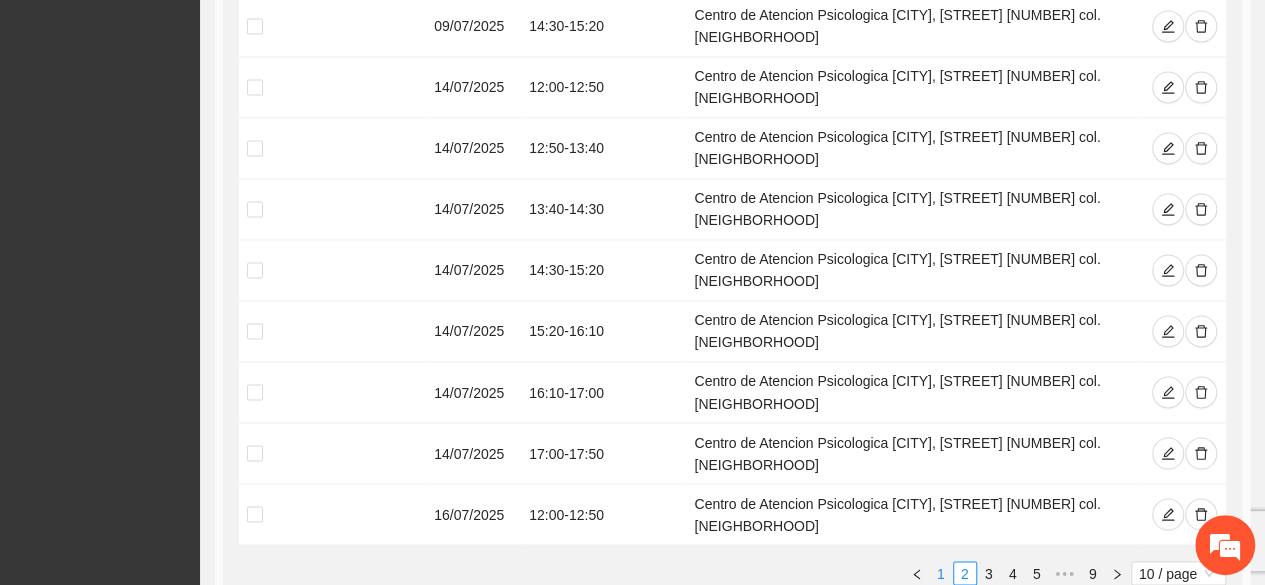 click on "1" at bounding box center [941, 573] 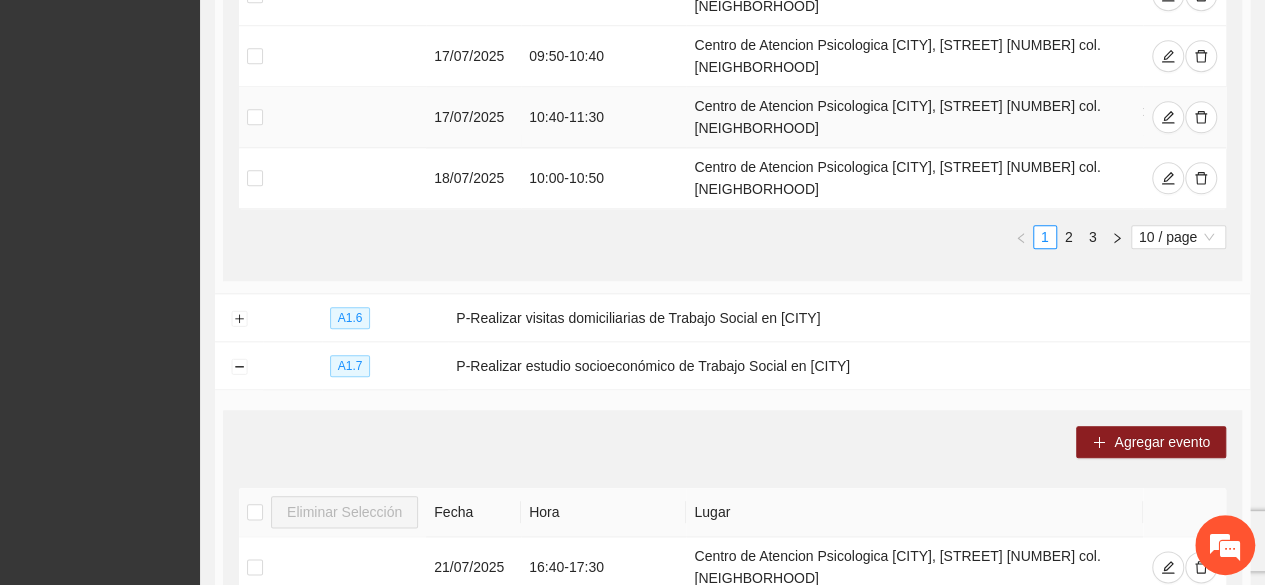 scroll, scrollTop: 910, scrollLeft: 0, axis: vertical 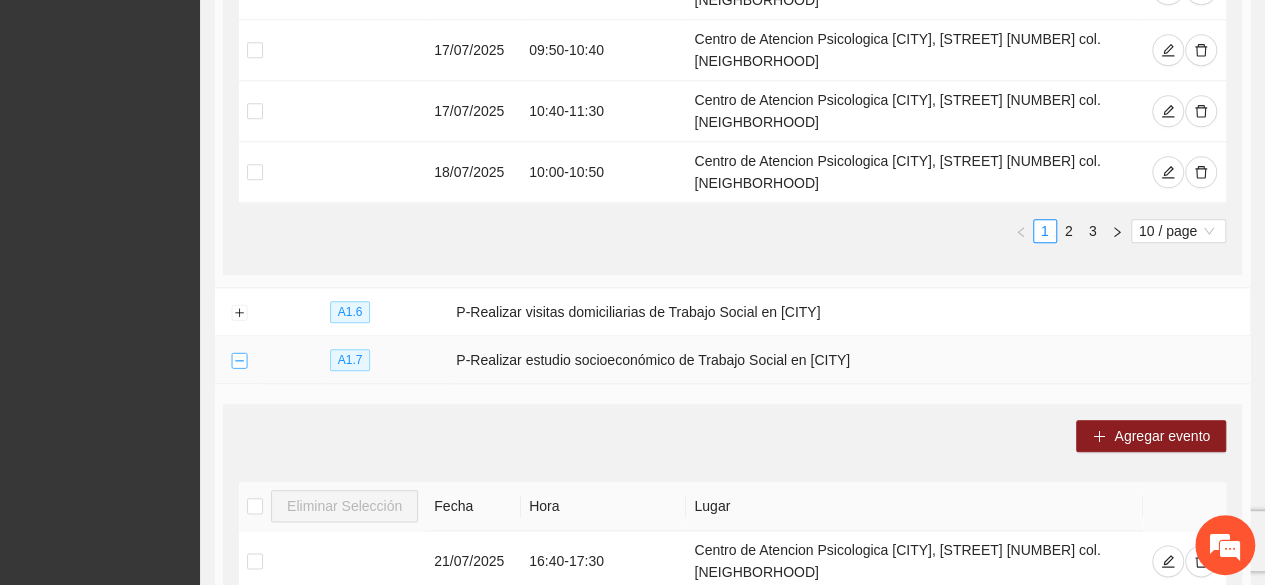 click at bounding box center (239, 361) 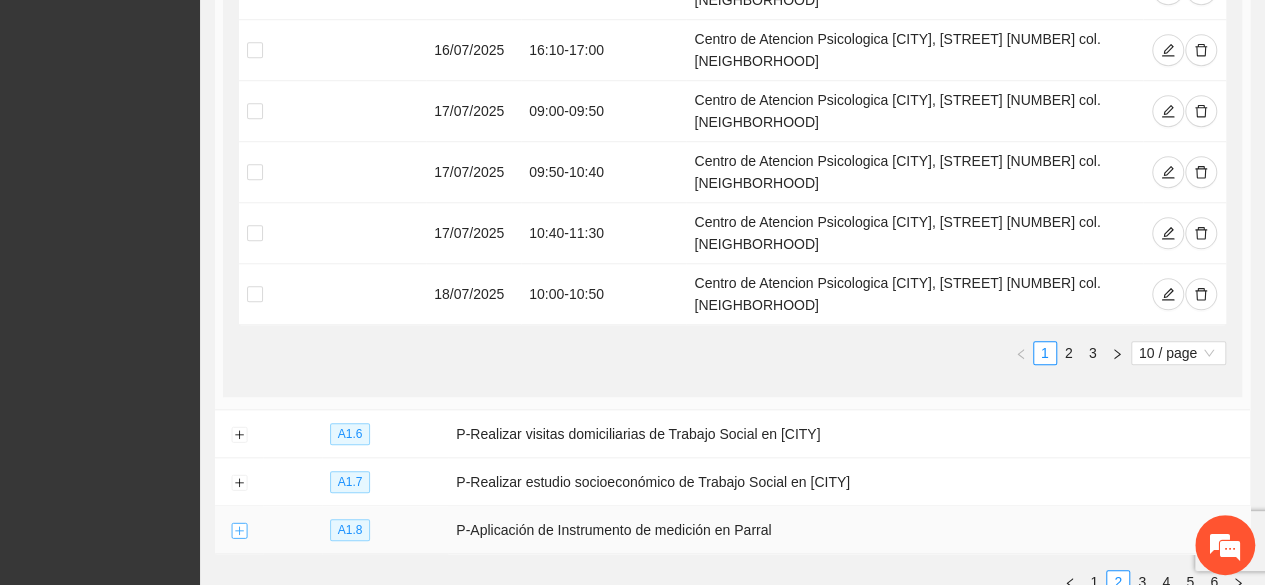 click at bounding box center (239, 531) 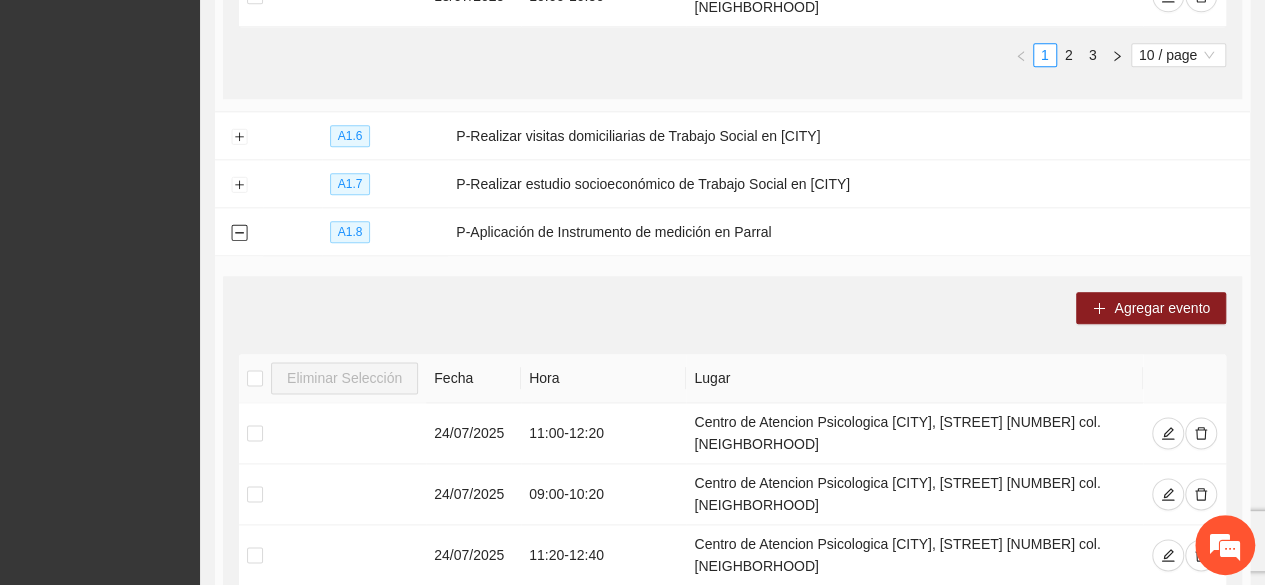 scroll, scrollTop: 1080, scrollLeft: 0, axis: vertical 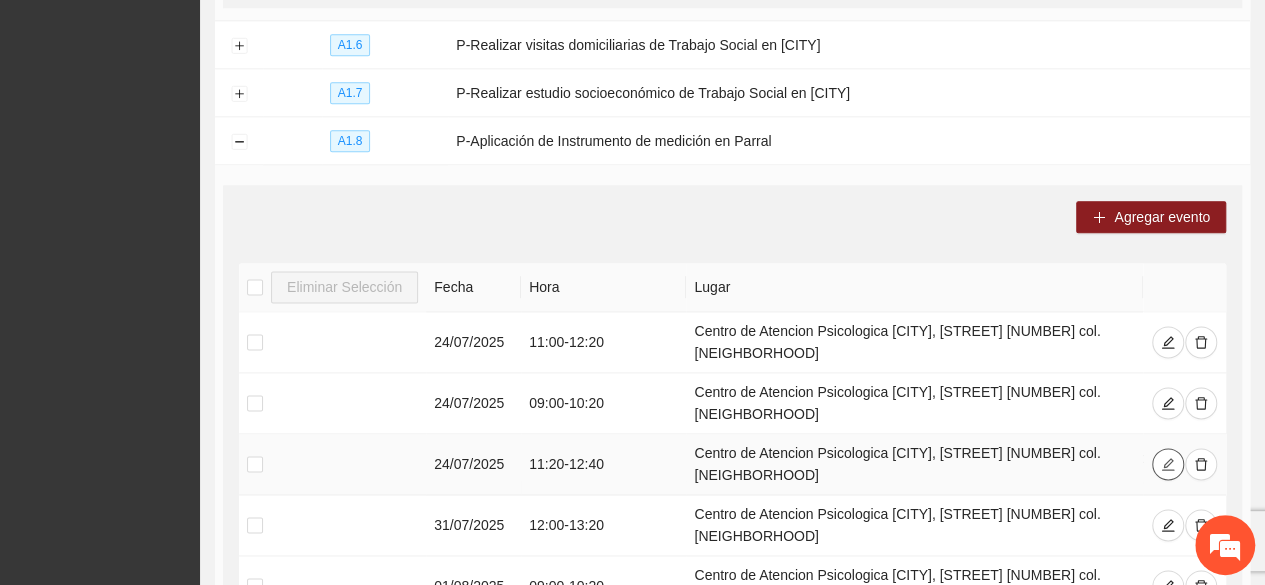 click at bounding box center (1168, 464) 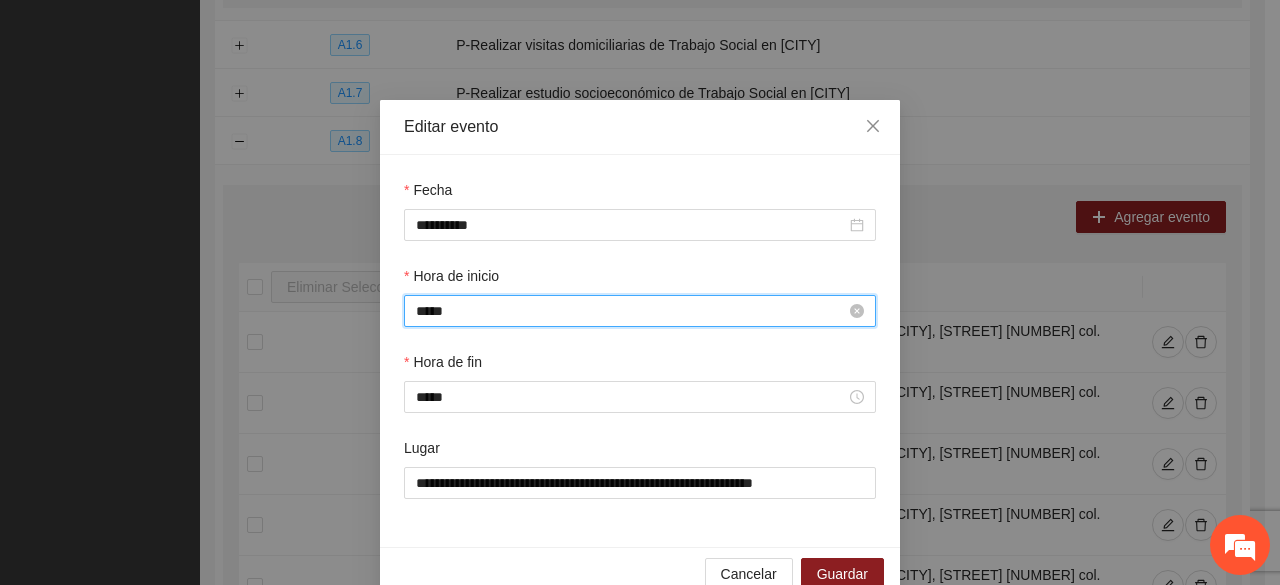 scroll, scrollTop: 308, scrollLeft: 0, axis: vertical 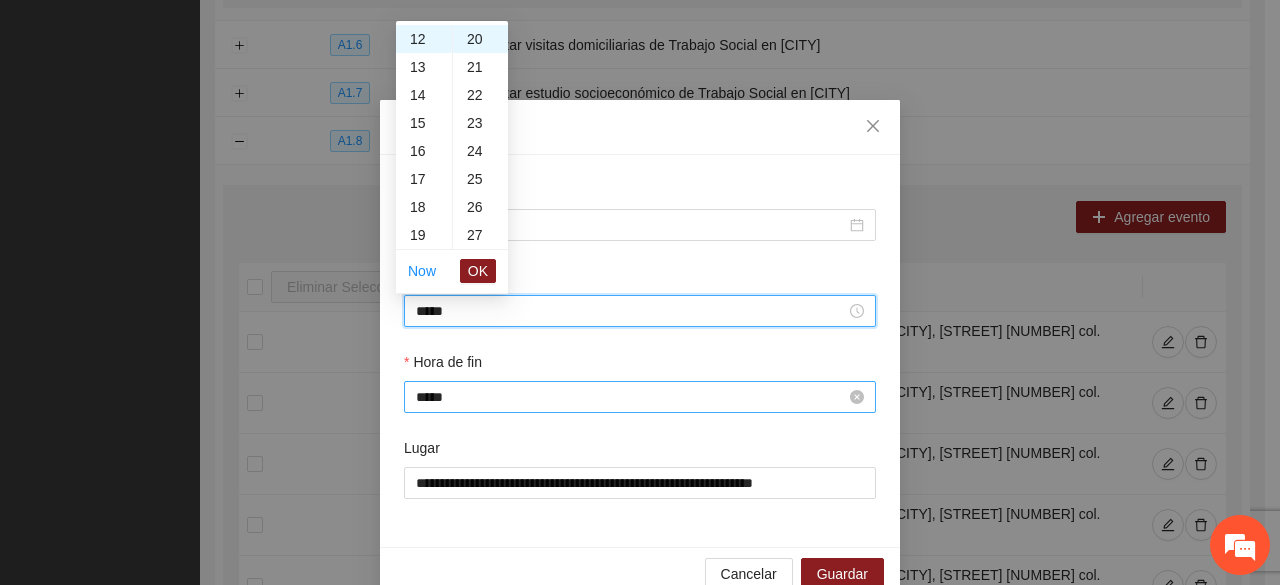 type on "*****" 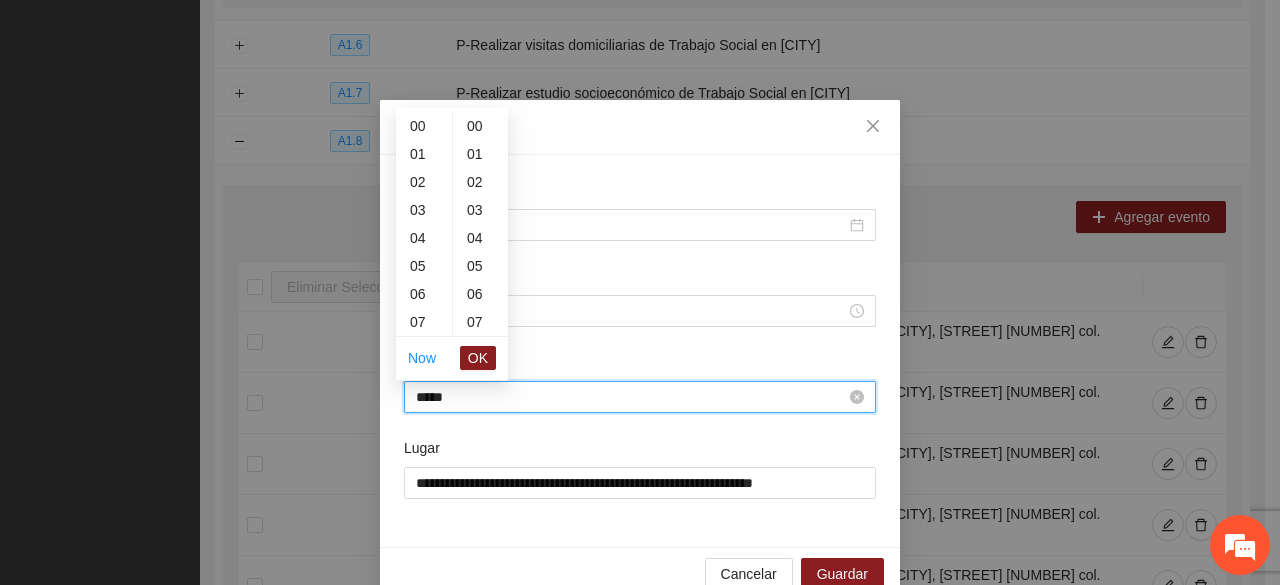 click on "*****" at bounding box center [631, 397] 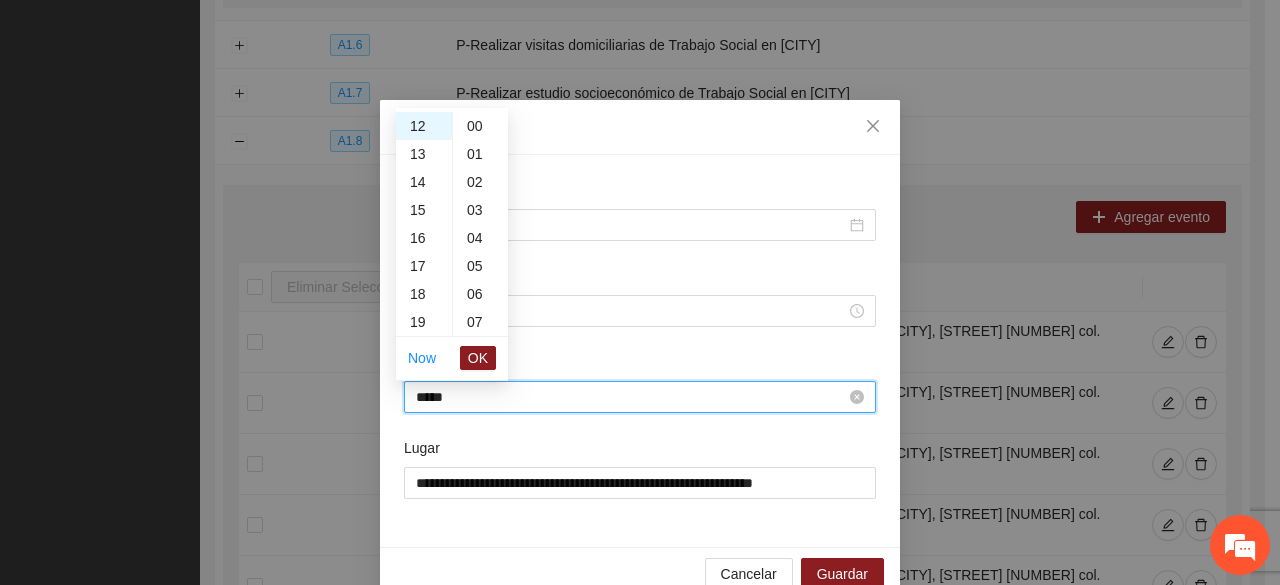 scroll, scrollTop: 1120, scrollLeft: 0, axis: vertical 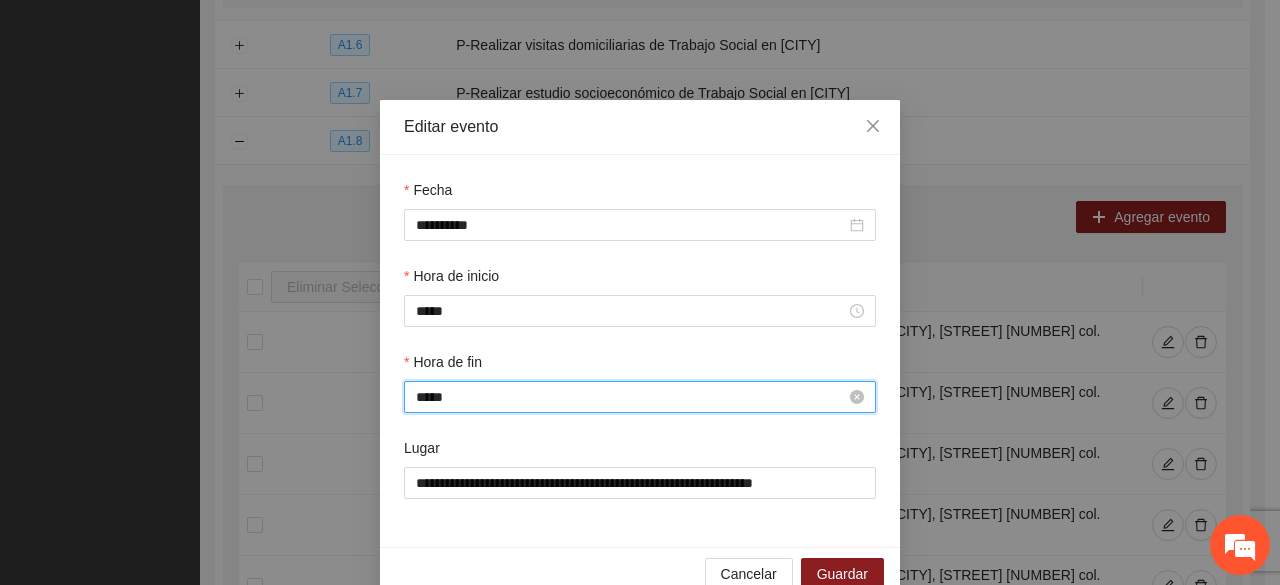 click on "*****" at bounding box center (631, 397) 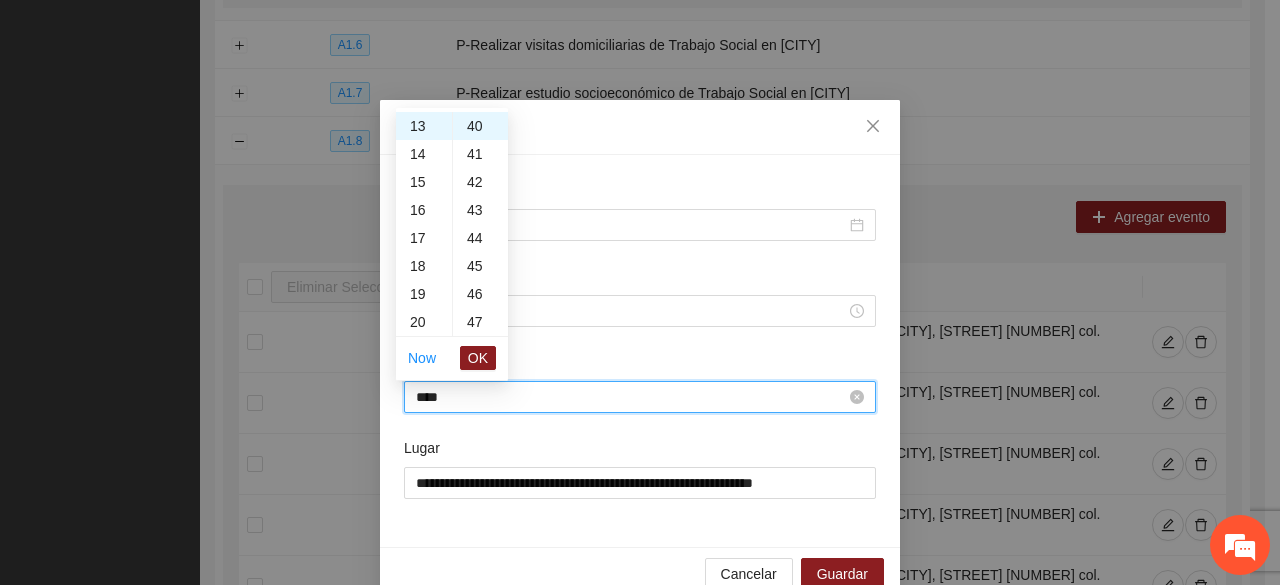 type on "*****" 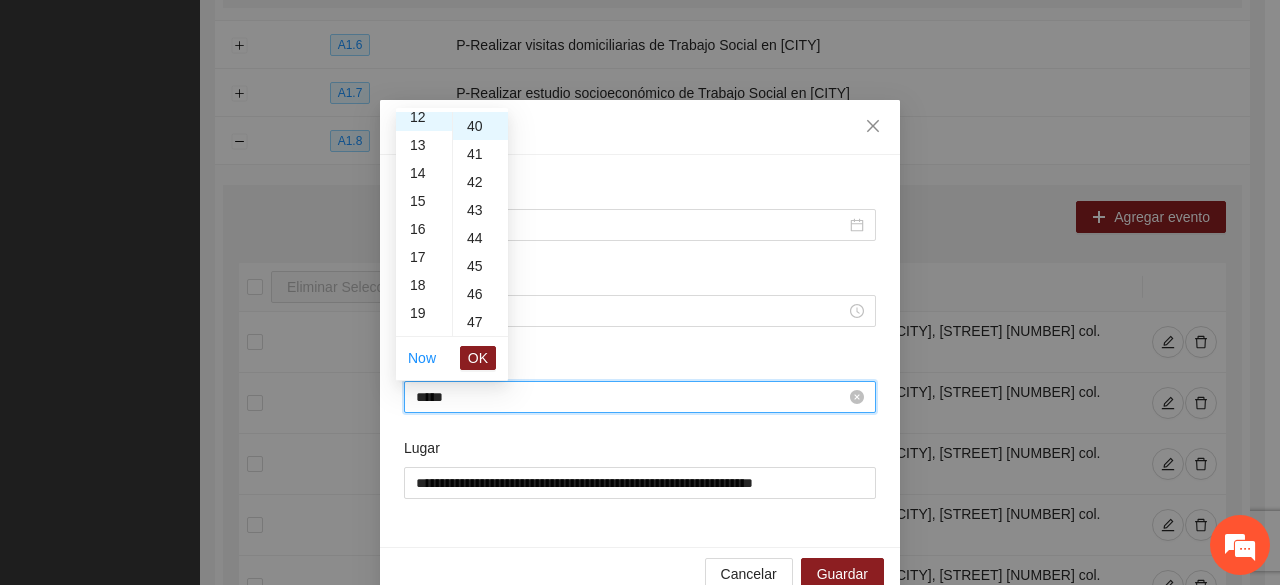 scroll, scrollTop: 336, scrollLeft: 0, axis: vertical 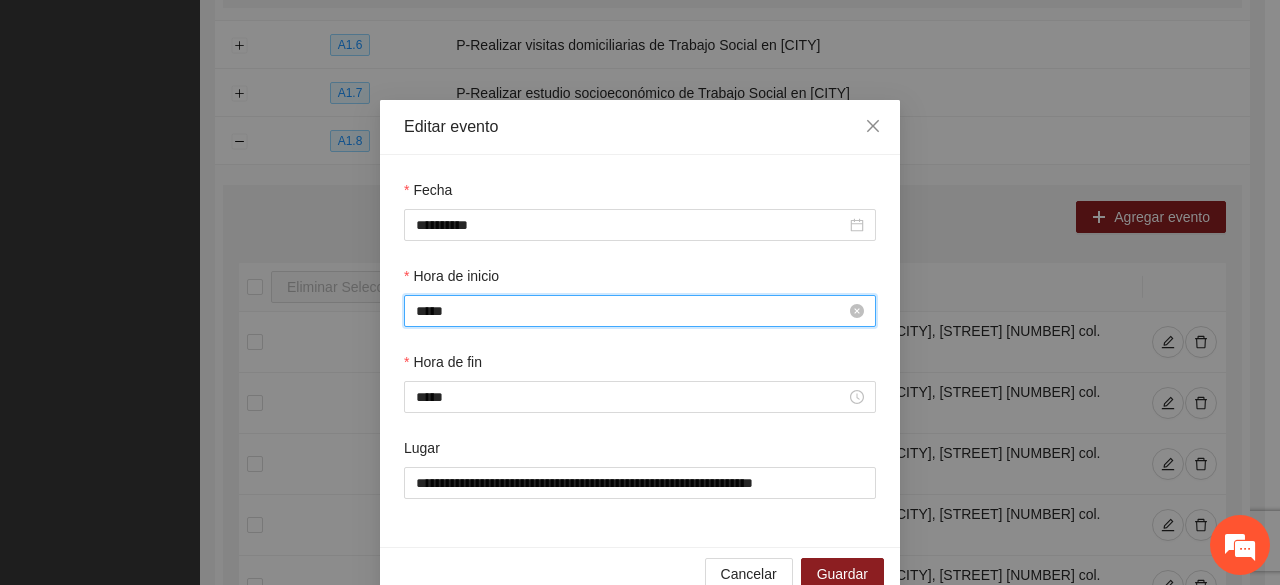 click on "*****" at bounding box center (631, 311) 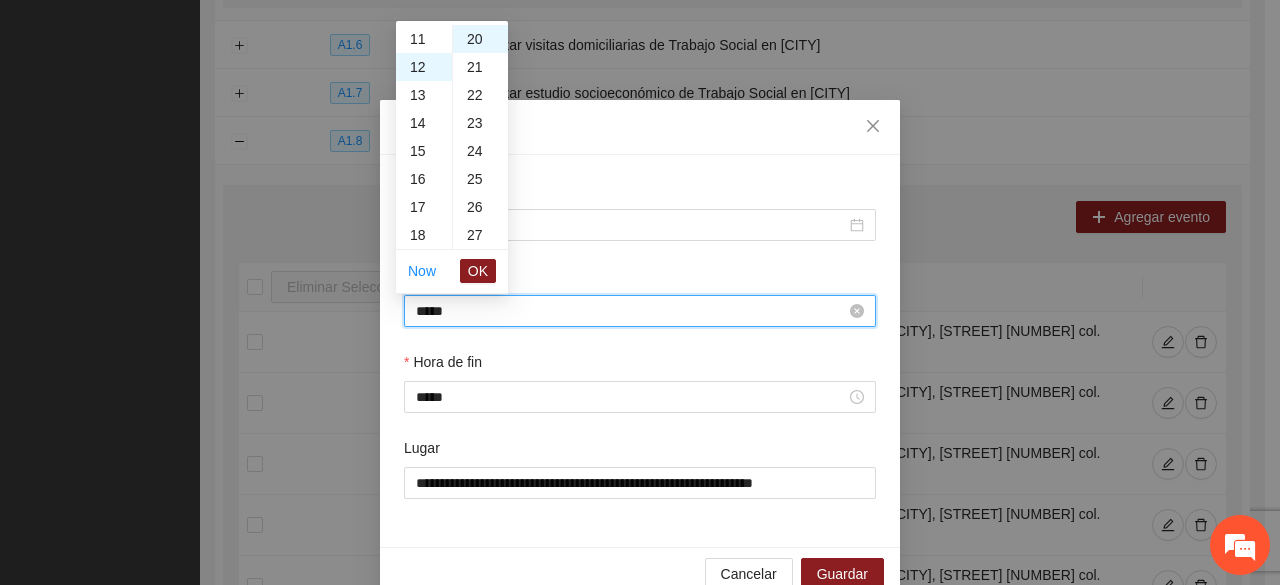 scroll, scrollTop: 336, scrollLeft: 0, axis: vertical 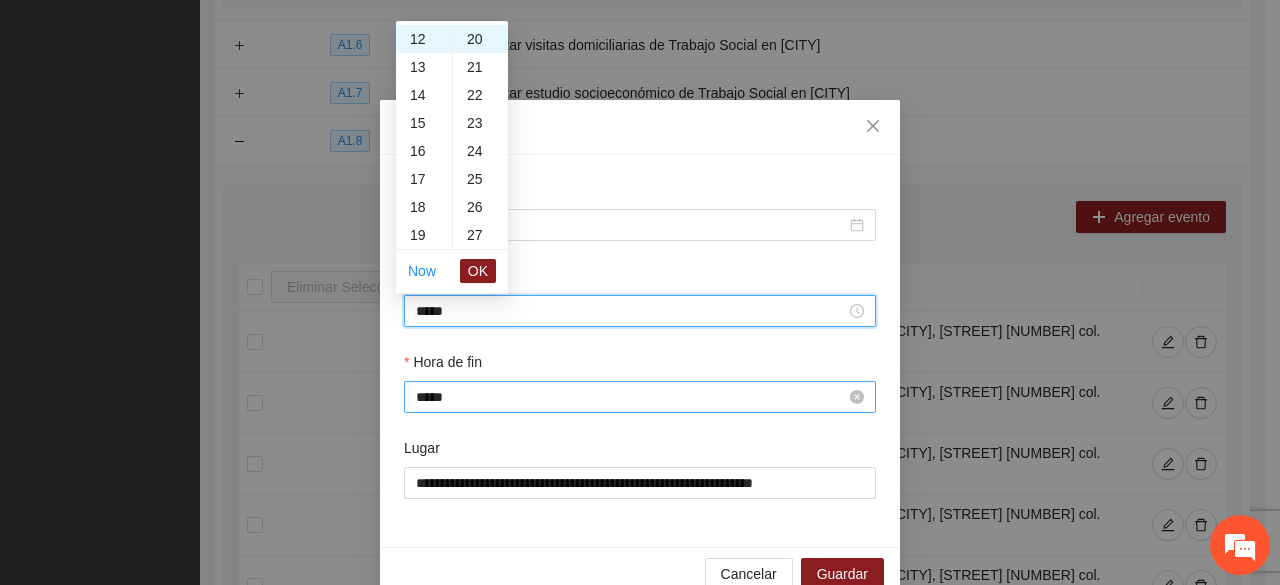 type on "*****" 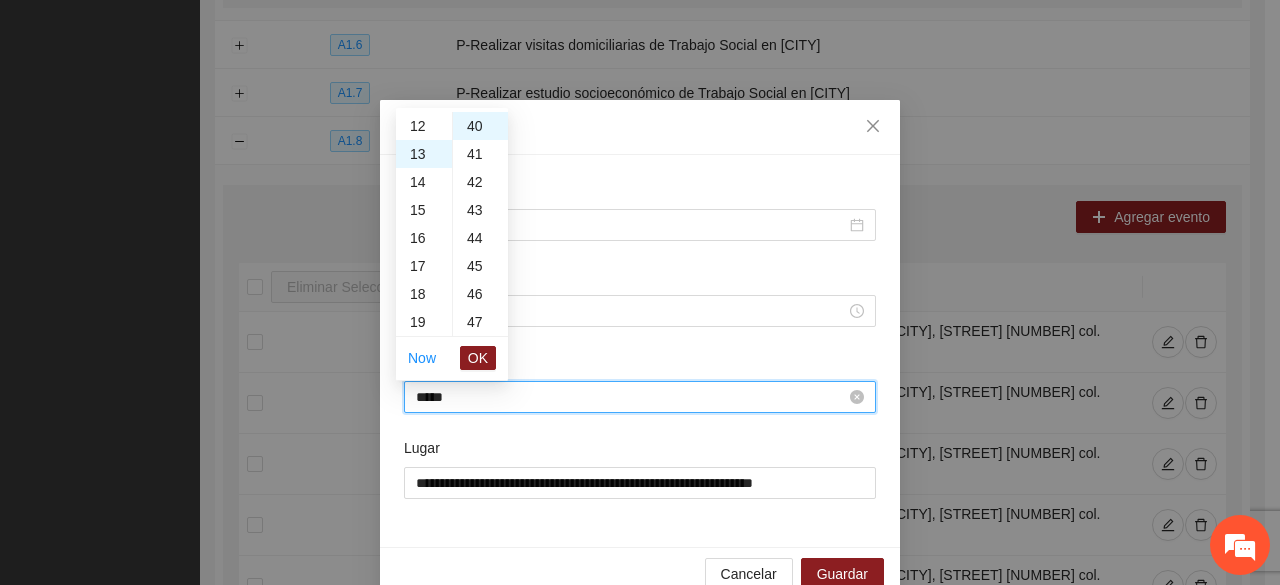scroll, scrollTop: 364, scrollLeft: 0, axis: vertical 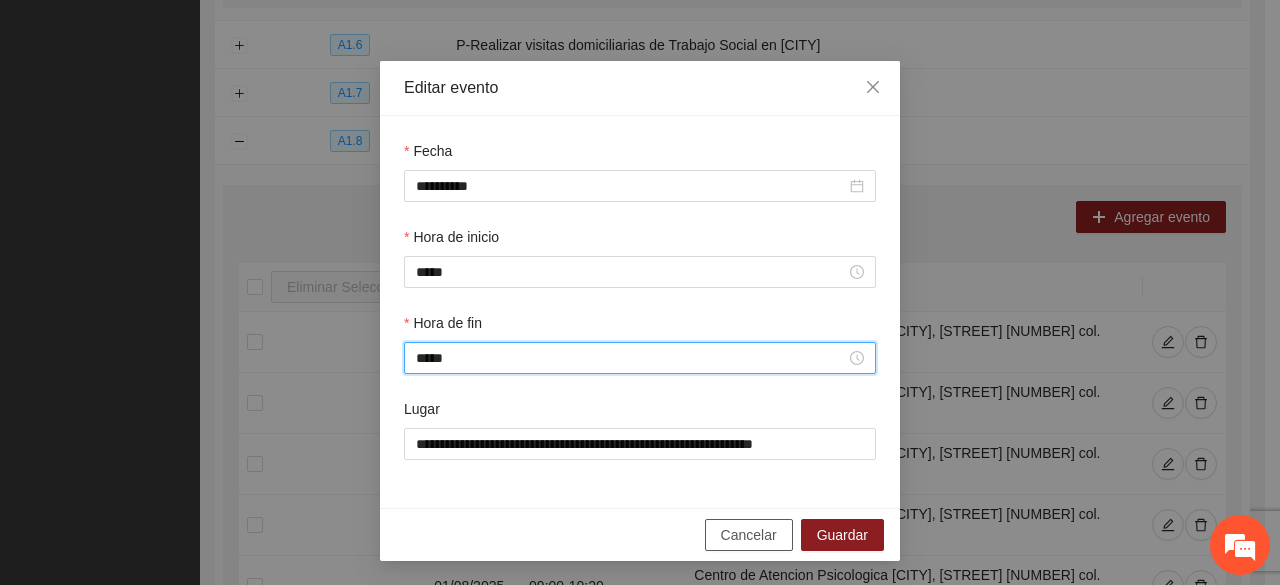 type on "*****" 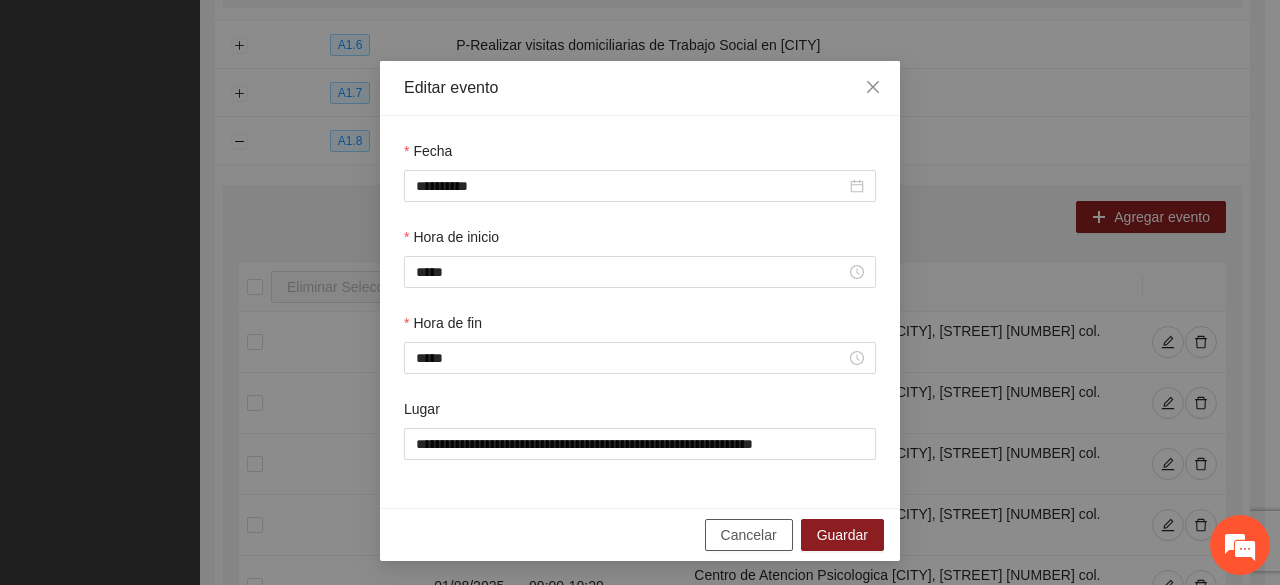 click on "Cancelar" at bounding box center [749, 535] 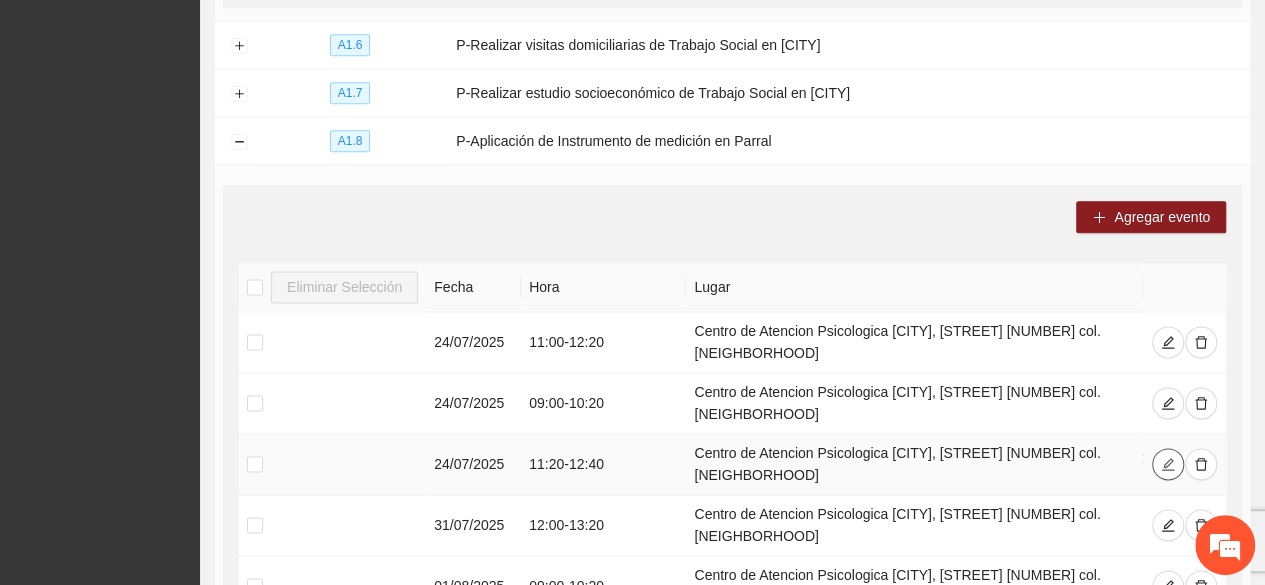 click 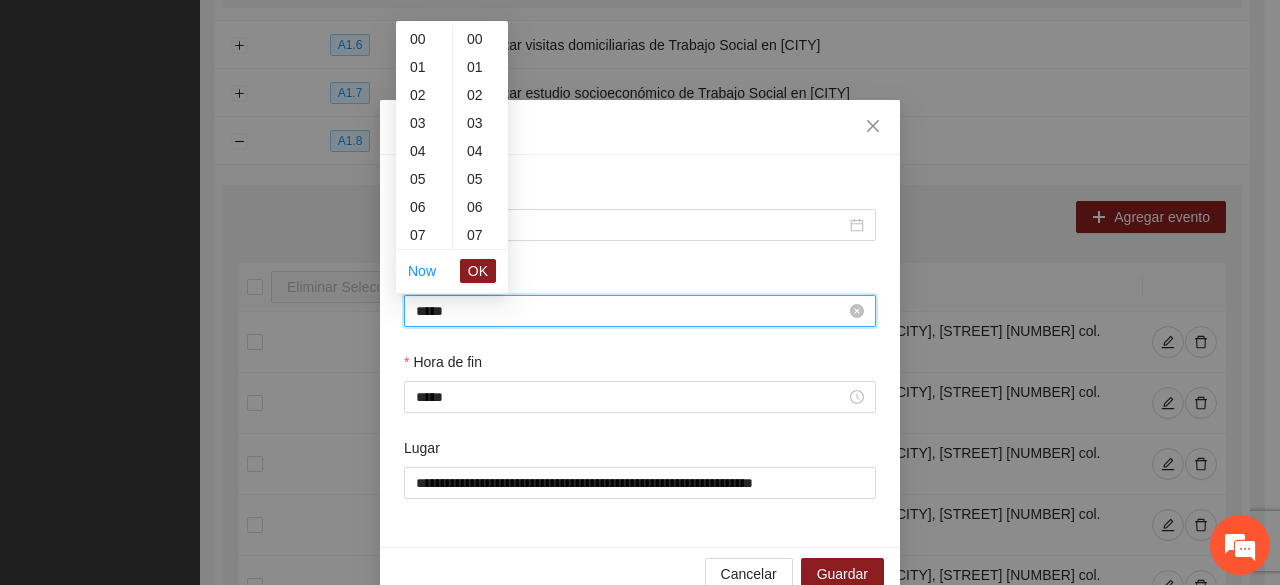 click on "*****" at bounding box center [631, 311] 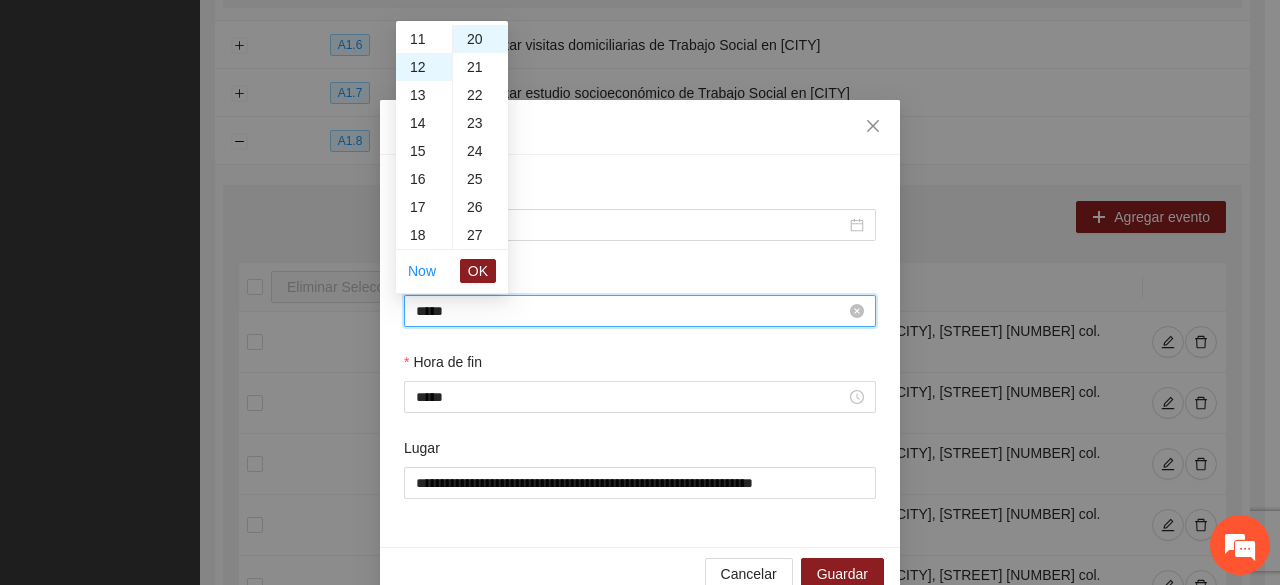 scroll, scrollTop: 336, scrollLeft: 0, axis: vertical 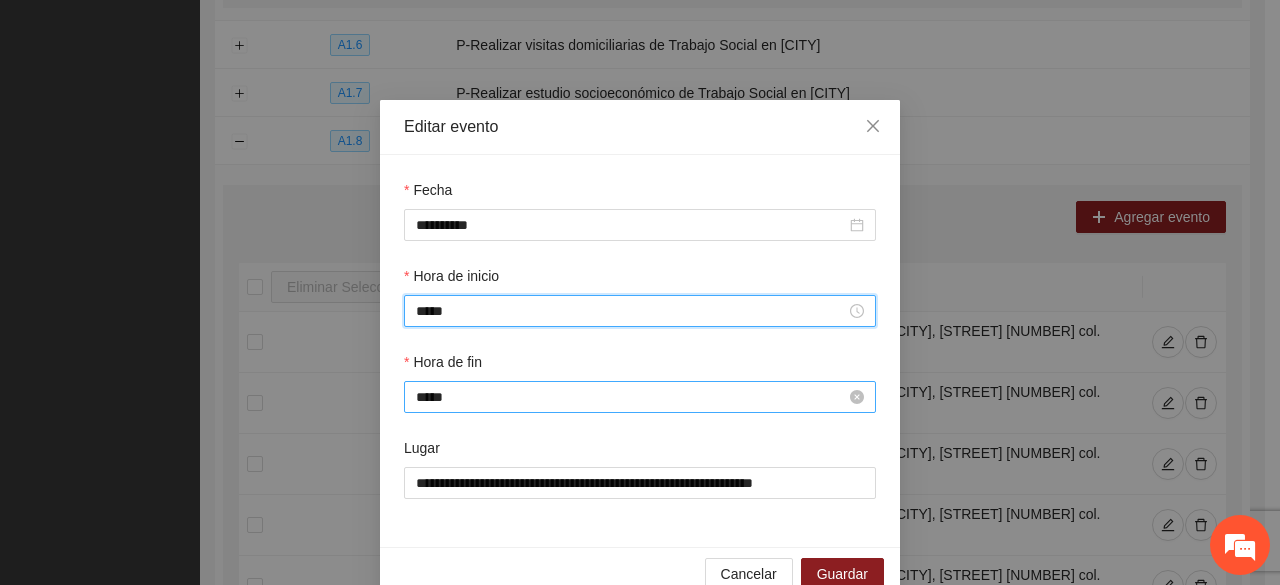 type on "*****" 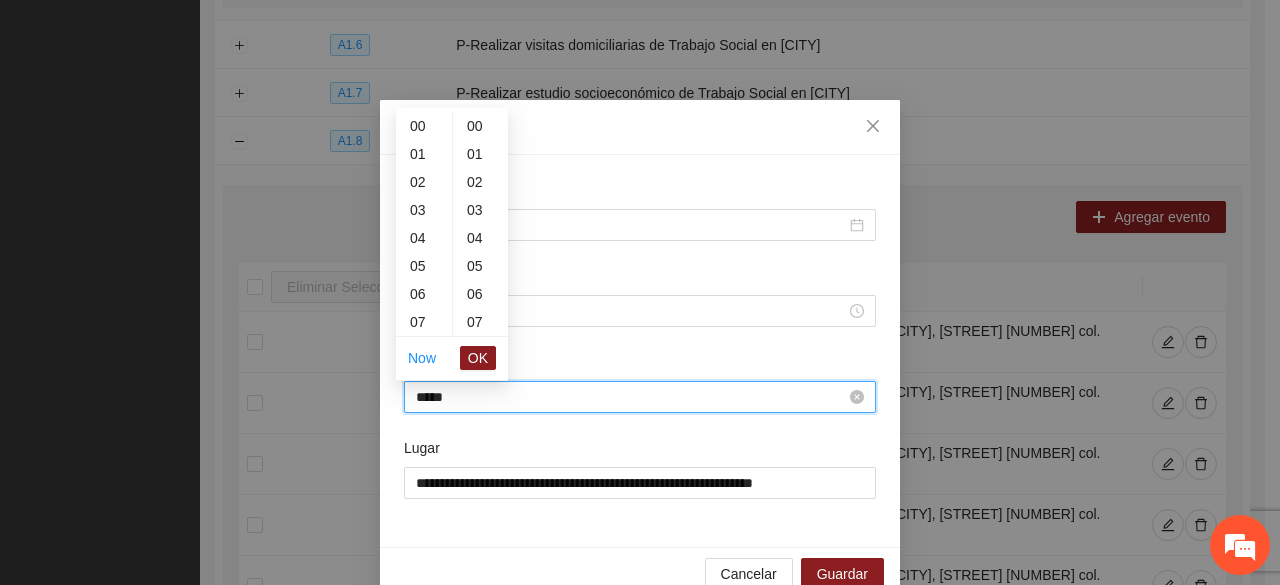 click on "*****" at bounding box center (631, 397) 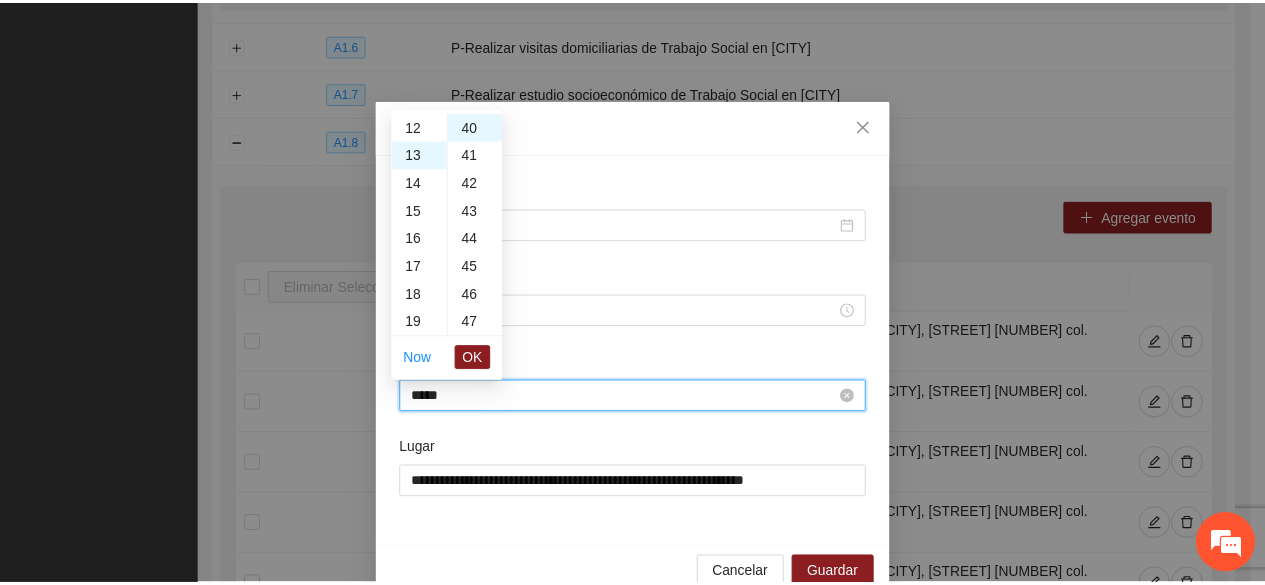 scroll, scrollTop: 364, scrollLeft: 0, axis: vertical 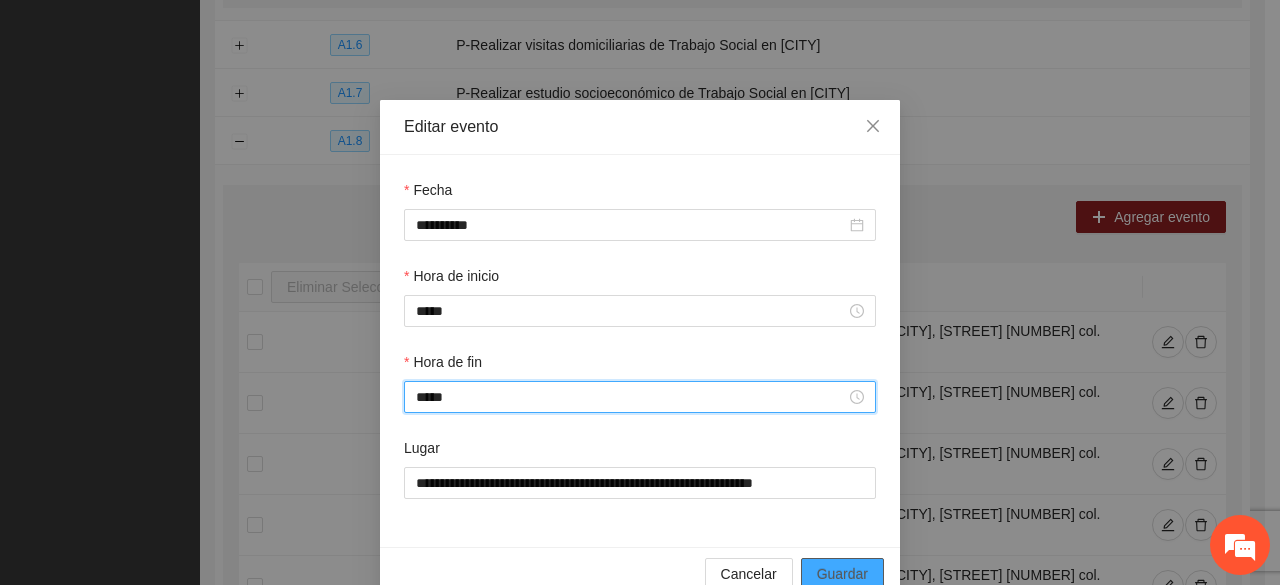 type on "*****" 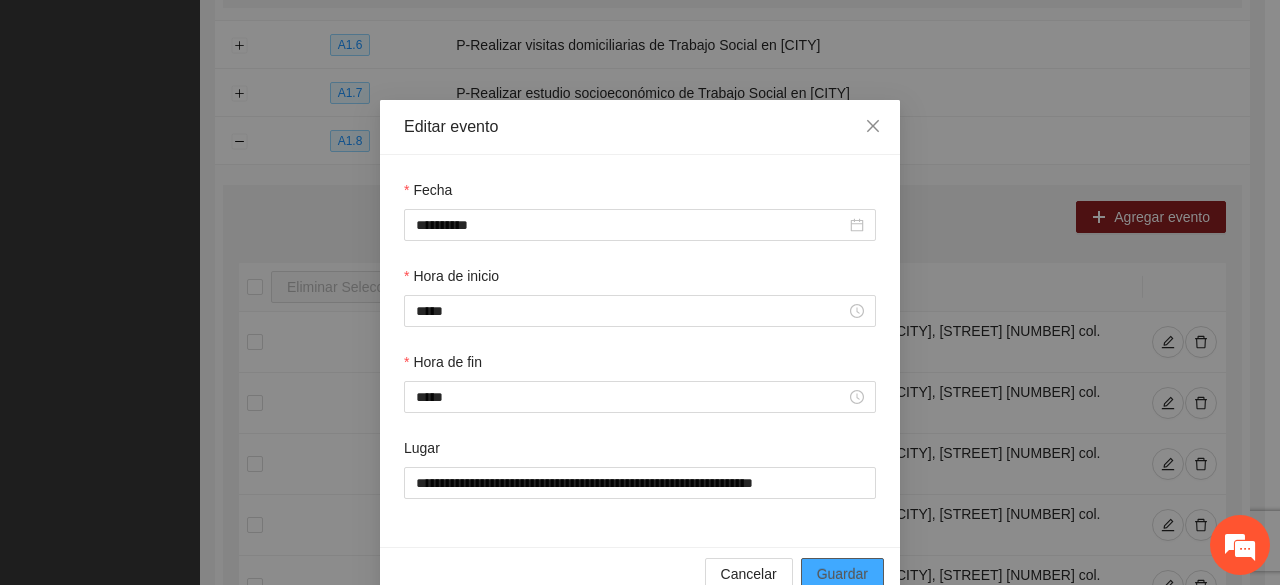 click on "Guardar" at bounding box center [842, 574] 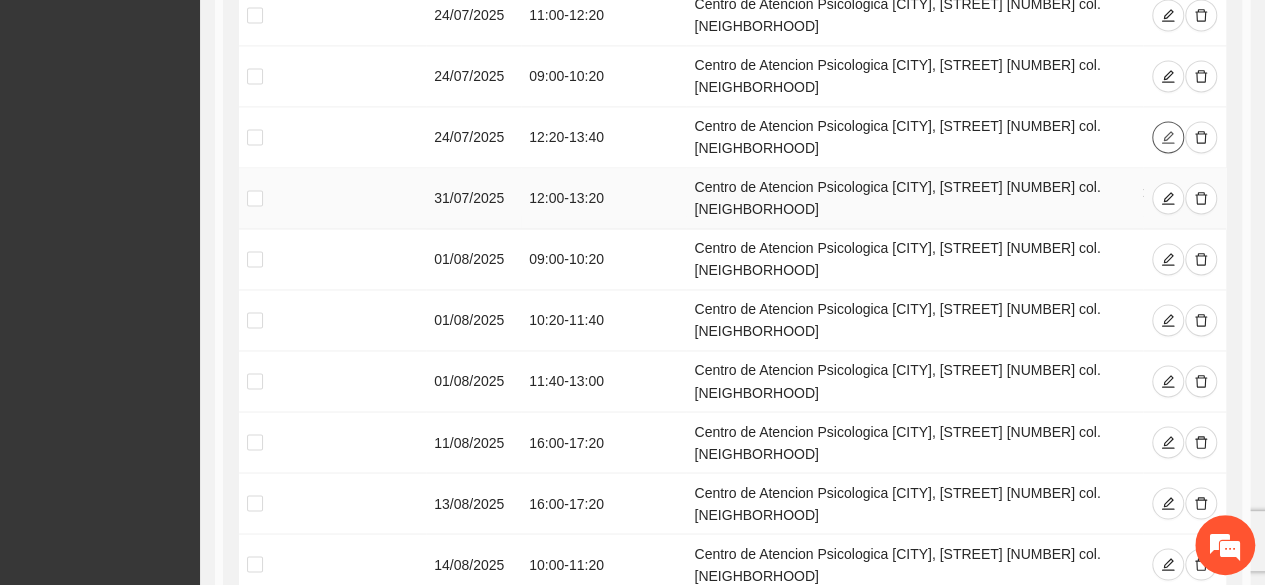 scroll, scrollTop: 1505, scrollLeft: 0, axis: vertical 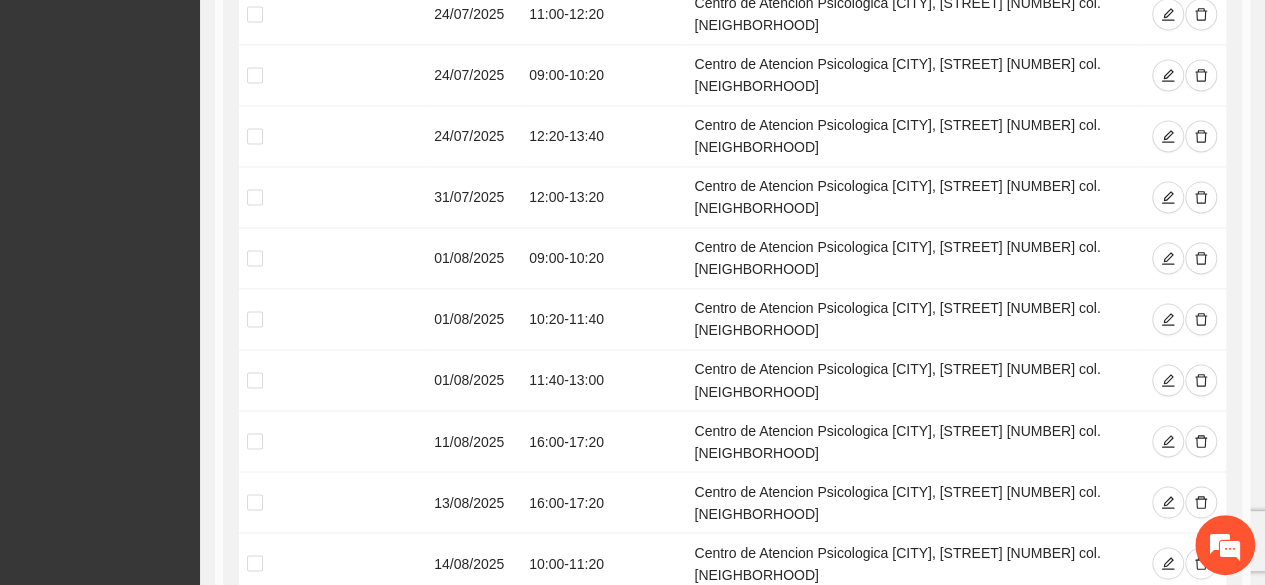 click on "2" at bounding box center [959, 622] 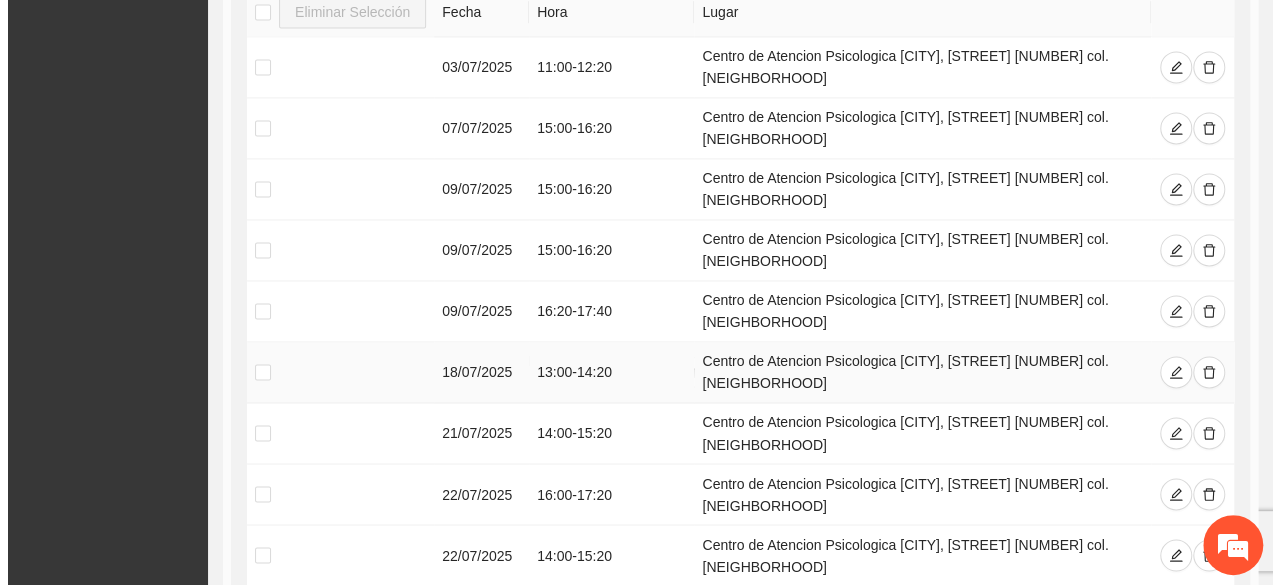 scroll, scrollTop: 1453, scrollLeft: 0, axis: vertical 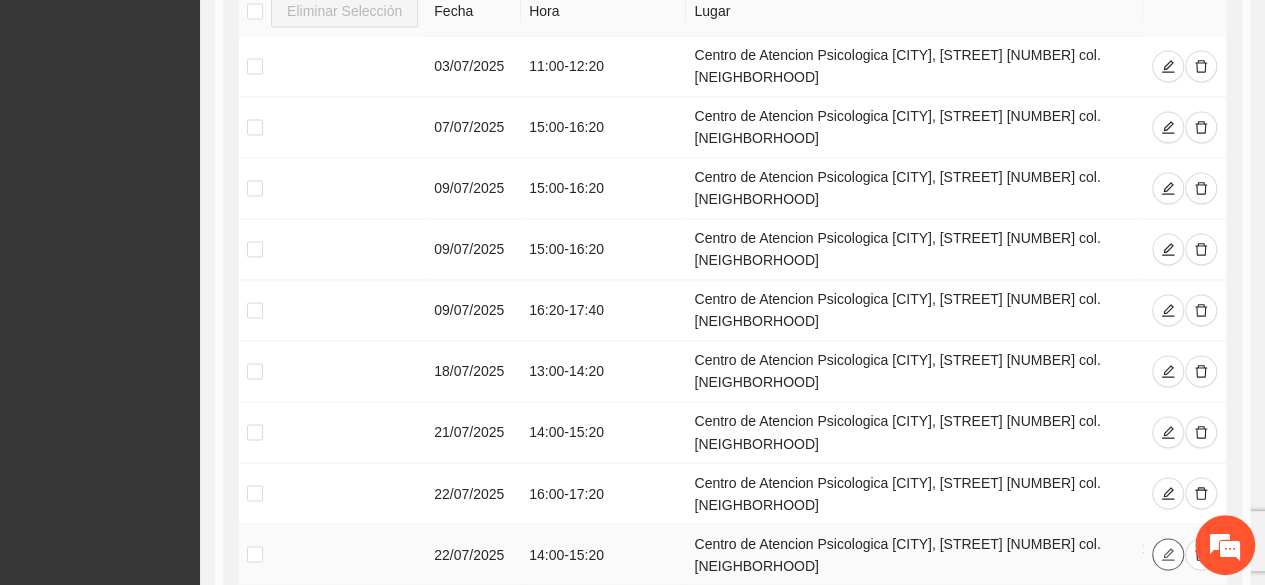 click 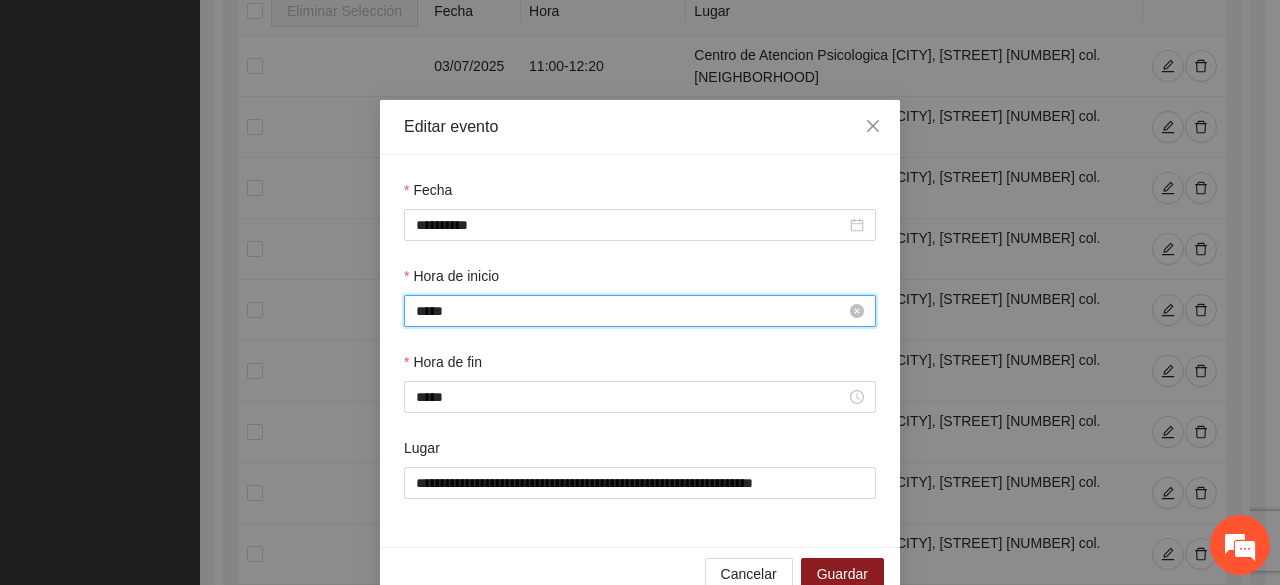 scroll, scrollTop: 392, scrollLeft: 0, axis: vertical 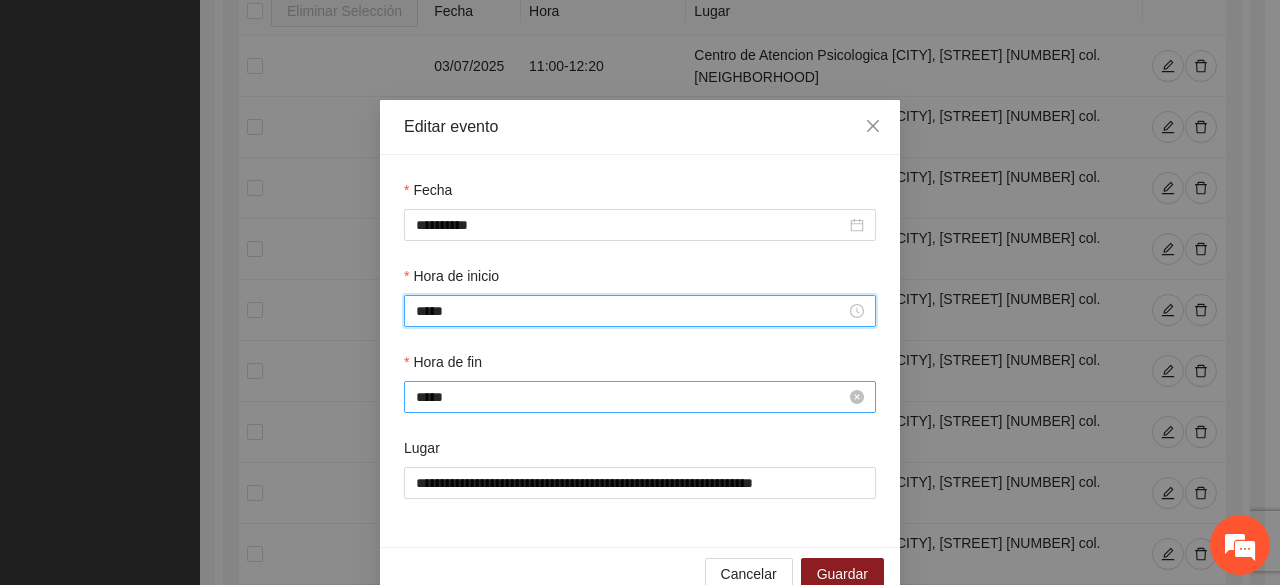 type on "*****" 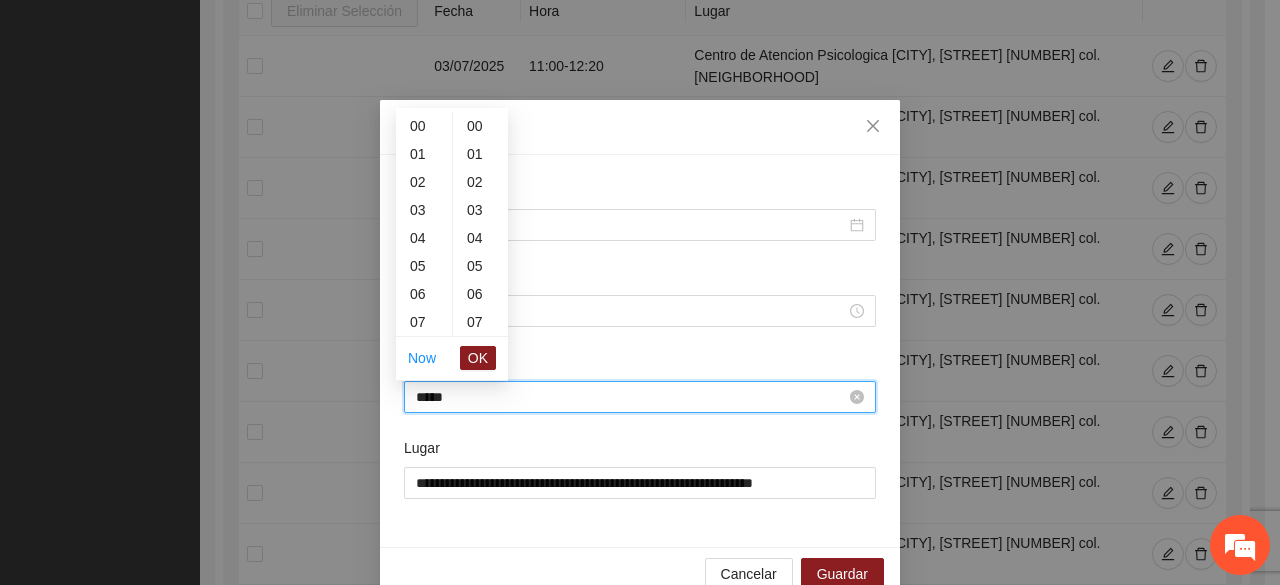 click on "*****" at bounding box center [631, 397] 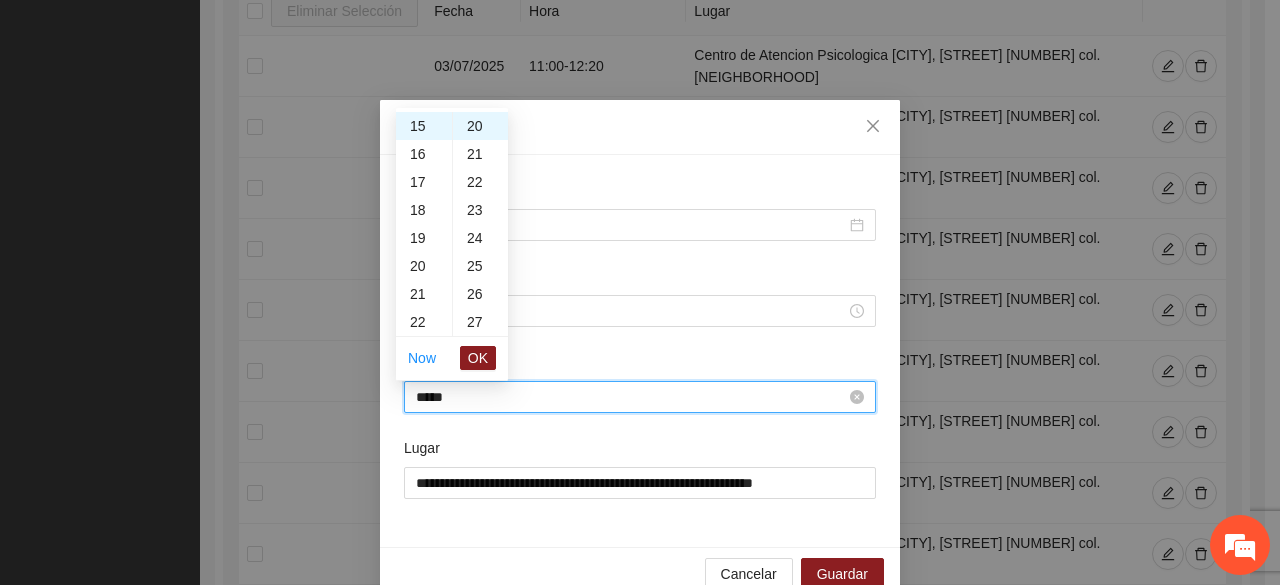 scroll, scrollTop: 476, scrollLeft: 0, axis: vertical 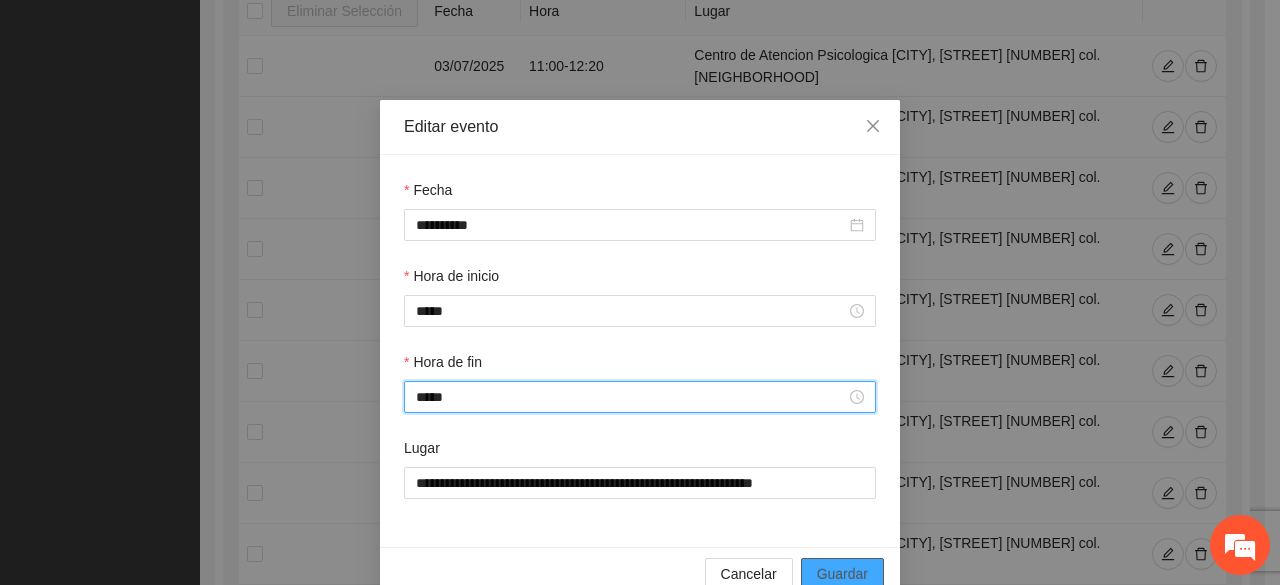 type on "*****" 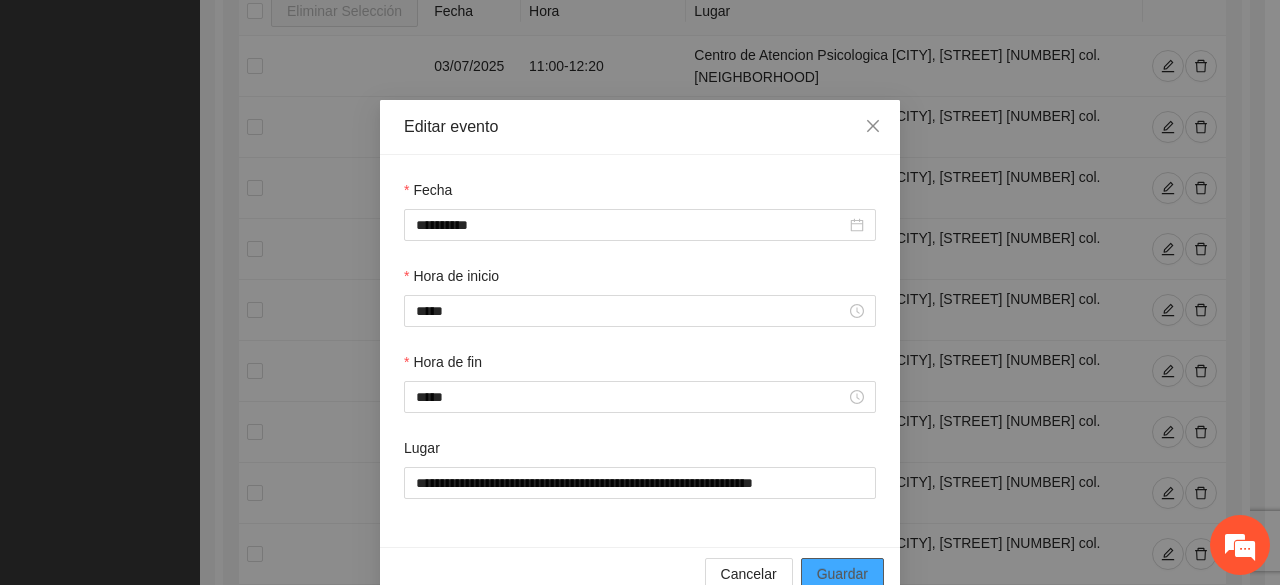 click on "Guardar" at bounding box center [842, 574] 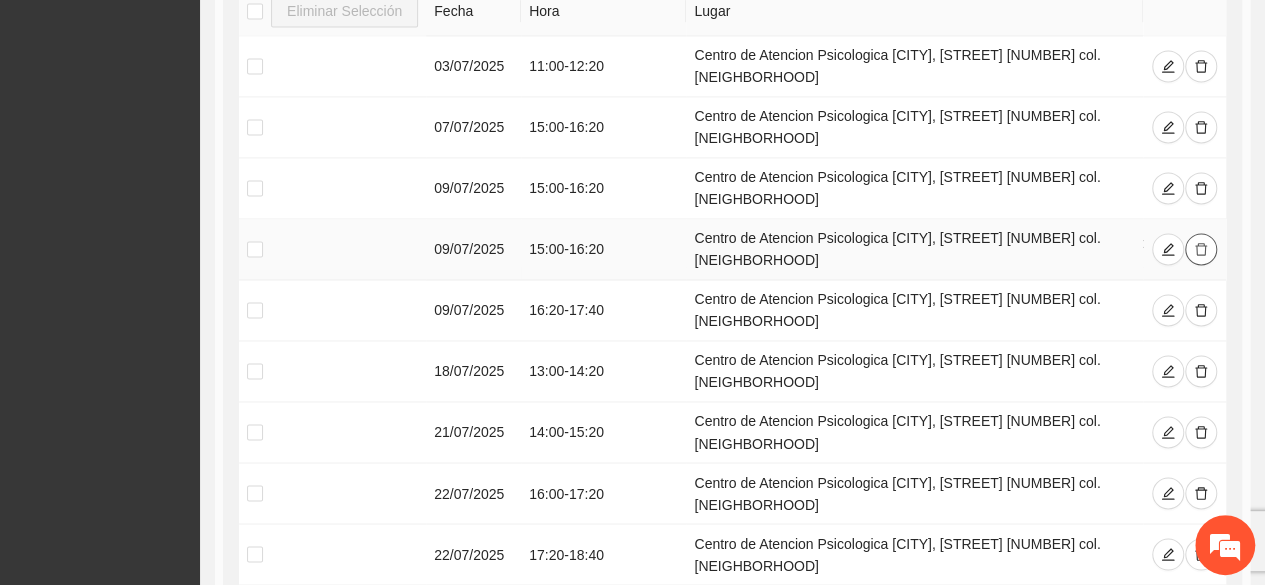 click 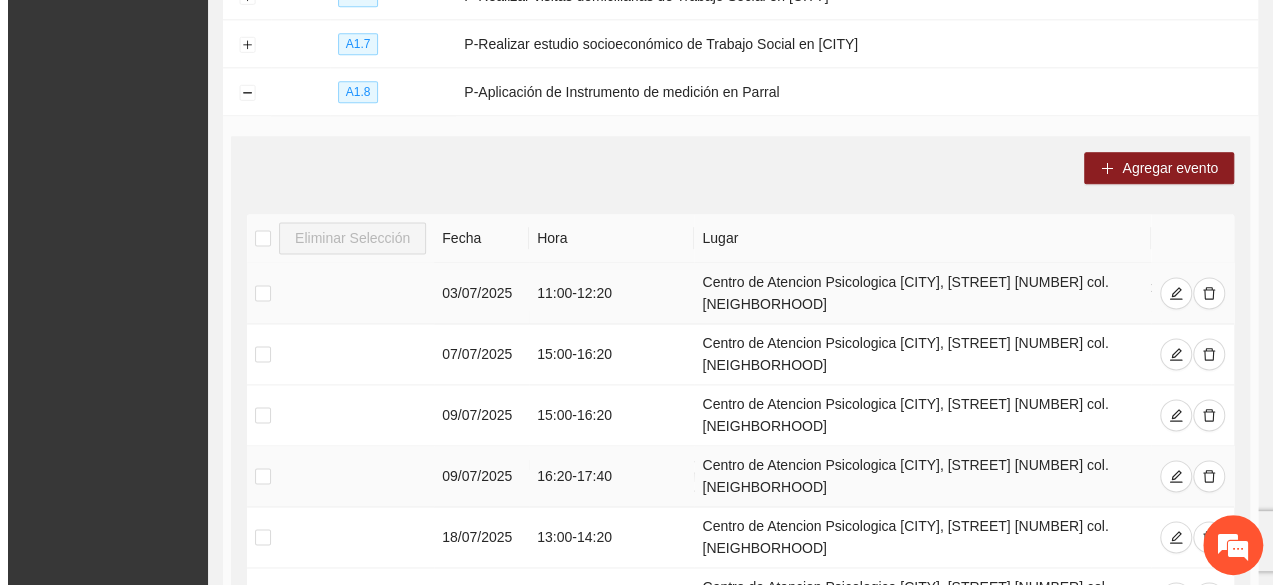 scroll, scrollTop: 1235, scrollLeft: 0, axis: vertical 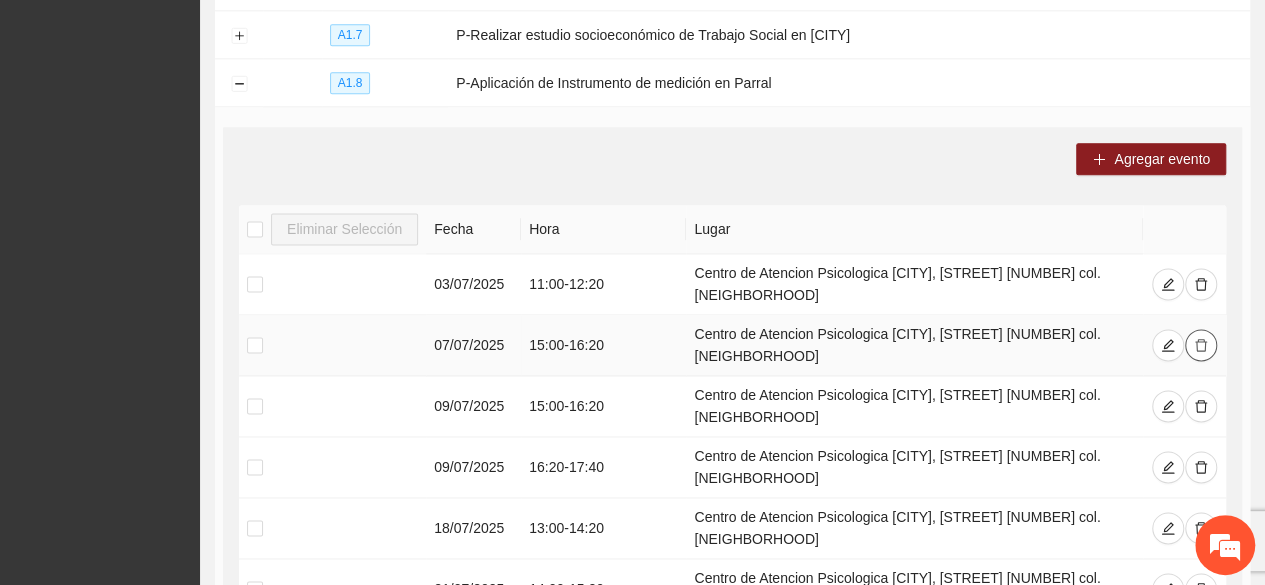 click 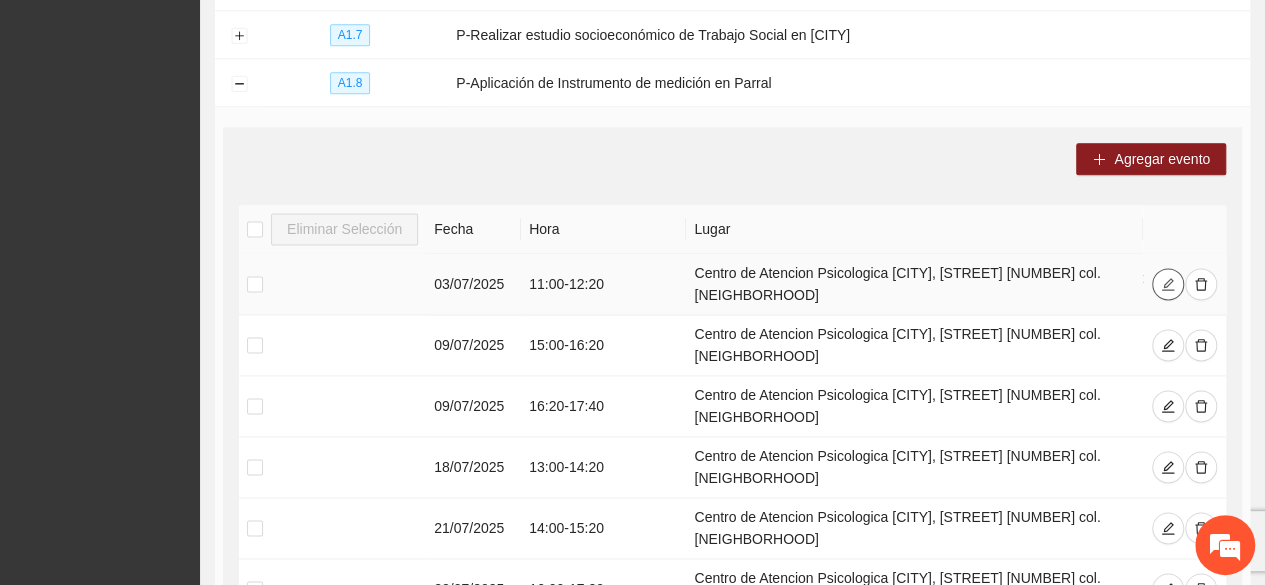 click 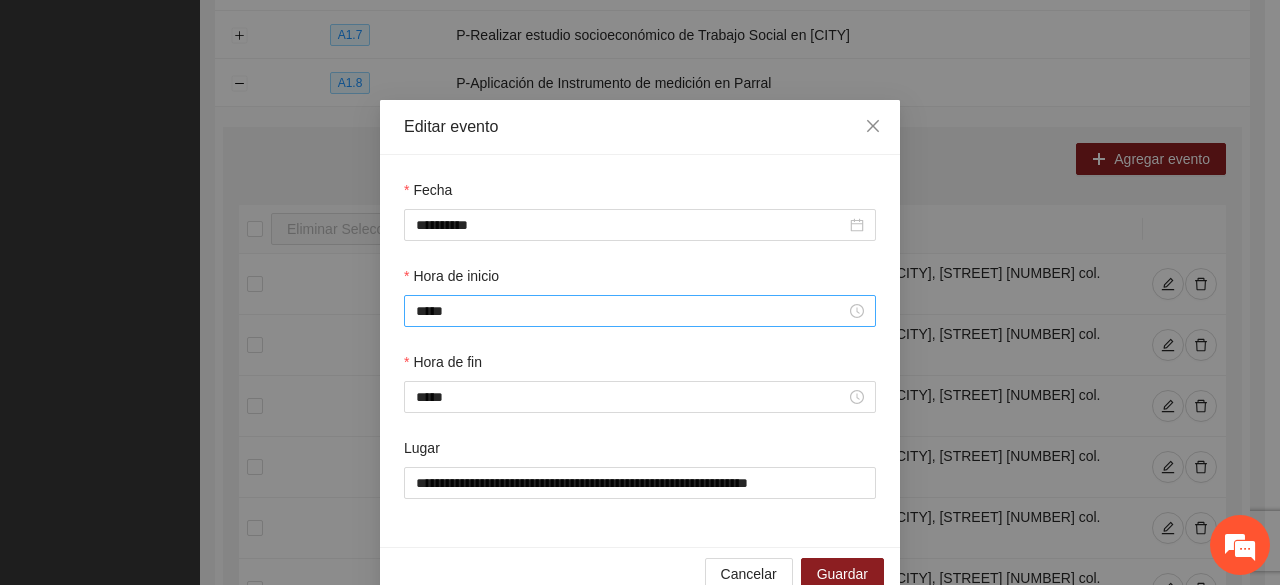 click on "*****" at bounding box center [640, 311] 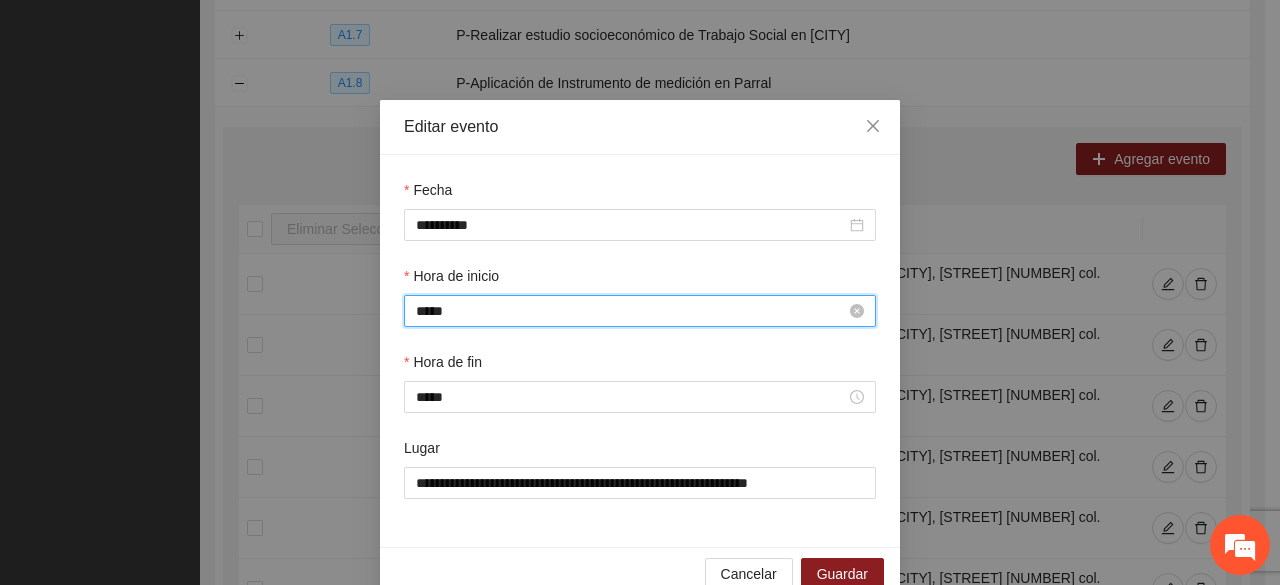 scroll, scrollTop: 308, scrollLeft: 0, axis: vertical 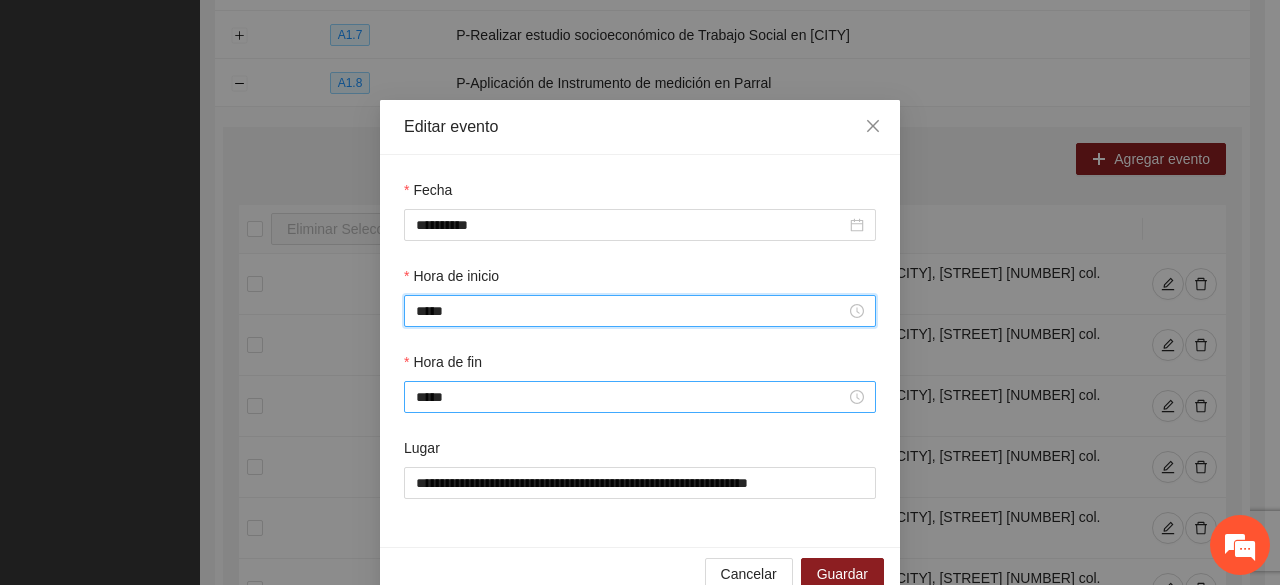 type on "*****" 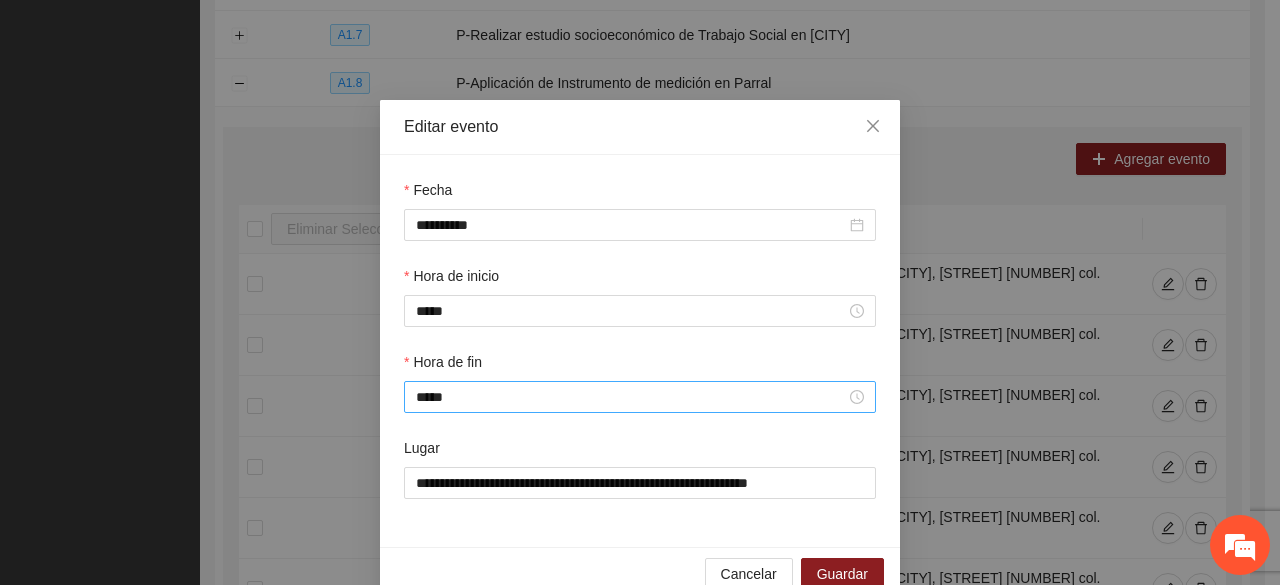 click on "*****" at bounding box center [640, 397] 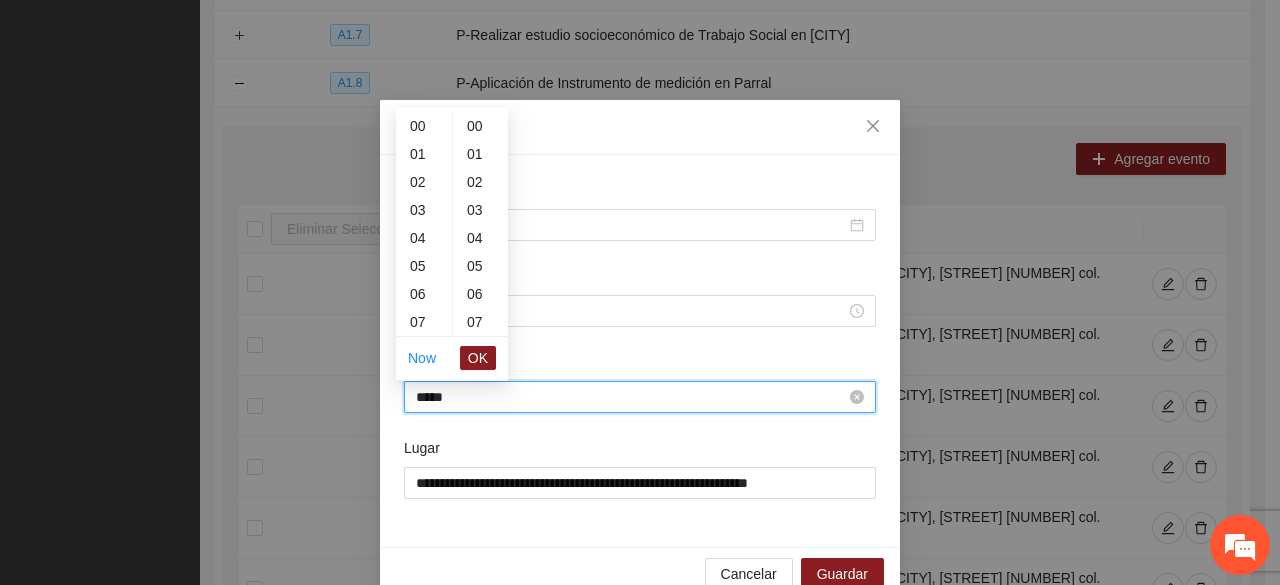 scroll, scrollTop: 336, scrollLeft: 0, axis: vertical 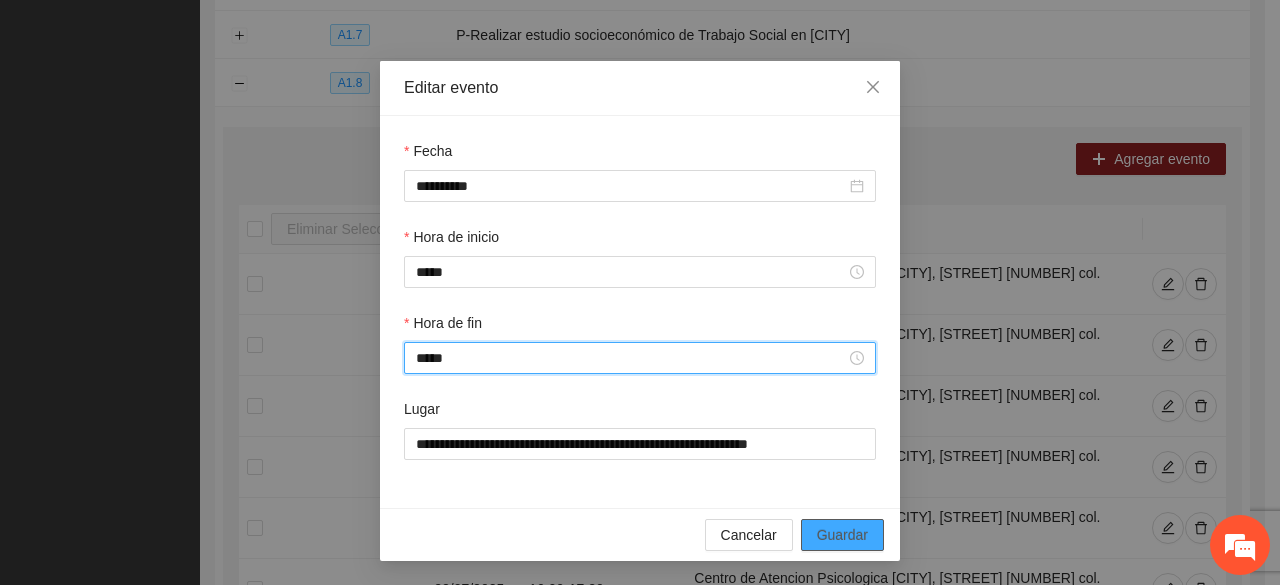 type on "*****" 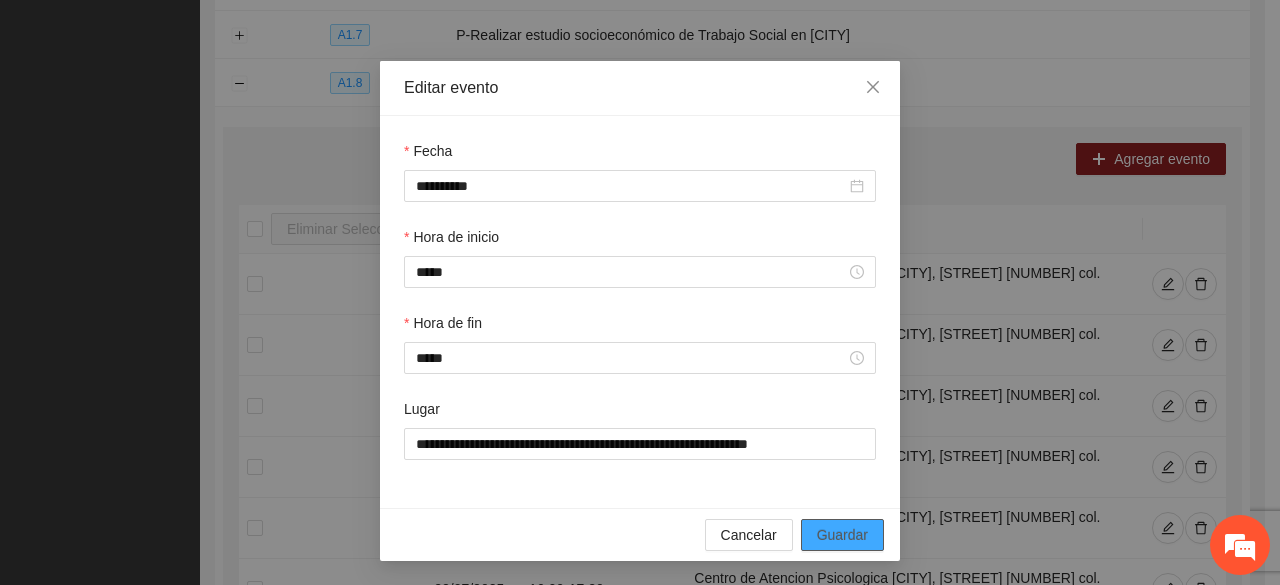 click on "Guardar" at bounding box center (842, 535) 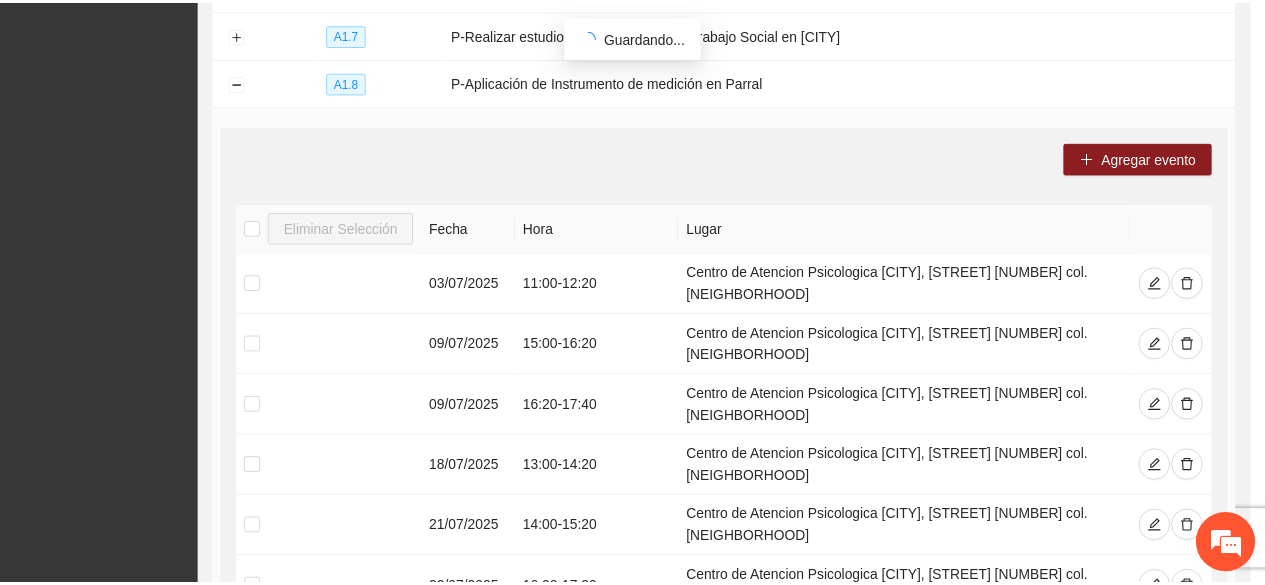 scroll, scrollTop: 0, scrollLeft: 0, axis: both 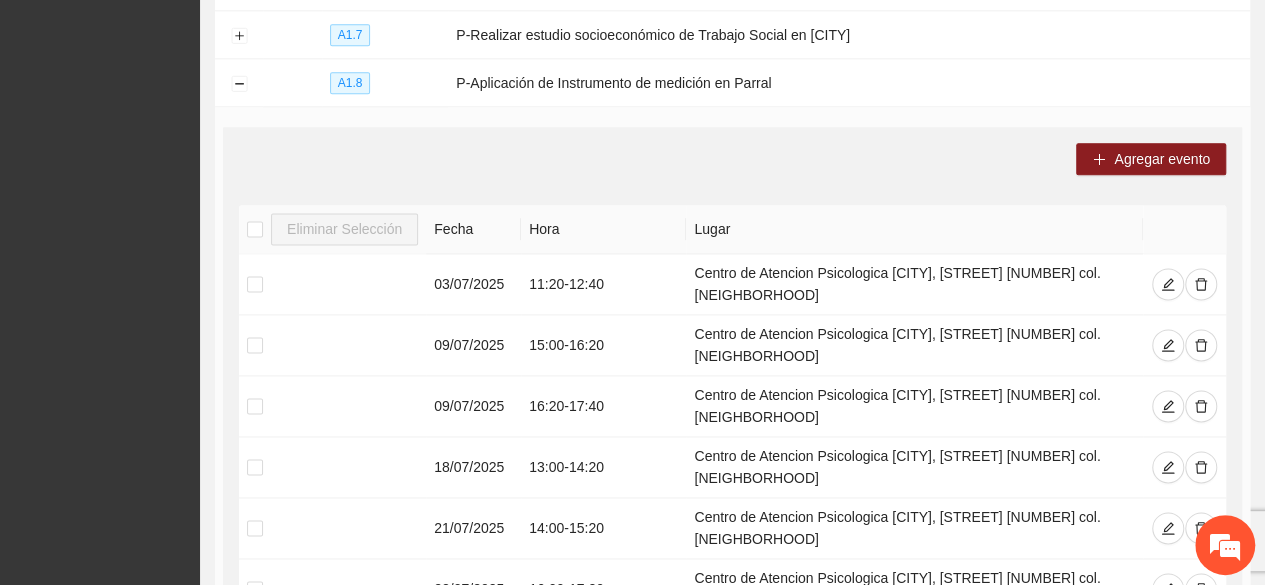 click on "3" at bounding box center (983, 770) 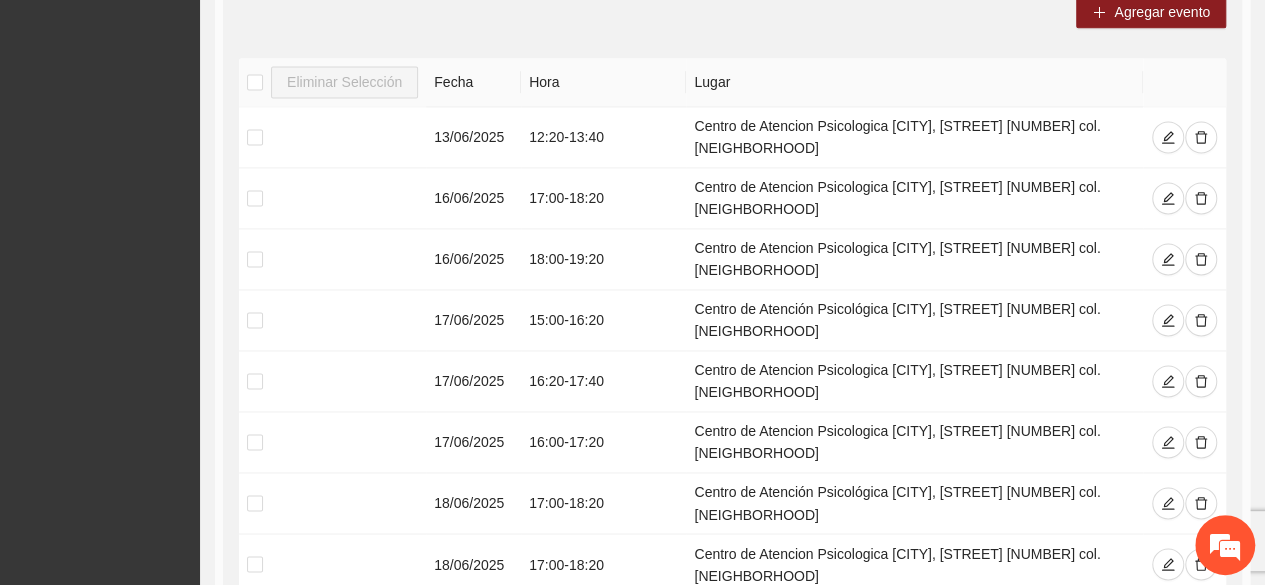scroll, scrollTop: 1391, scrollLeft: 0, axis: vertical 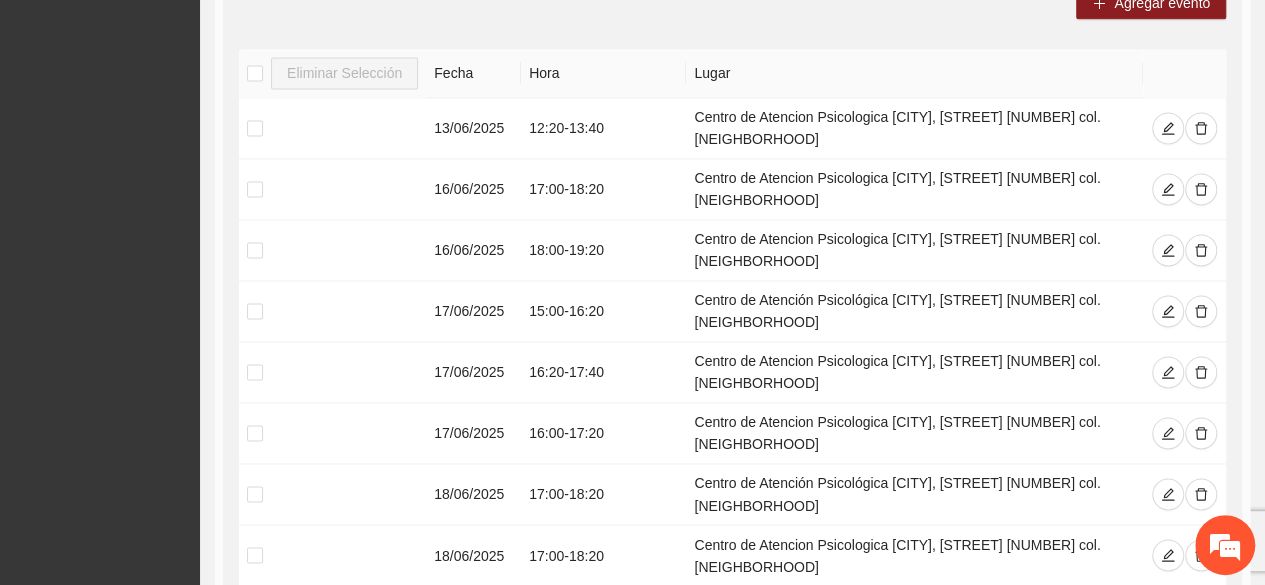 click on "2" at bounding box center (965, 736) 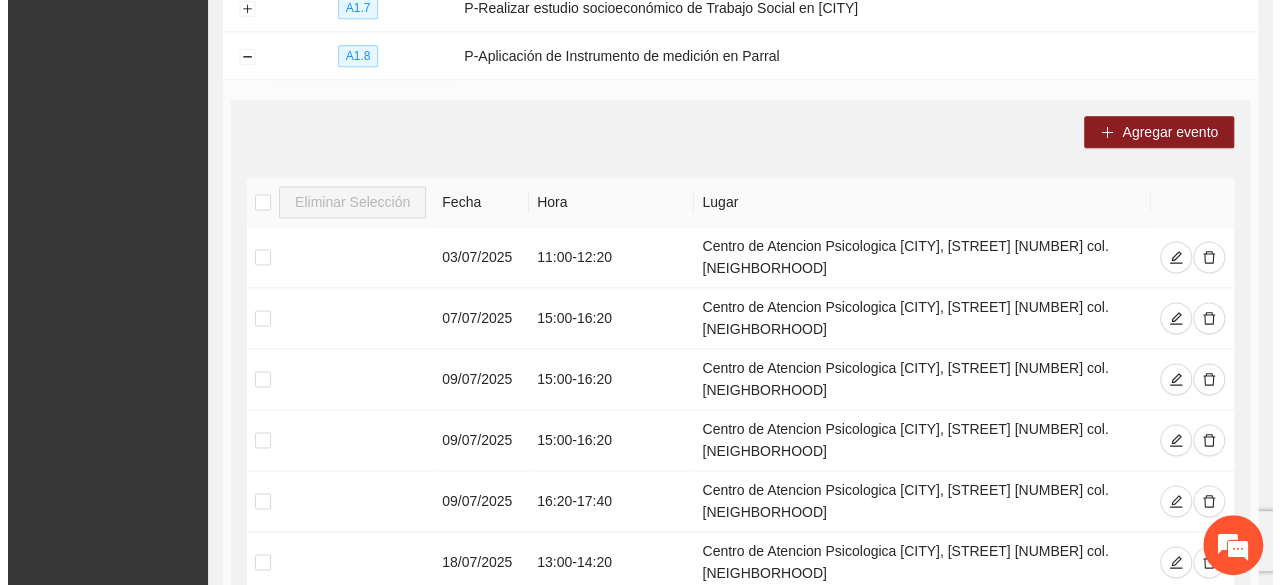 scroll, scrollTop: 1271, scrollLeft: 0, axis: vertical 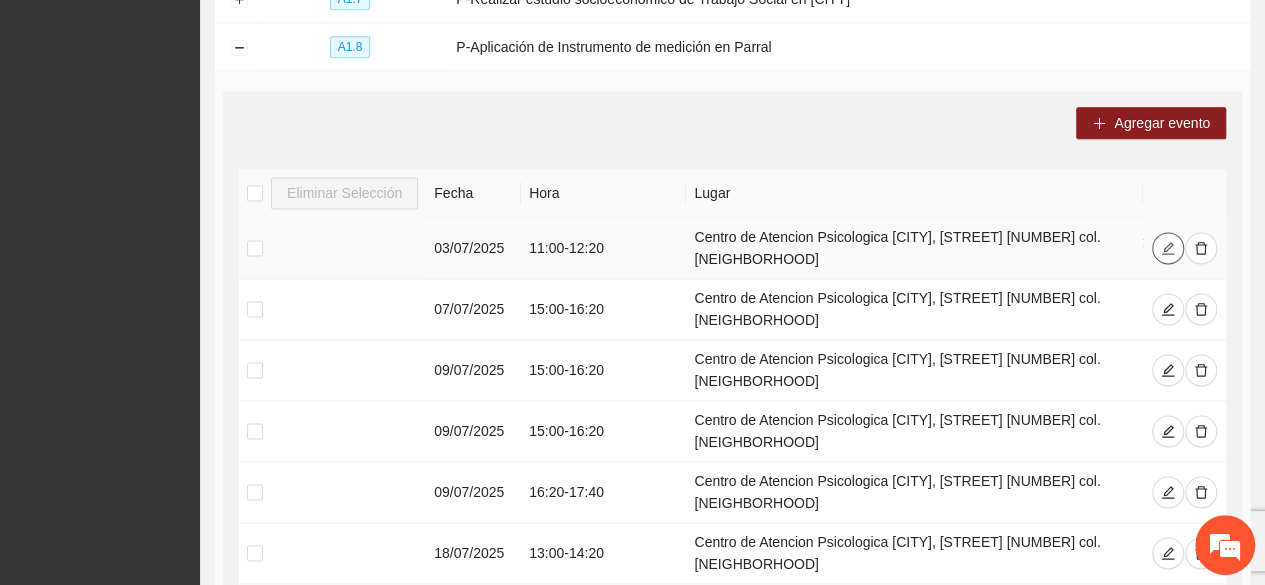 click at bounding box center [1168, 249] 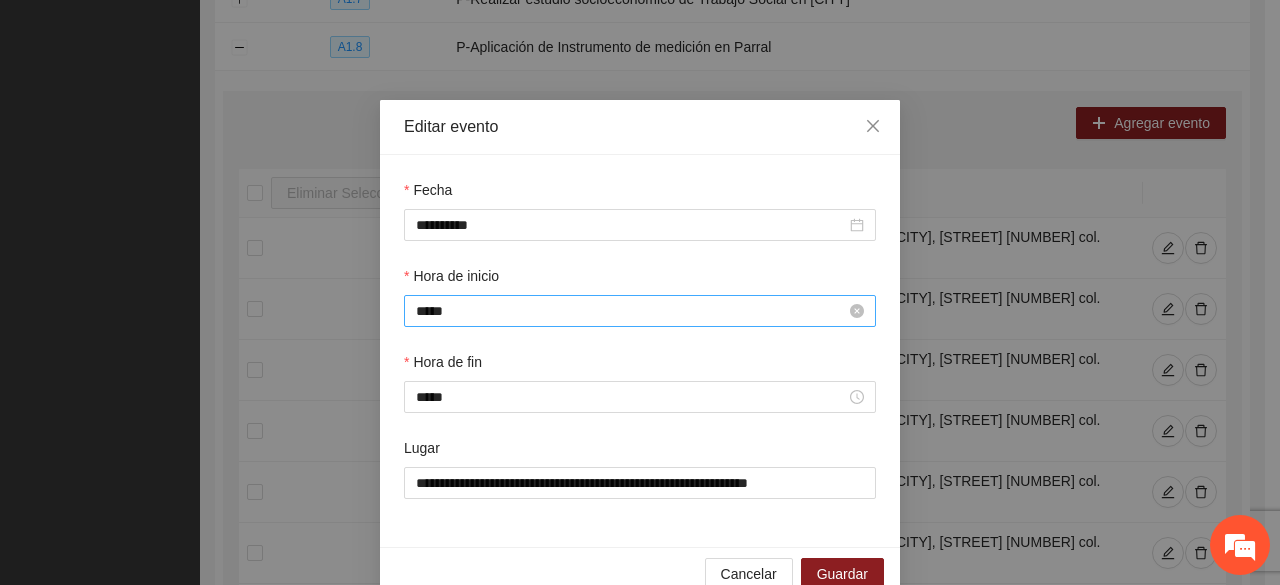 click on "*****" at bounding box center (631, 311) 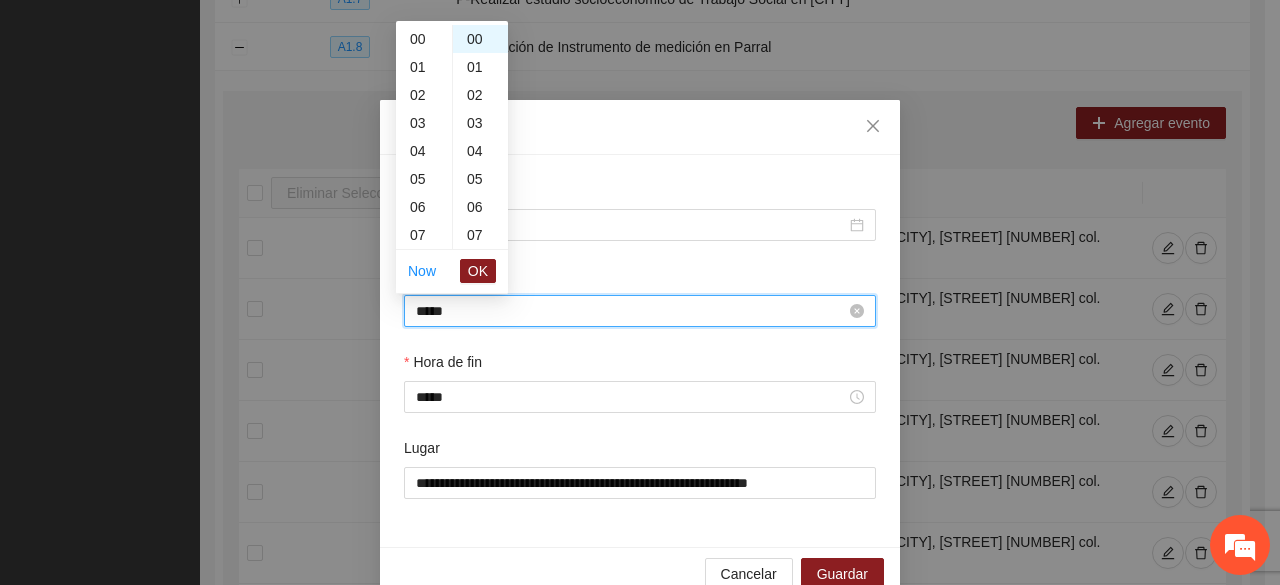scroll, scrollTop: 308, scrollLeft: 0, axis: vertical 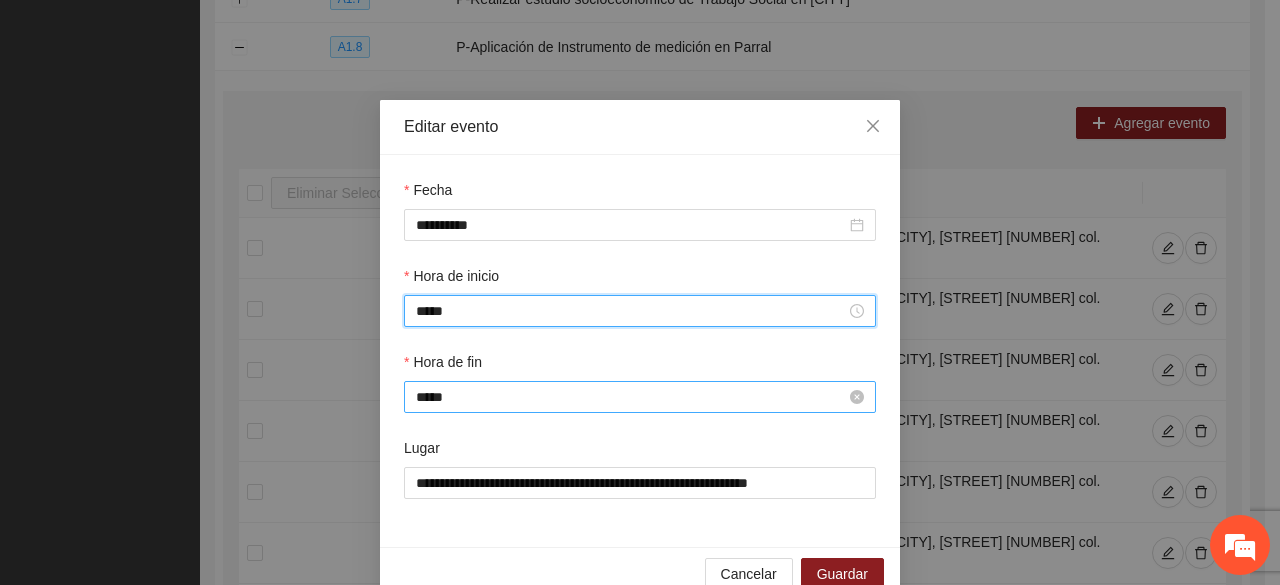 type on "*****" 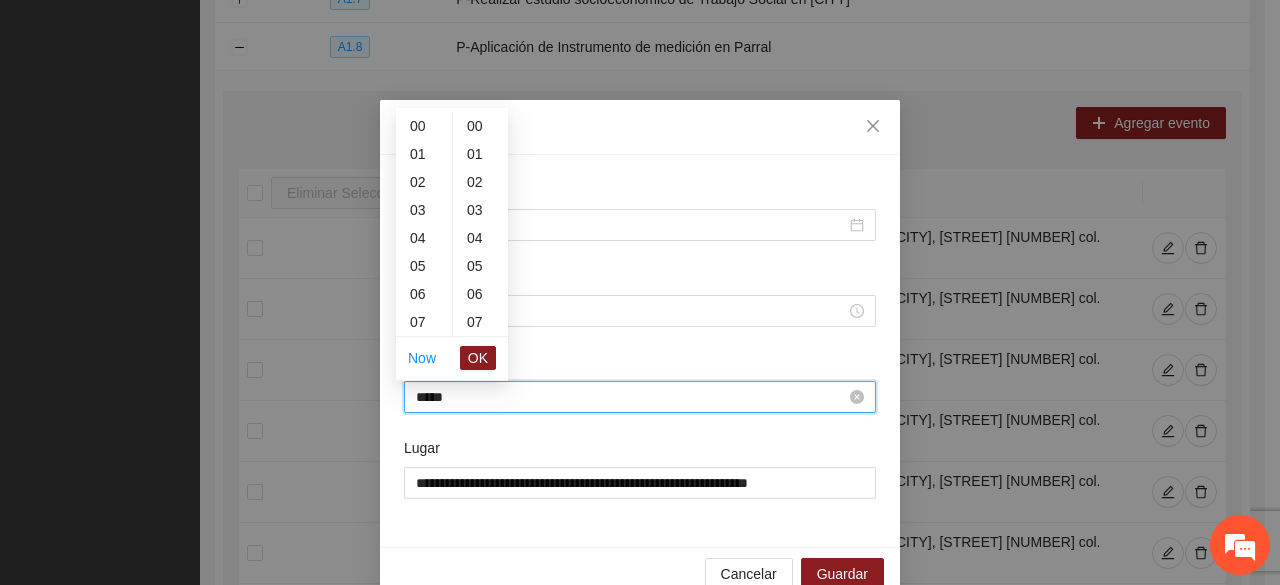 click on "*****" at bounding box center [631, 397] 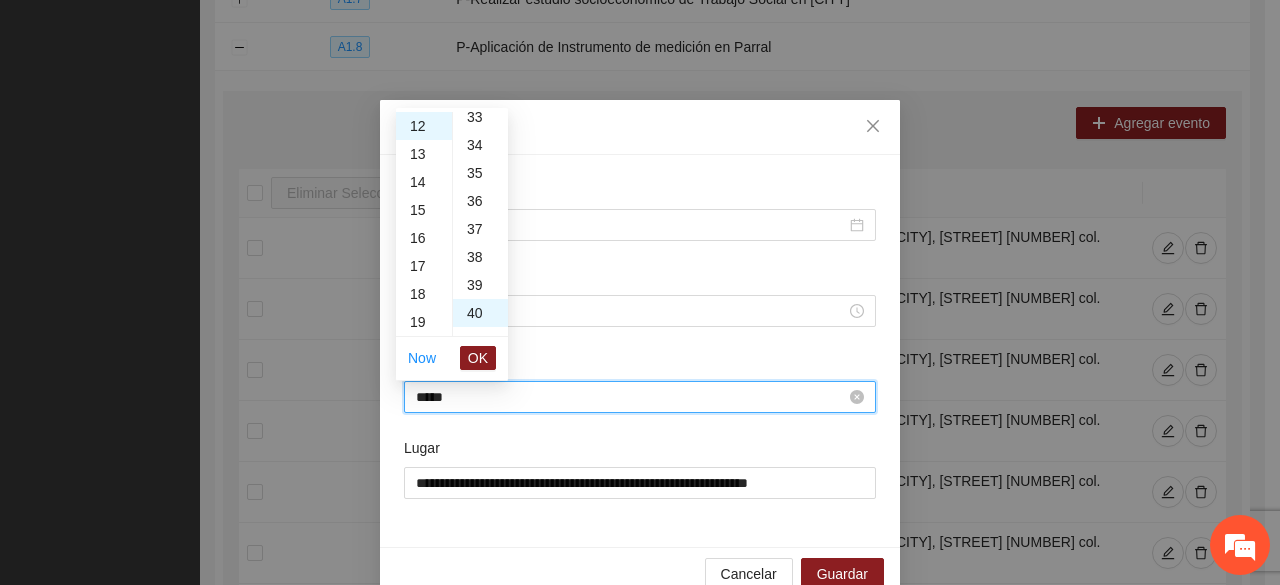 scroll, scrollTop: 1120, scrollLeft: 0, axis: vertical 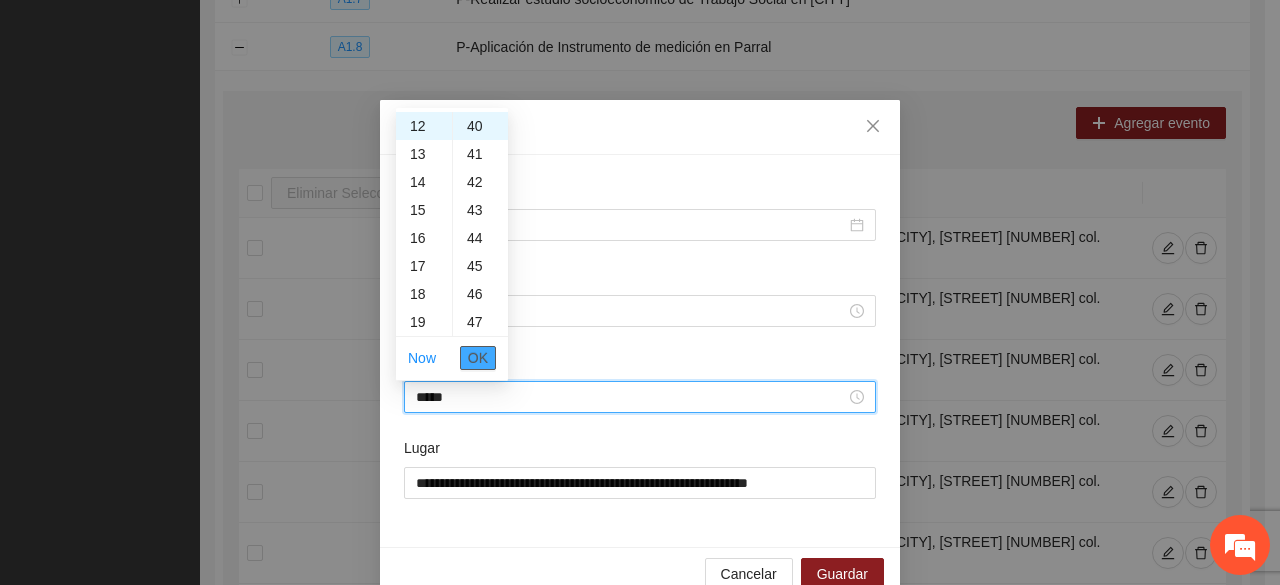 click on "OK" at bounding box center (478, 358) 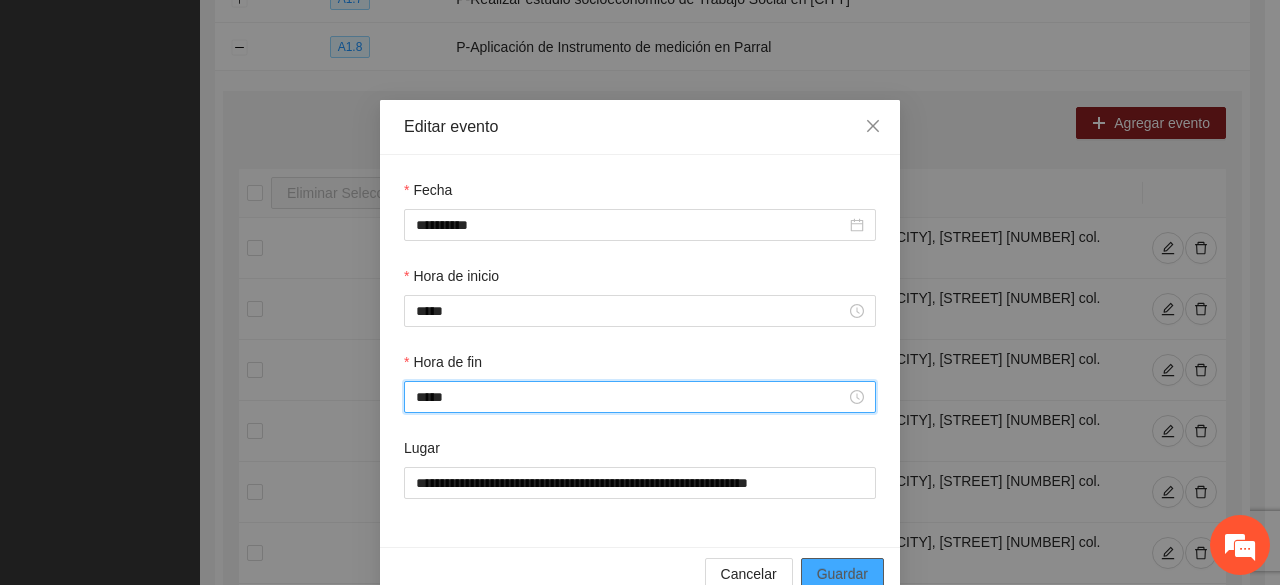 type on "*****" 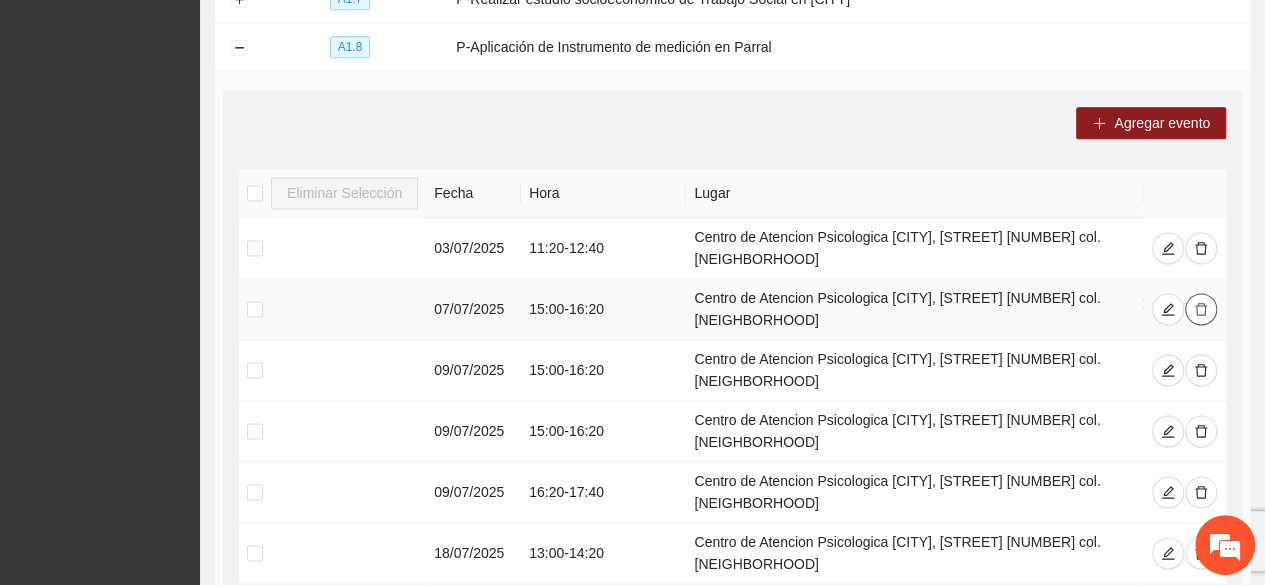 click 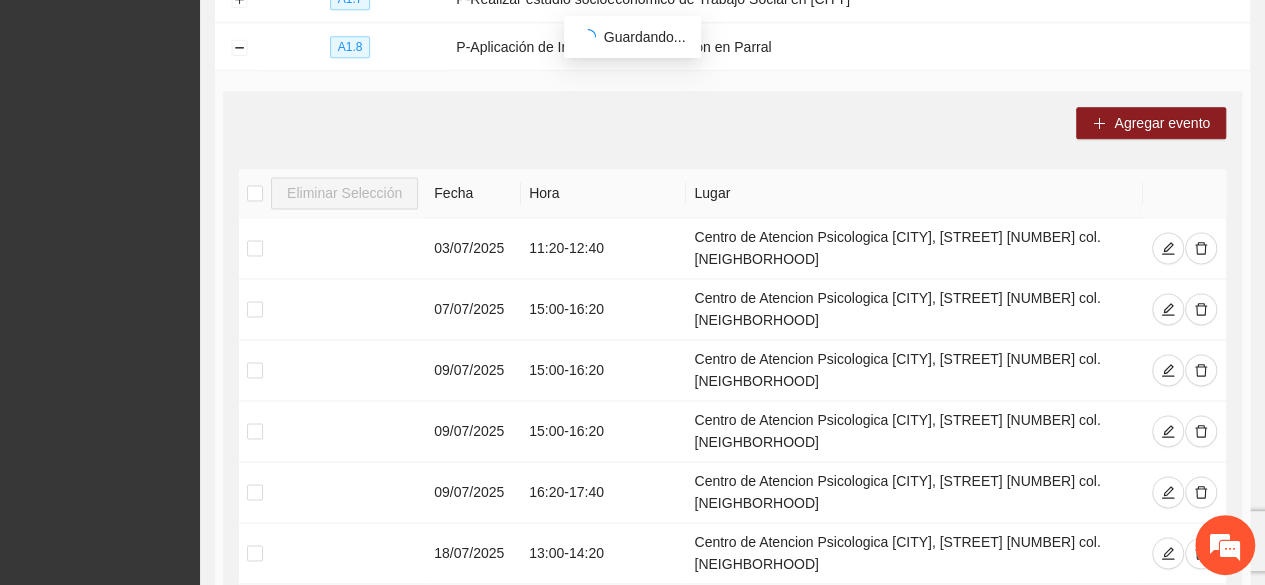 click 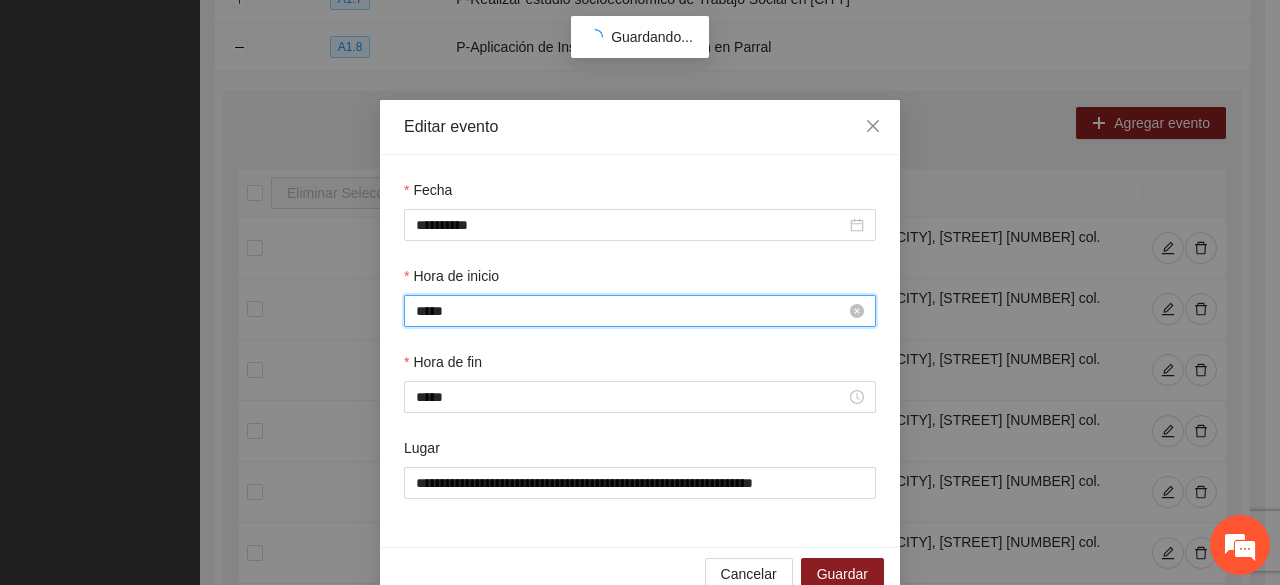 scroll, scrollTop: 392, scrollLeft: 0, axis: vertical 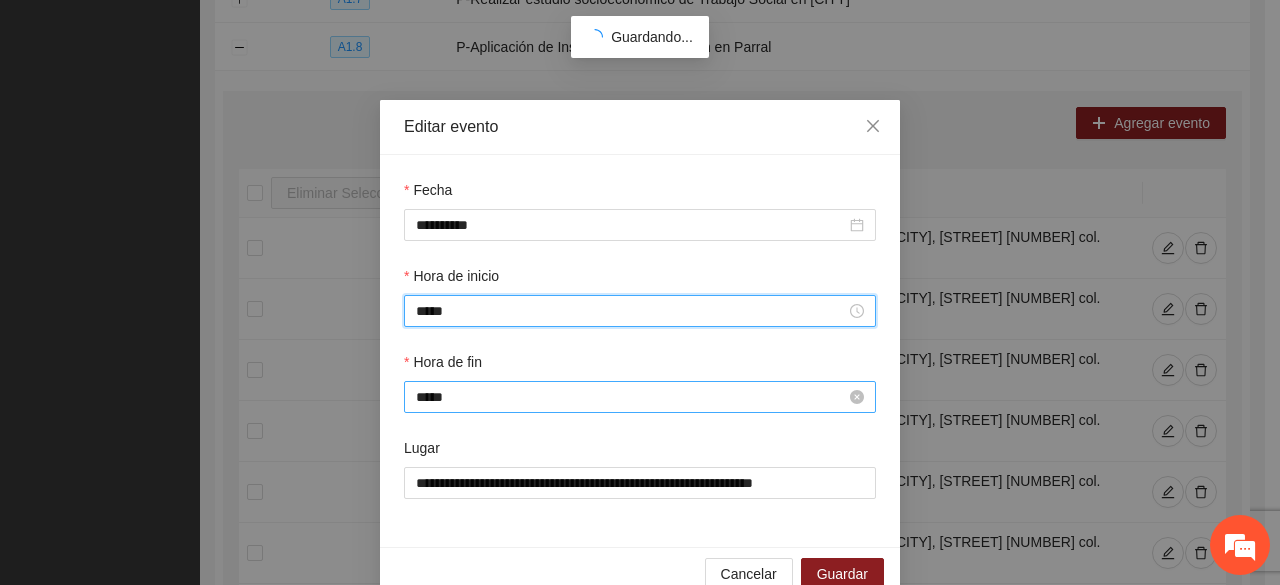 type on "*****" 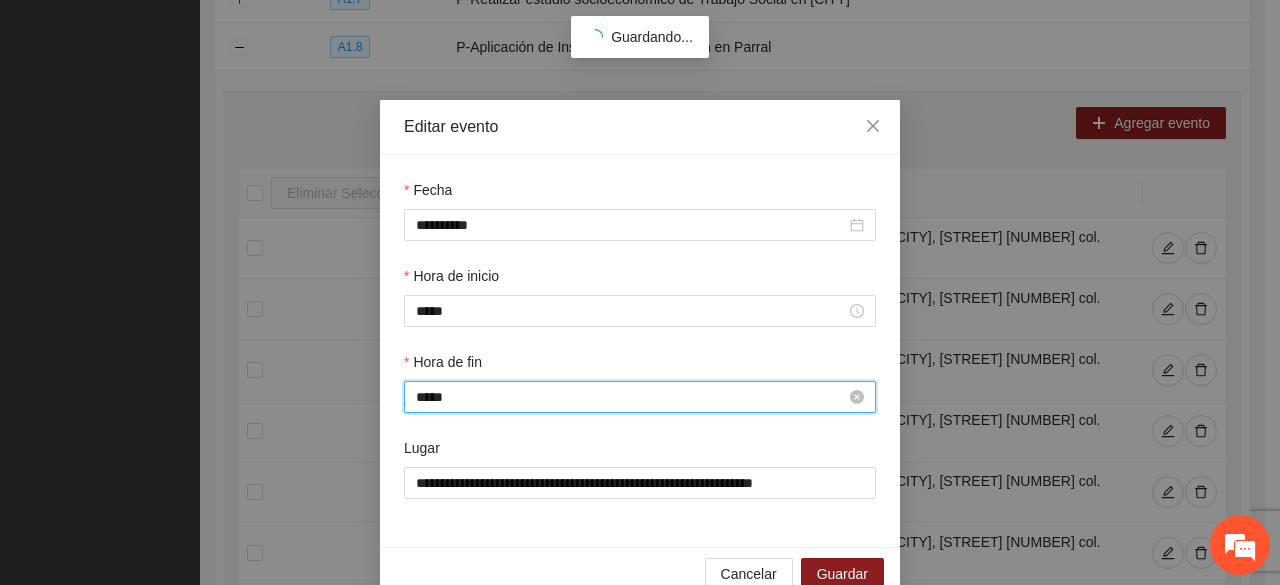 click on "*****" at bounding box center (631, 397) 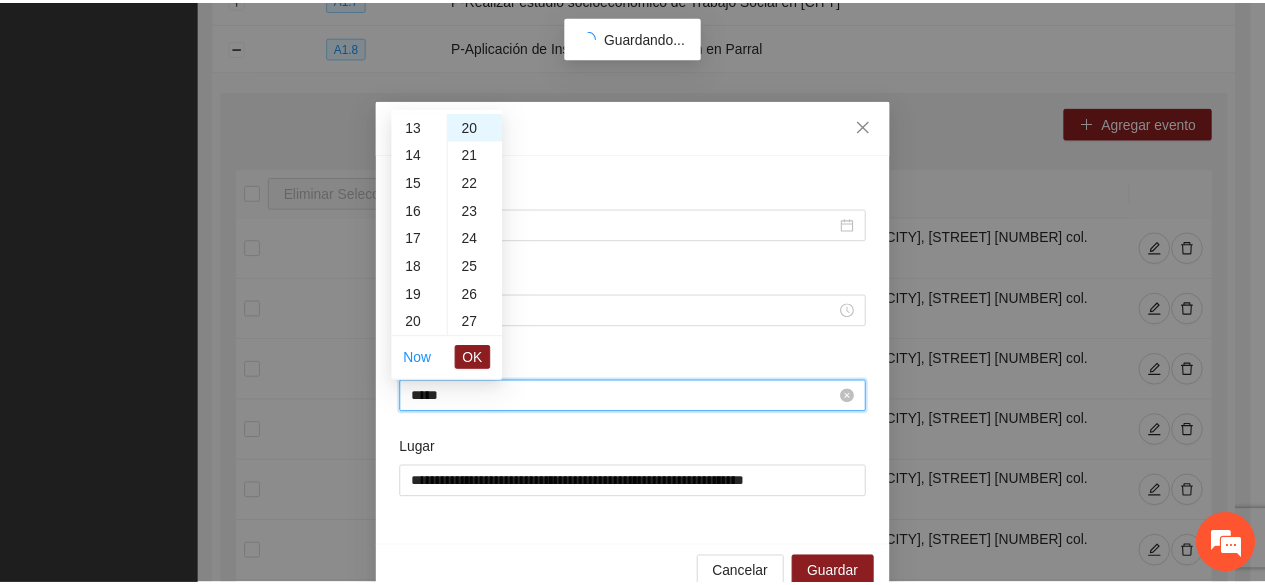 scroll, scrollTop: 336, scrollLeft: 0, axis: vertical 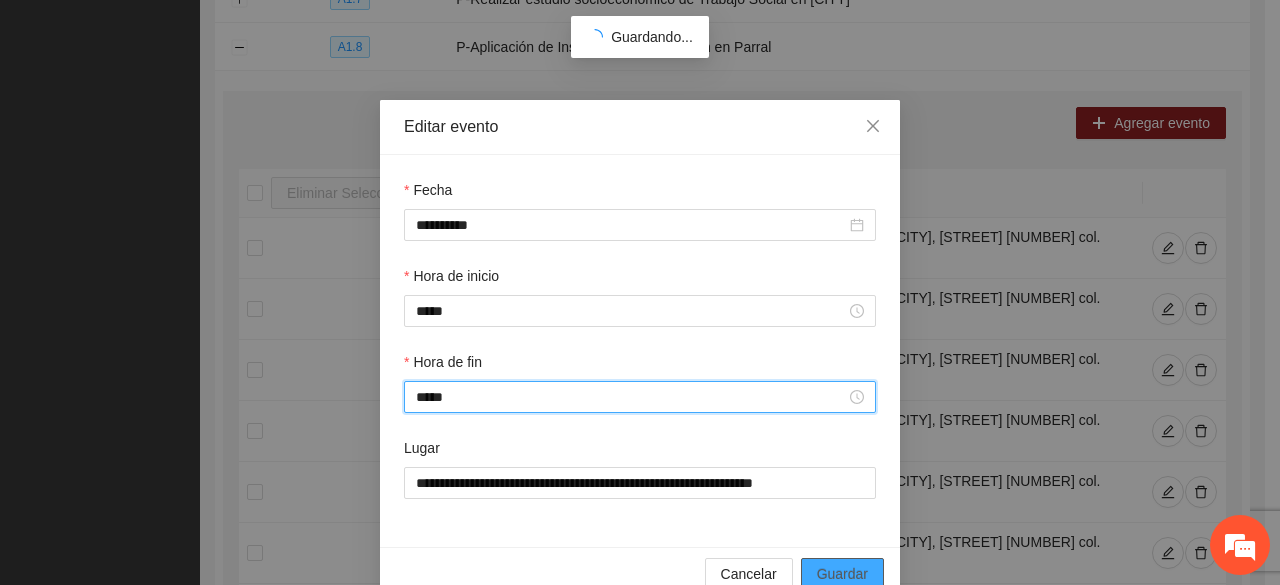 type on "*****" 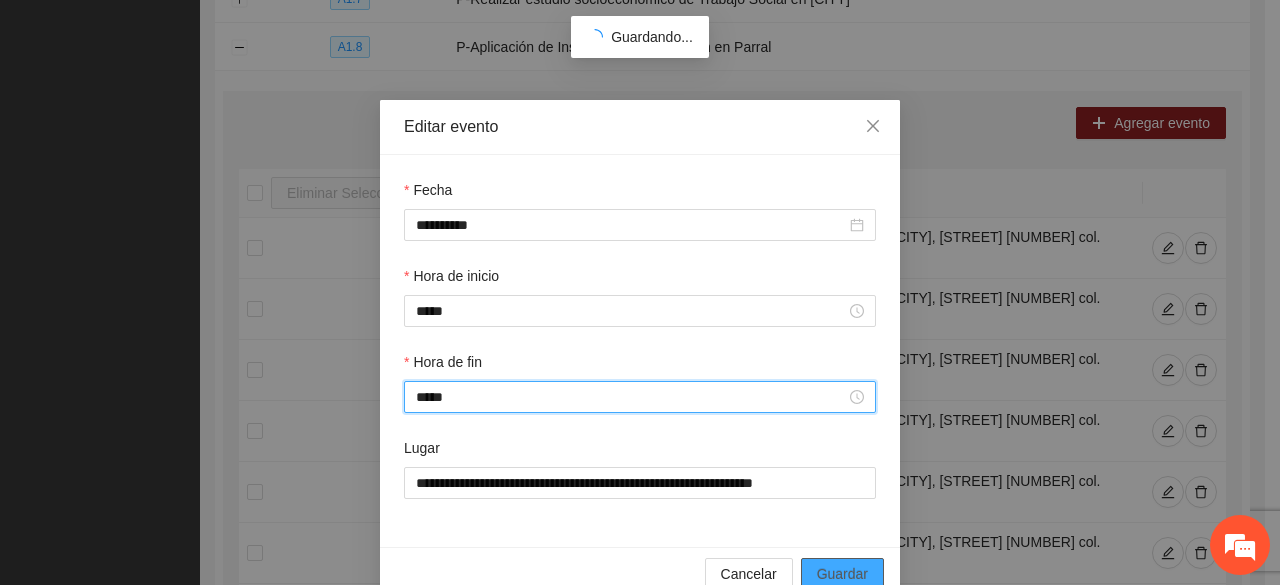 click on "Guardar" at bounding box center (842, 574) 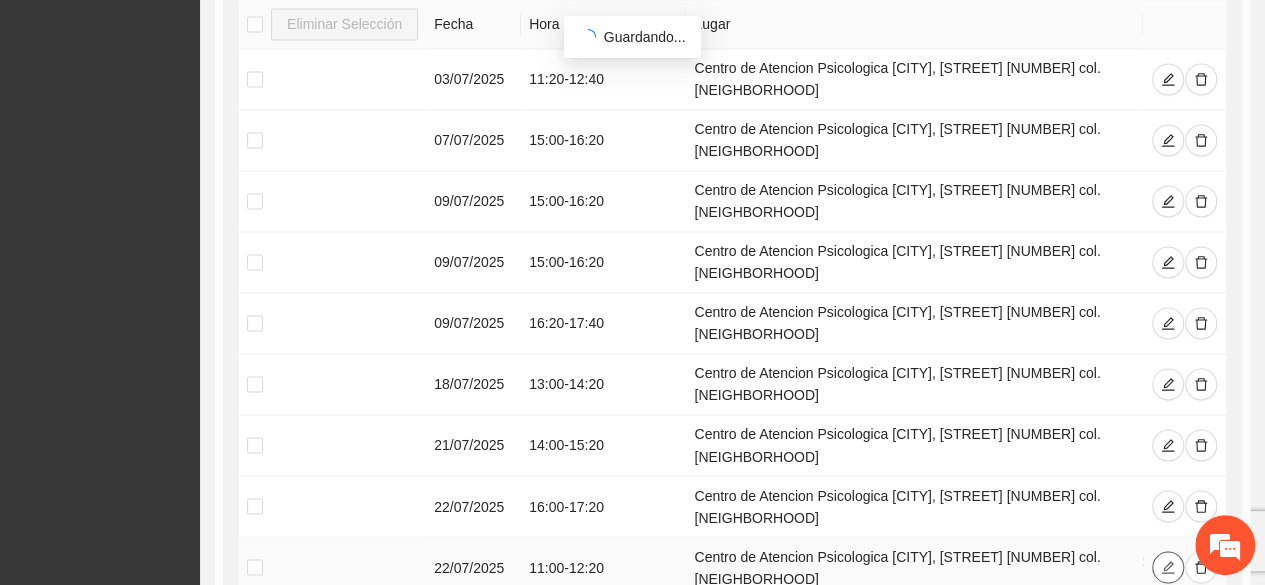 scroll, scrollTop: 1462, scrollLeft: 0, axis: vertical 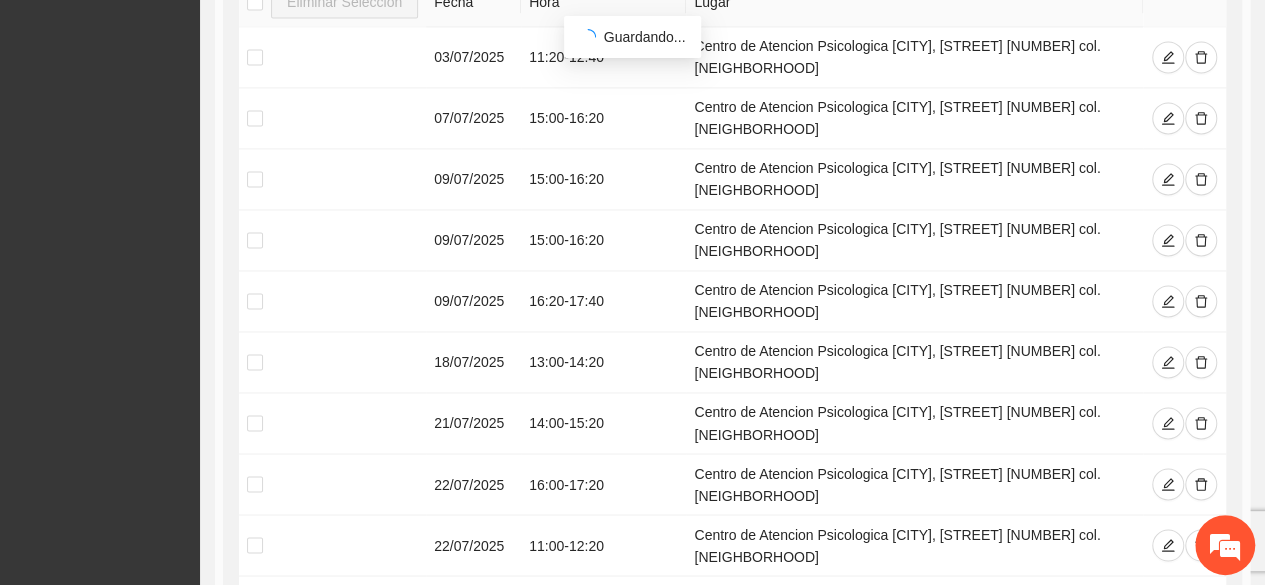 click on "1" at bounding box center [941, 665] 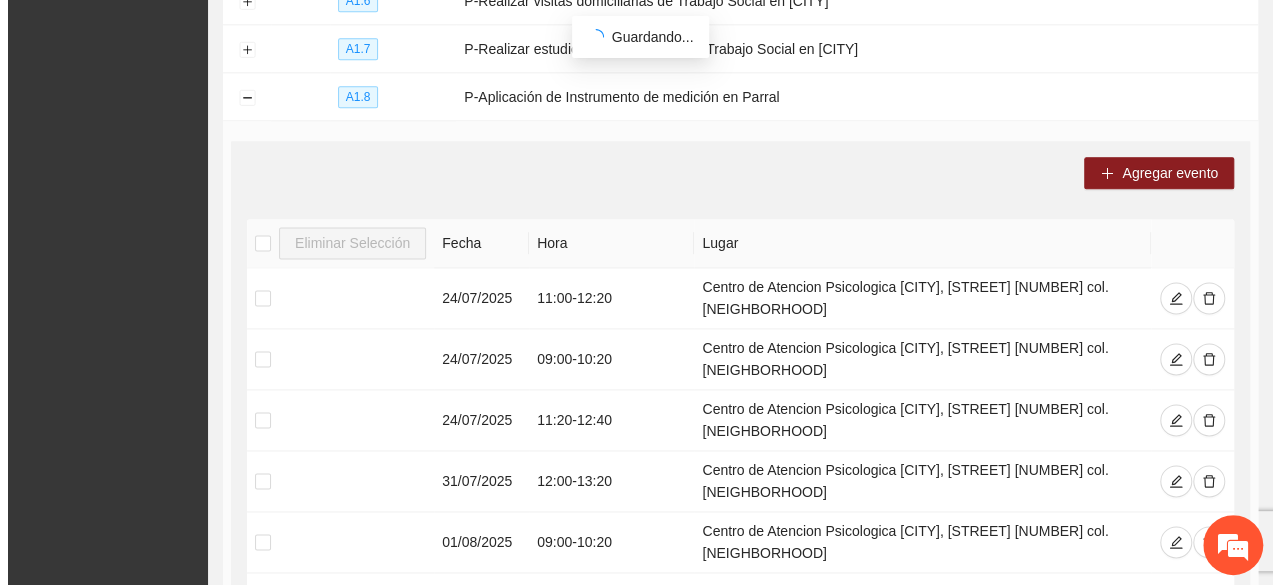 scroll, scrollTop: 1217, scrollLeft: 0, axis: vertical 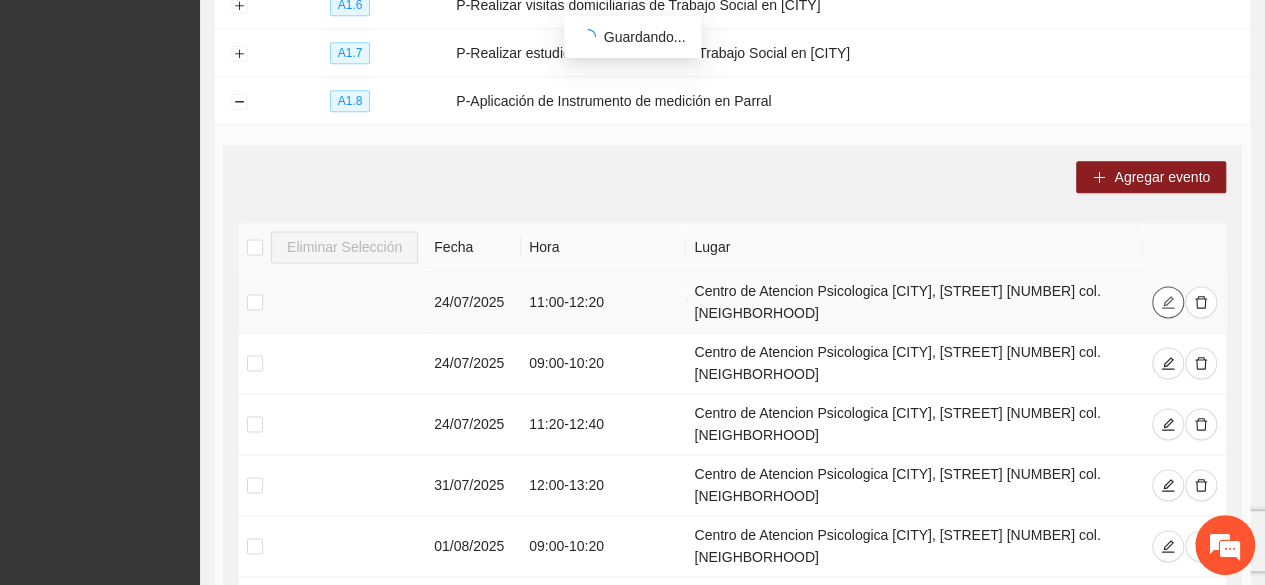 click 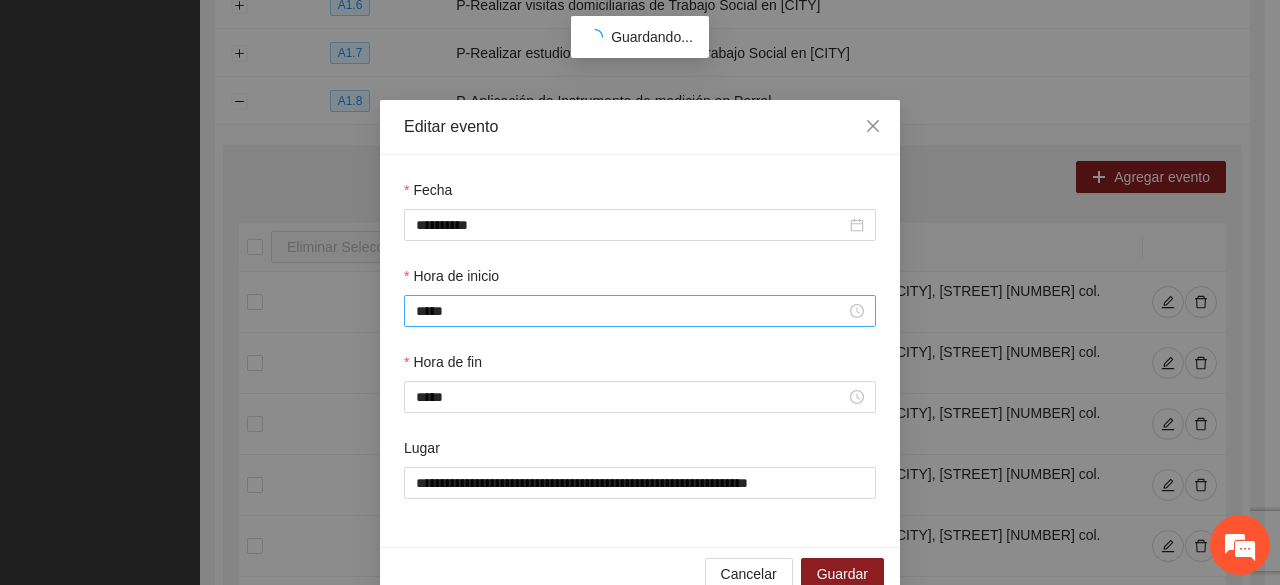 click on "*****" at bounding box center [640, 311] 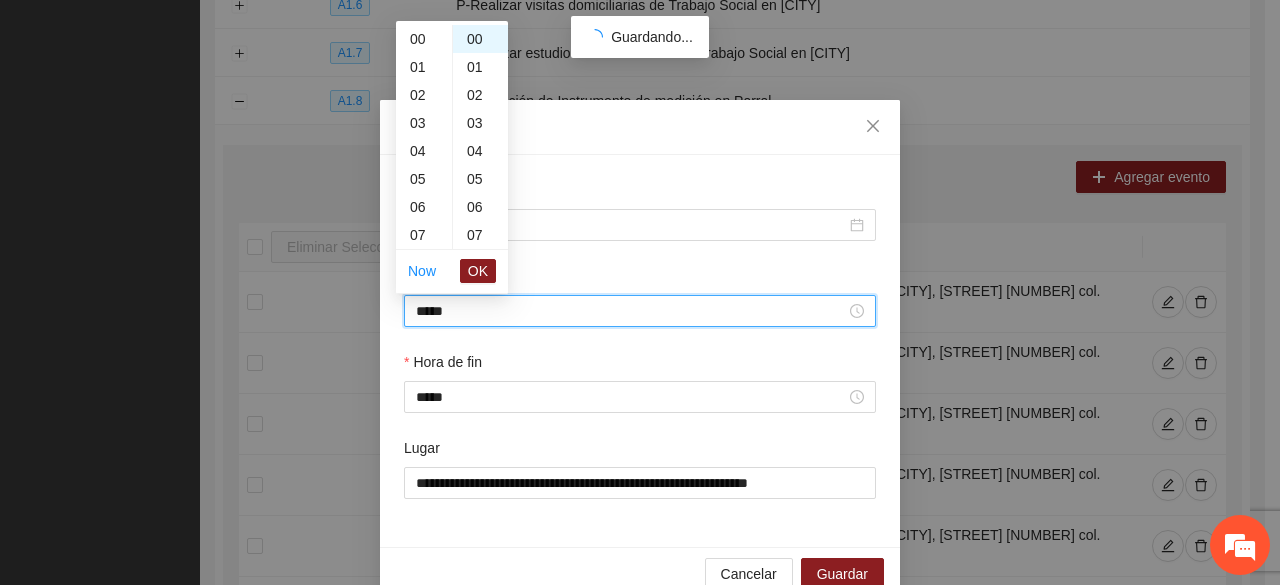 scroll, scrollTop: 308, scrollLeft: 0, axis: vertical 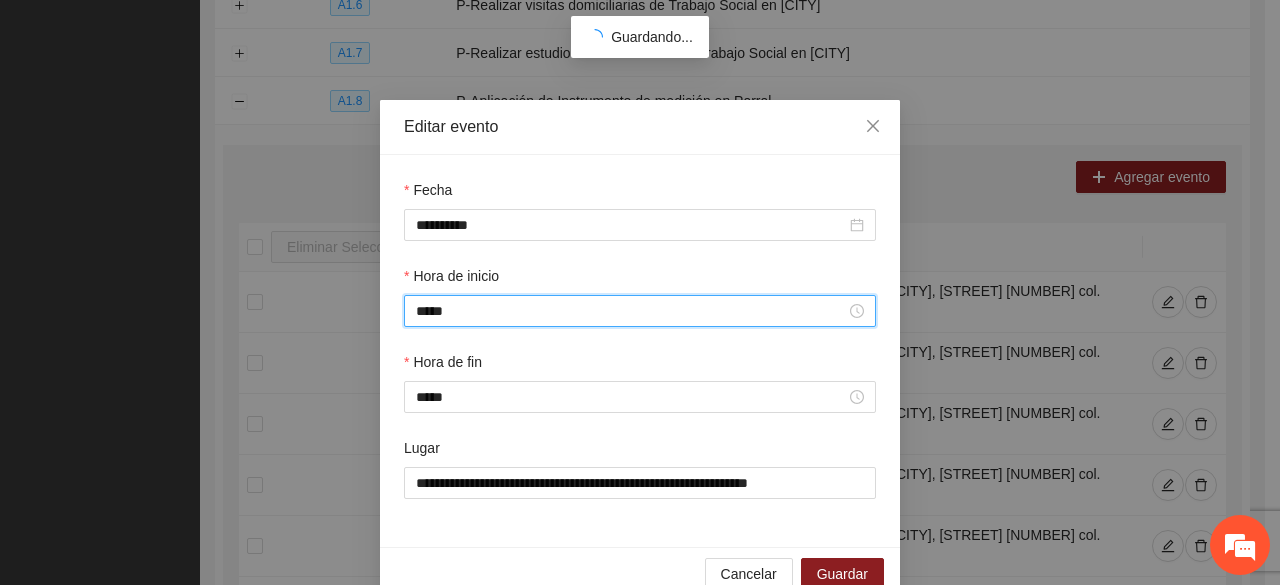 type on "*****" 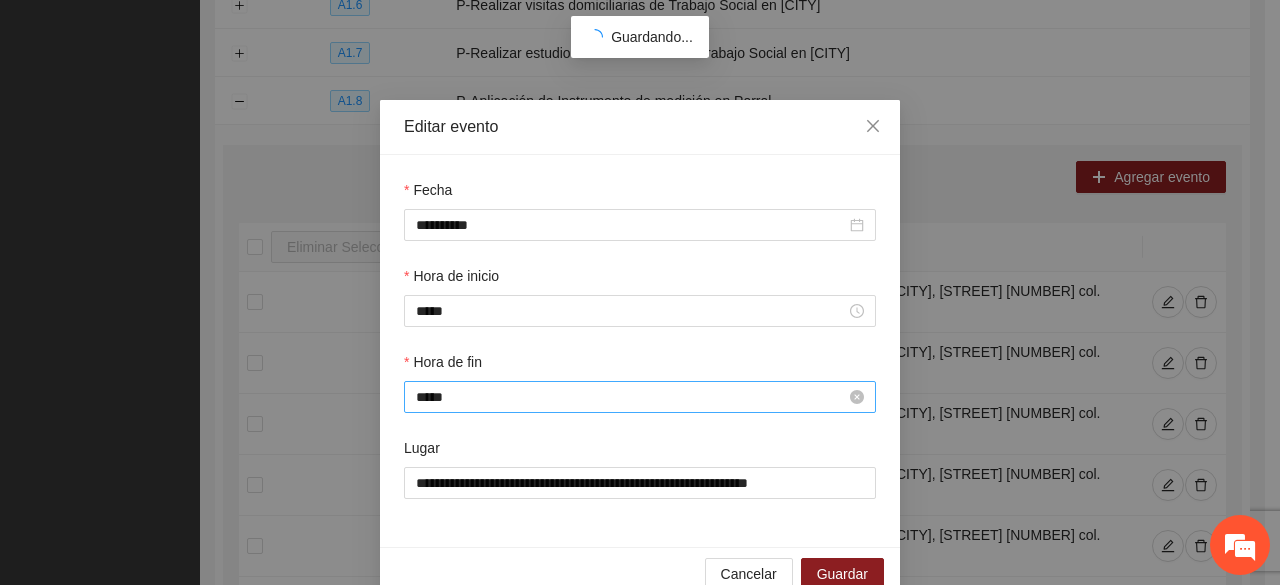 drag, startPoint x: 466, startPoint y: 421, endPoint x: 473, endPoint y: 407, distance: 15.652476 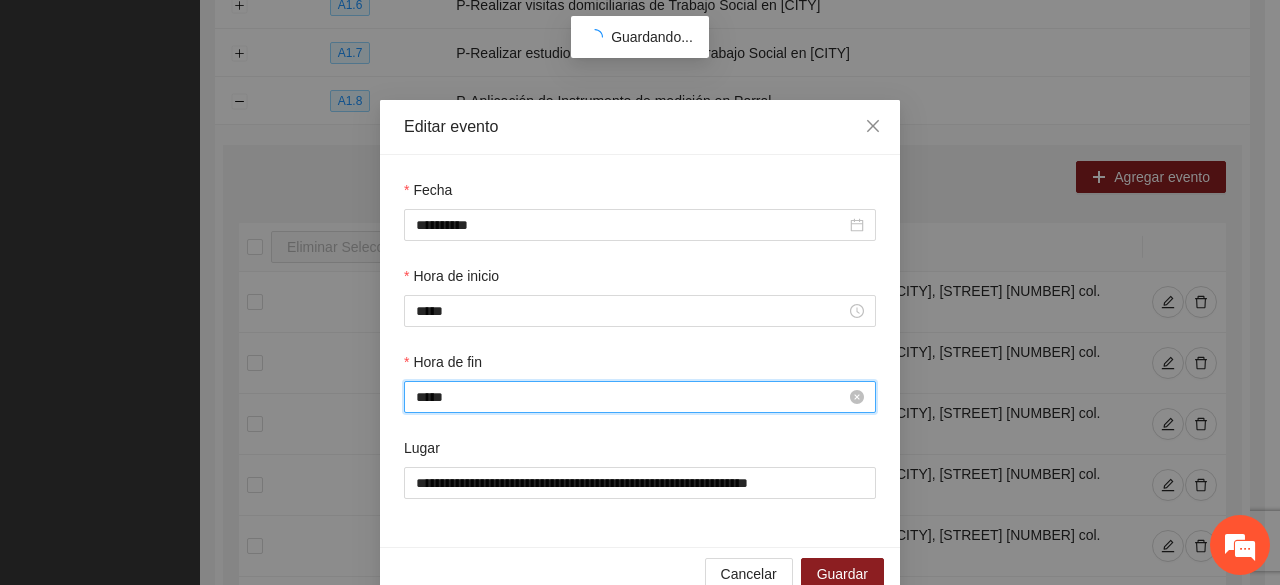 scroll, scrollTop: 336, scrollLeft: 0, axis: vertical 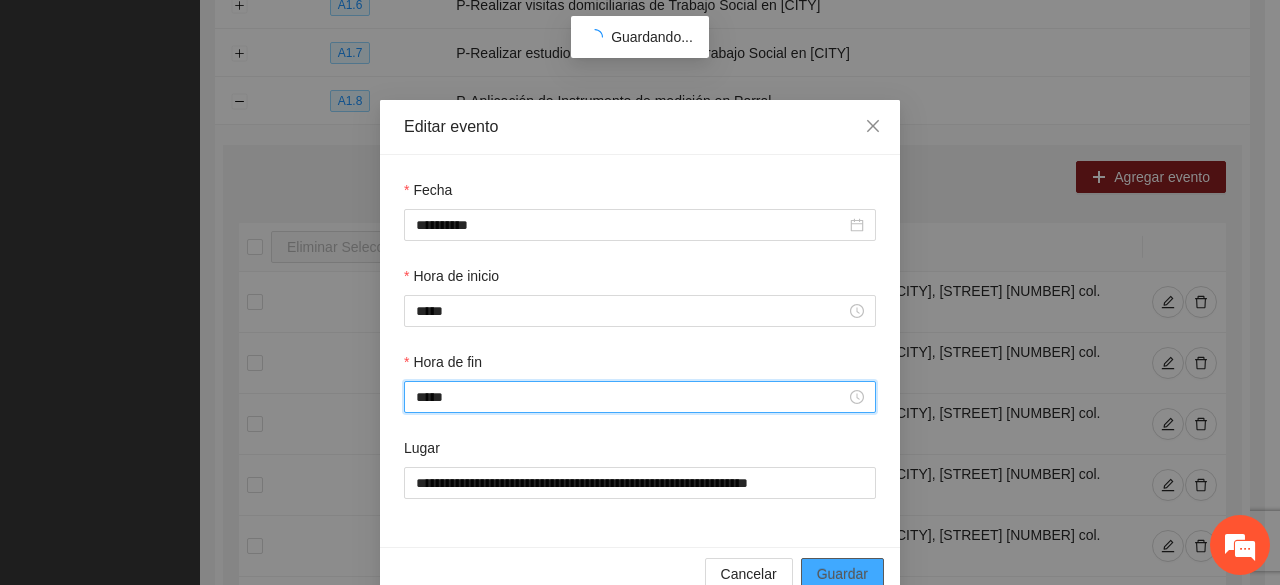 type on "*****" 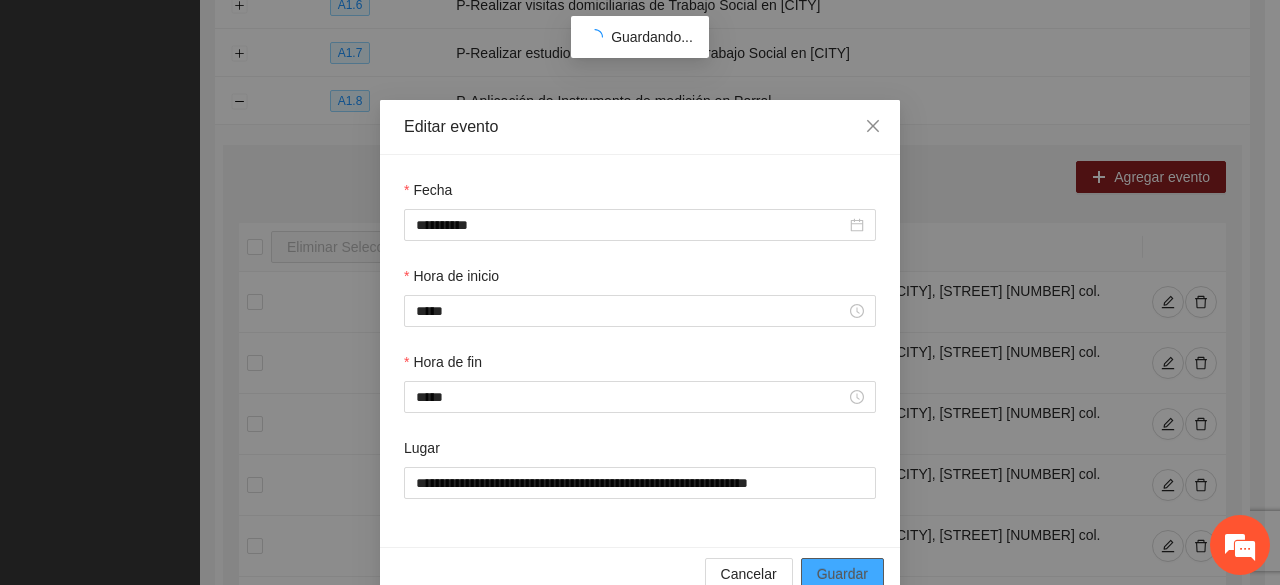 click on "Guardar" at bounding box center (842, 574) 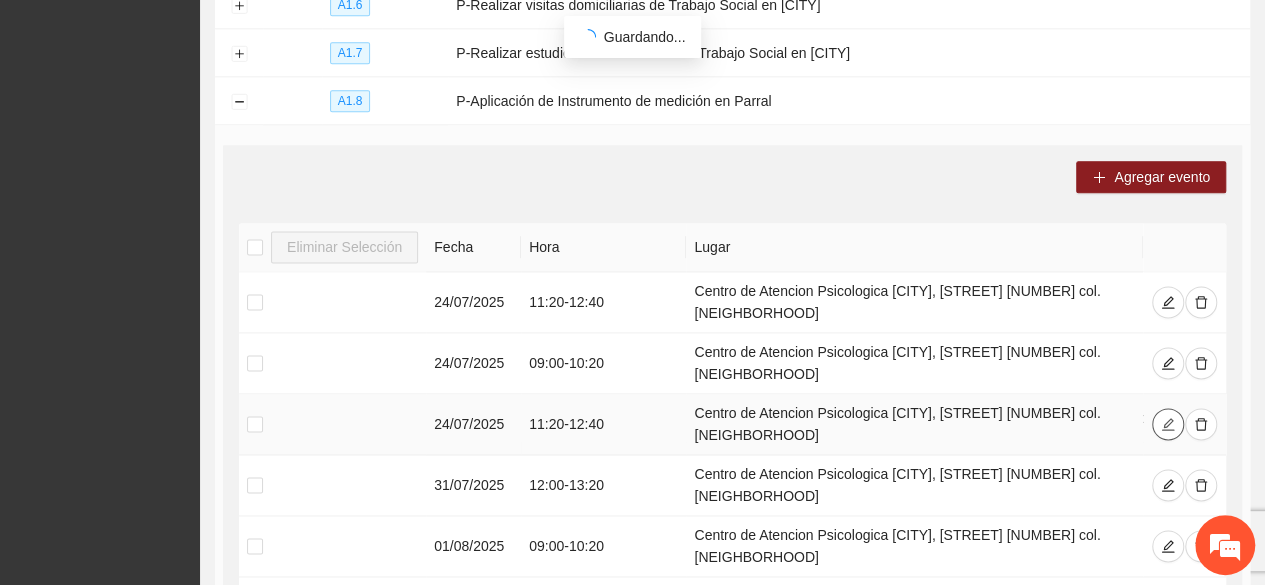 click at bounding box center [1168, 424] 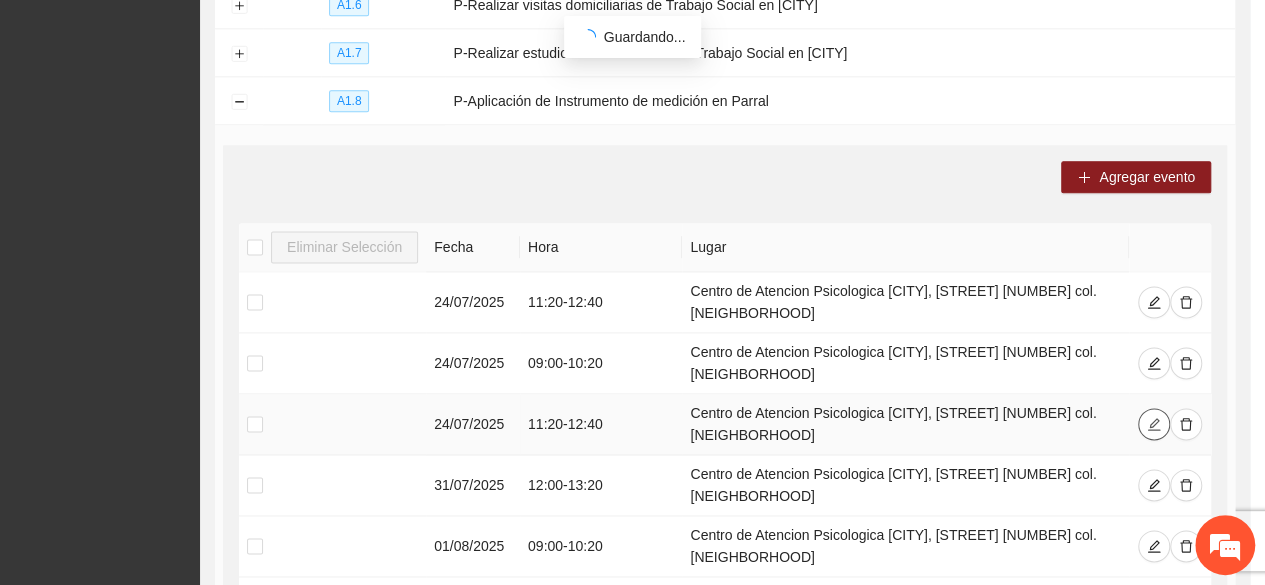 type on "**********" 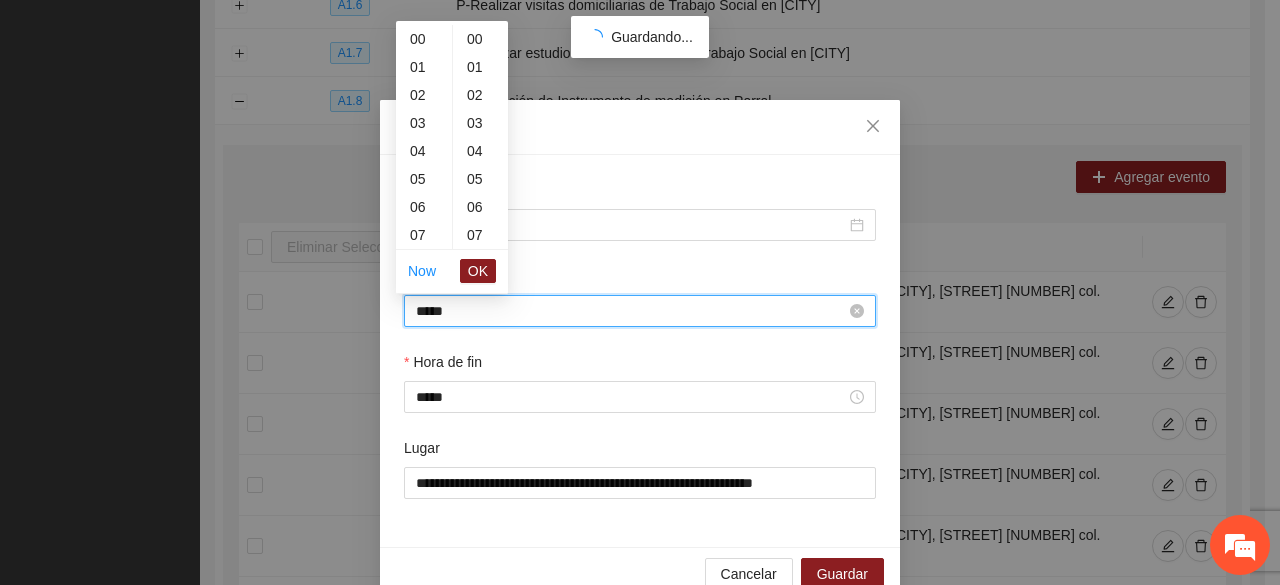 click on "*****" at bounding box center [631, 311] 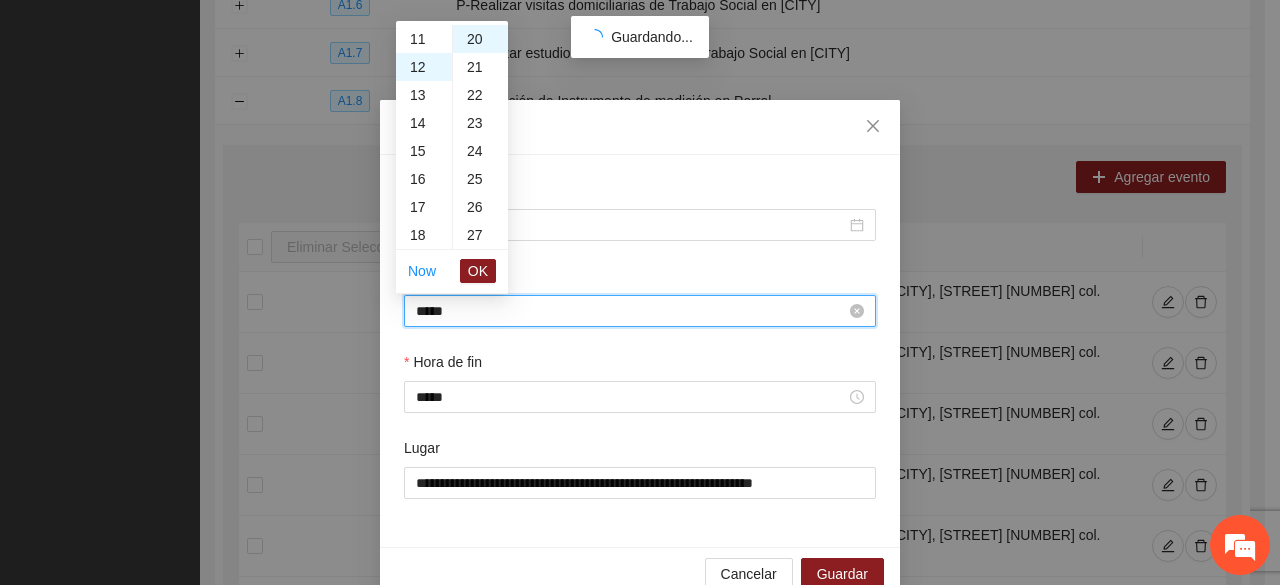 scroll, scrollTop: 336, scrollLeft: 0, axis: vertical 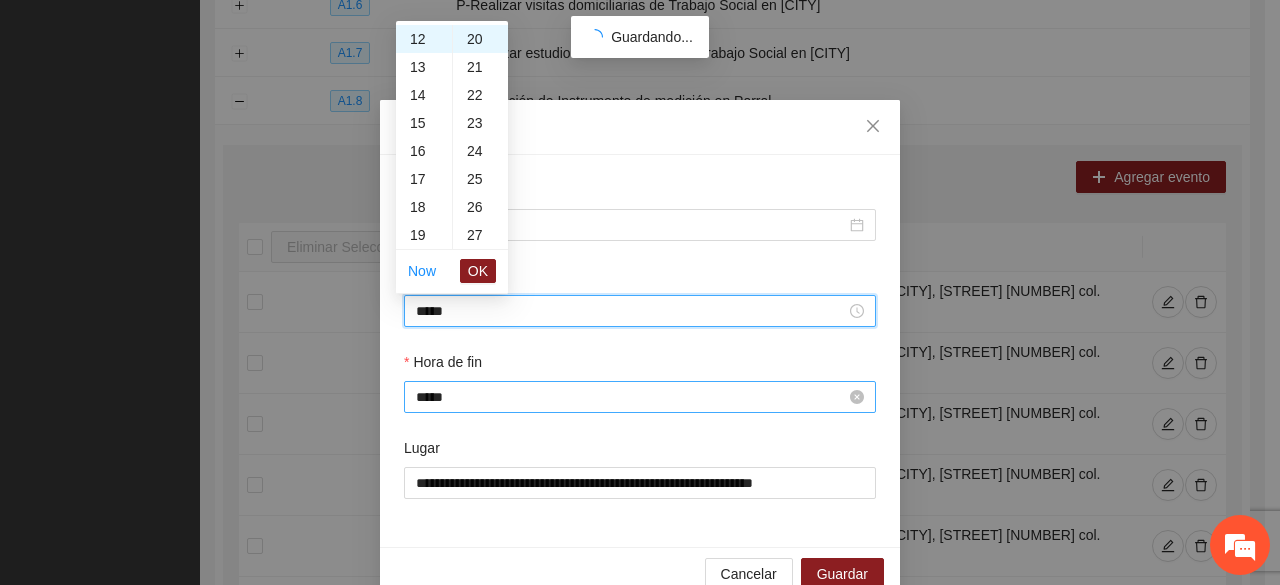 type on "*****" 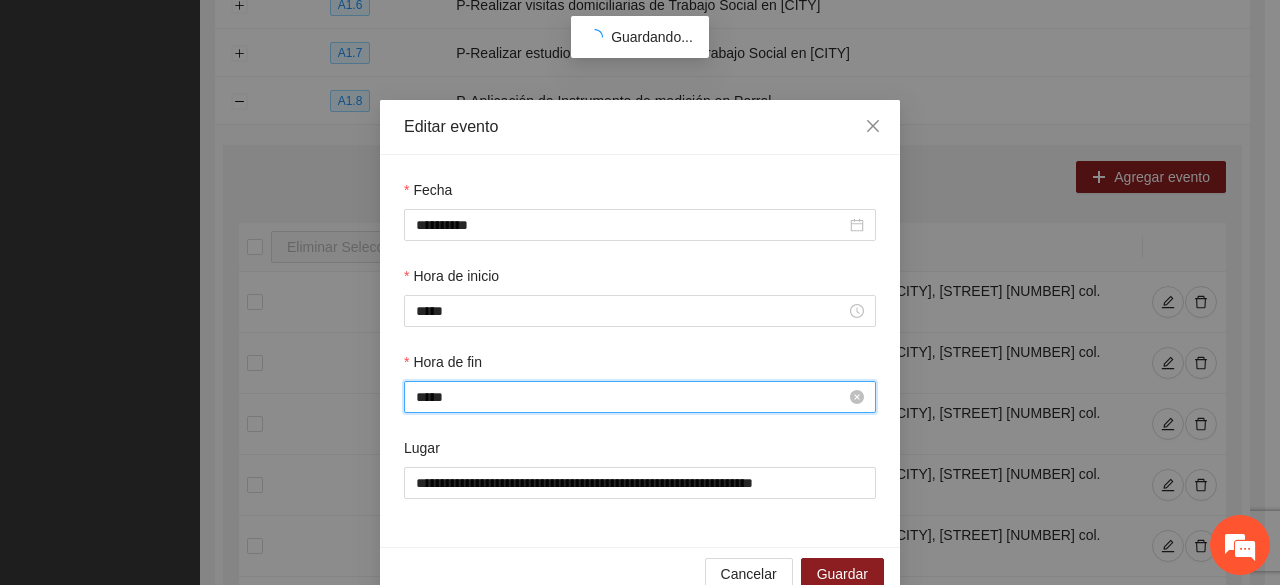 click on "*****" at bounding box center [631, 397] 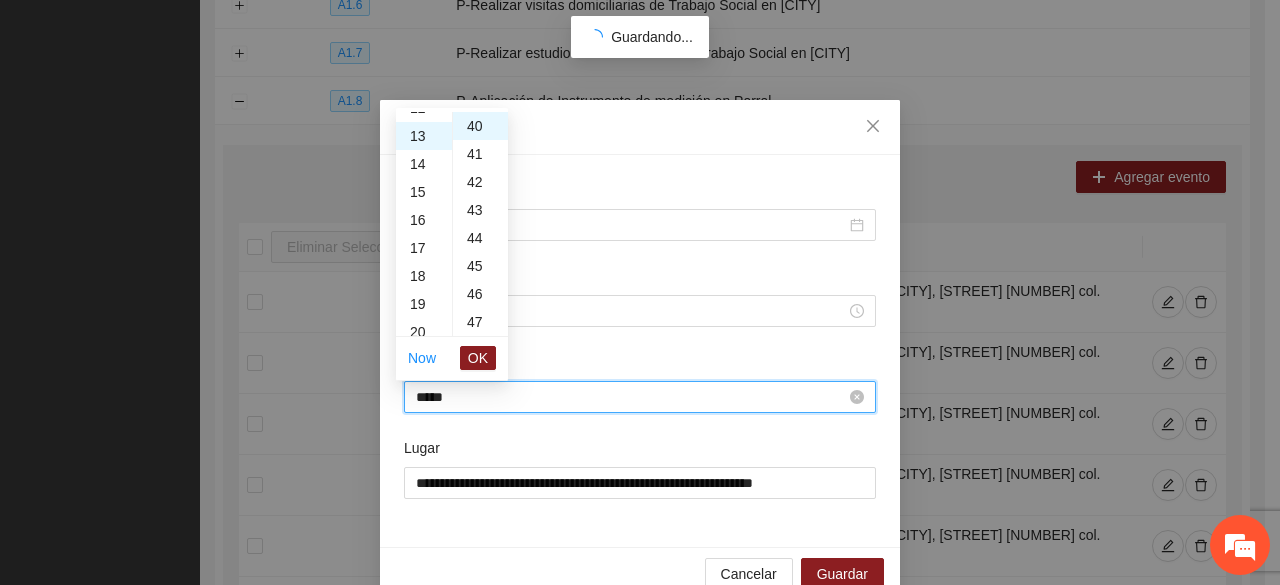 scroll, scrollTop: 364, scrollLeft: 0, axis: vertical 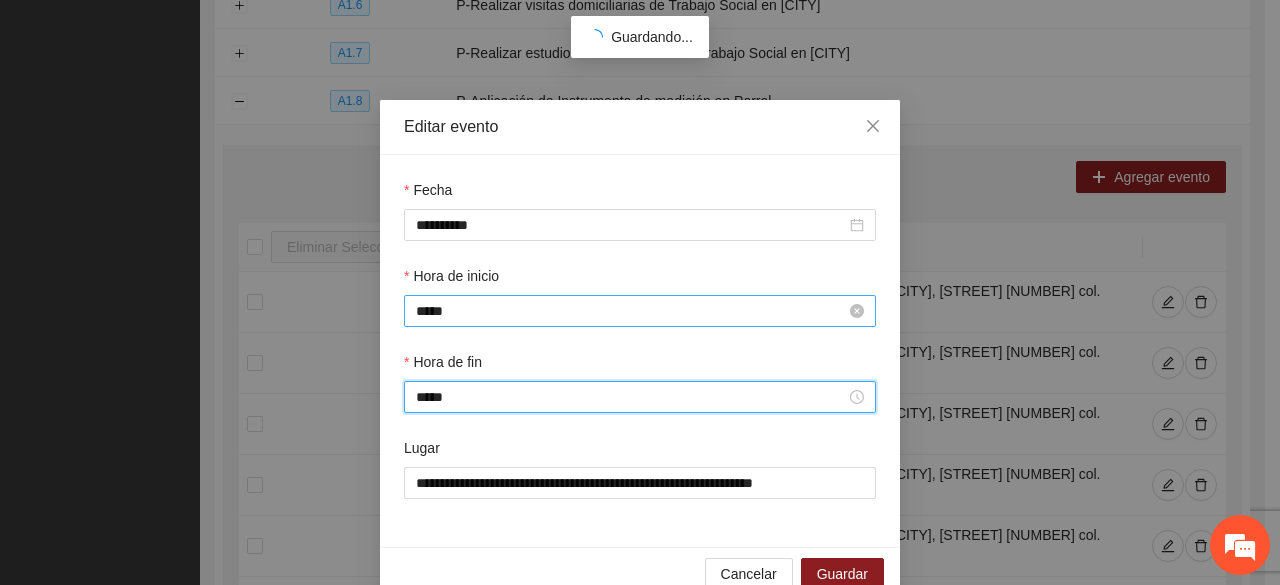 type on "*****" 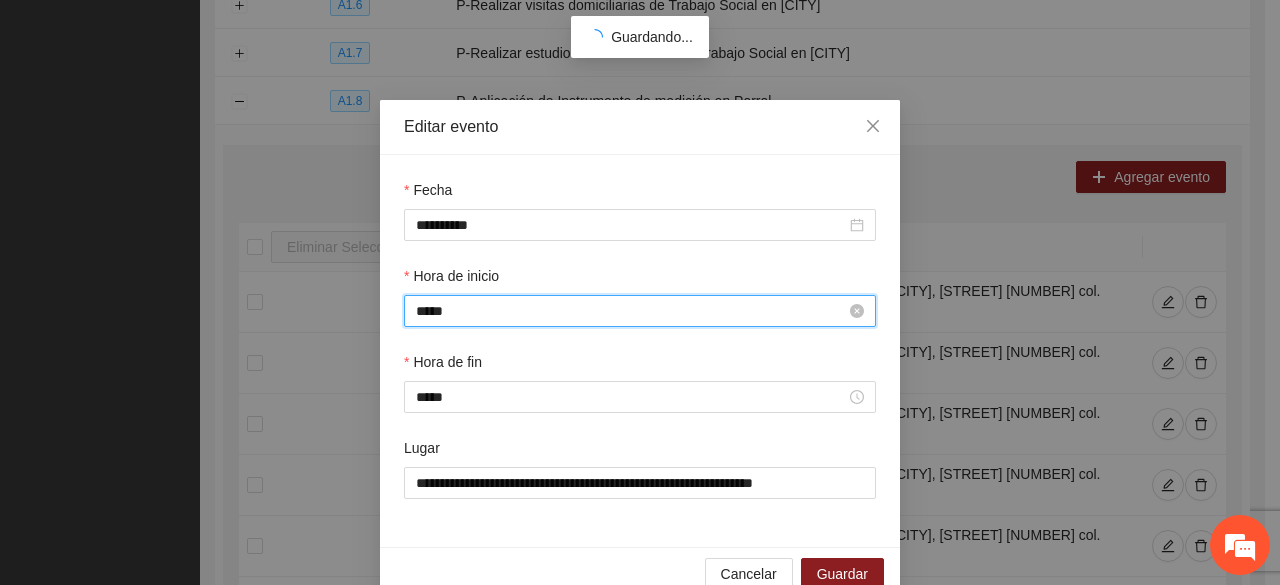 click on "*****" at bounding box center (631, 311) 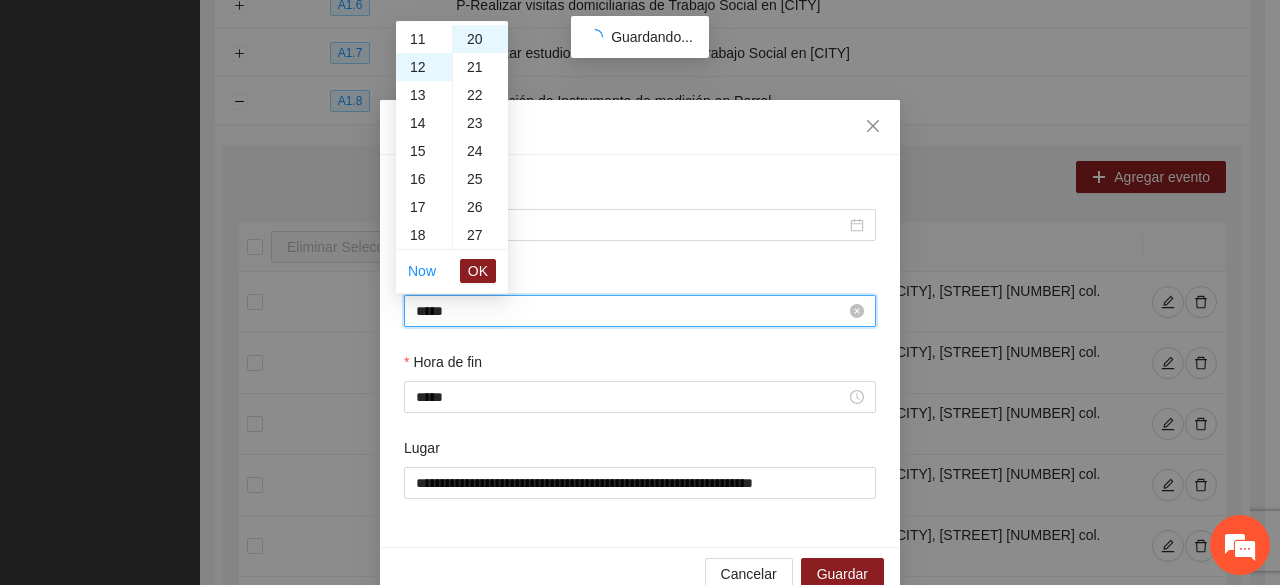 scroll, scrollTop: 336, scrollLeft: 0, axis: vertical 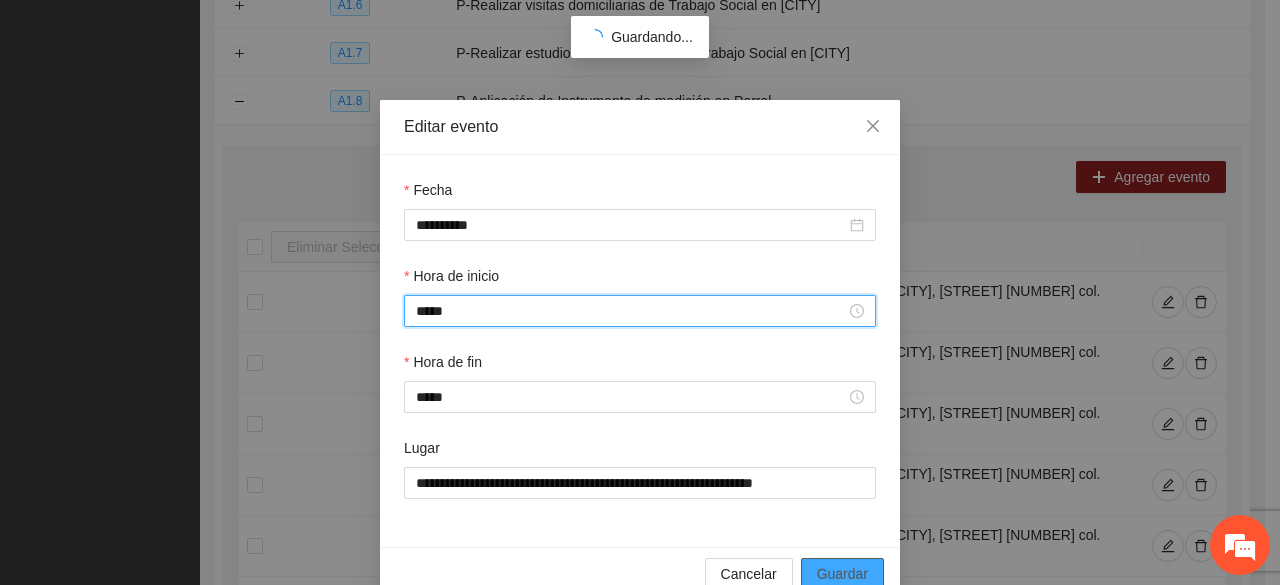 type on "*****" 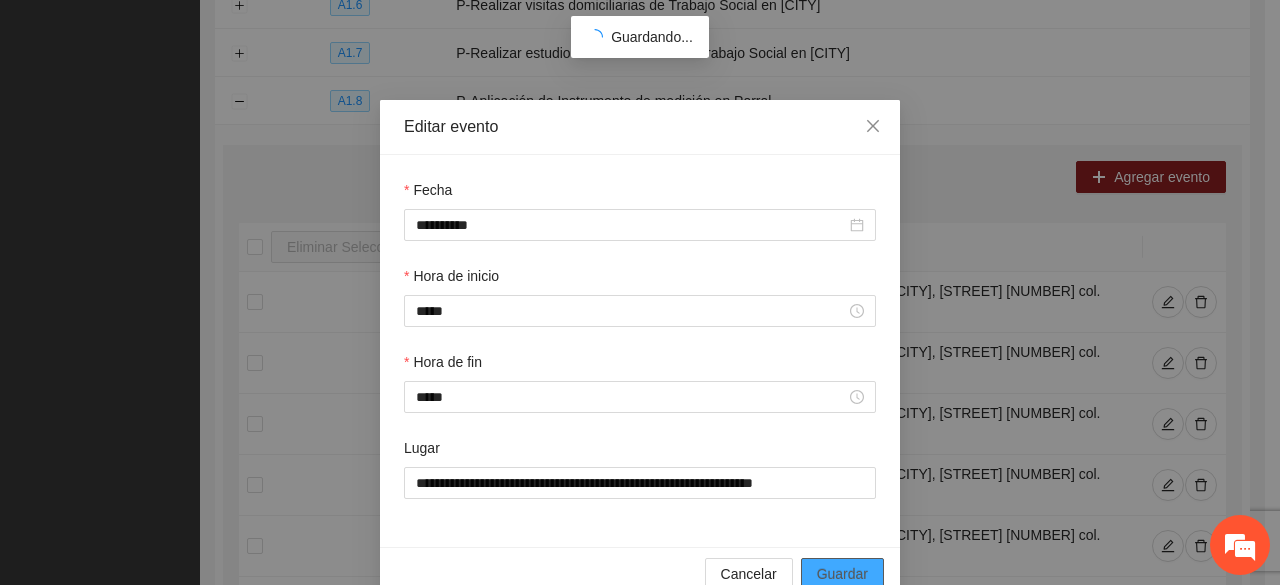 click on "Guardar" at bounding box center [842, 574] 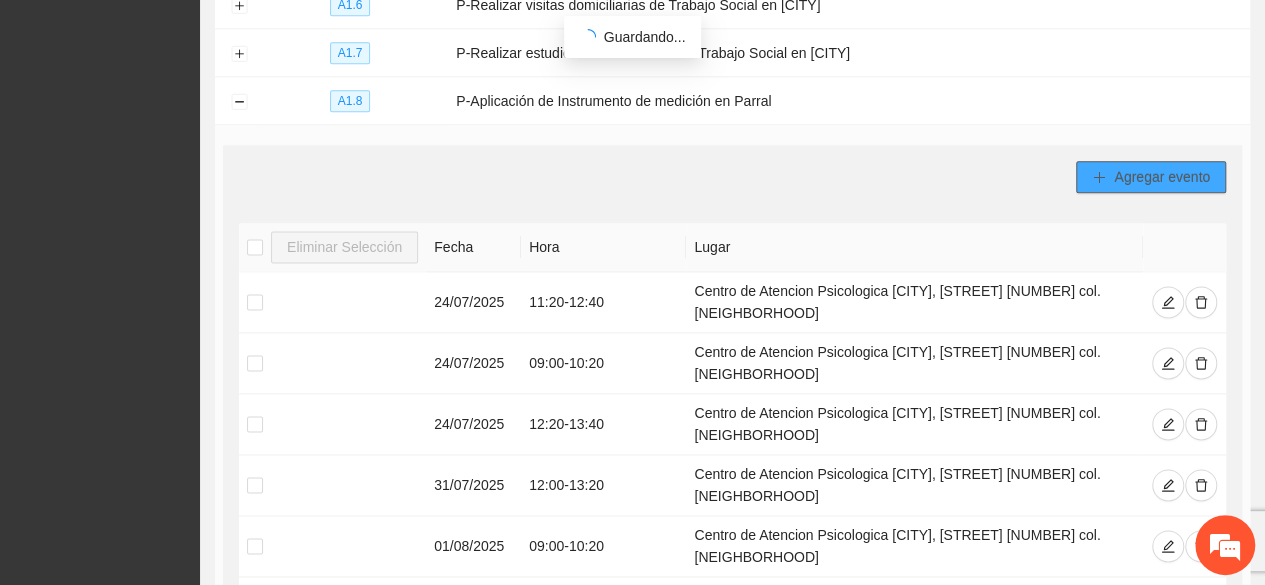 click on "Agregar evento" at bounding box center (1162, 177) 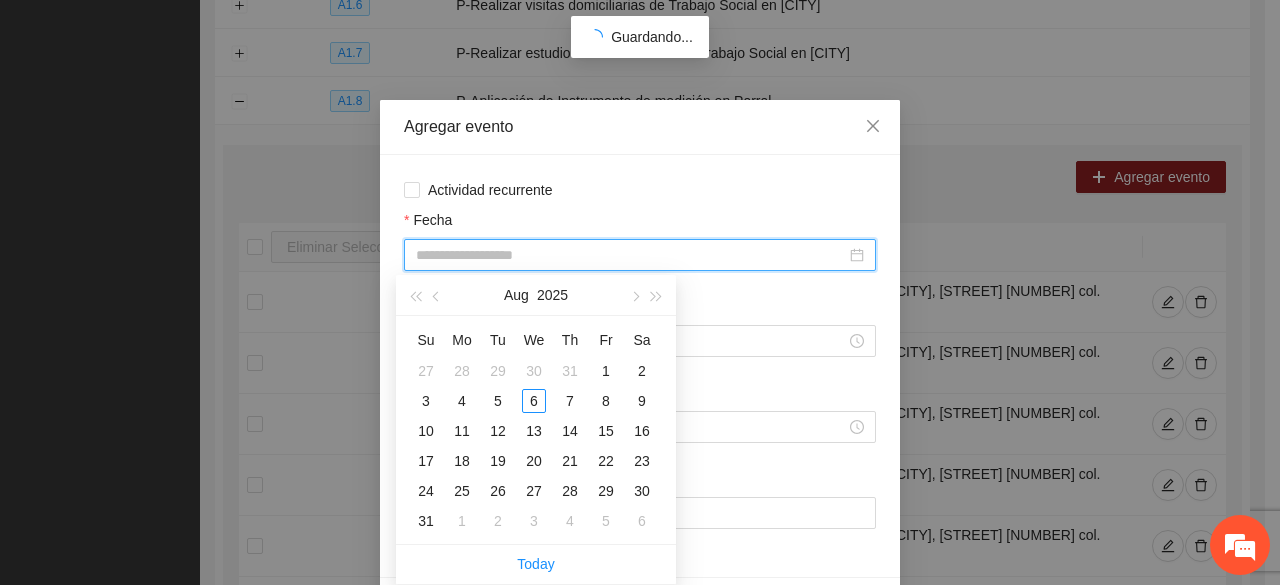 click on "Fecha" at bounding box center [631, 255] 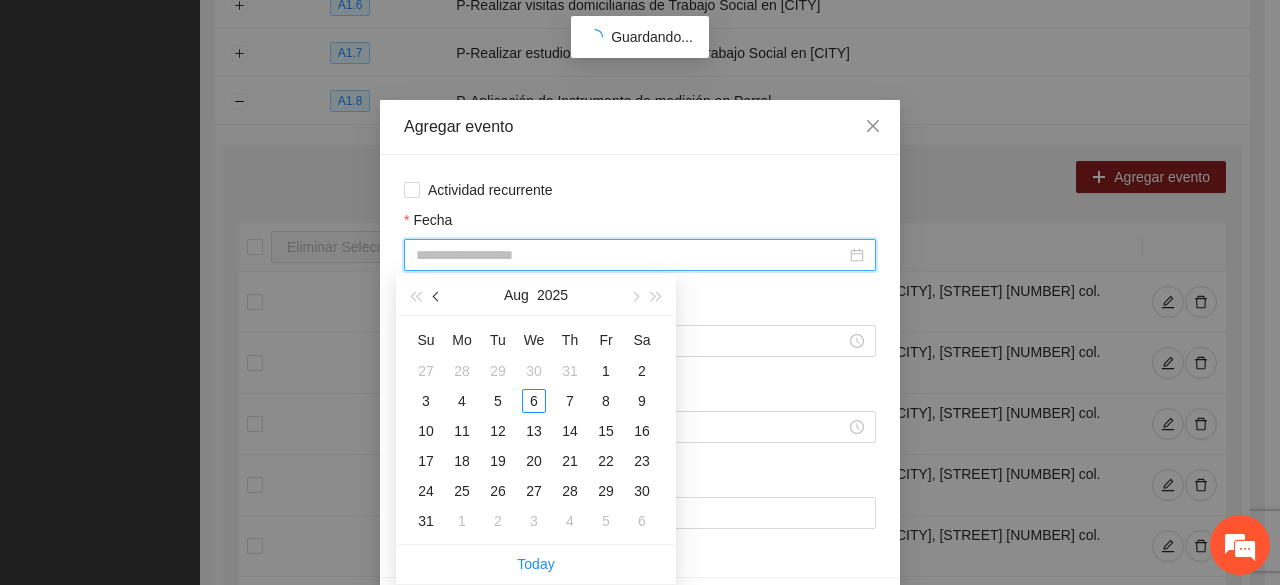click at bounding box center (437, 295) 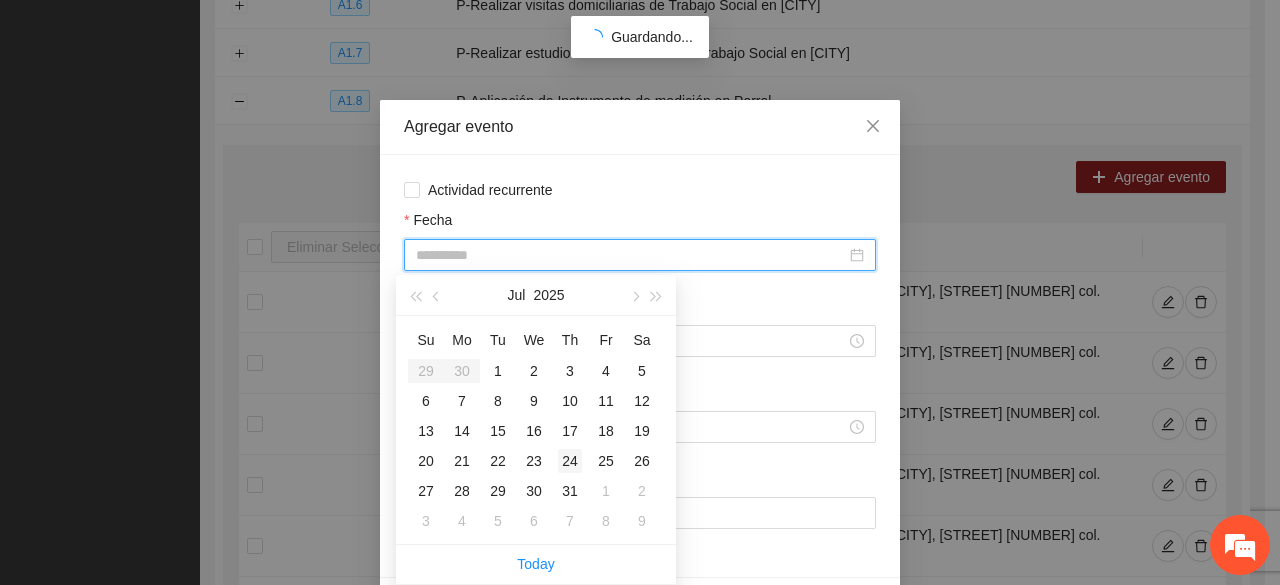 type on "**********" 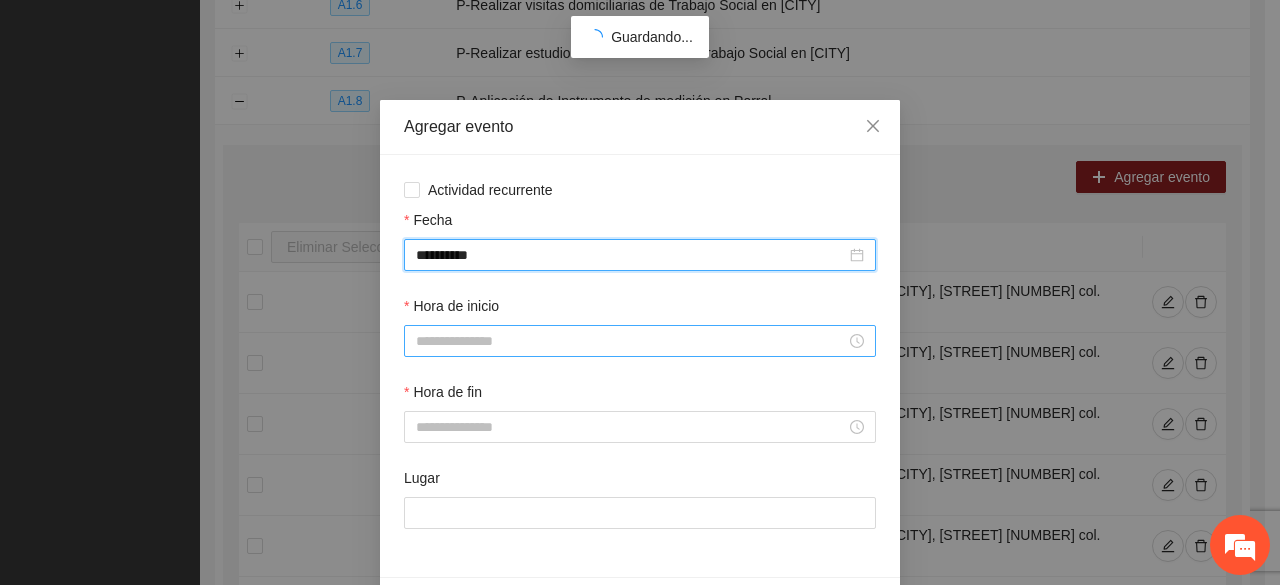 click on "Hora de inicio" at bounding box center (631, 341) 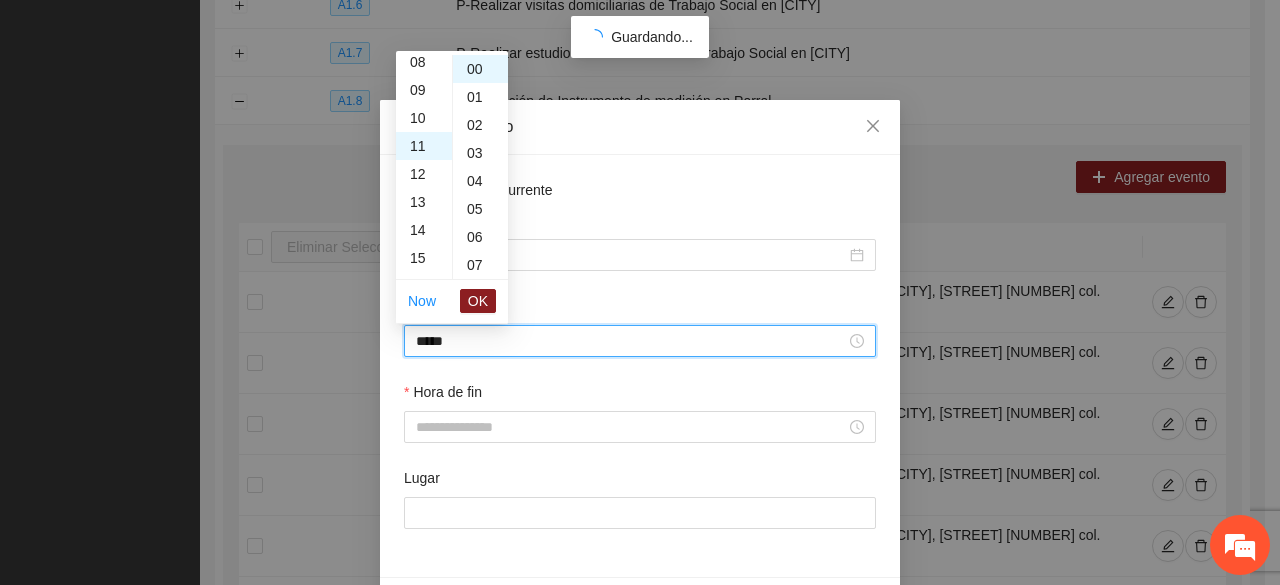scroll, scrollTop: 308, scrollLeft: 0, axis: vertical 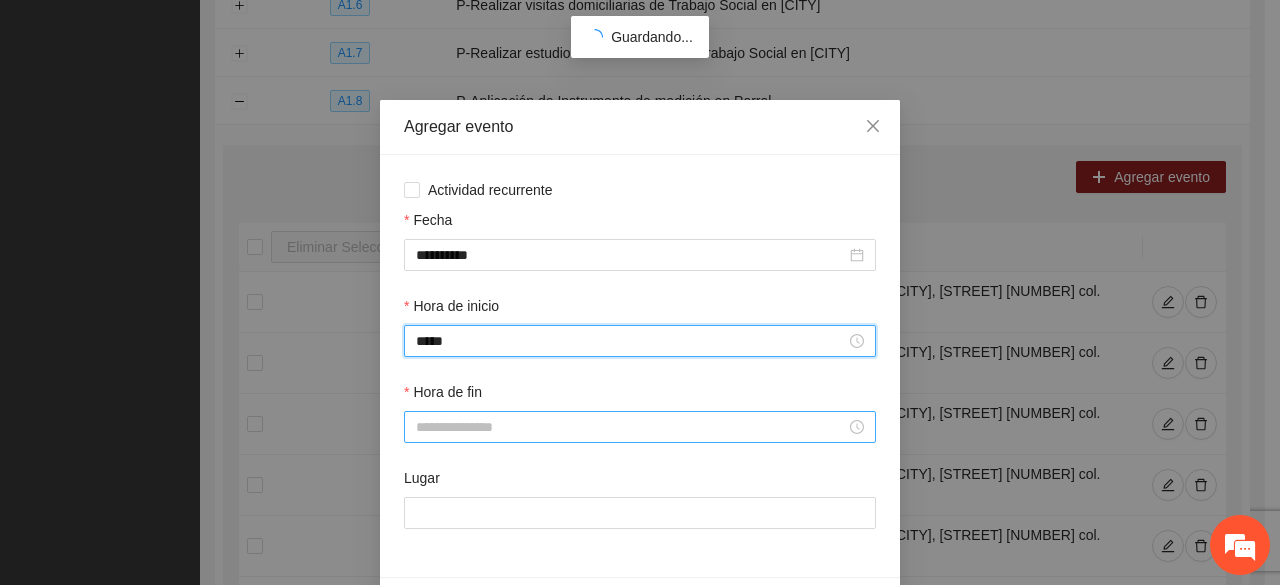 type on "*****" 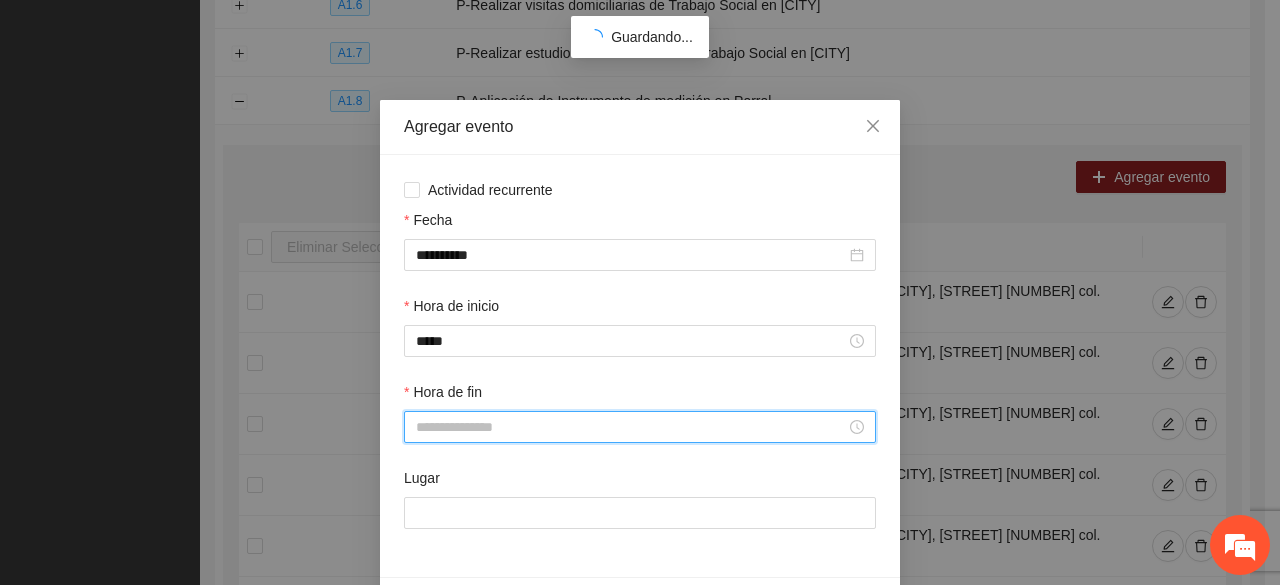 click on "Hora de fin" at bounding box center [631, 427] 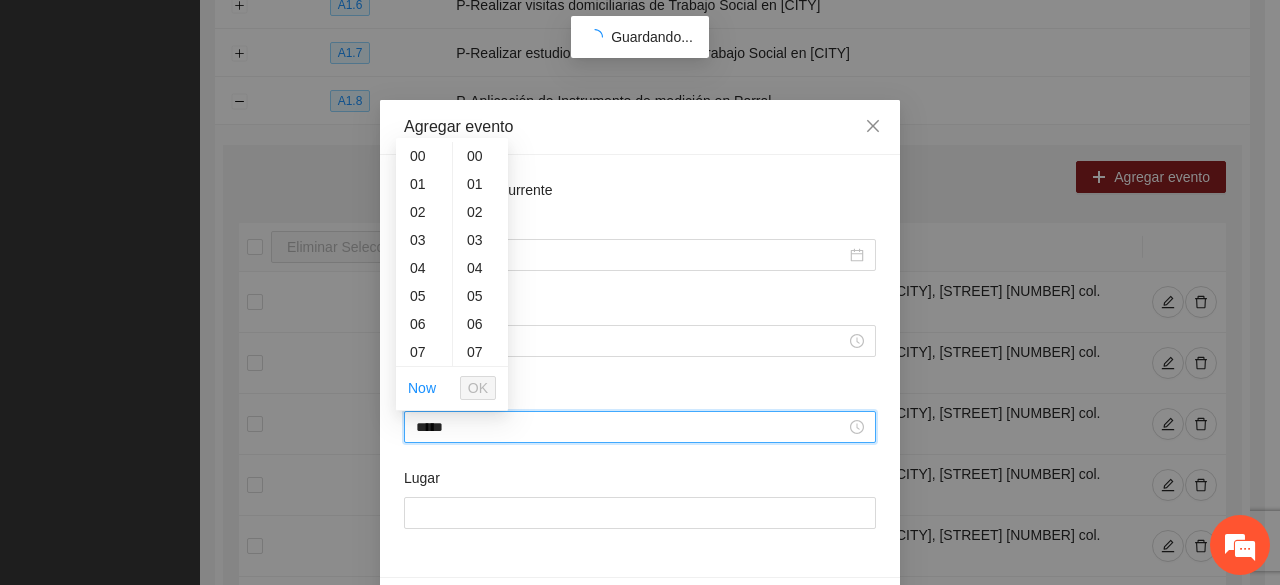 scroll, scrollTop: 224, scrollLeft: 0, axis: vertical 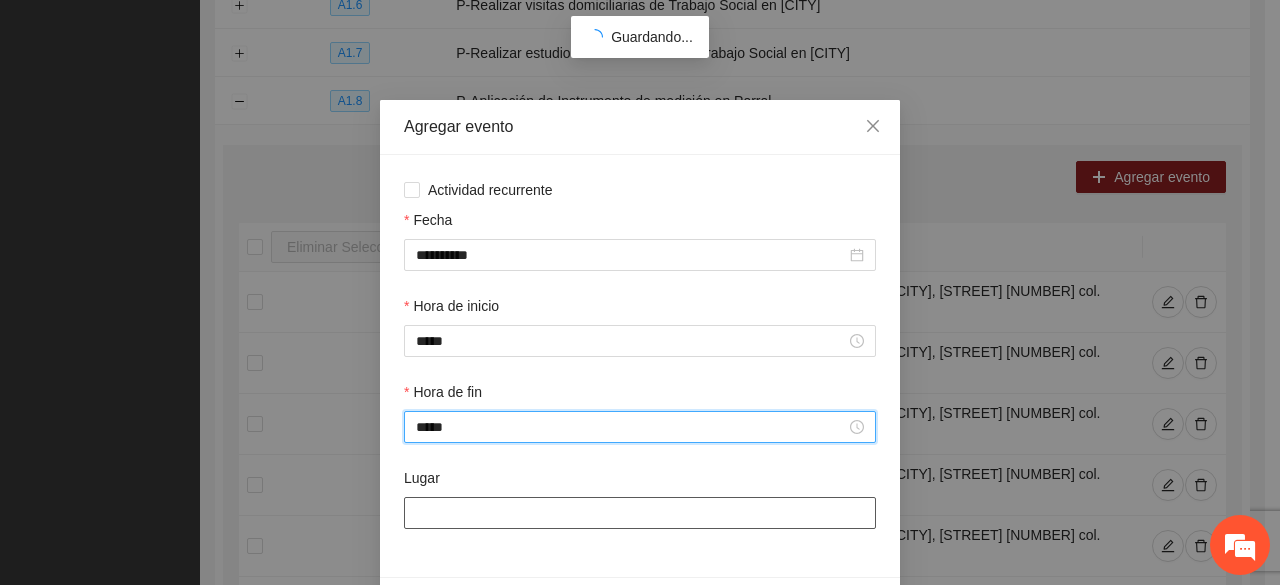 type on "*****" 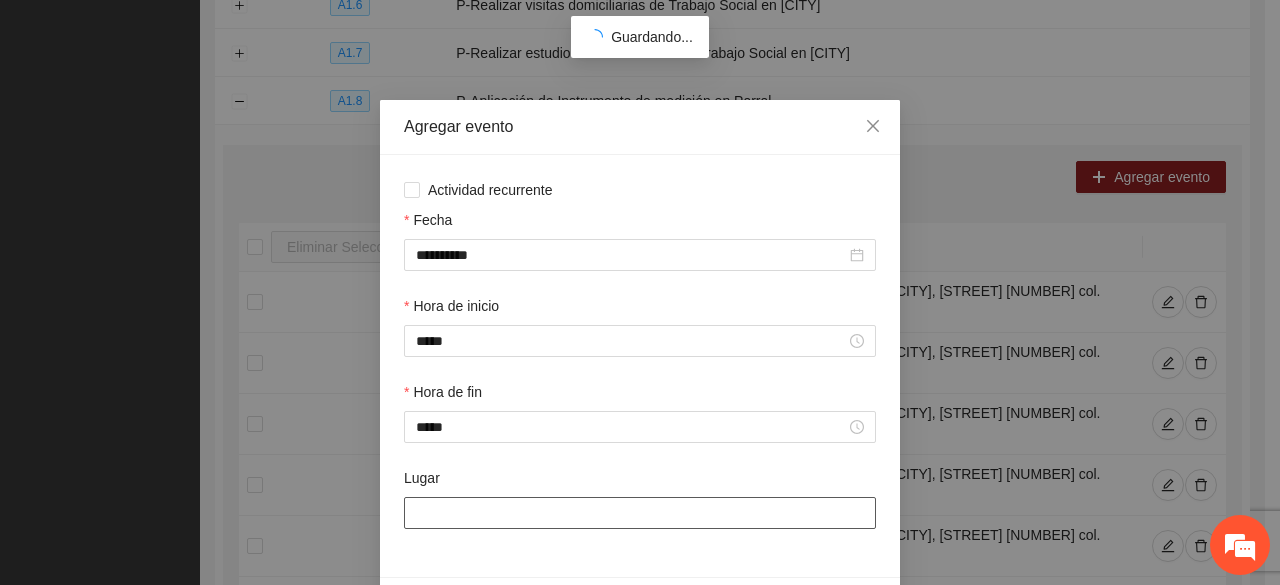 click on "Lugar" at bounding box center (640, 513) 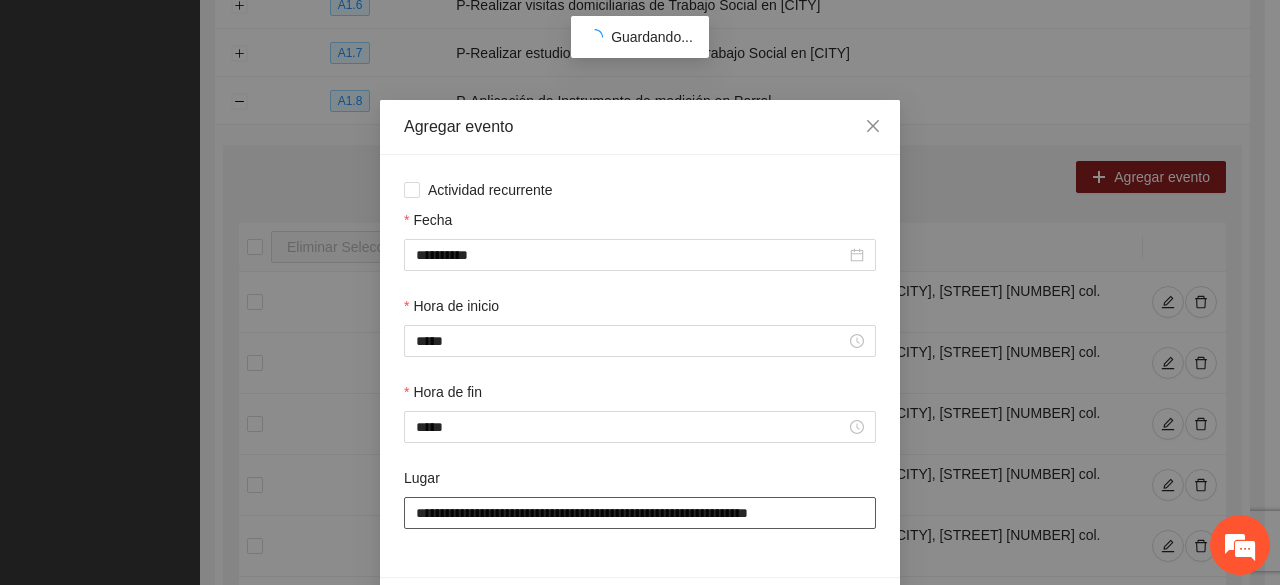 scroll, scrollTop: 70, scrollLeft: 0, axis: vertical 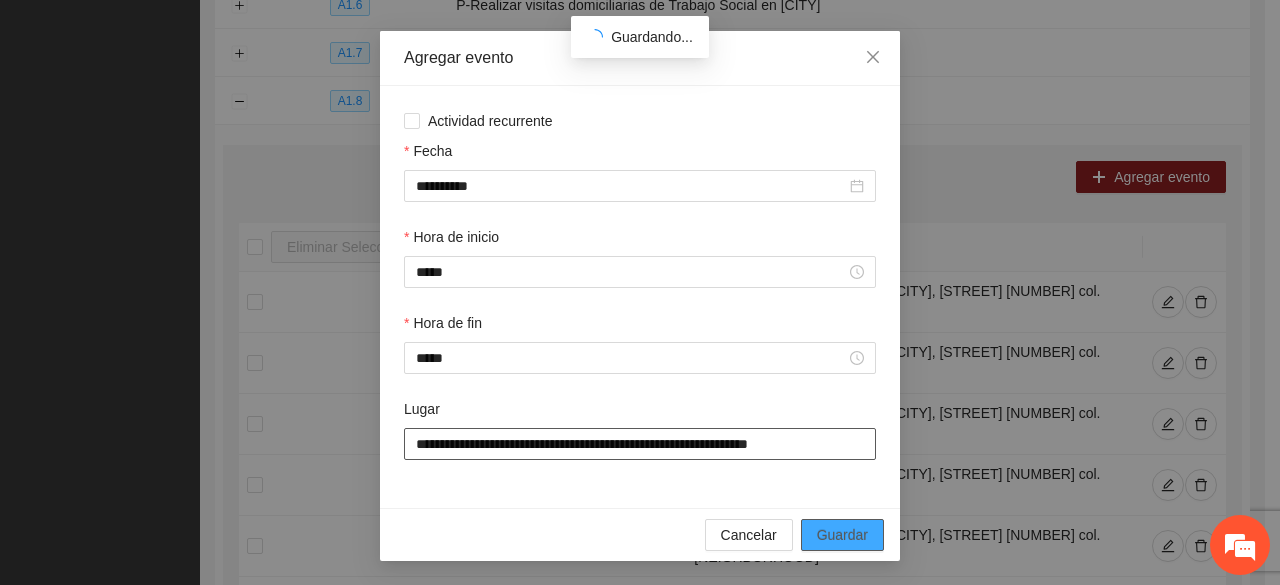 type on "**********" 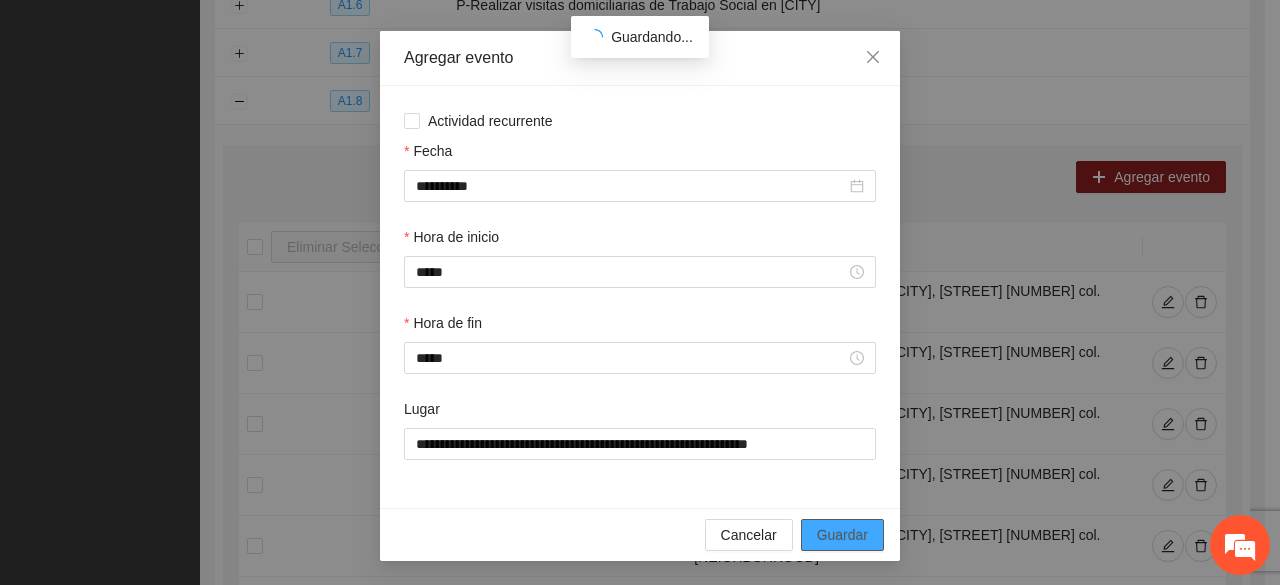 click on "Guardar" at bounding box center [842, 535] 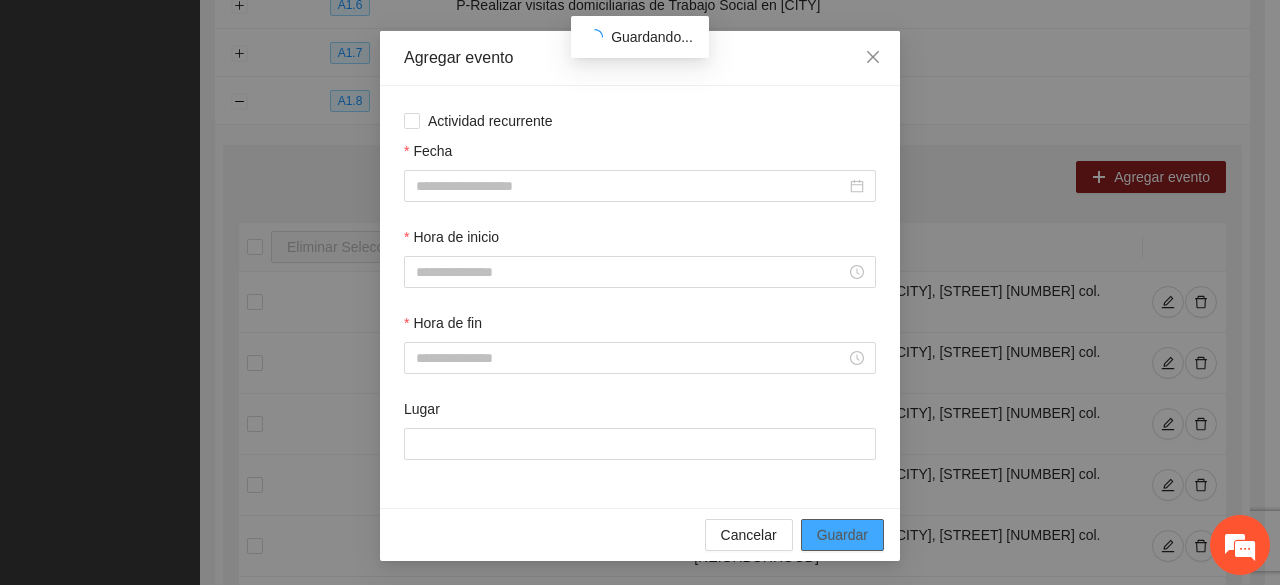 scroll, scrollTop: 0, scrollLeft: 0, axis: both 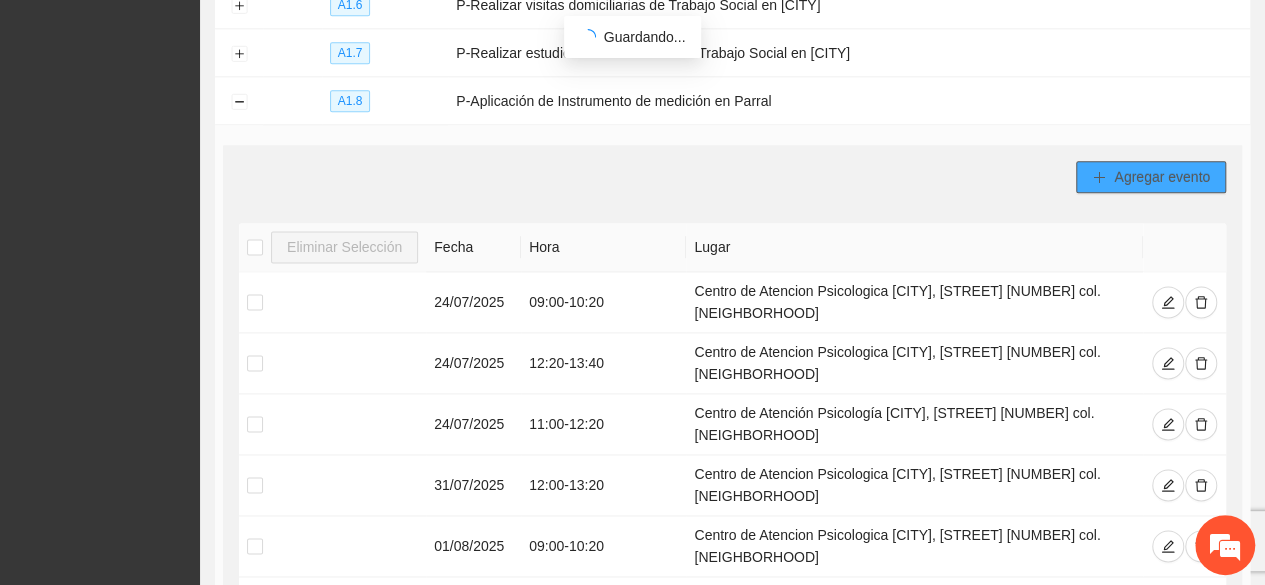 click on "Agregar evento" at bounding box center (1151, 177) 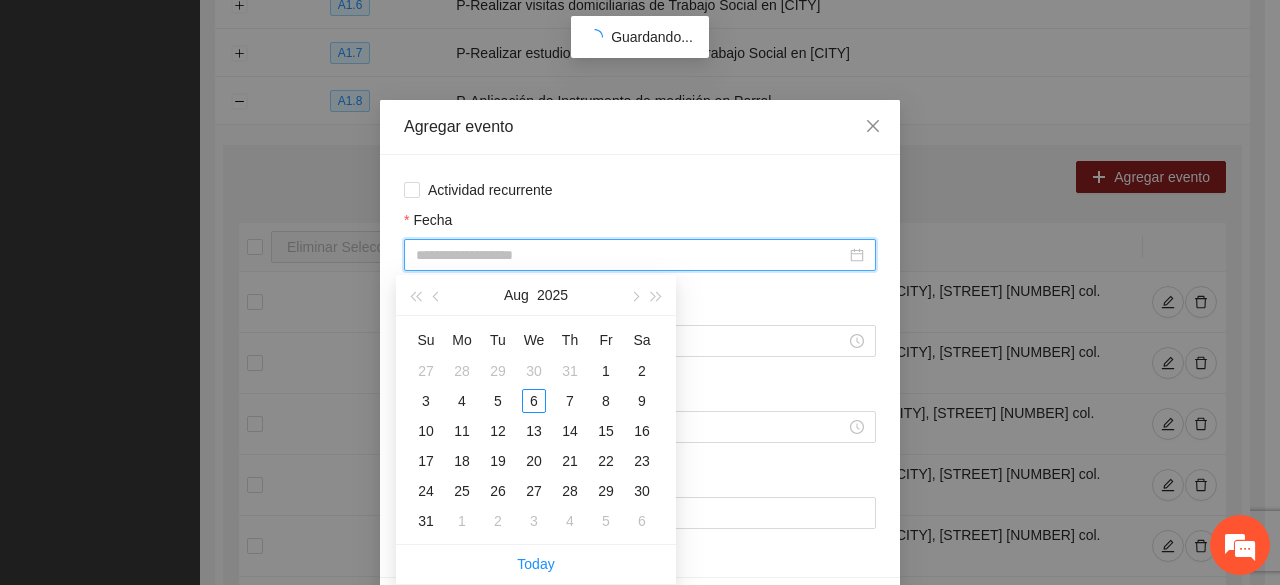 click on "Fecha" at bounding box center (631, 255) 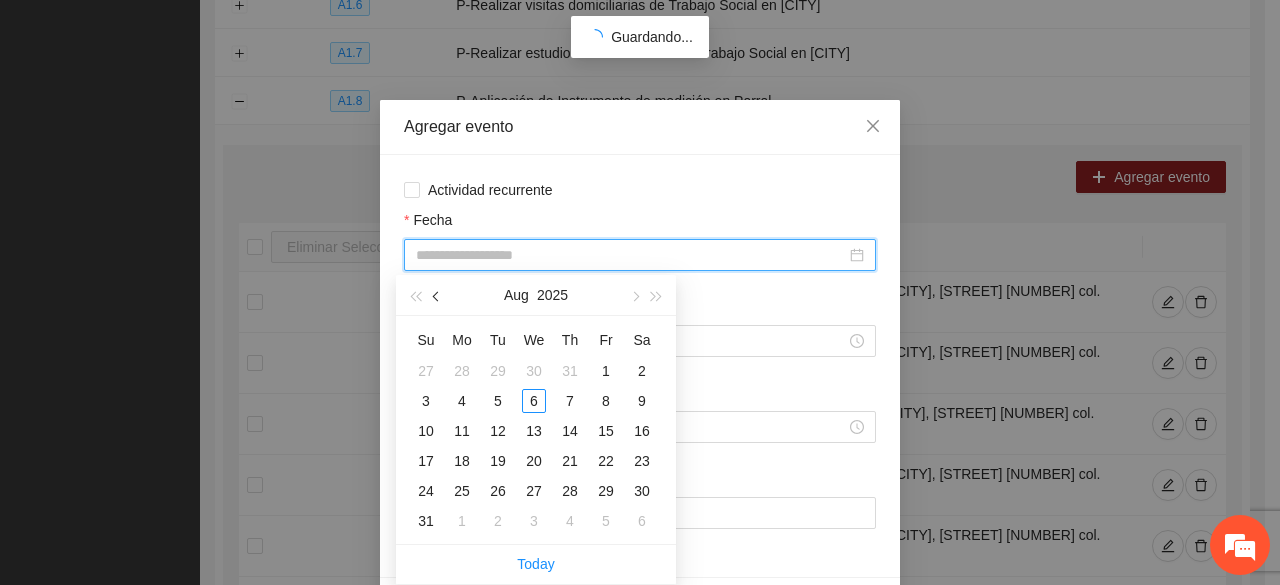 click at bounding box center [437, 295] 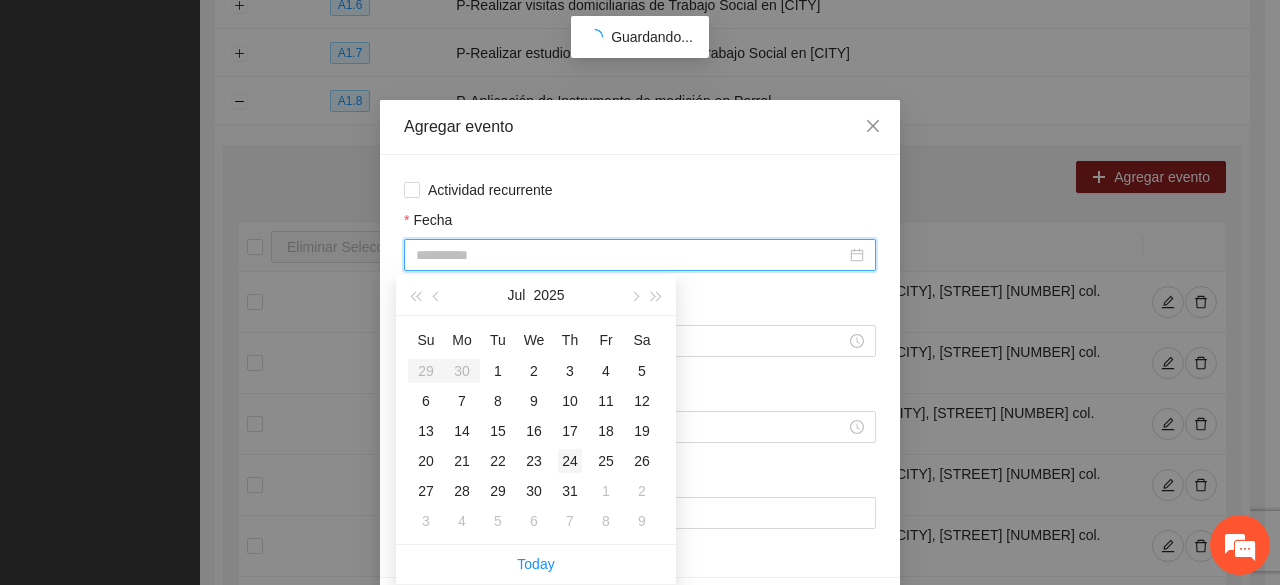 type on "**********" 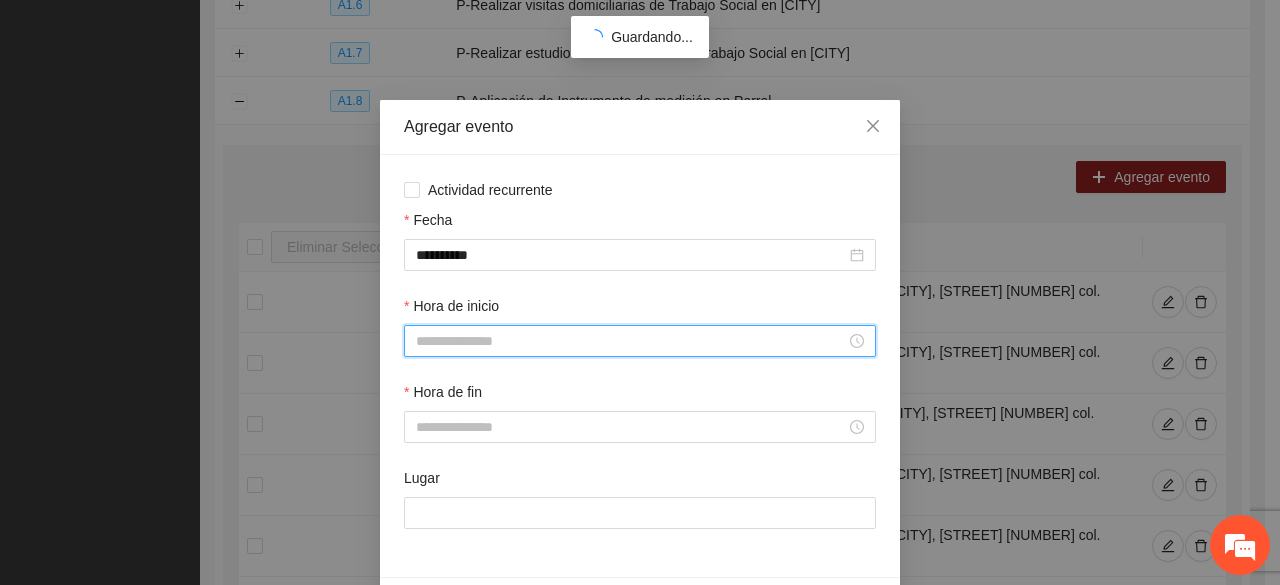 click on "Hora de inicio" at bounding box center [631, 341] 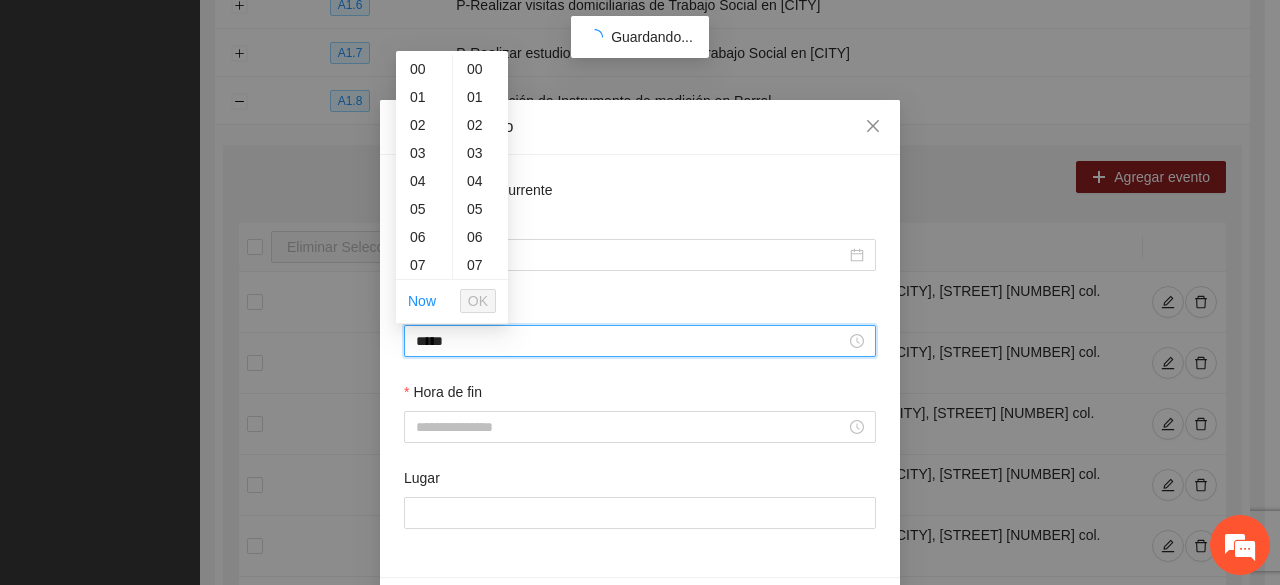 scroll, scrollTop: 252, scrollLeft: 0, axis: vertical 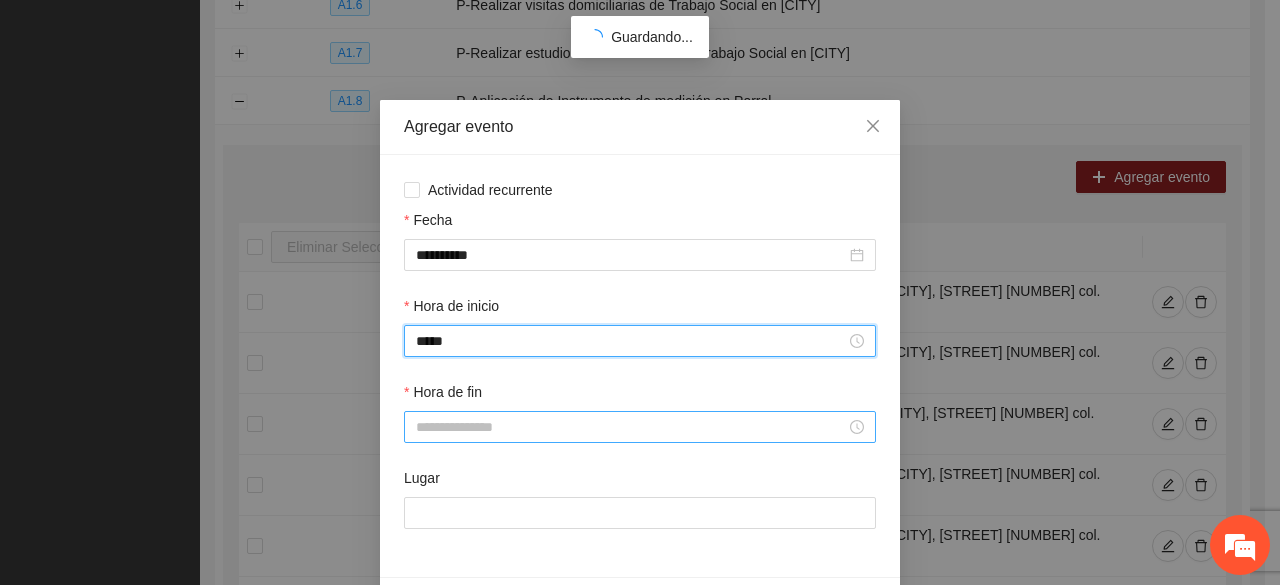 type on "*****" 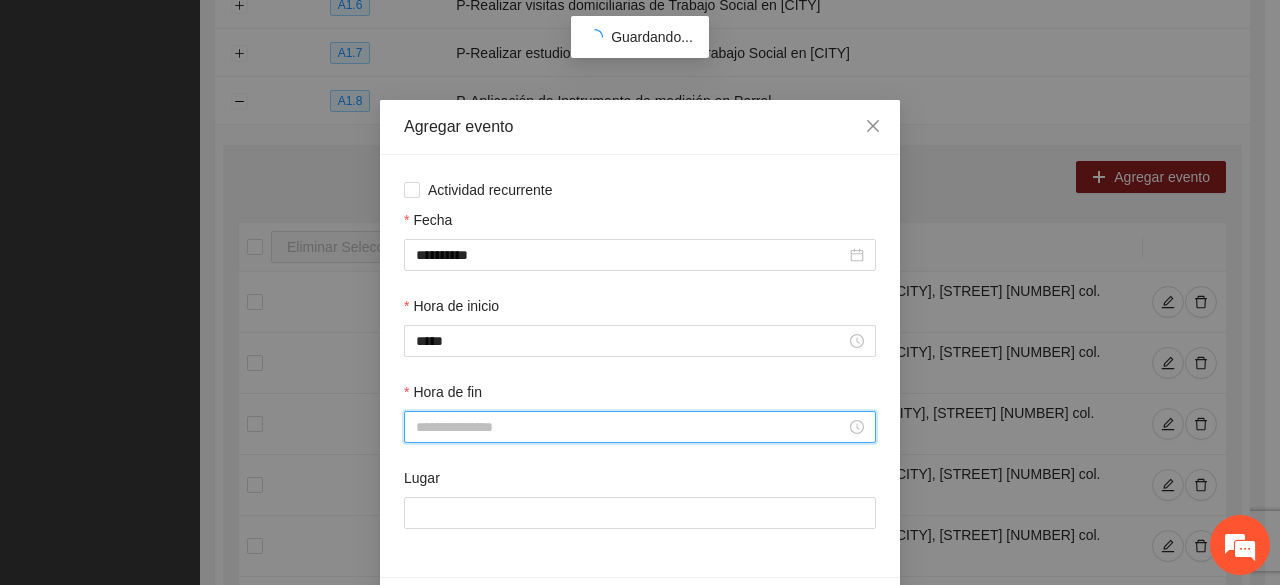 click on "Hora de fin" at bounding box center [631, 427] 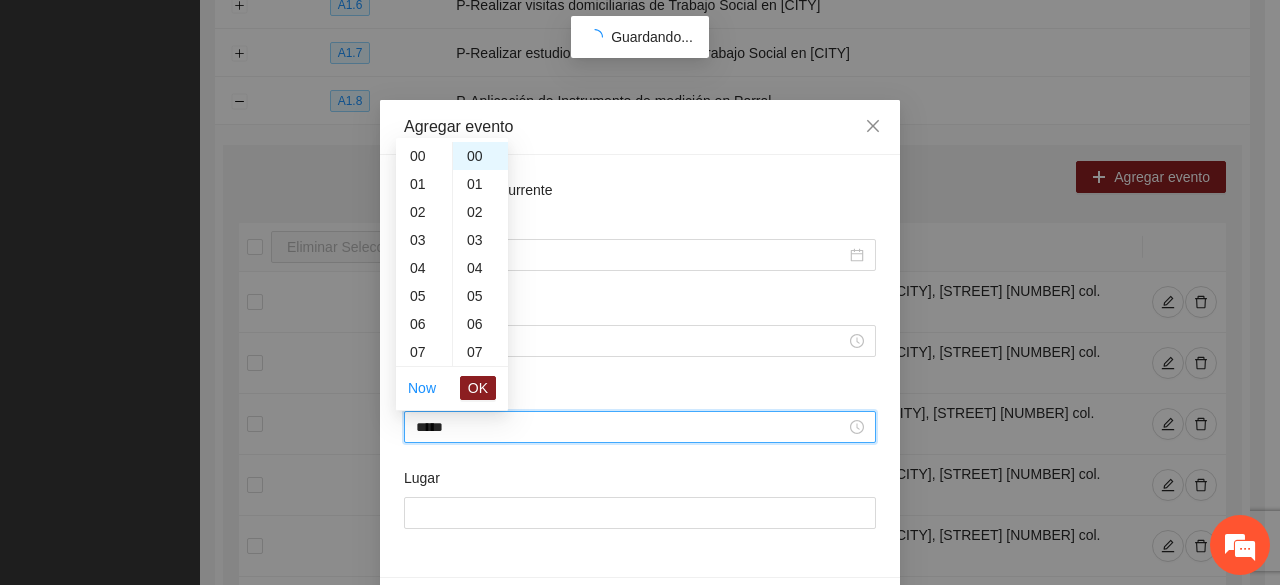 scroll, scrollTop: 392, scrollLeft: 0, axis: vertical 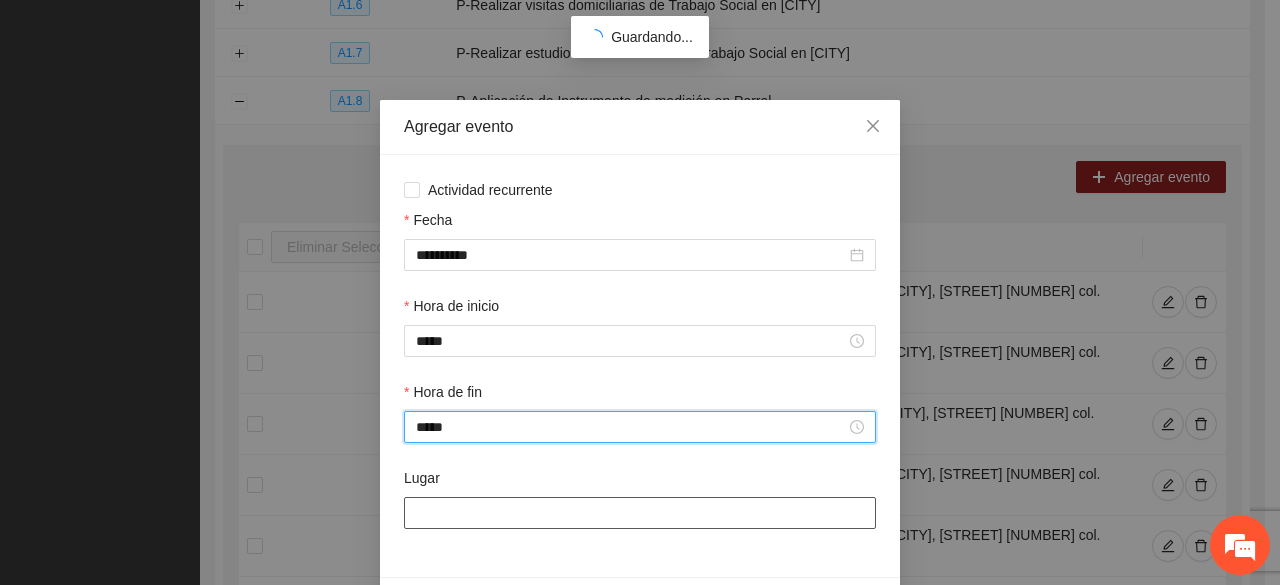 type on "*****" 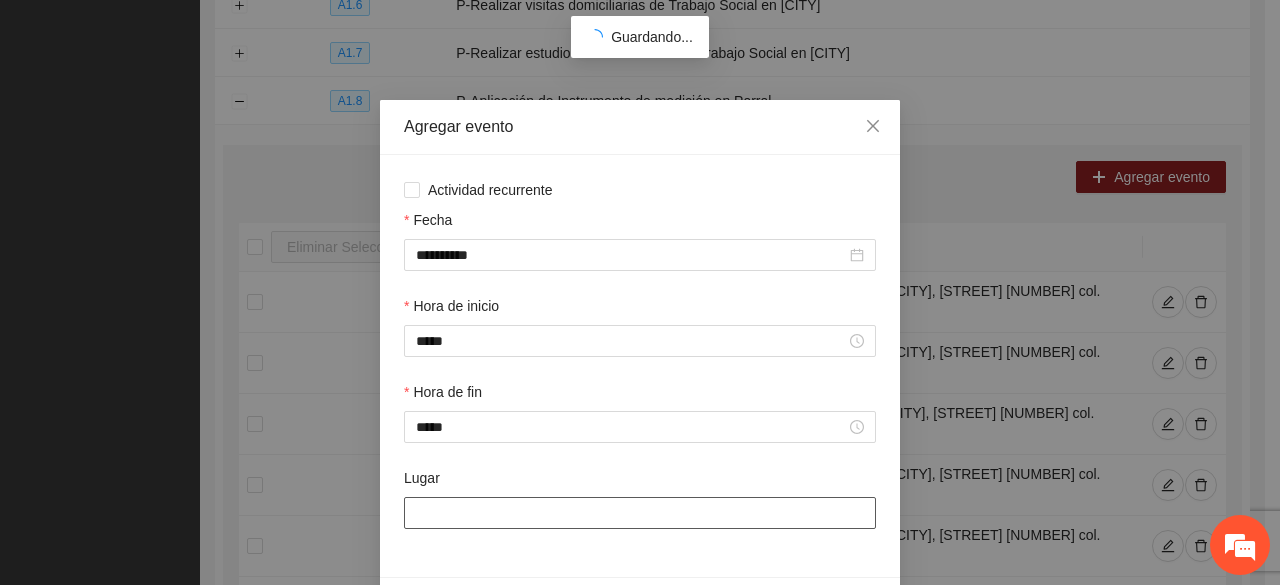 click on "Lugar" at bounding box center [640, 513] 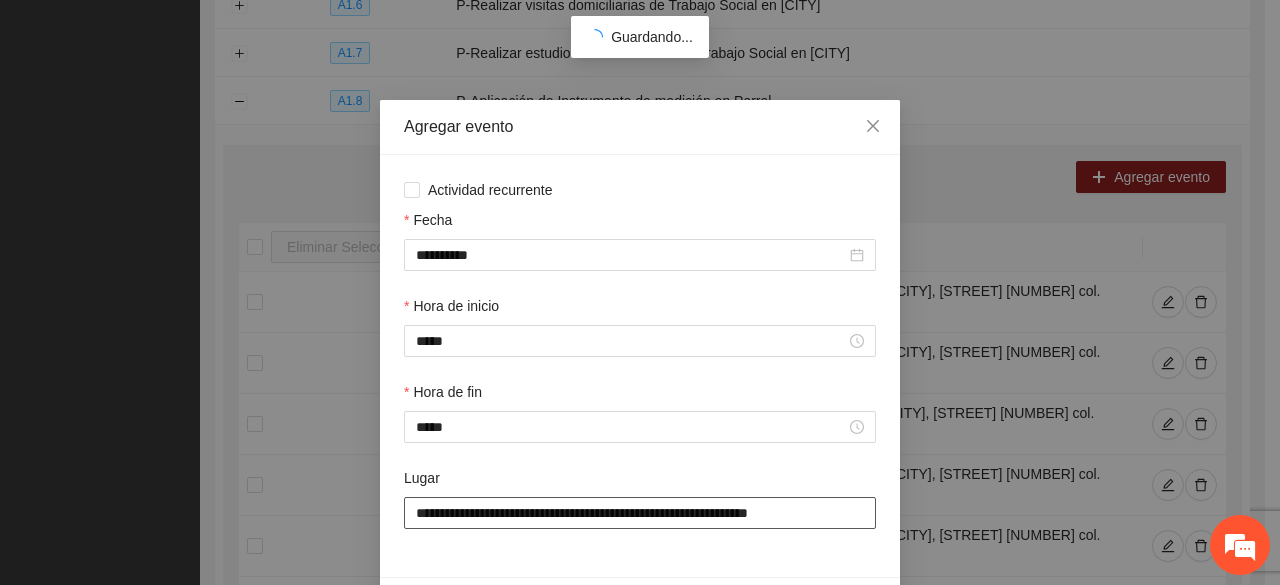 scroll, scrollTop: 70, scrollLeft: 0, axis: vertical 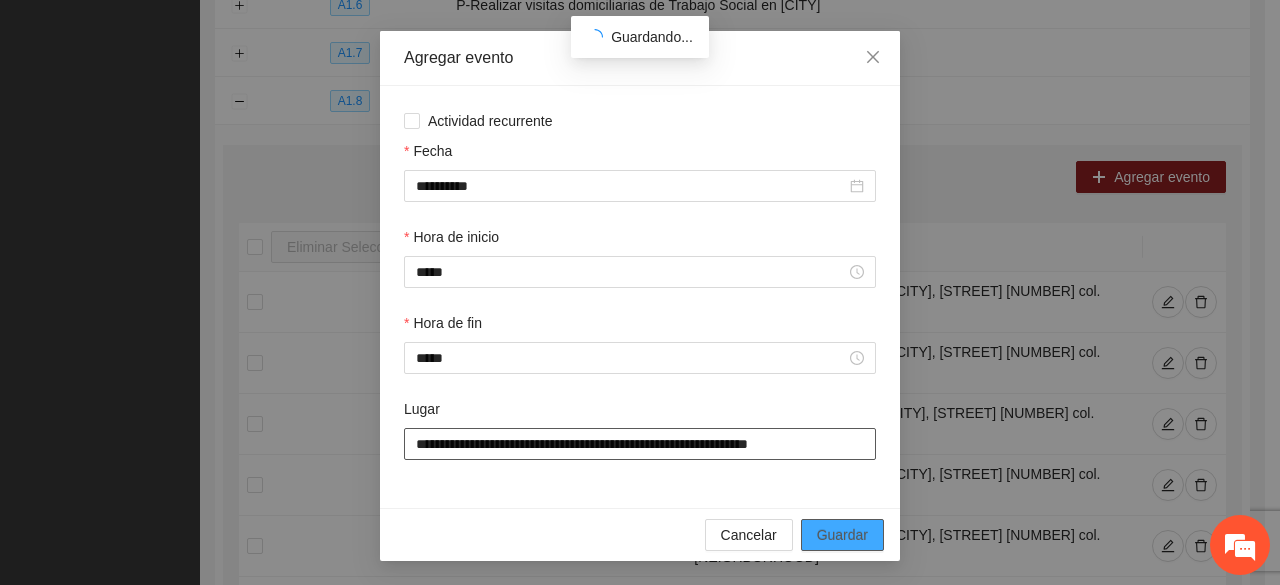 type on "**********" 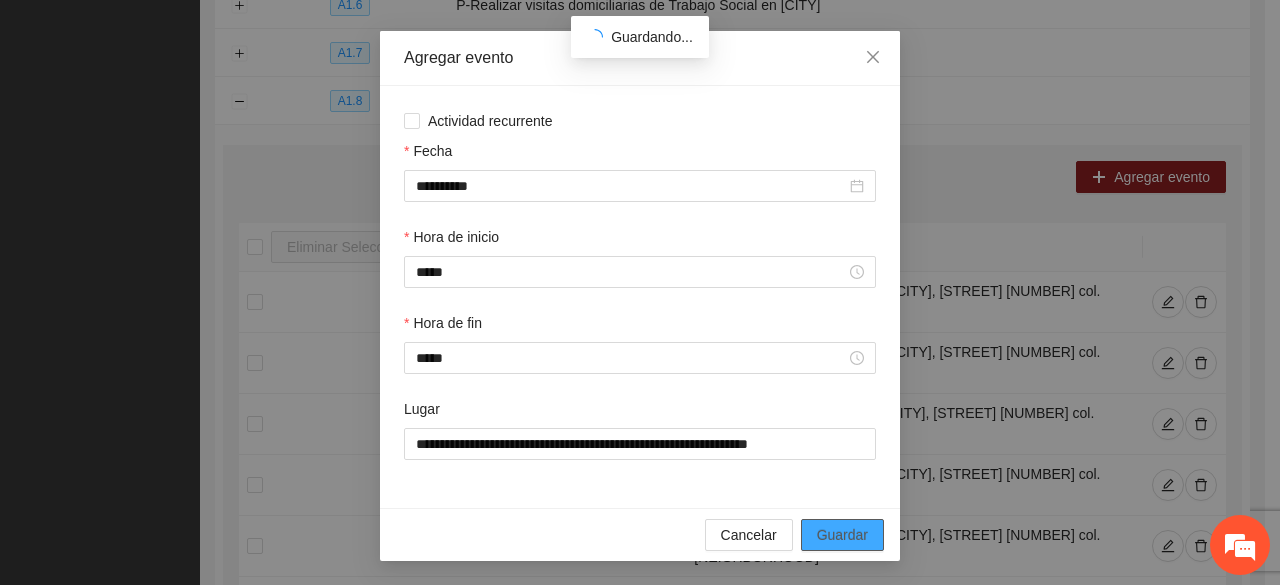 click on "Guardar" at bounding box center [842, 535] 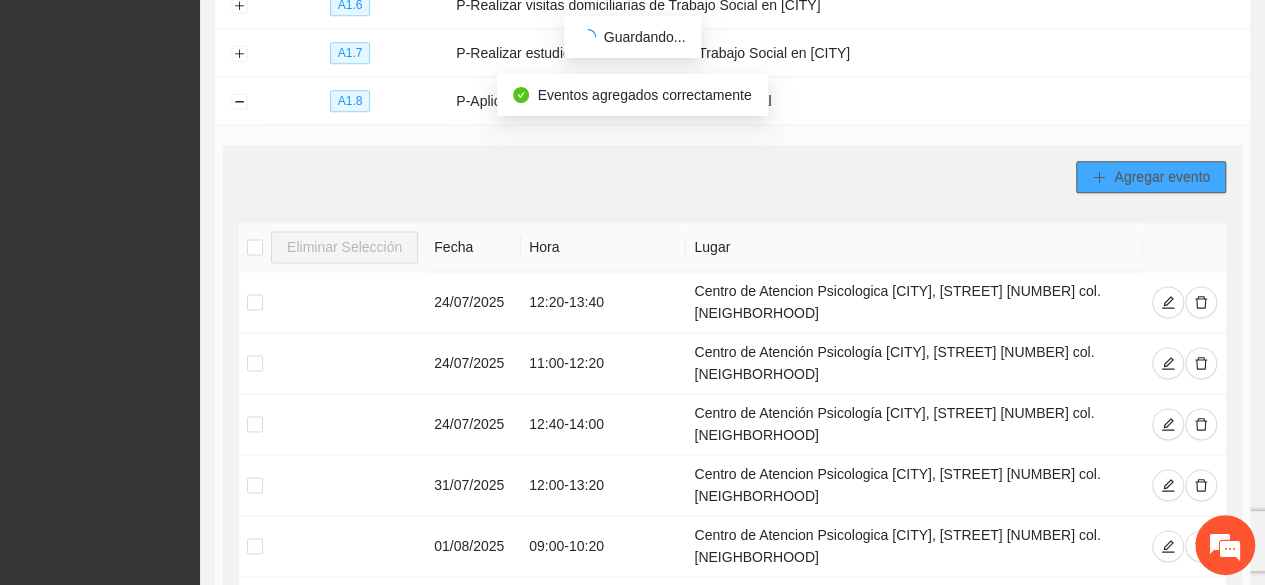 click on "Agregar evento" at bounding box center (1162, 177) 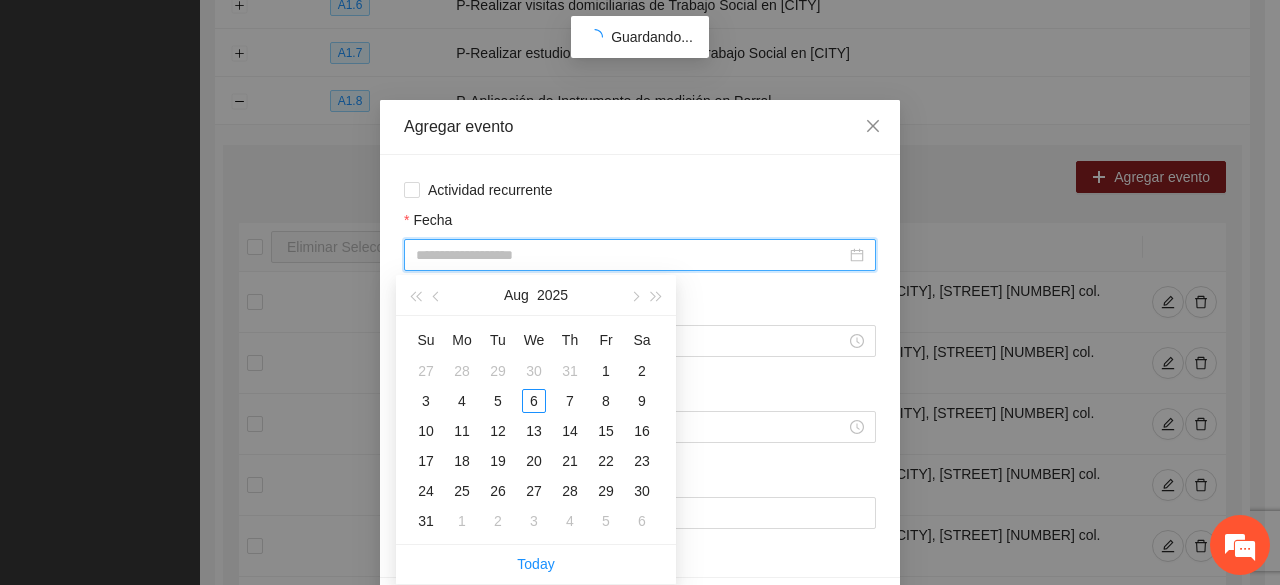 click on "Fecha" at bounding box center [631, 255] 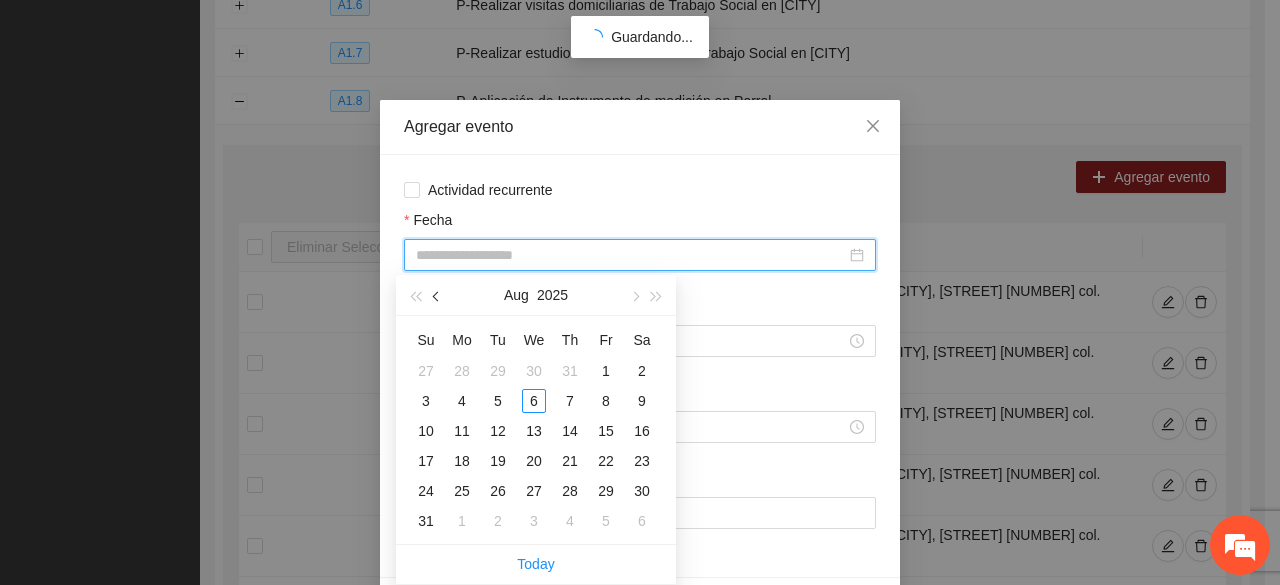click at bounding box center (437, 295) 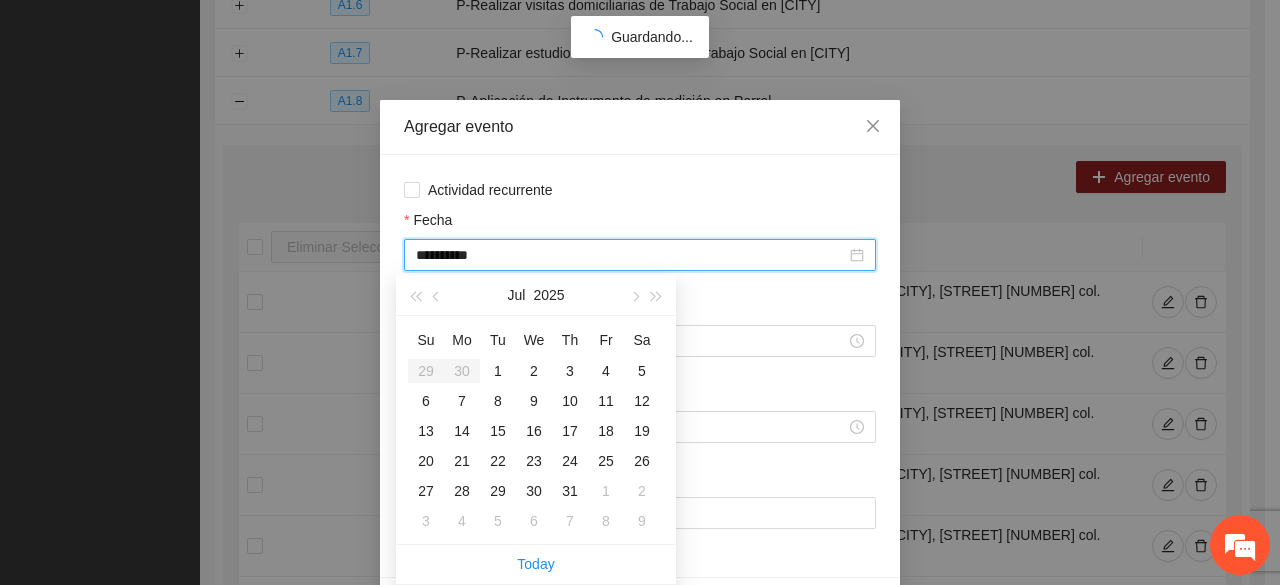 type on "**********" 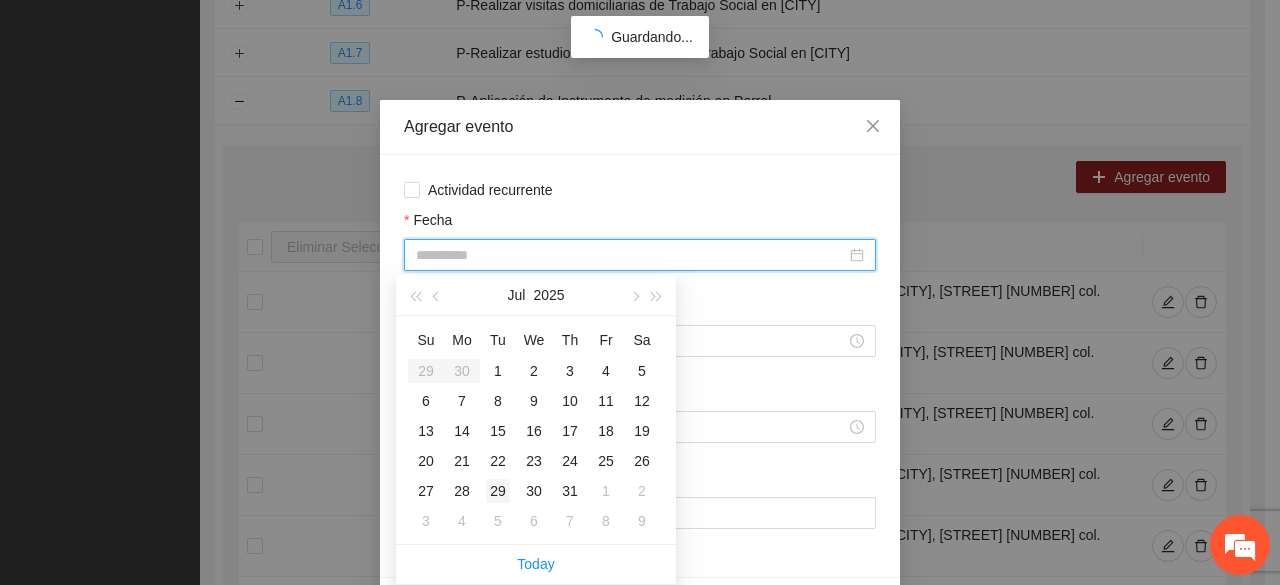 type on "**********" 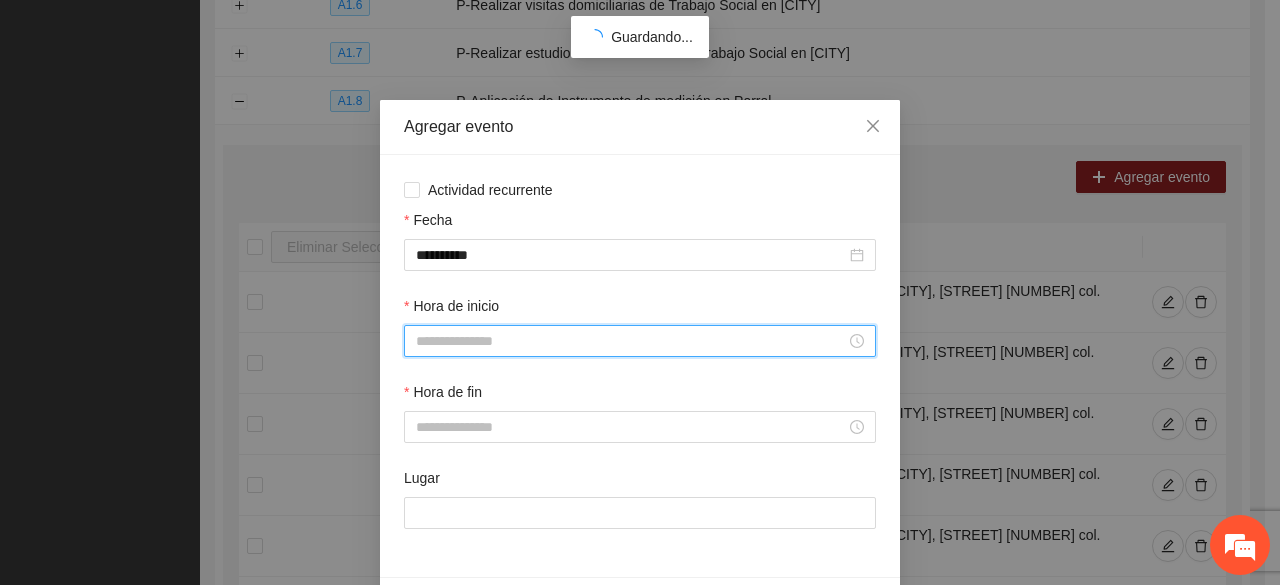 click on "Hora de inicio" at bounding box center [631, 341] 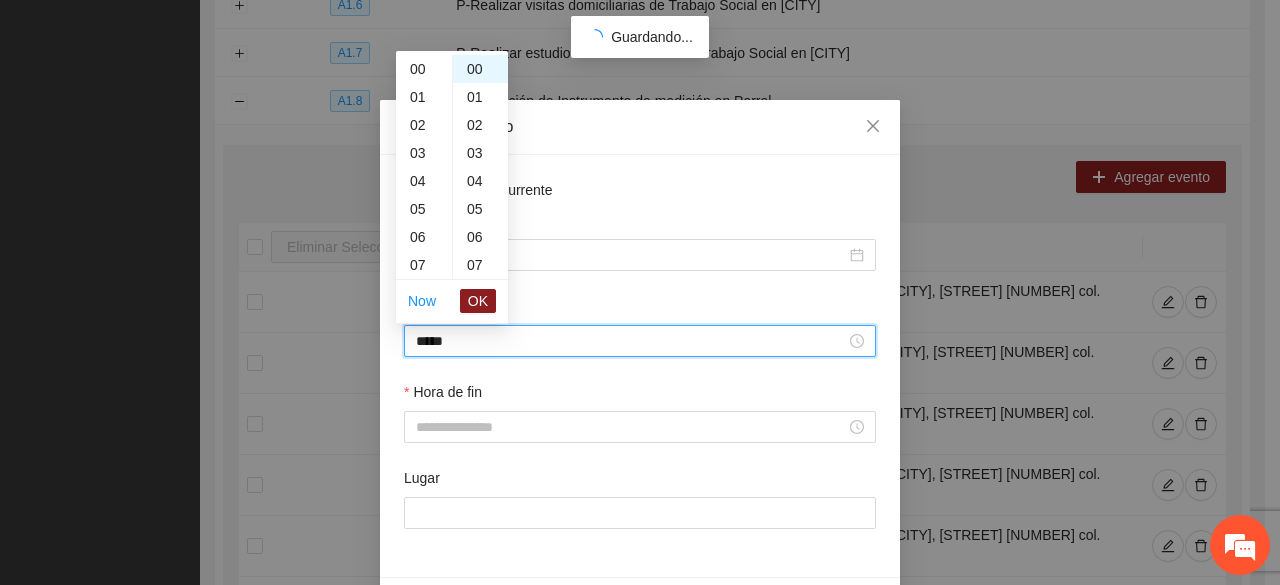 scroll, scrollTop: 308, scrollLeft: 0, axis: vertical 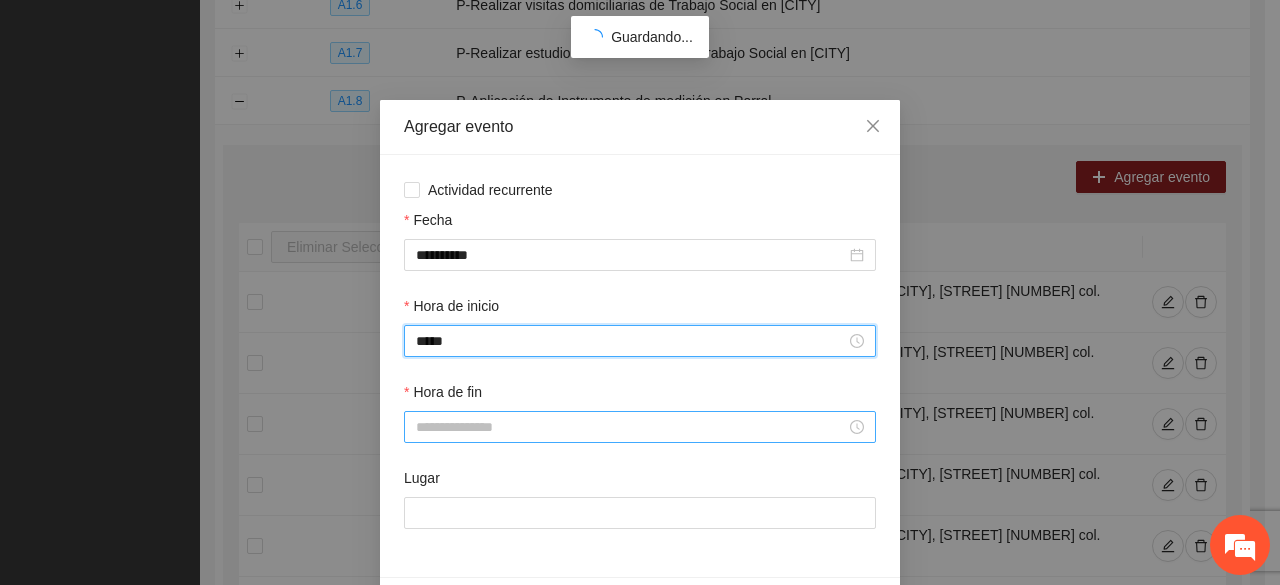 type on "*****" 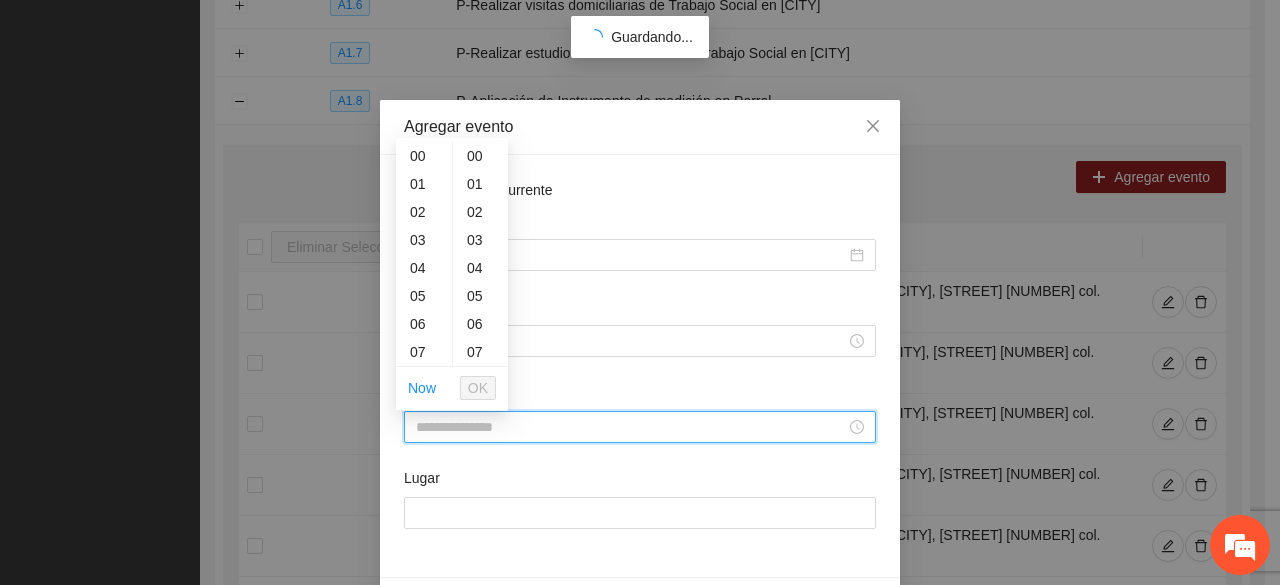 click on "Hora de fin" at bounding box center [631, 427] 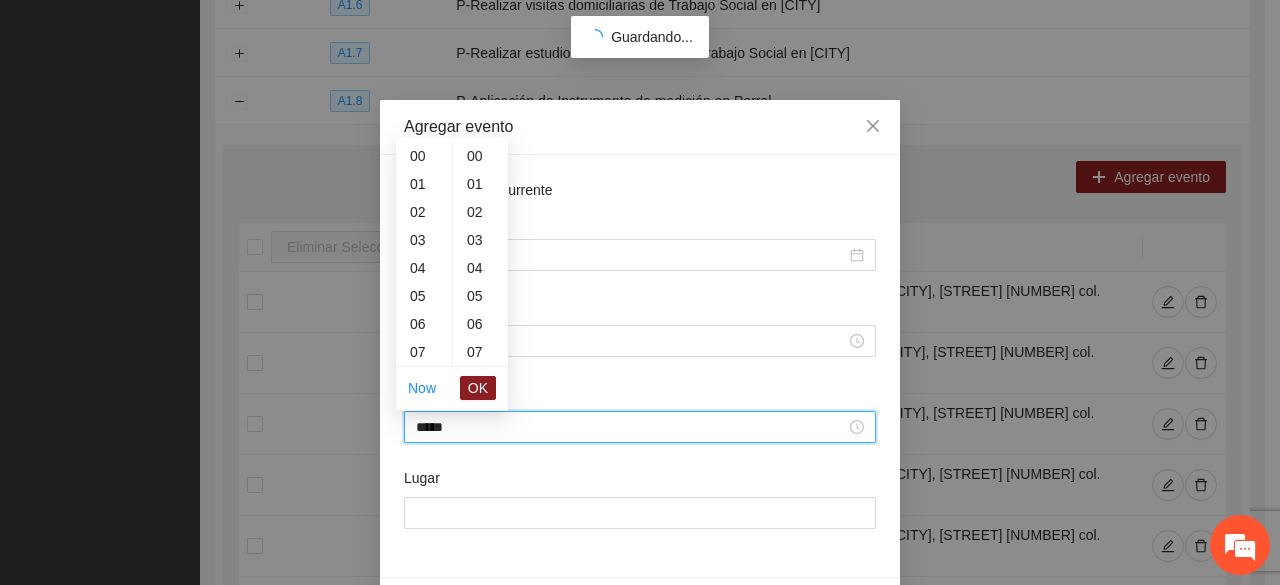 scroll, scrollTop: 336, scrollLeft: 0, axis: vertical 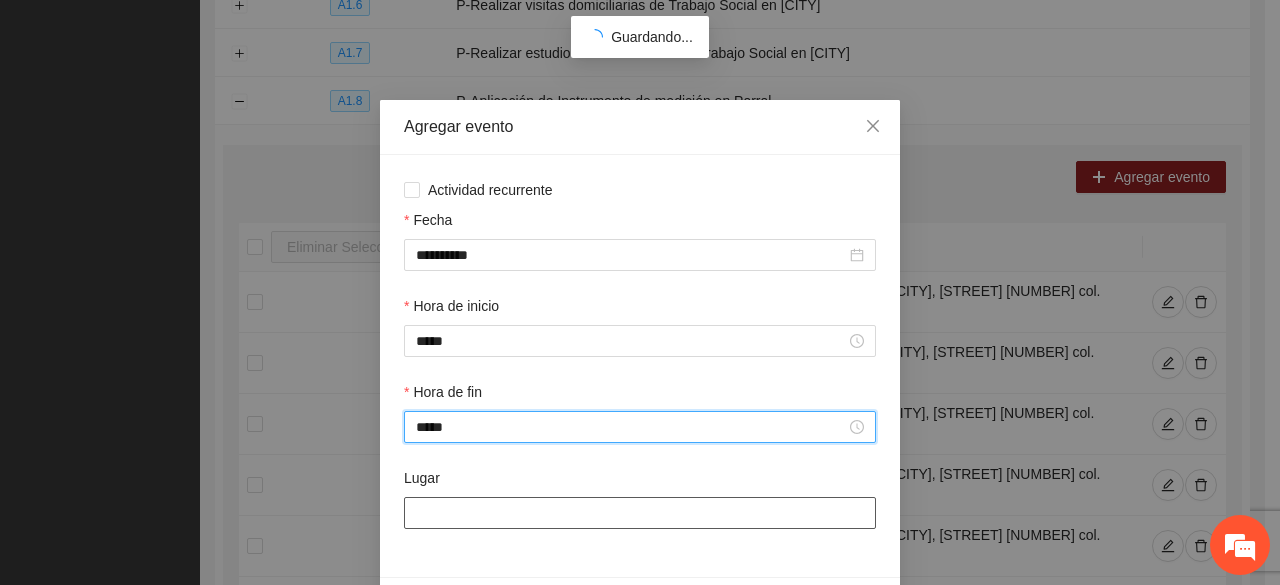 type on "*****" 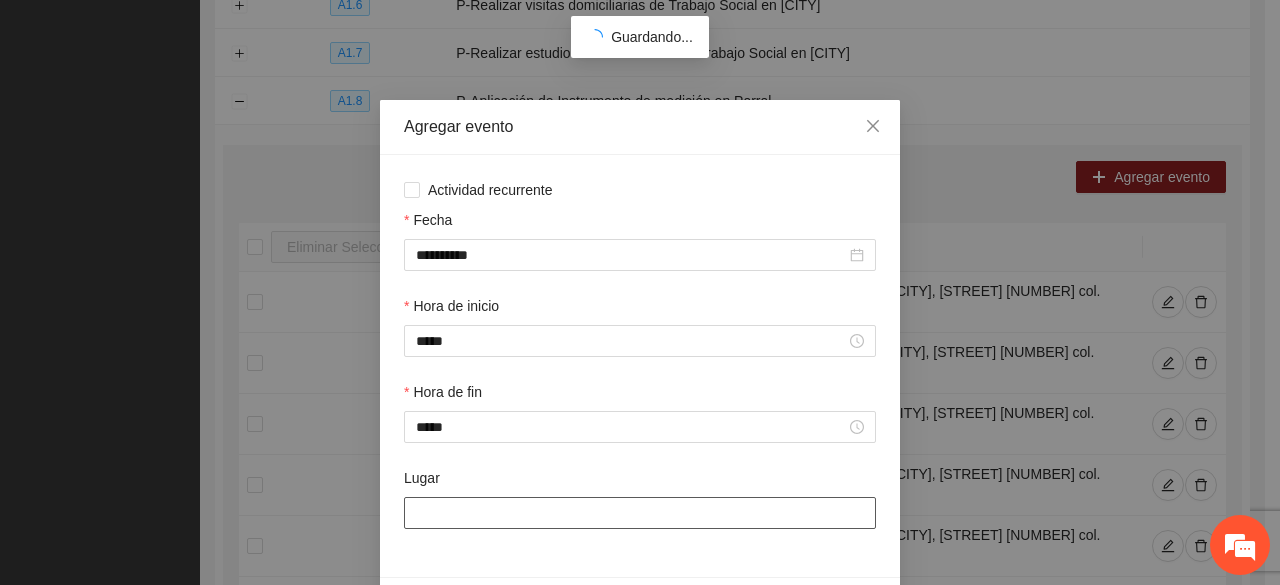 click on "Lugar" at bounding box center (640, 513) 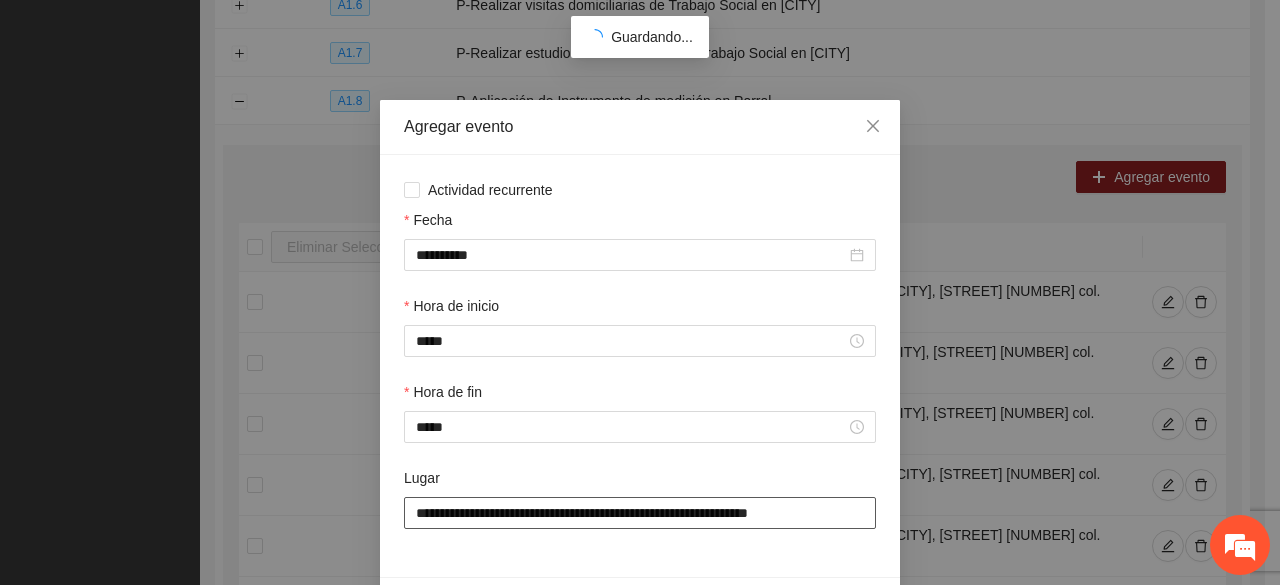 scroll, scrollTop: 70, scrollLeft: 0, axis: vertical 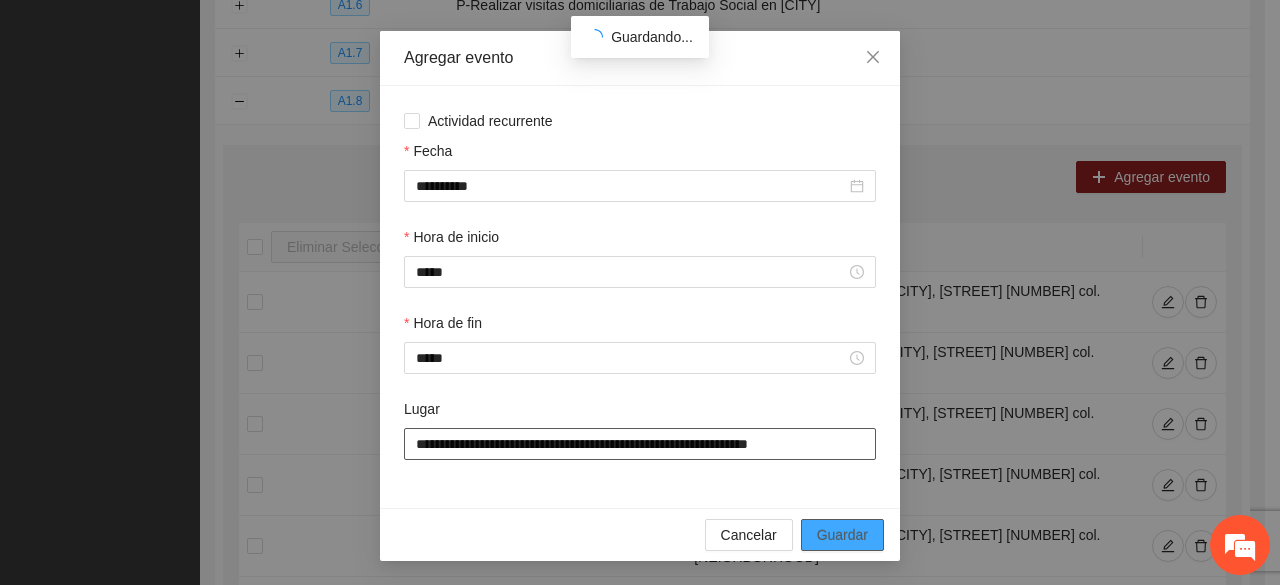 type on "**********" 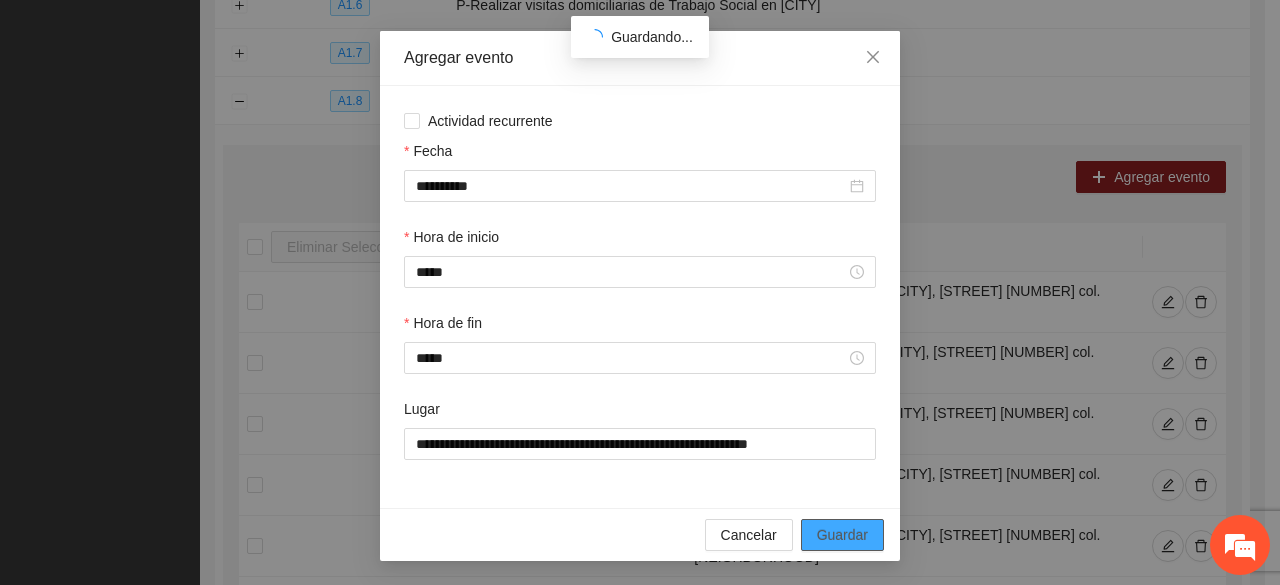 click on "Guardar" at bounding box center (842, 535) 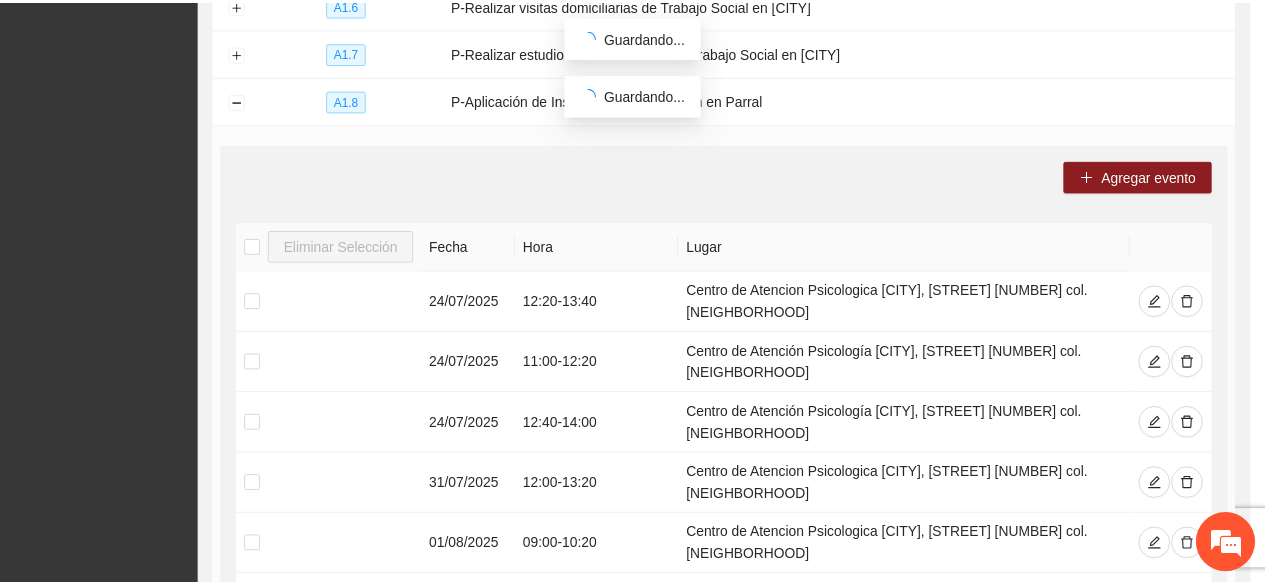 scroll, scrollTop: 0, scrollLeft: 0, axis: both 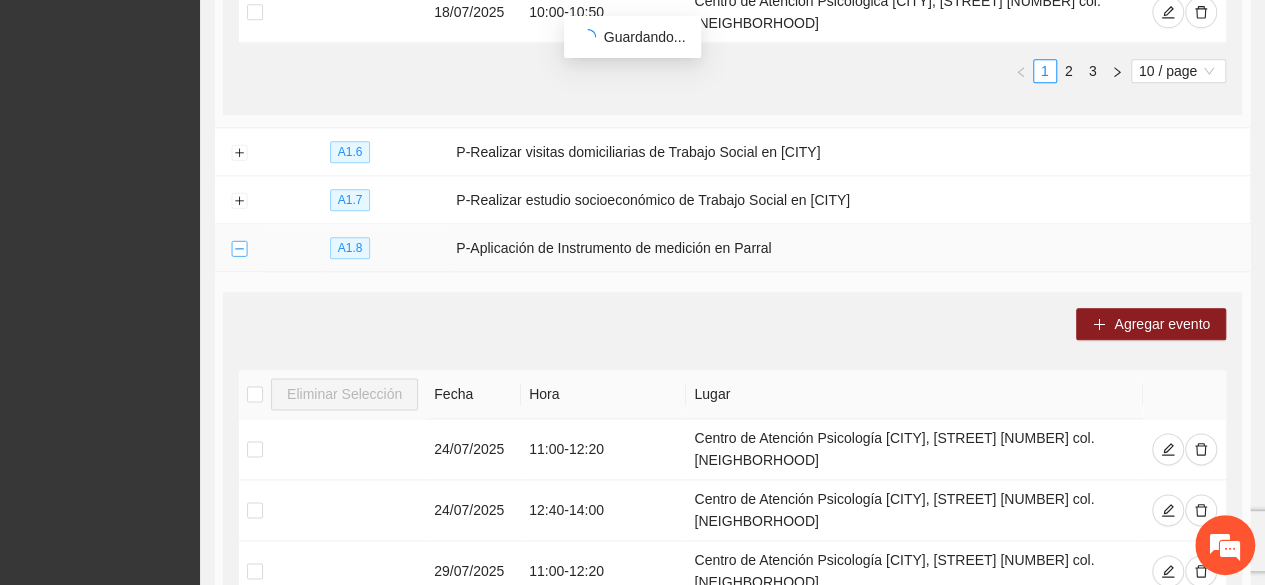 click at bounding box center (239, 249) 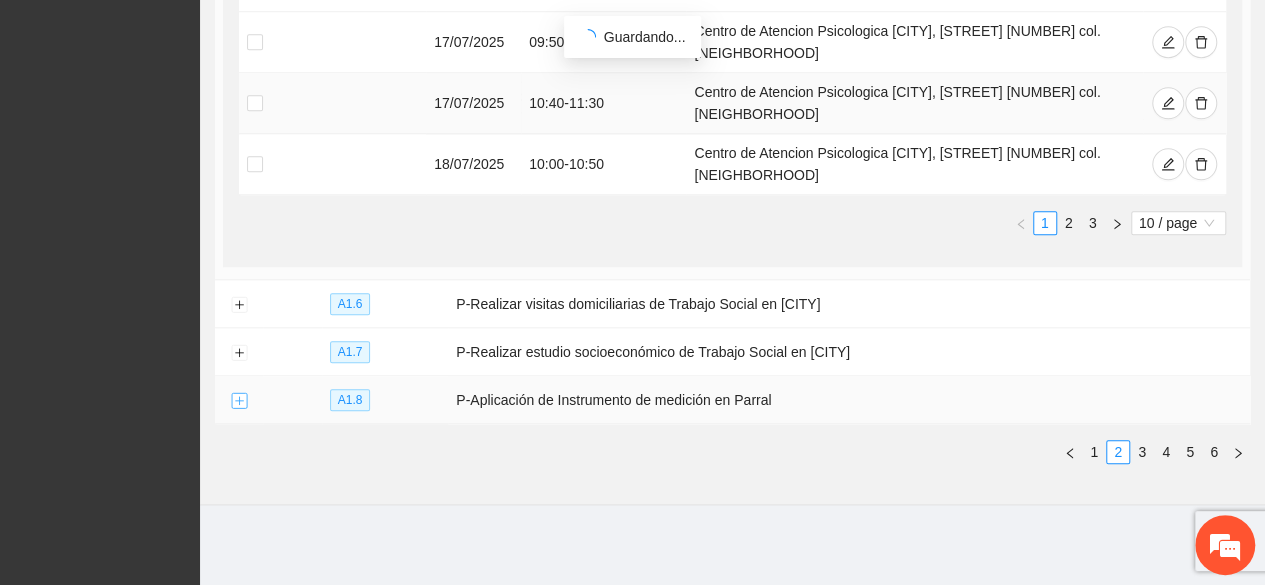 scroll, scrollTop: 788, scrollLeft: 0, axis: vertical 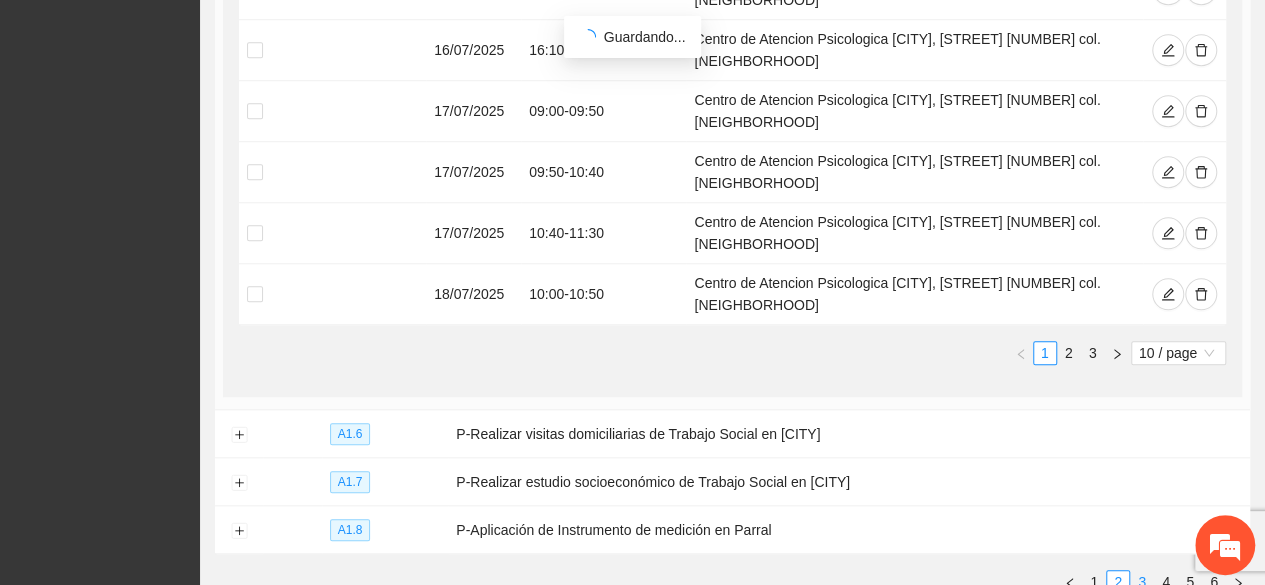 click on "3" at bounding box center (1142, 582) 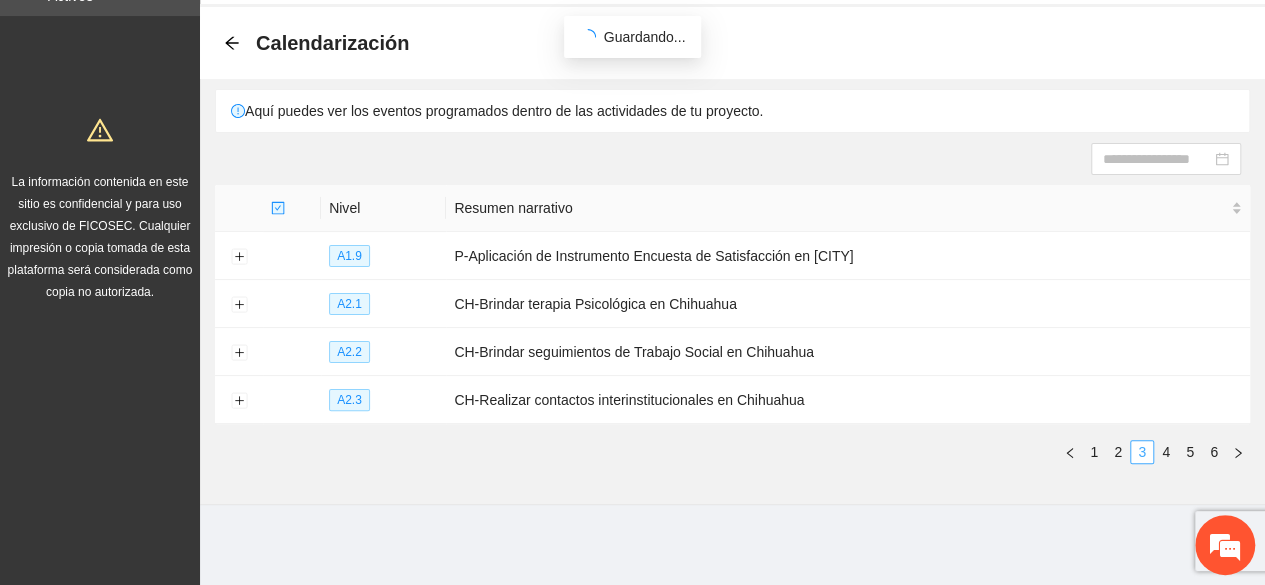 scroll, scrollTop: 70, scrollLeft: 0, axis: vertical 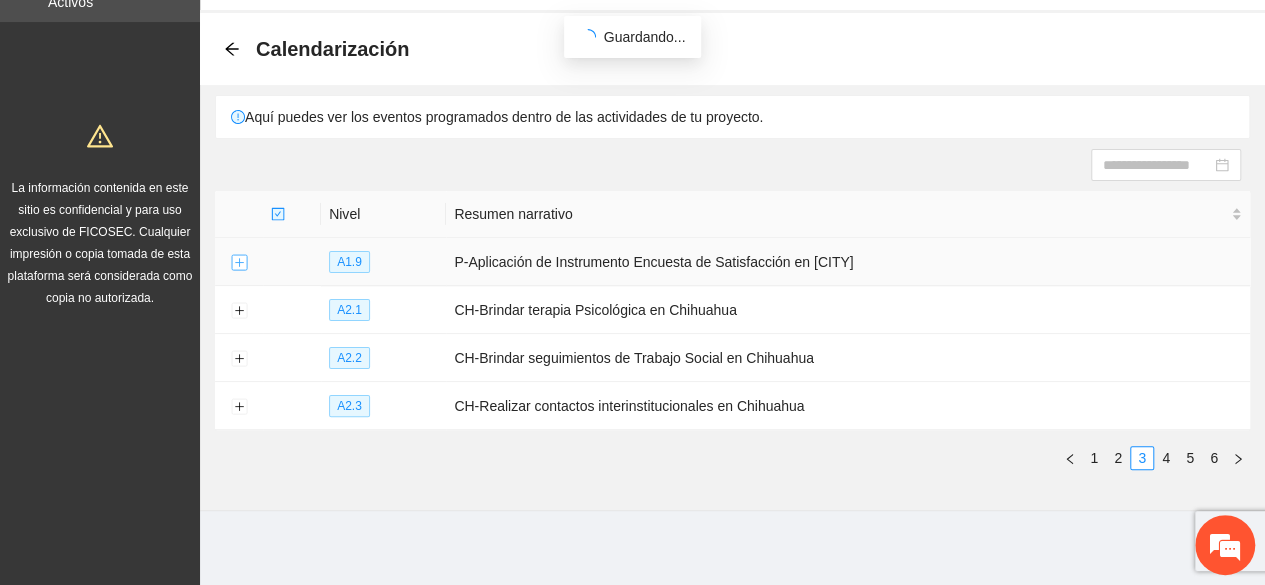 click at bounding box center [239, 263] 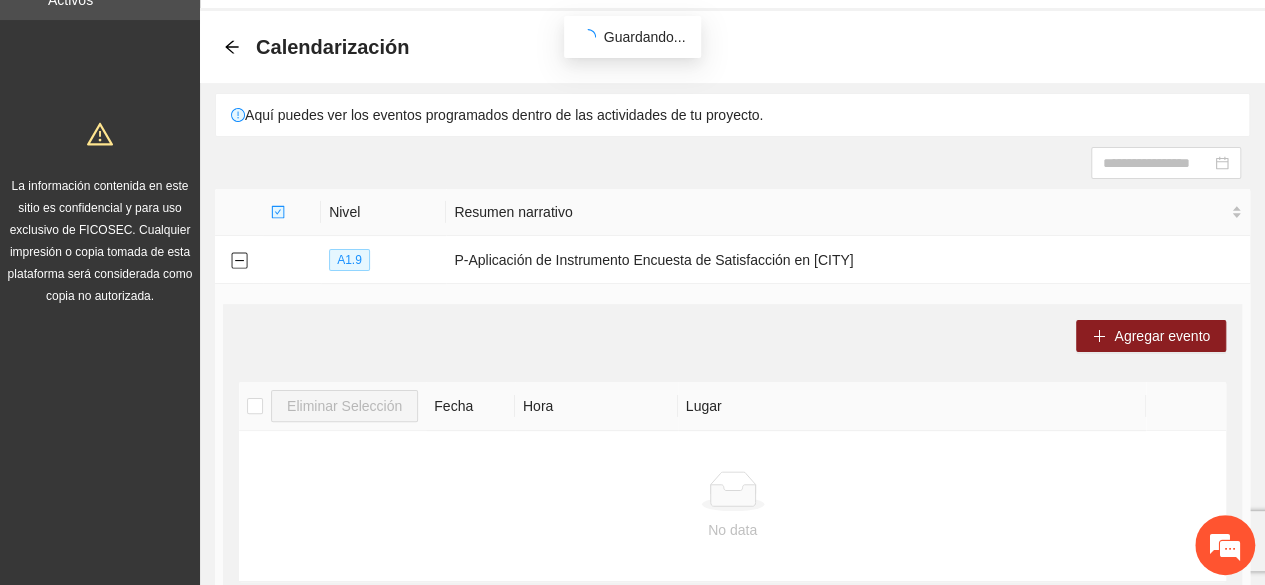 scroll, scrollTop: 71, scrollLeft: 0, axis: vertical 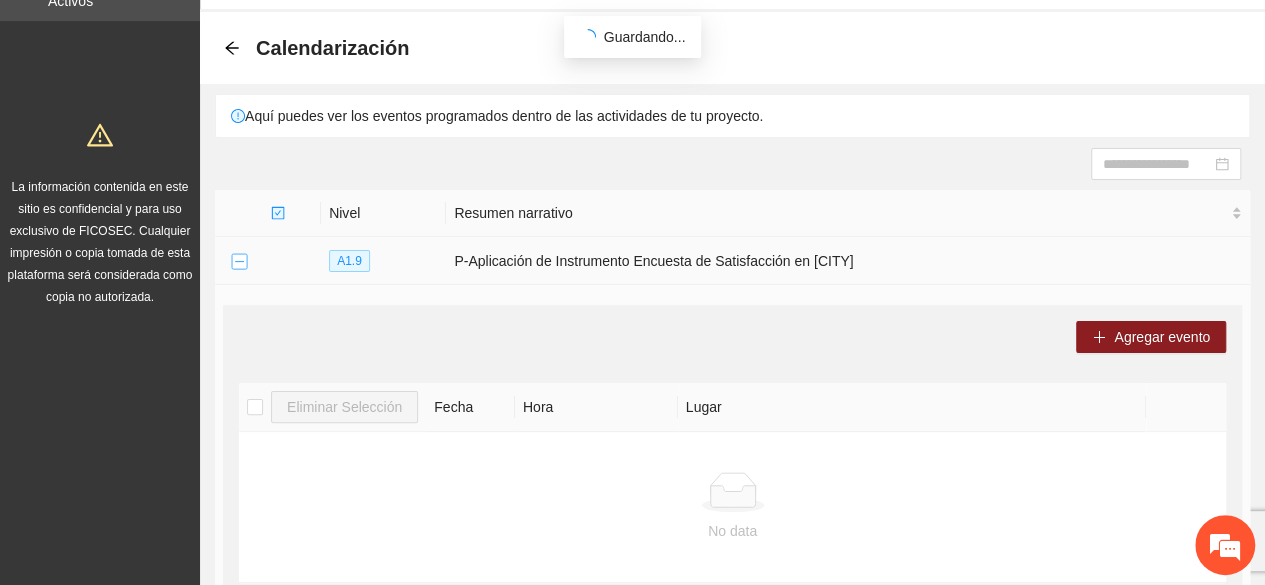 click at bounding box center [239, 262] 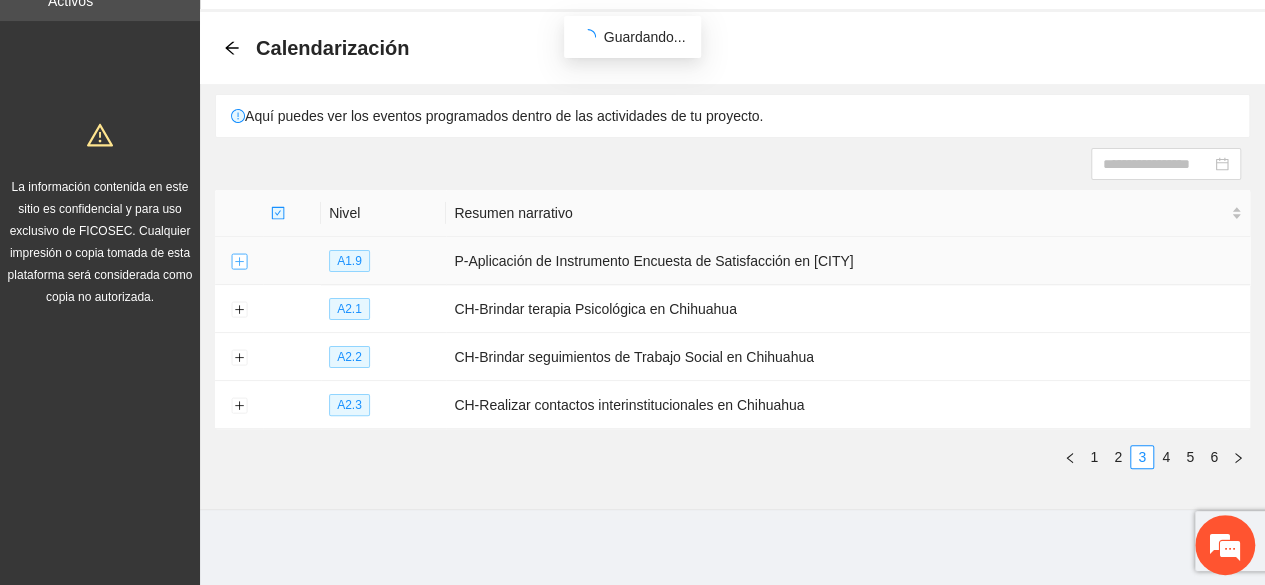 scroll, scrollTop: 70, scrollLeft: 0, axis: vertical 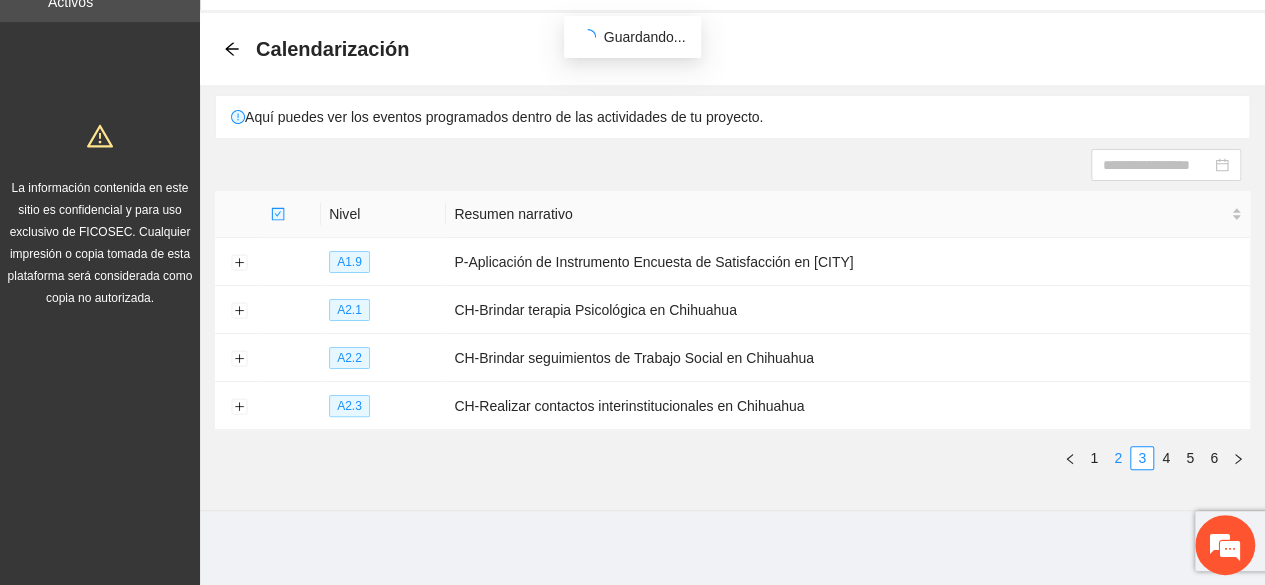 click on "2" at bounding box center [1118, 458] 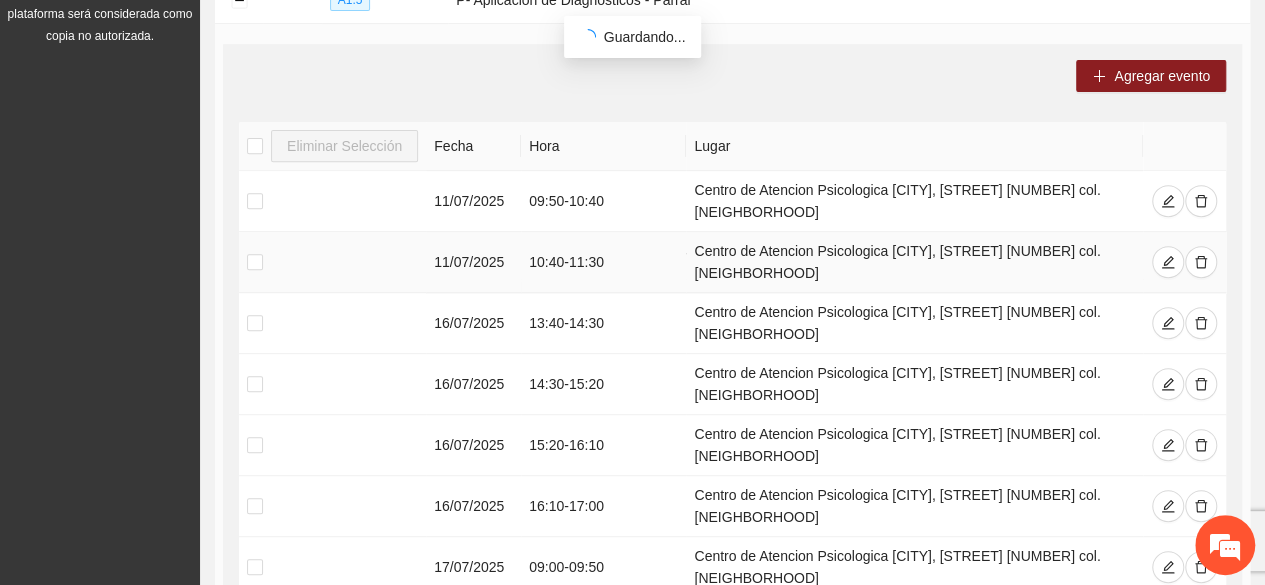 scroll, scrollTop: 330, scrollLeft: 0, axis: vertical 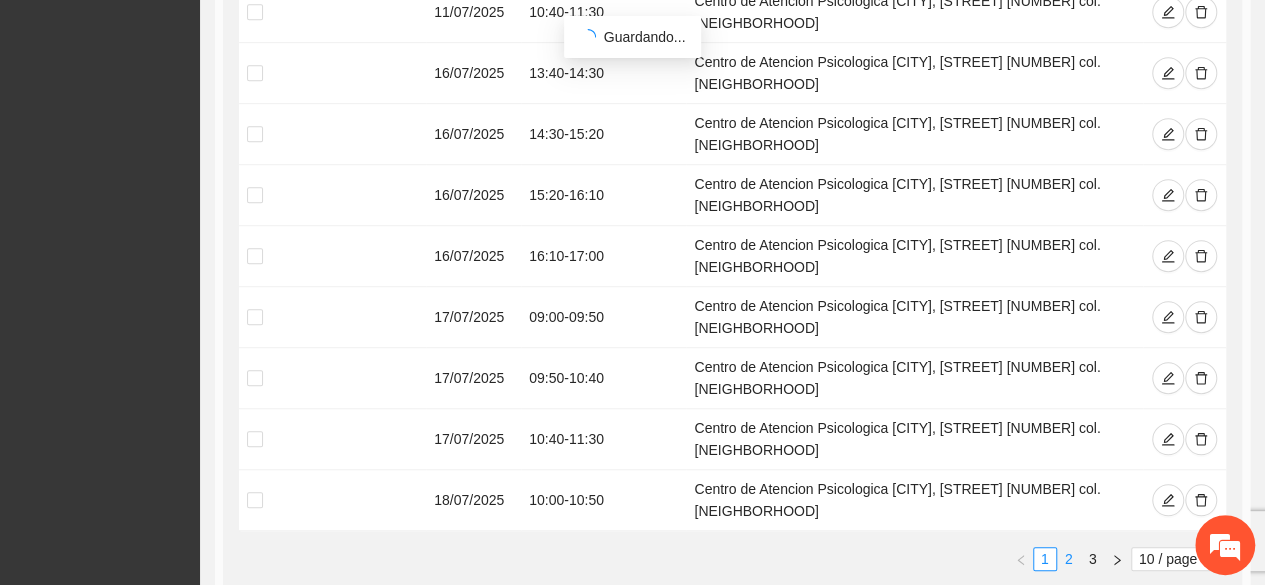 click on "2" at bounding box center (1069, 559) 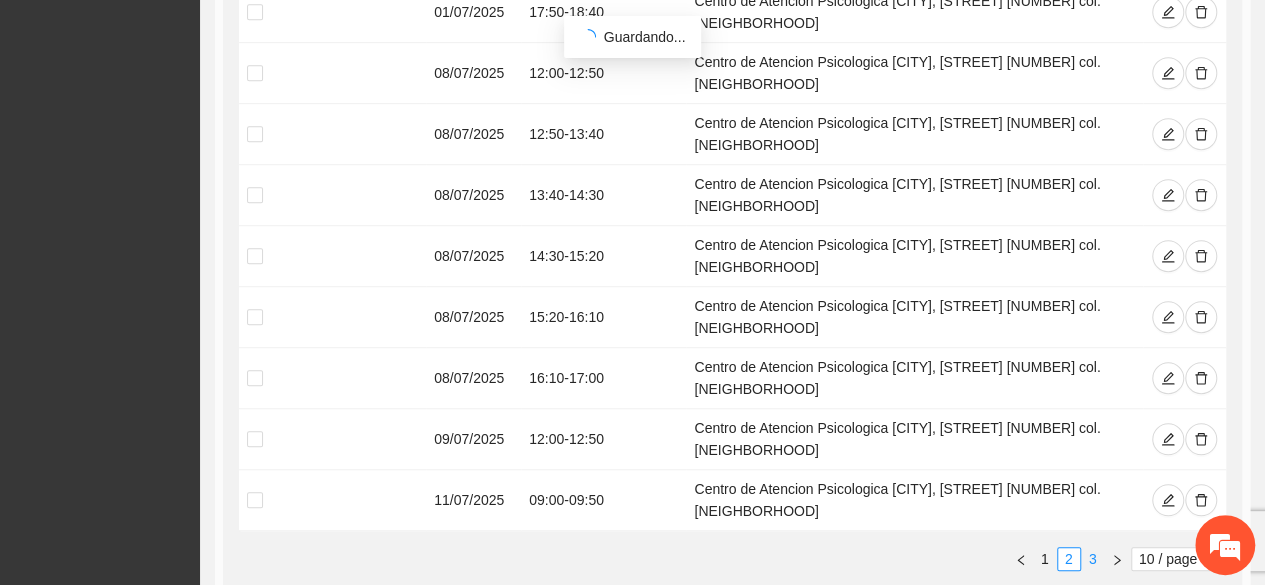 click on "3" at bounding box center (1093, 559) 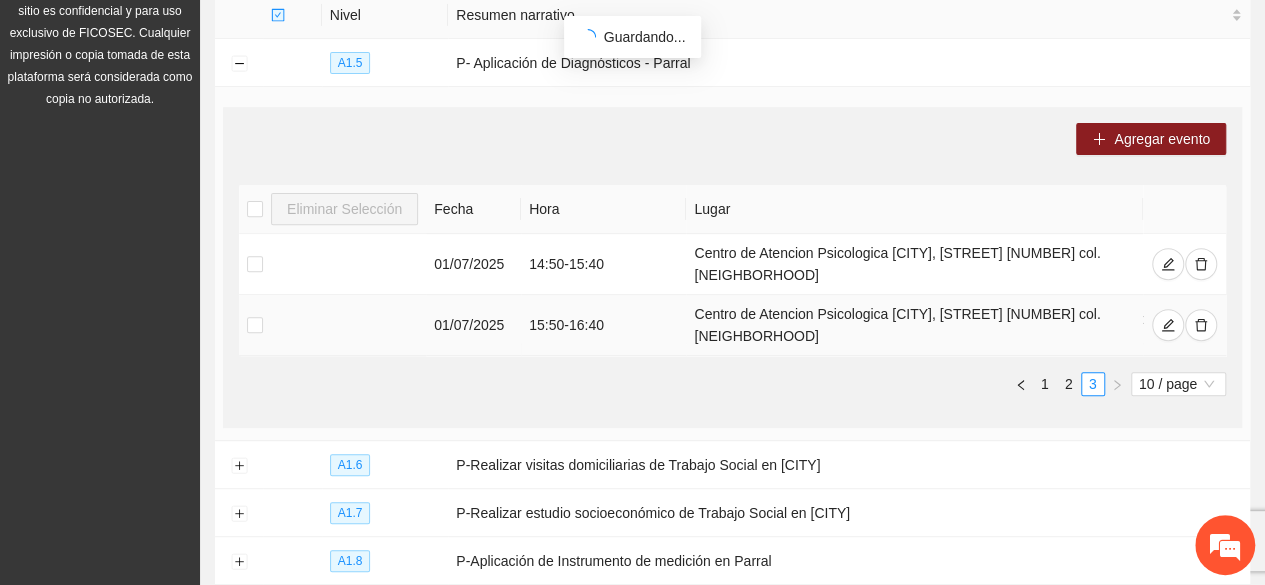 scroll, scrollTop: 272, scrollLeft: 0, axis: vertical 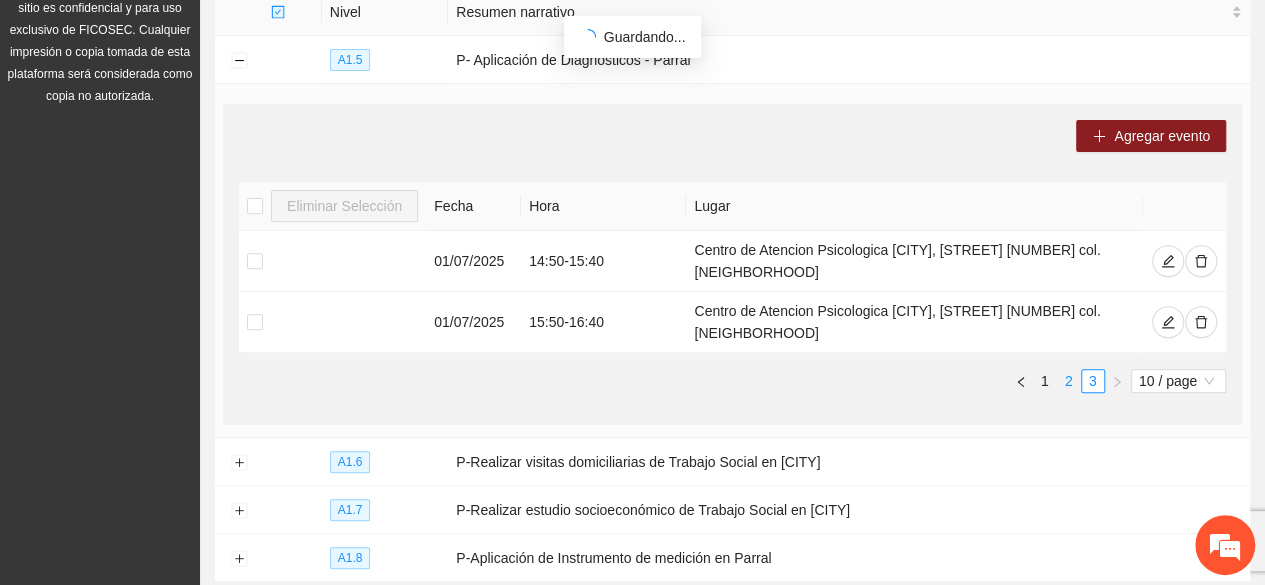 click on "2" at bounding box center (1069, 381) 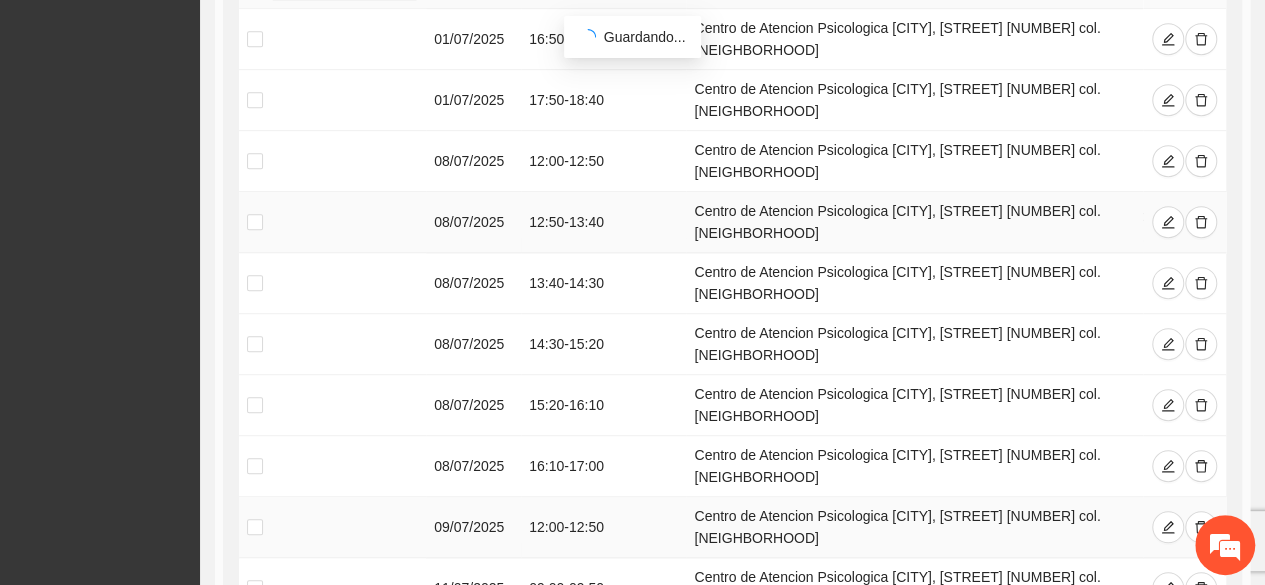 scroll, scrollTop: 0, scrollLeft: 0, axis: both 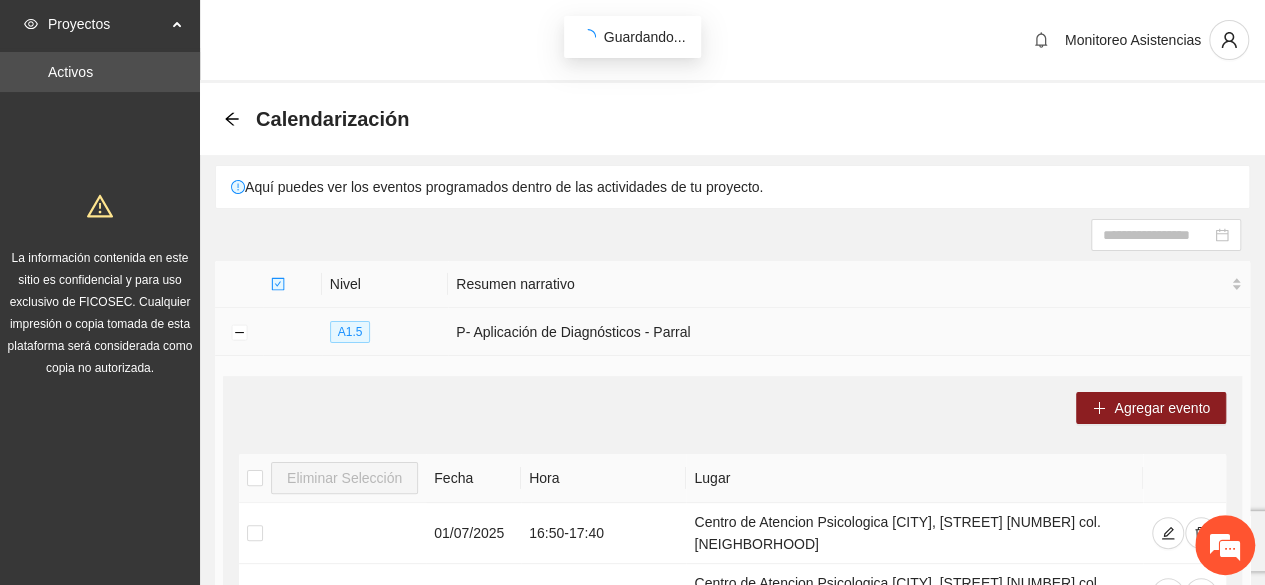 click at bounding box center (239, 332) 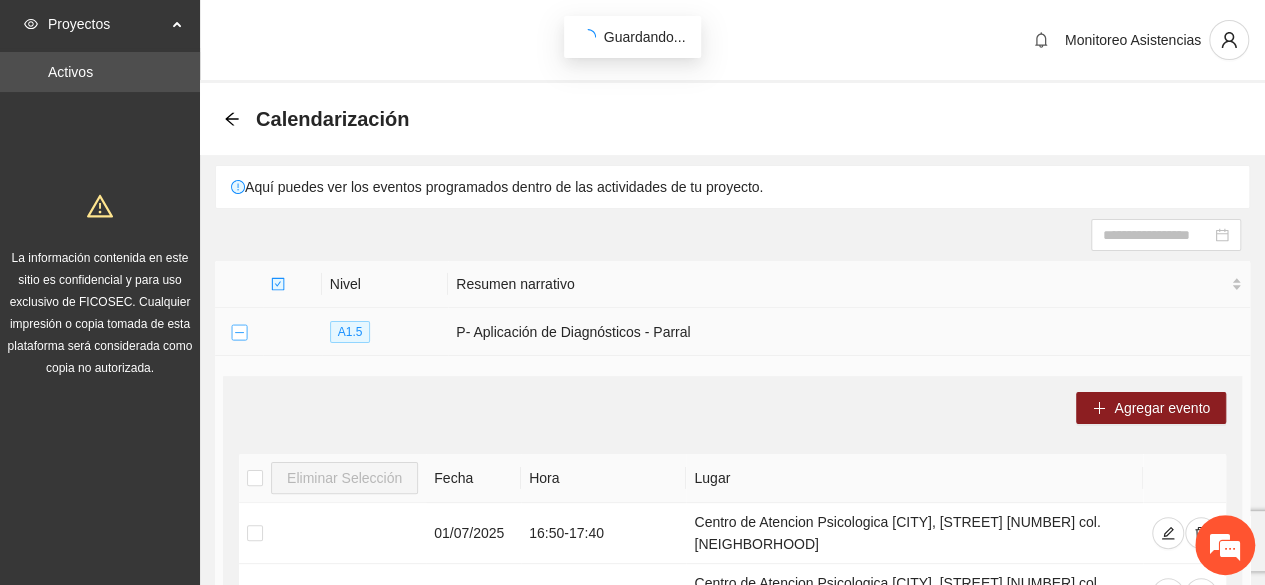 click at bounding box center [239, 333] 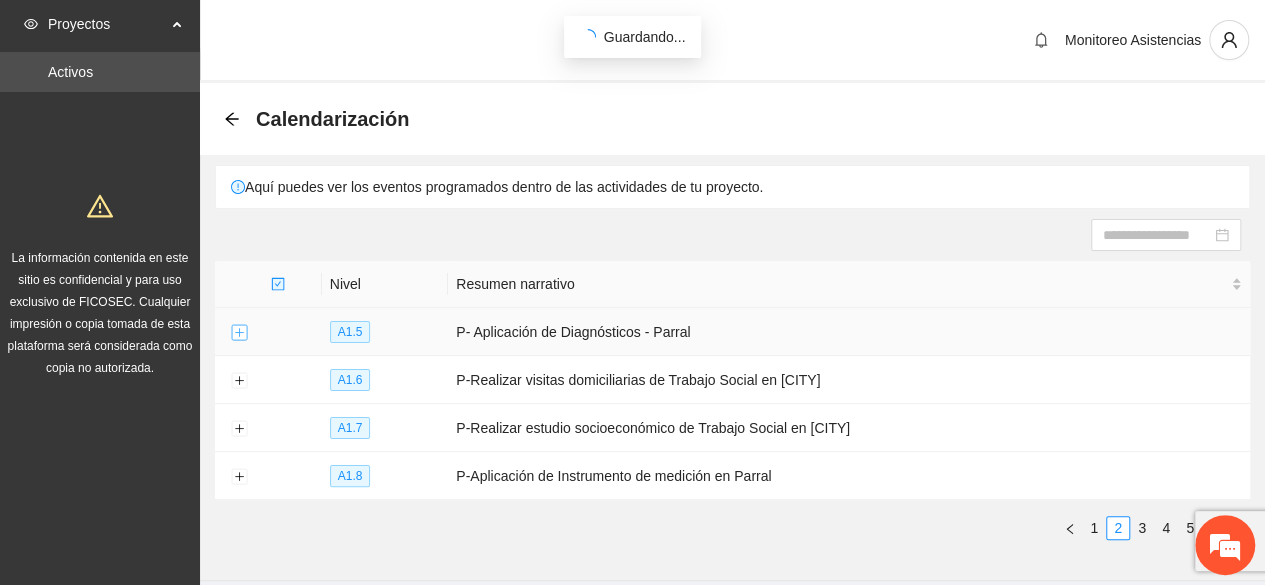 click at bounding box center [239, 333] 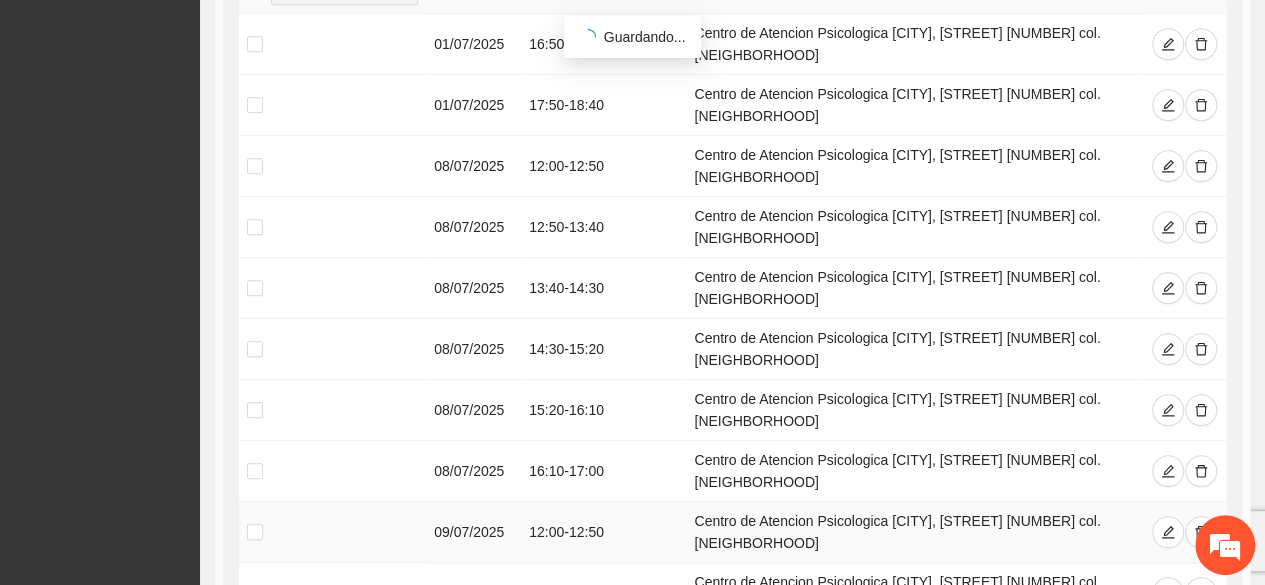 scroll, scrollTop: 494, scrollLeft: 0, axis: vertical 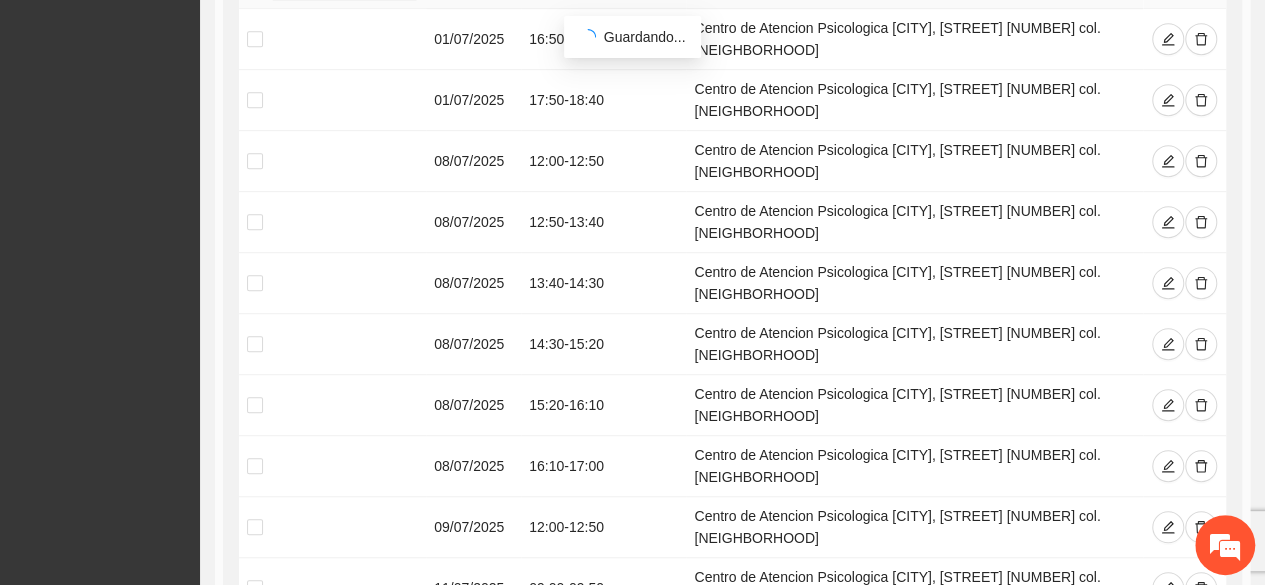 click on "1" at bounding box center [1045, 647] 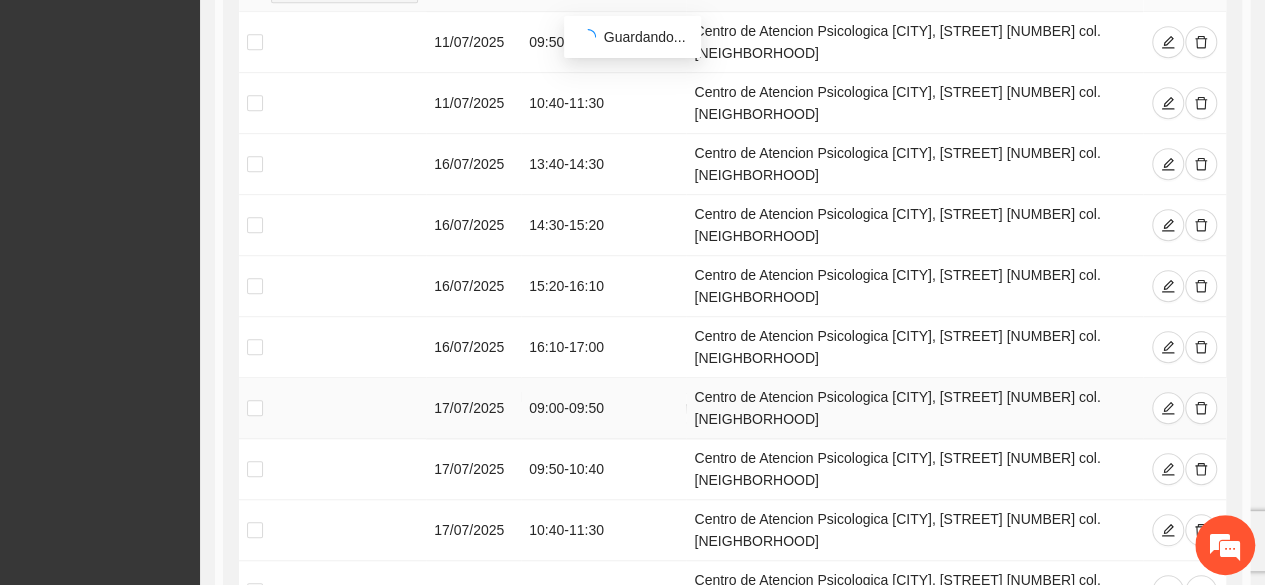 scroll, scrollTop: 490, scrollLeft: 0, axis: vertical 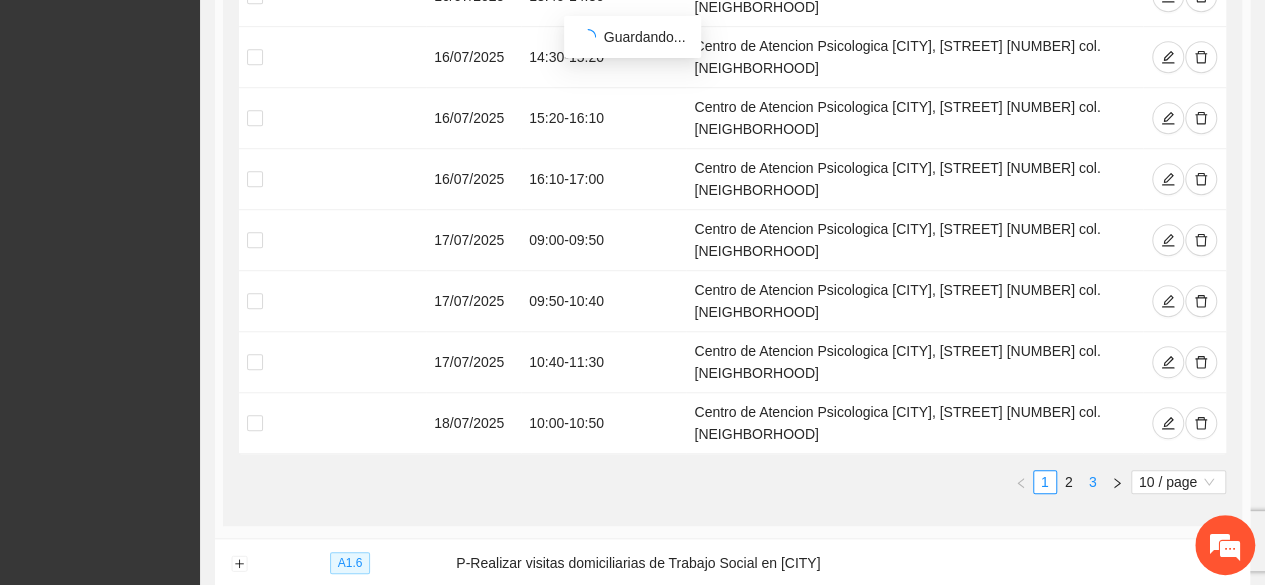 click on "3" at bounding box center (1093, 482) 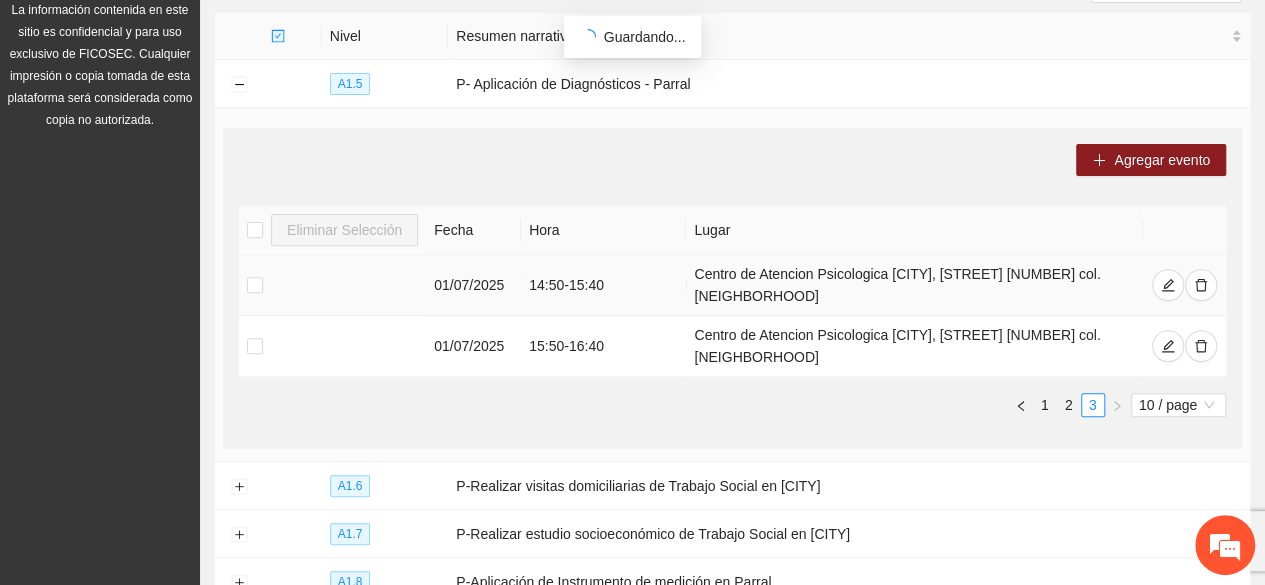 scroll, scrollTop: 246, scrollLeft: 0, axis: vertical 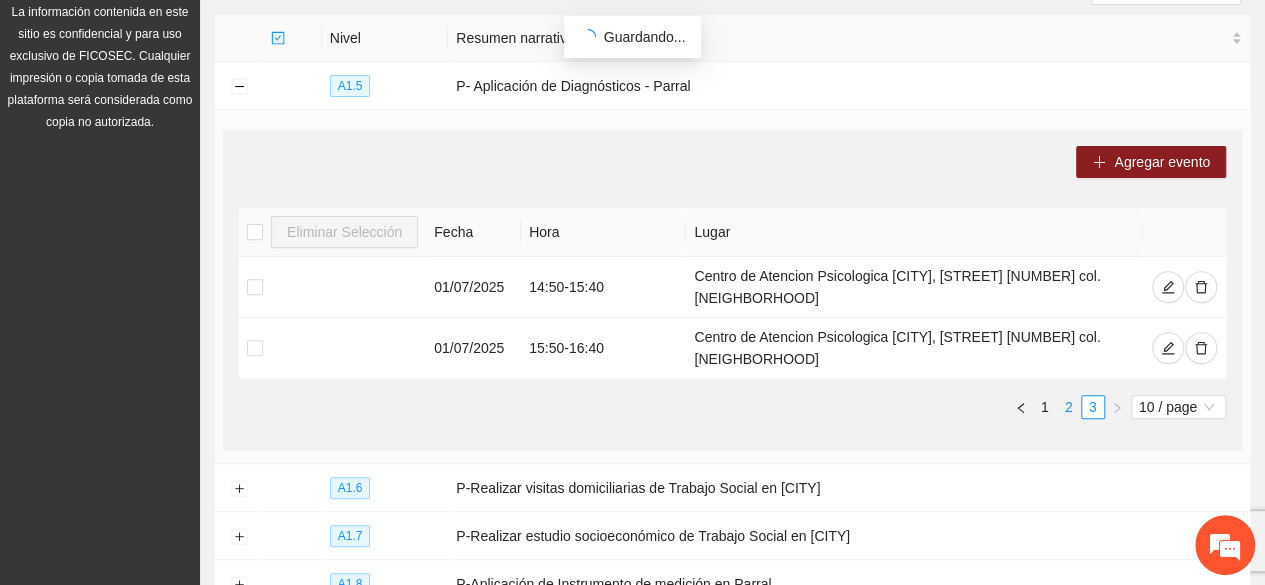 click on "2" at bounding box center [1069, 407] 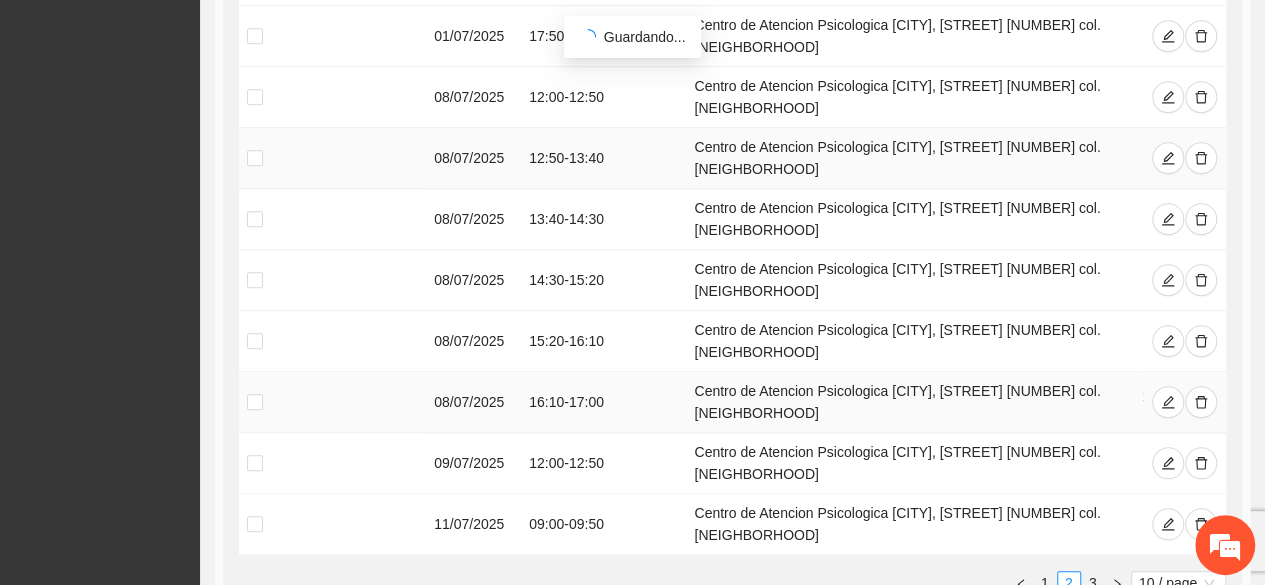 scroll, scrollTop: 561, scrollLeft: 0, axis: vertical 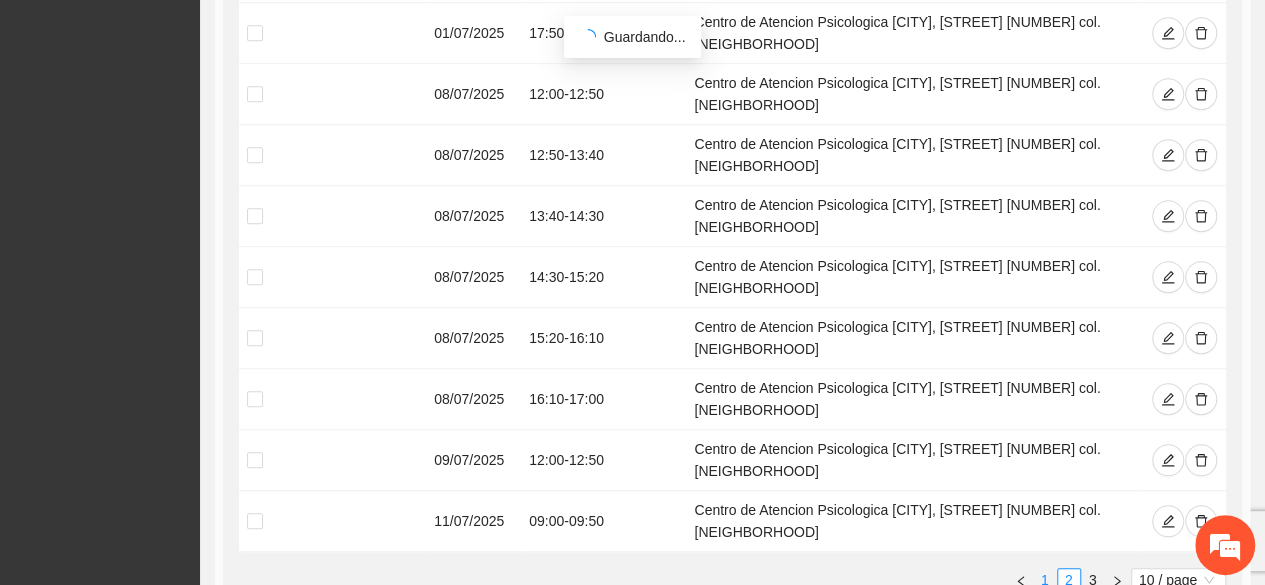 click on "1" at bounding box center (1045, 580) 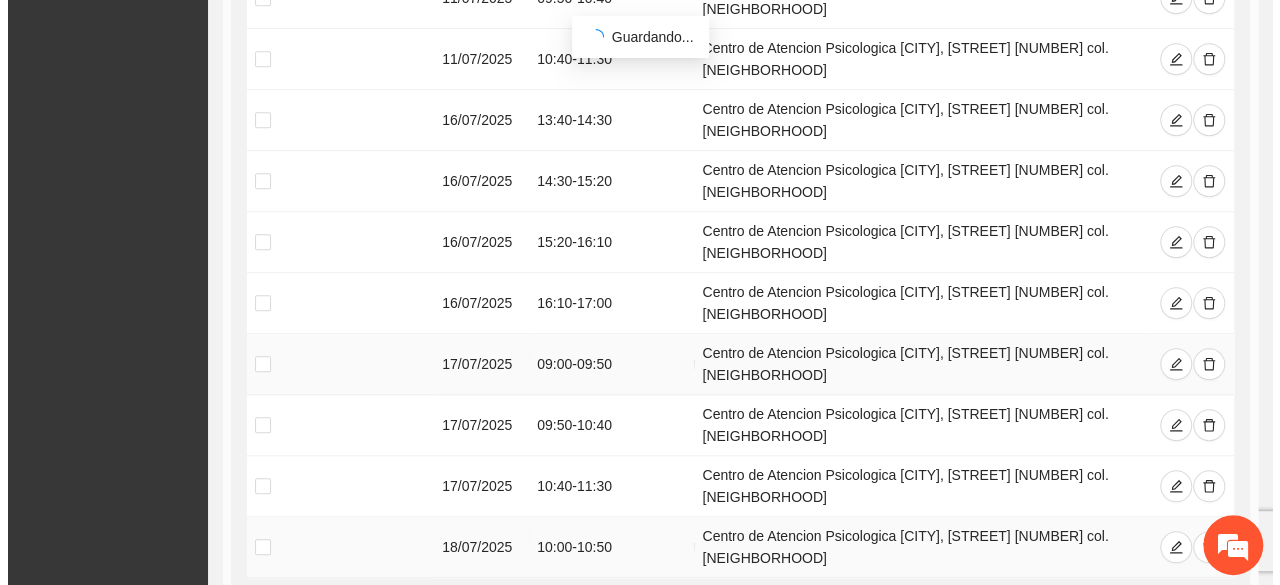 scroll, scrollTop: 543, scrollLeft: 0, axis: vertical 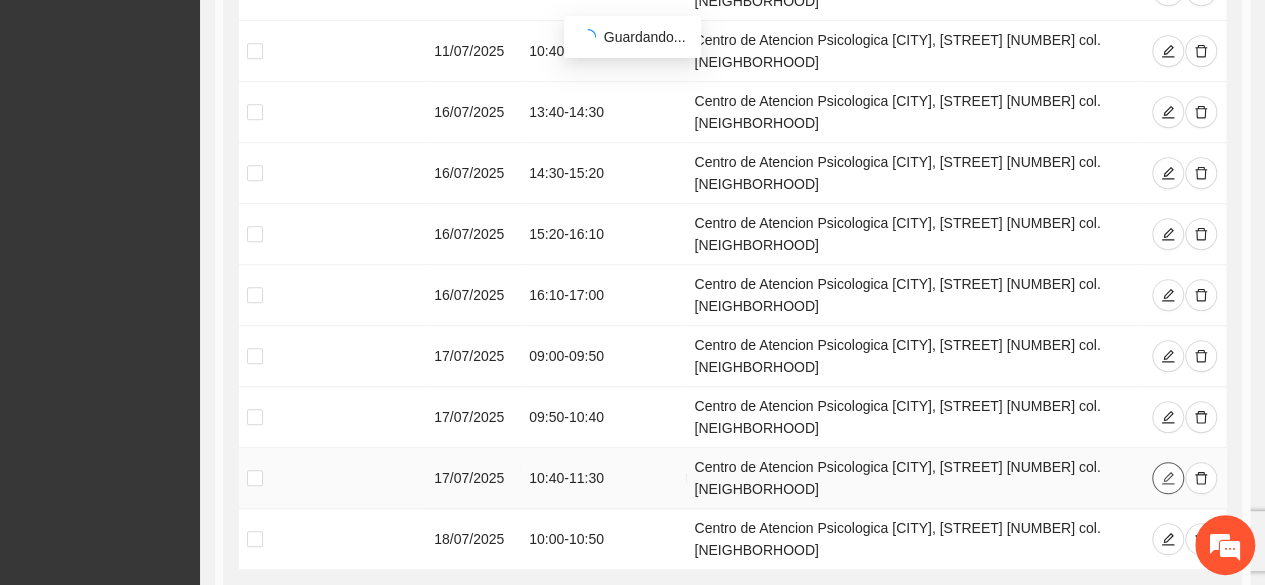 click at bounding box center [1168, 478] 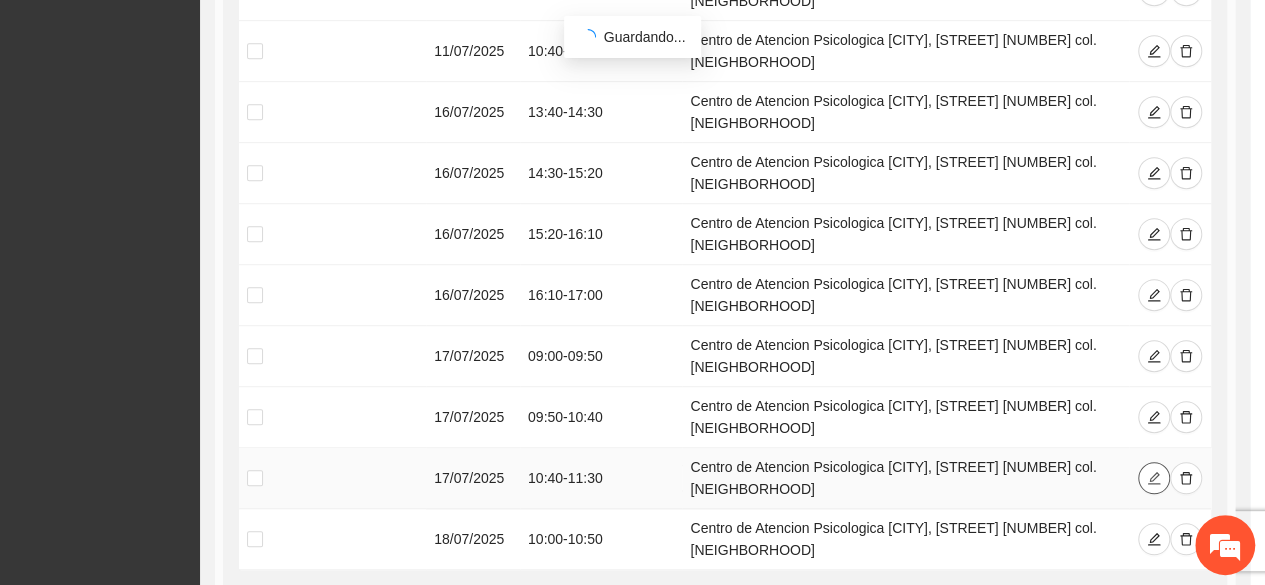 type on "**********" 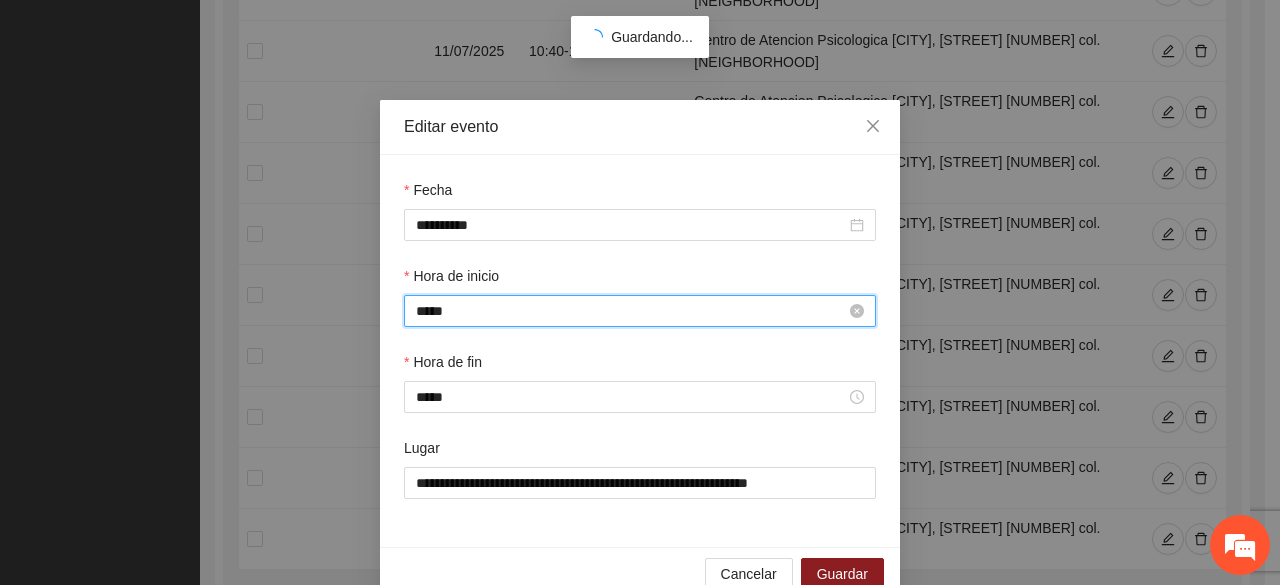 scroll, scrollTop: 280, scrollLeft: 0, axis: vertical 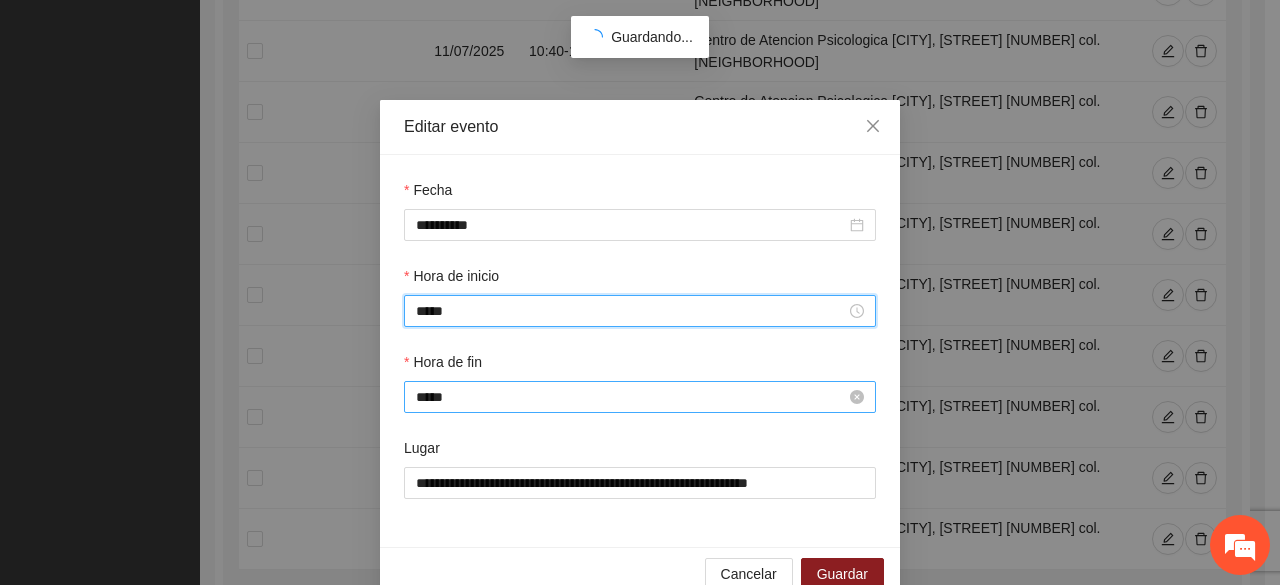 type on "*****" 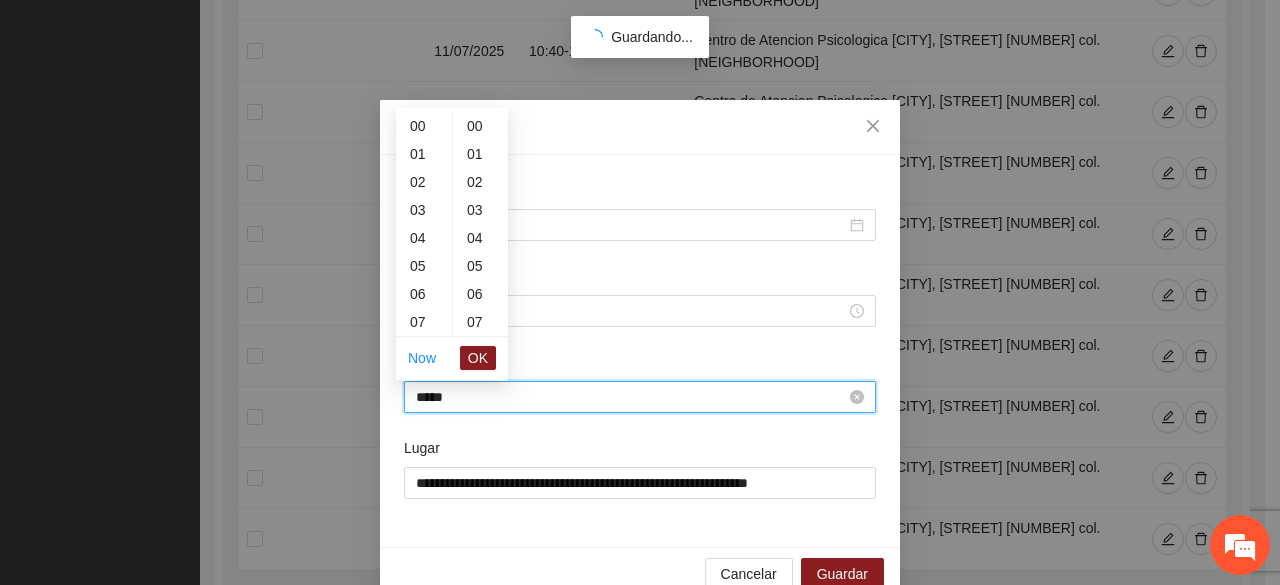 scroll, scrollTop: 308, scrollLeft: 0, axis: vertical 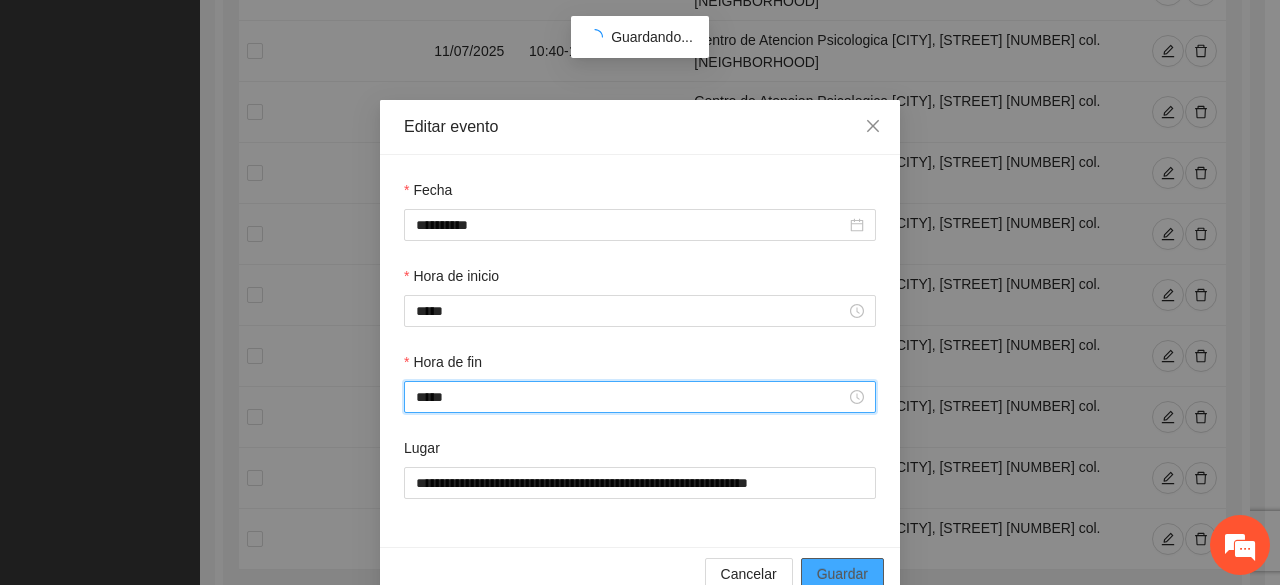 type on "*****" 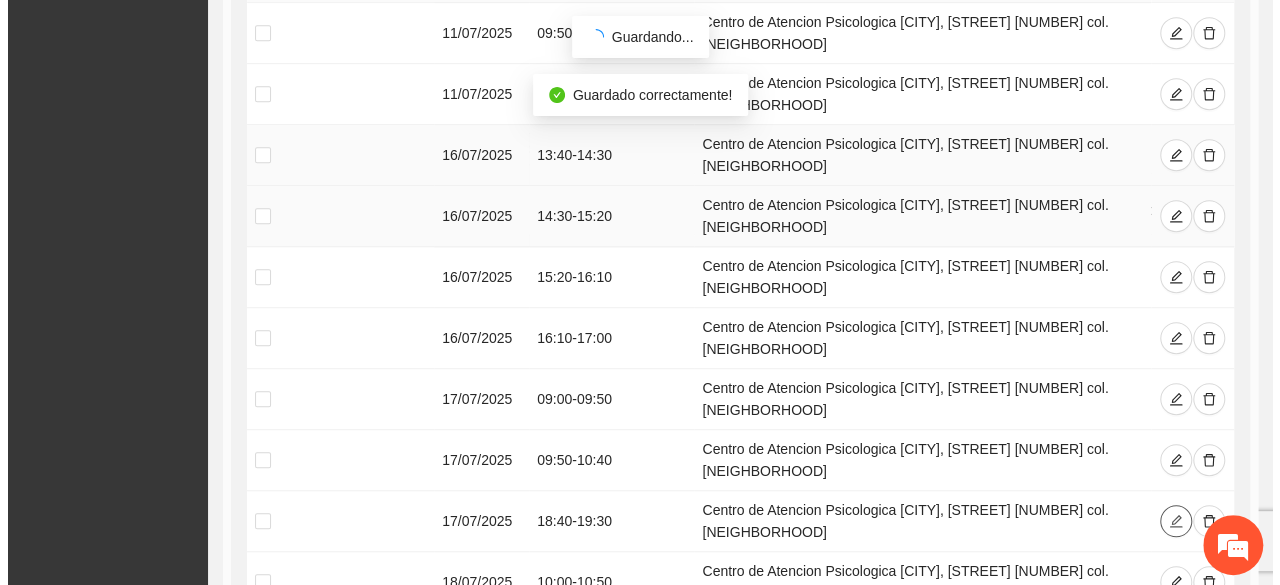 scroll, scrollTop: 499, scrollLeft: 0, axis: vertical 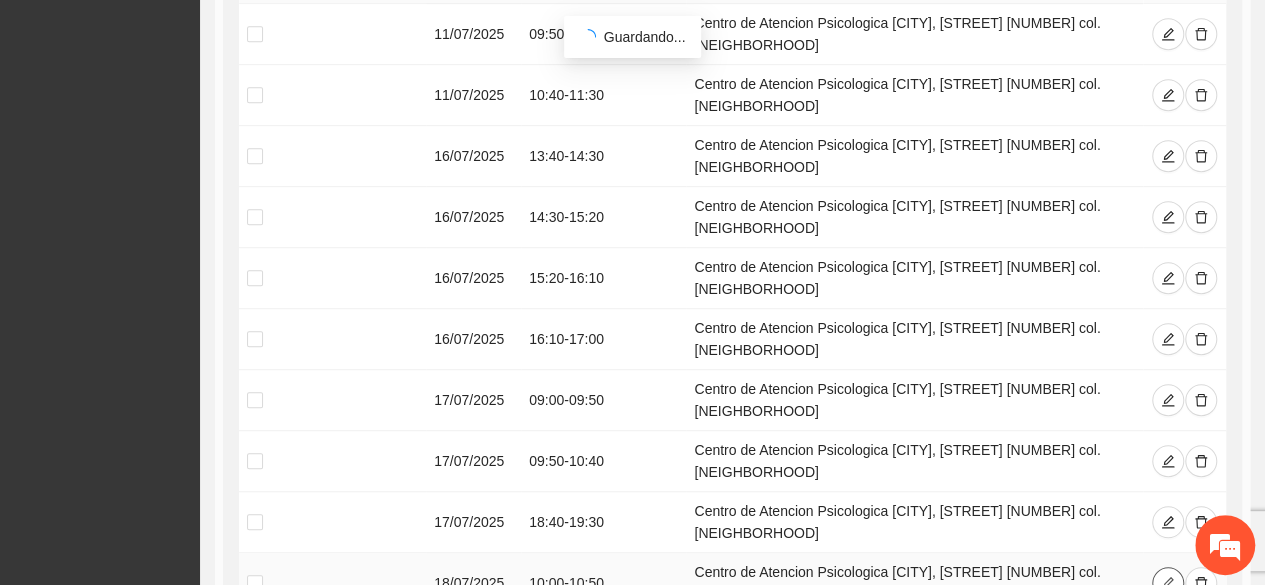 click 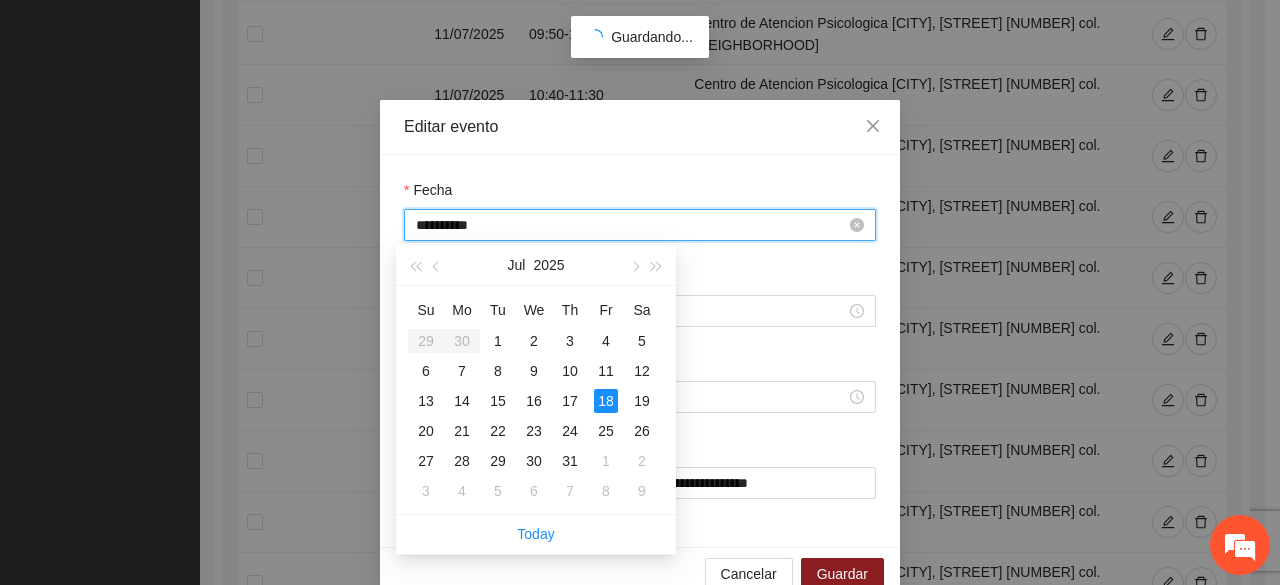 click on "**********" at bounding box center [631, 225] 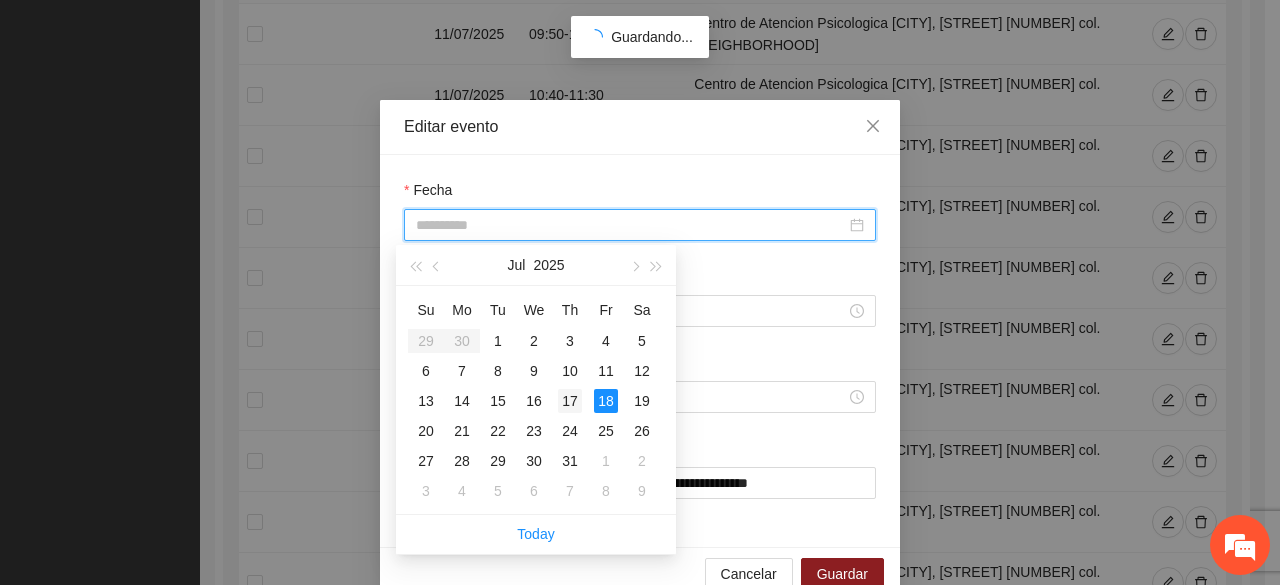 type on "**********" 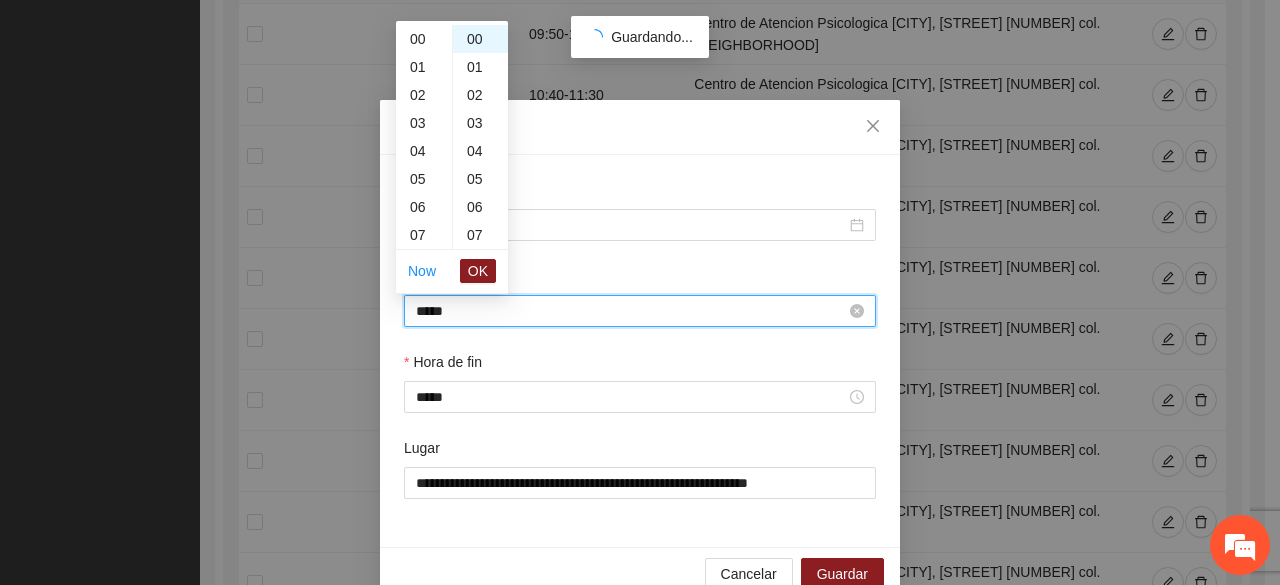 click on "*****" at bounding box center [631, 311] 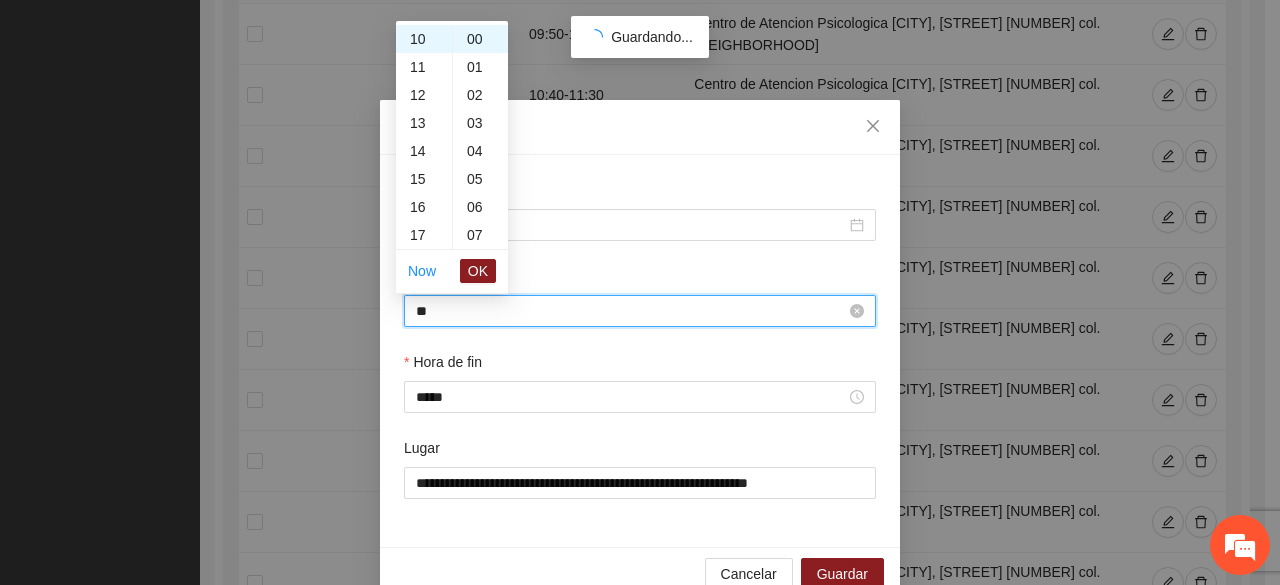 type on "*" 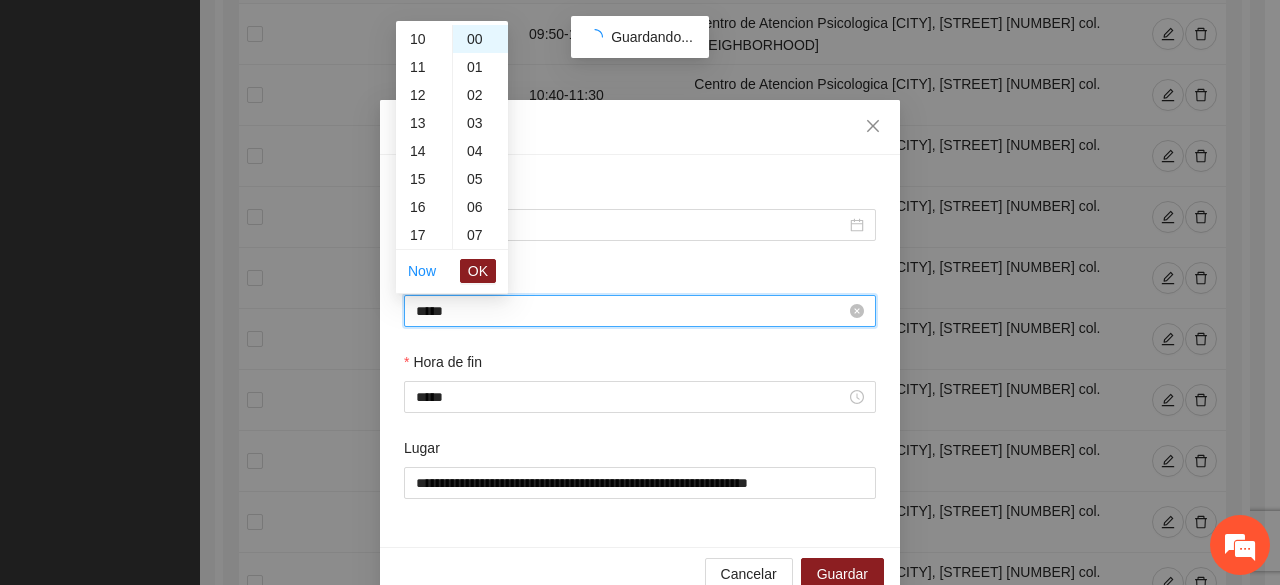 scroll, scrollTop: 560, scrollLeft: 0, axis: vertical 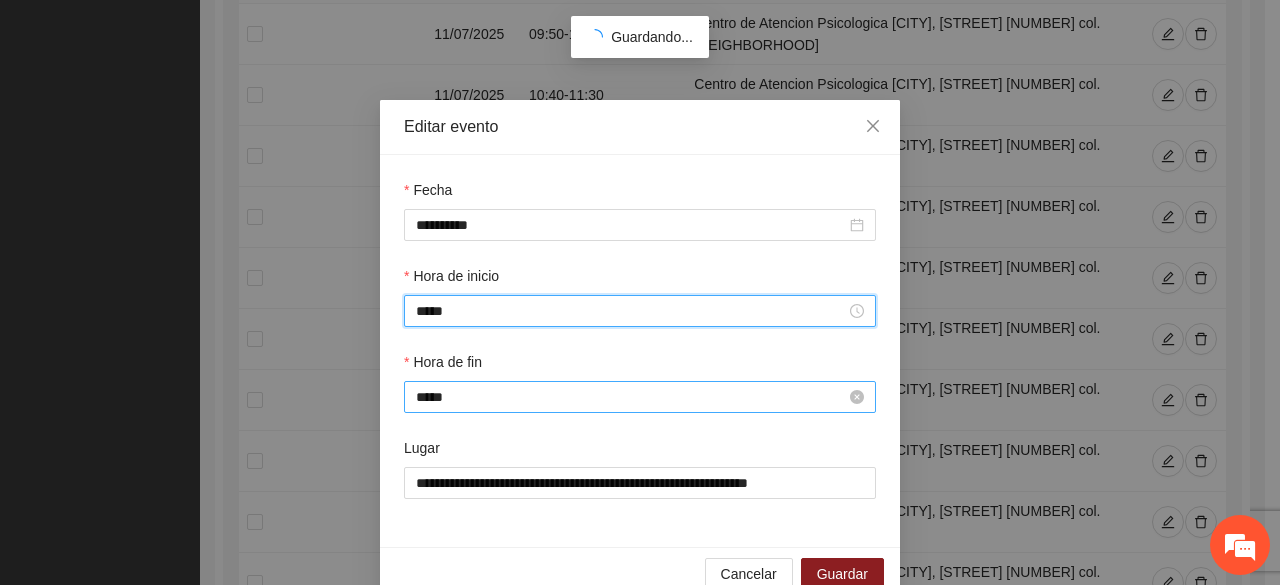 type on "*****" 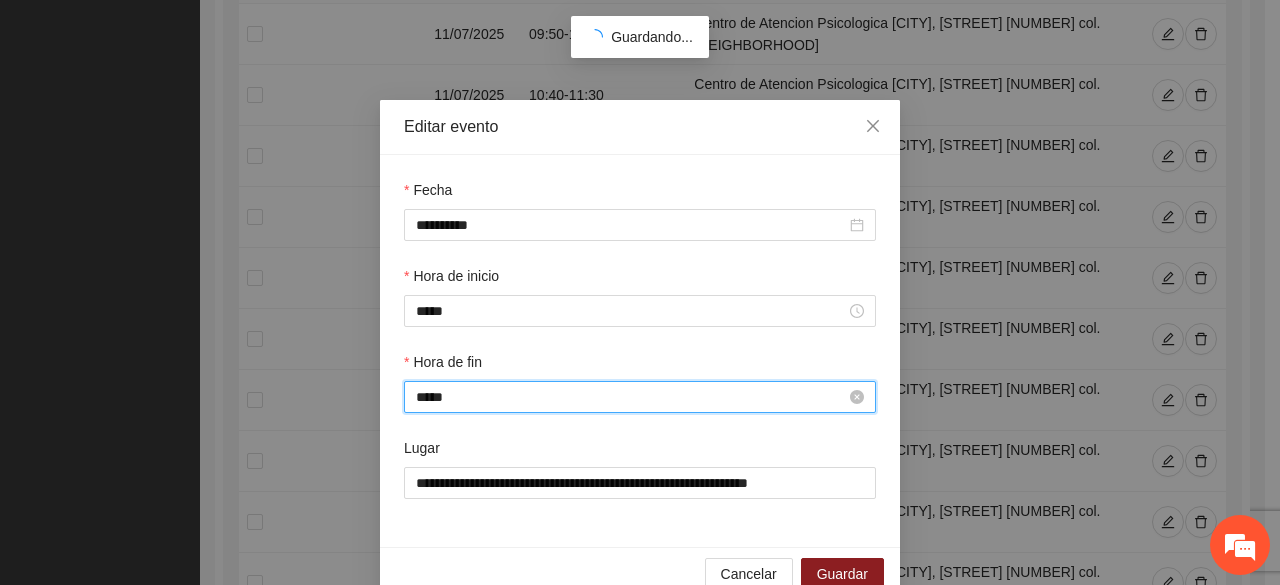 scroll, scrollTop: 280, scrollLeft: 0, axis: vertical 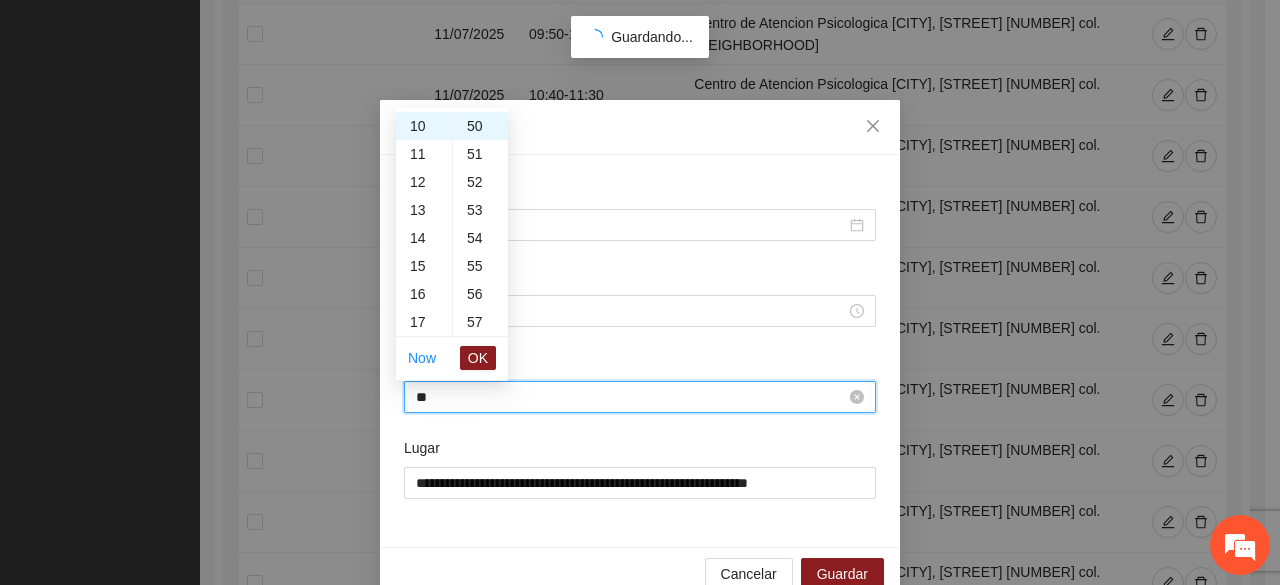 type on "*" 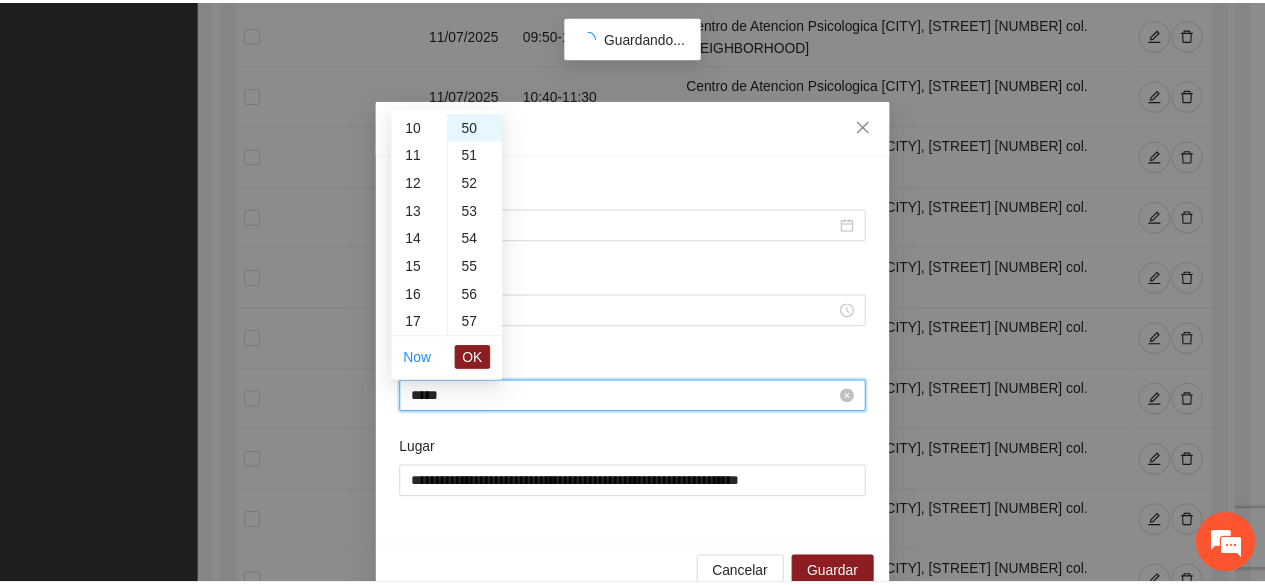 scroll, scrollTop: 560, scrollLeft: 0, axis: vertical 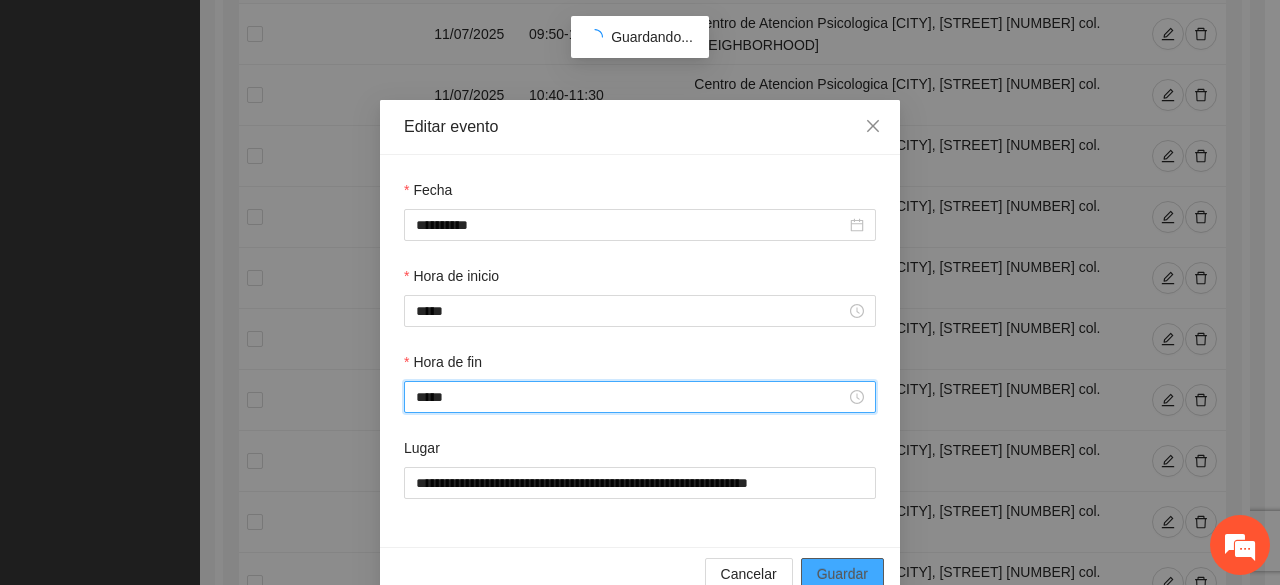 type on "*****" 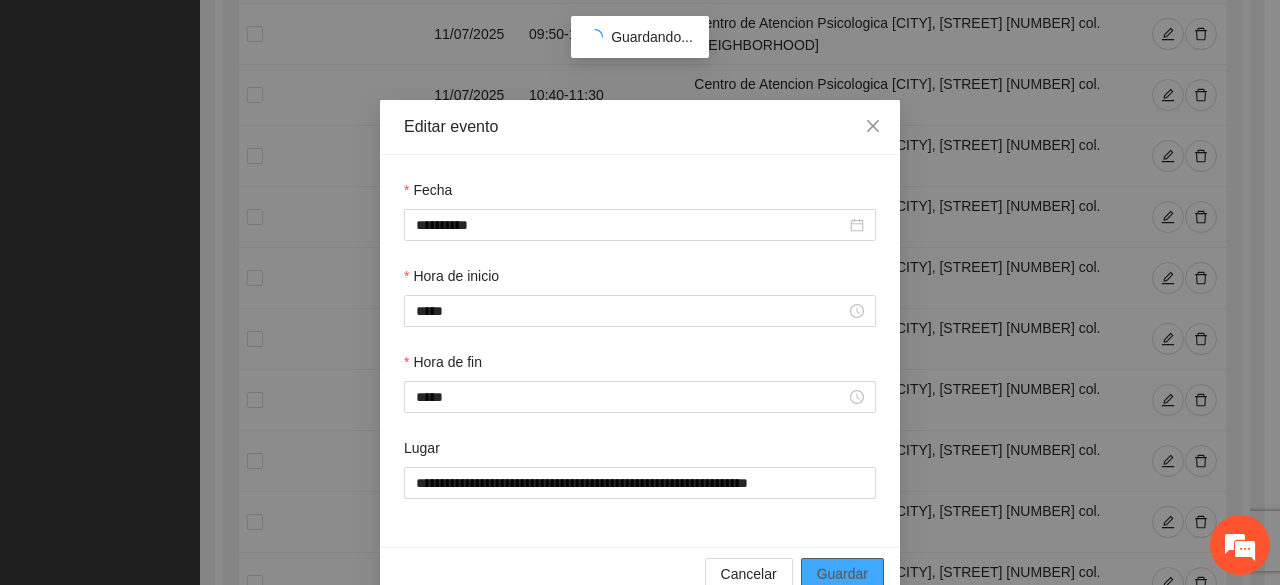 click on "Guardar" at bounding box center [842, 574] 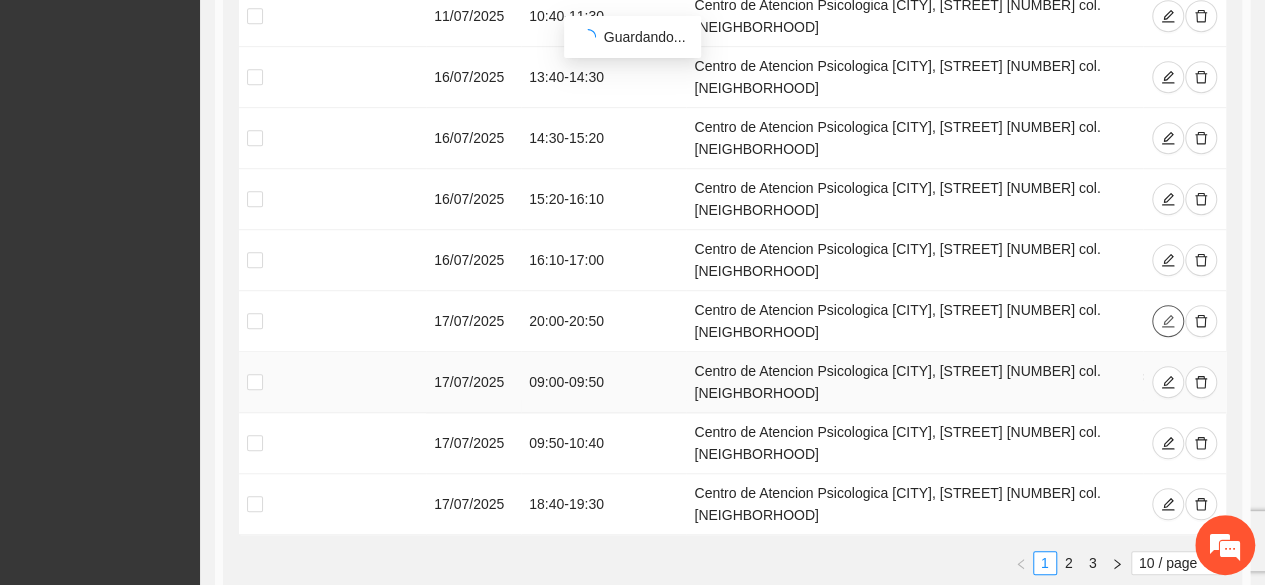 scroll, scrollTop: 633, scrollLeft: 0, axis: vertical 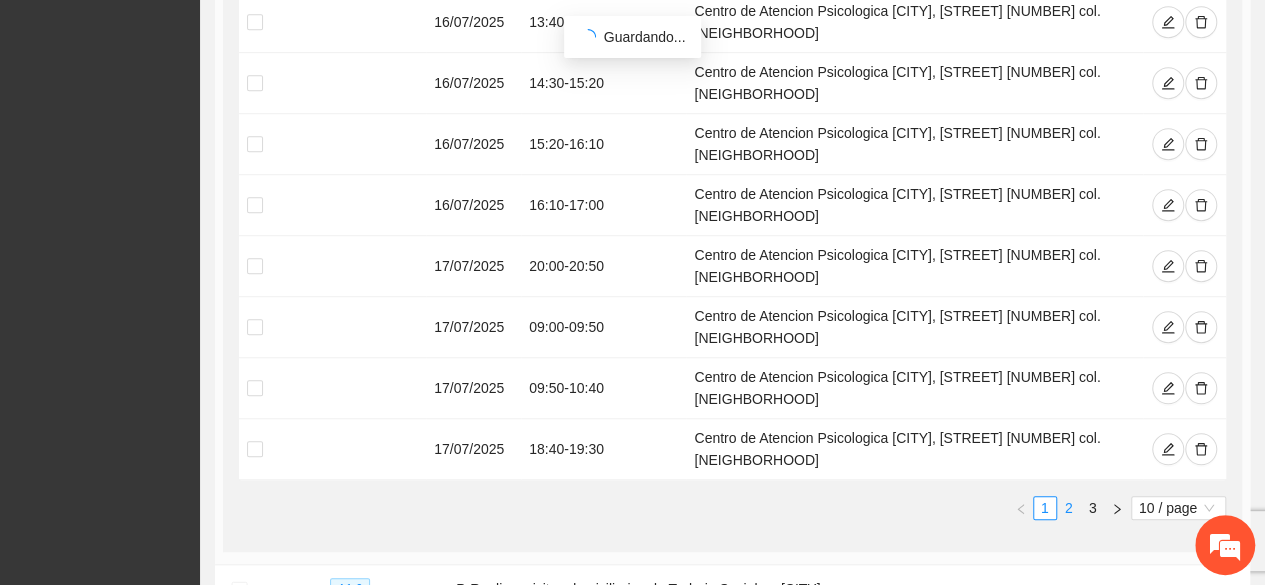 click on "2" at bounding box center [1069, 508] 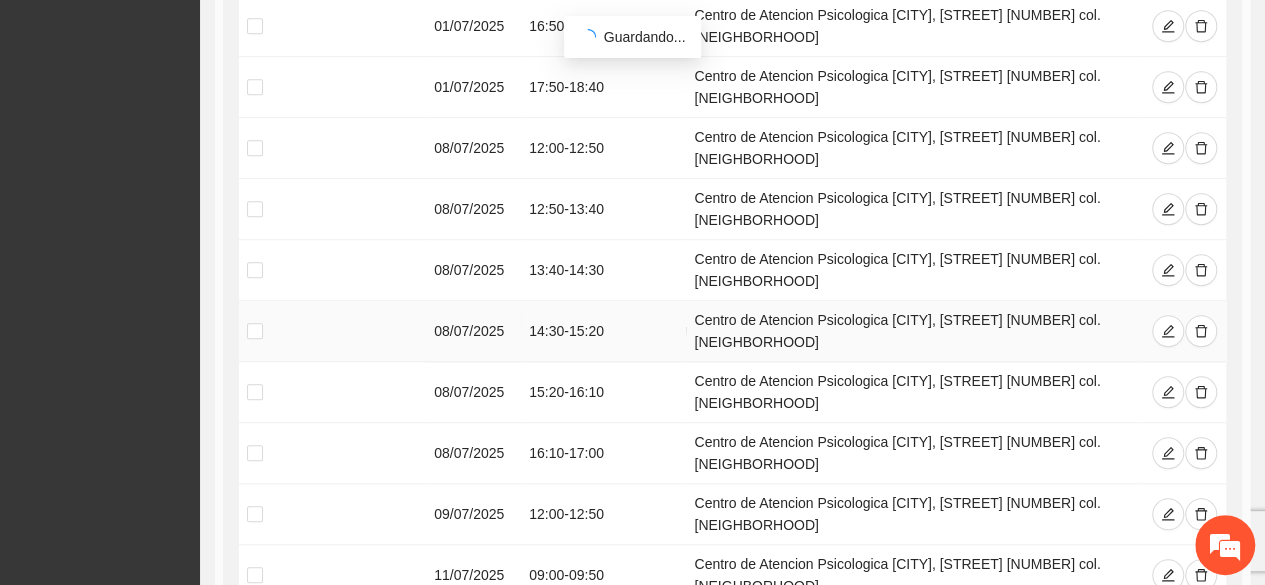 scroll, scrollTop: 508, scrollLeft: 0, axis: vertical 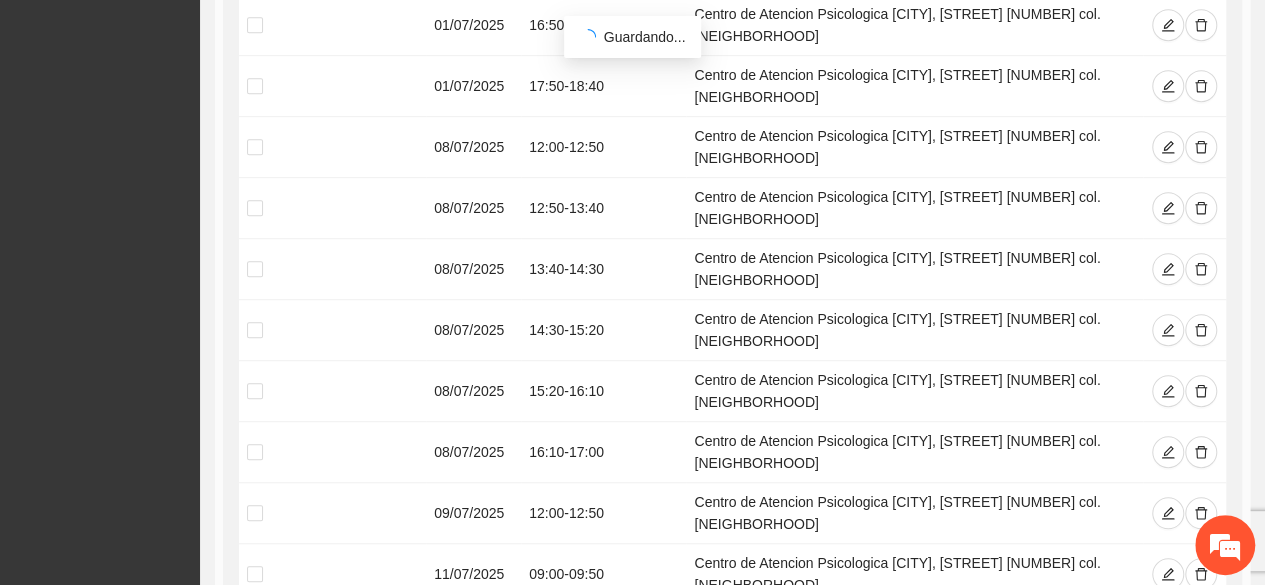 click on "3" at bounding box center (1093, 633) 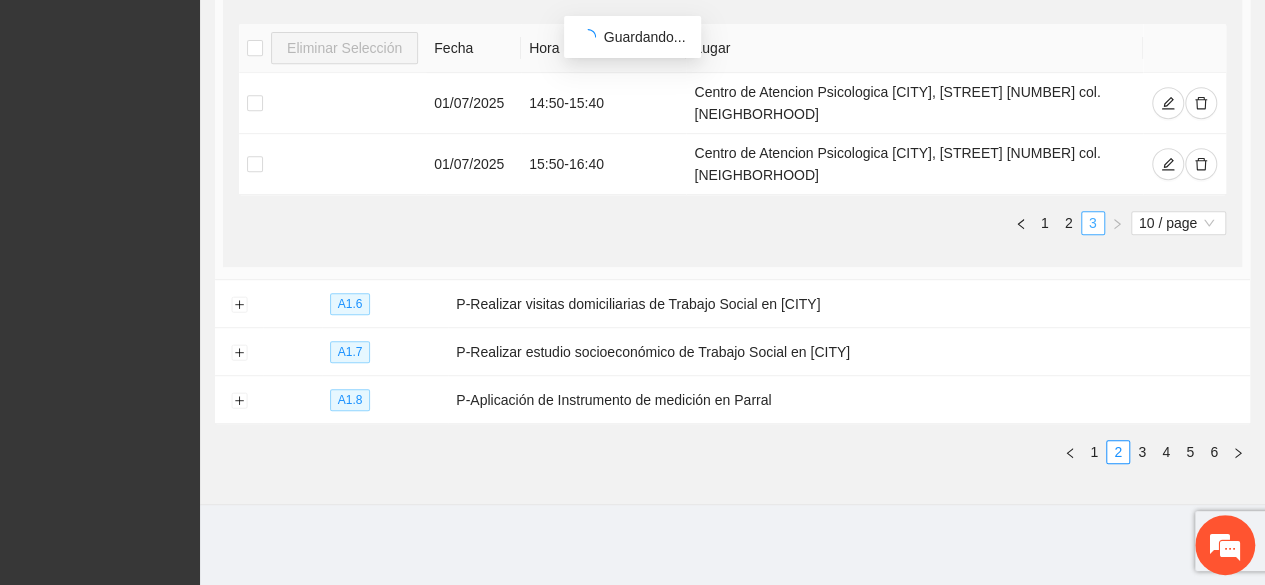 scroll, scrollTop: 399, scrollLeft: 0, axis: vertical 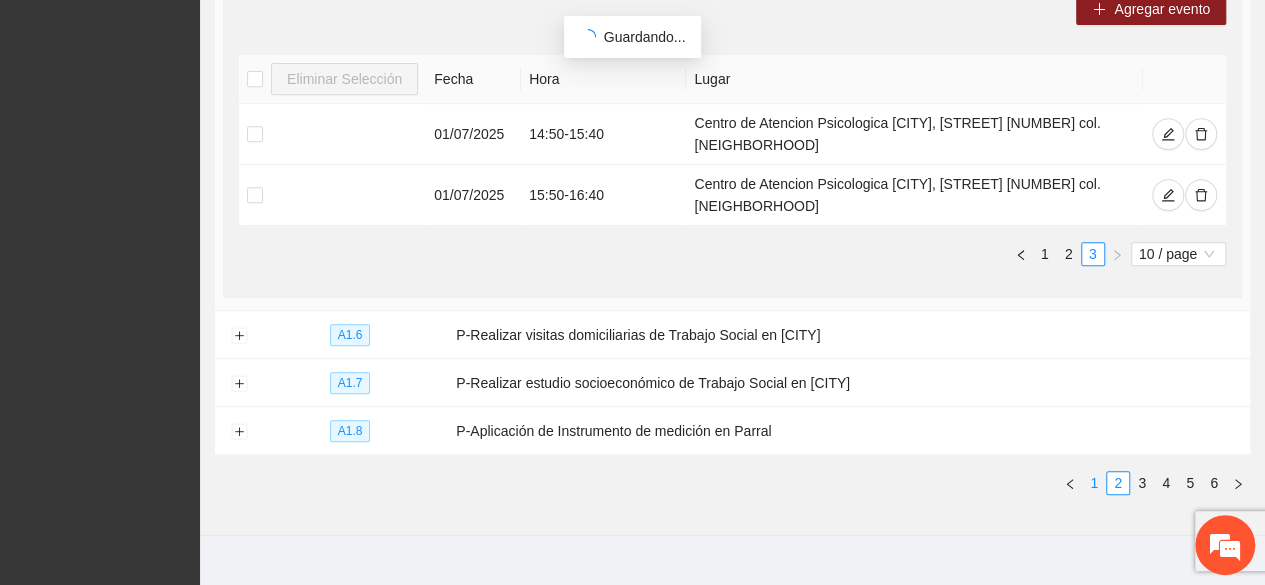 click on "1" at bounding box center (1094, 483) 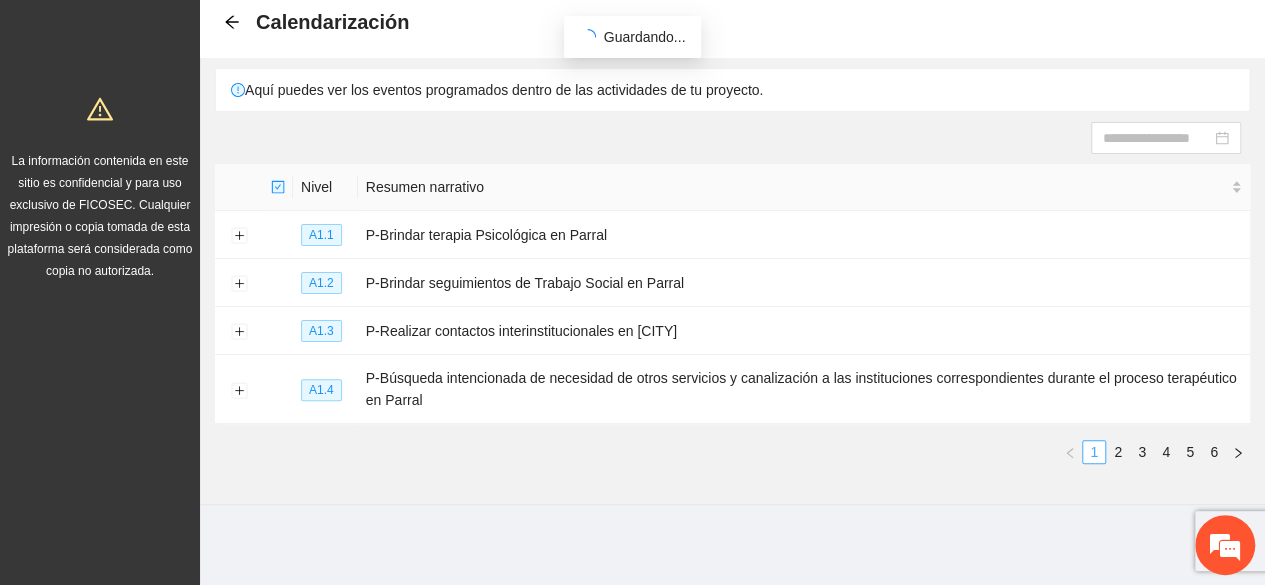 scroll, scrollTop: 92, scrollLeft: 0, axis: vertical 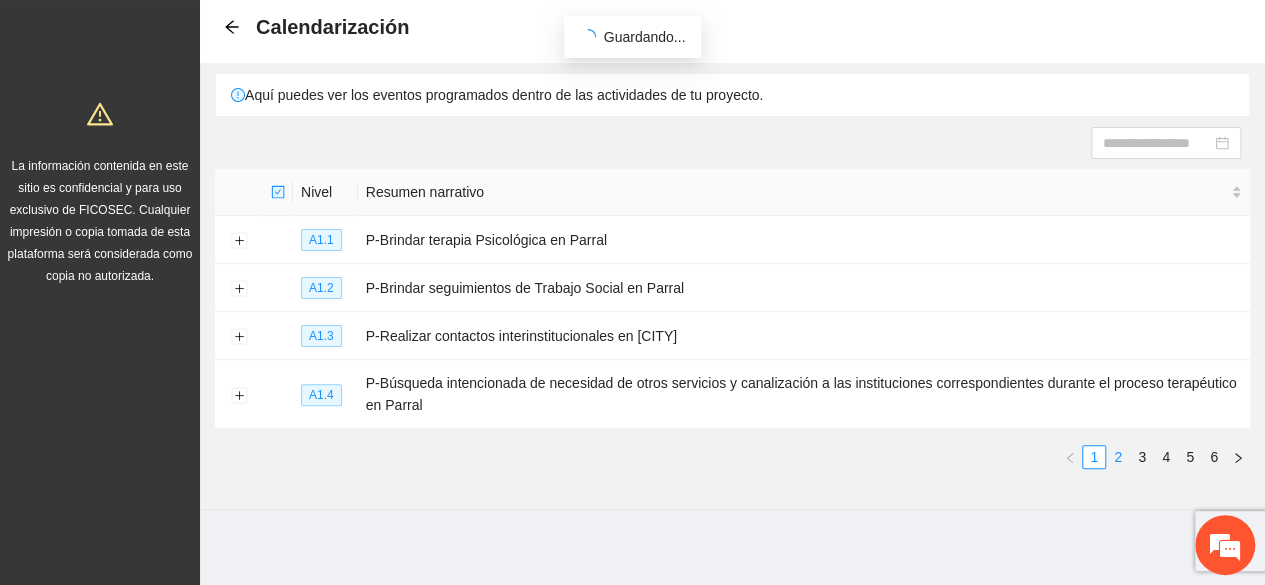 click on "2" at bounding box center [1118, 457] 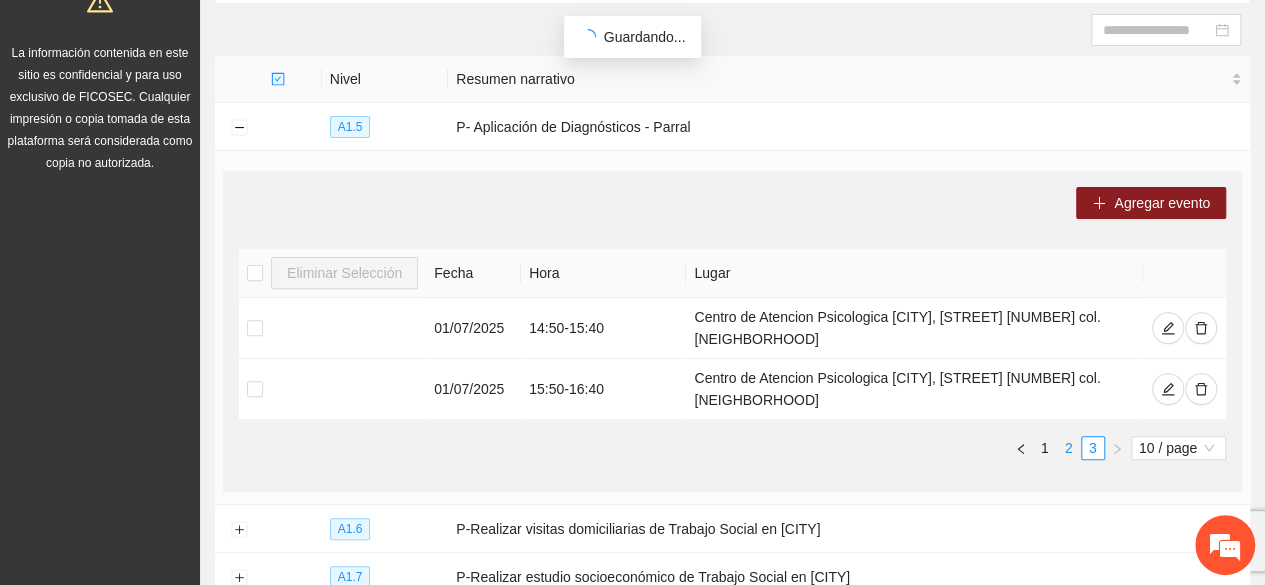 scroll, scrollTop: 206, scrollLeft: 0, axis: vertical 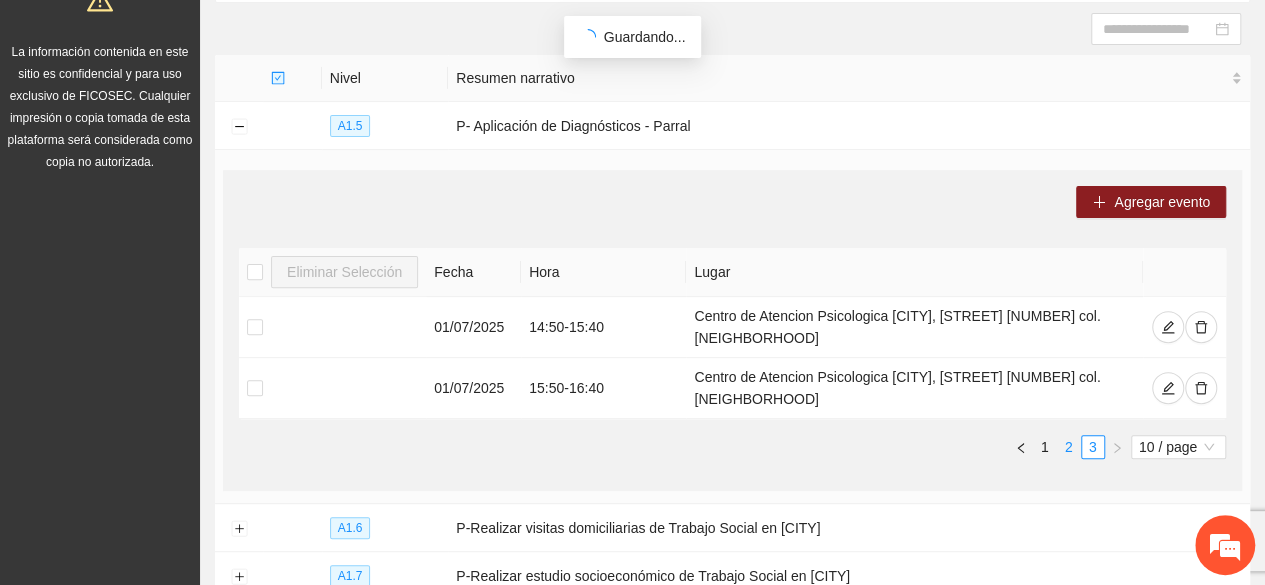 click on "2" at bounding box center [1069, 447] 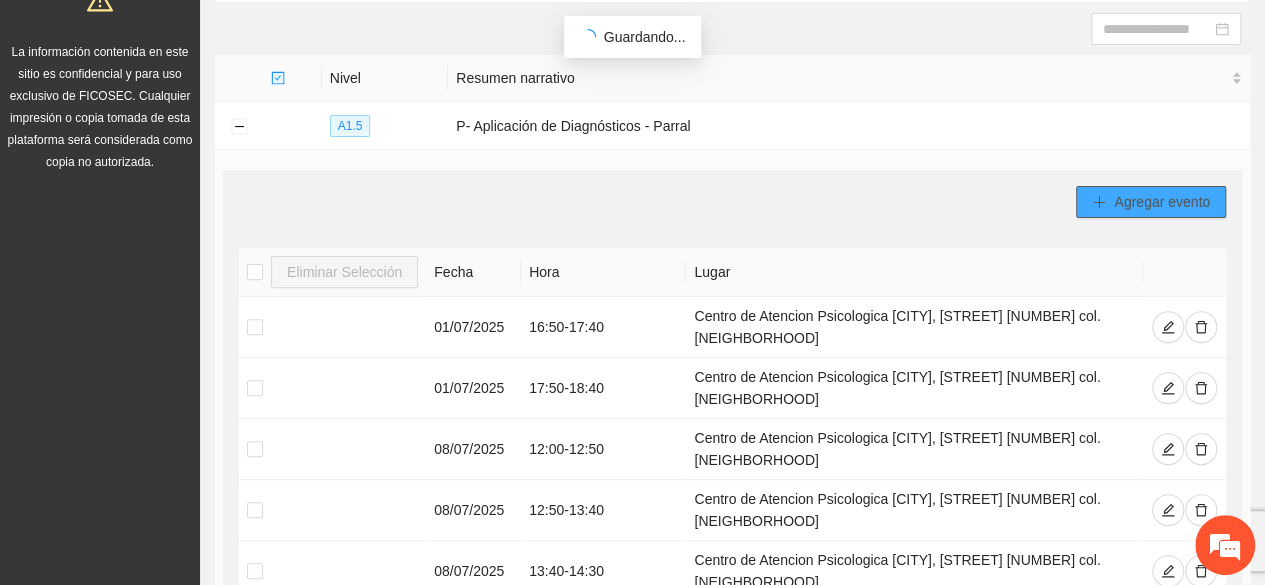 click on "Agregar evento" at bounding box center [1162, 202] 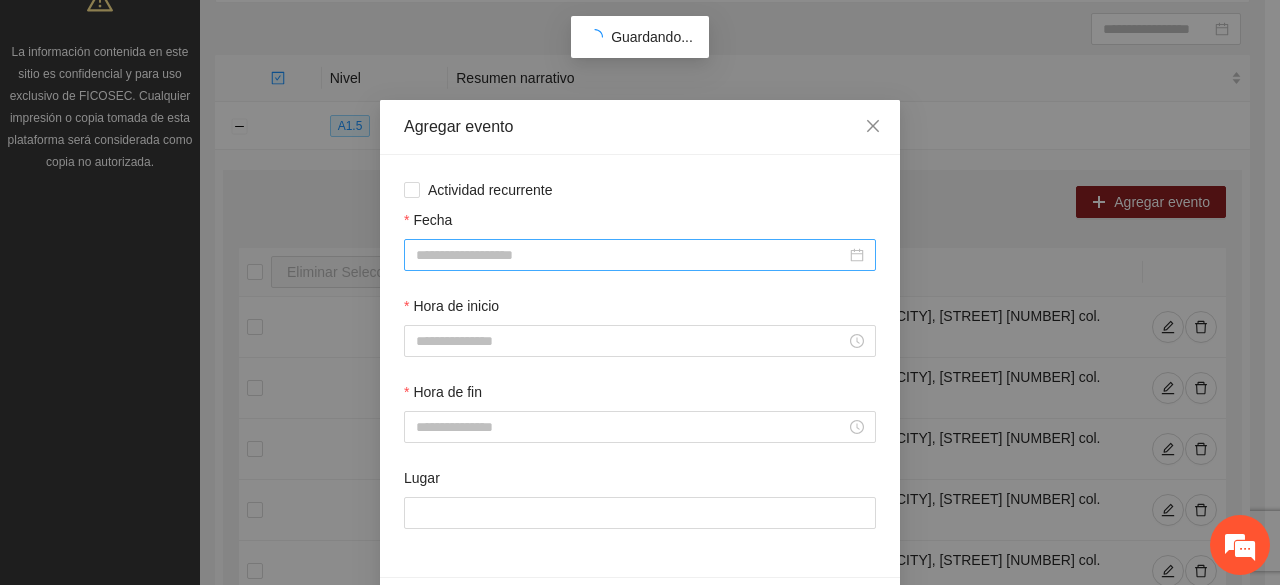 click on "Fecha" at bounding box center (631, 255) 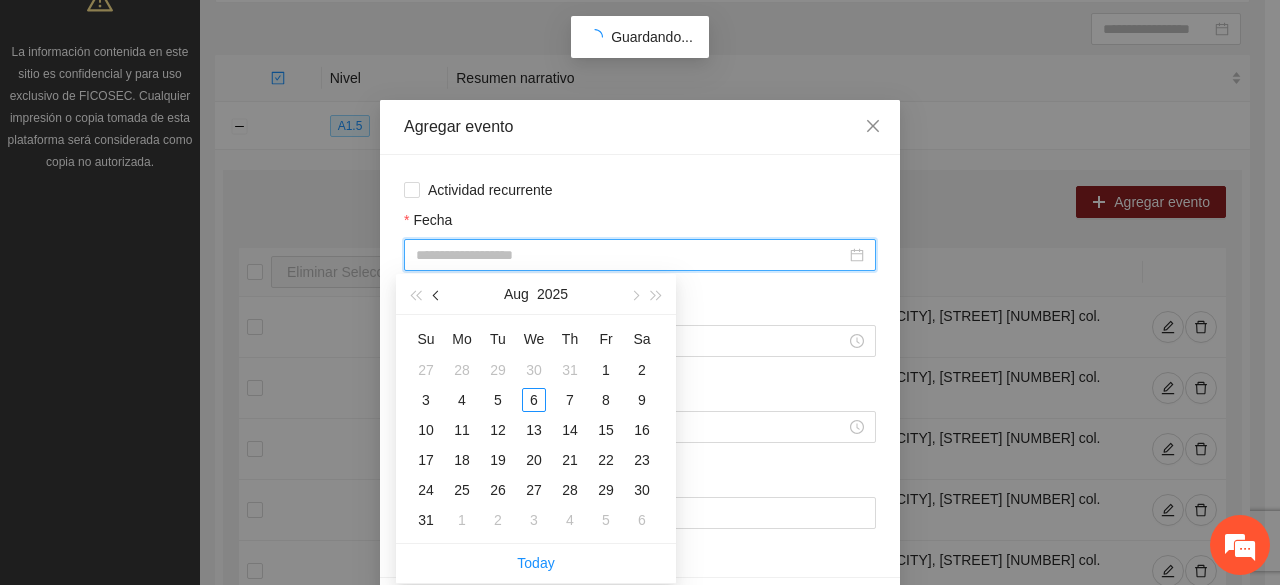 click at bounding box center [437, 294] 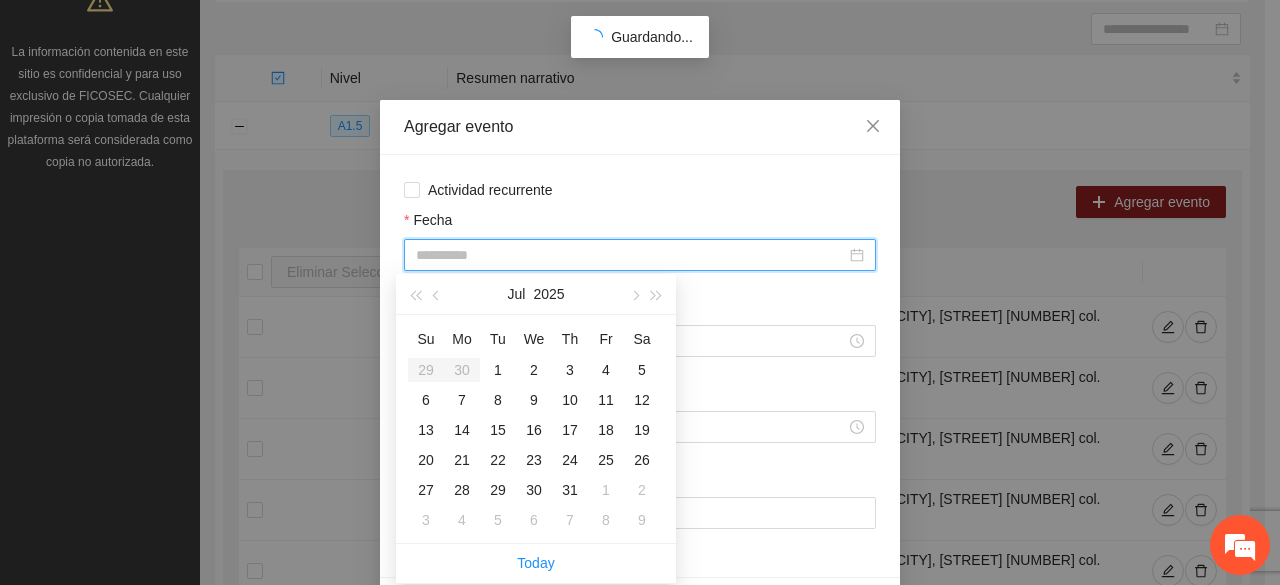 type on "**********" 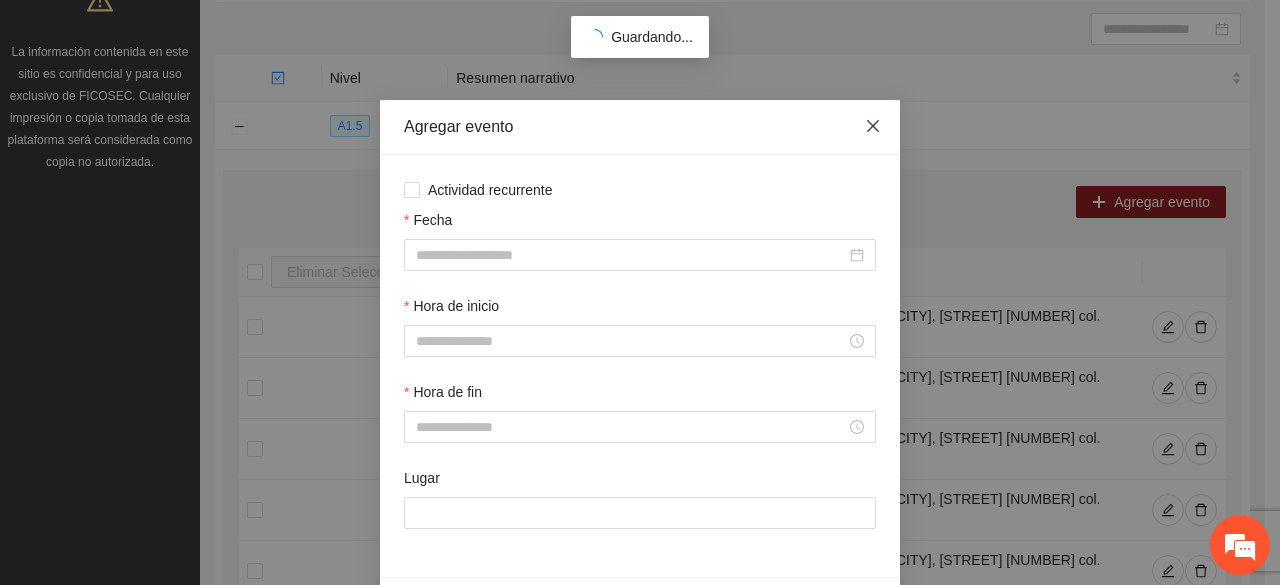 click 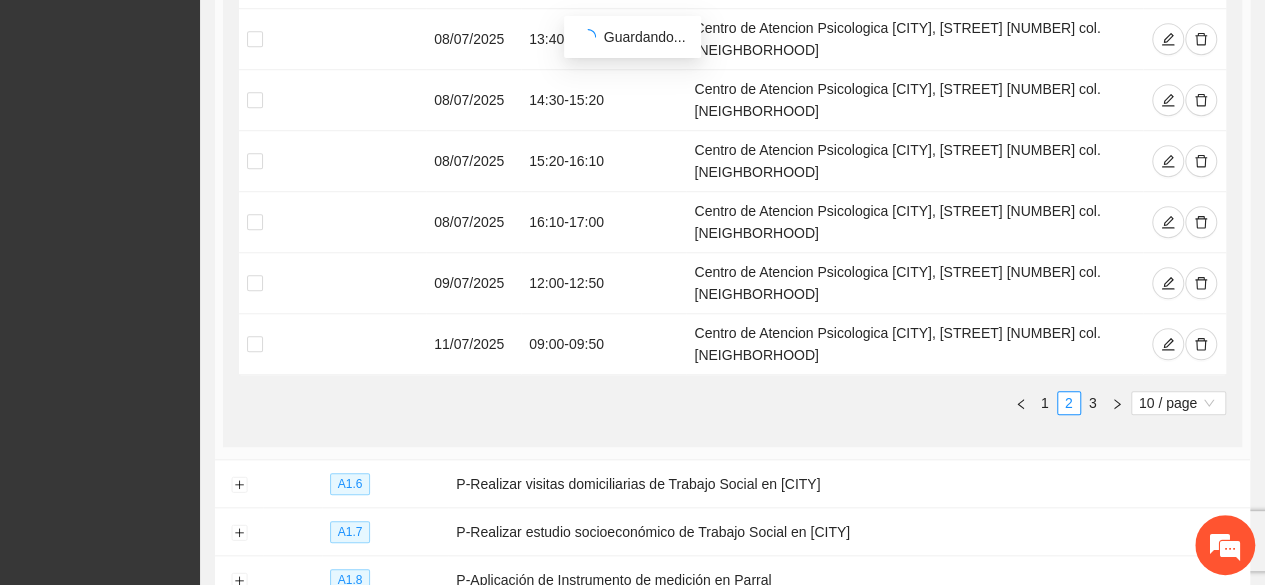 scroll, scrollTop: 788, scrollLeft: 0, axis: vertical 